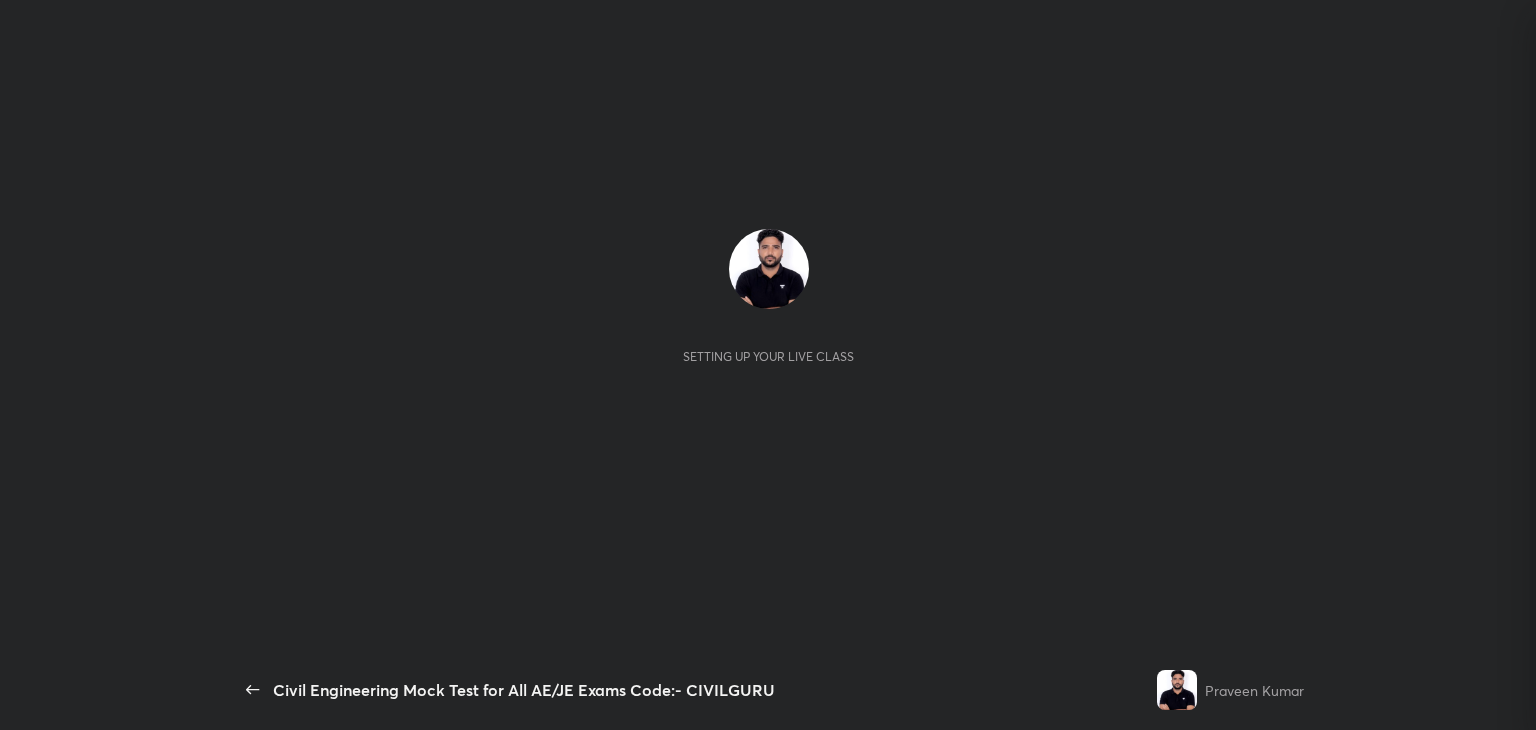 scroll, scrollTop: 0, scrollLeft: 0, axis: both 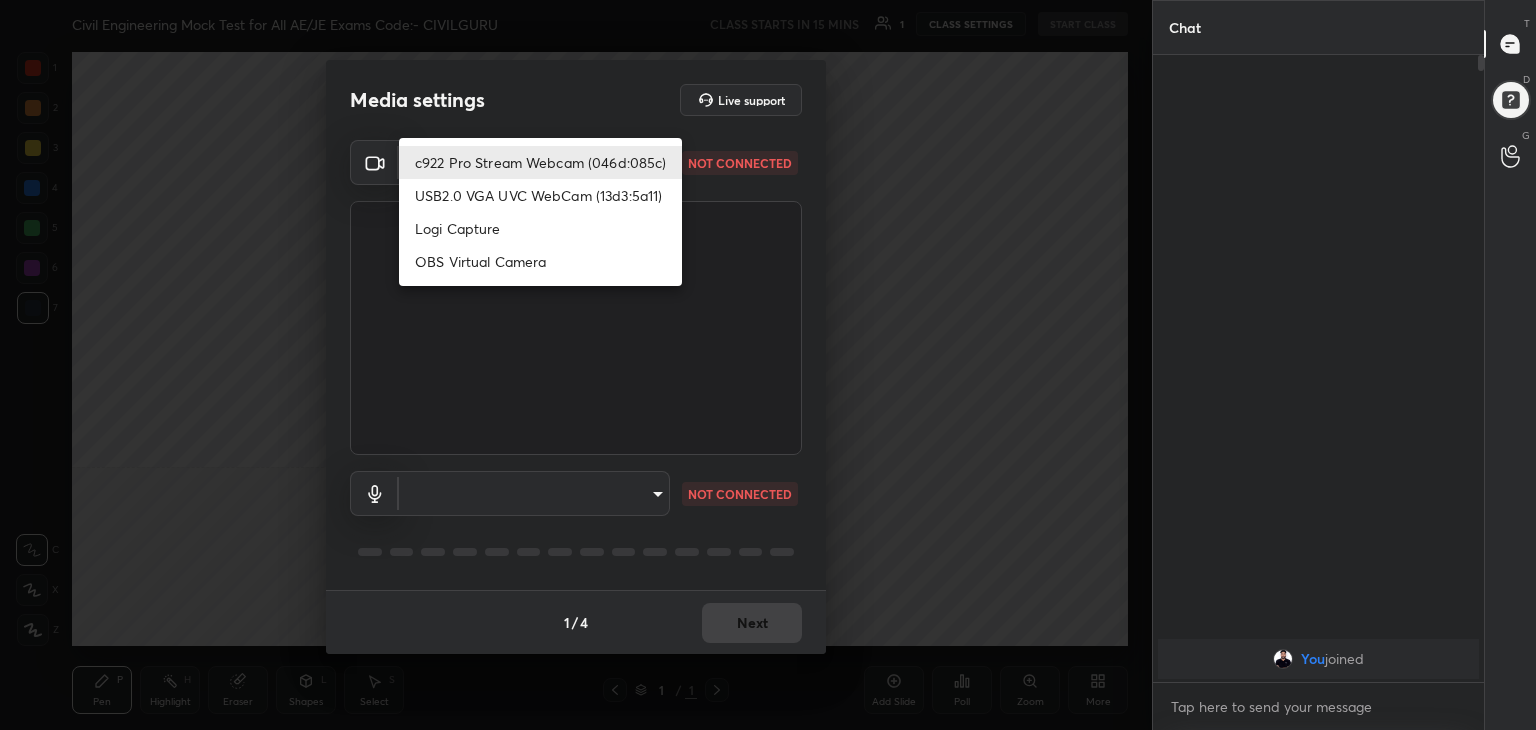 click on "C X Z C X Z E E Erase all H H Civil Engineering Mock Test for All AE/JE Exams Code:- CIVILGURU CLASS STARTS IN 15 MINS 1 CLASS SETTINGS START CLASS Setting up your live class Back Civil Engineering Mock Test for All AE/JE Exams Code:- CIVILGURU [FIRST] Pen P Highlight H Eraser Shapes L Select S 1 / 1 Add Slide Poll Zoom More Chat You joined 1 NEW MESSAGE Enable hand raising Enable raise hand to speak to learners. Once enabled, chat will be turned off temporarily. Enable x introducing Raise a hand with a doubt Now learners can raise their hand along with a doubt How it works? Doubts asked by learners will show up here Raise hand disabled You have disabled Raise hand currently. Enable it to invite learners to speak Enable Can't raise hand Looks like educator just invited you to speak. Please wait before you can raise your hand again. Got it T Messages (T) D Doubts (D) G Raise Hand (G) Report an issue Reason for reporting Buffering Chat not working Audio - Video sync issue Report 1" at bounding box center (768, 365) 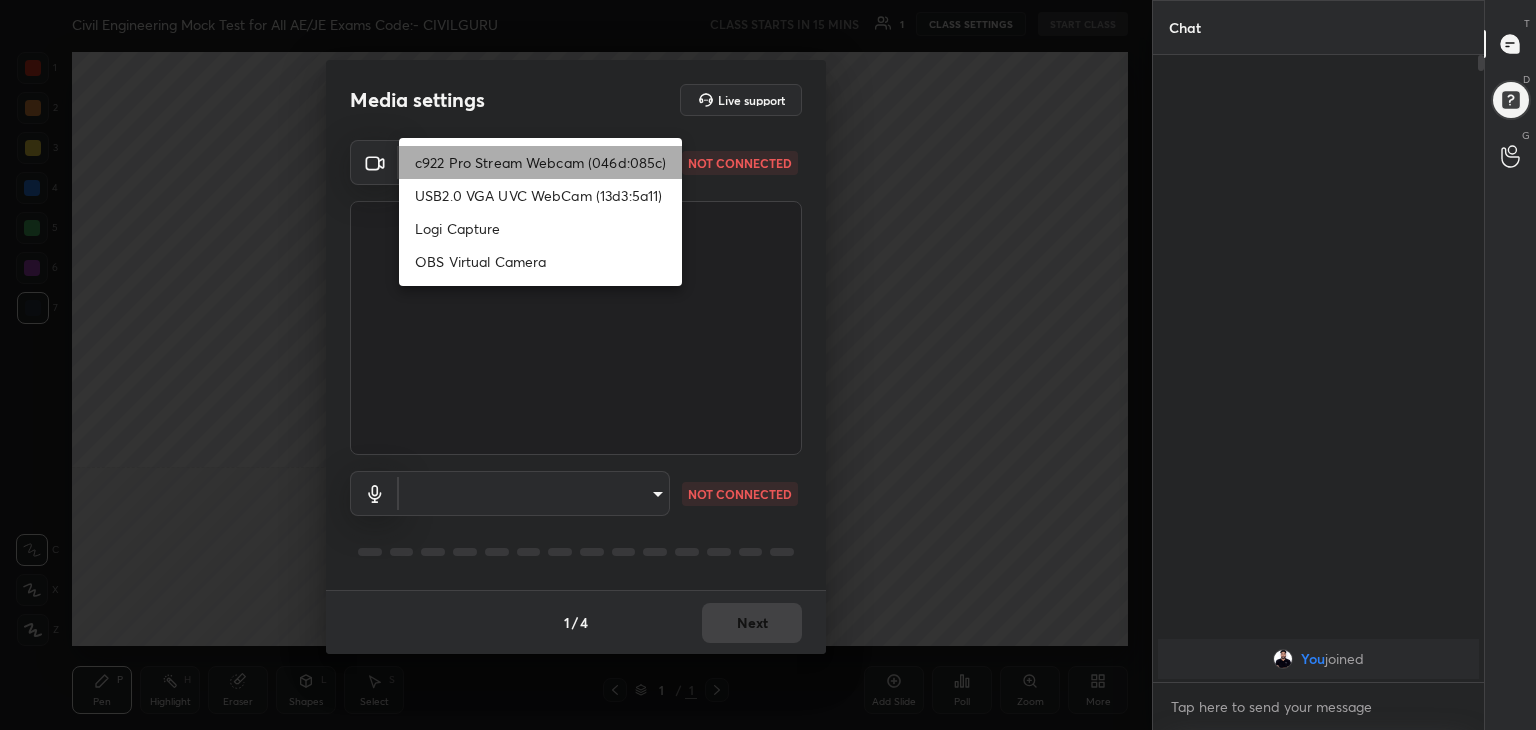 click on "c922 Pro Stream Webcam (046d:085c)" at bounding box center [540, 162] 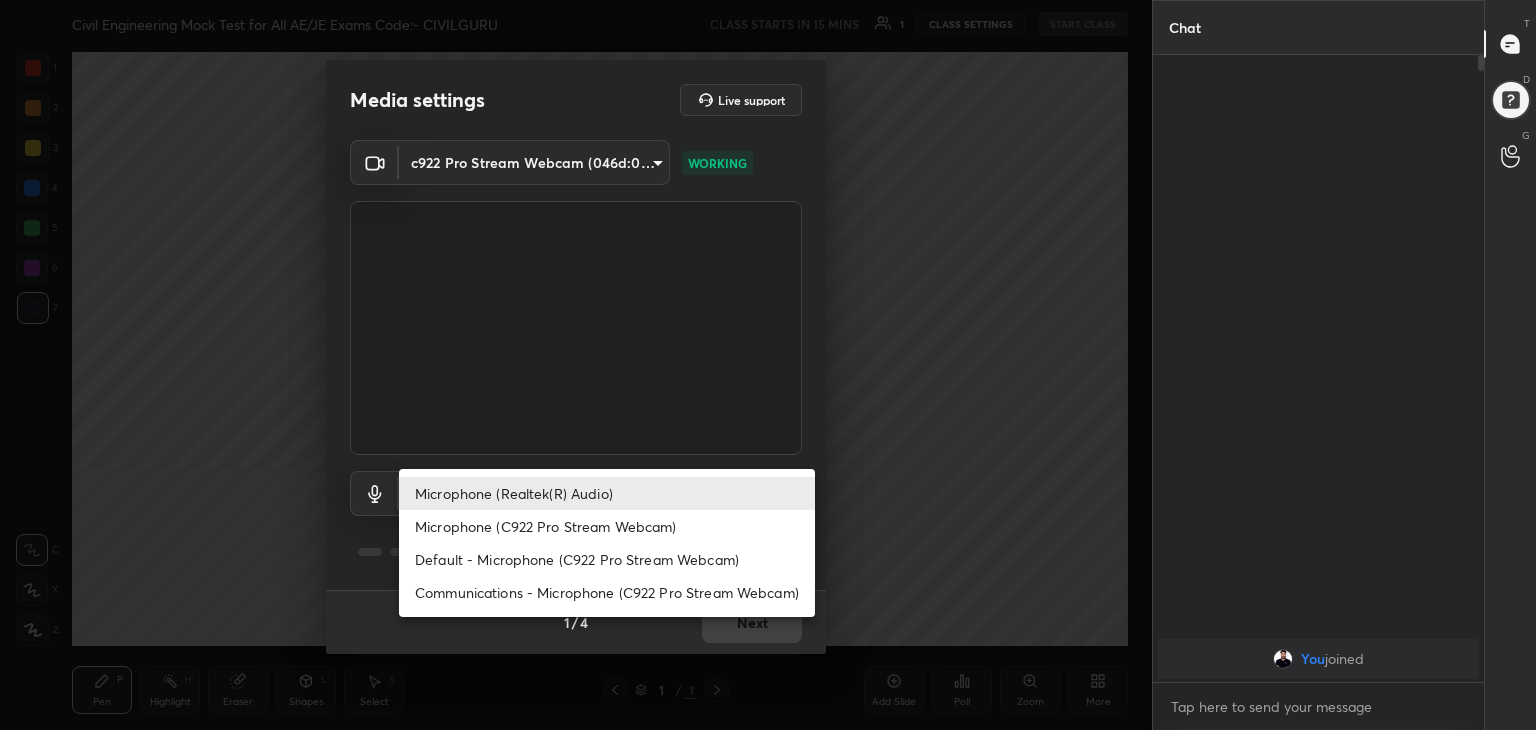 click on "C X Z C X Z E E Erase all H H Civil Engineering Mock Test for All AE/JE Exams Code:- CIVILGURU CLASS STARTS IN 15 MINS 1 CLASS SETTINGS START CLASS Setting up your live class Back Civil Engineering Mock Test for All AE/JE Exams Code:- CIVILGURU [FIRST] Pen P Highlight H Eraser Shapes L Select S 1 / 1 Add Slide Poll Zoom More Chat You joined 1 NEW MESSAGE Enable hand raising Enable raise hand to speak to learners. Once enabled, chat will be turned off temporarily. Enable x introducing Raise a hand with a doubt Now learners can raise their hand along with a doubt How it works? Doubts asked by learners will show up here Raise hand disabled You have disabled Raise hand currently. Enable it to invite learners to speak Enable Can't raise hand Looks like educator just invited you to speak. Please wait before you can raise your hand again. Got it T Messages (T) D Doubts (D) G Raise Hand (G) Report an issue Reason for reporting Buffering Chat not working Audio - Video sync issue Report 1" at bounding box center [768, 365] 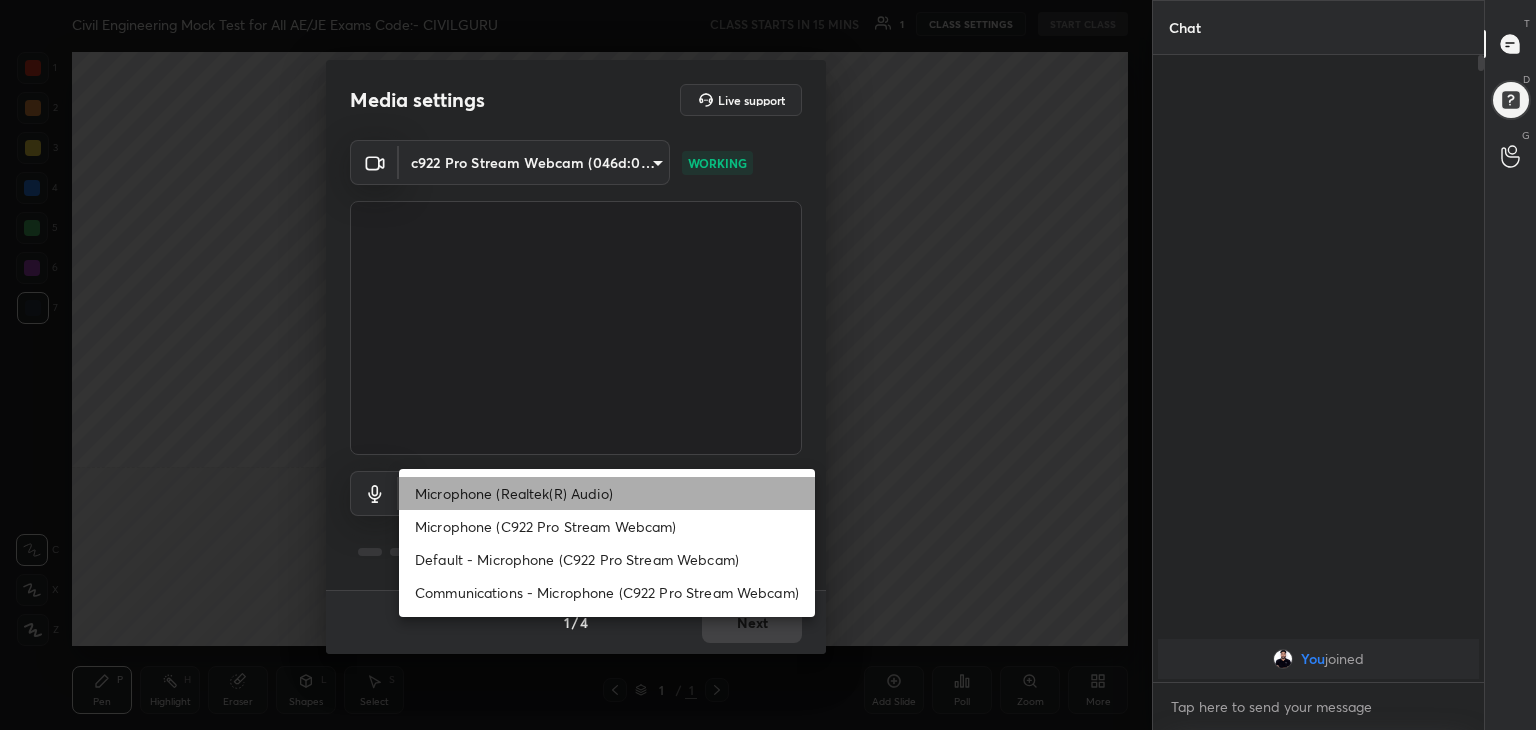 click on "Microphone (Realtek(R) Audio)" at bounding box center (607, 493) 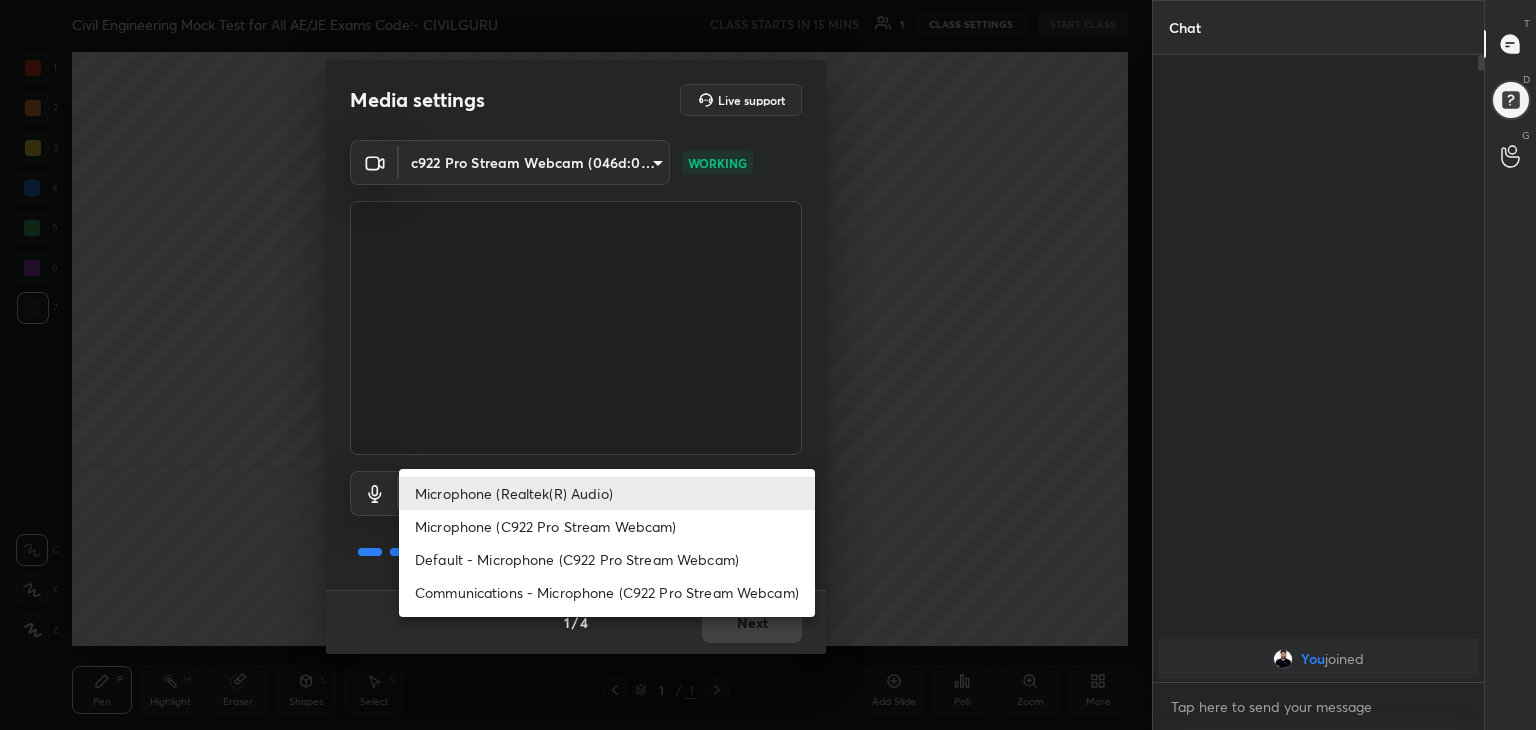 click on "C X Z C X Z E E Erase all H H Civil Engineering Mock Test for All AE/JE Exams Code:- CIVILGURU CLASS STARTS IN 15 MINS 1 CLASS SETTINGS START CLASS Setting up your live class Back Civil Engineering Mock Test for All AE/JE Exams Code:- CIVILGURU [FIRST] Pen P Highlight H Eraser Shapes L Select S 1 / 1 Add Slide Poll Zoom More Chat You joined 1 NEW MESSAGE Enable hand raising Enable raise hand to speak to learners. Once enabled, chat will be turned off temporarily. Enable x introducing Raise a hand with a doubt Now learners can raise their hand along with a doubt How it works? Doubts asked by learners will show up here Raise hand disabled You have disabled Raise hand currently. Enable it to invite learners to speak Enable Can't raise hand Looks like educator just invited you to speak. Please wait before you can raise your hand again. Got it T Messages (T) D Doubts (D) G Raise Hand (G) Report an issue Reason for reporting Buffering Chat not working Audio - Video sync issue Report 1" at bounding box center [768, 365] 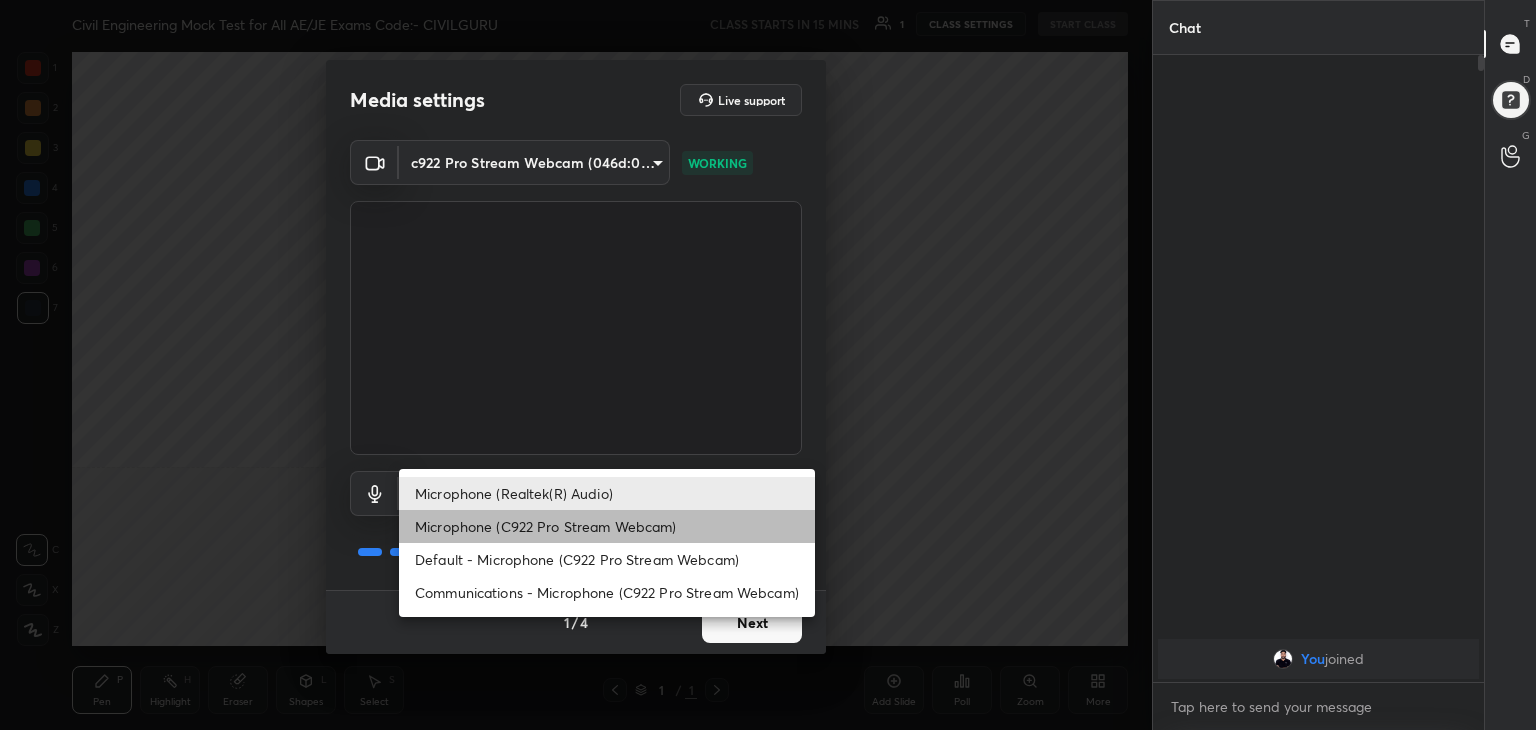 click on "Microphone (C922 Pro Stream Webcam)" at bounding box center [607, 526] 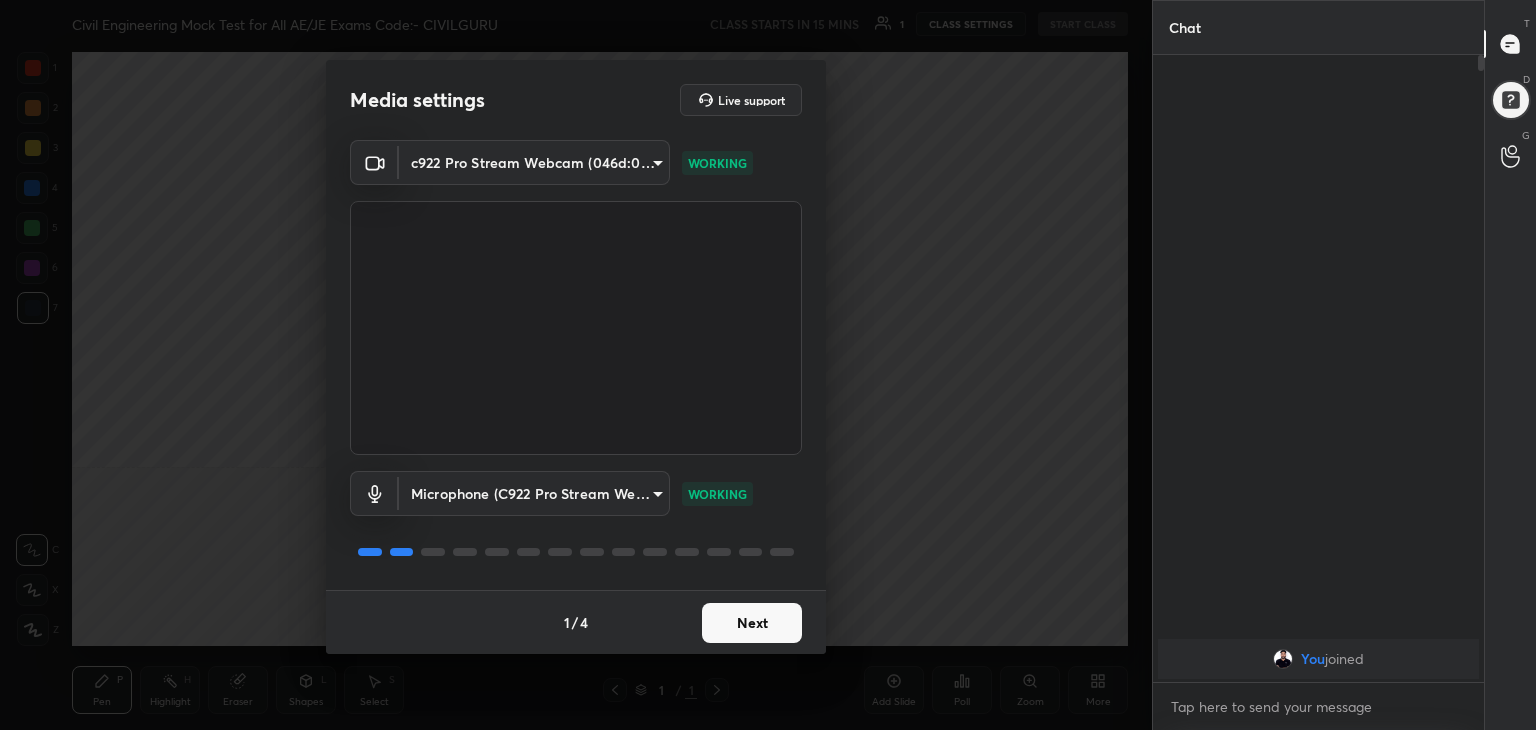 click on "Next" at bounding box center (752, 623) 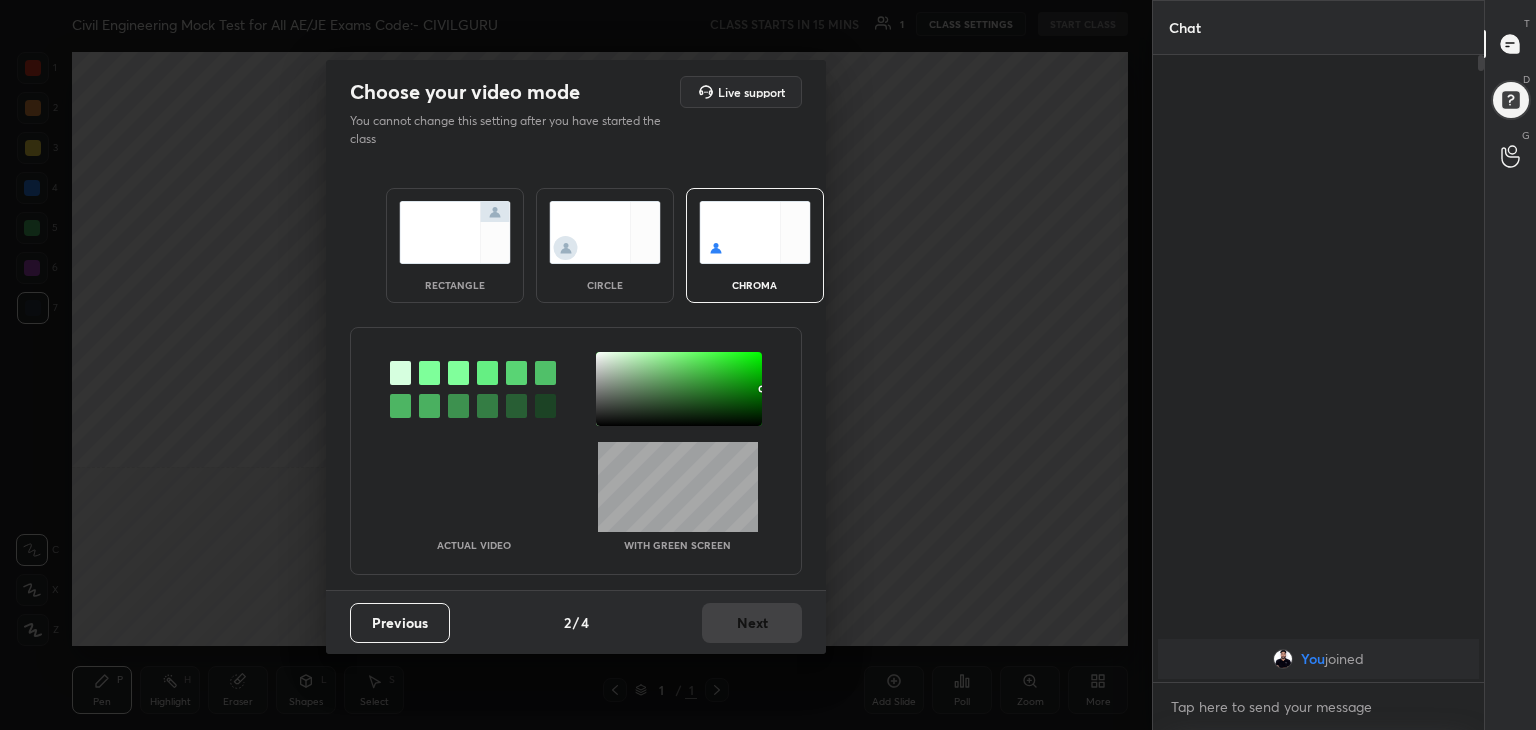 click at bounding box center [455, 232] 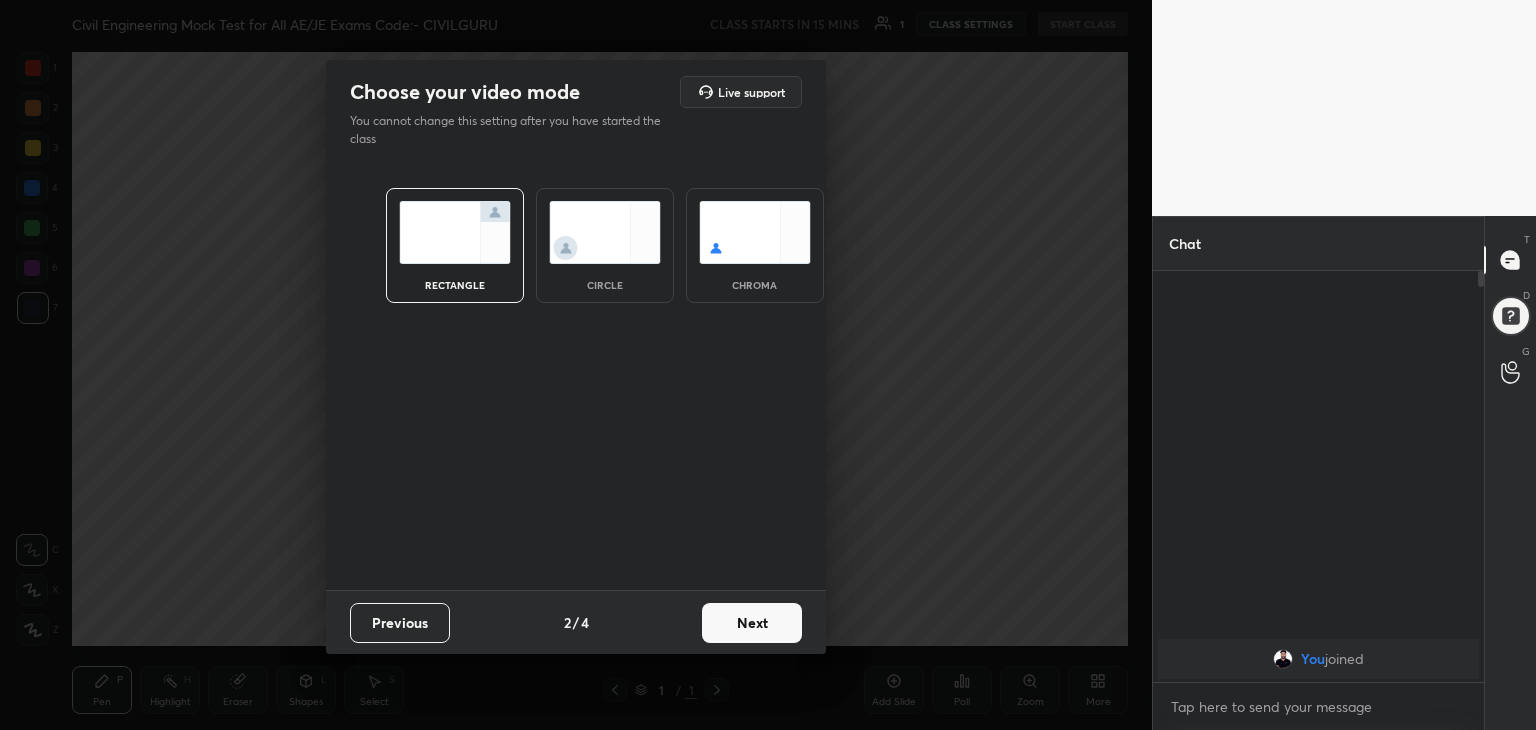 scroll, scrollTop: 405, scrollLeft: 325, axis: both 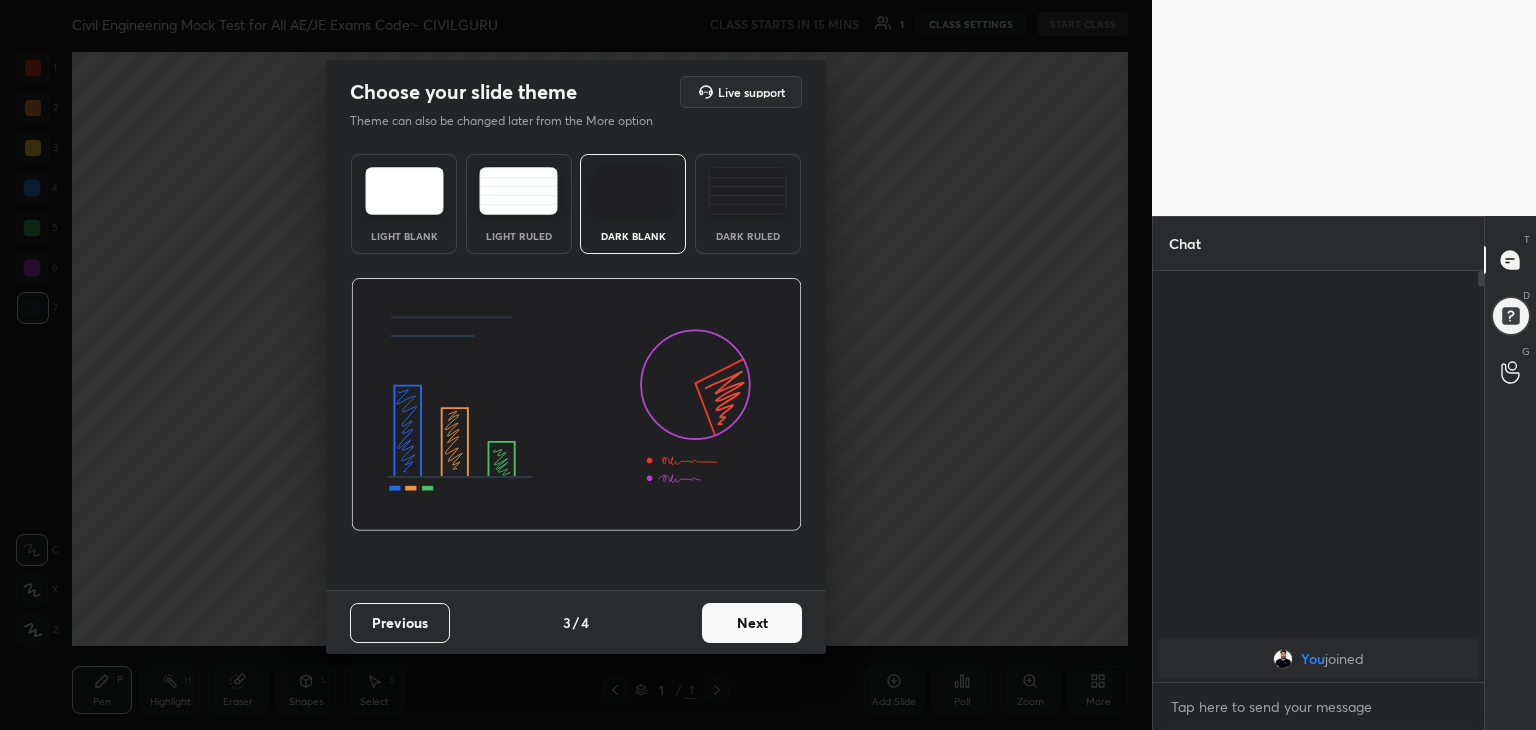 click on "Light Blank" at bounding box center (404, 204) 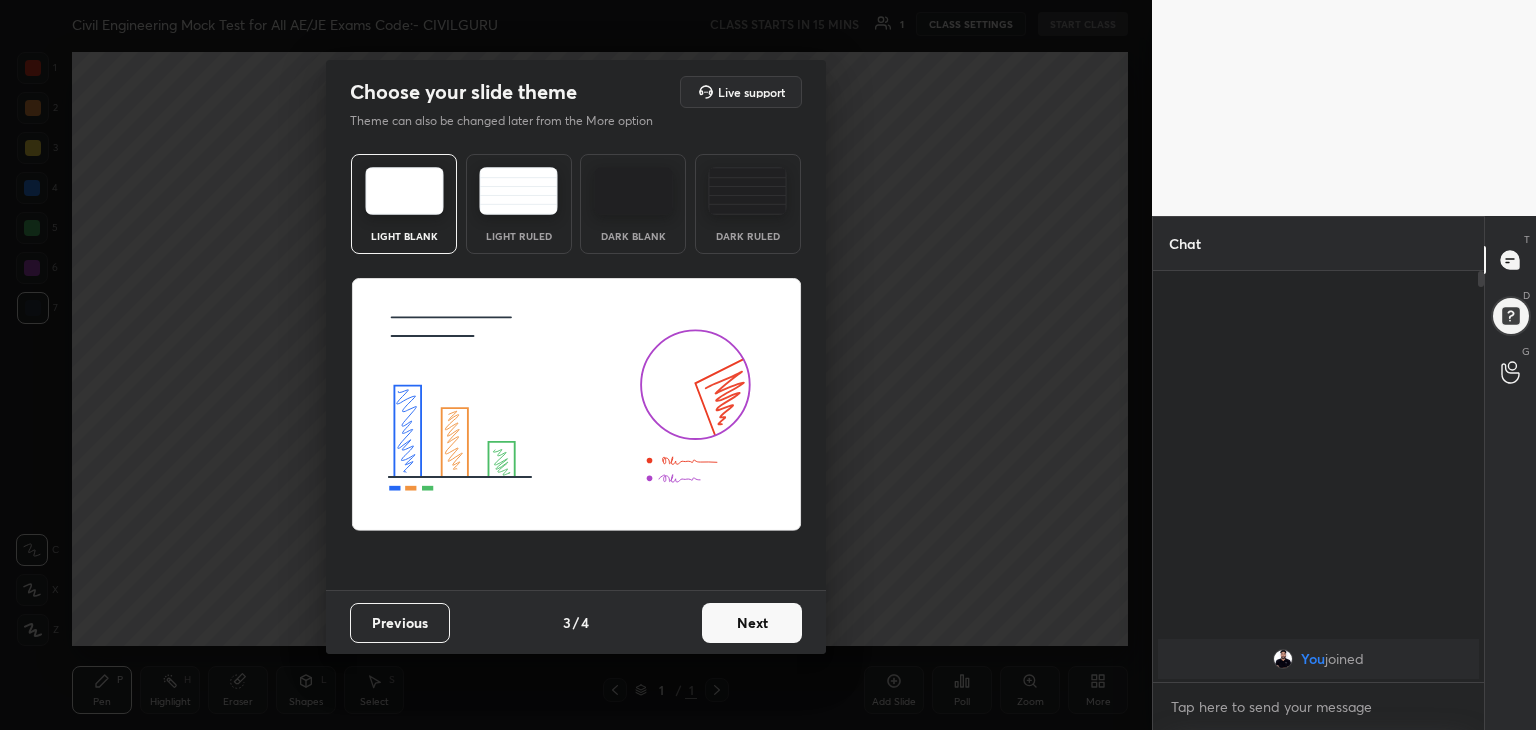 click on "Next" at bounding box center (752, 623) 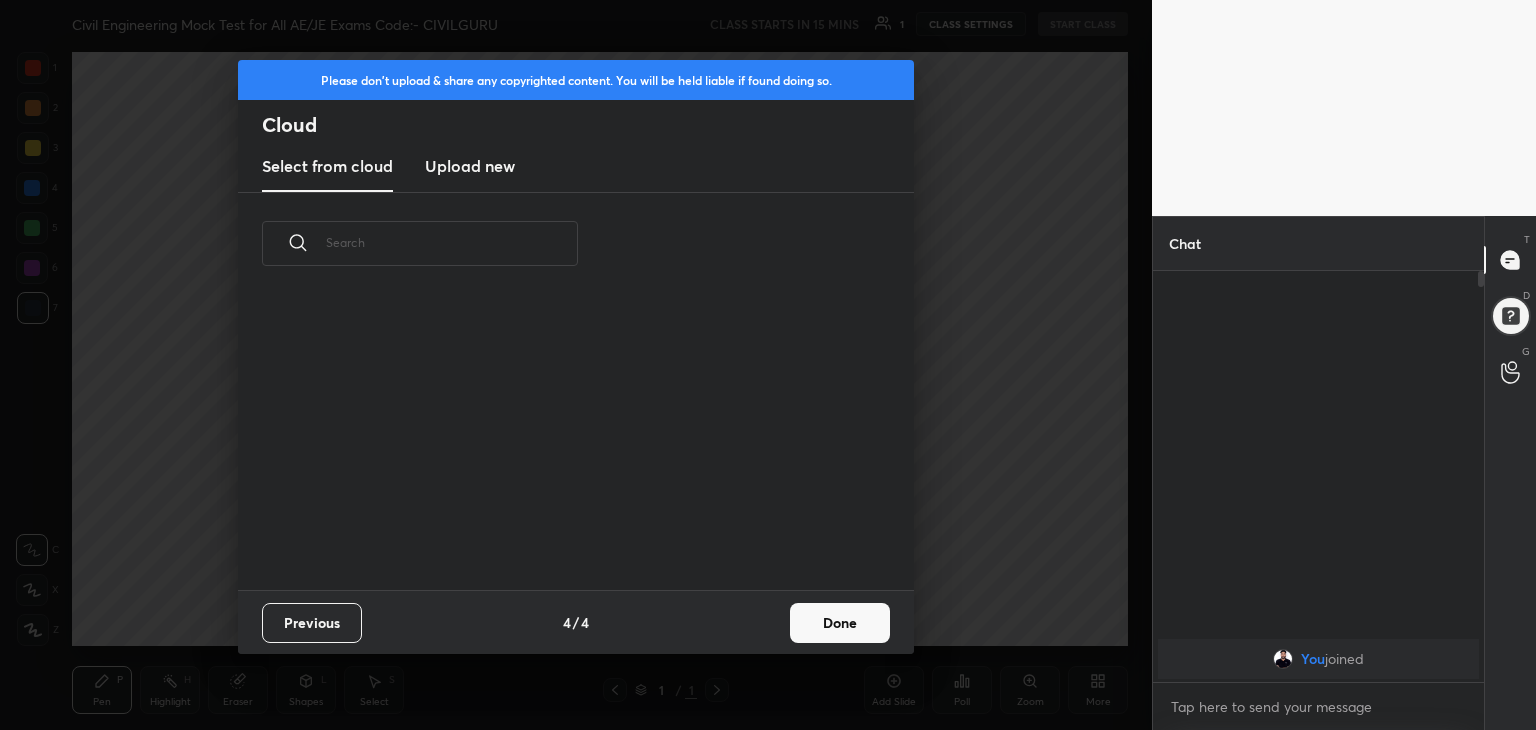 scroll, scrollTop: 6, scrollLeft: 10, axis: both 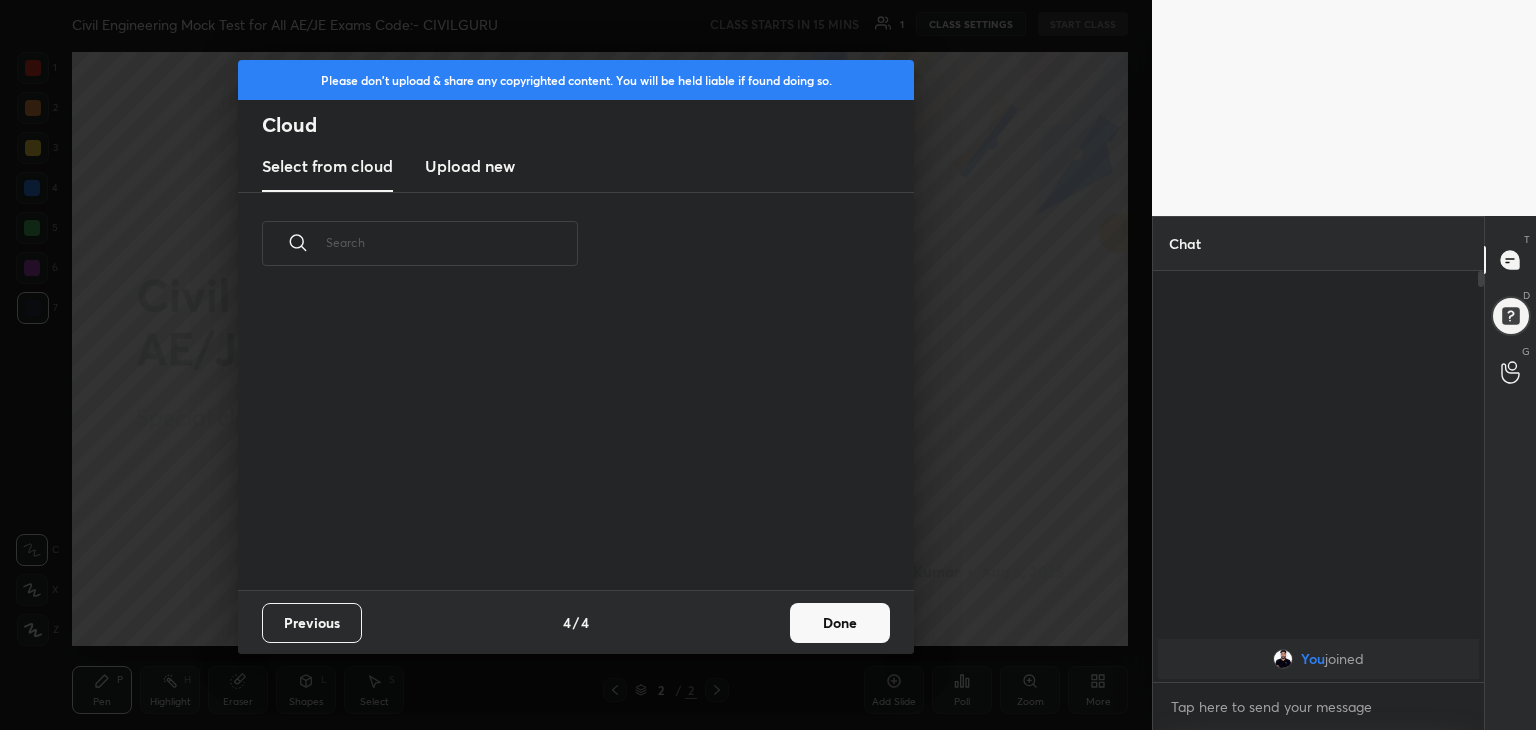 click on "Done" at bounding box center (840, 623) 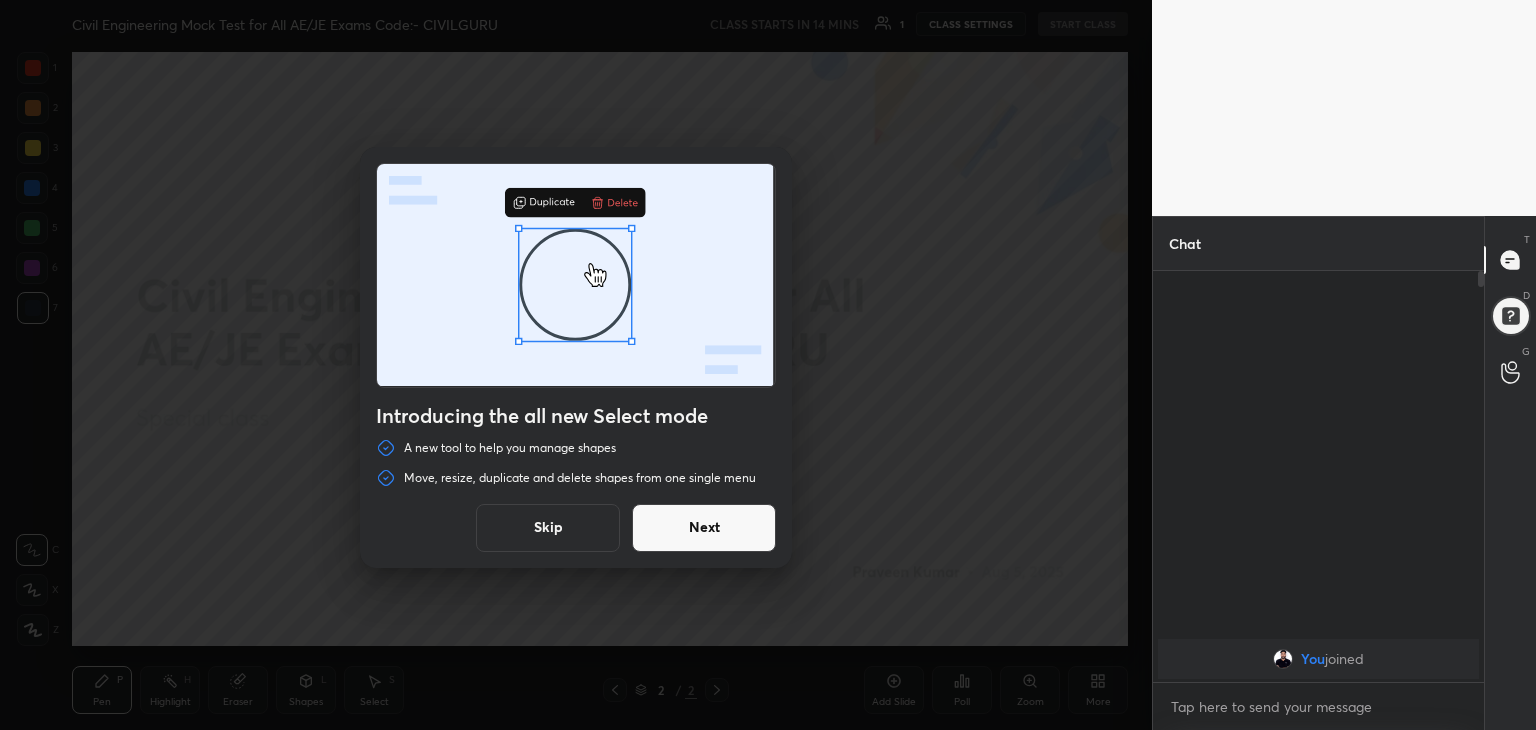 click on "Skip" at bounding box center (548, 528) 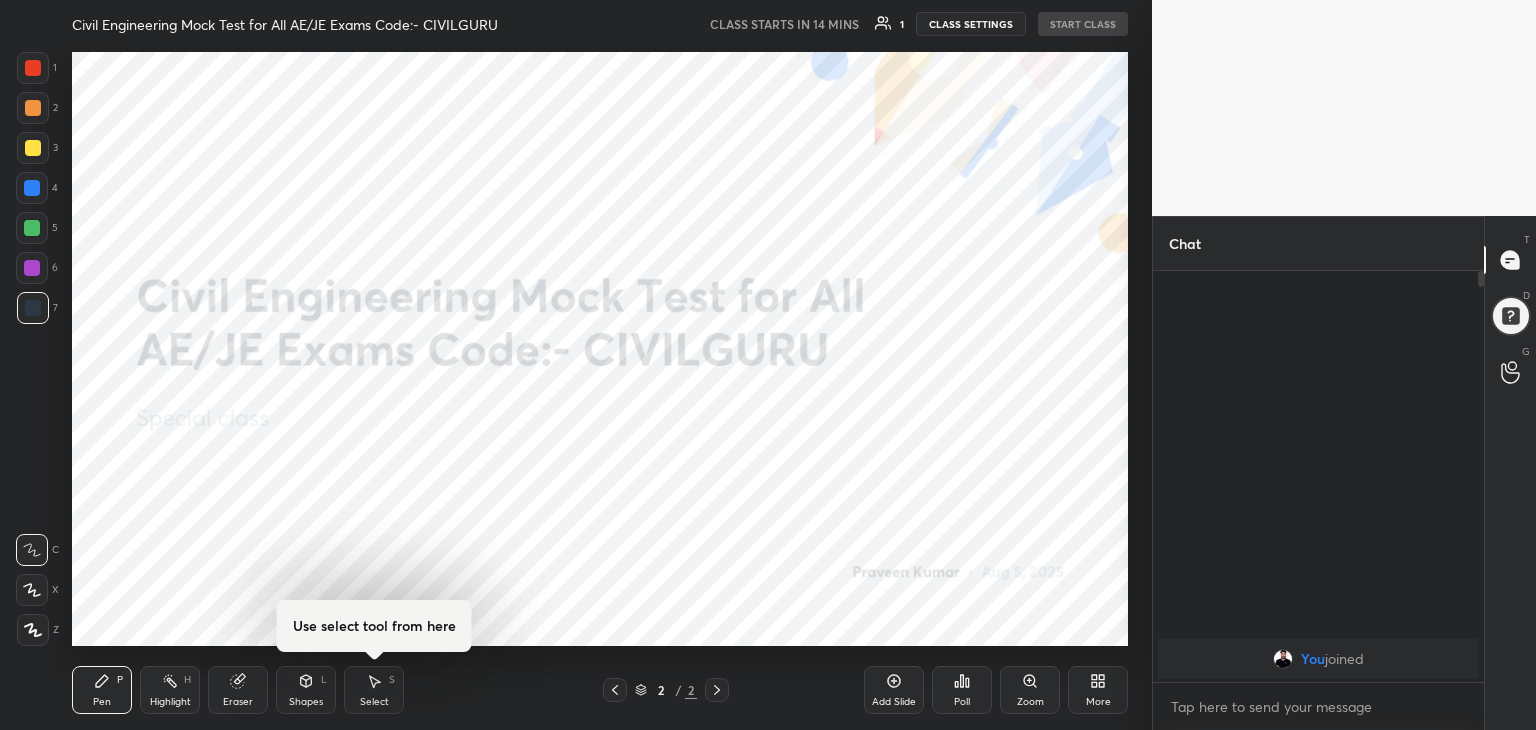 click on "More" at bounding box center [1098, 702] 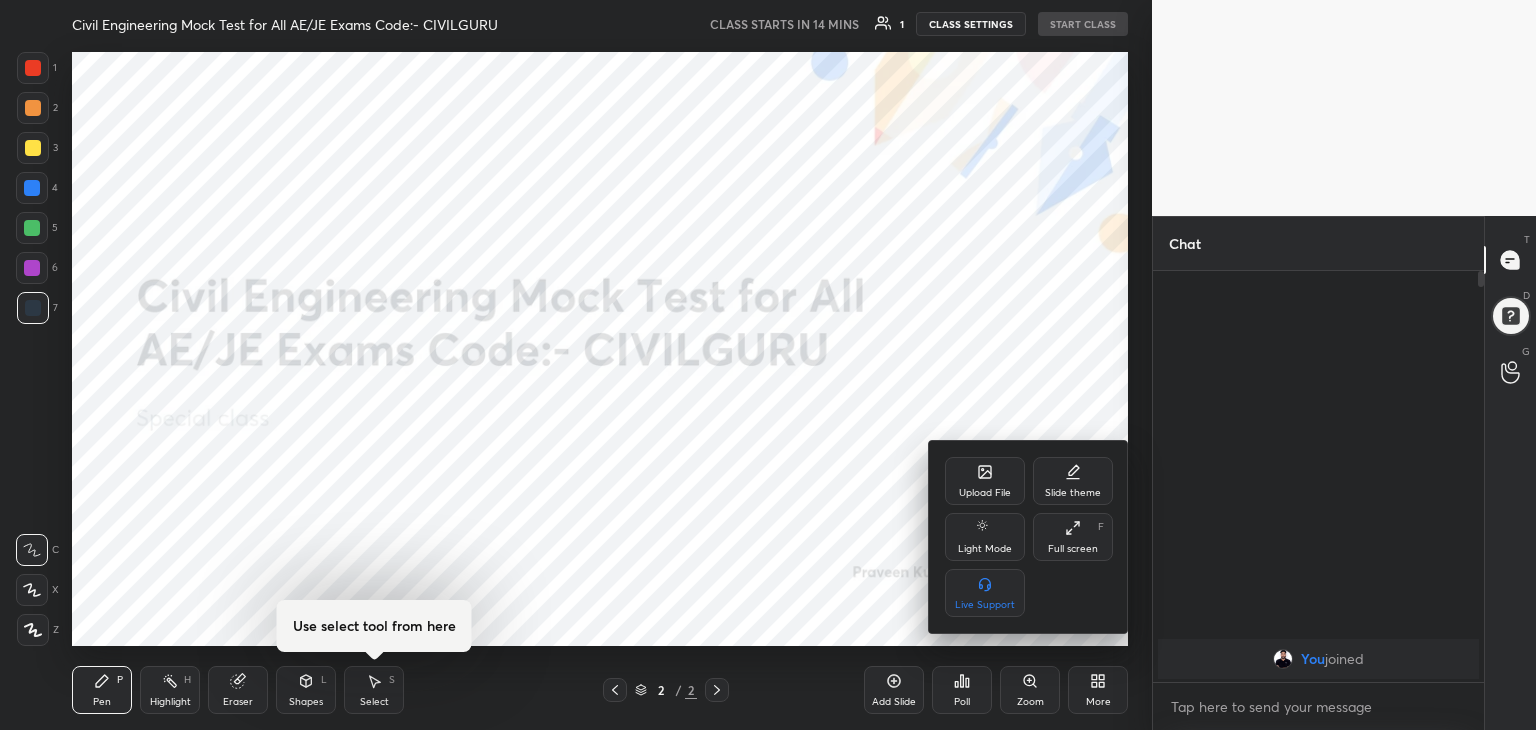 click on "Upload File" at bounding box center (985, 481) 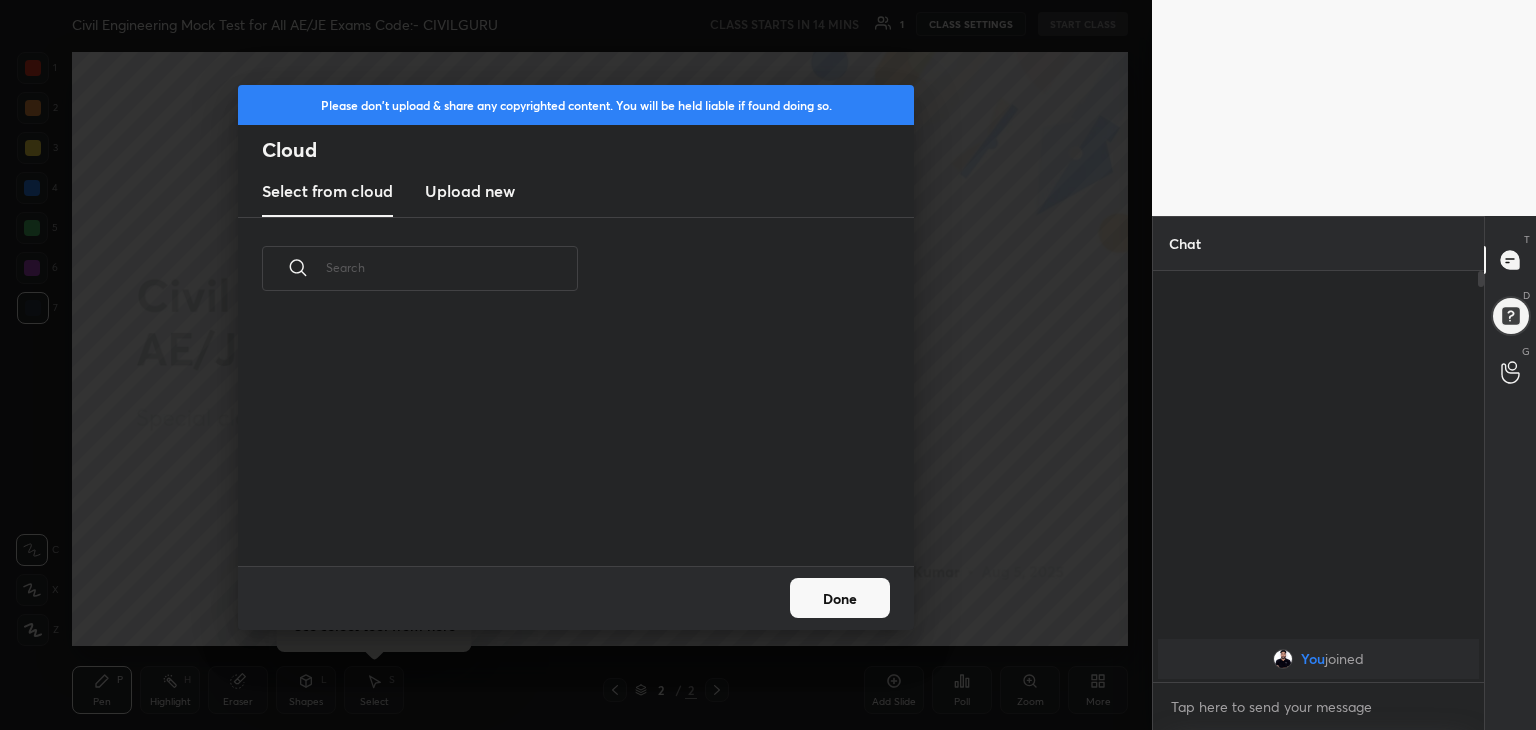 scroll, scrollTop: 5, scrollLeft: 10, axis: both 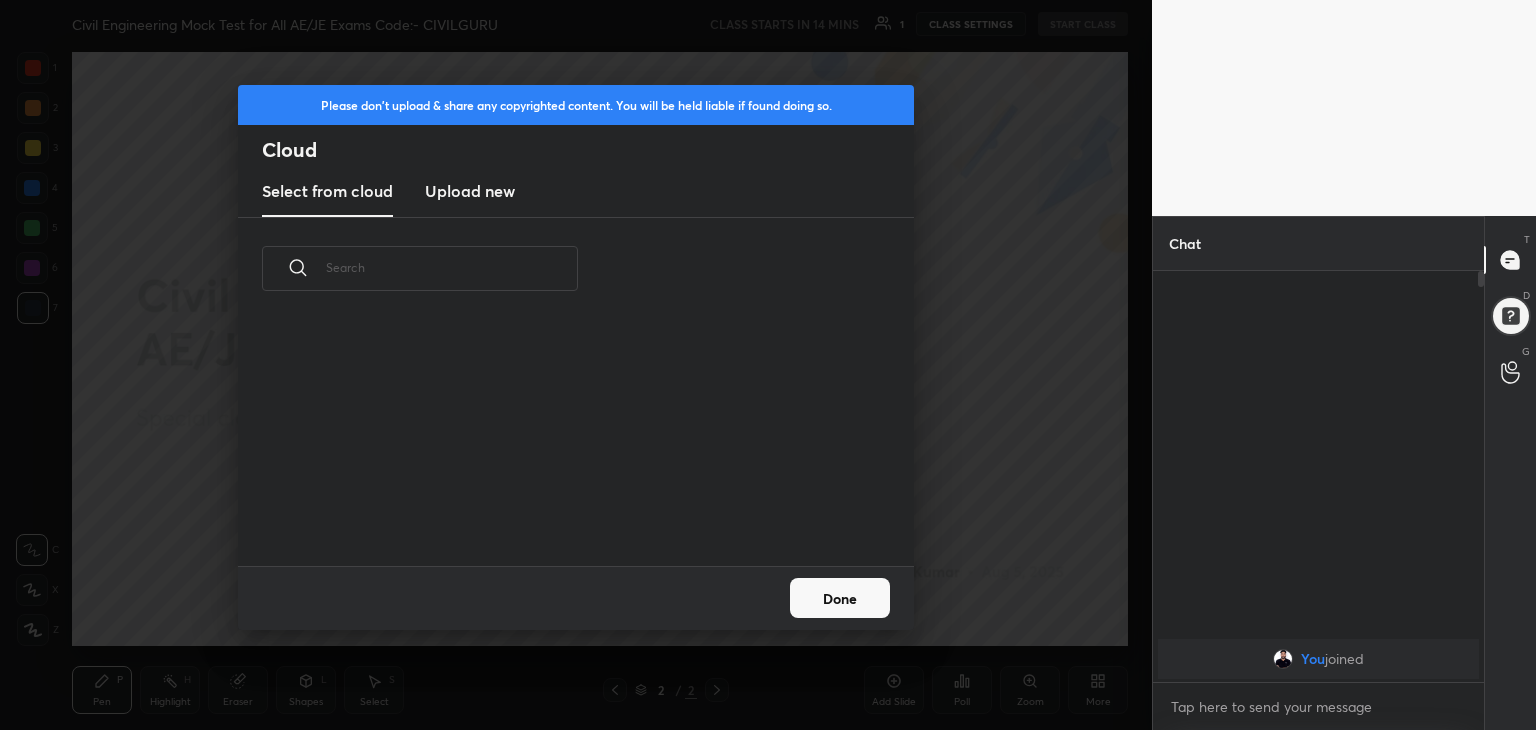 click on "Upload new" at bounding box center [470, 191] 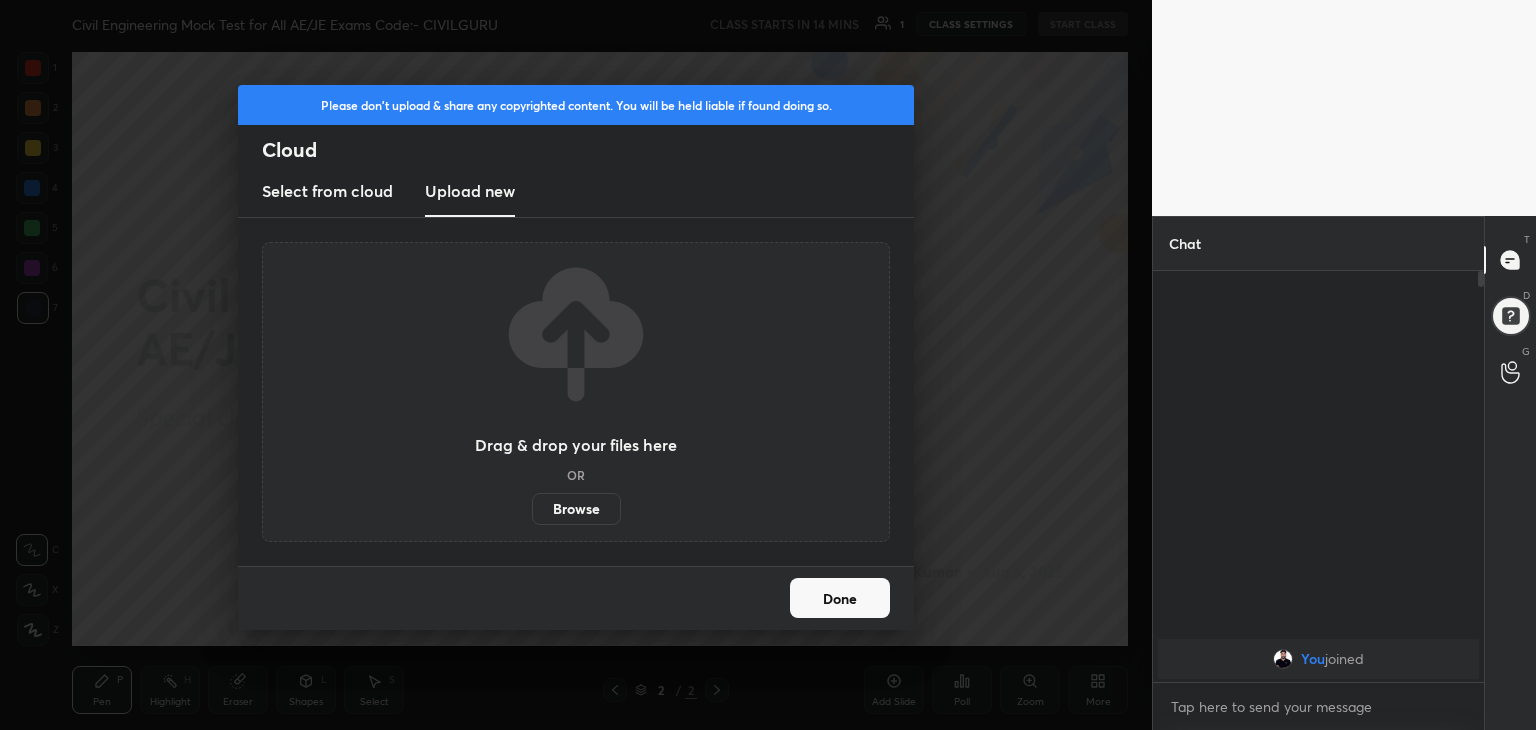 click on "Select from cloud" at bounding box center [327, 191] 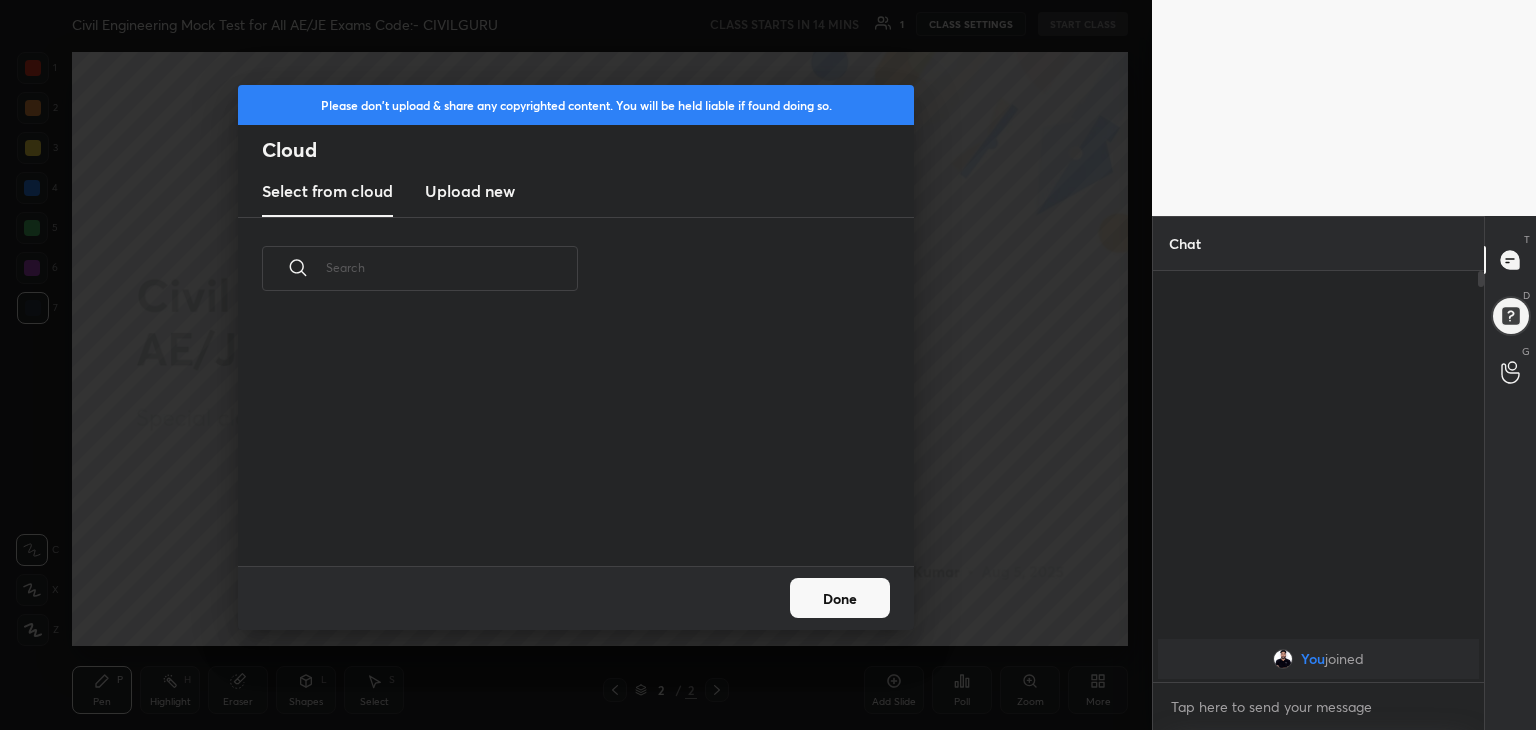 click on "Done" at bounding box center (840, 598) 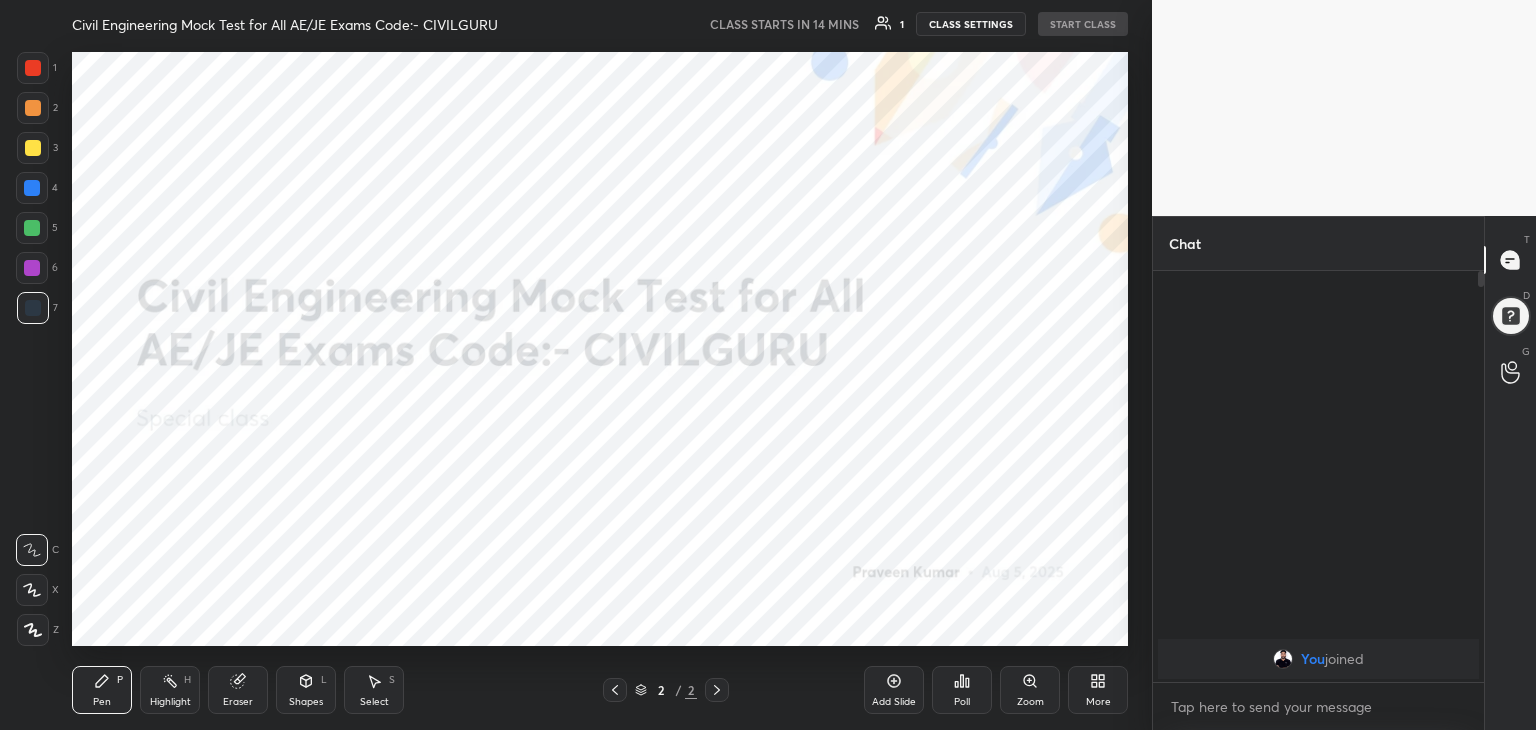 click on "More" at bounding box center (1098, 690) 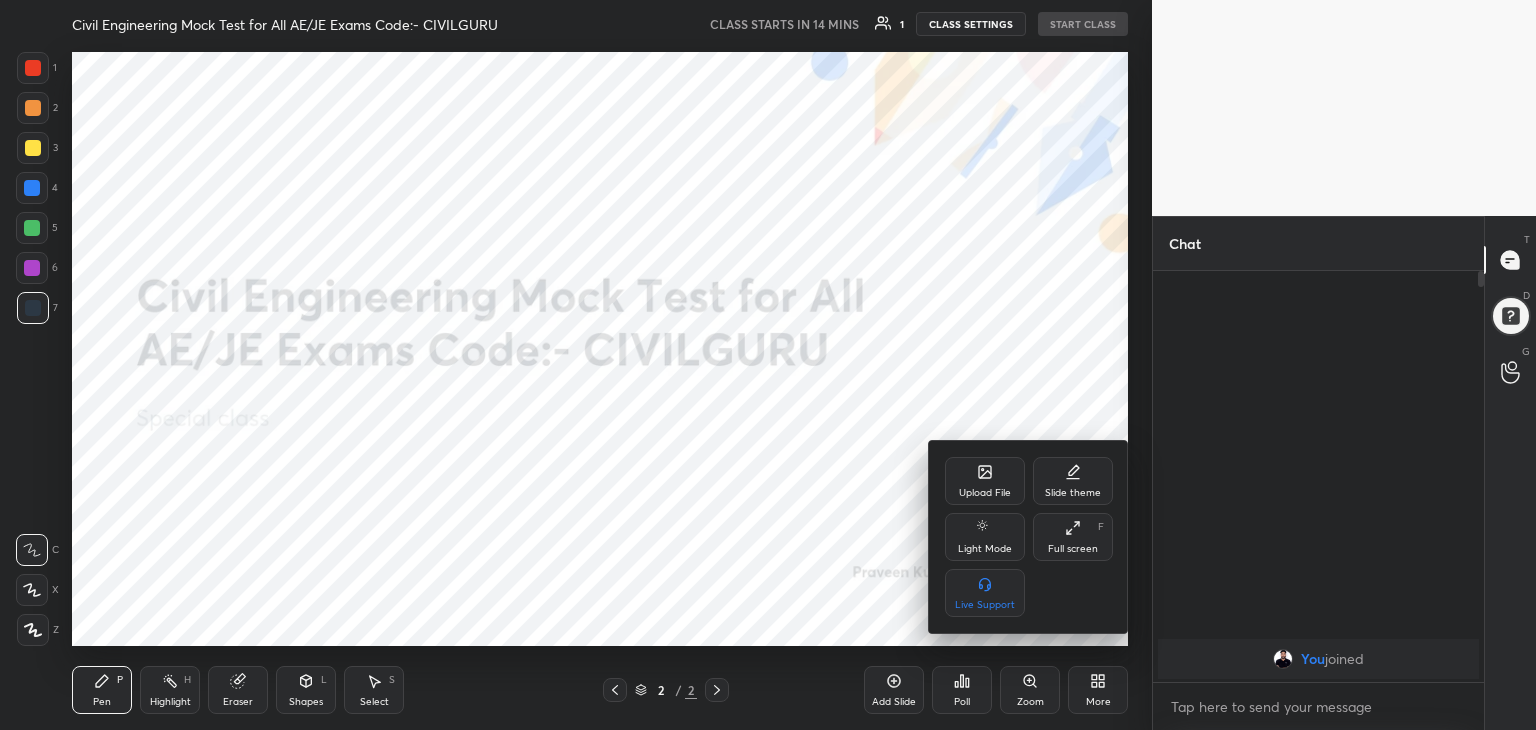 click on "Upload File" at bounding box center [985, 481] 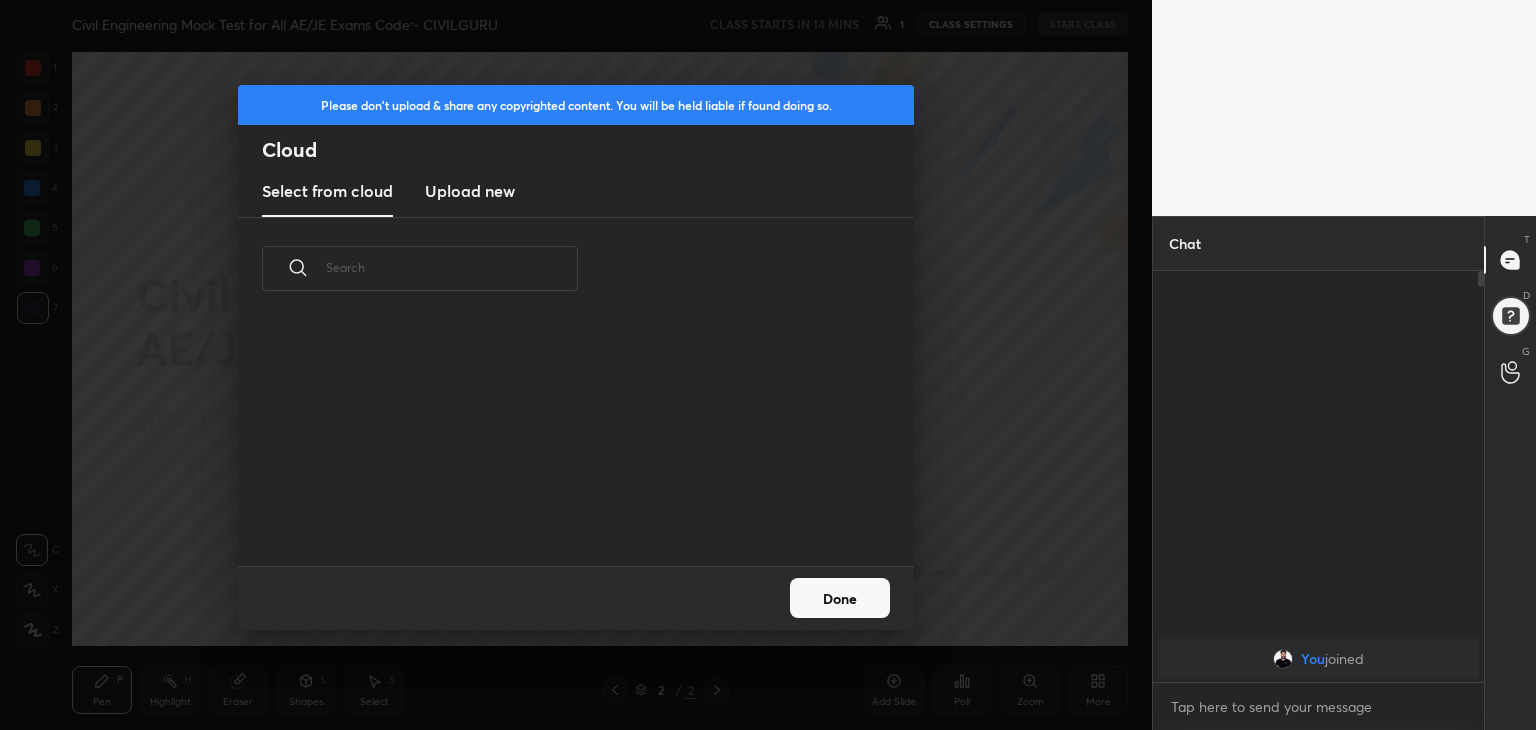 scroll, scrollTop: 5, scrollLeft: 10, axis: both 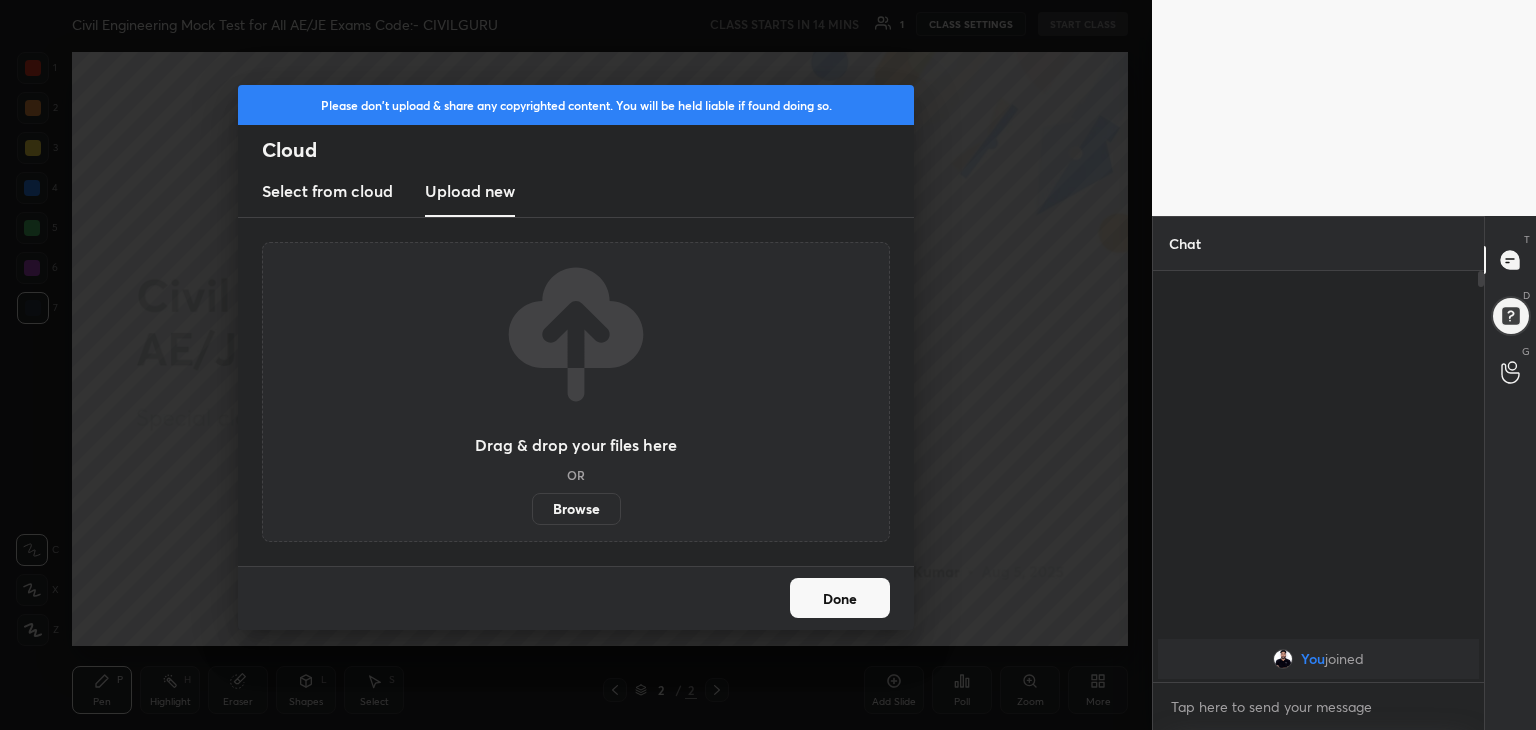 click on "Browse" at bounding box center [576, 509] 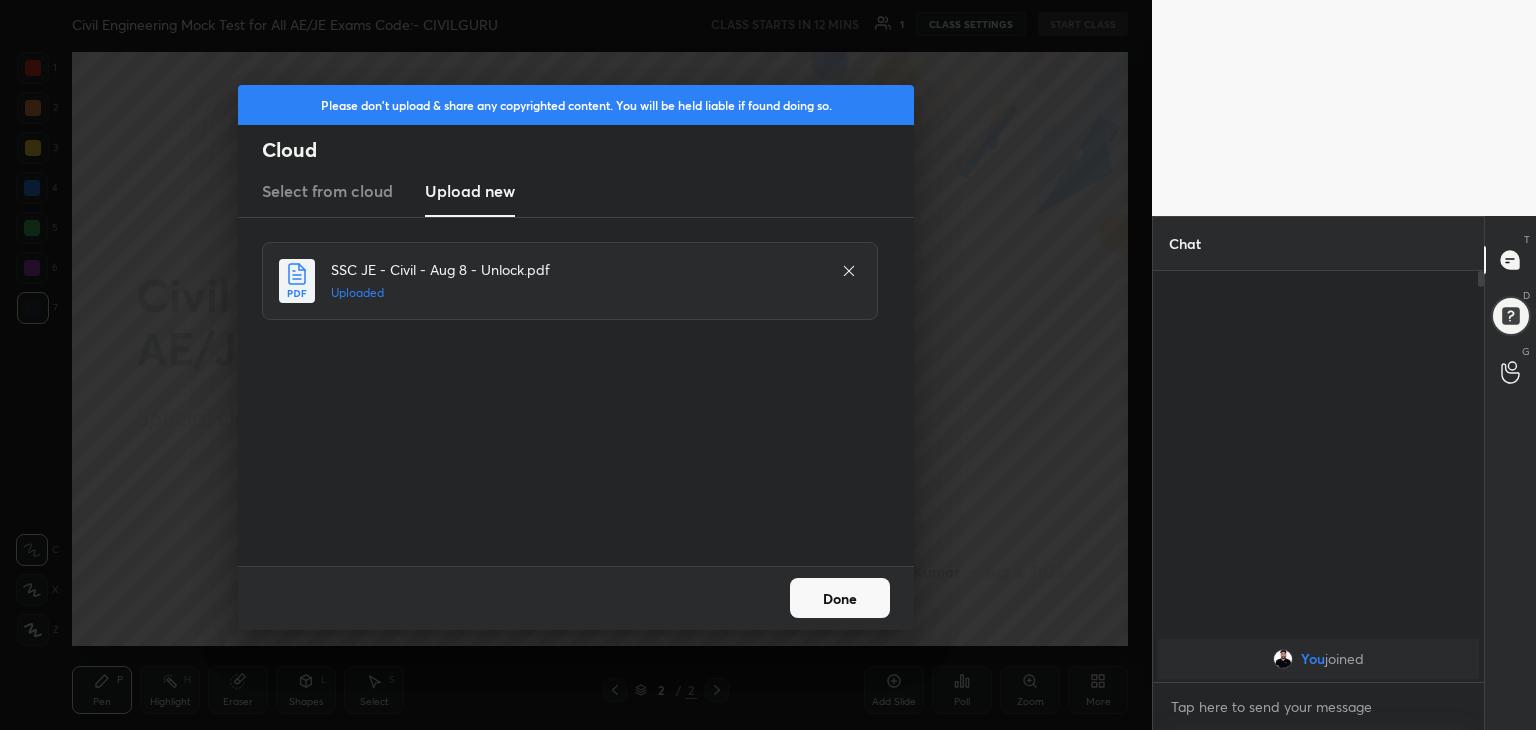 click on "Done" at bounding box center (840, 598) 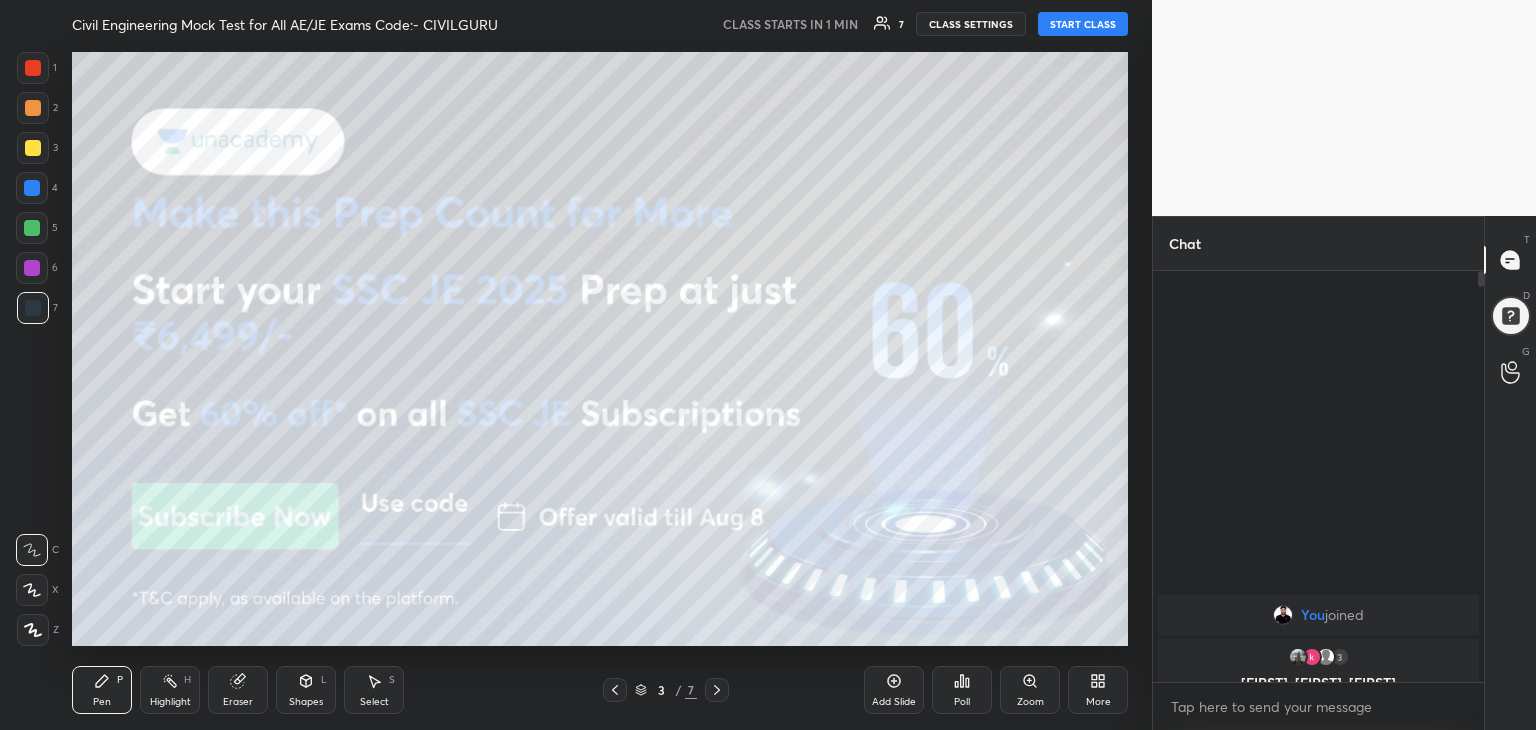 click on "More" at bounding box center [1098, 690] 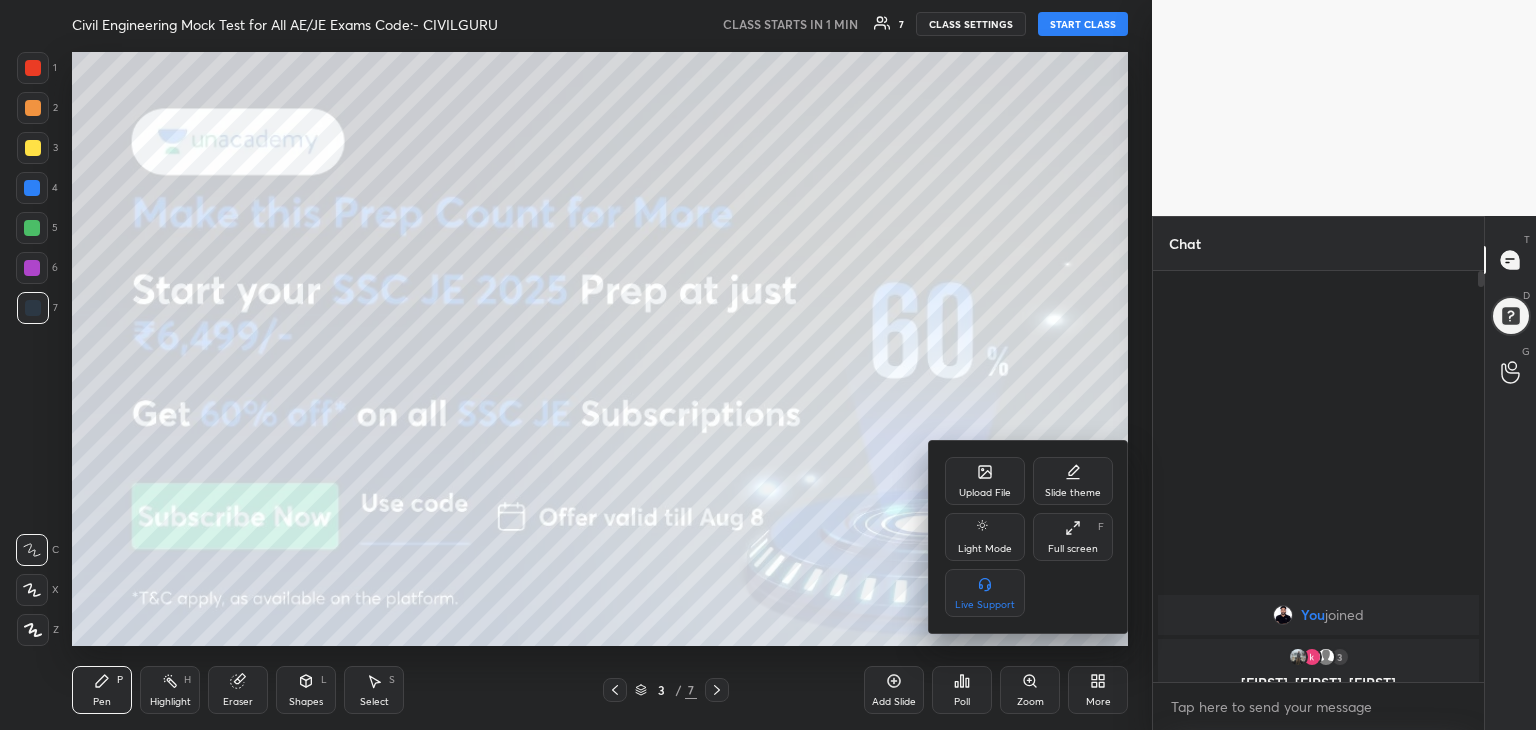 click on "Upload File" at bounding box center [985, 493] 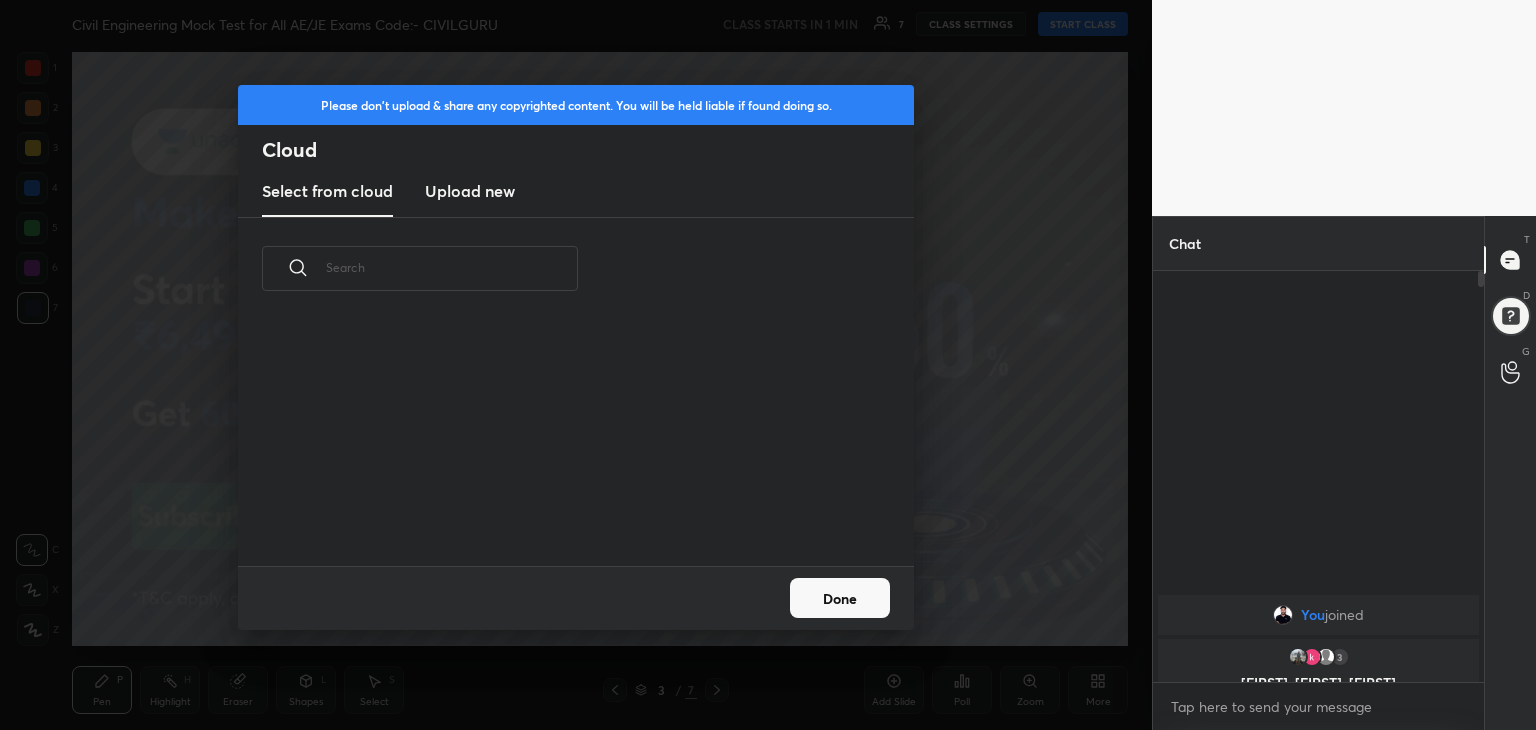 scroll, scrollTop: 5, scrollLeft: 10, axis: both 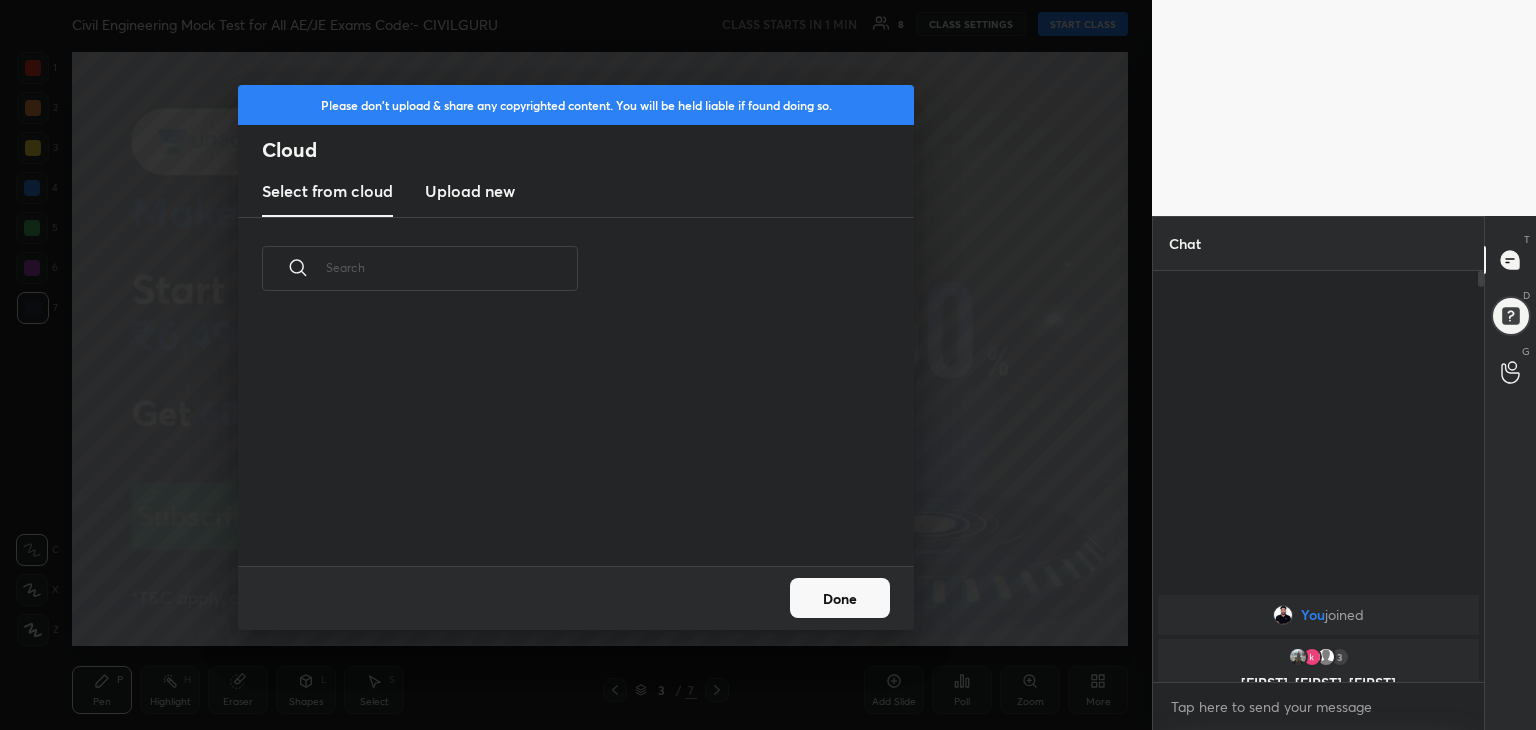 click on "Upload new" at bounding box center [470, 191] 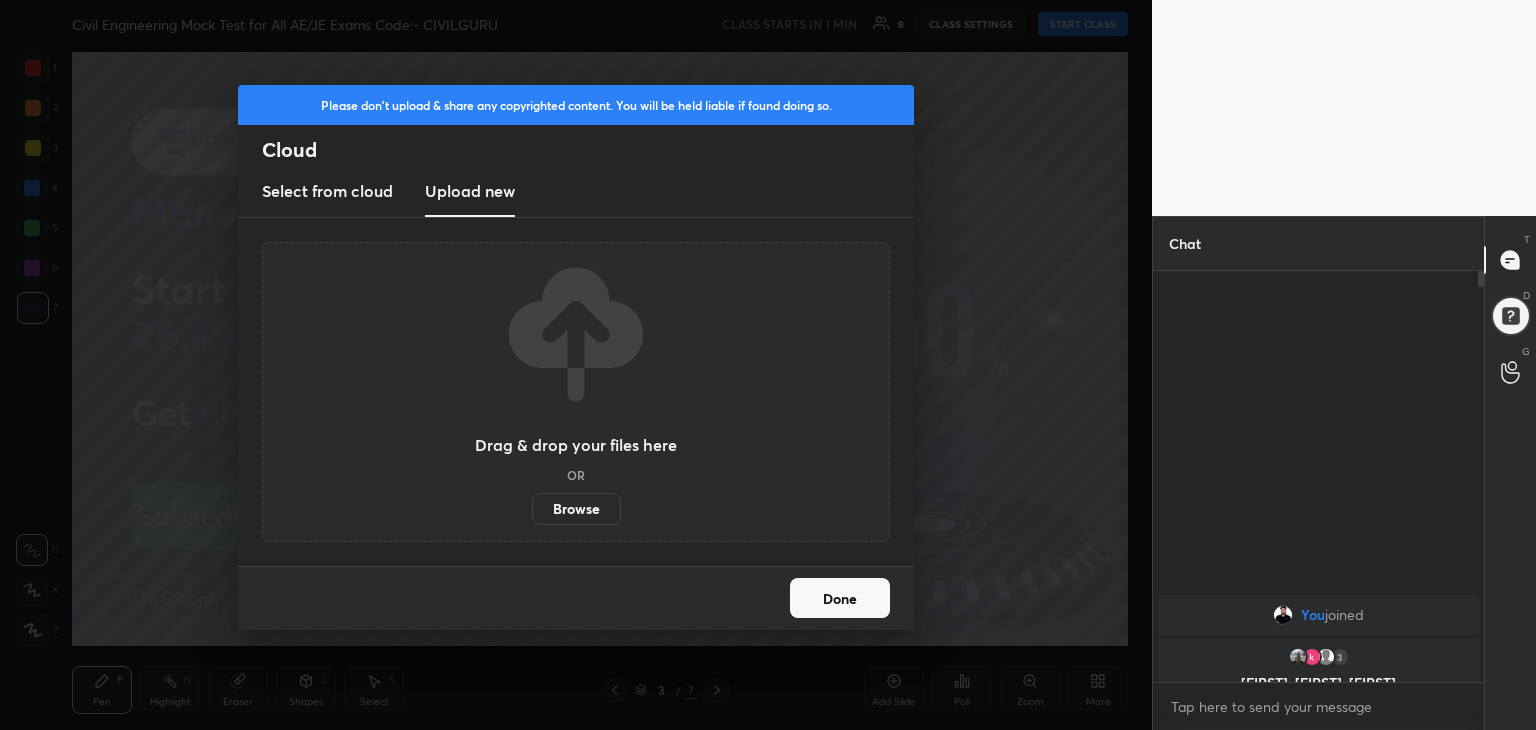 click on "Browse" at bounding box center (576, 509) 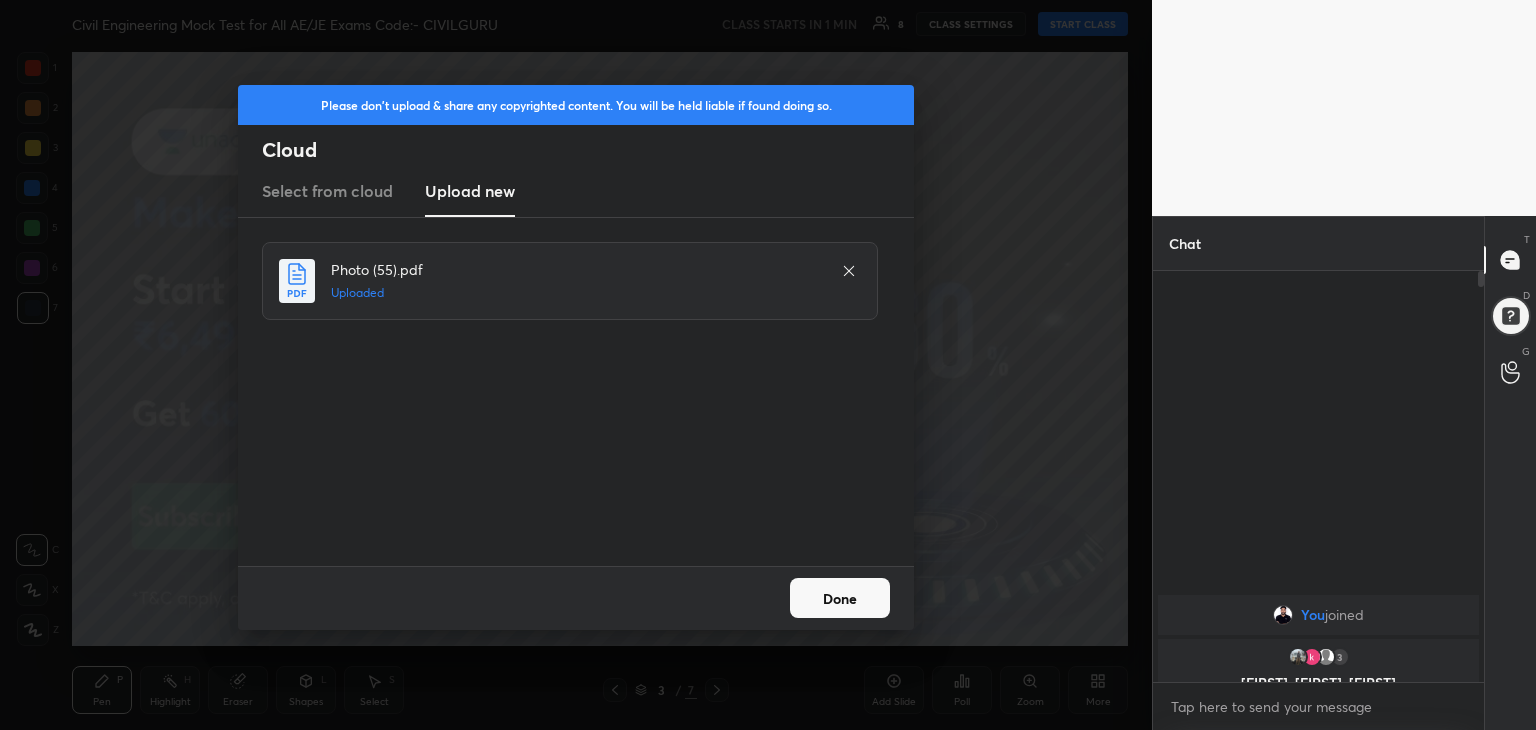 click on "Done" at bounding box center [840, 598] 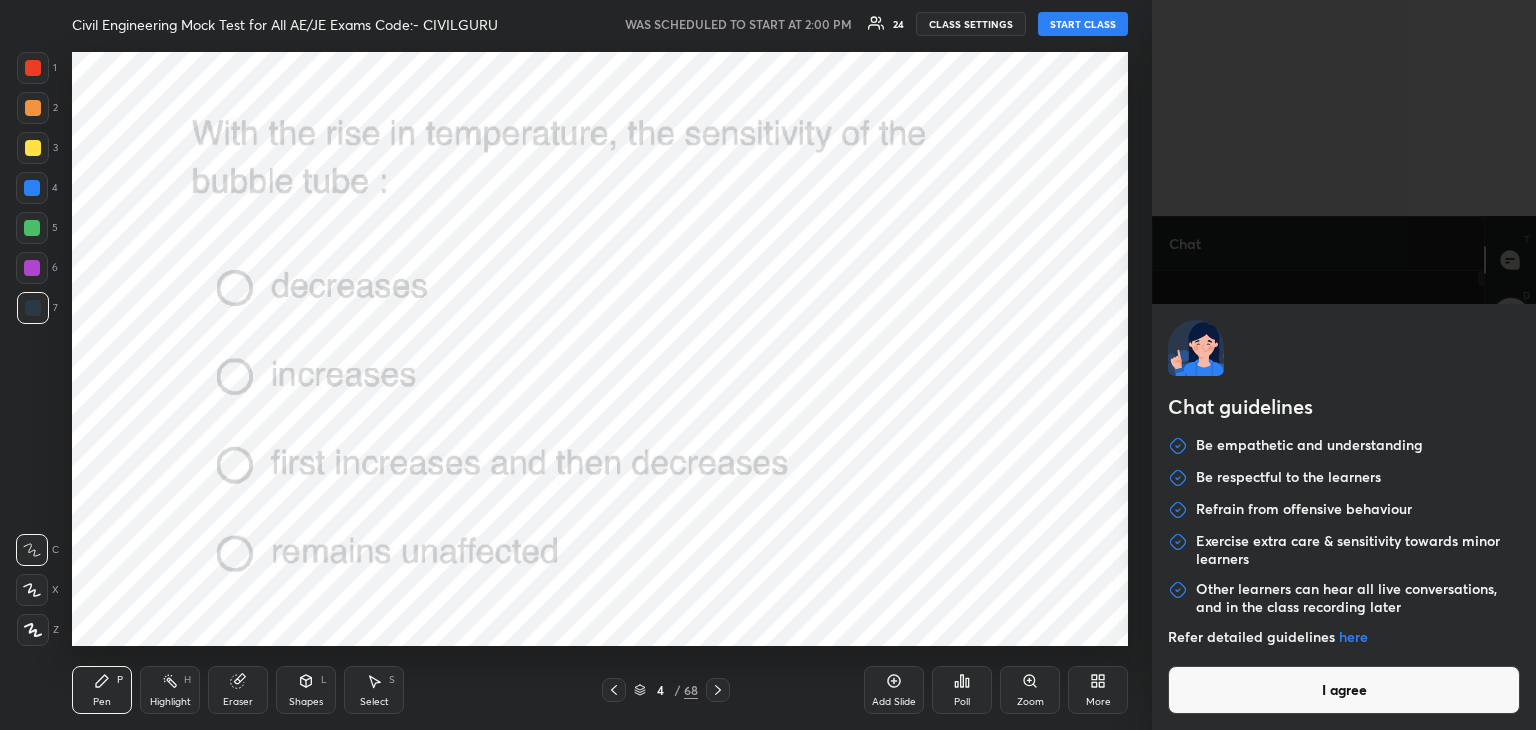 click on "C X Z C X Z E E Erase all H H Civil Engineering Mock Test for All AE/JE Exams Code:- CIVILGURU WAS SCHEDULED TO START AT 2:00 PM 24 CLASS SETTINGS START CLASS Setting up your live class Back Civil Engineering Mock Test for All AE/JE Exams Code:- CIVILGURU [FIRST] [LAST] Pen P Highlight H Eraser Shapes L Select S 4 / 68 Add Slide Poll Zoom More Chat You joined 17 [FIRST], [FIRST], [FIRST] & 17 others joined [FIRST], [FIRST], [FIRST] joined 24 NEW MESSAGES Enable hand raising Enable raise hand to speak to learners. Once enabled, chat will be turned off temporarily. Enable x introducing Raise a hand with a doubt Now learners can raise their hand along with a doubt How it works? Doubts asked by learners will show up here Raise hand disabled You have disabled Raise hand currently. Enable it to invite learners to speak Enable Can't raise hand Looks like educator just invited you to speak. Please wait before you can raise your hand again. Got it T Messages (T) D Doubts (D) G Raise Hand (G) Buffering" at bounding box center [768, 365] 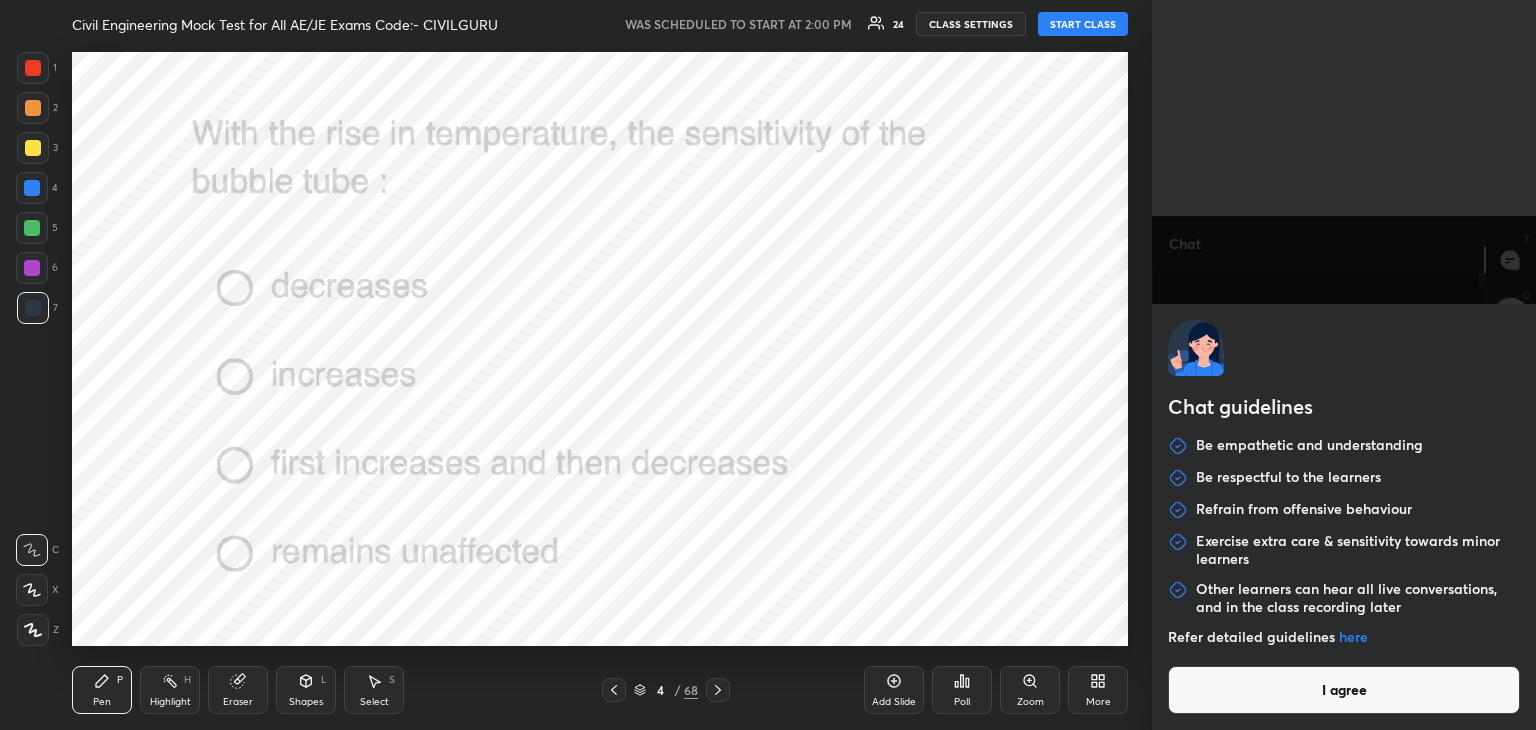 click on "Chat guidelines Be empathetic and understanding Be respectful to the learners Refrain from offensive behaviour Exercise extra care & sensitivity towards minor learners Other learners can hear all live conversations, and in the class recording later Refer detailed guidelines   here I agree" at bounding box center (1344, 517) 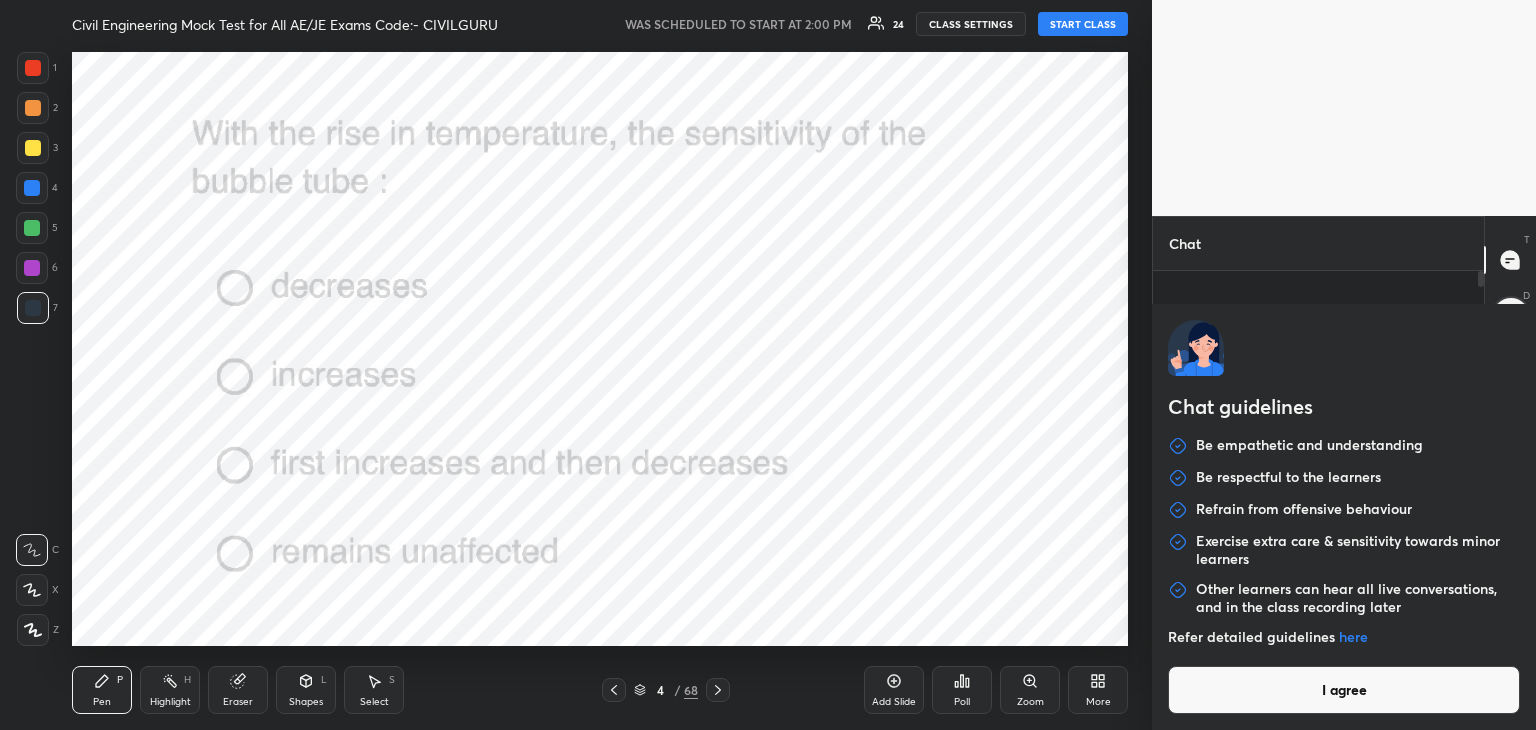 type on "x" 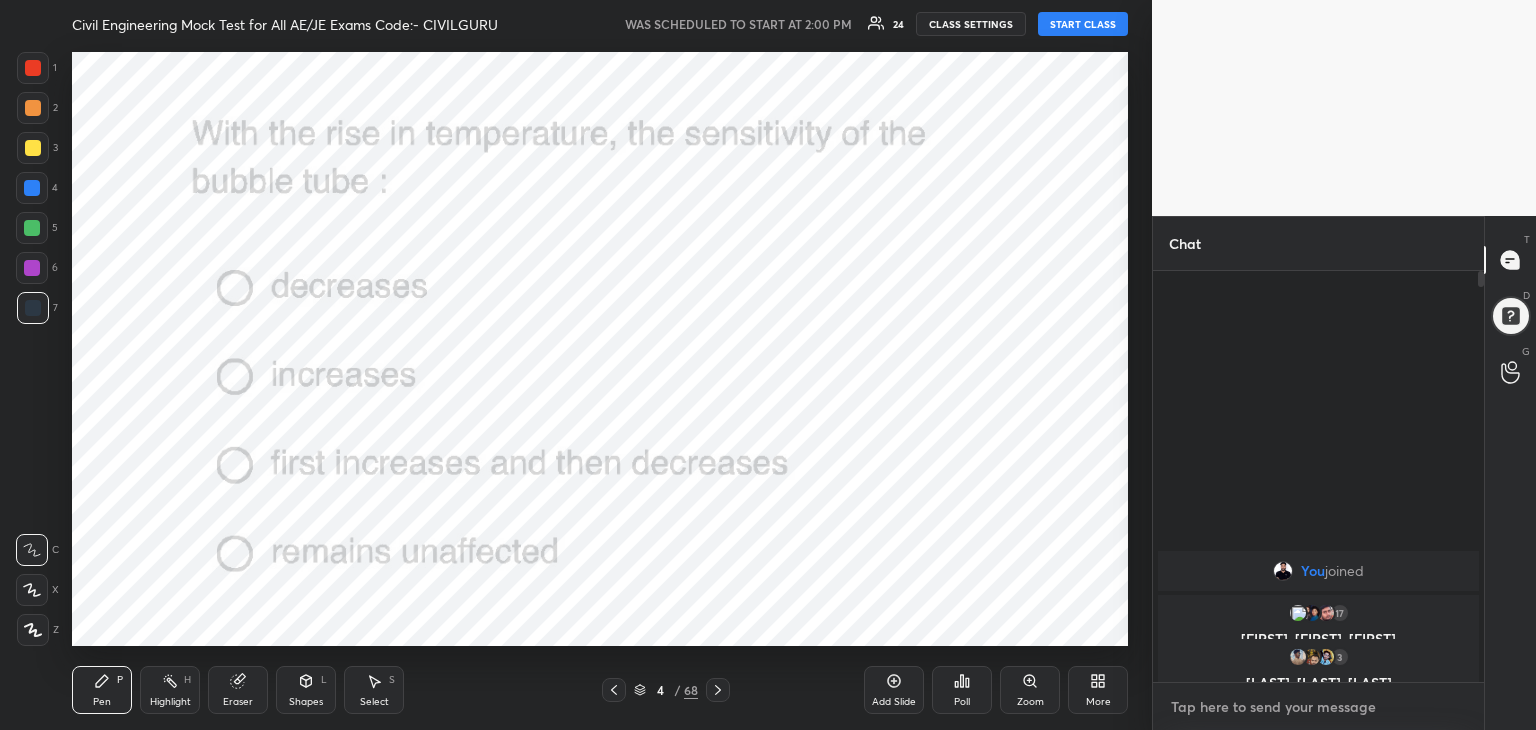 type on "T" 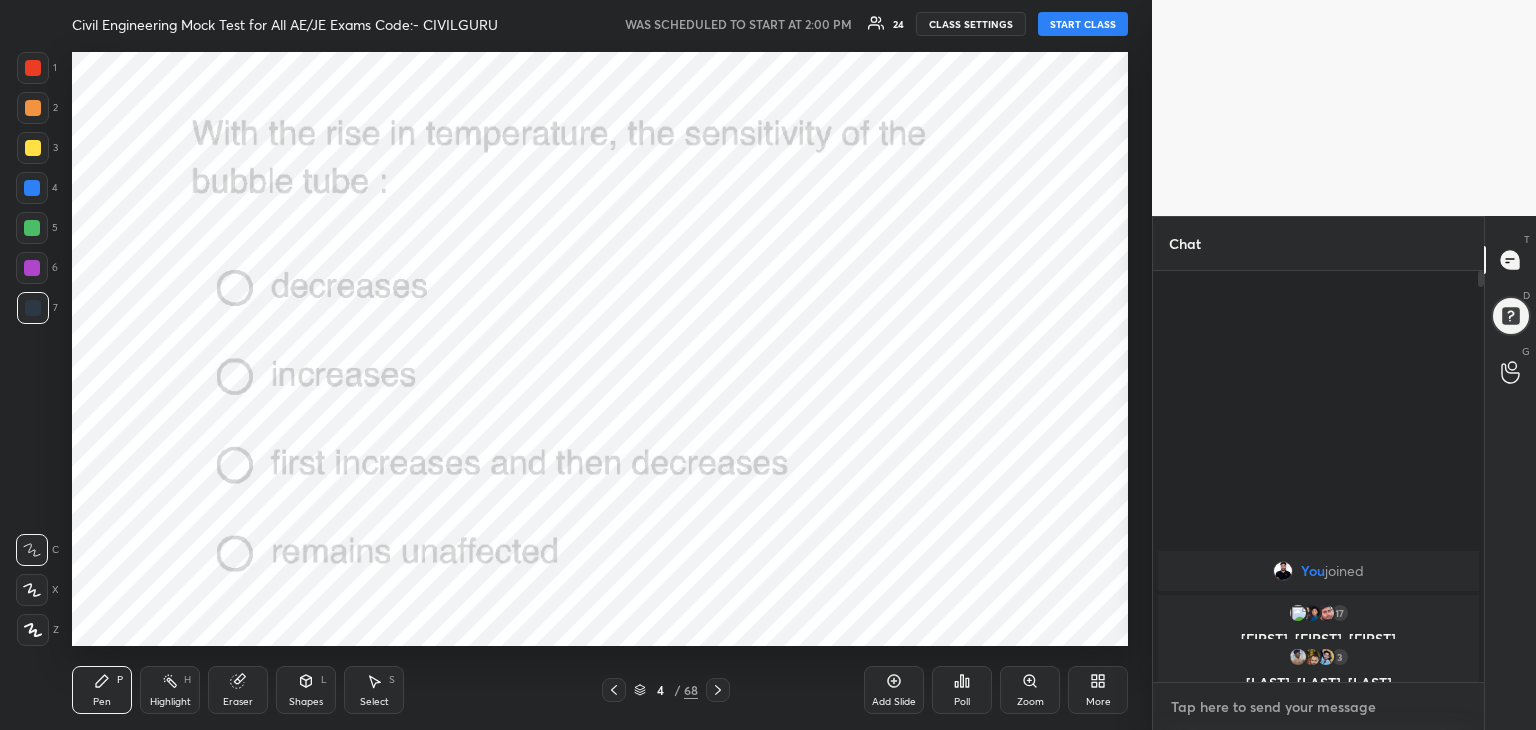 type on "x" 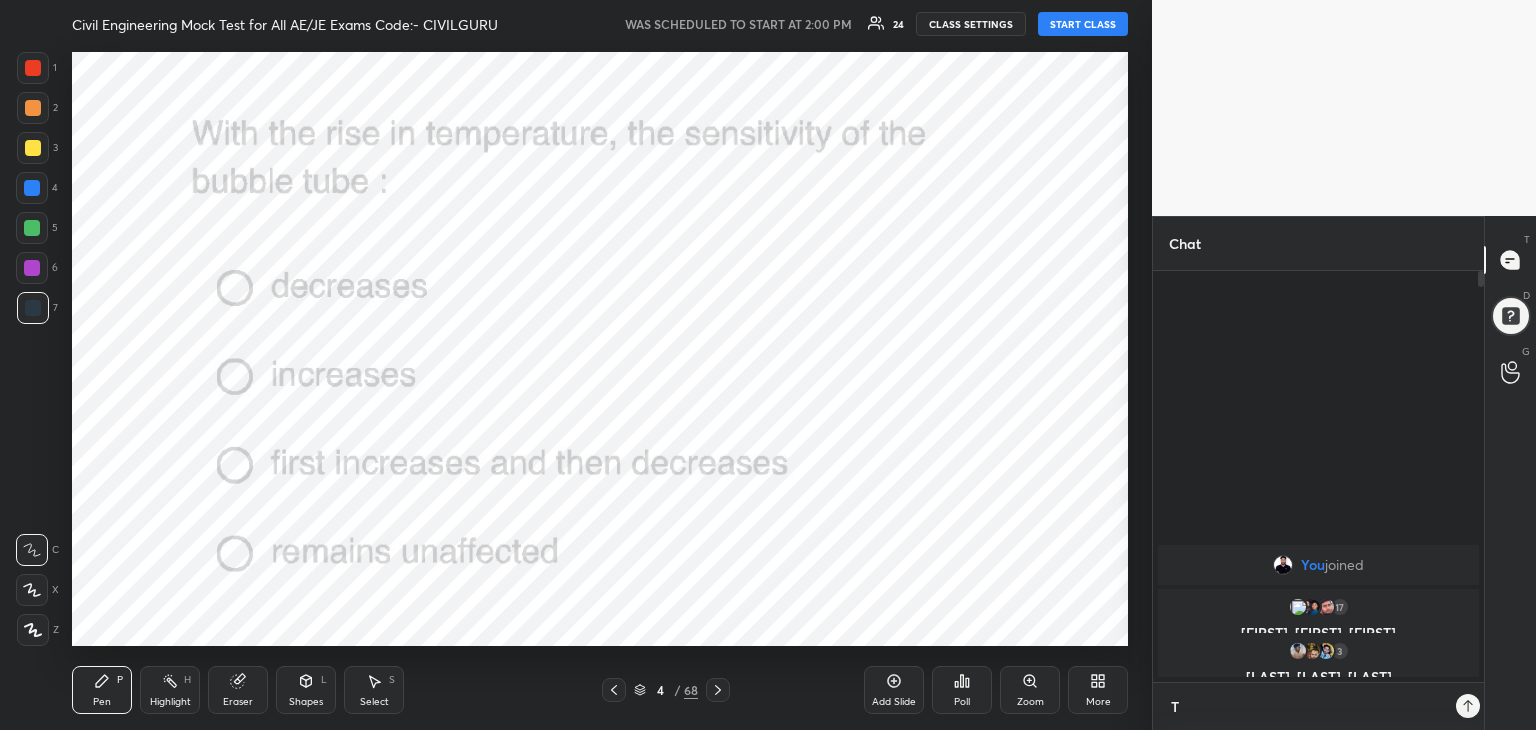 scroll, scrollTop: 400, scrollLeft: 325, axis: both 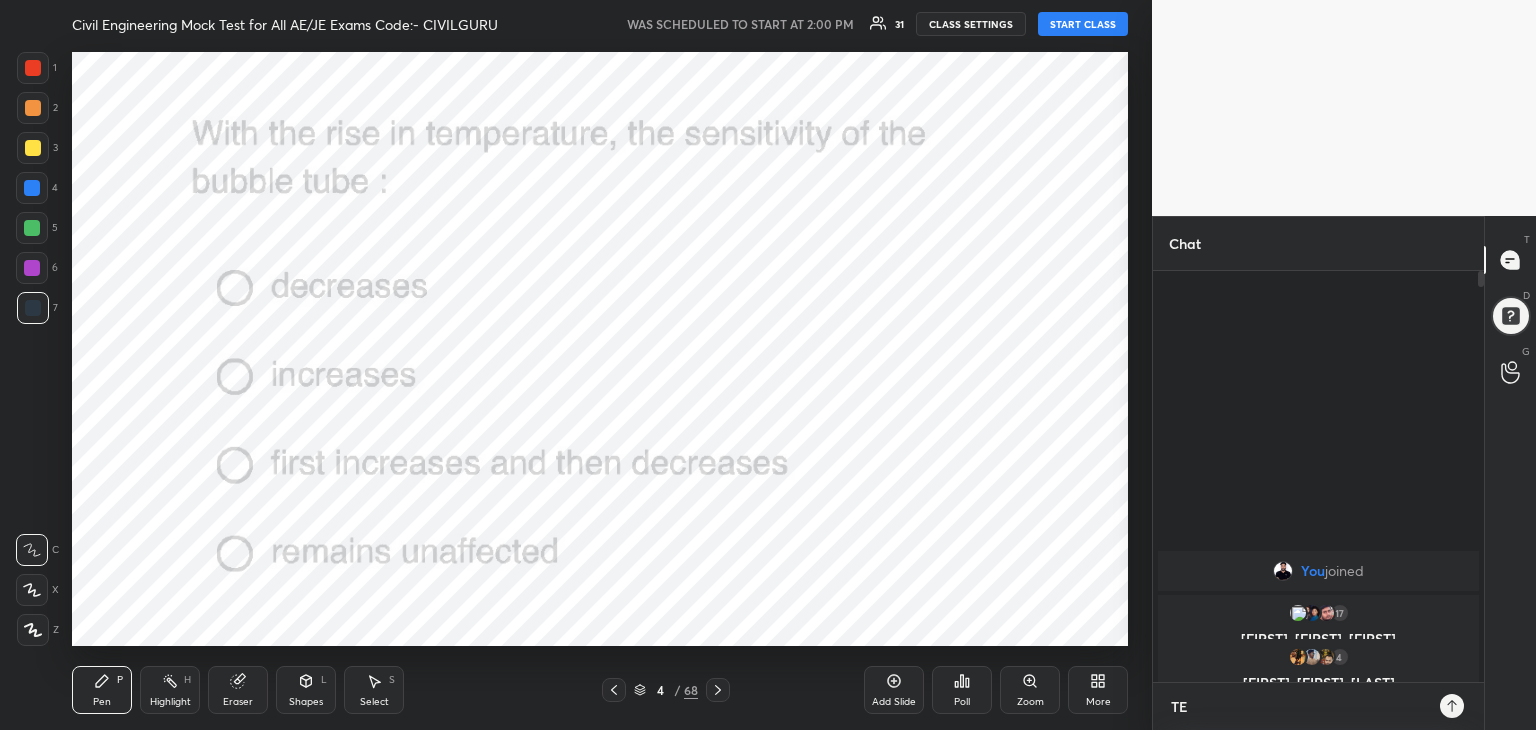 type on "TEL" 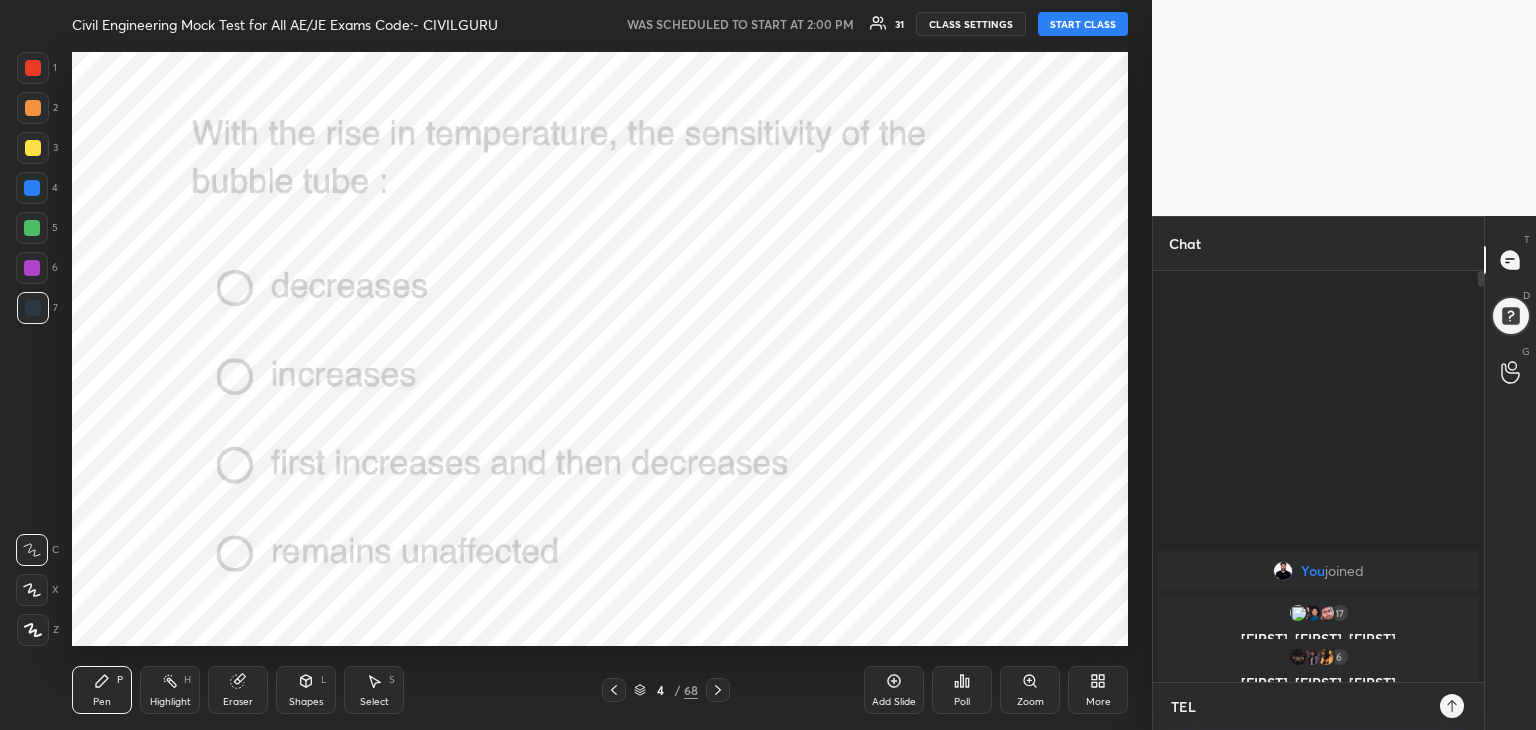 type on "TELE" 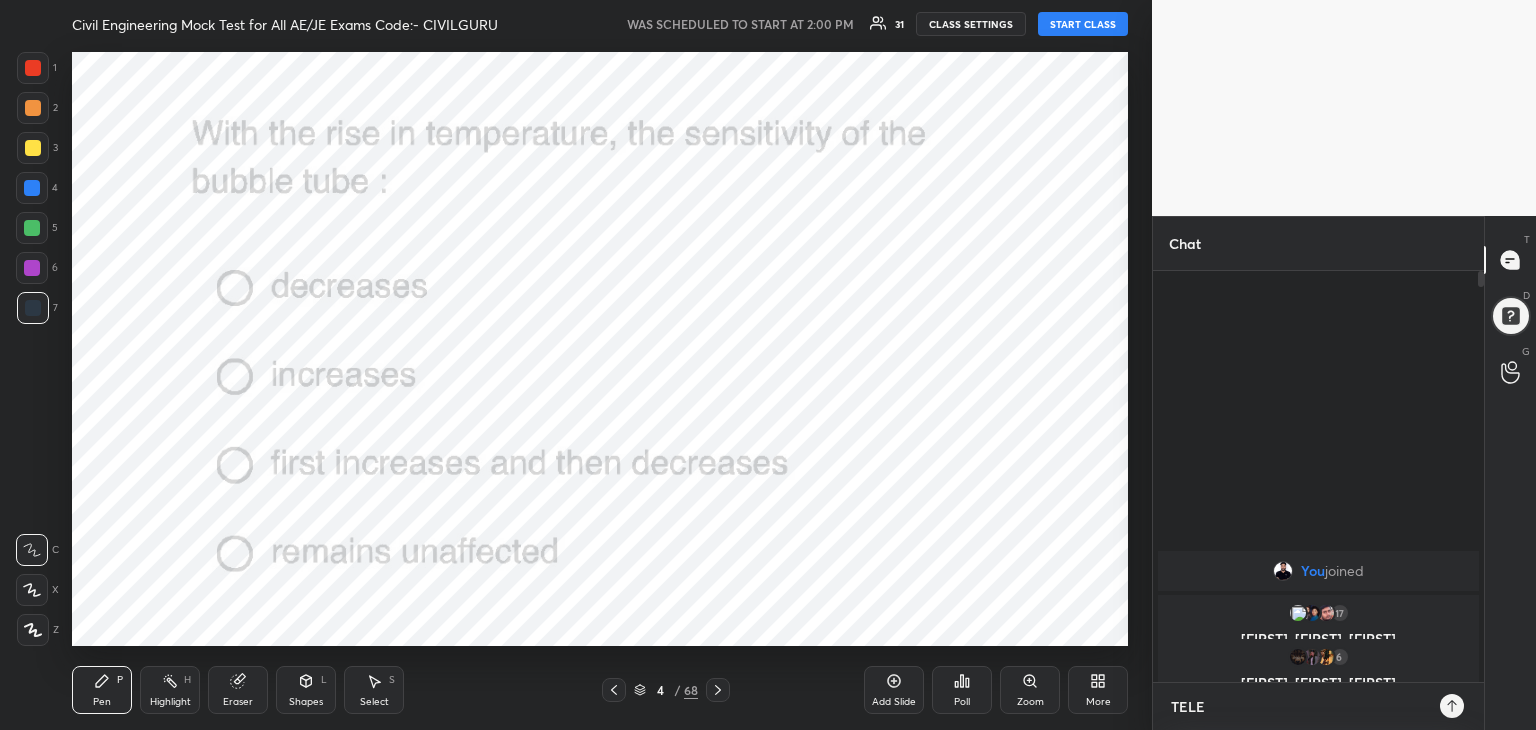 type on "TELEG" 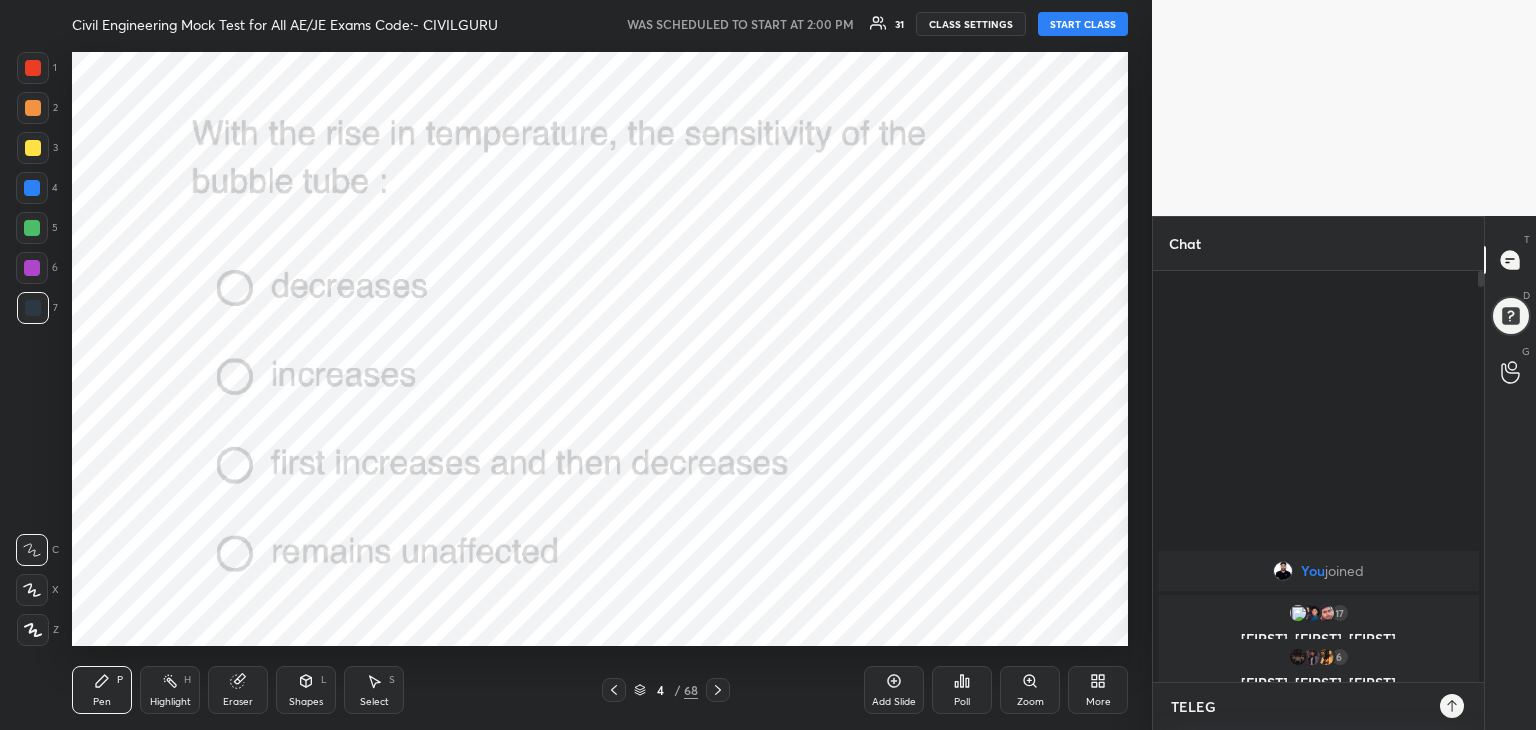 type on "TELEGR" 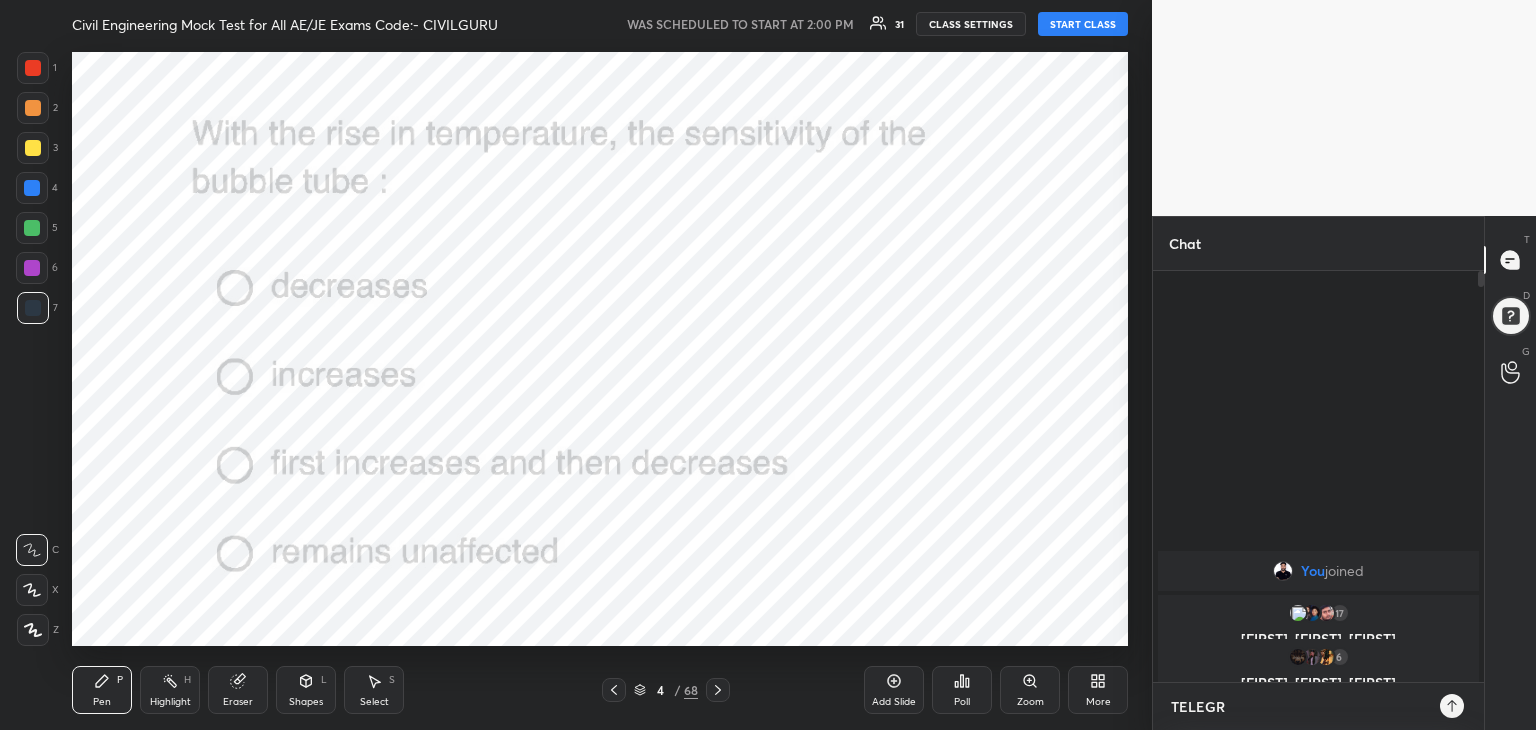 type on "x" 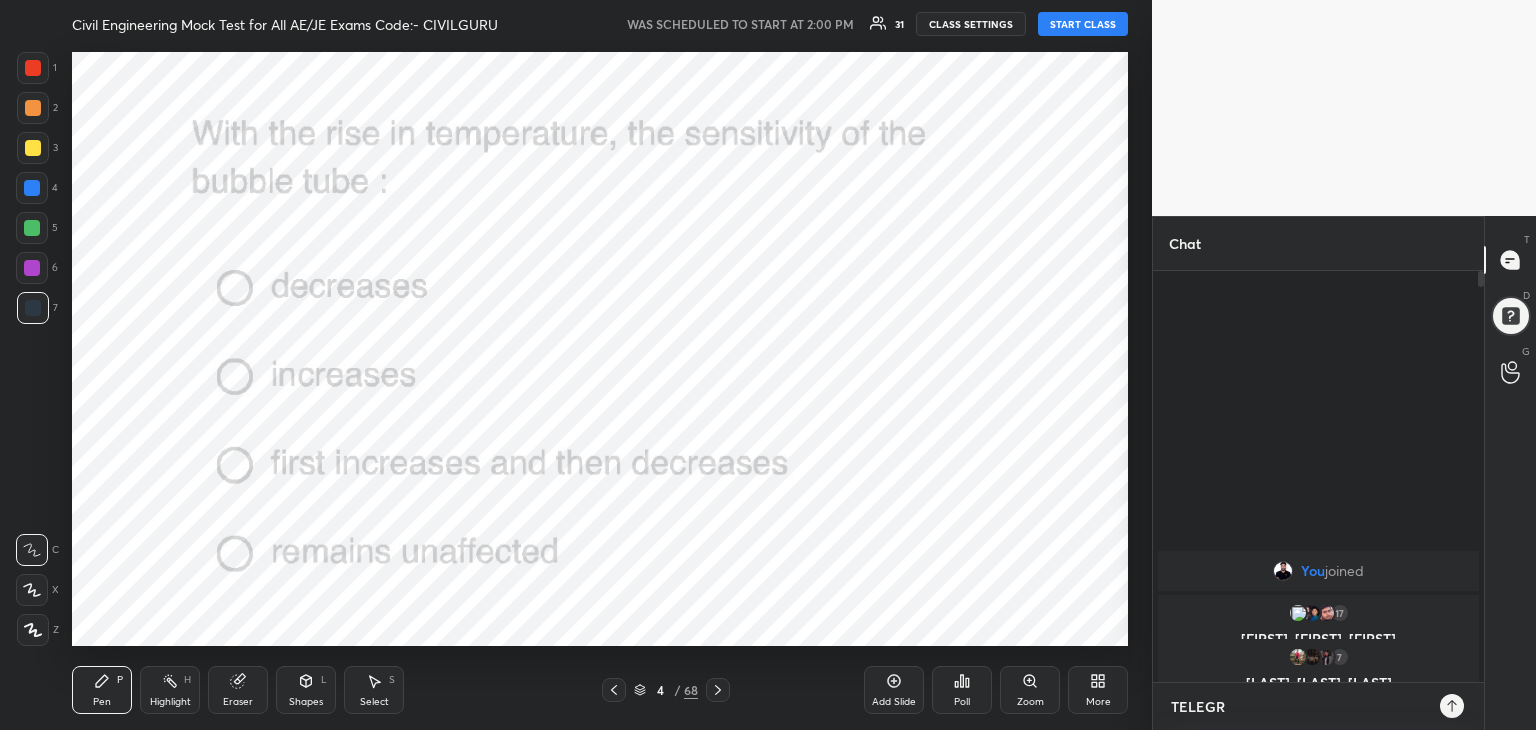 type on "TELEGRA" 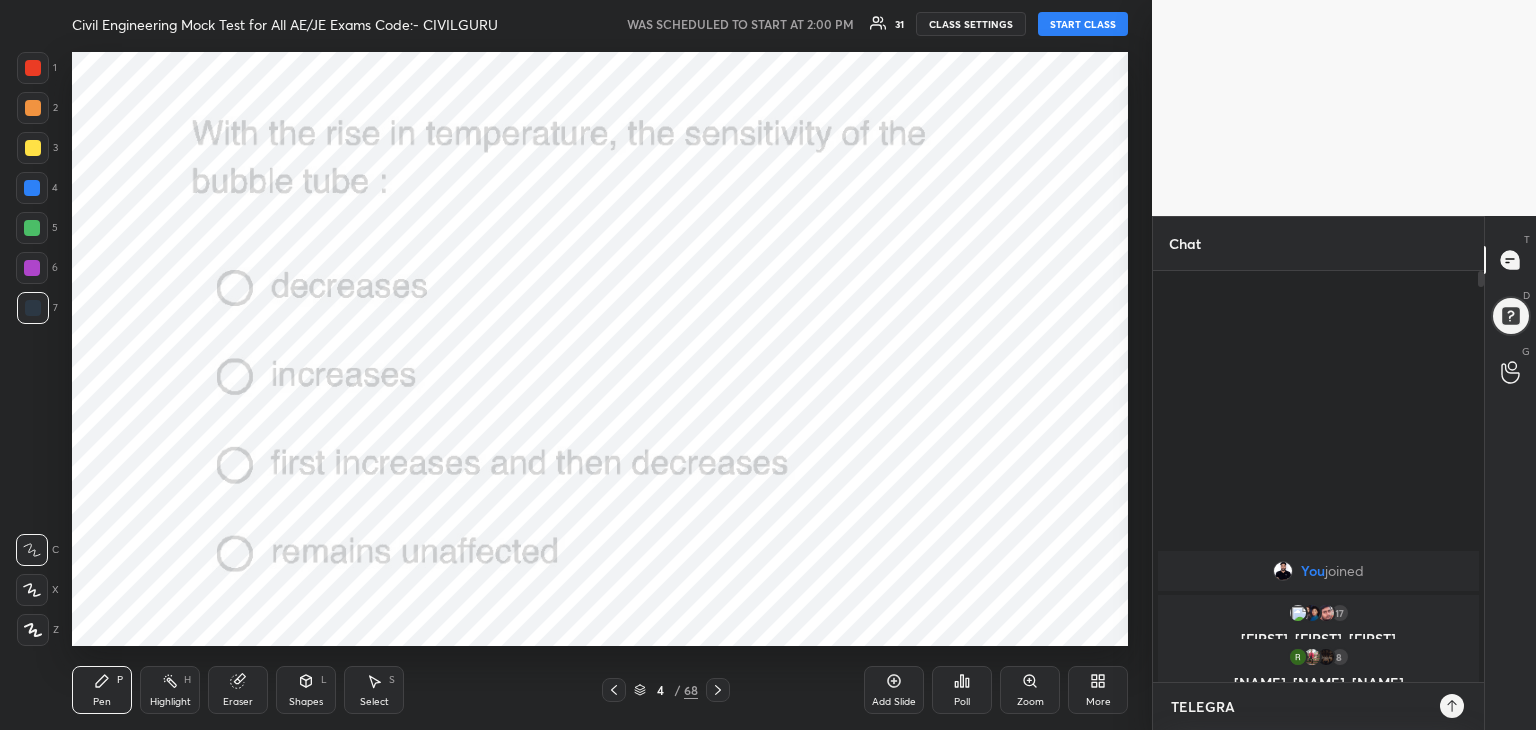type on "TELEGRAM" 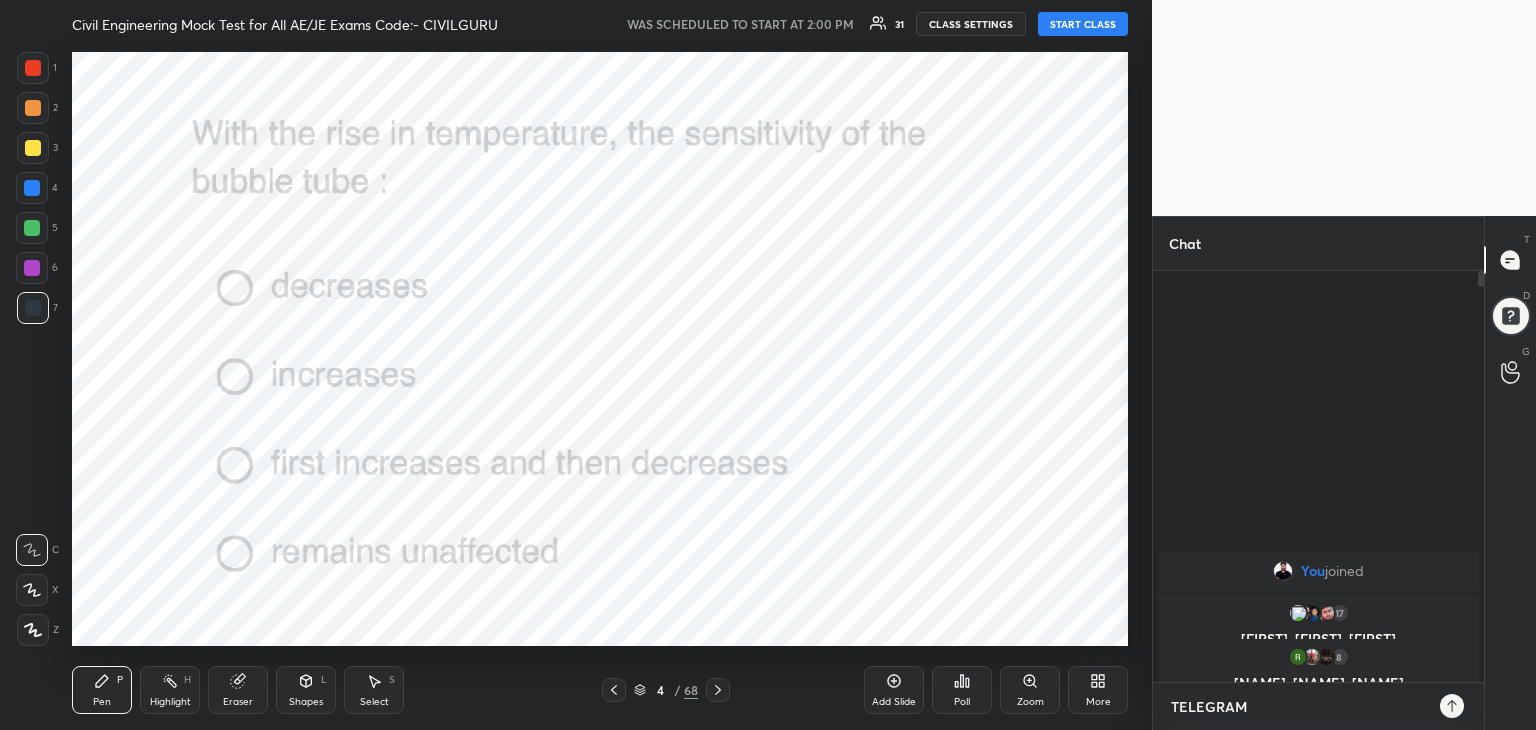 type on "TELEGRAM" 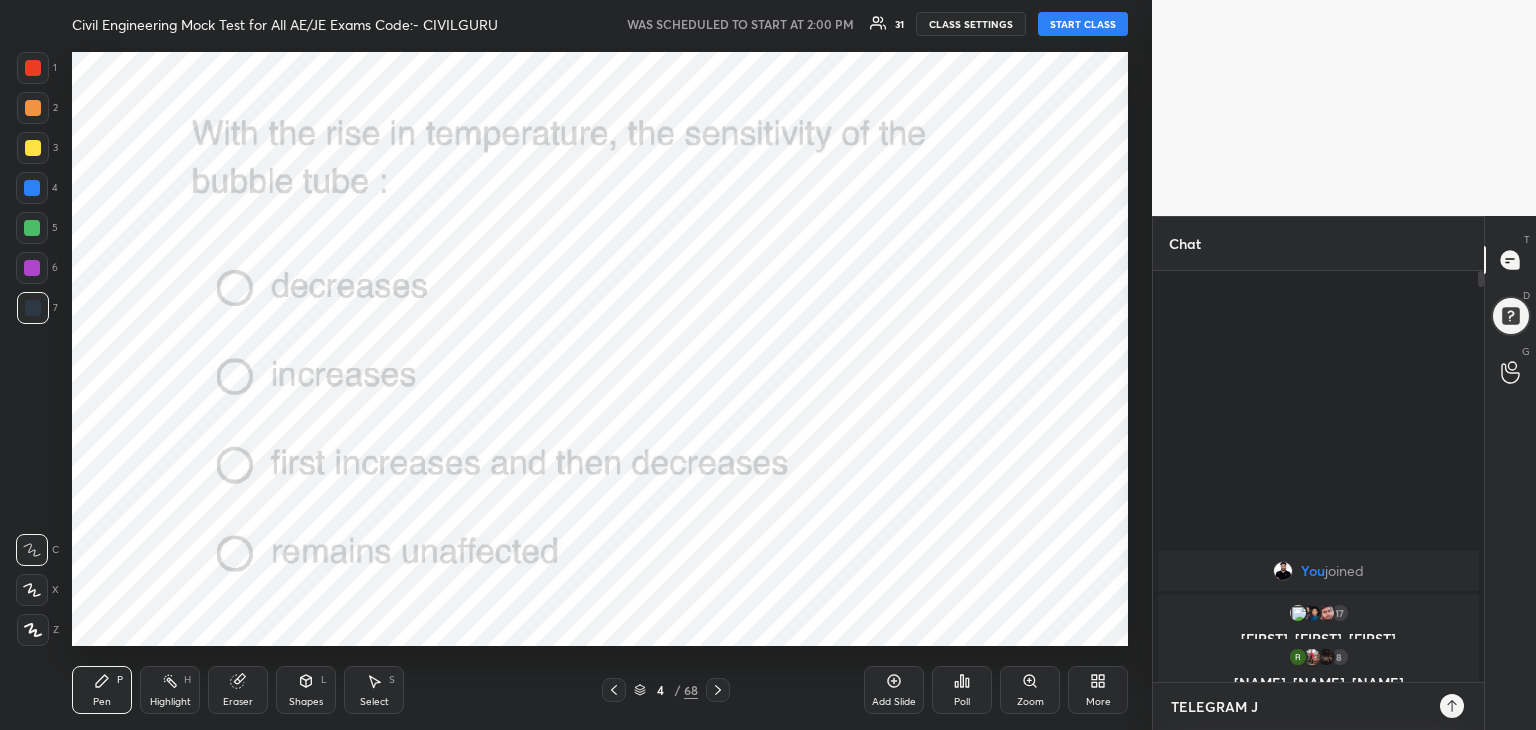 type on "TELEGRAM JO" 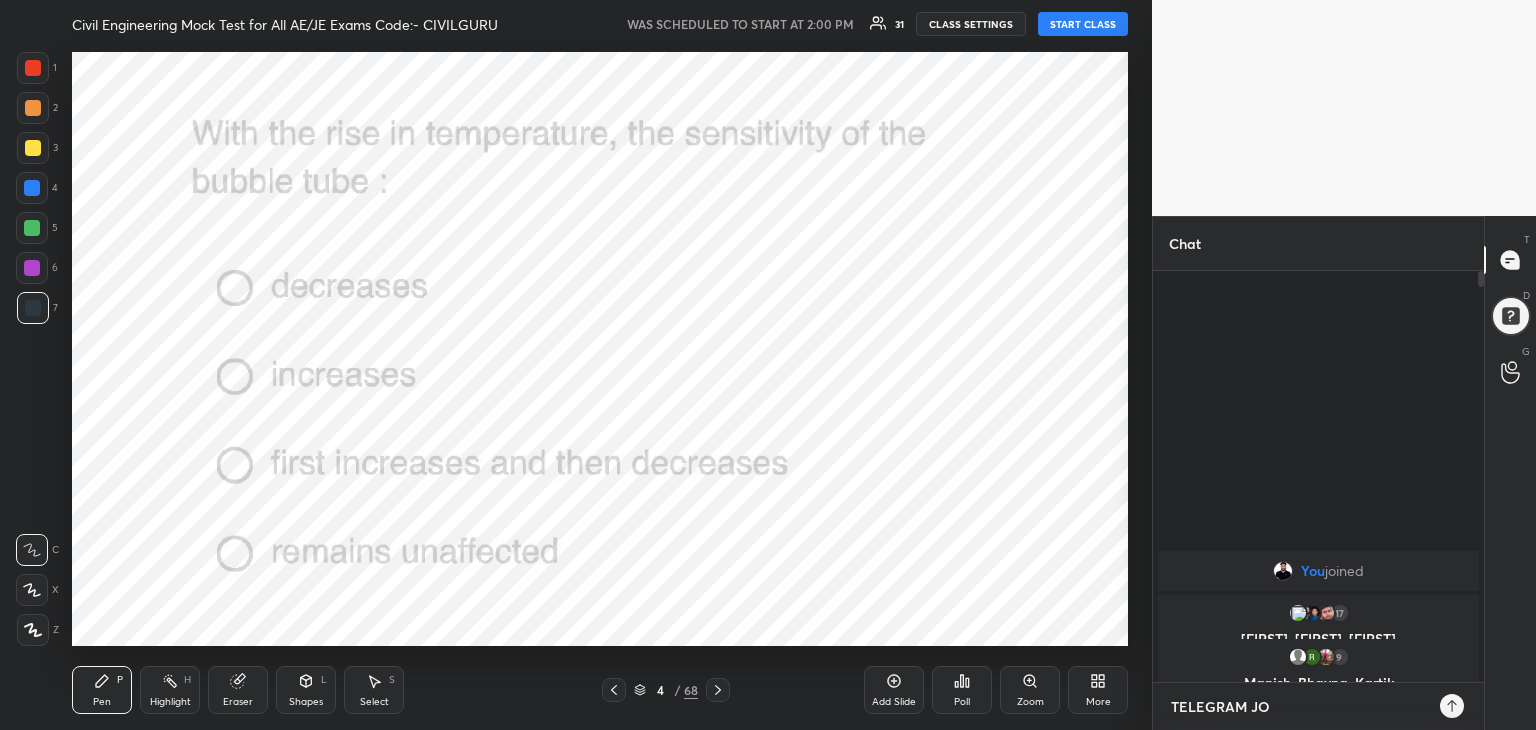 type on "TELEGRAM JOI" 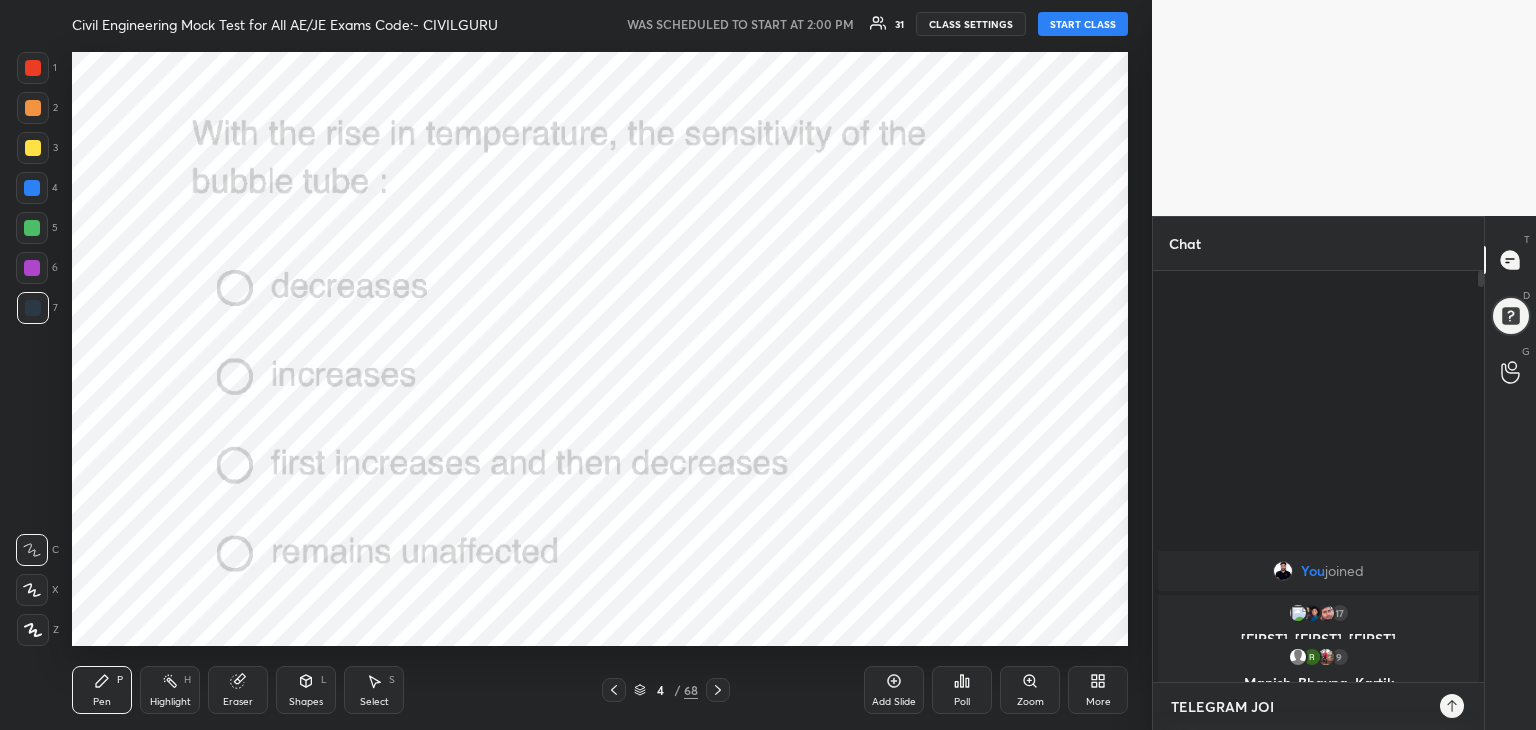 type on "TELEGRAM JOIN" 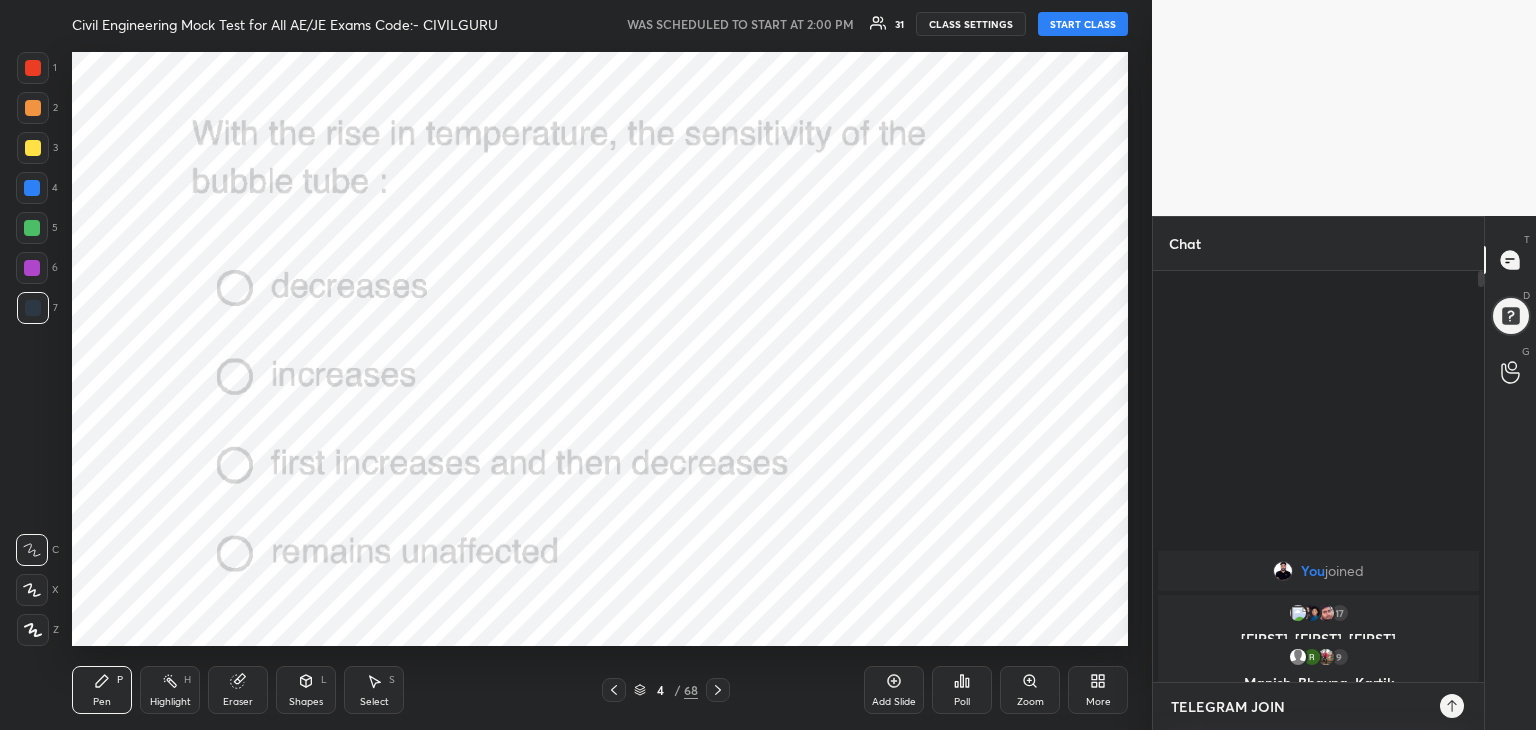 type on "TELEGRAM JOIN" 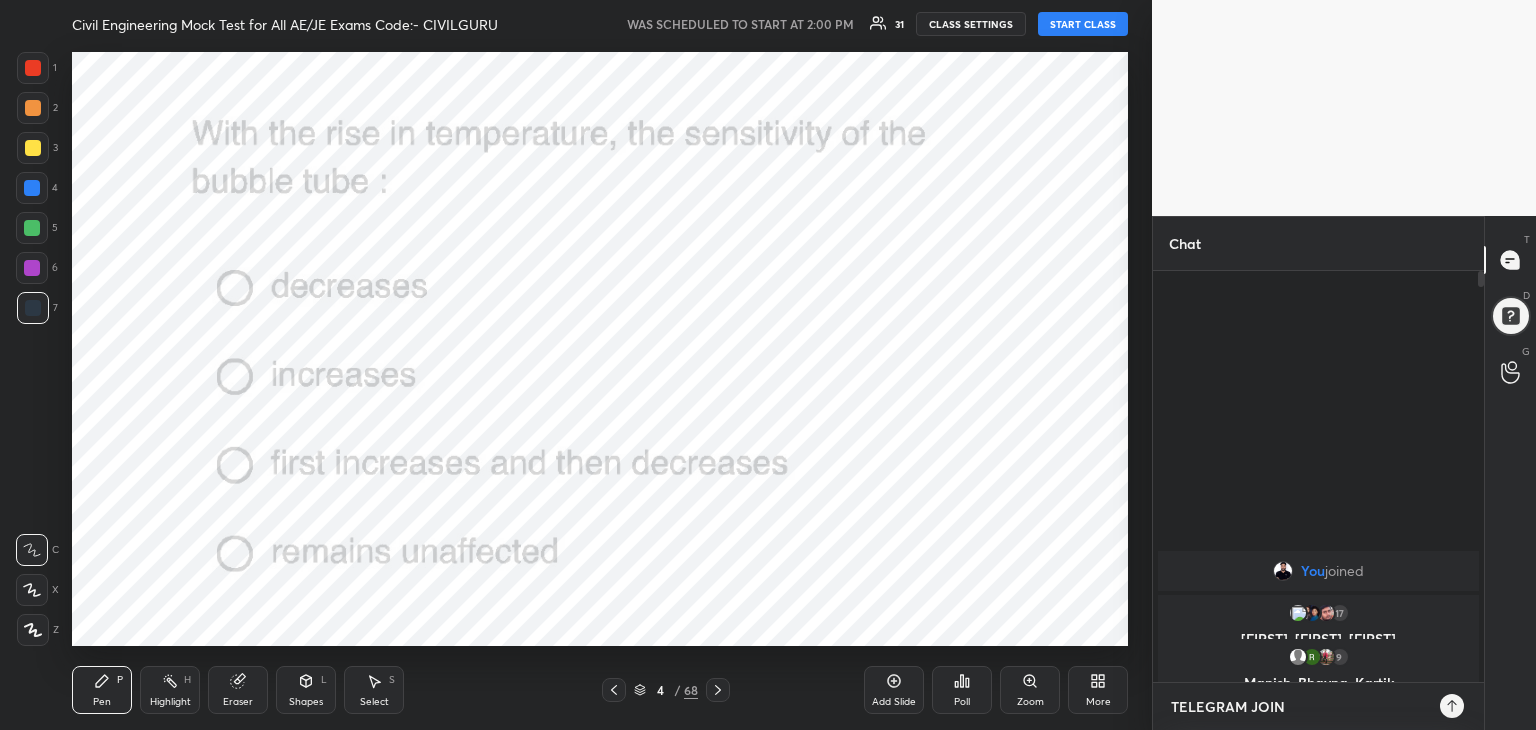paste on "https://telegram.me/Praveenunacademy" 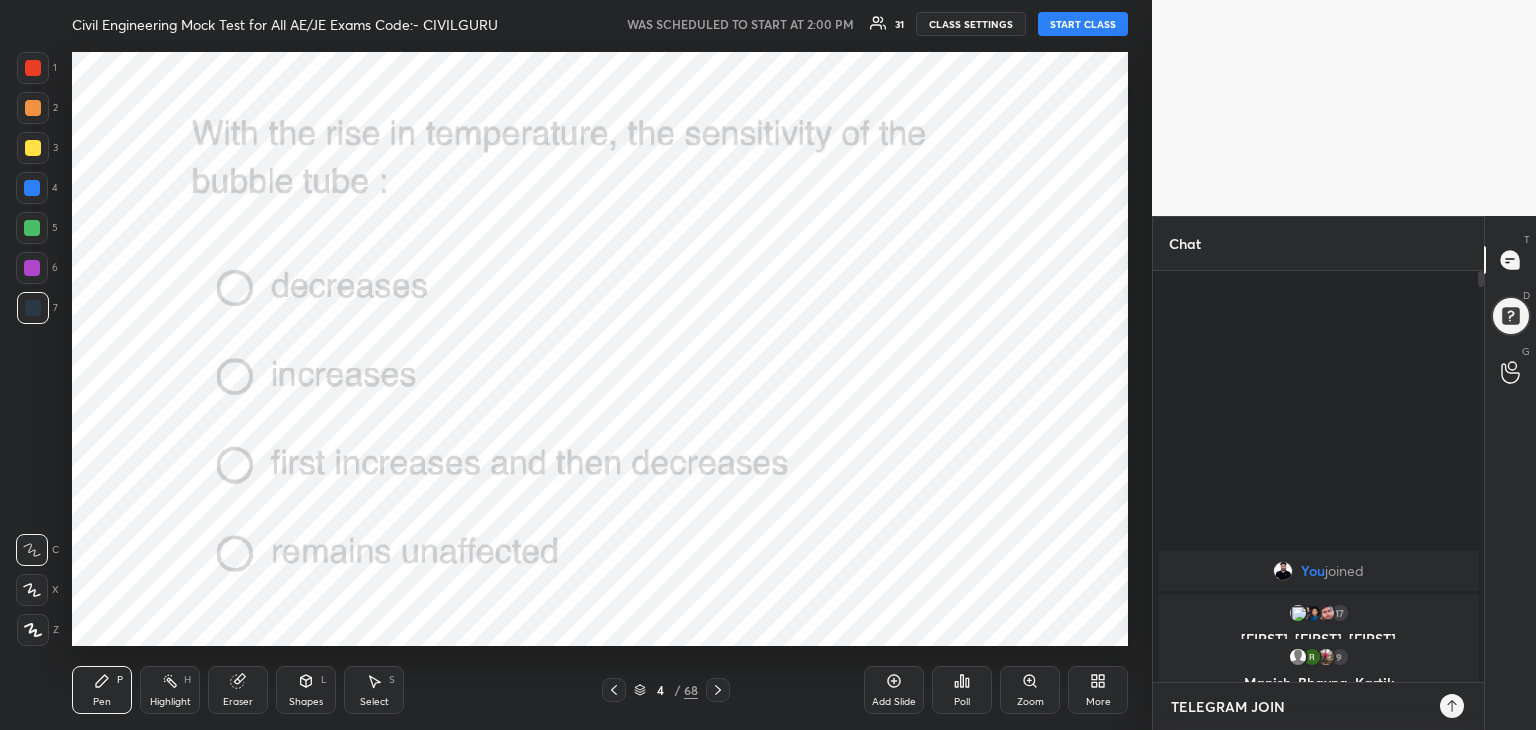 type on "TELEGRAM JOIN https://telegram.me/Praveenunacademy" 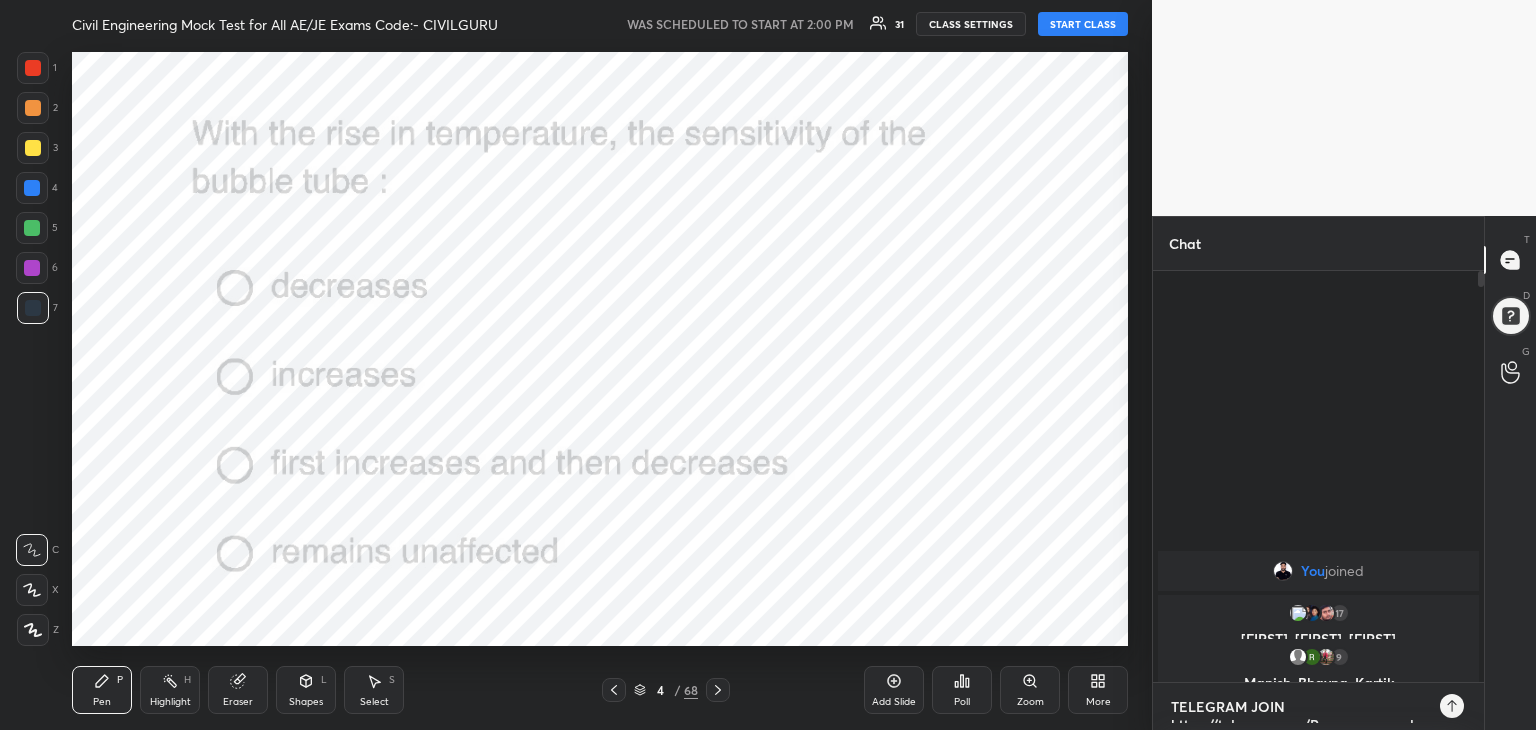 type on "x" 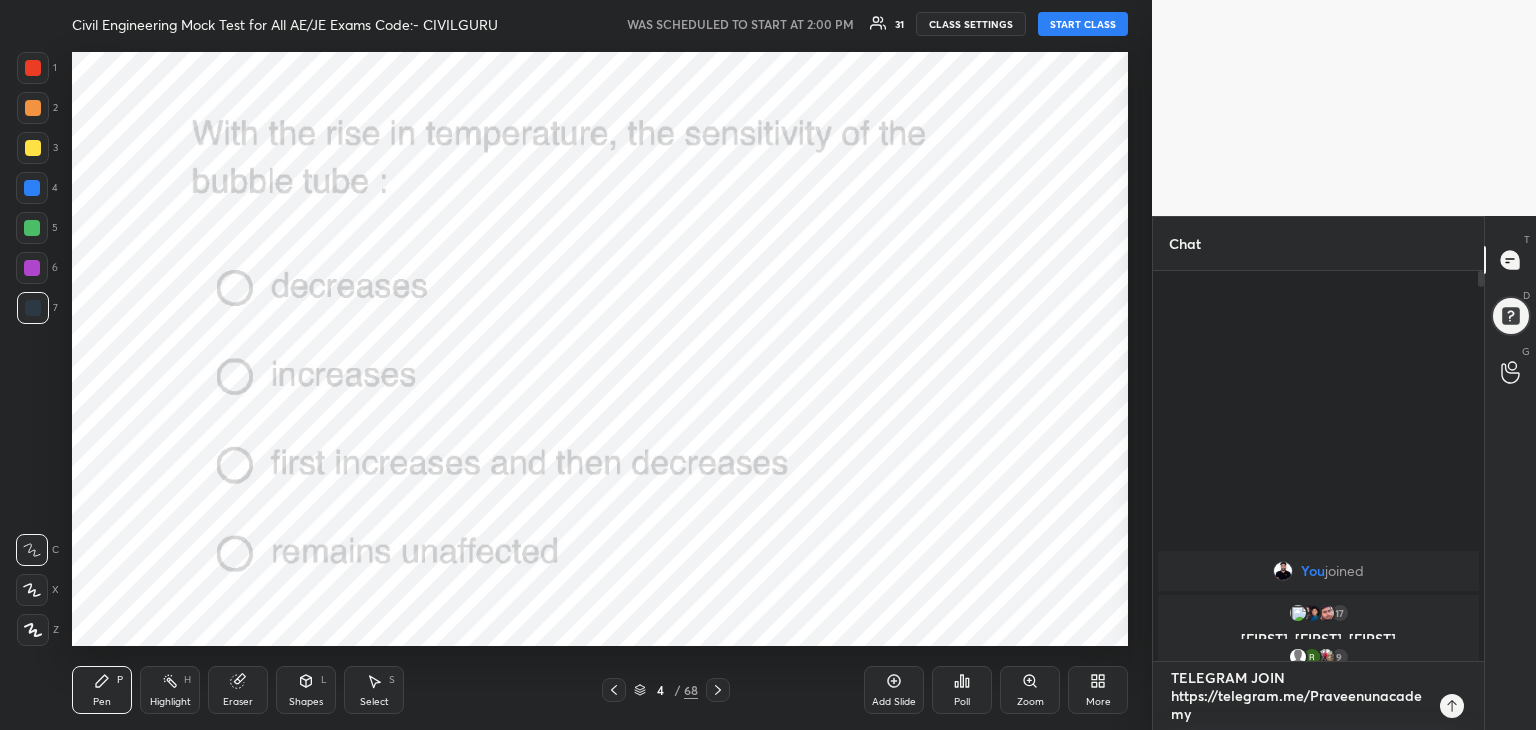 scroll, scrollTop: 0, scrollLeft: 0, axis: both 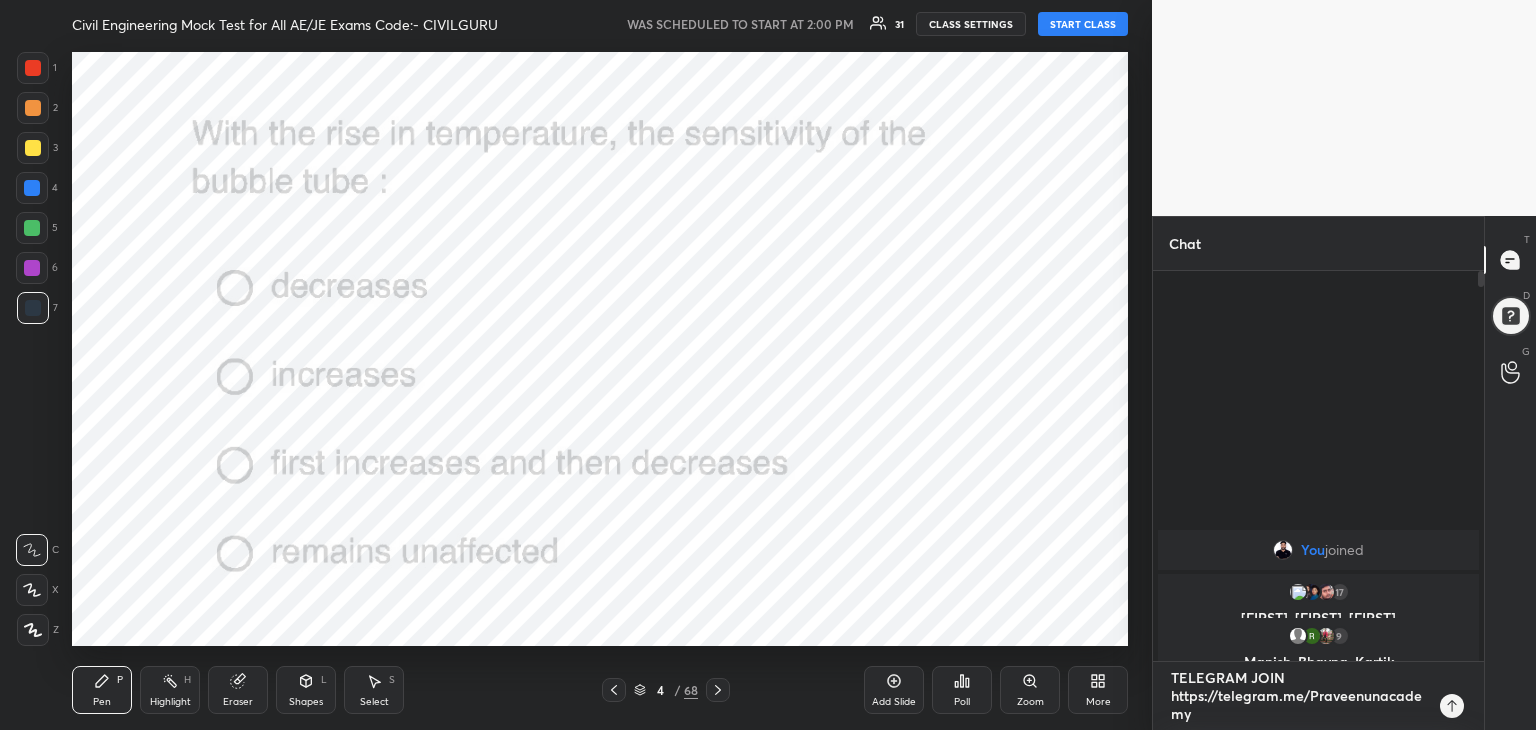 type 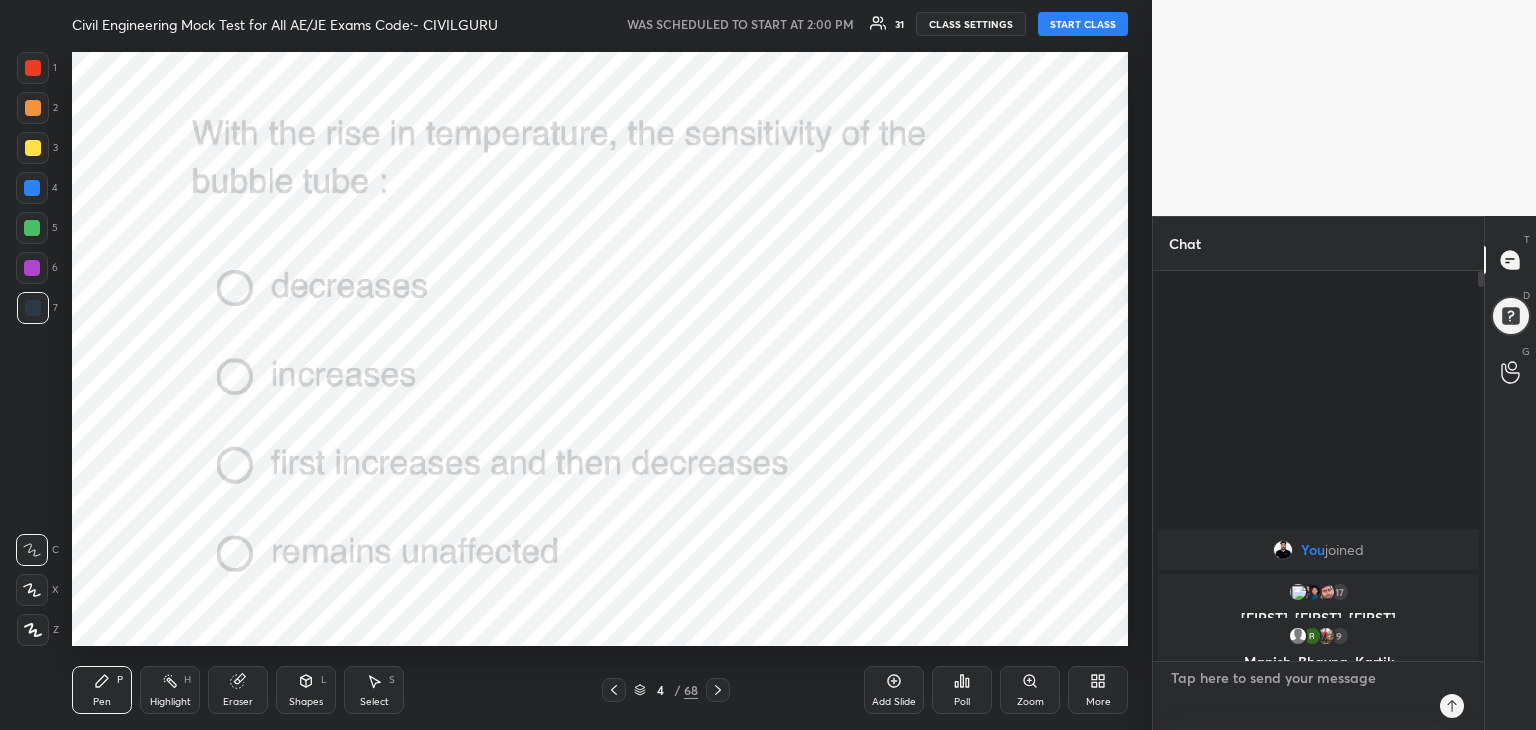 scroll, scrollTop: 6, scrollLeft: 6, axis: both 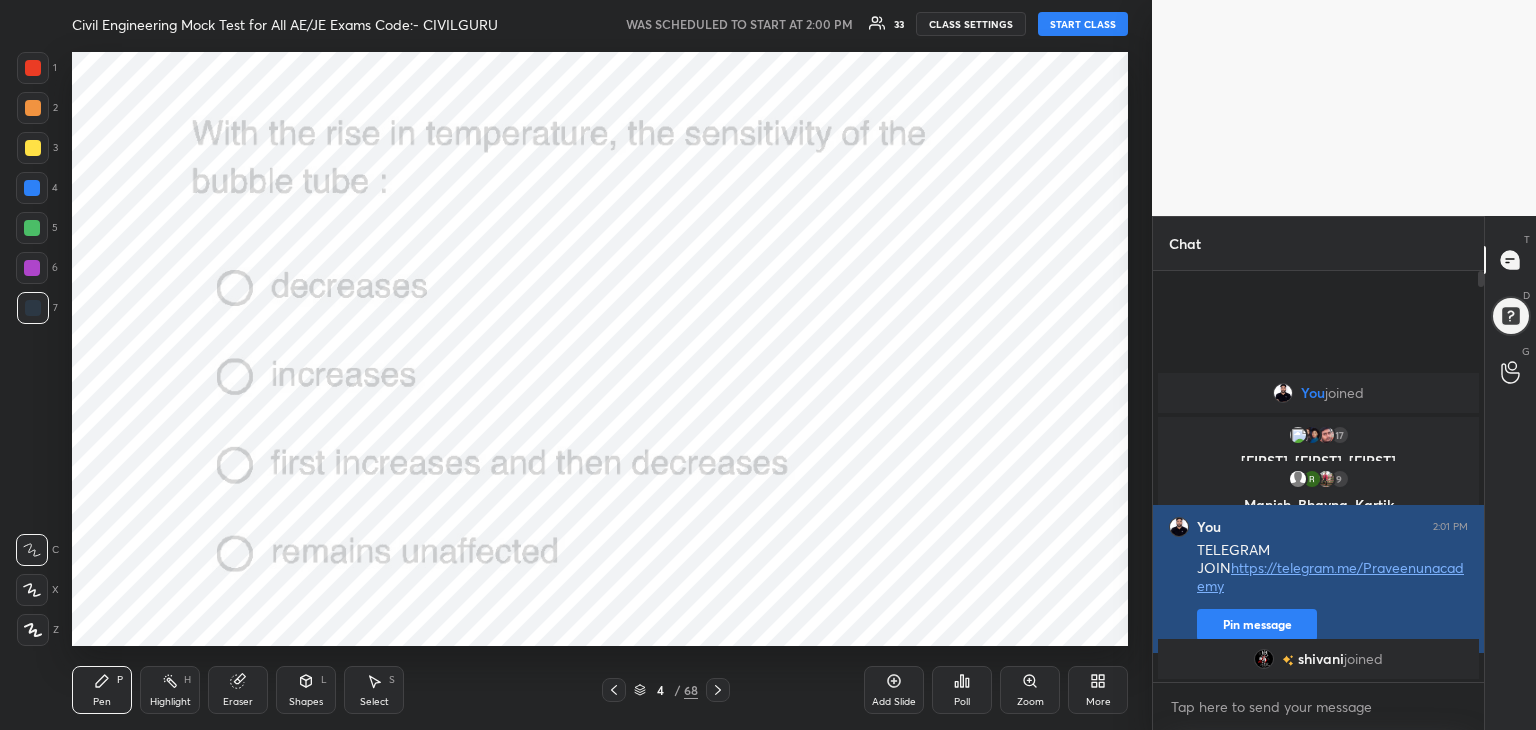 click on "[PERSON]  joined" at bounding box center [1318, 659] 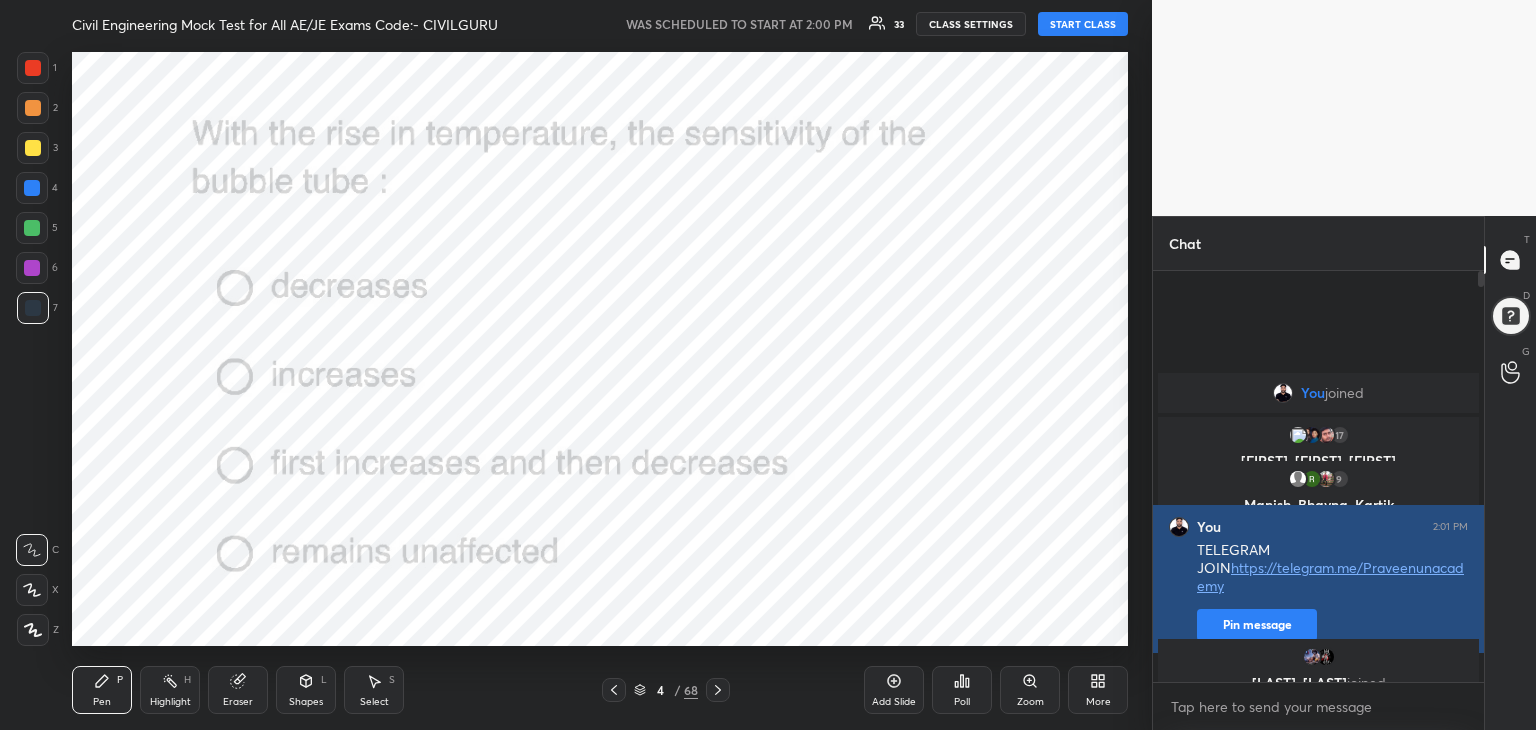 click on "Pin message" at bounding box center [1257, 625] 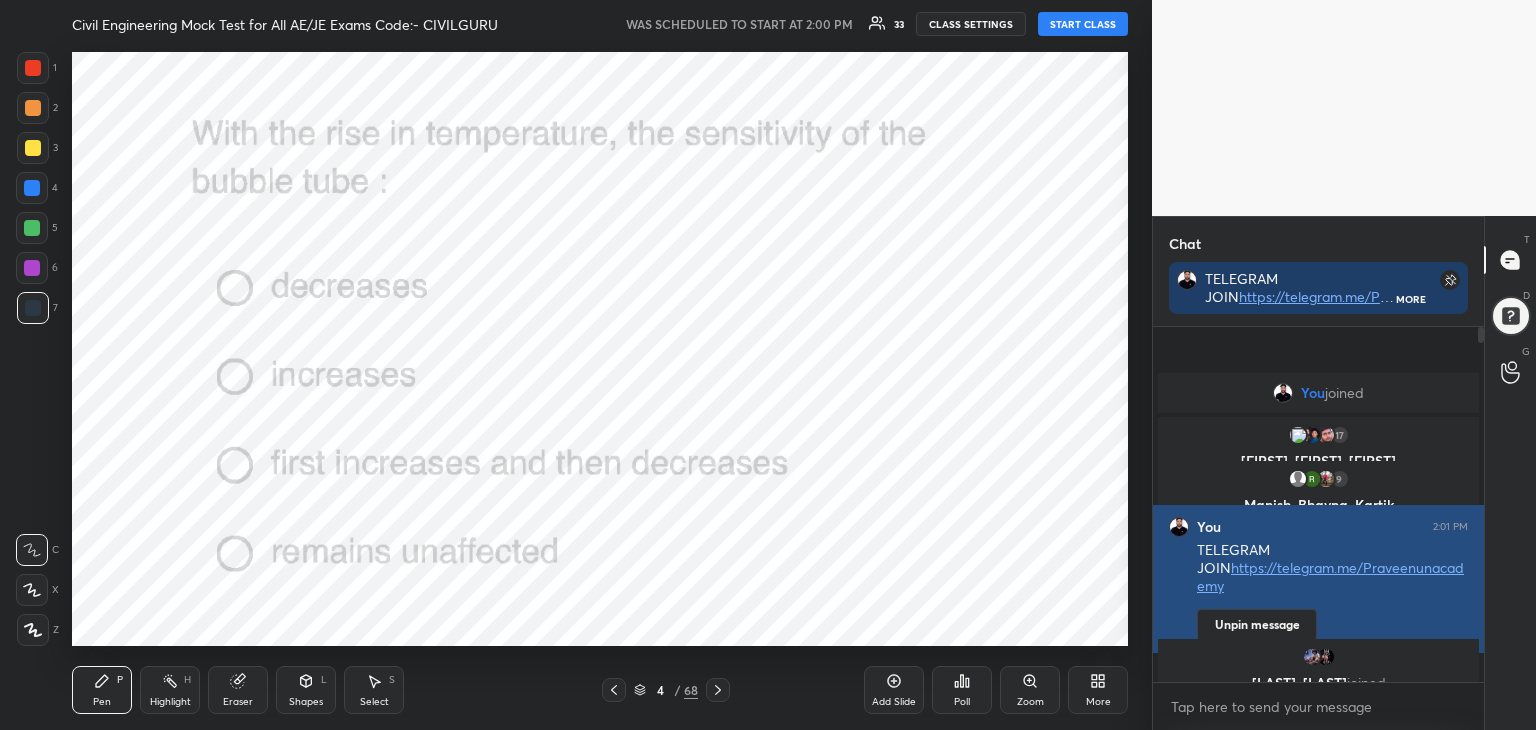 scroll, scrollTop: 349, scrollLeft: 325, axis: both 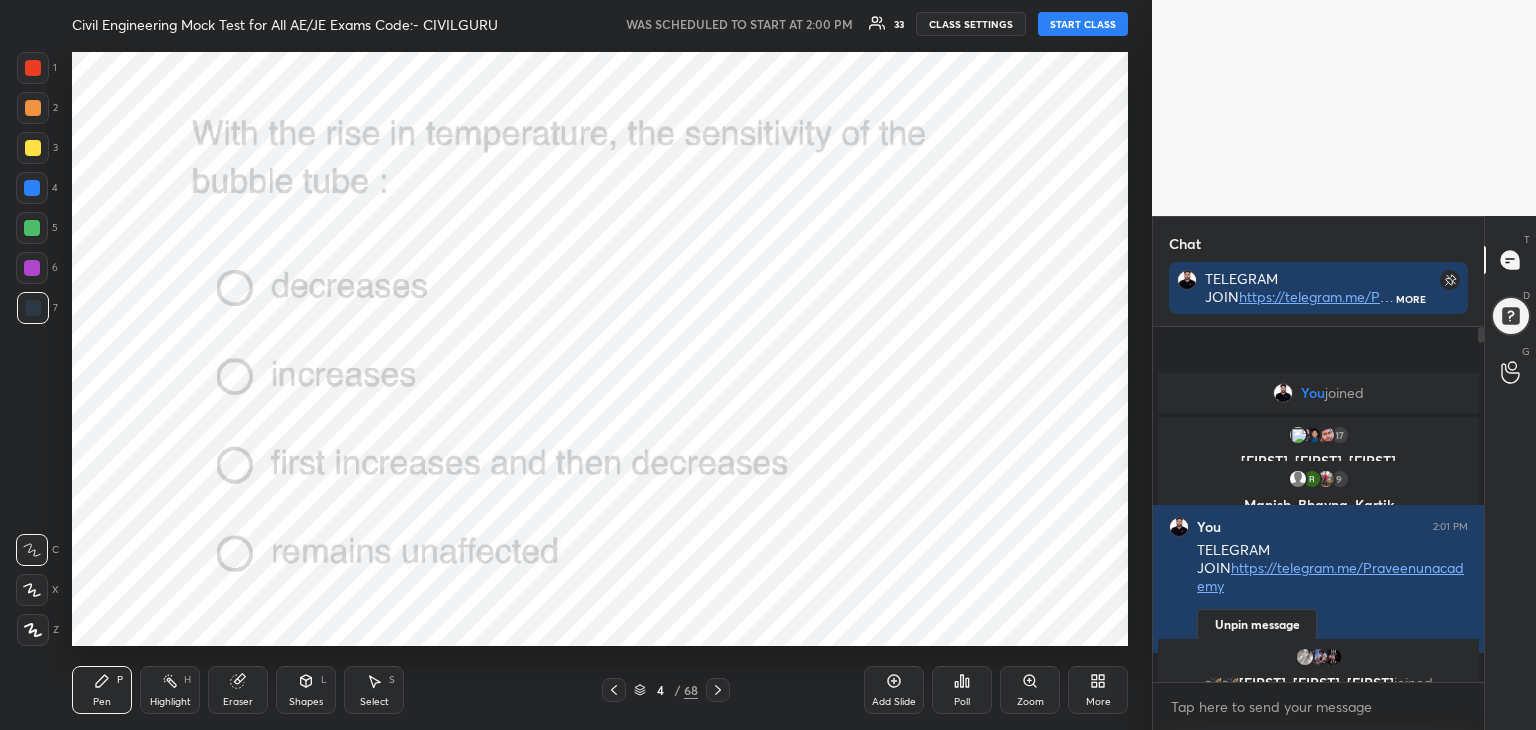click on "4 / 68" at bounding box center [666, 690] 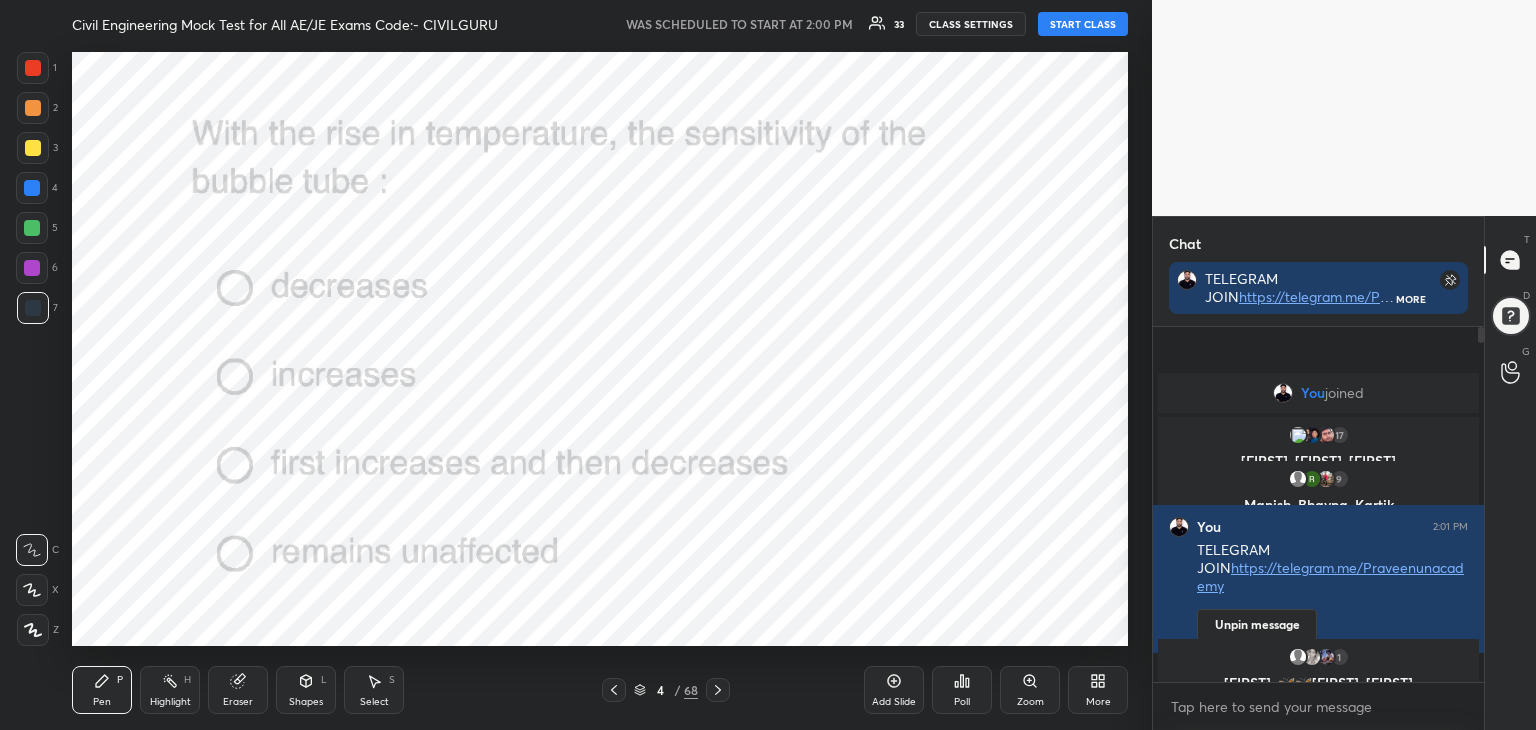 click on "4 / 68" at bounding box center (666, 690) 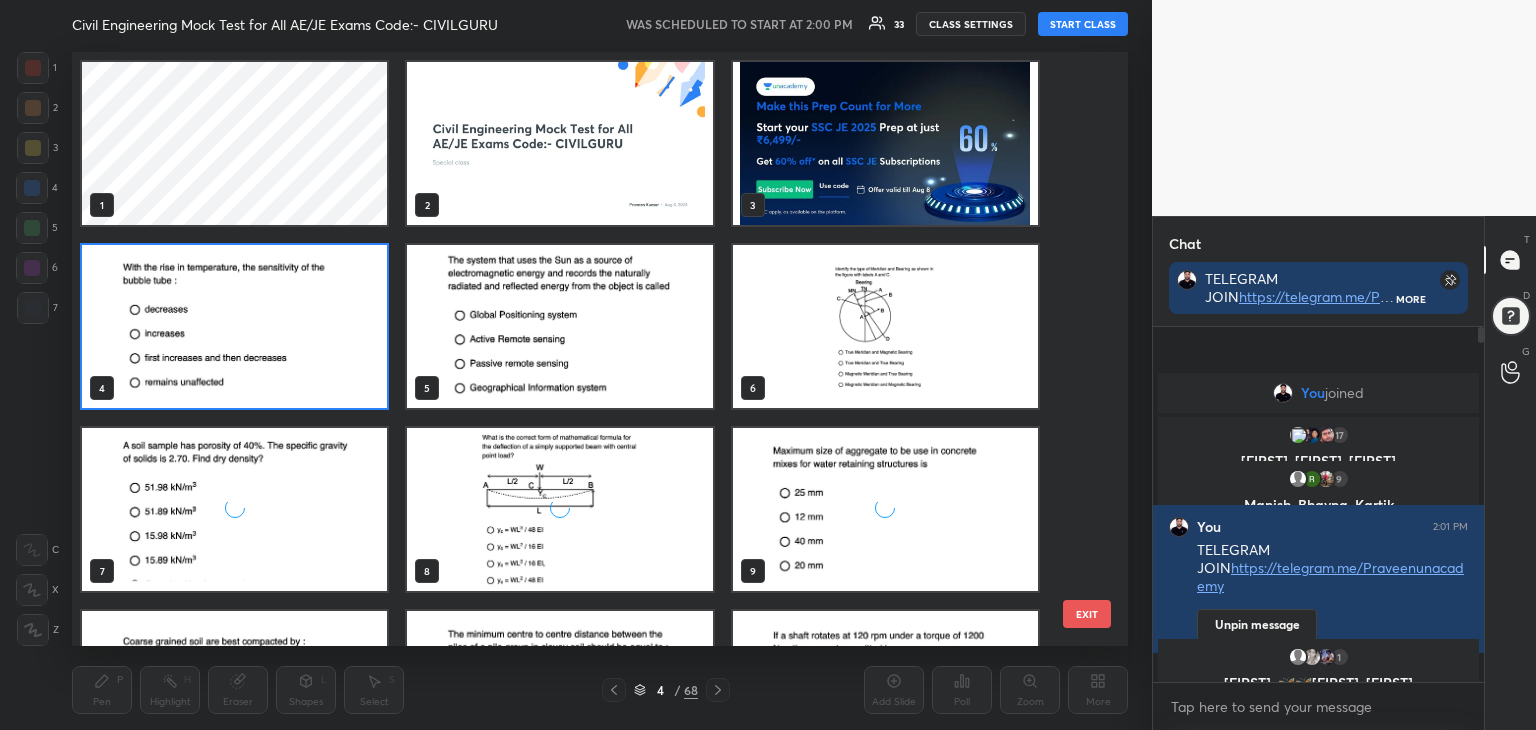 scroll, scrollTop: 6, scrollLeft: 10, axis: both 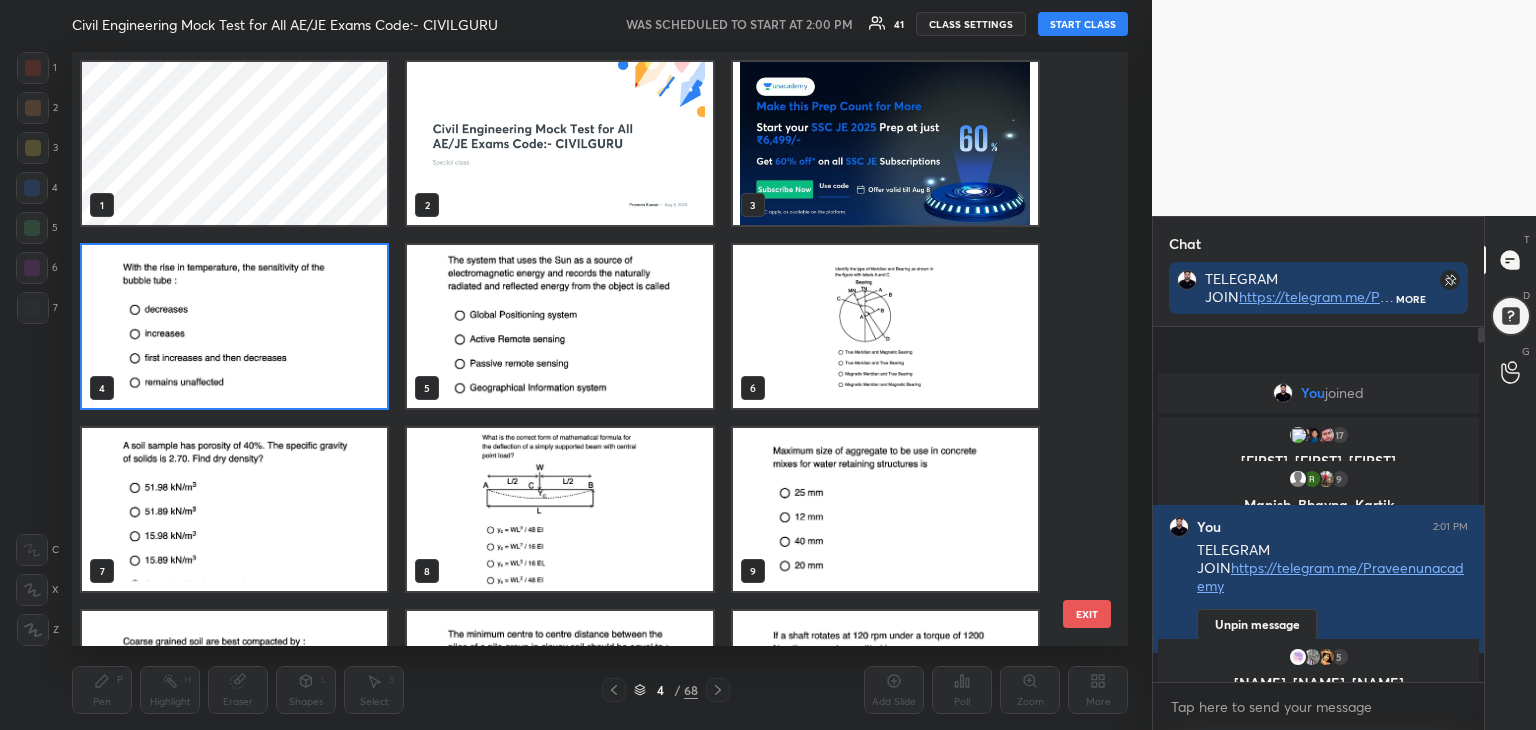 click at bounding box center [559, 143] 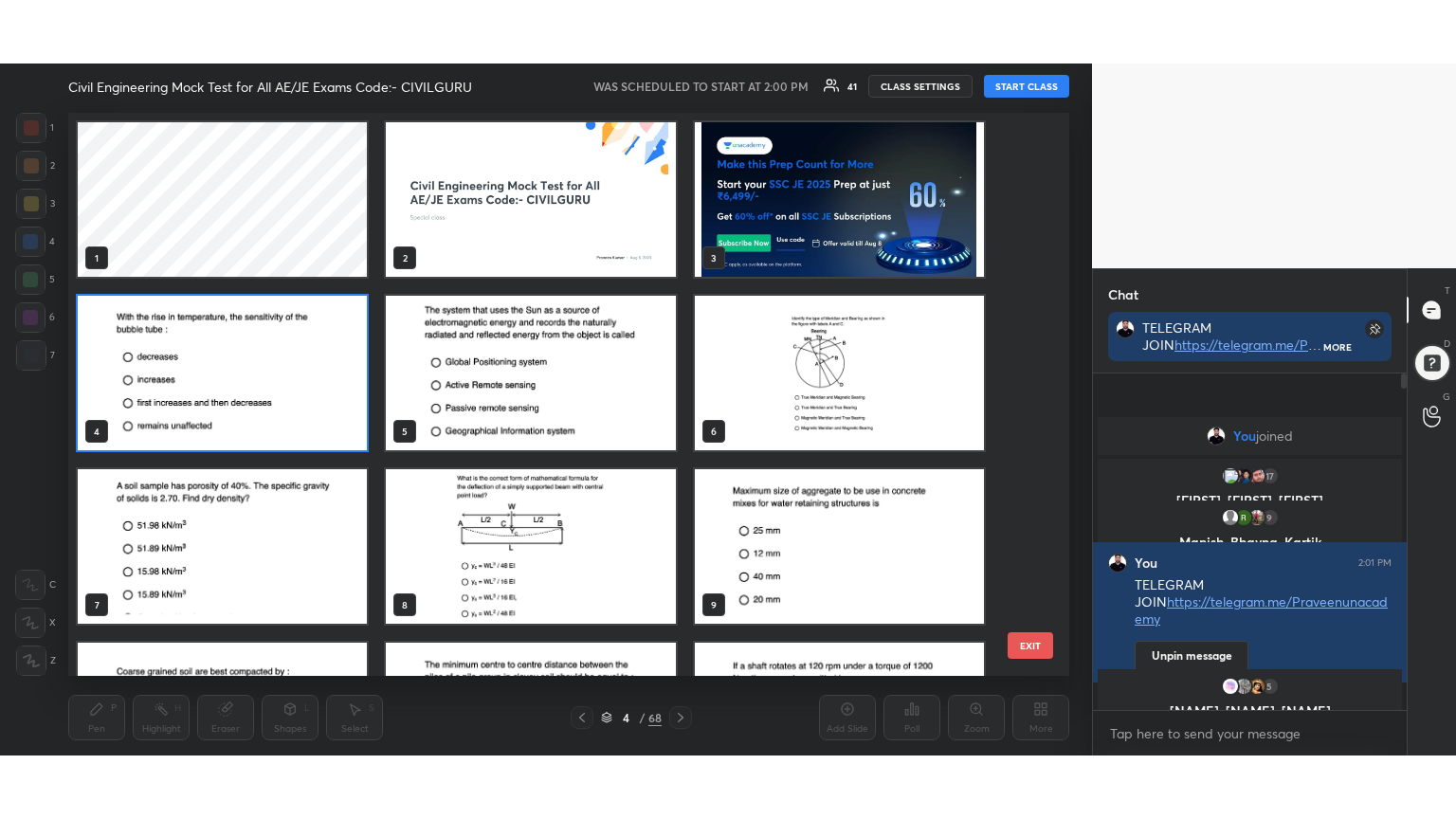 scroll, scrollTop: 0, scrollLeft: 0, axis: both 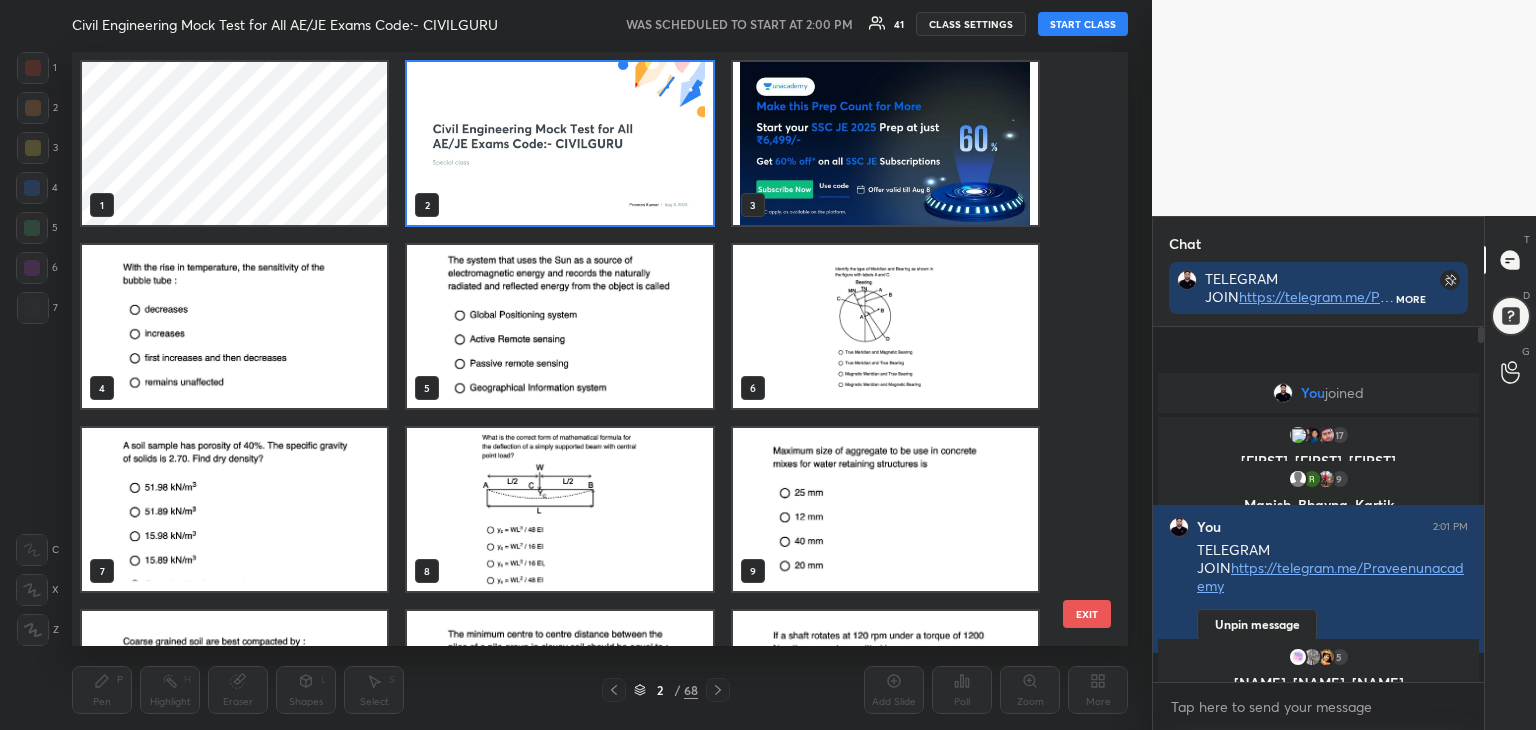 click at bounding box center (559, 143) 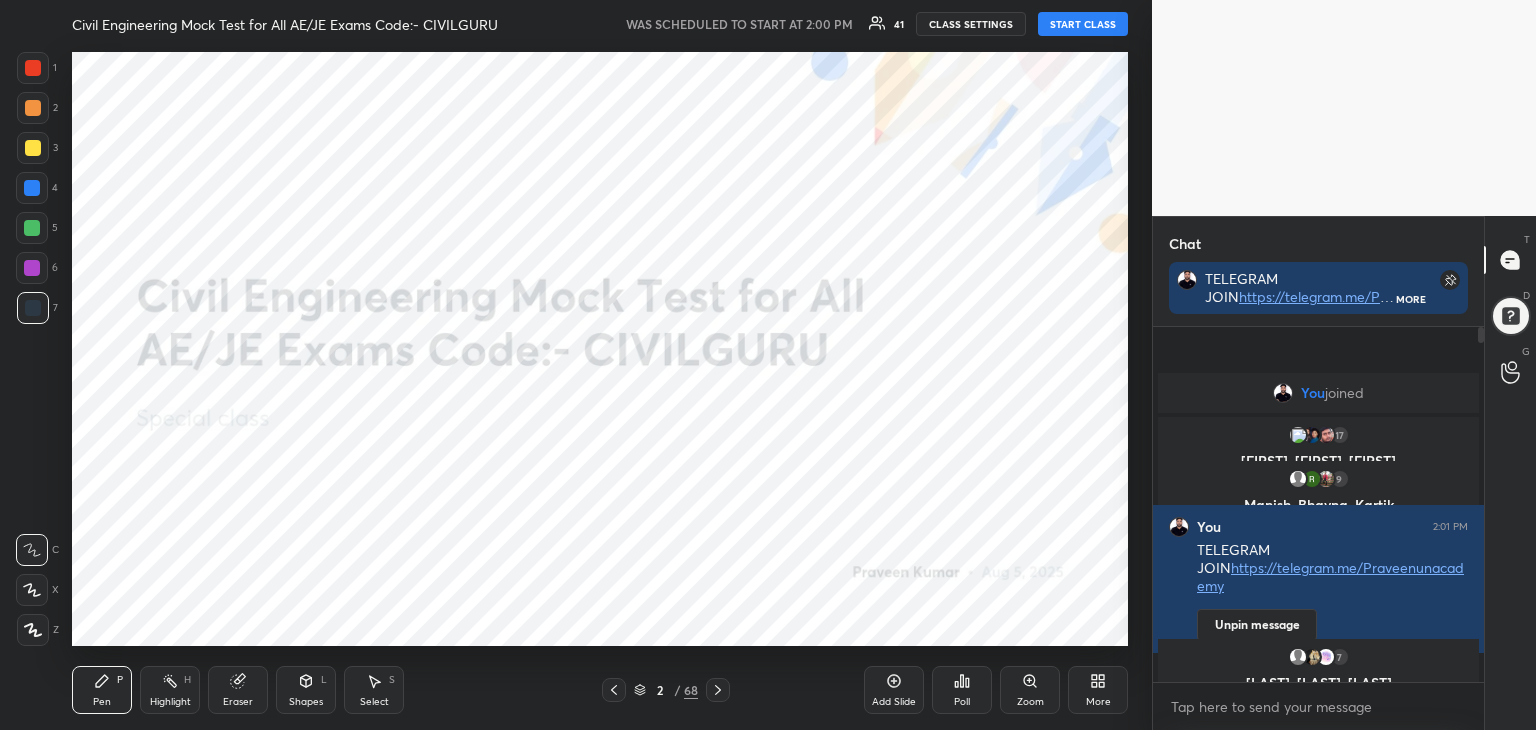click on "More" at bounding box center (1098, 690) 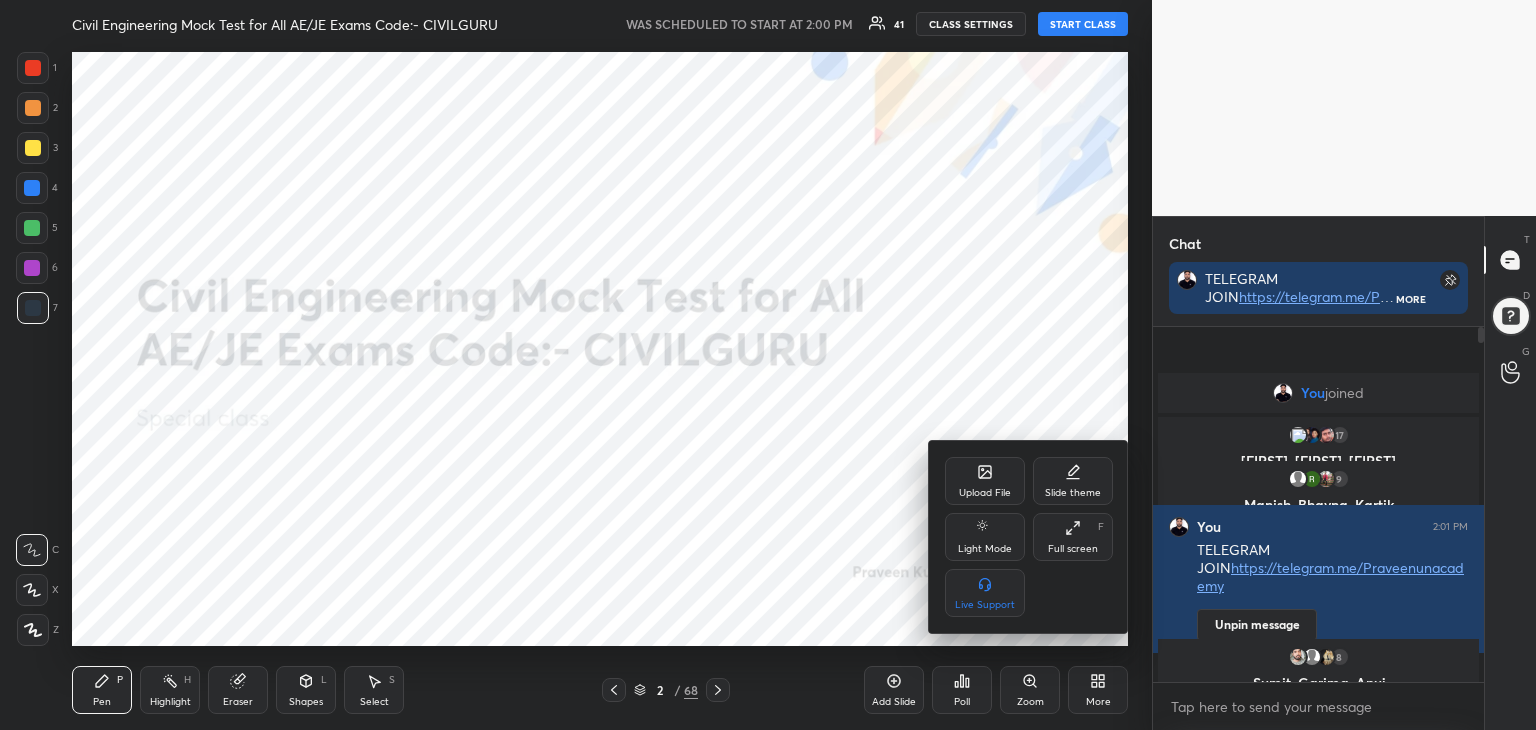 click on "Full screen F" at bounding box center [1073, 537] 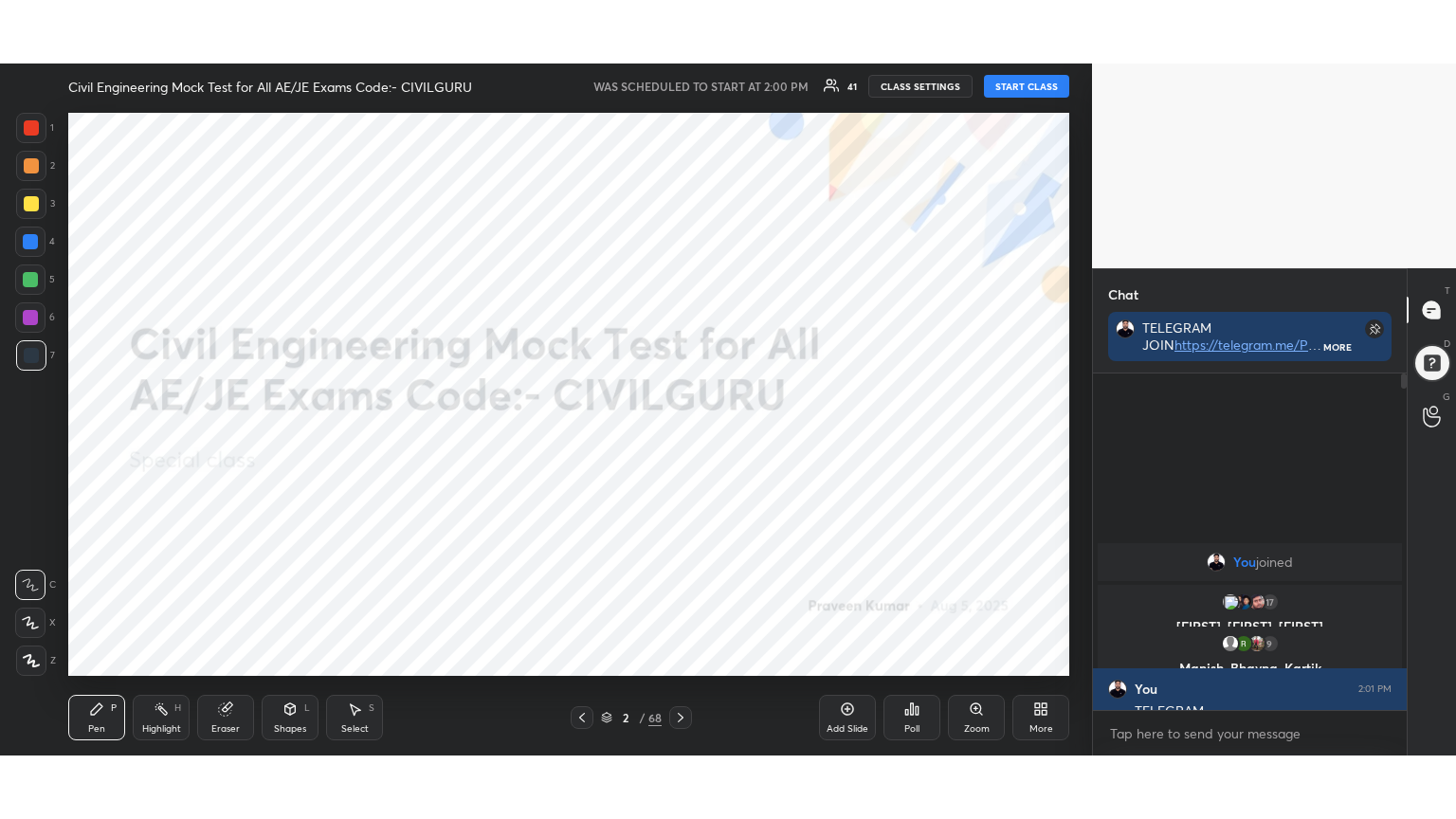scroll, scrollTop: 94094, scrollLeft: 93776, axis: both 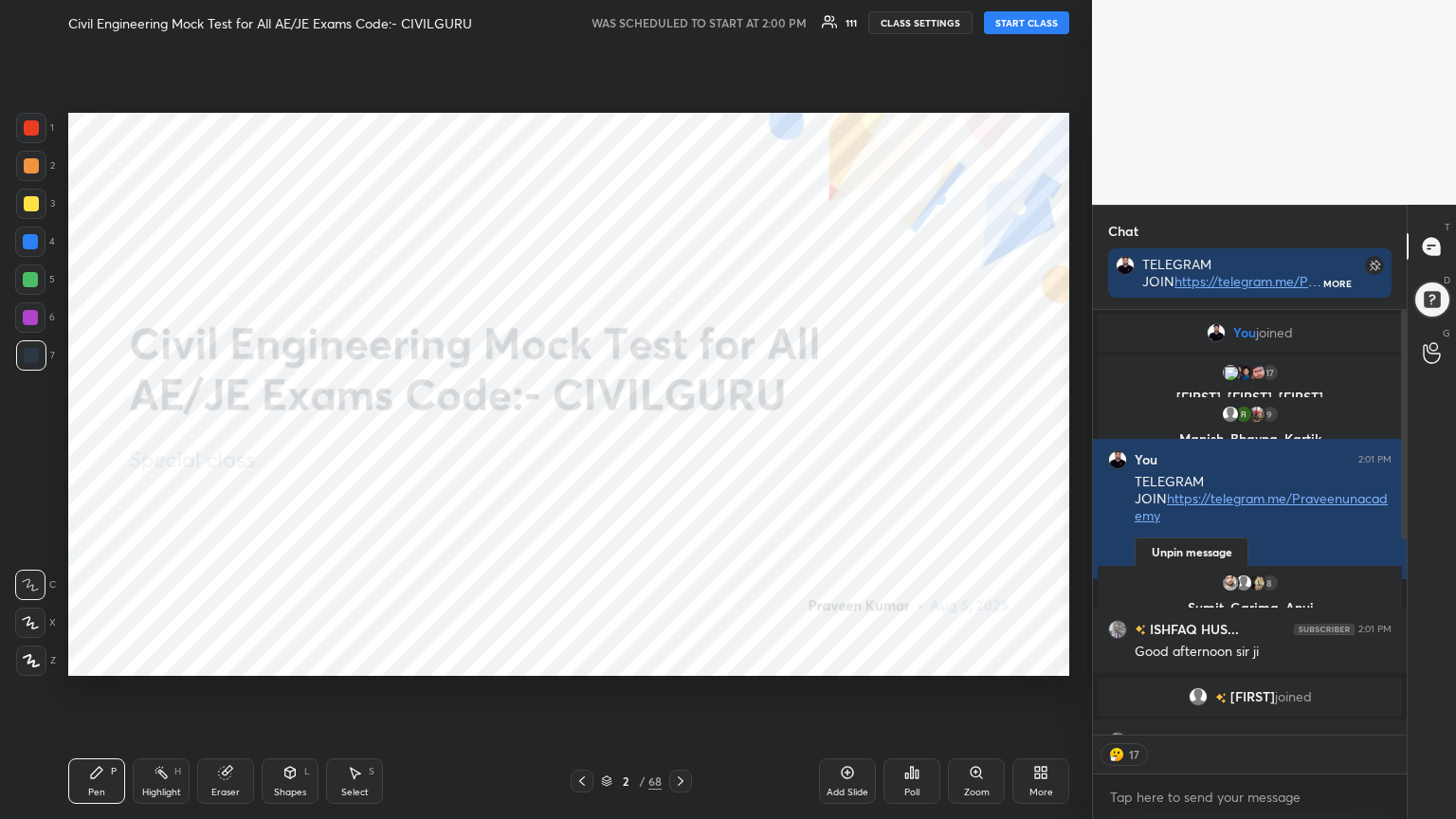 click on "START CLASS" at bounding box center (1027, 23) 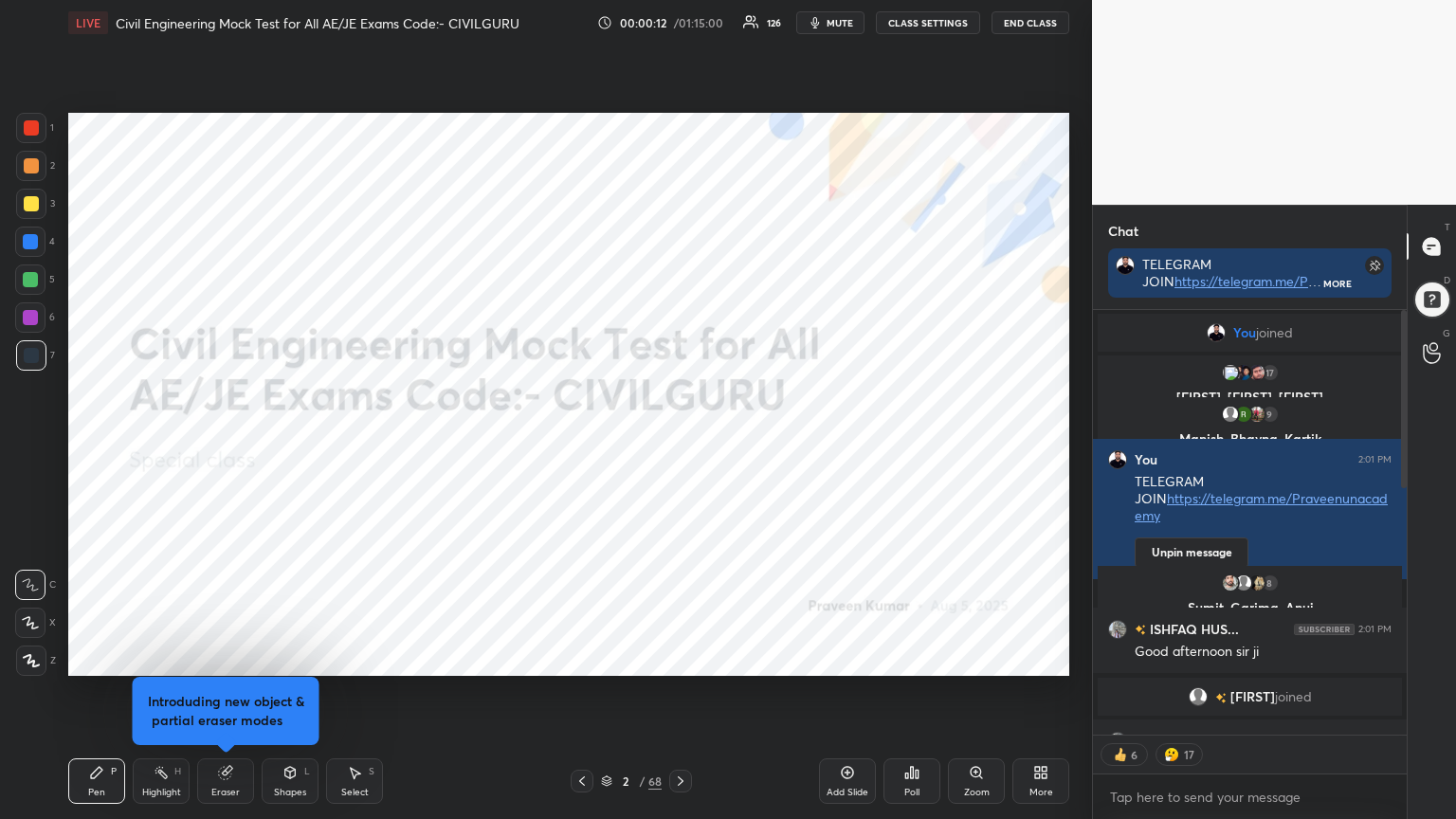 type on "x" 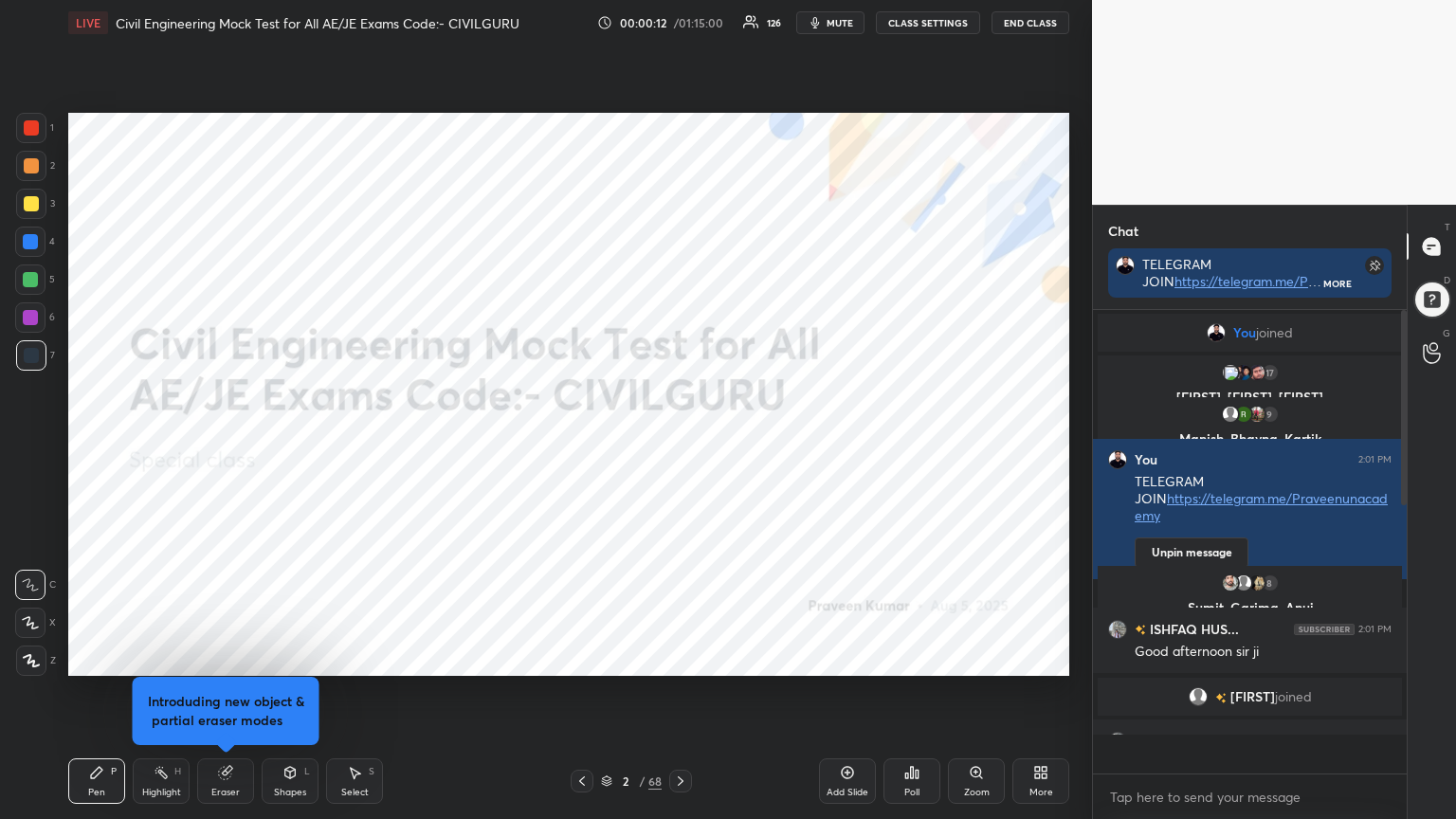 scroll, scrollTop: 6, scrollLeft: 6, axis: both 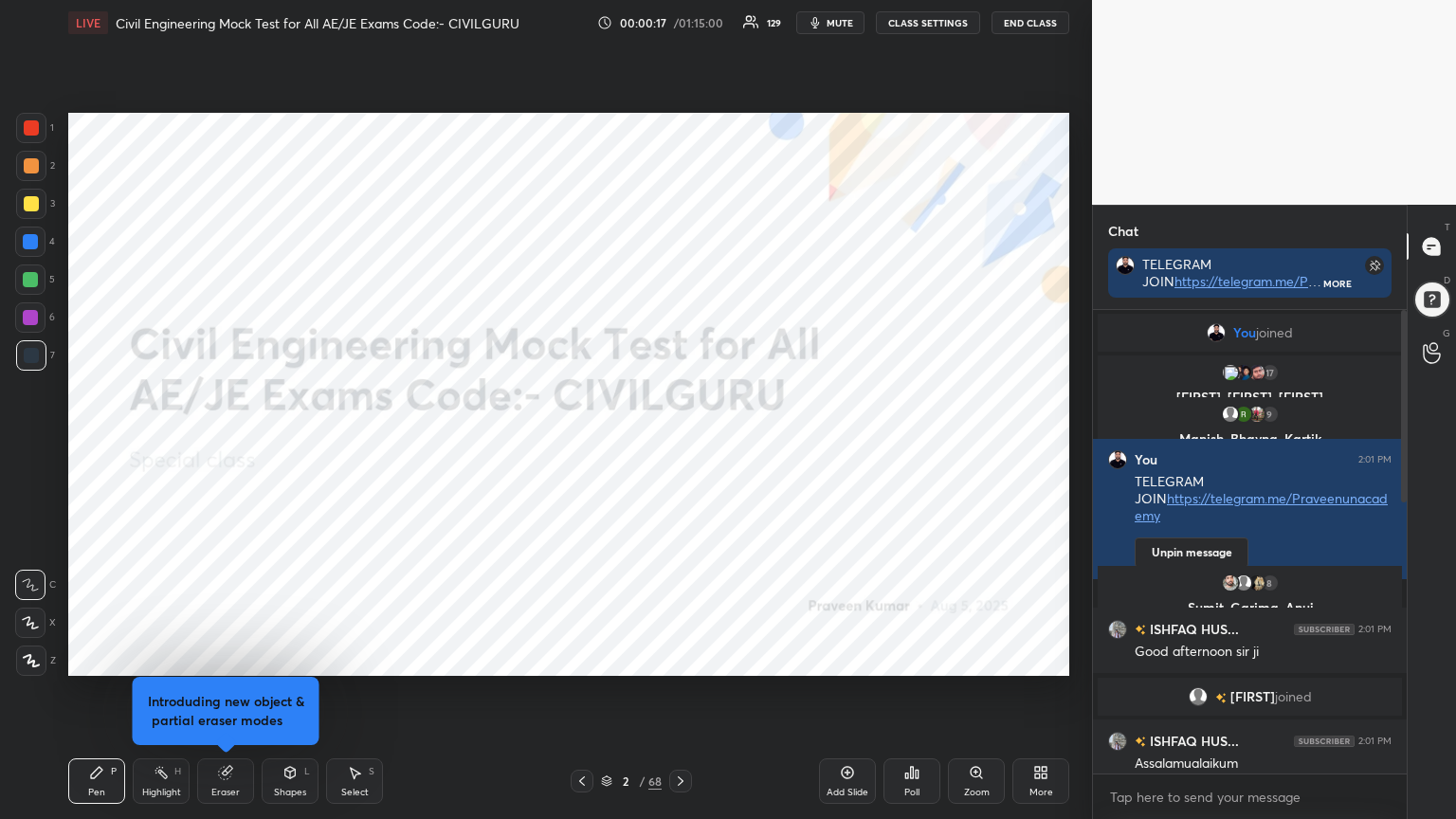 click 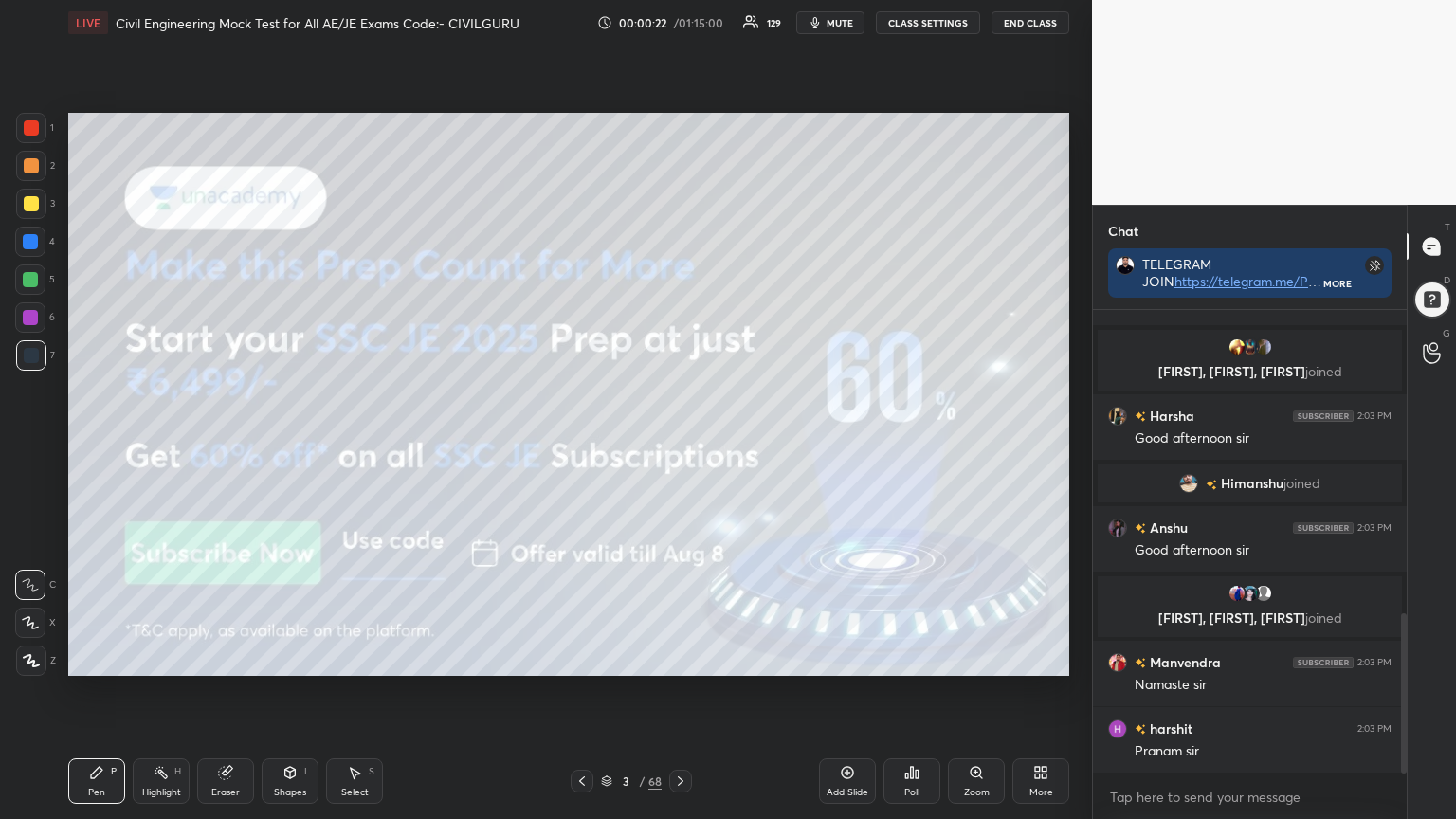 scroll, scrollTop: 1012, scrollLeft: 0, axis: vertical 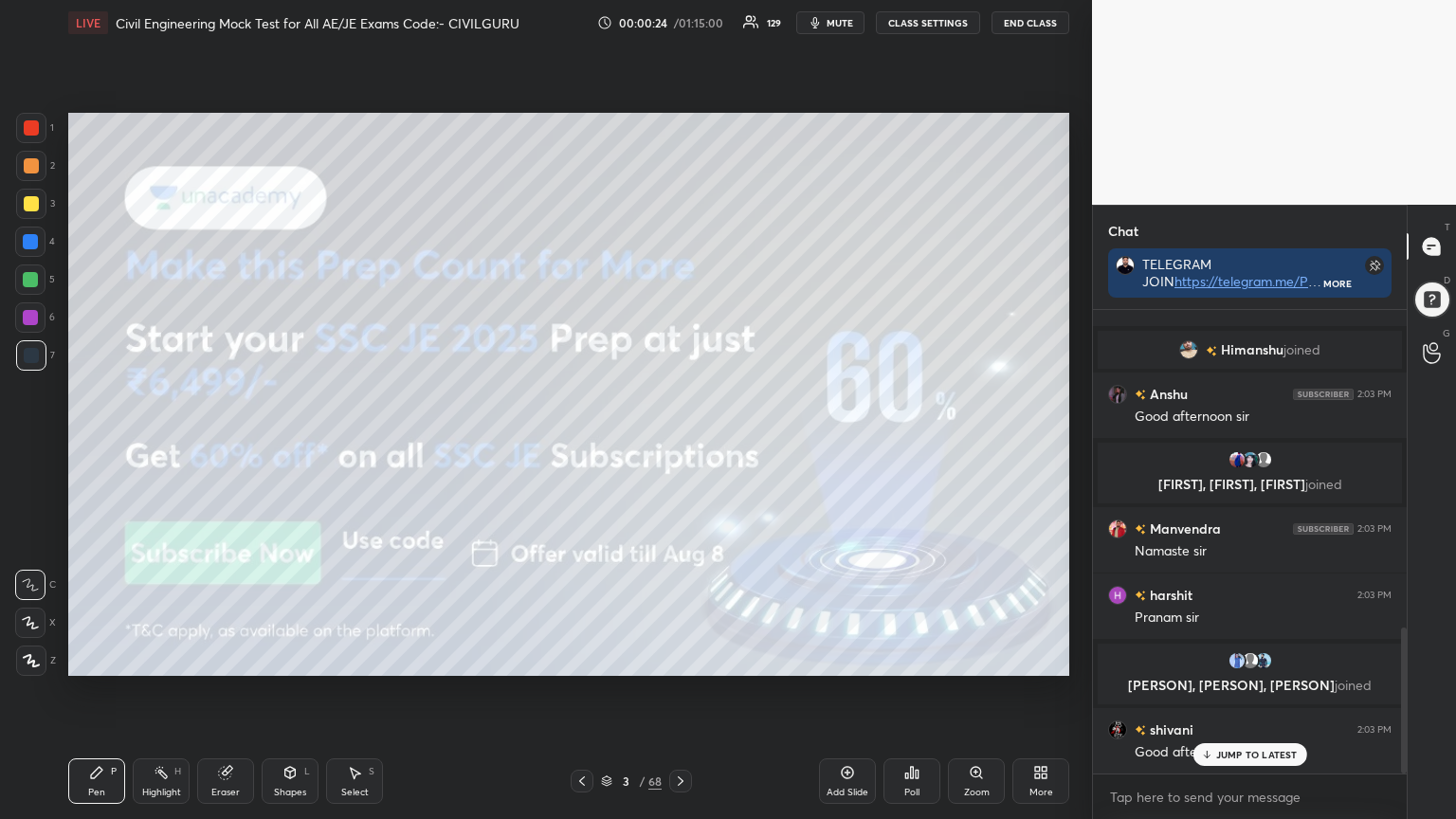 click at bounding box center [31, 128] 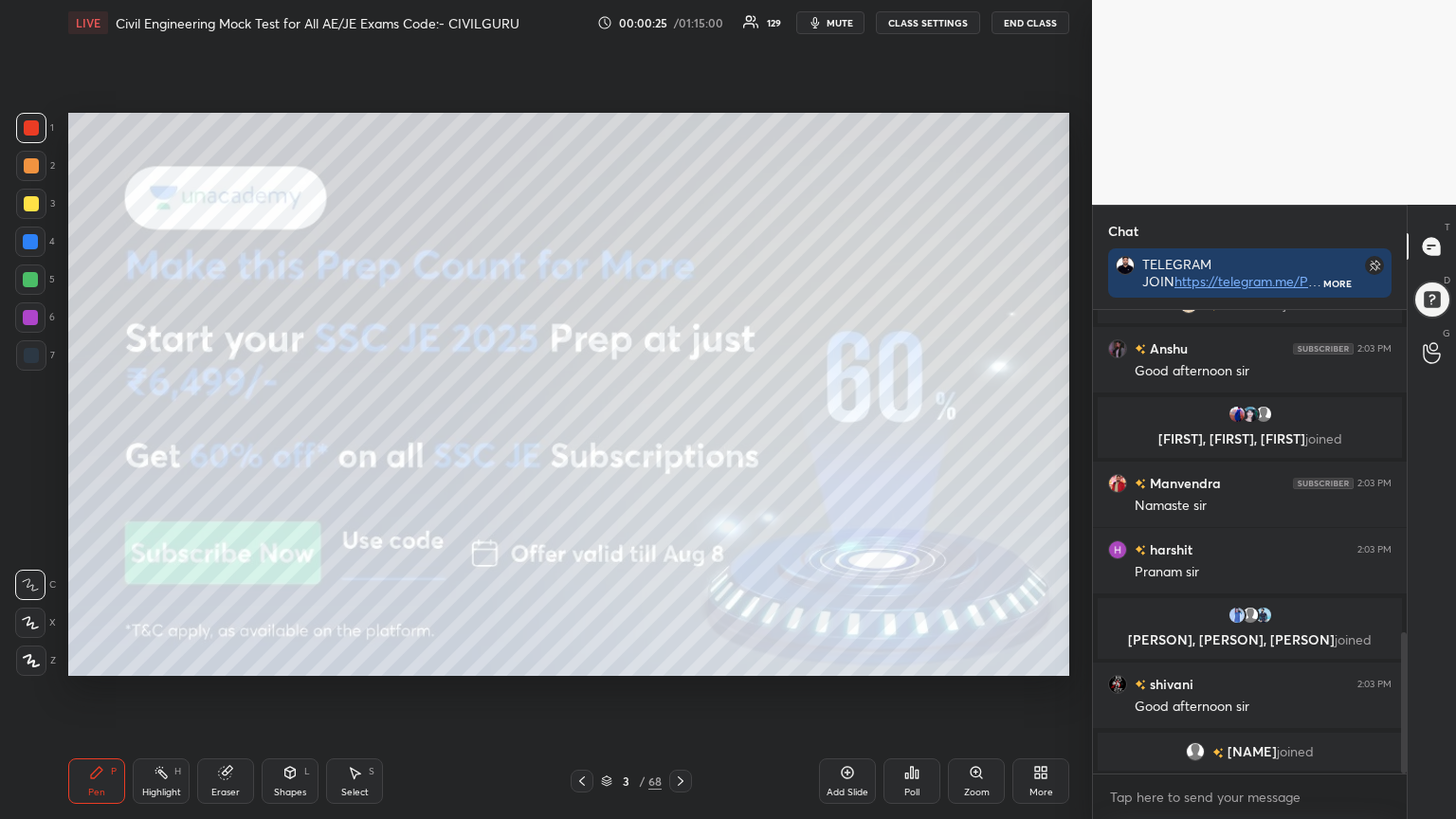 click 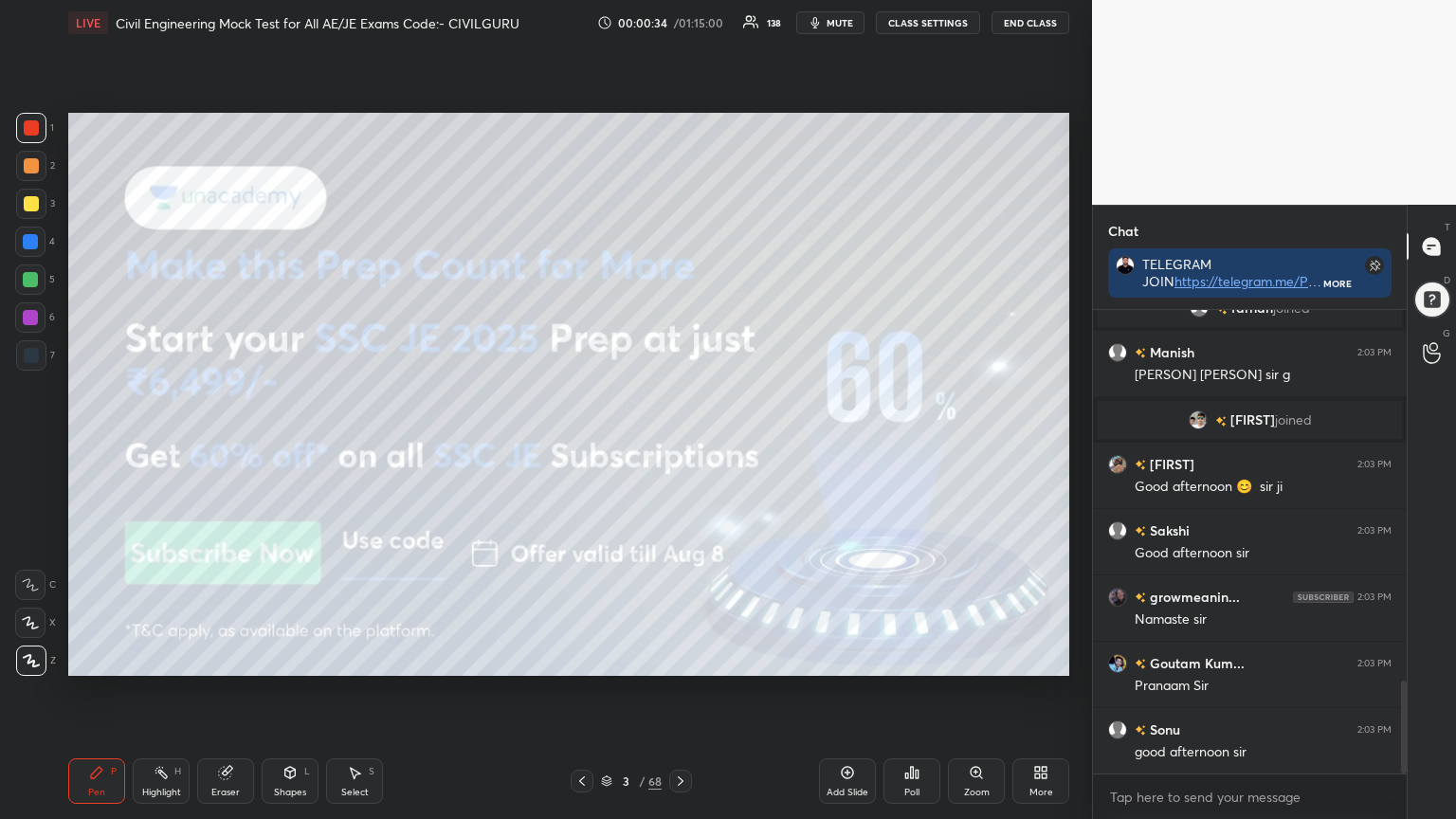 scroll, scrollTop: 1846, scrollLeft: 0, axis: vertical 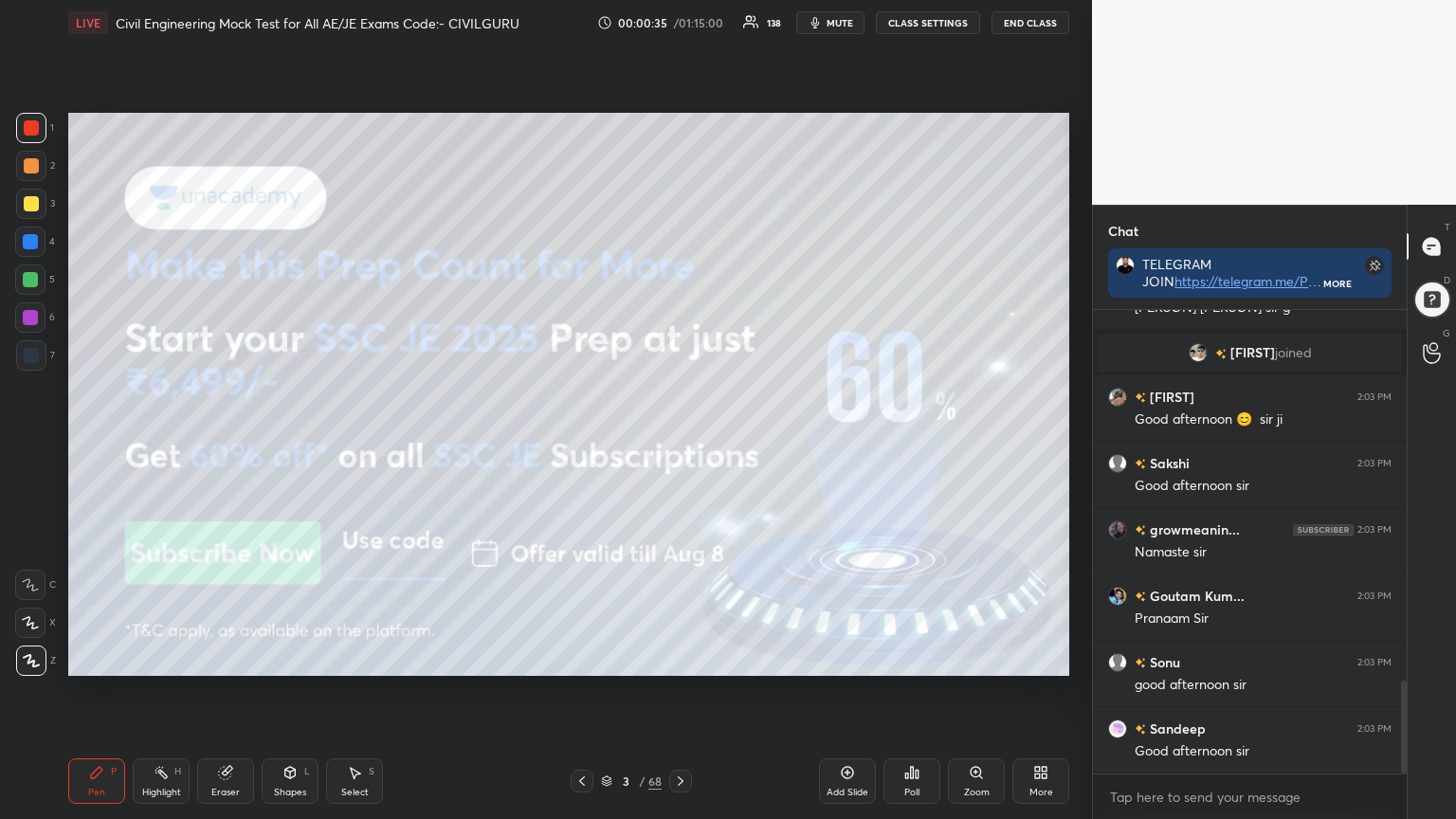 click 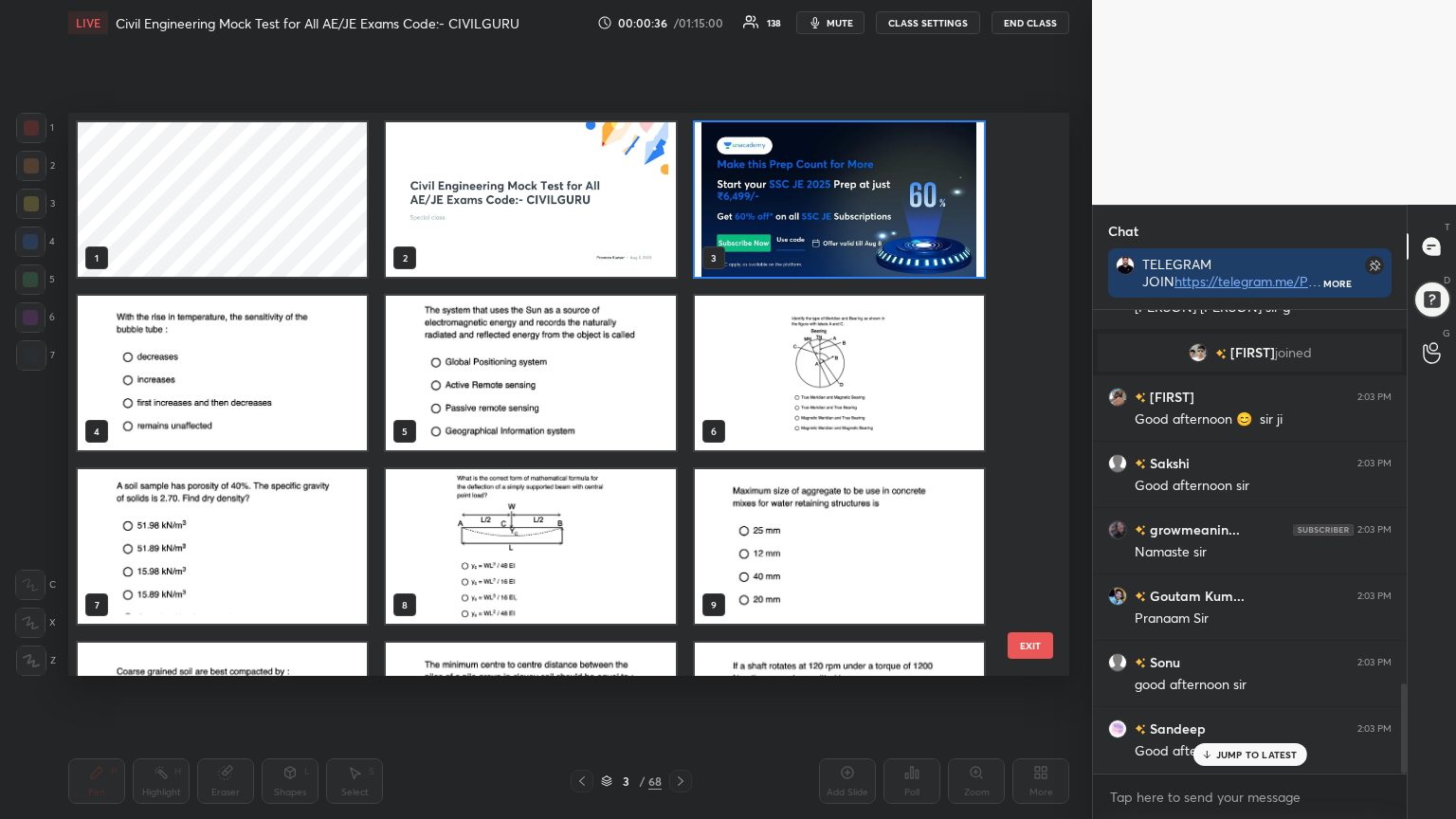scroll, scrollTop: 1911, scrollLeft: 0, axis: vertical 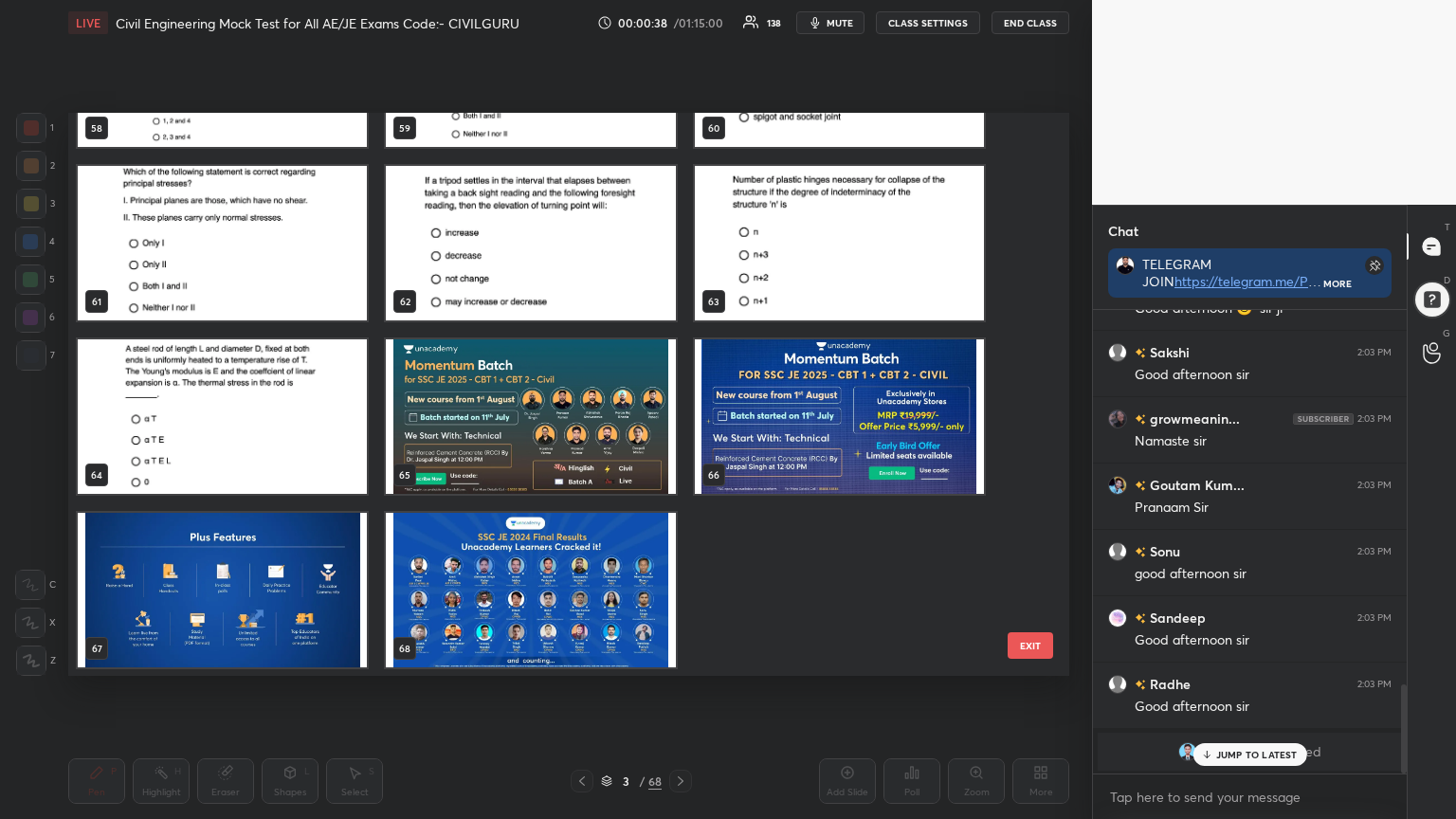 click at bounding box center (530, 416) 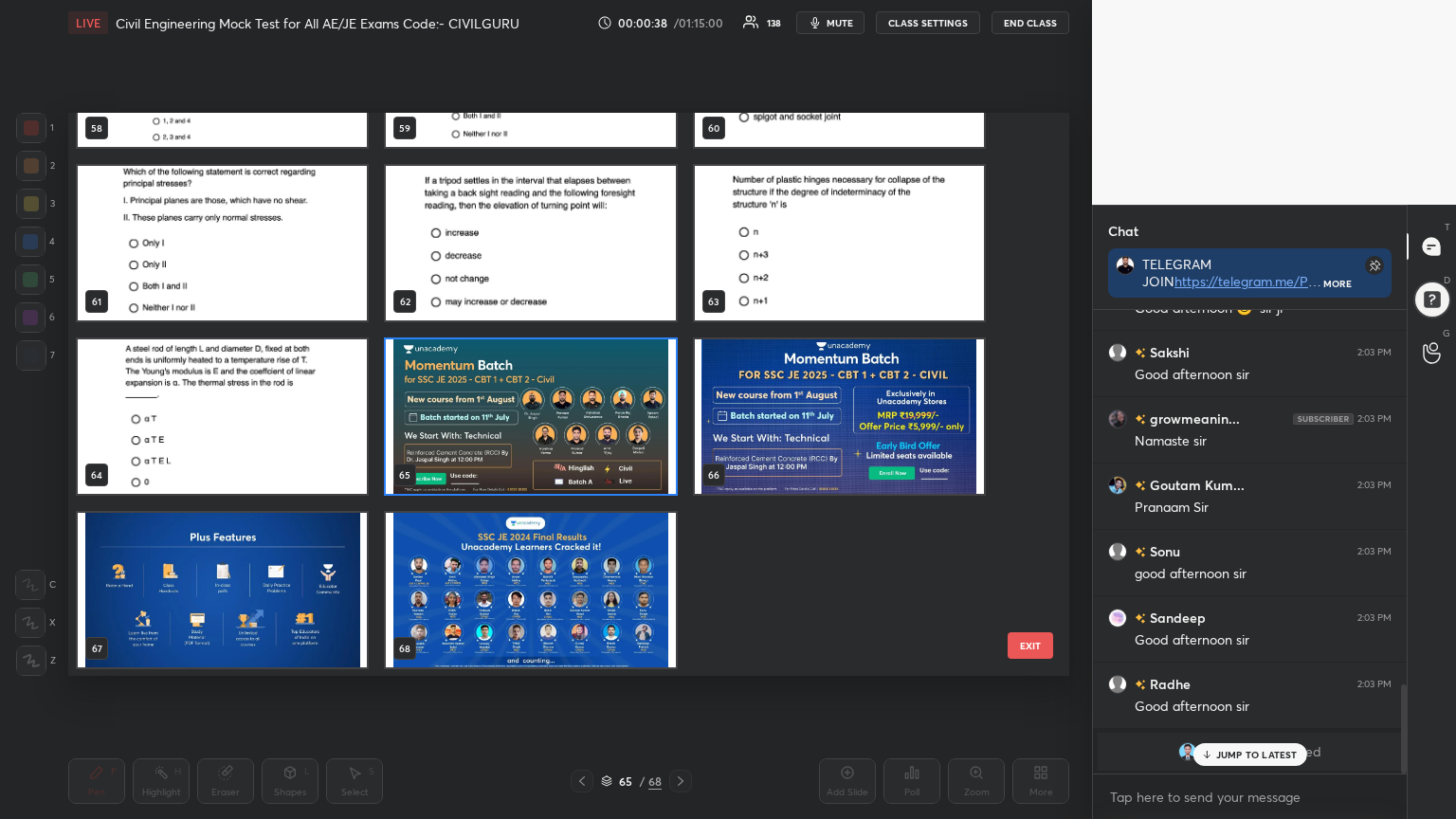 click at bounding box center [530, 416] 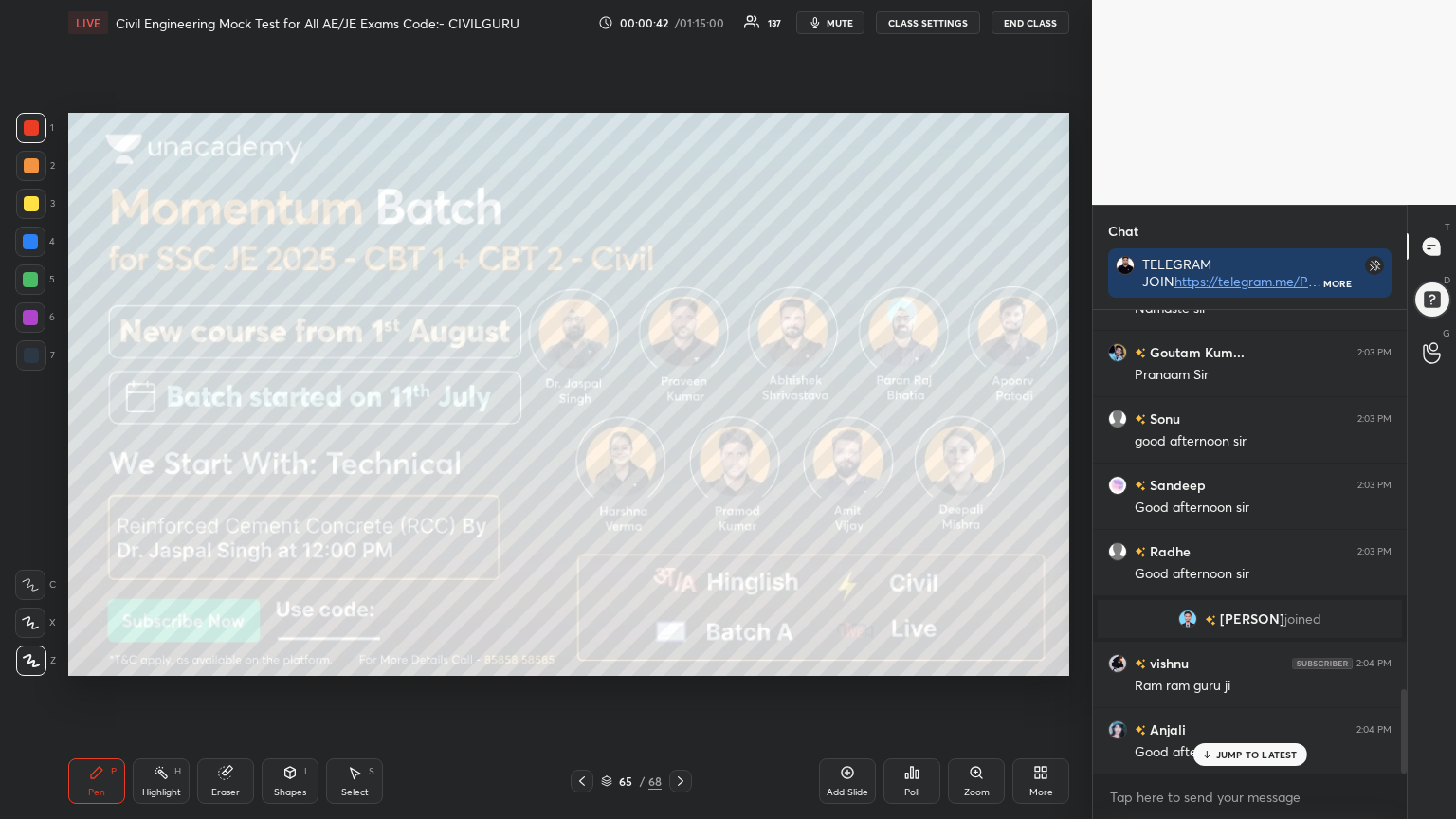 scroll, scrollTop: 2157, scrollLeft: 0, axis: vertical 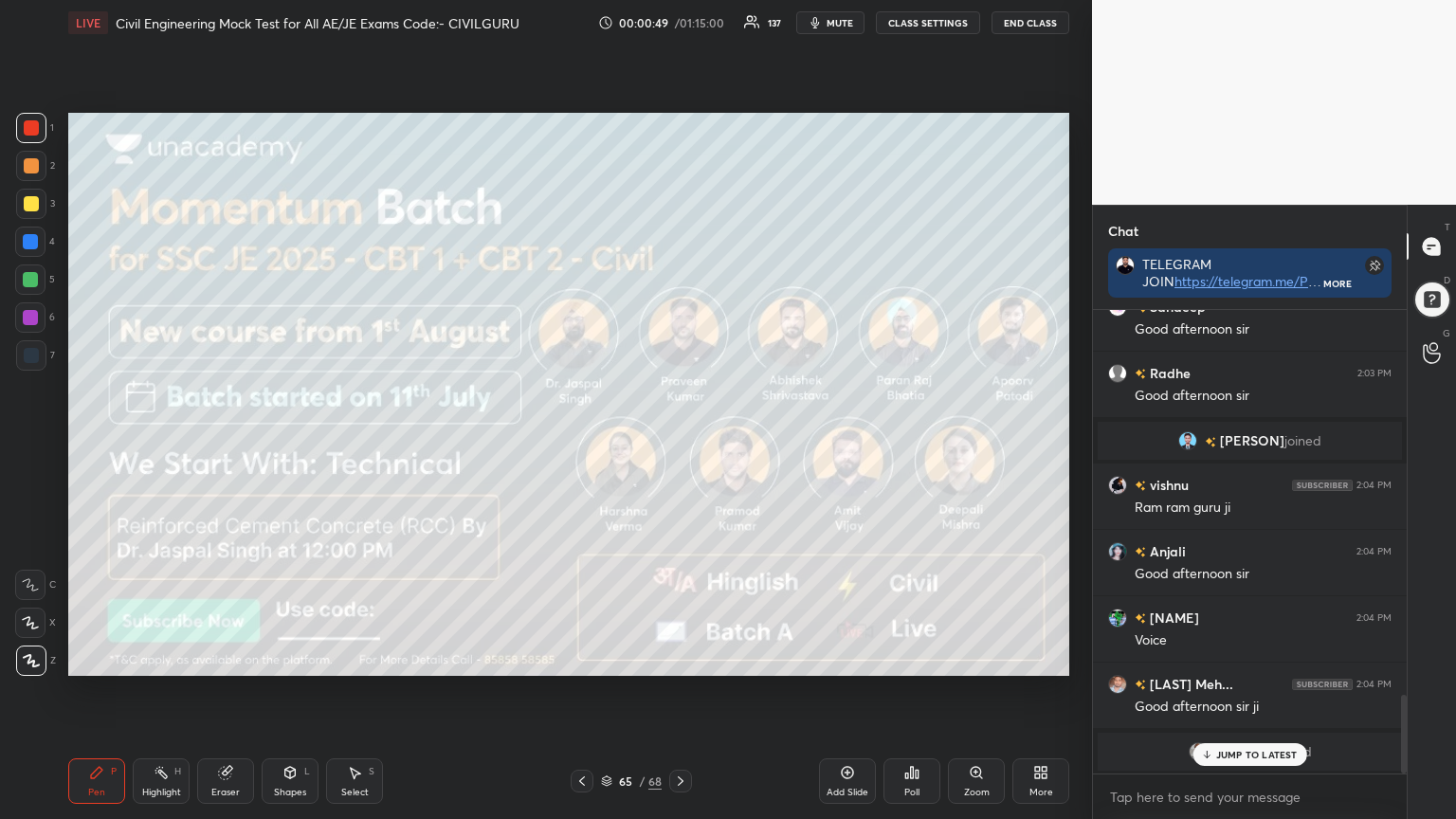 click 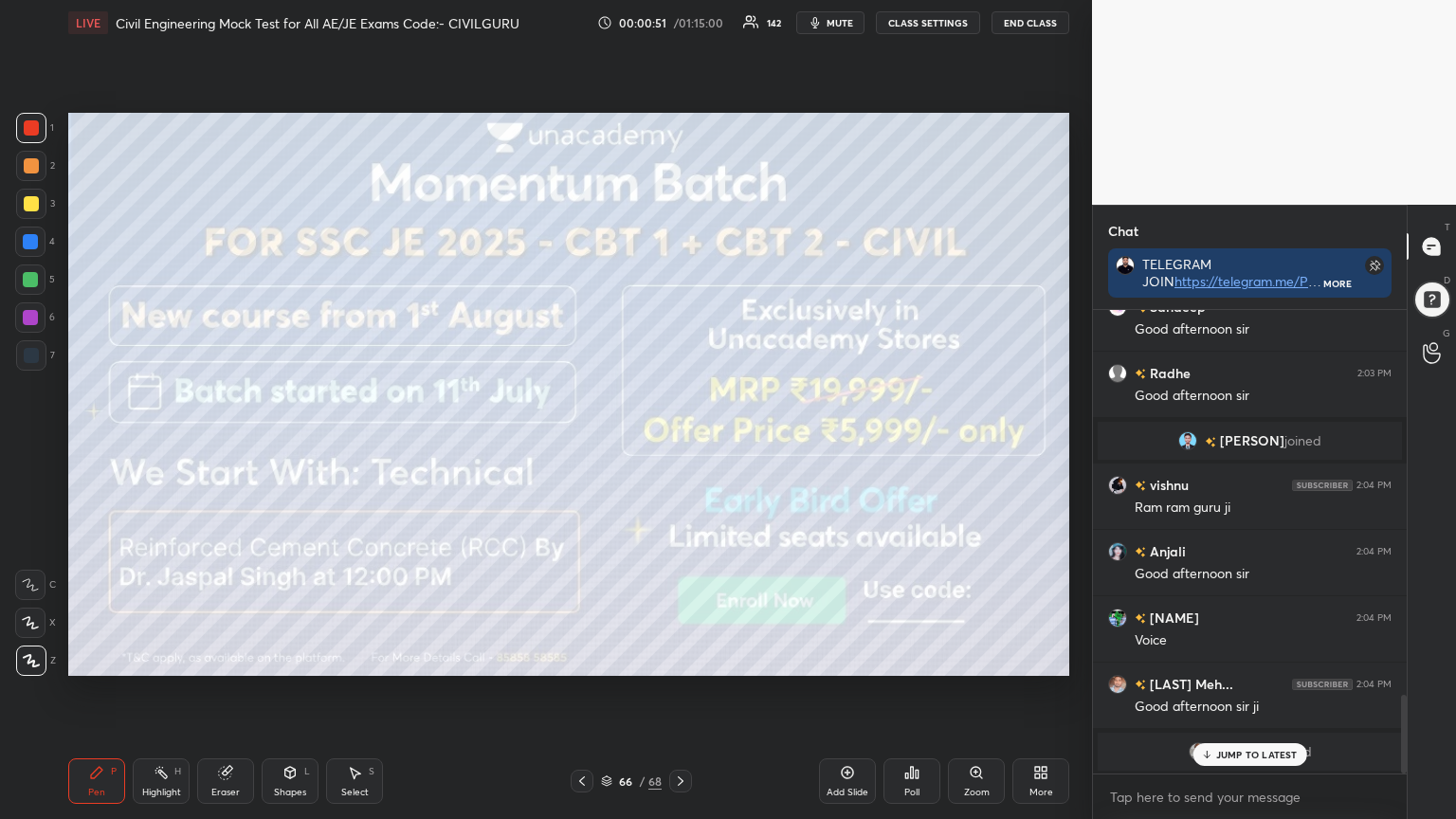 click 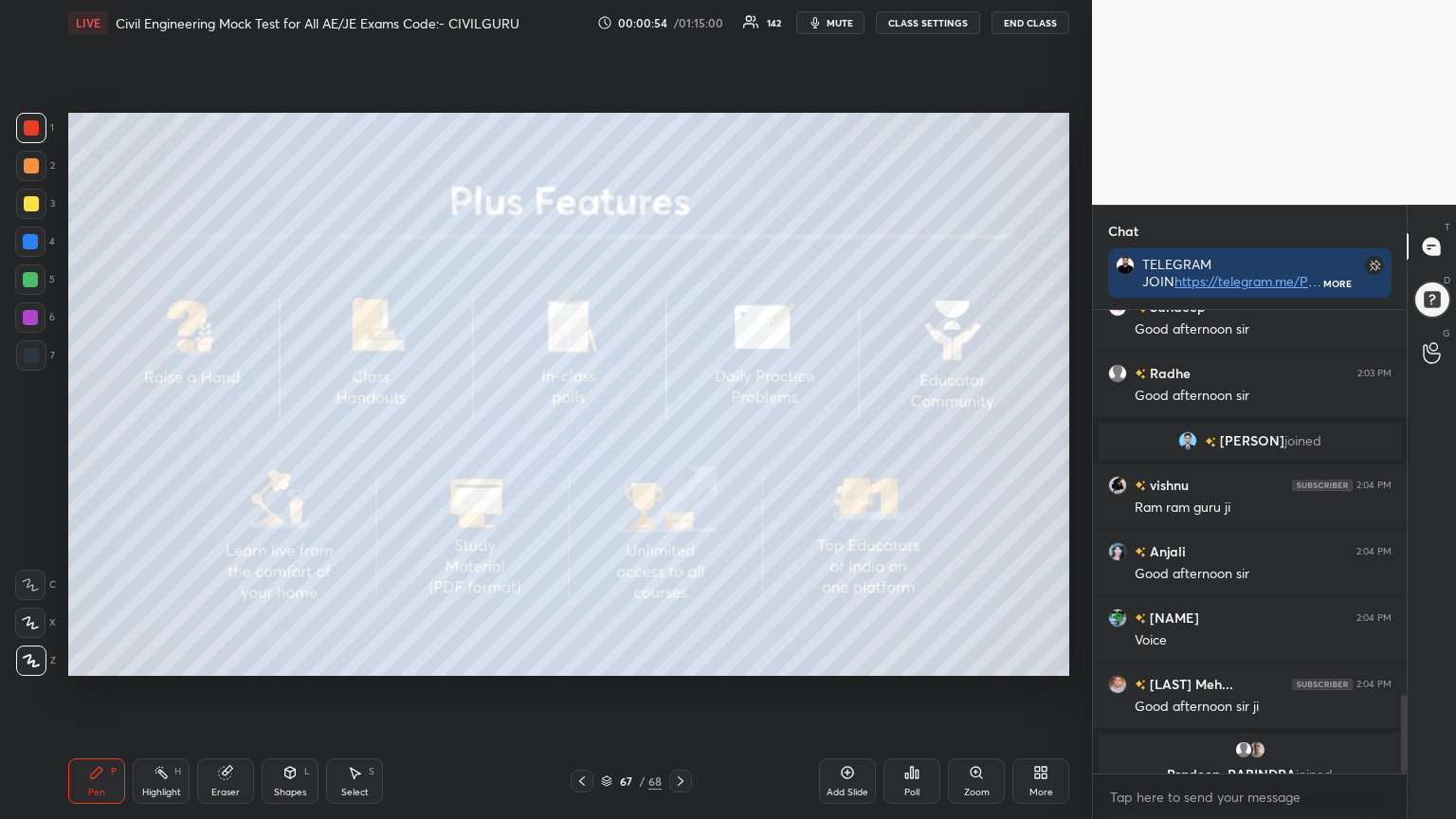 scroll, scrollTop: 2062, scrollLeft: 0, axis: vertical 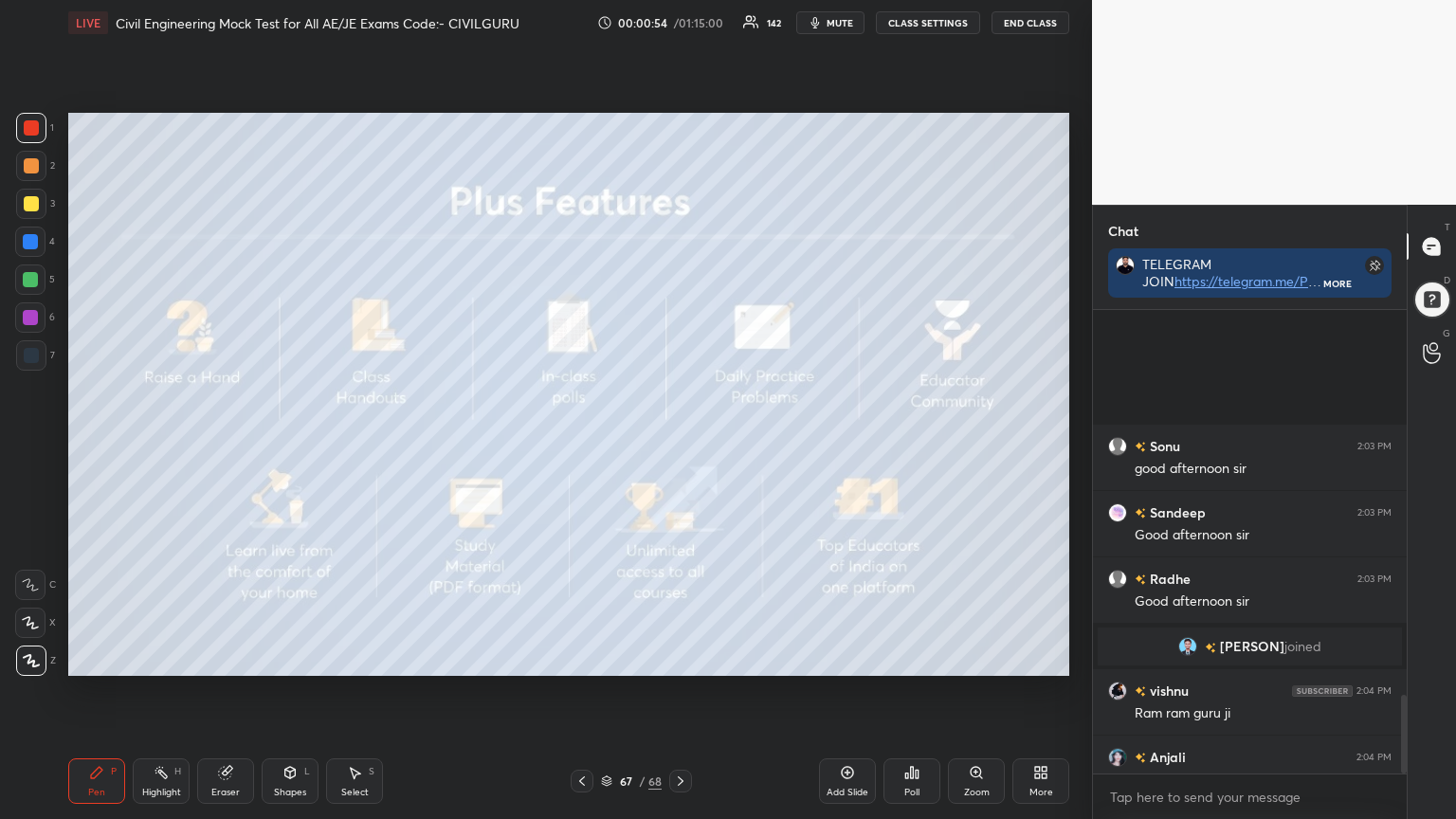 click 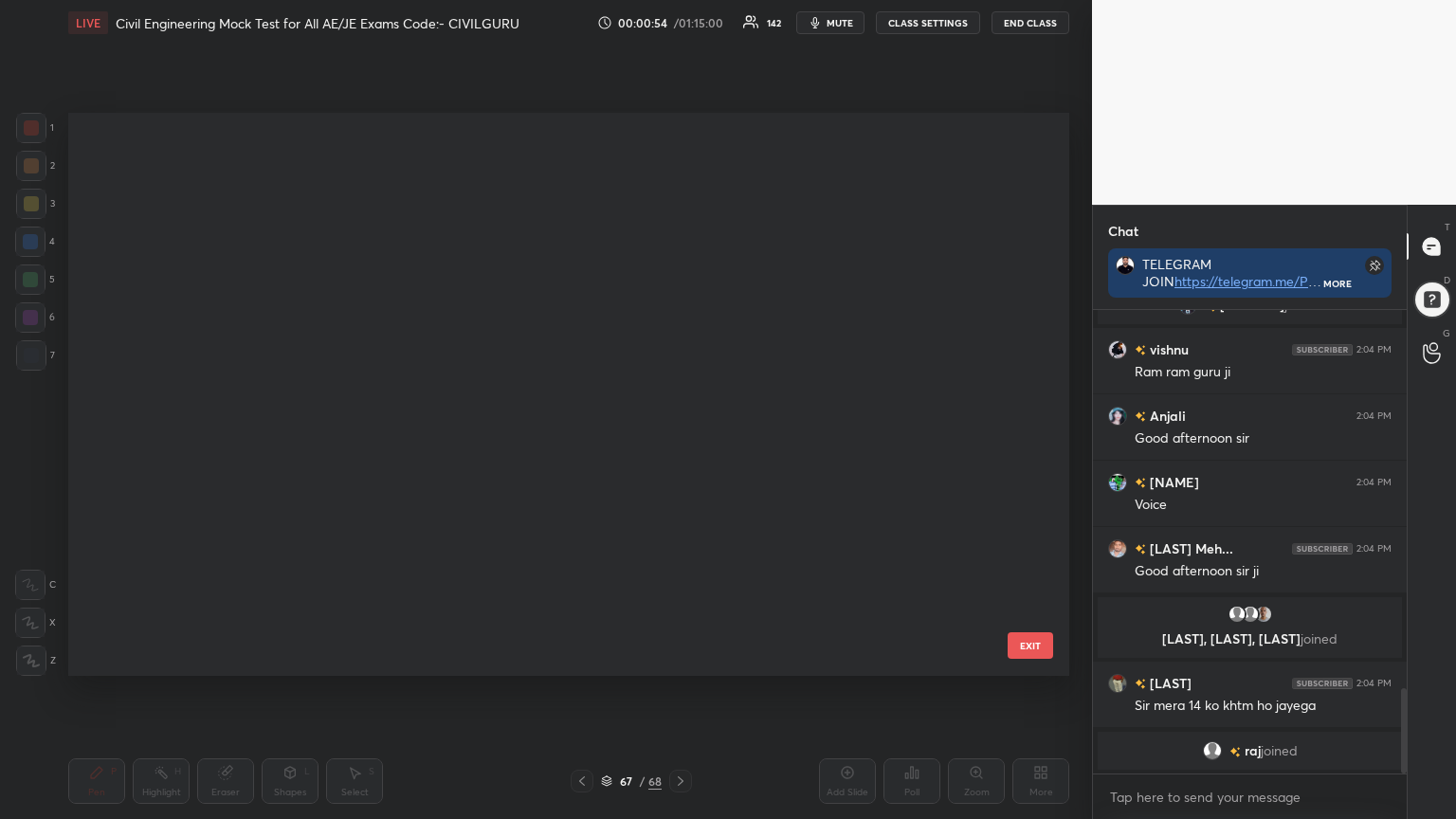scroll, scrollTop: 3426, scrollLeft: 0, axis: vertical 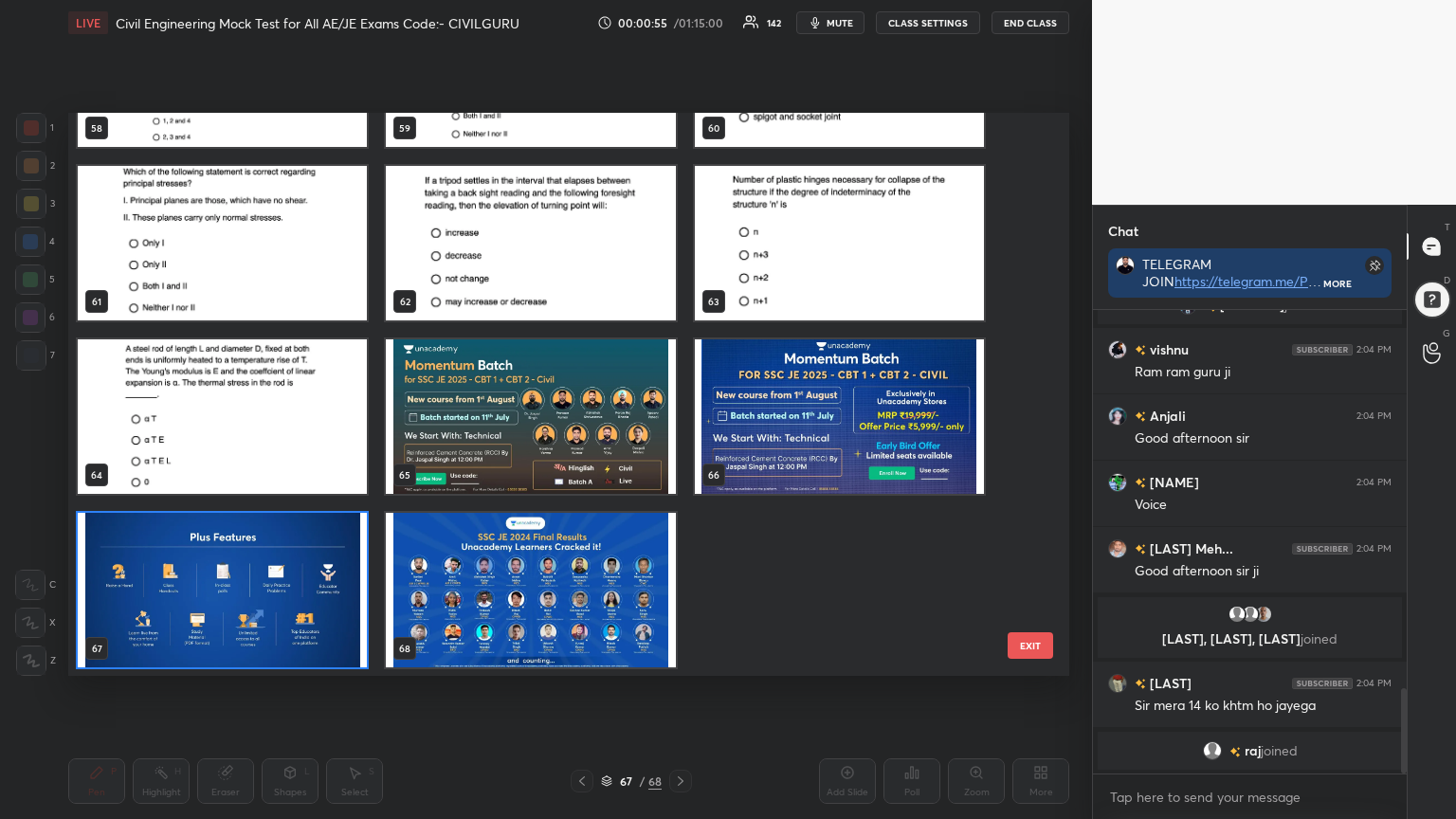 click at bounding box center [530, 590] 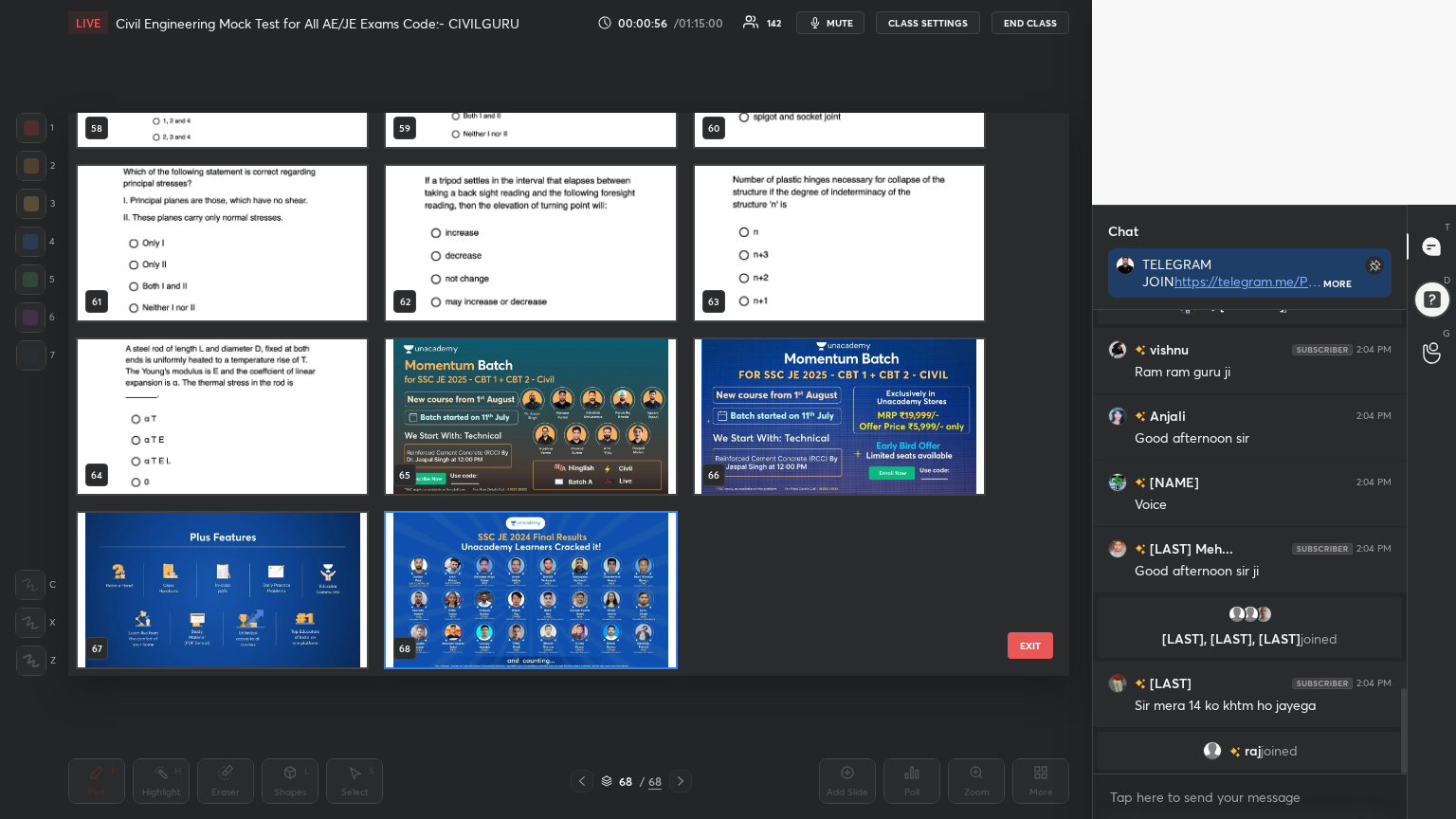 click at bounding box center [530, 590] 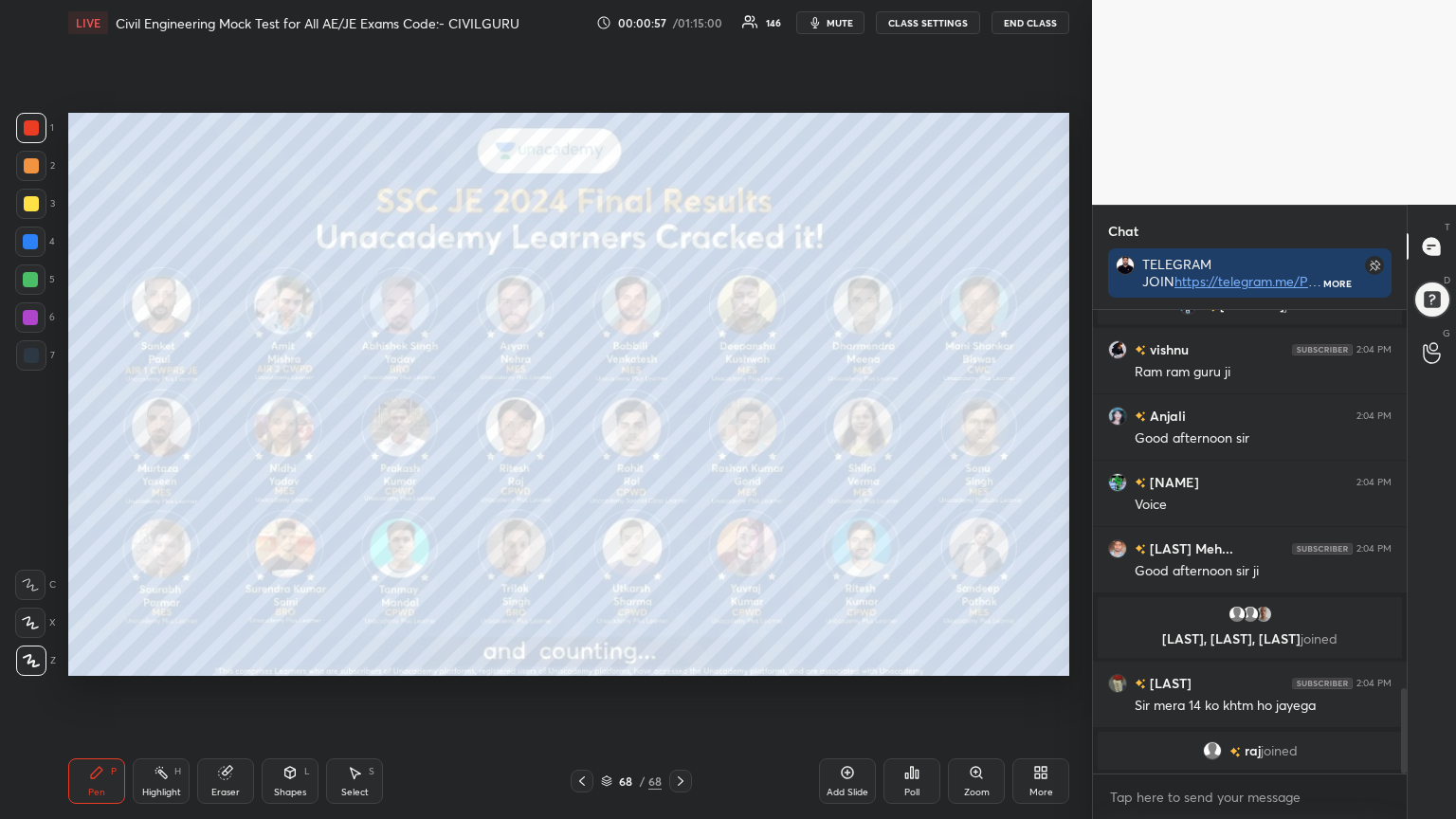 click 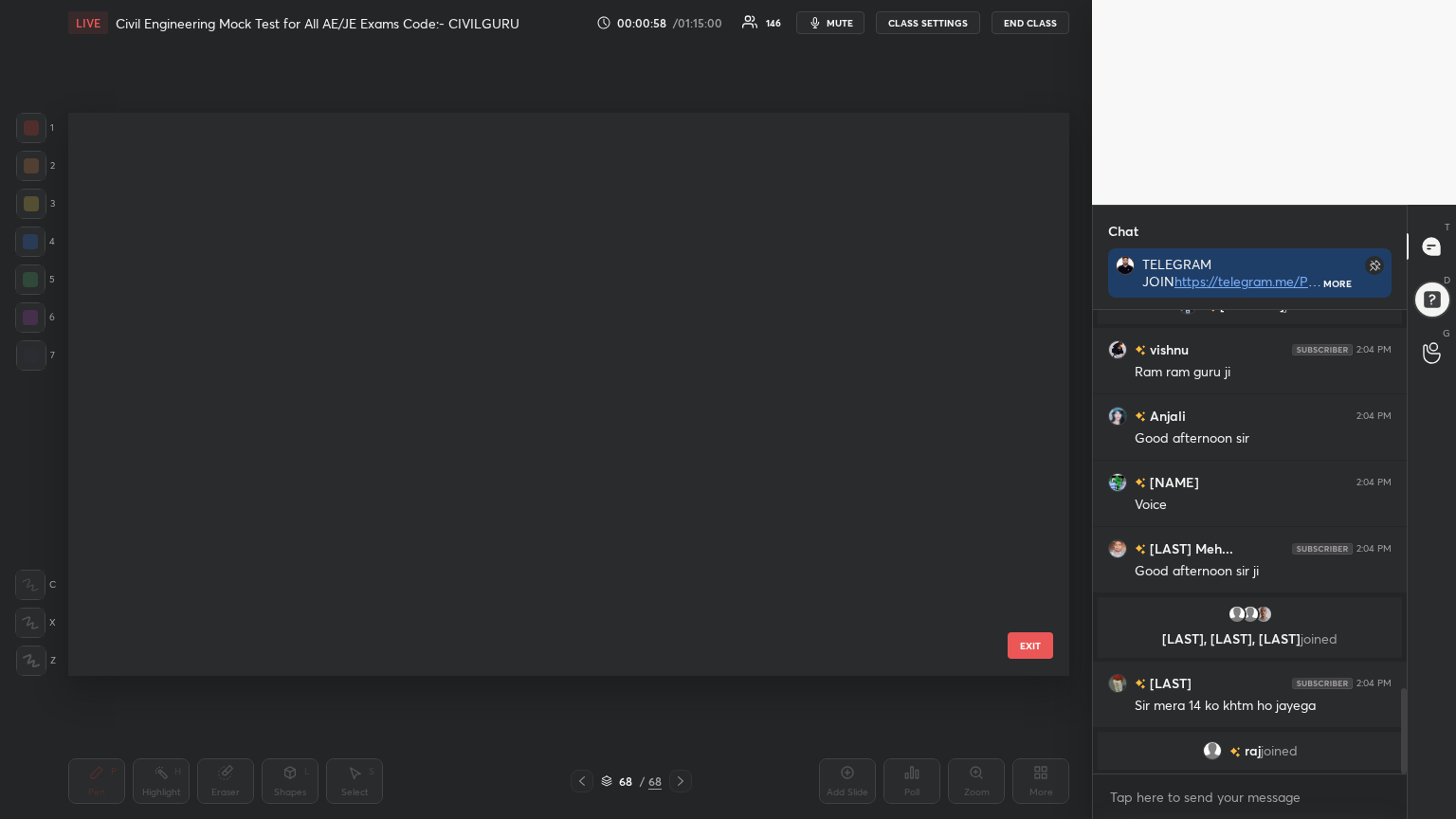 scroll, scrollTop: 3426, scrollLeft: 0, axis: vertical 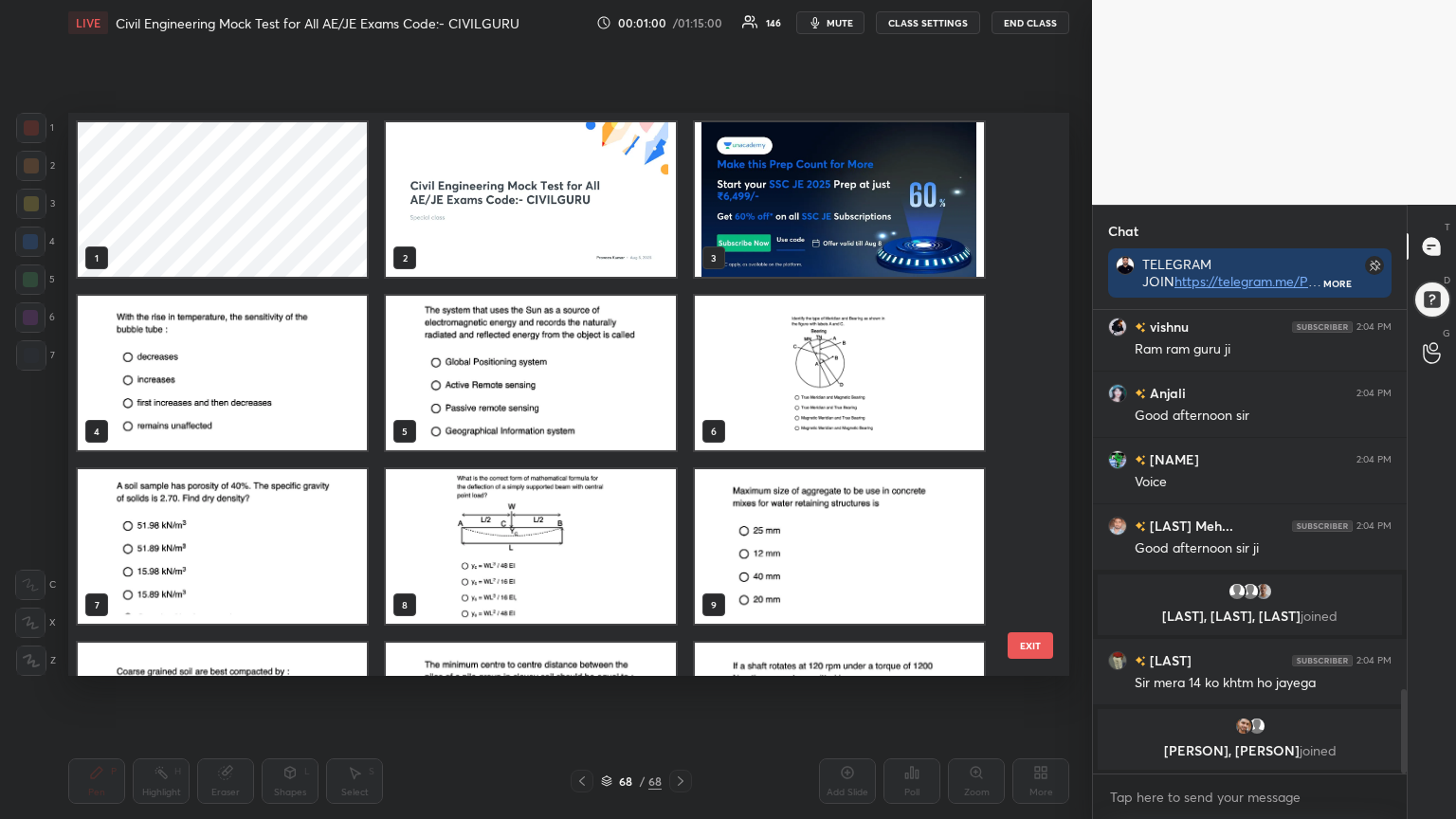 click at bounding box center [222, 373] 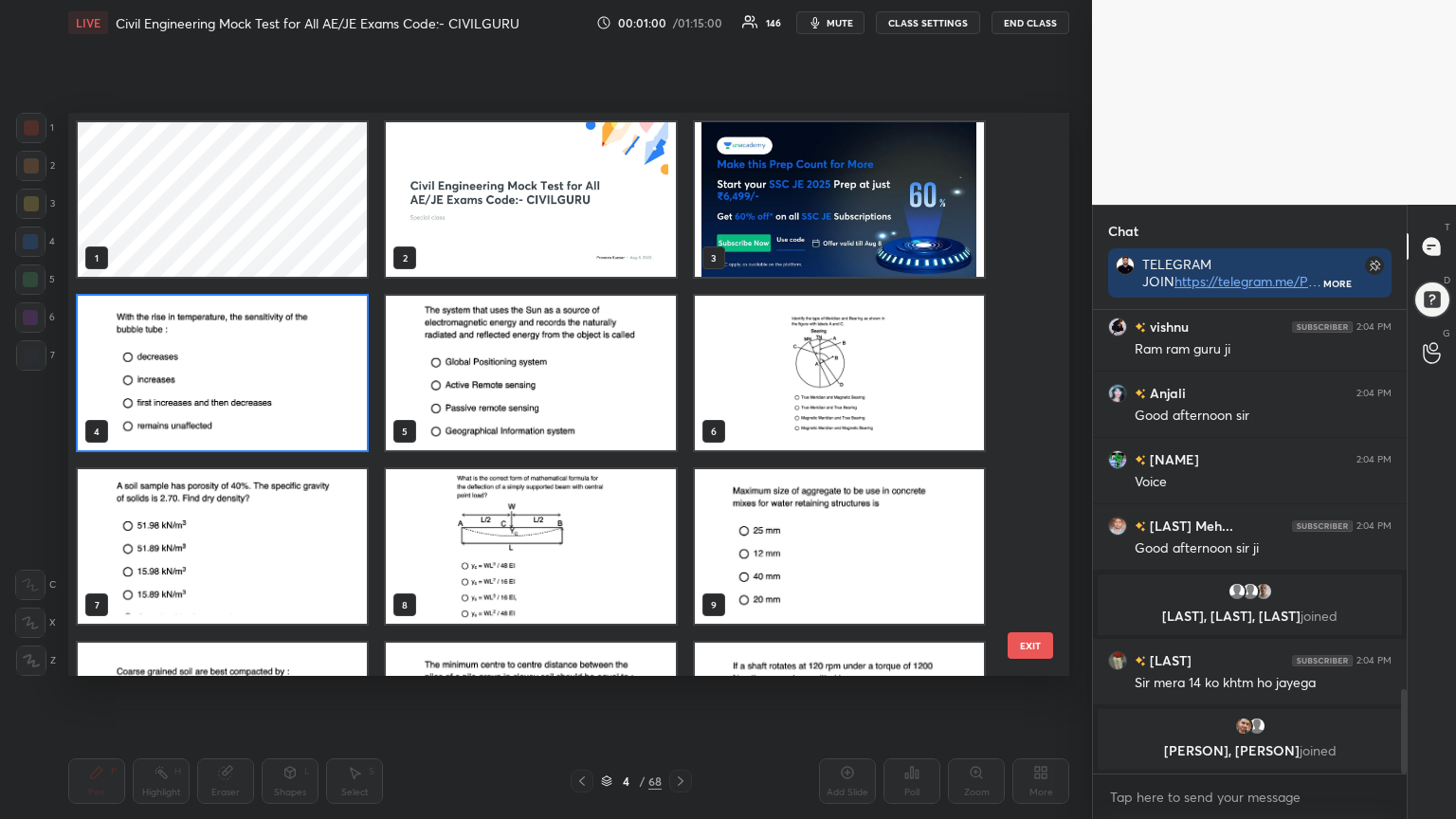 click at bounding box center (222, 373) 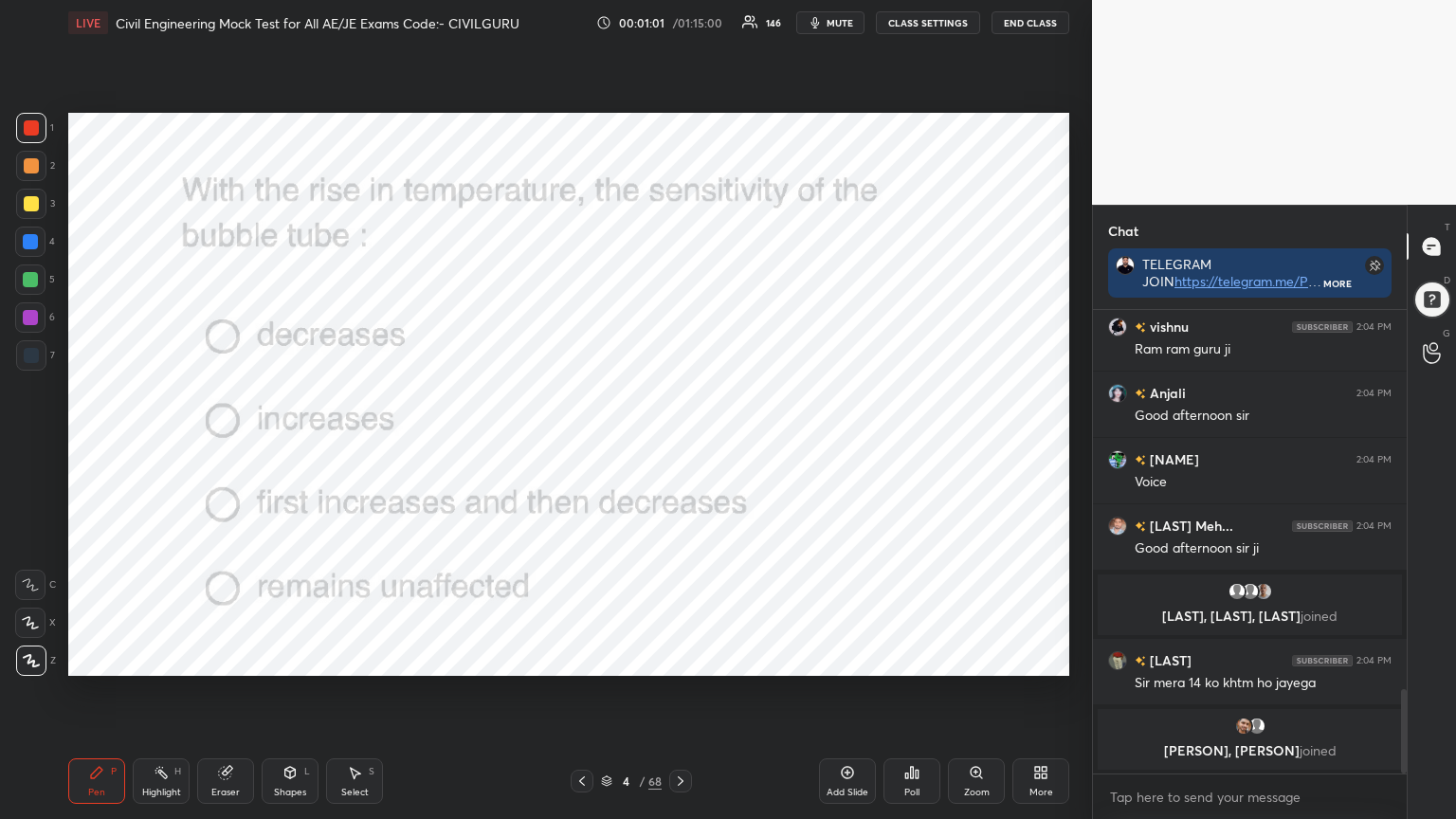click at bounding box center (222, 373) 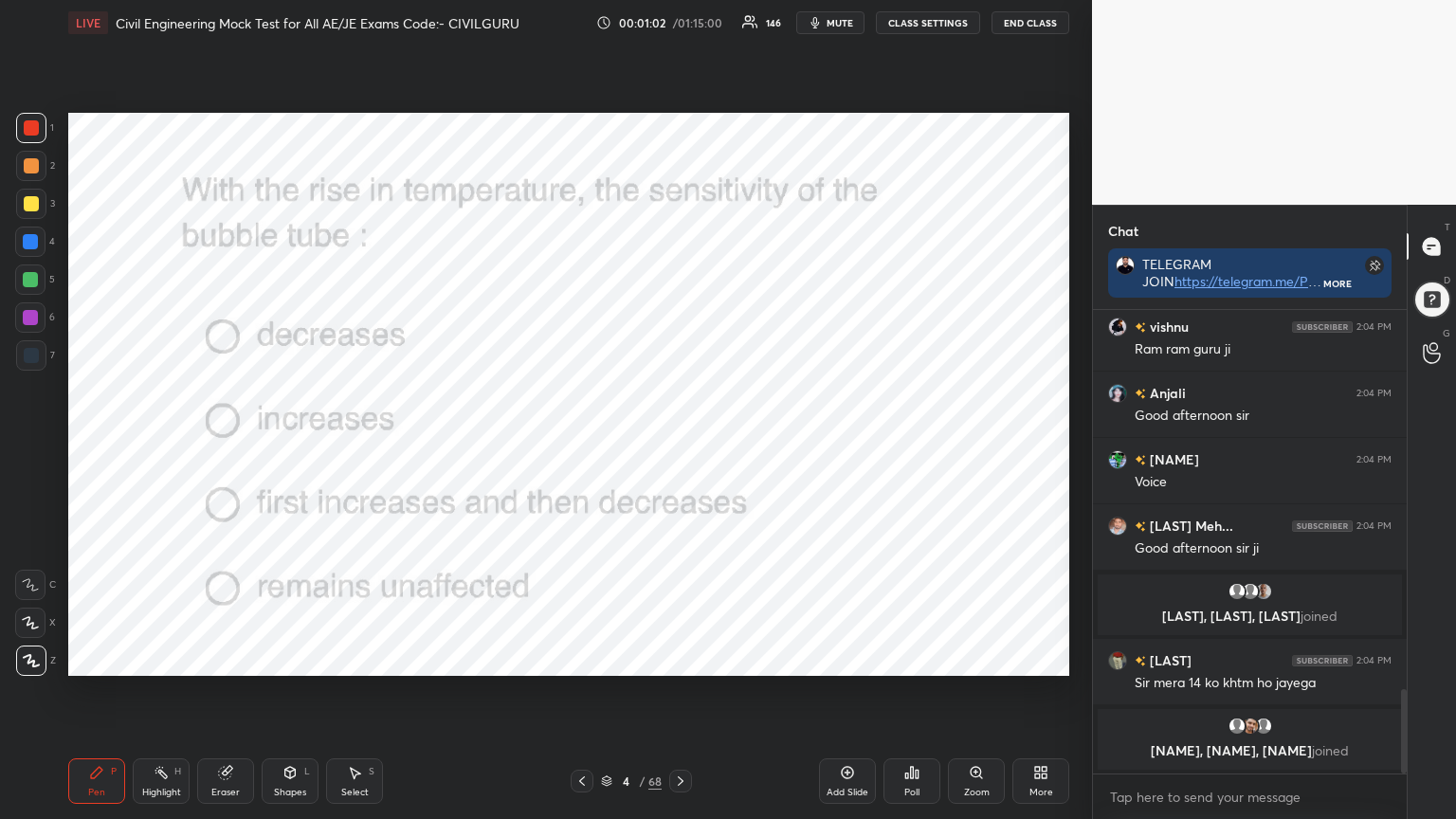 click on "Poll" at bounding box center (912, 781) 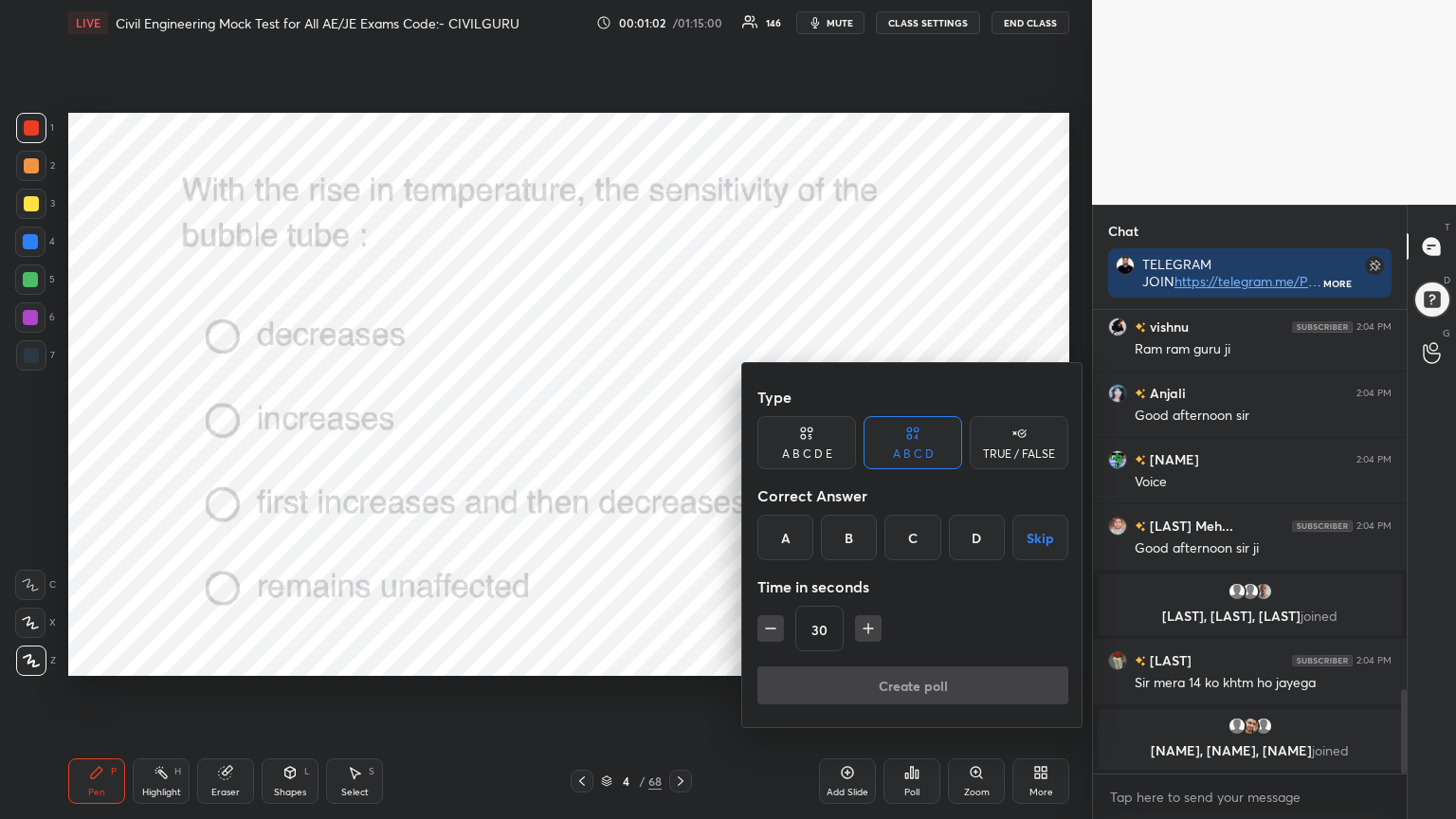 scroll, scrollTop: 2112, scrollLeft: 0, axis: vertical 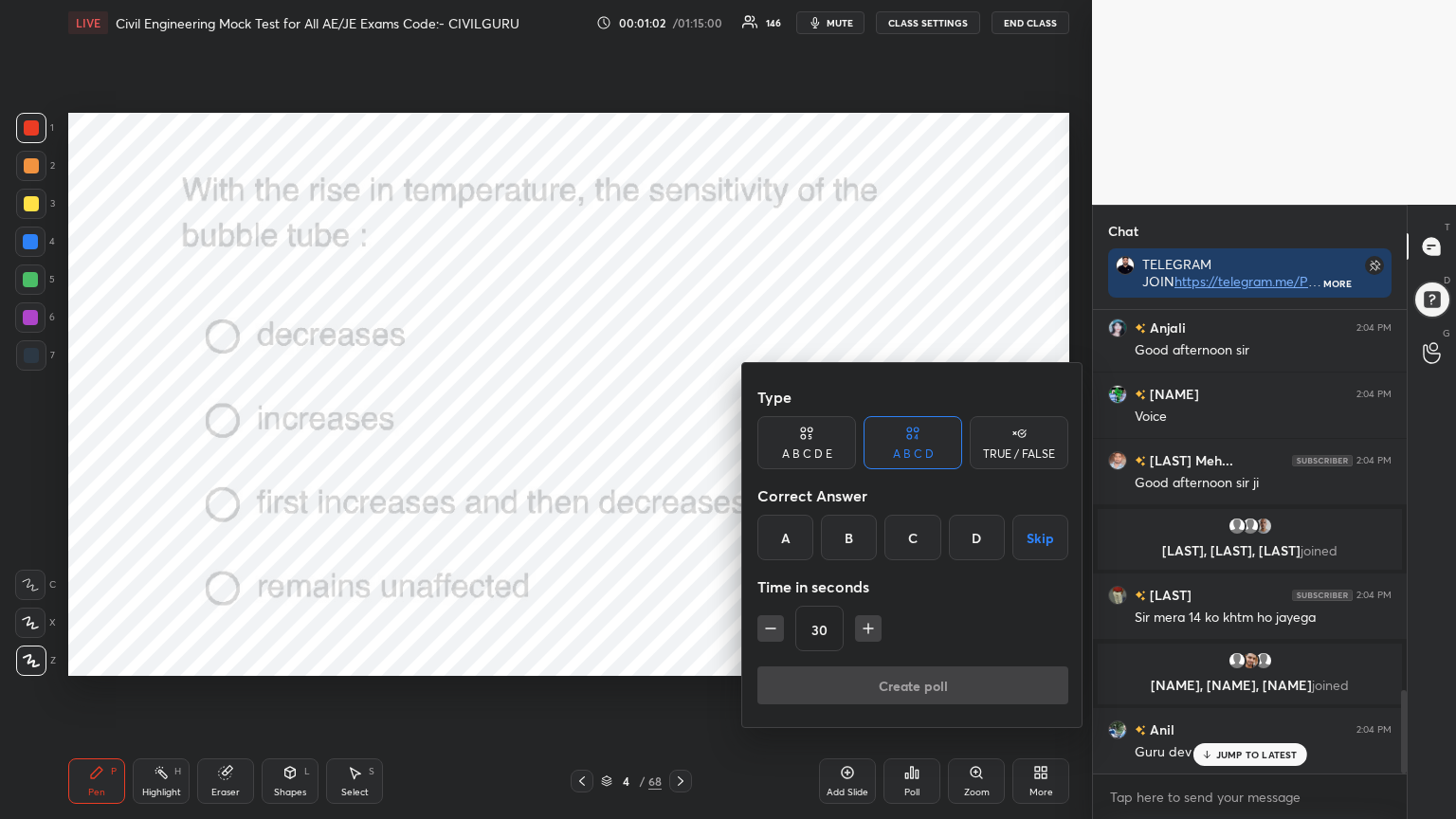 click on "Correct Answer" at bounding box center (913, 496) 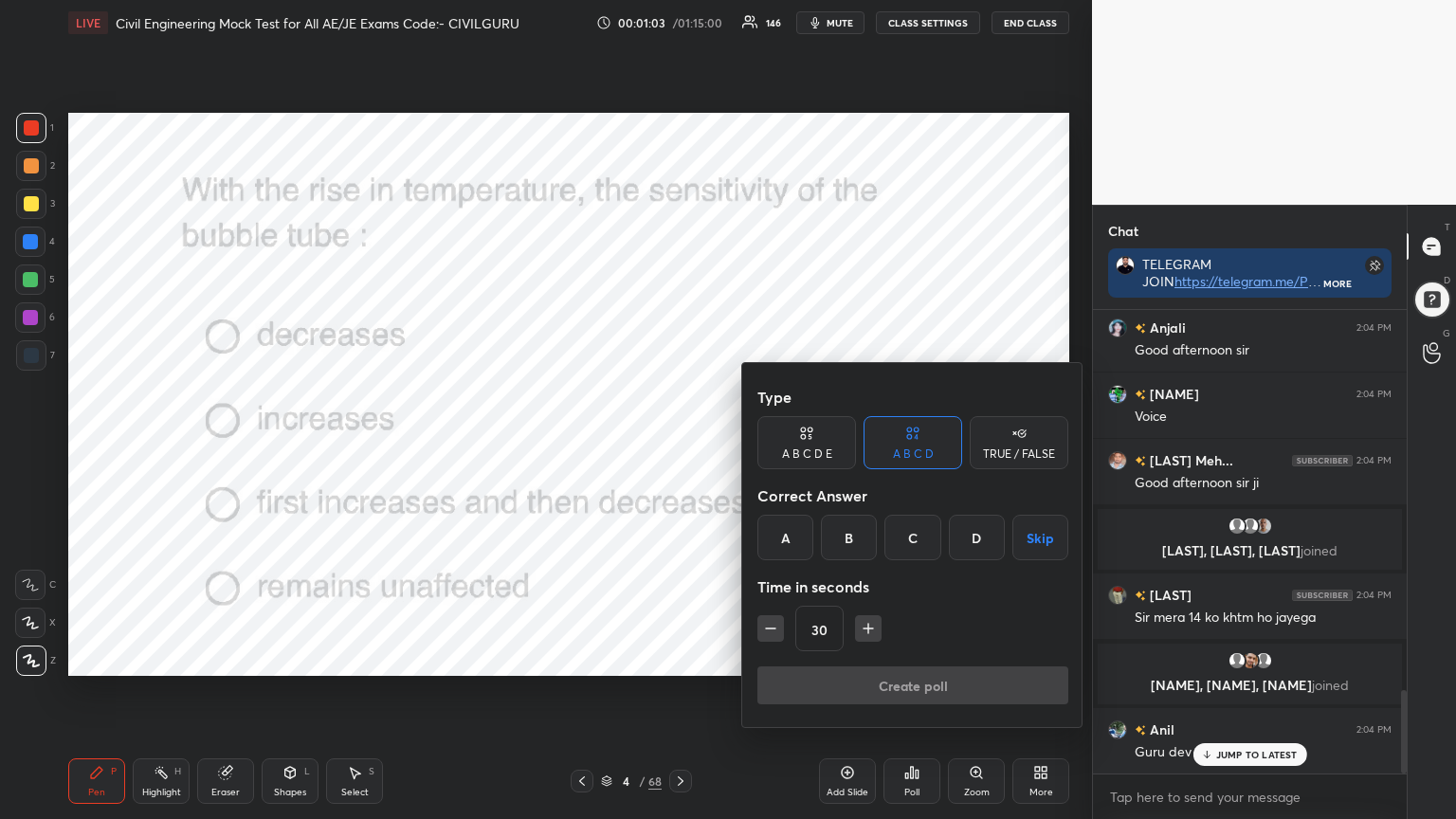 click on "A" at bounding box center [785, 537] 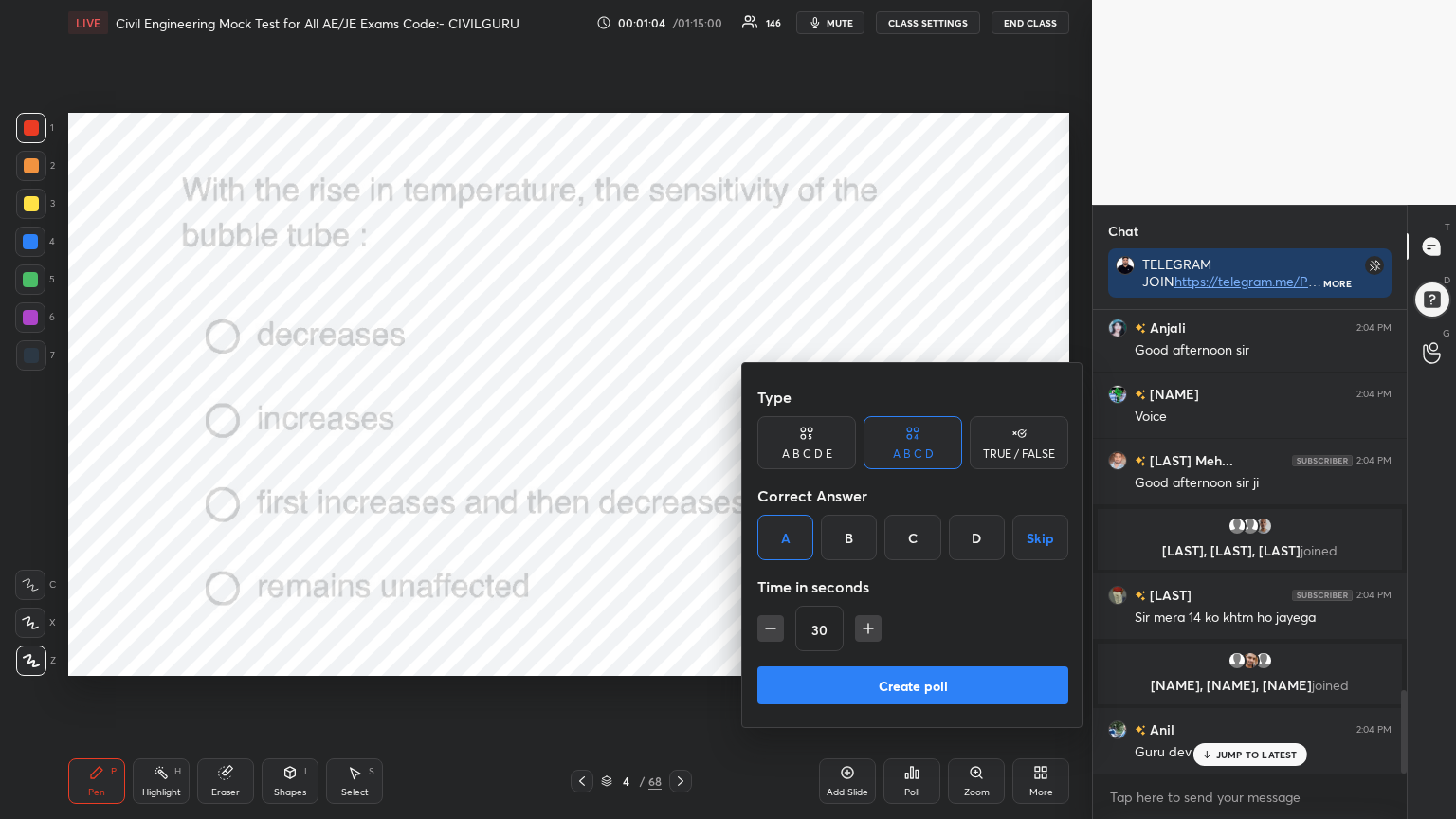 click 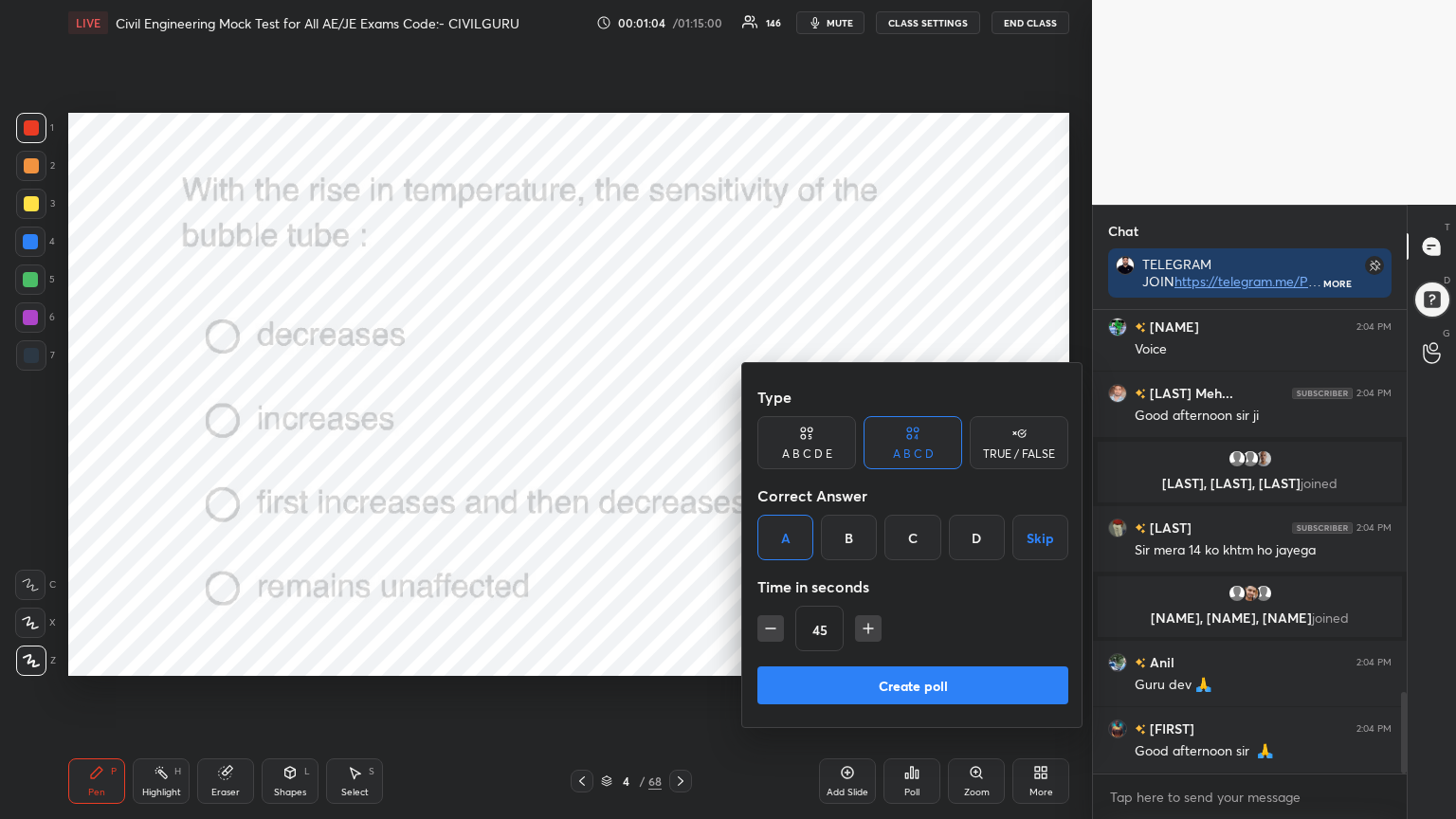 click on "Create poll" at bounding box center [913, 685] 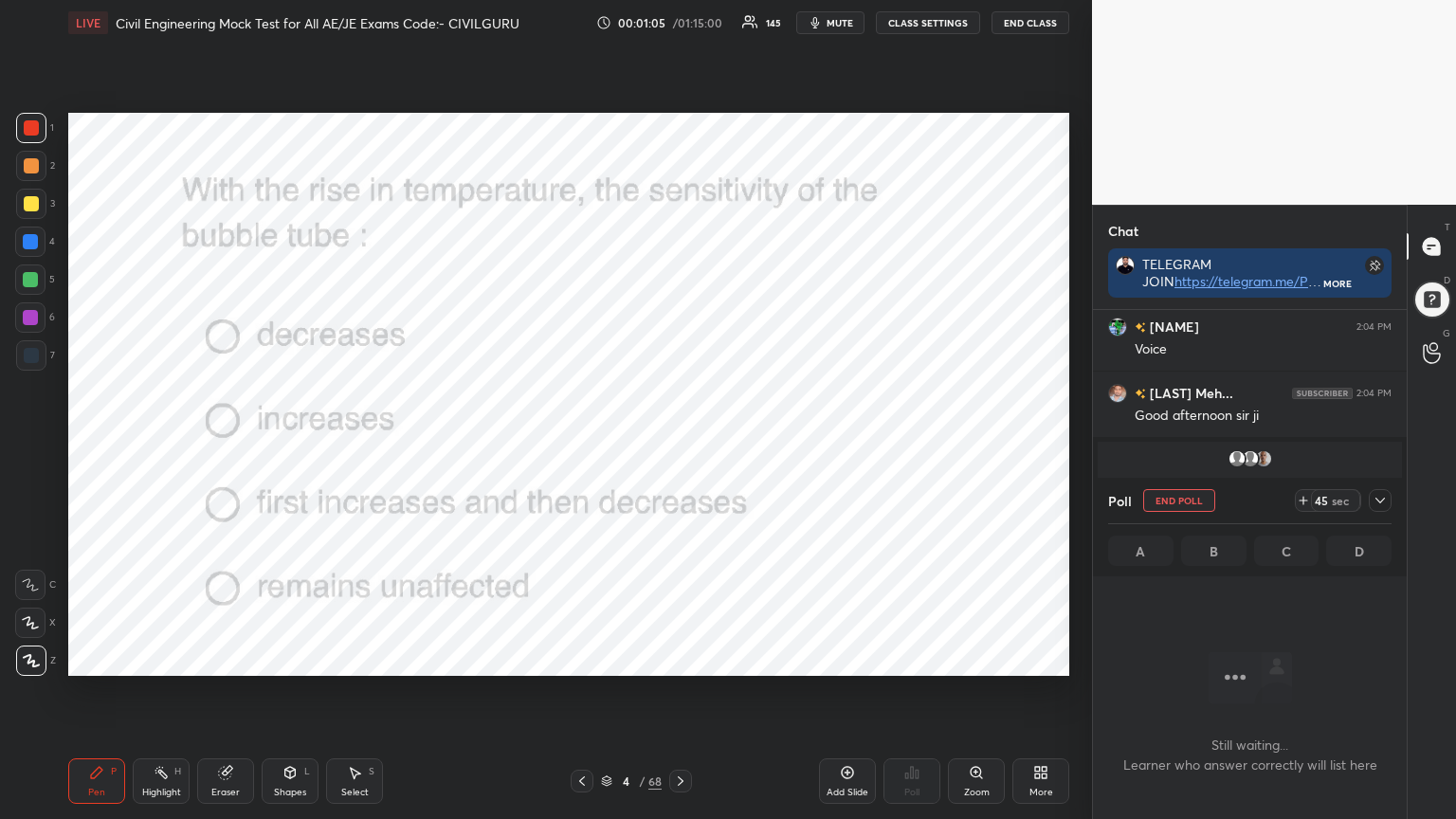 click 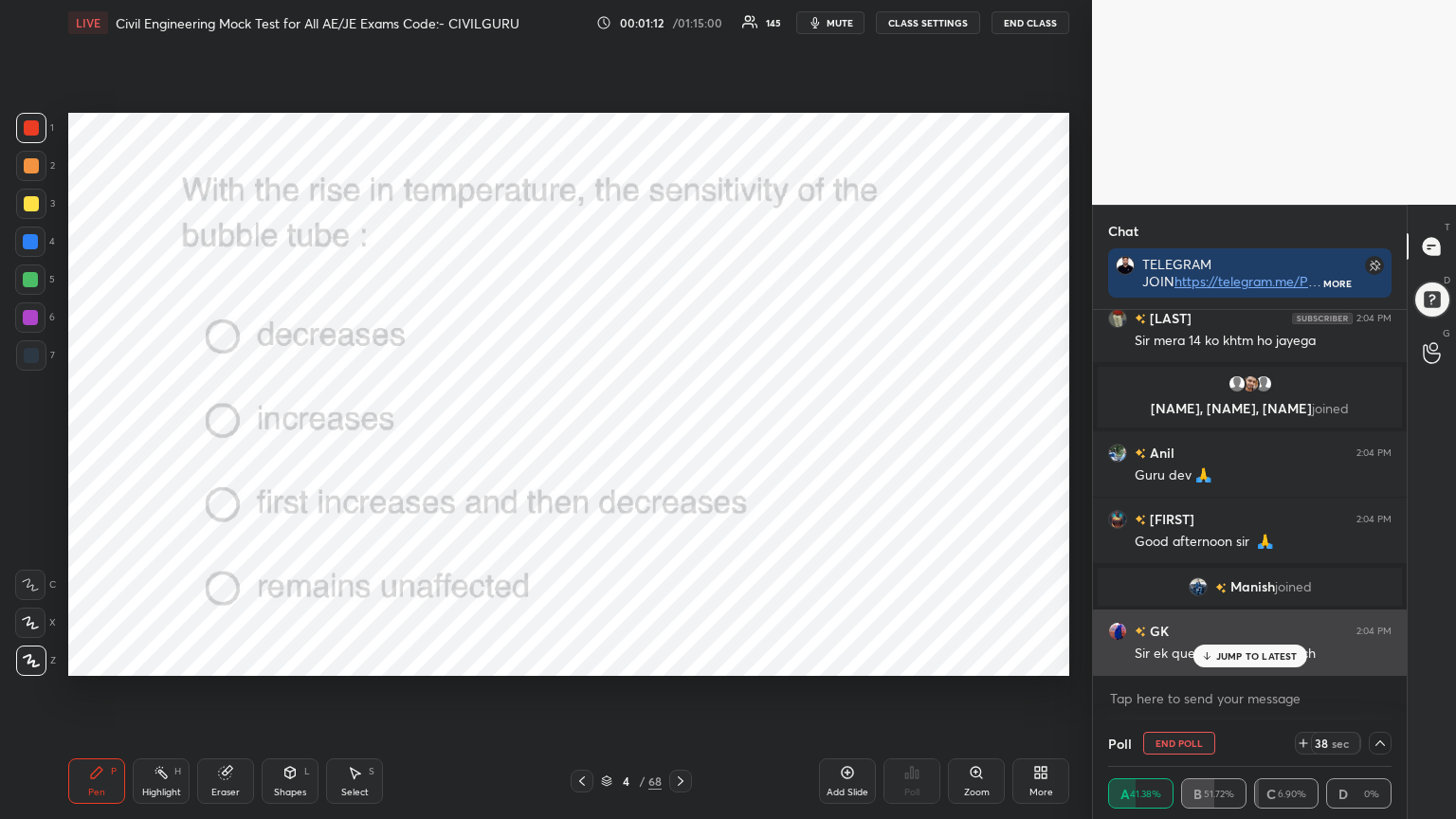 click on "JUMP TO LATEST" at bounding box center (1257, 656) 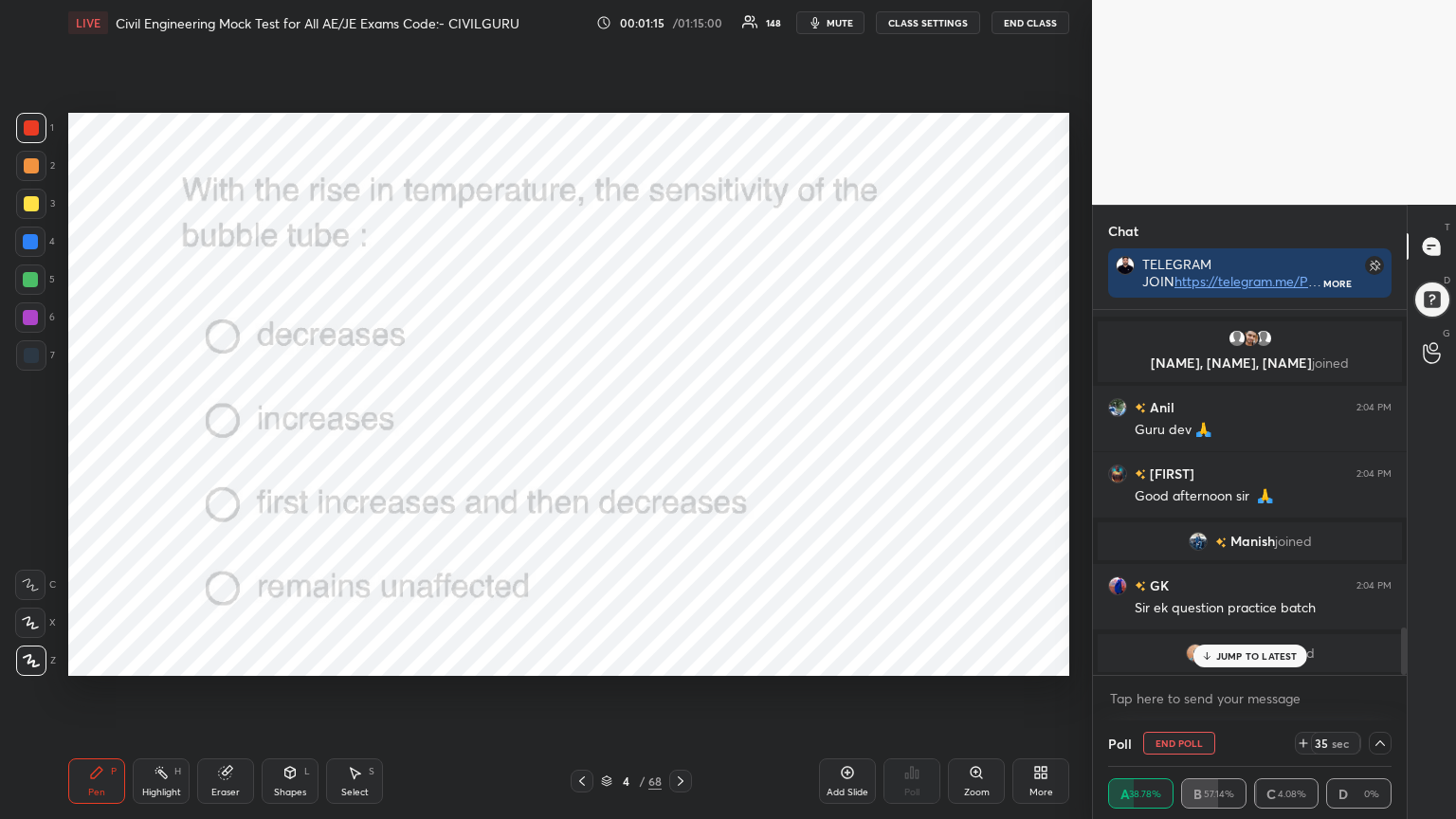 click on "JUMP TO LATEST" at bounding box center (1249, 656) 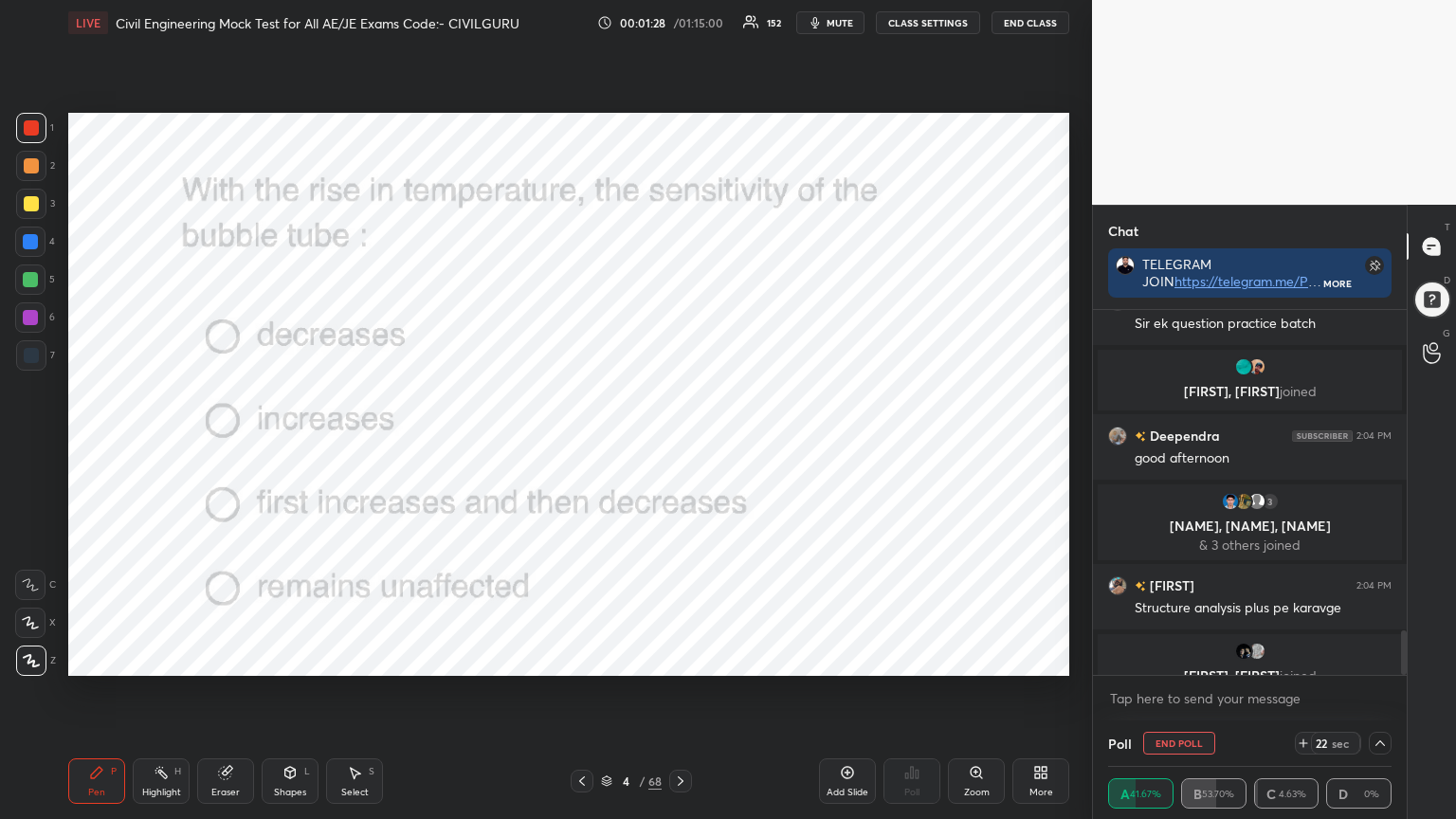 click on "[FIRST], [FIRST] joined" at bounding box center [1249, 664] 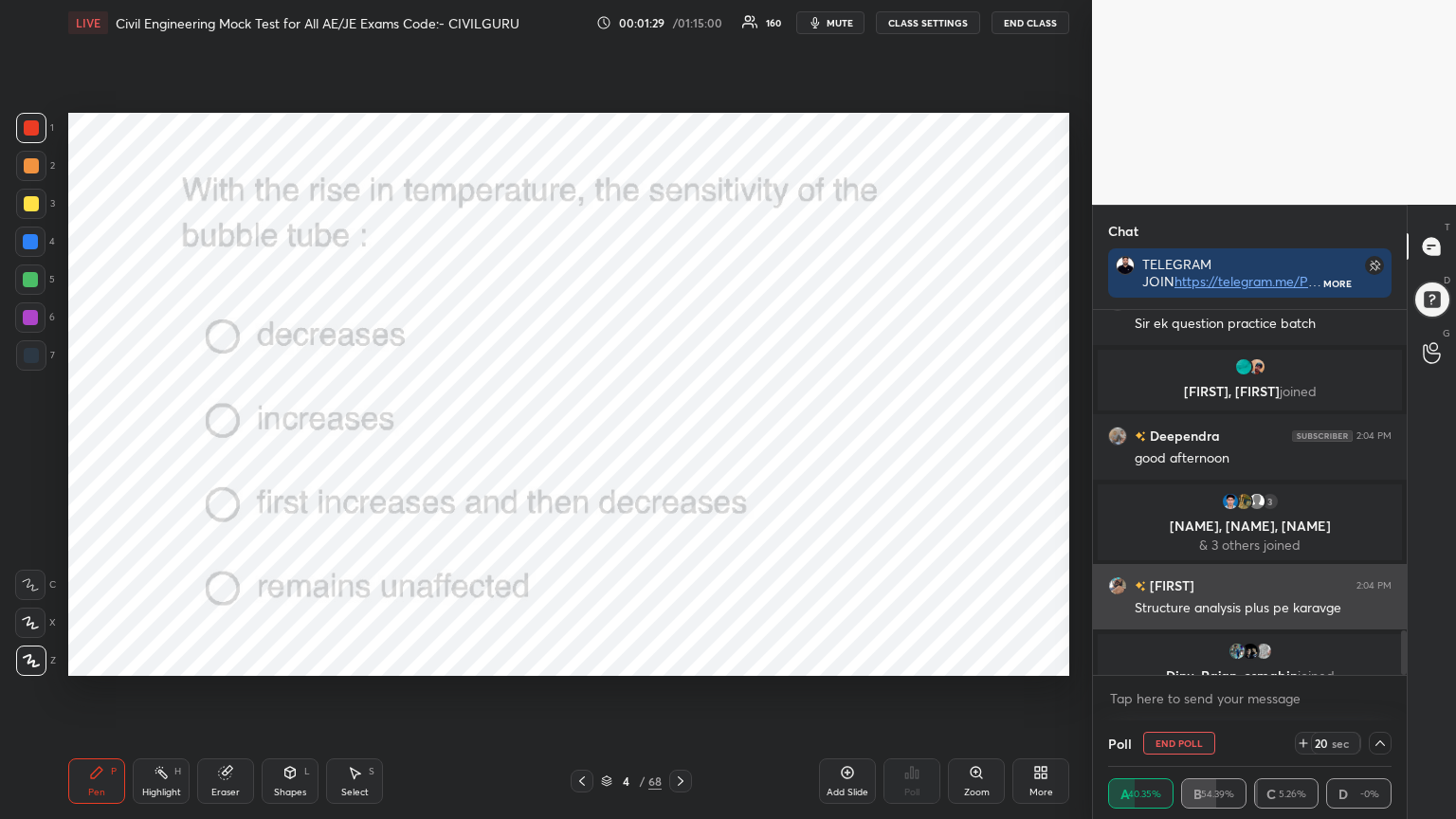 click at bounding box center (1118, 586) 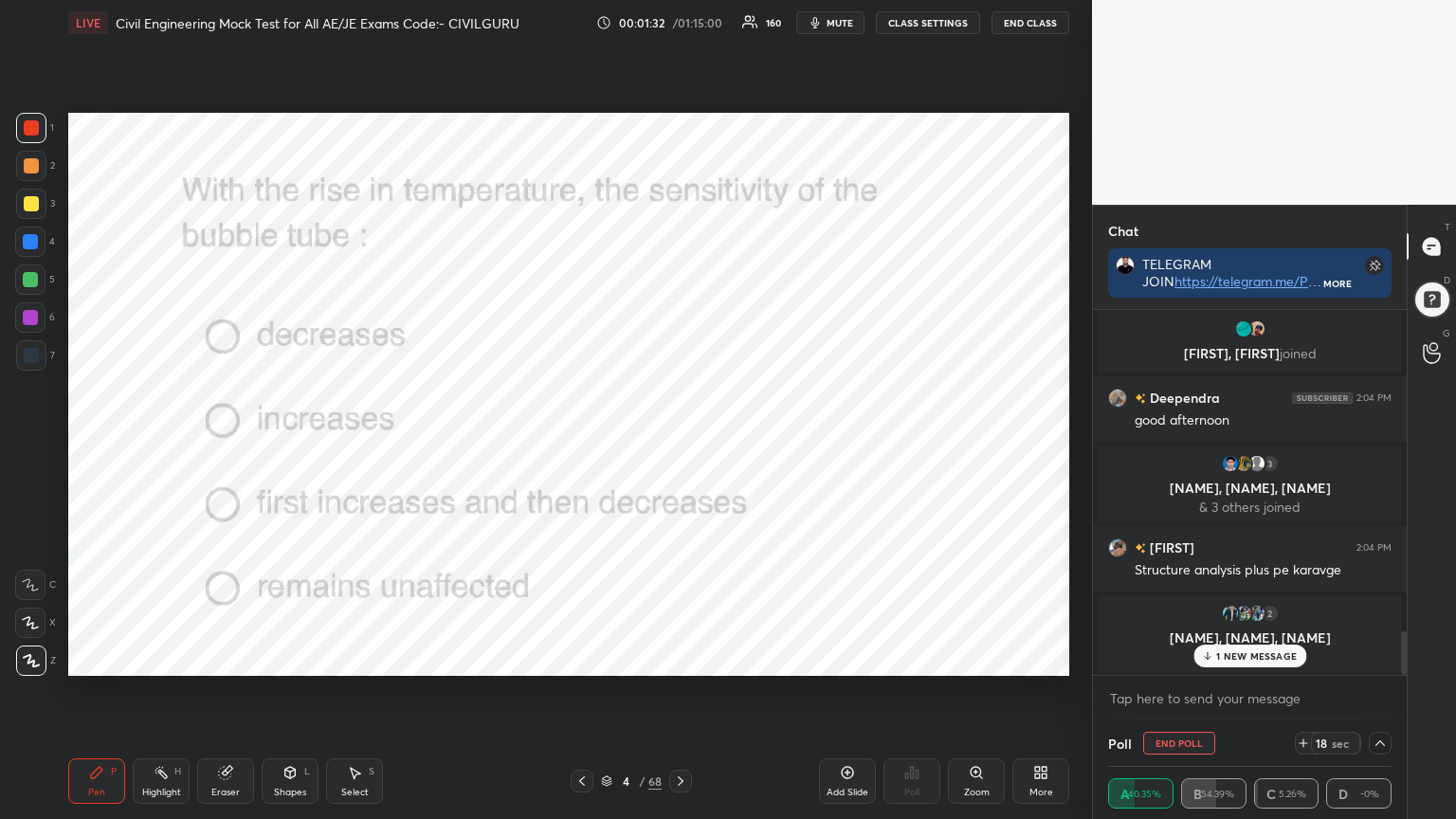 click on "1 NEW MESSAGE" at bounding box center [1256, 656] 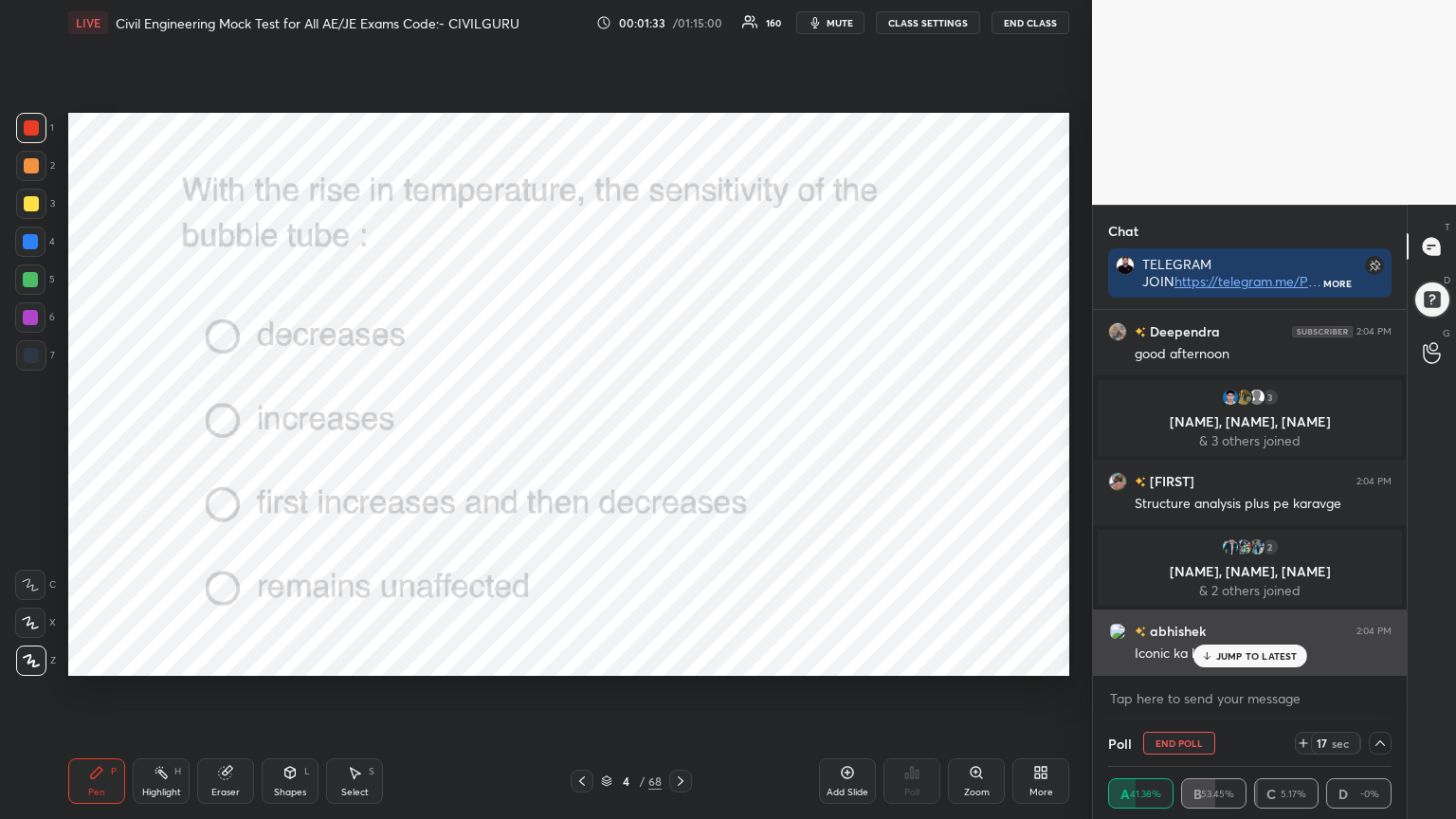click on "JUMP TO LATEST" at bounding box center [1257, 656] 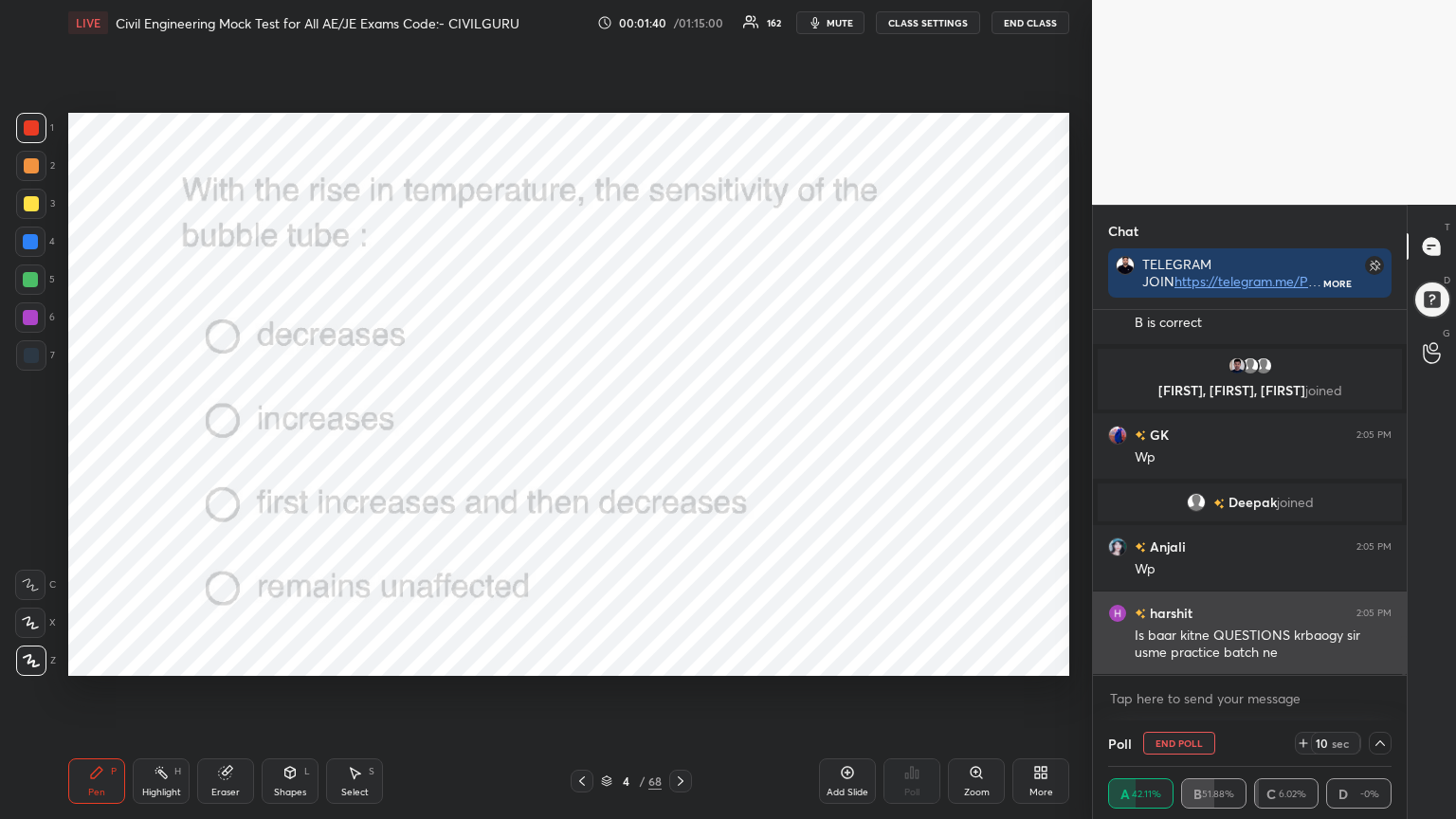 click on "Is baar kitne QUESTIONS krbaogy sir usme practice batch ne" at bounding box center (1263, 645) 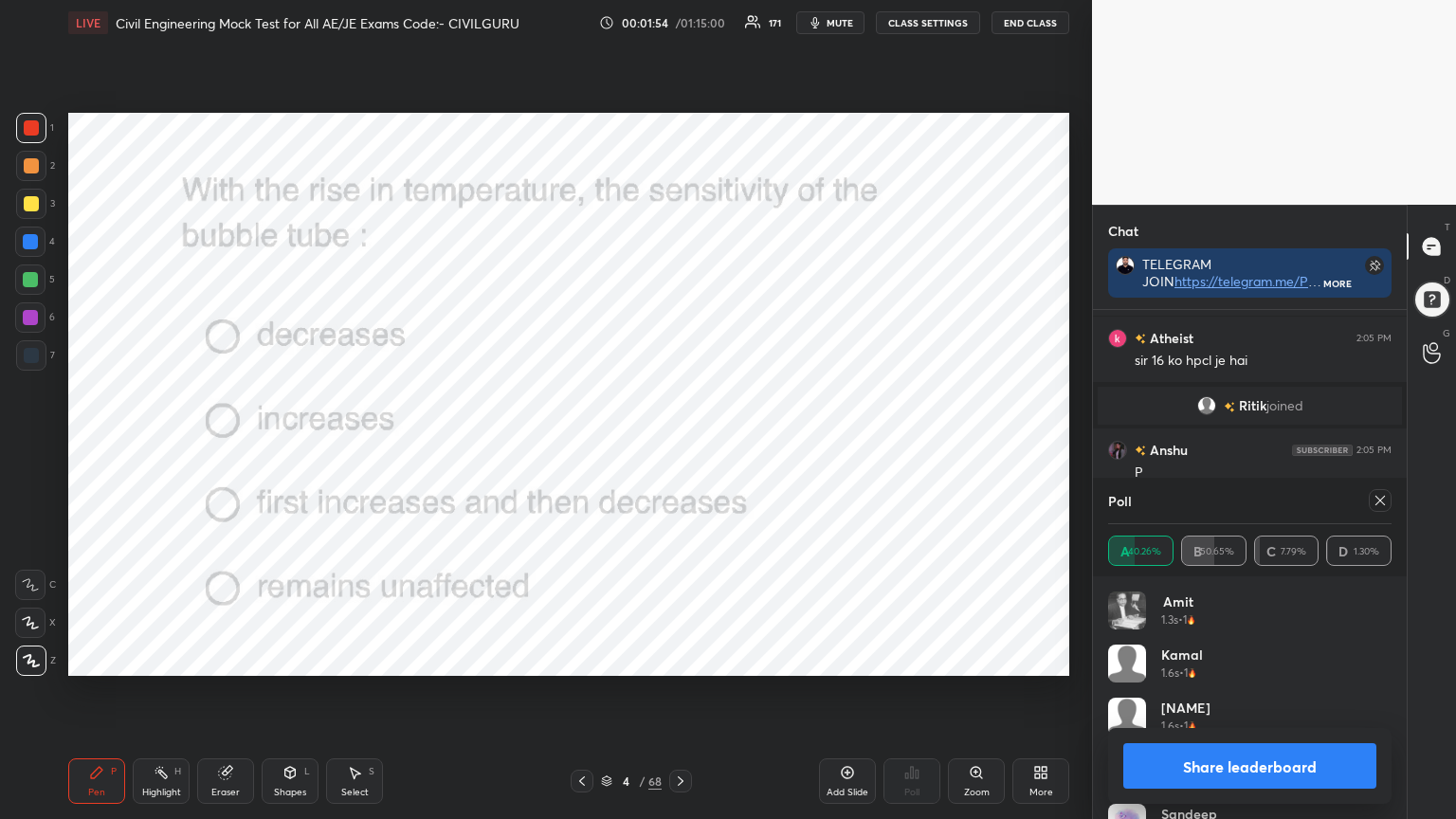 click at bounding box center [1380, 500] 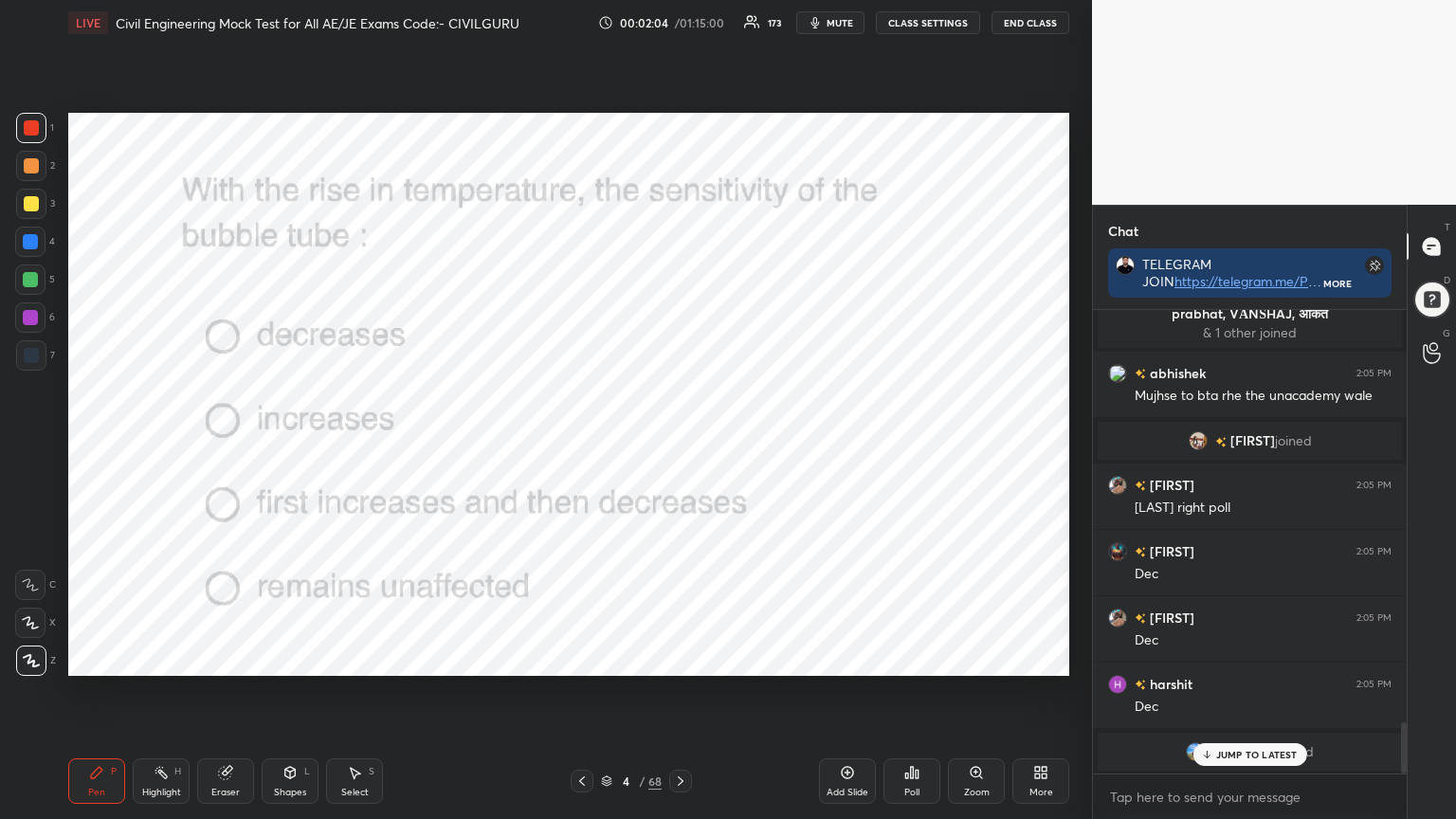 click 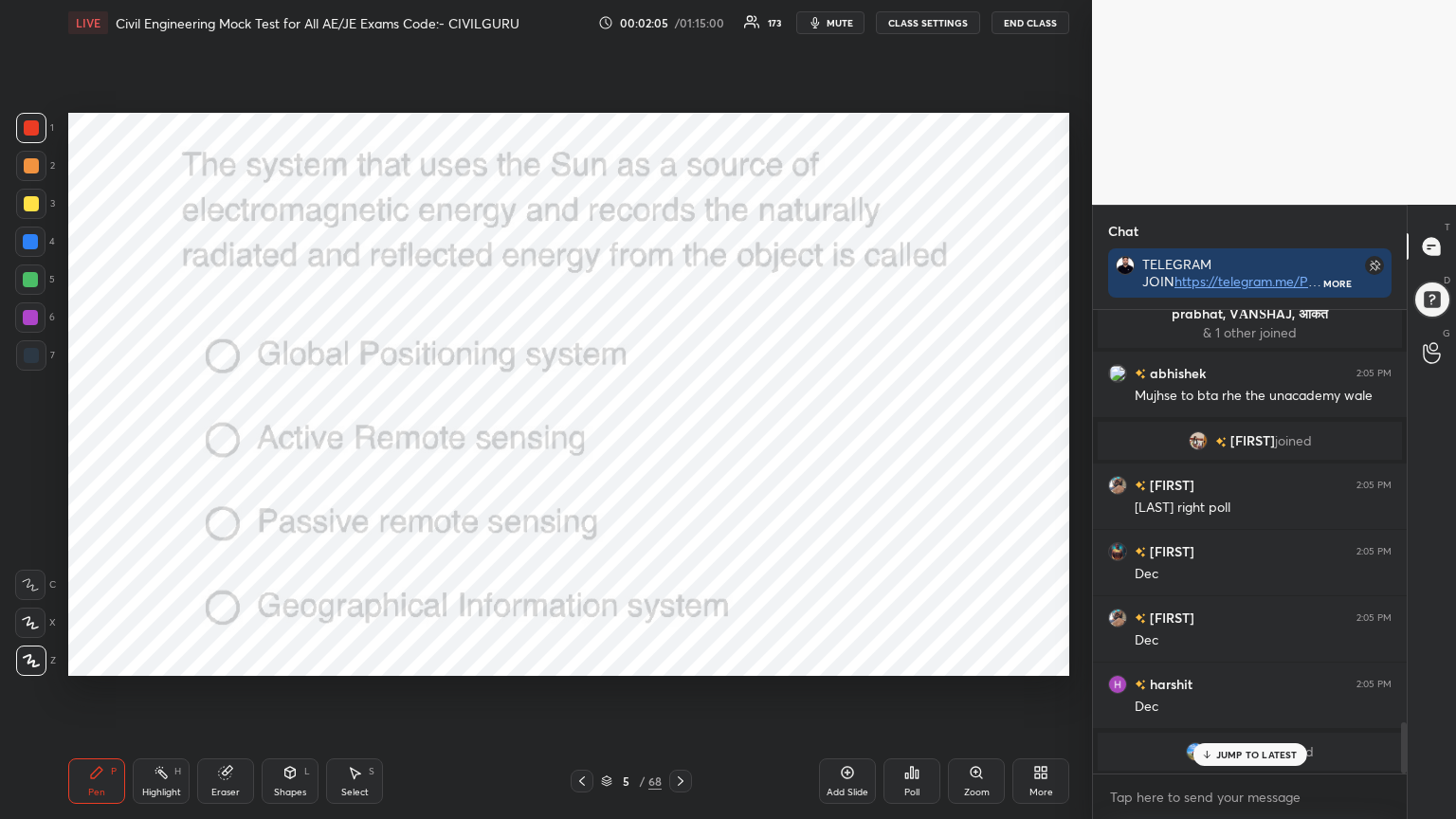 click 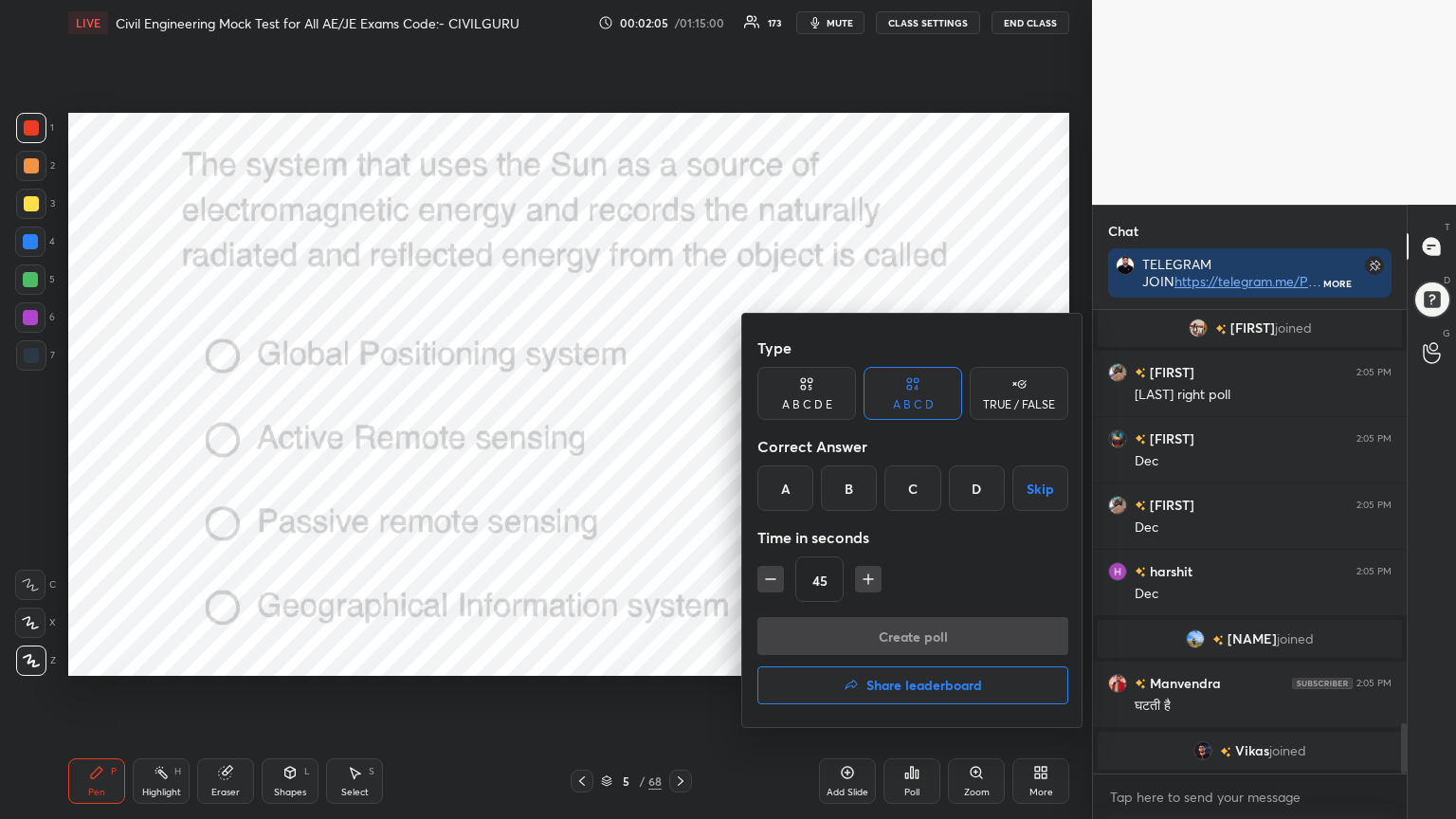 click on "C" at bounding box center [912, 488] 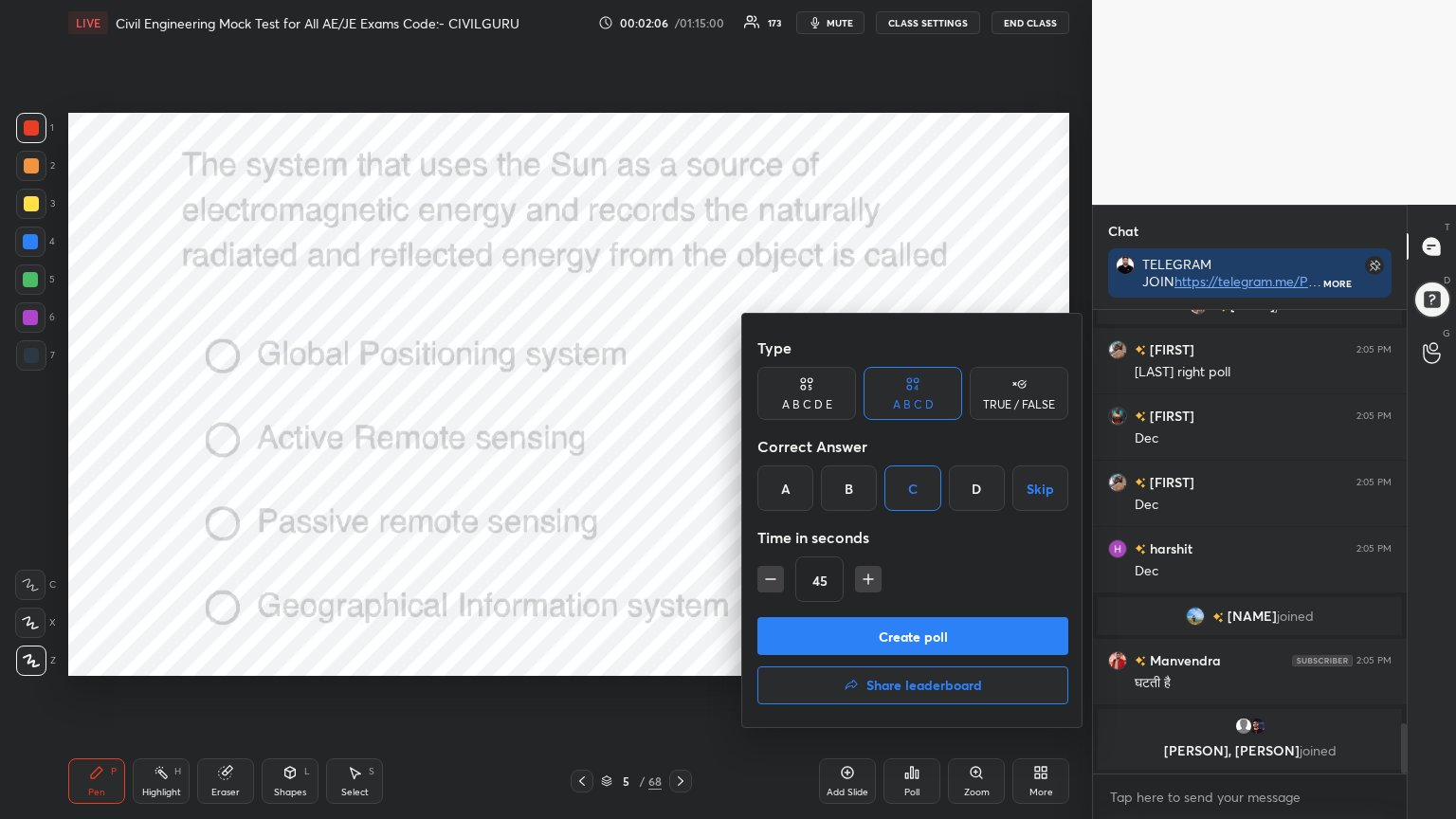 click on "Create poll" at bounding box center (913, 636) 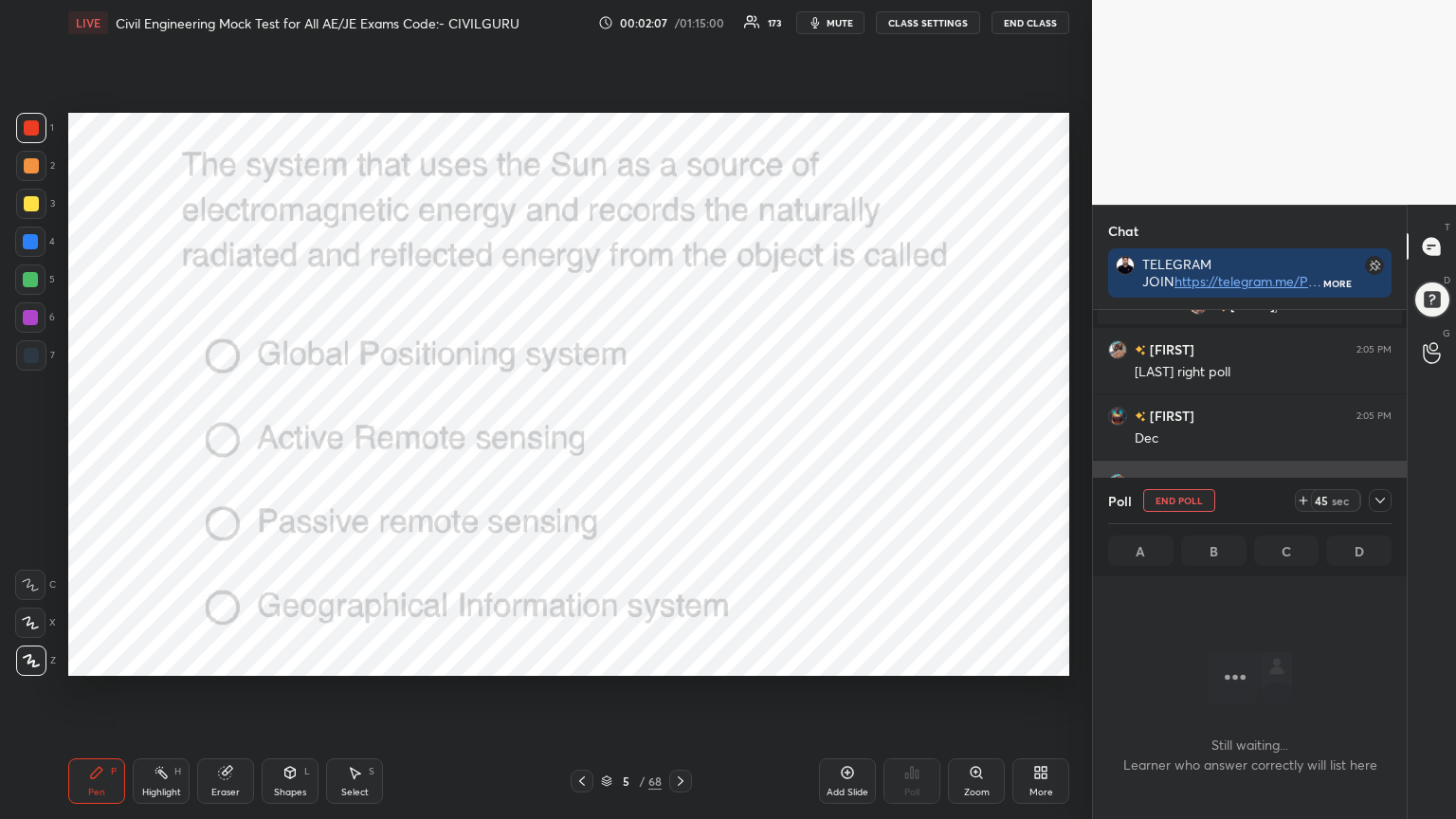 click 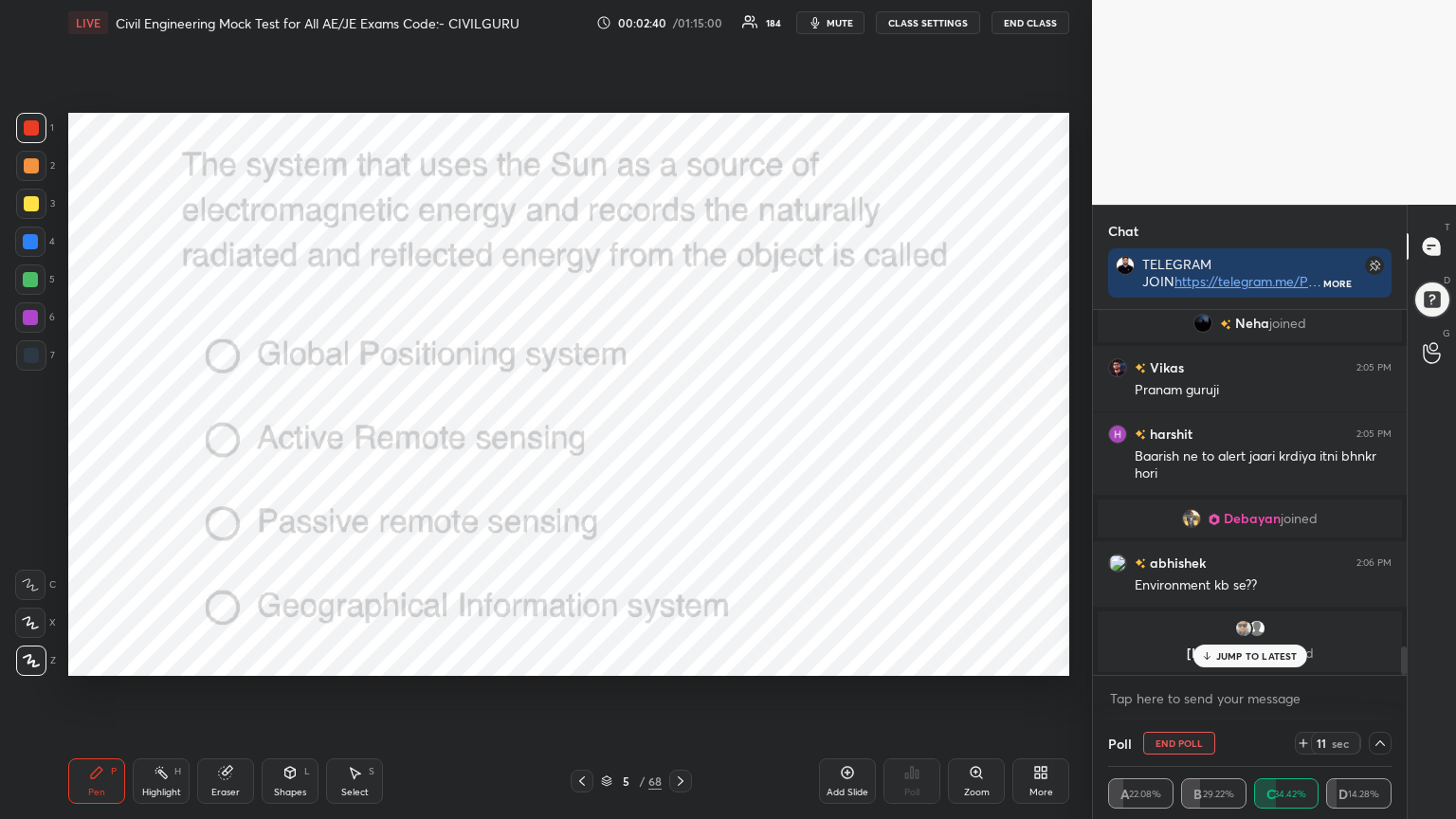 click on "JUMP TO LATEST" at bounding box center (1257, 656) 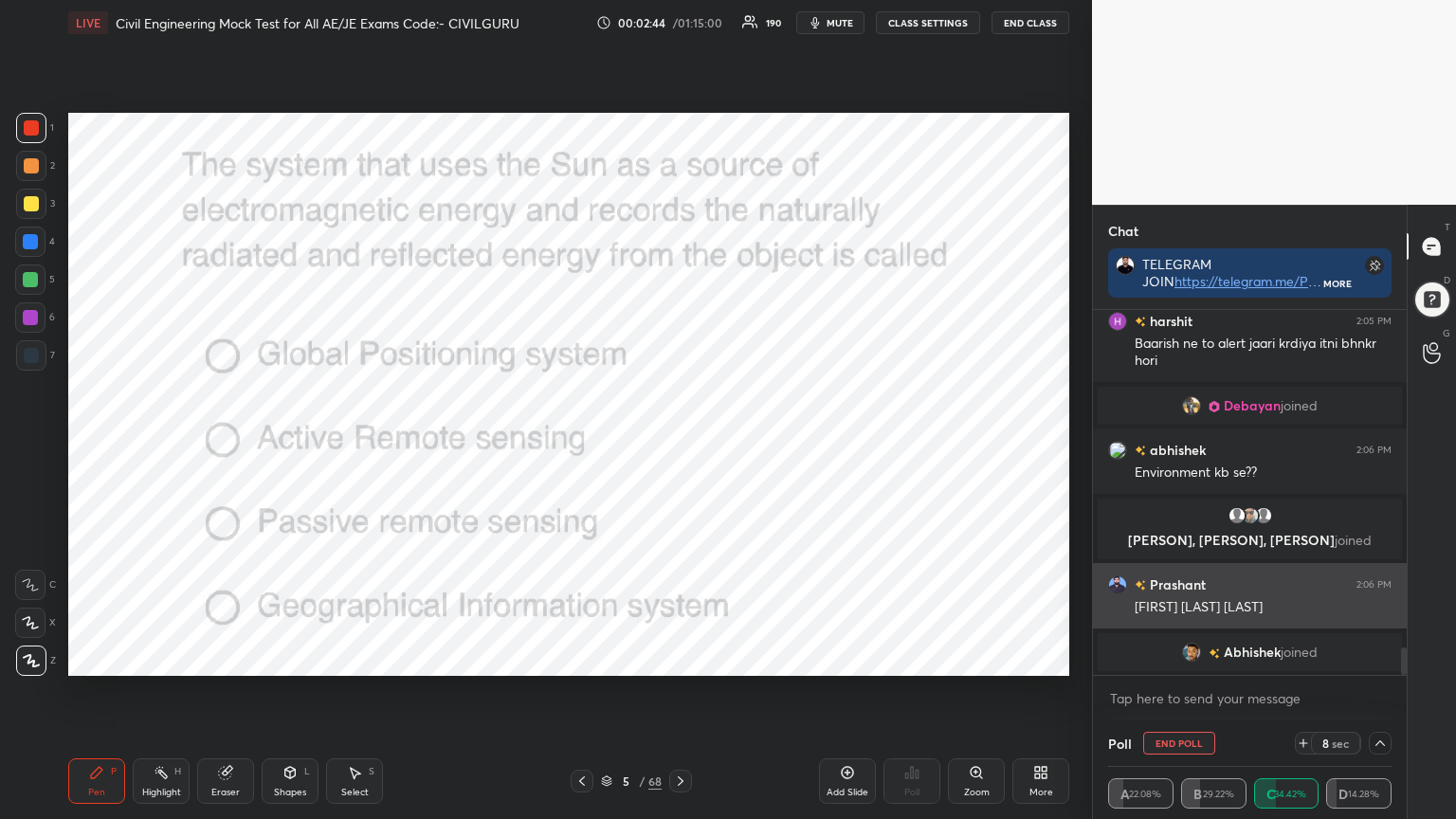 click at bounding box center [1118, 585] 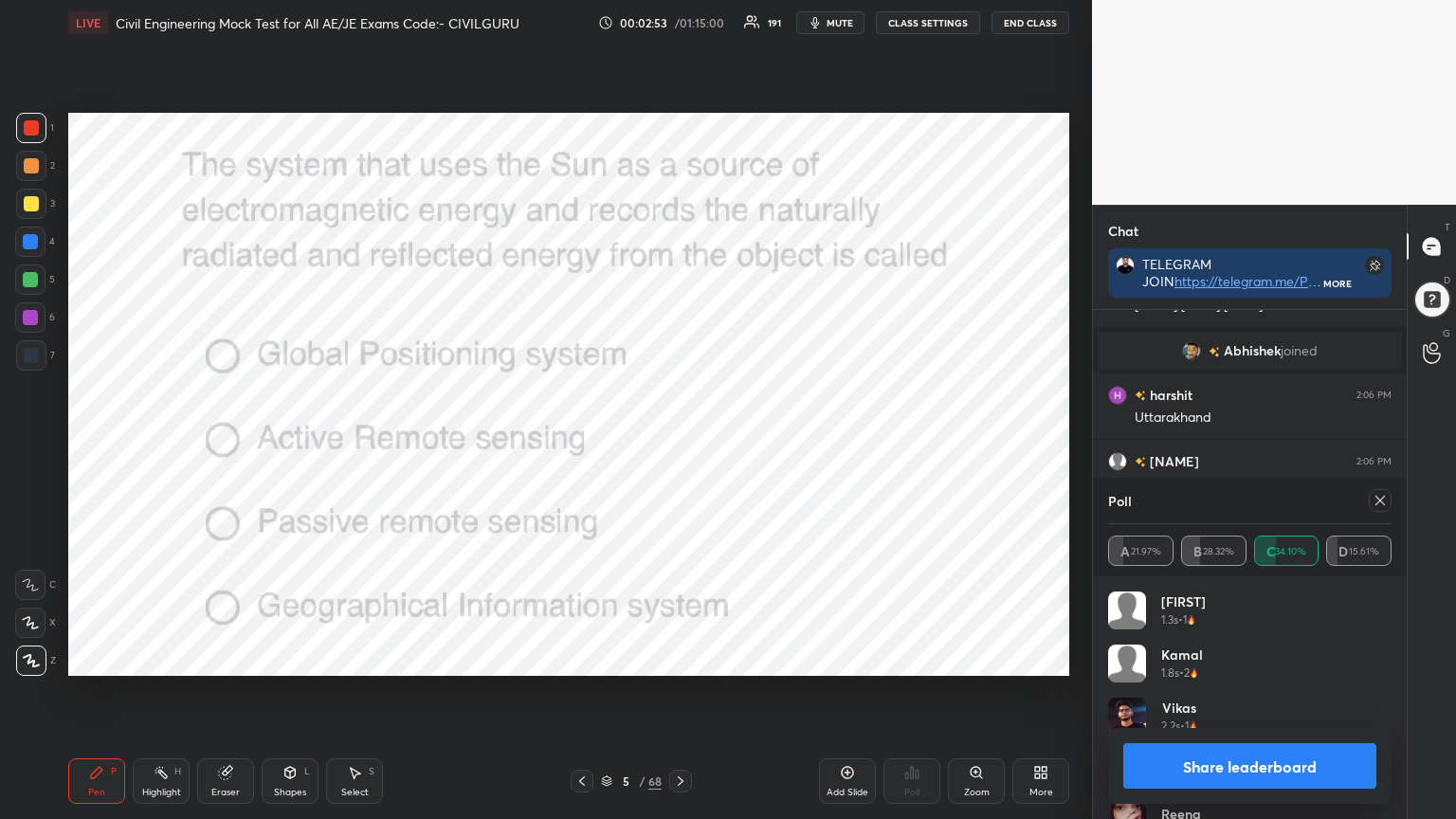 click 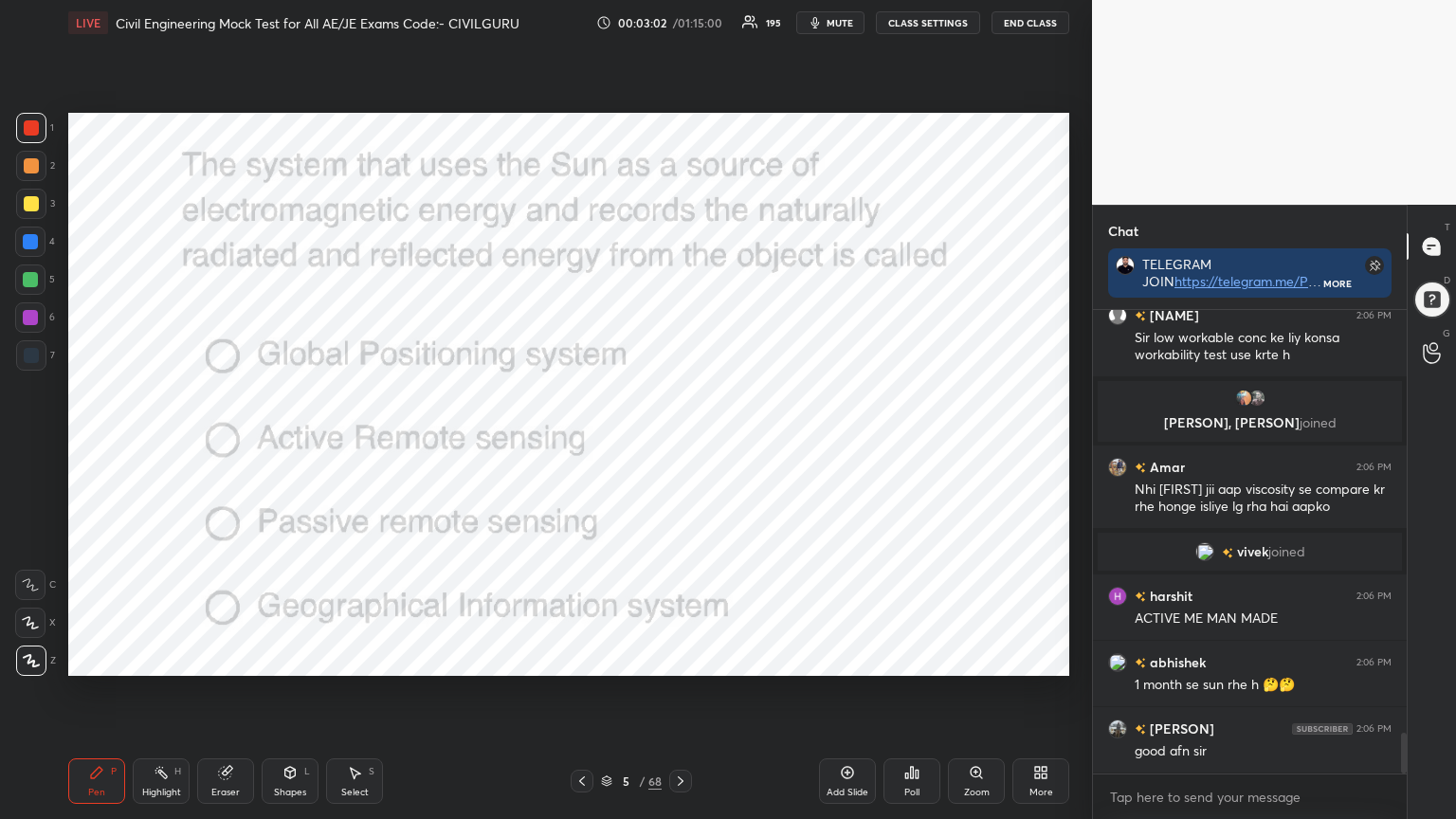 click 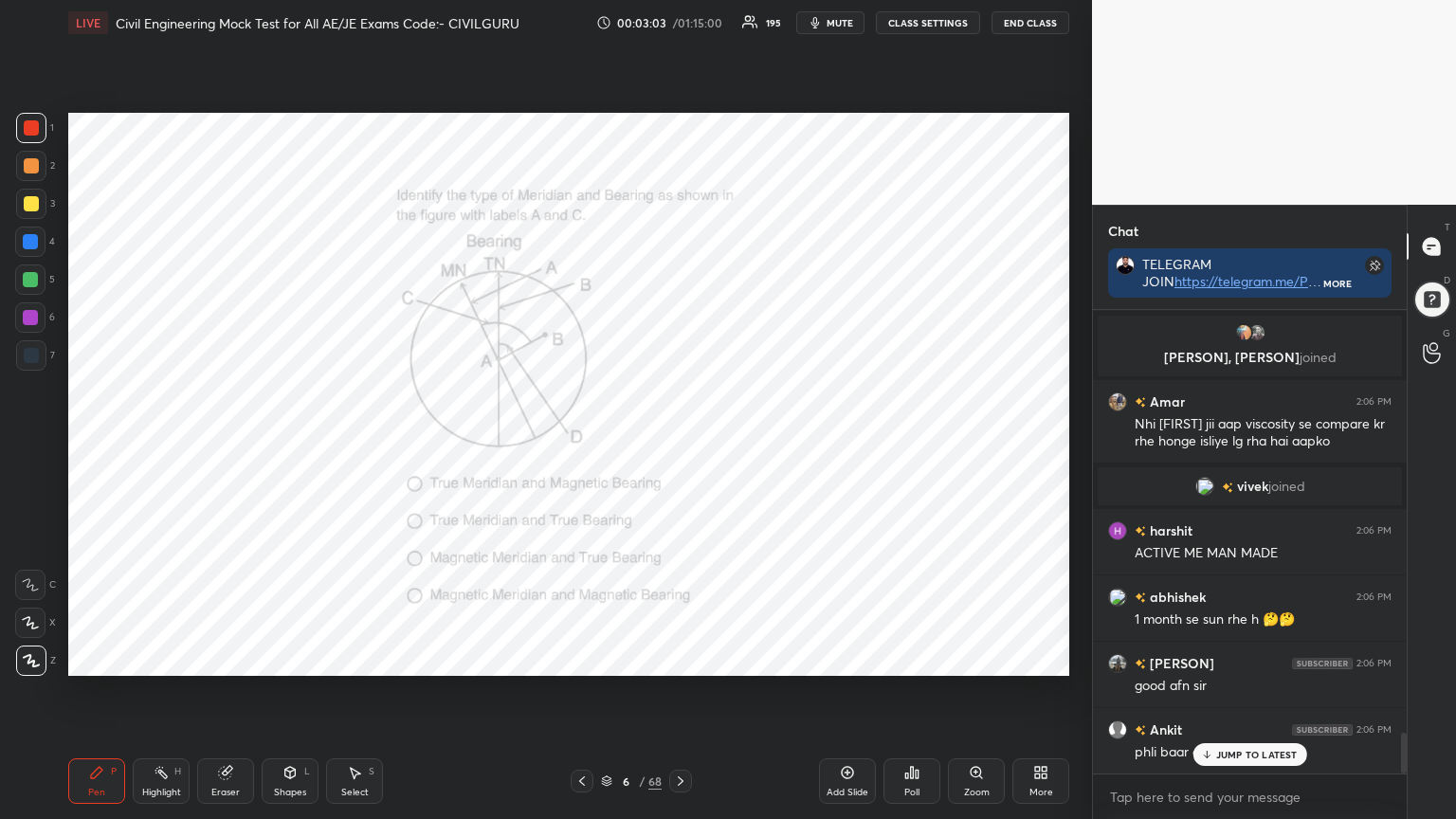 click 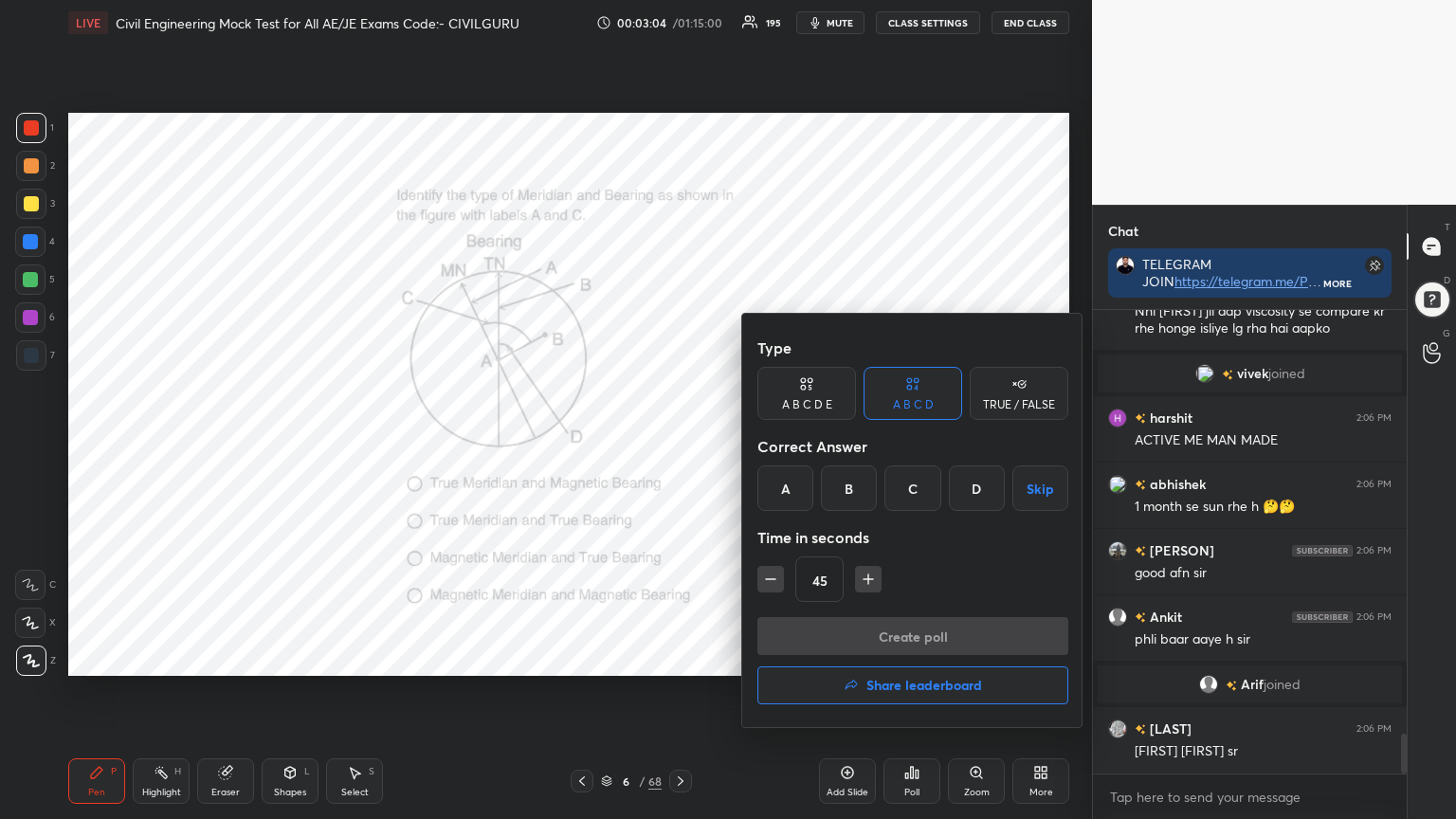click on "D" at bounding box center [976, 488] 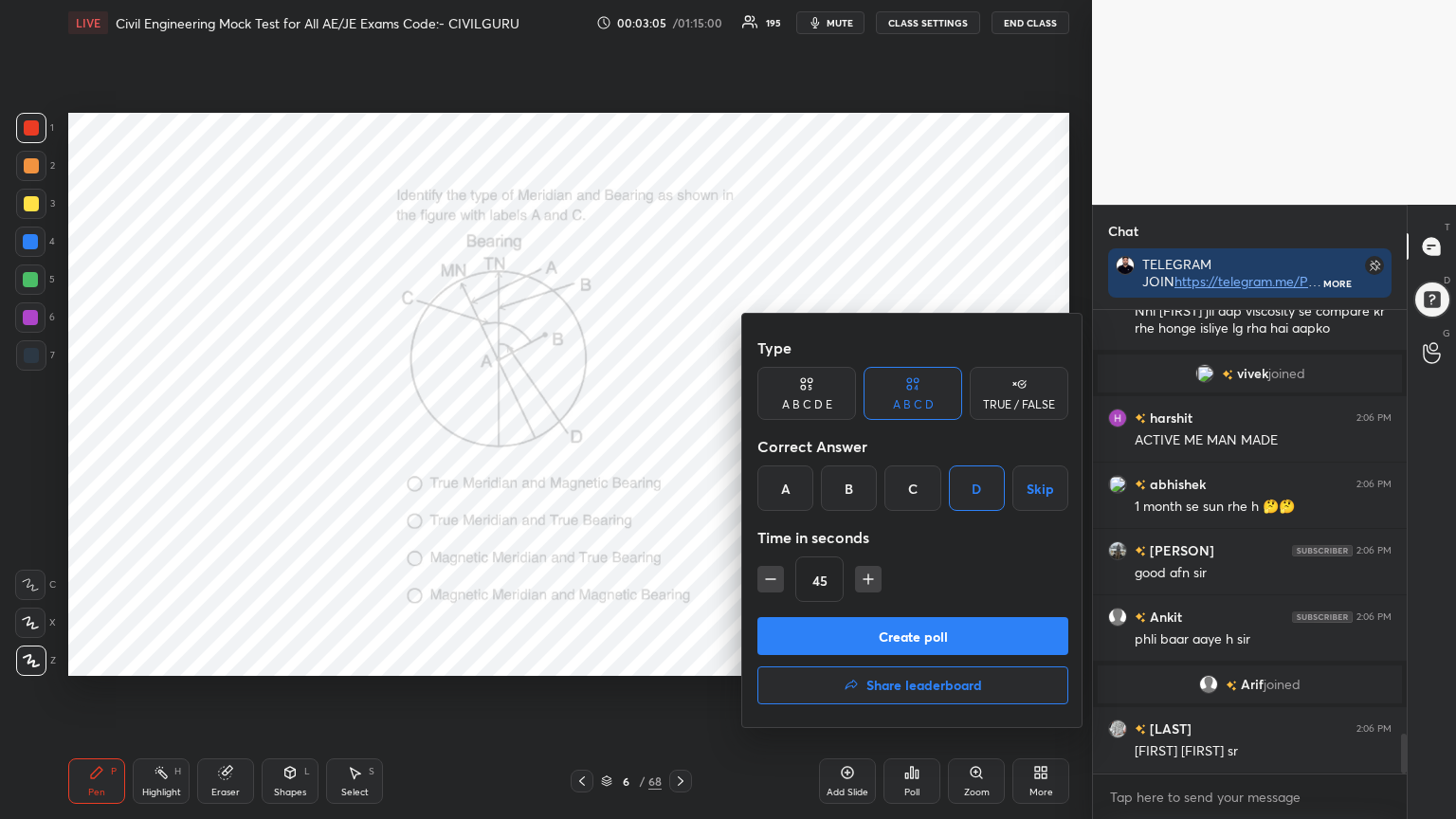 click on "Create poll" at bounding box center (913, 636) 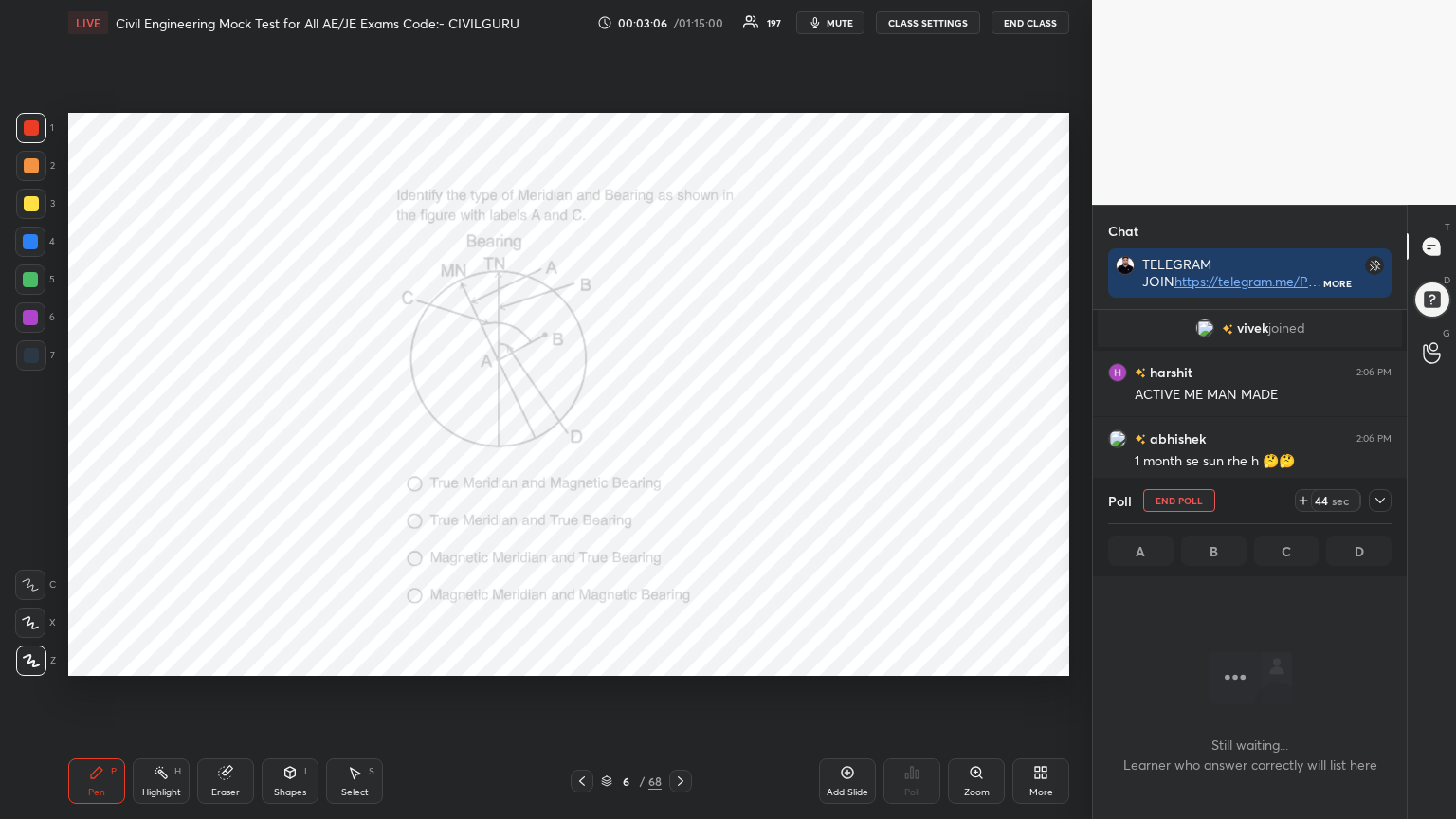 click 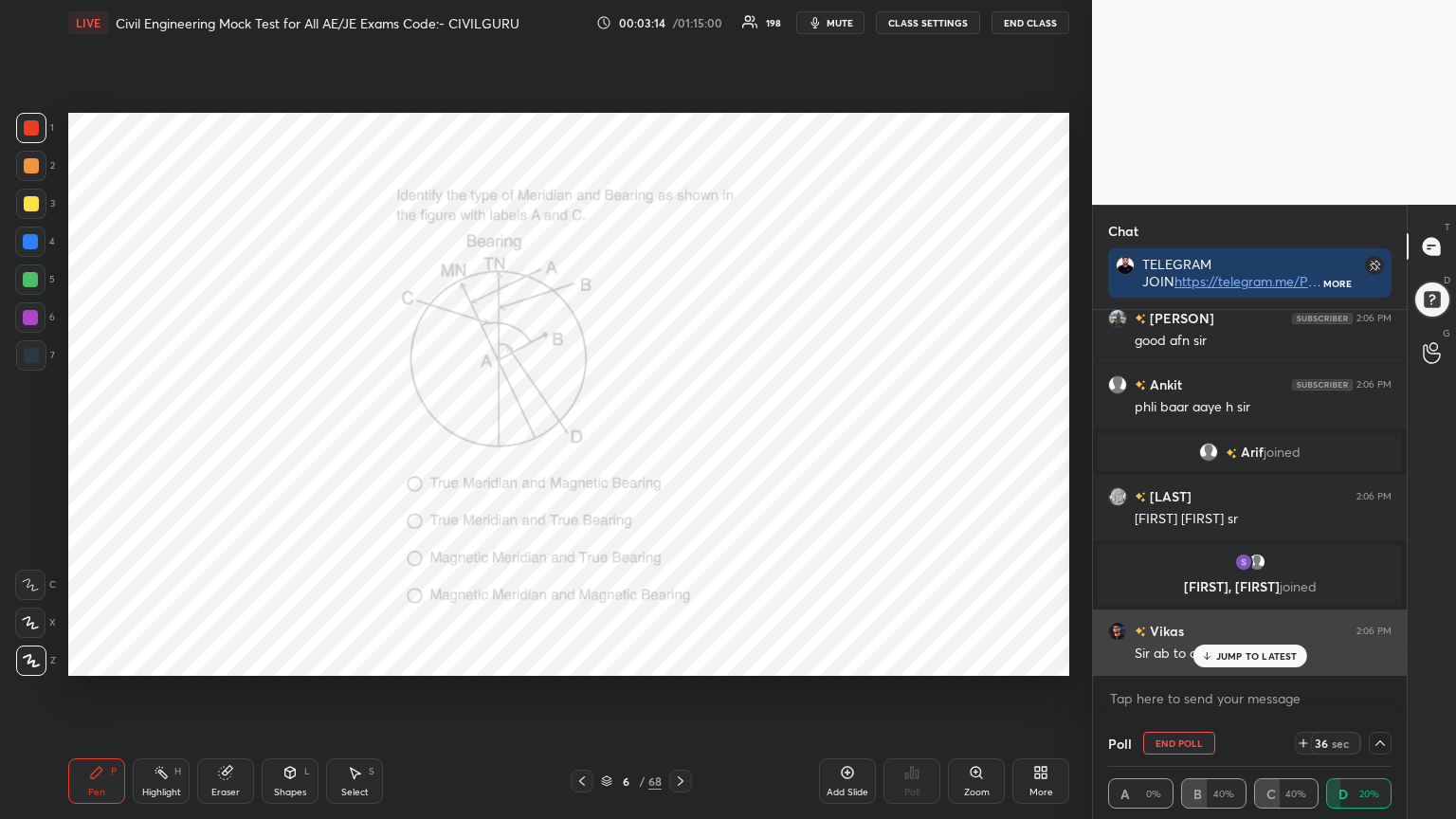 click on "JUMP TO LATEST" at bounding box center [1257, 656] 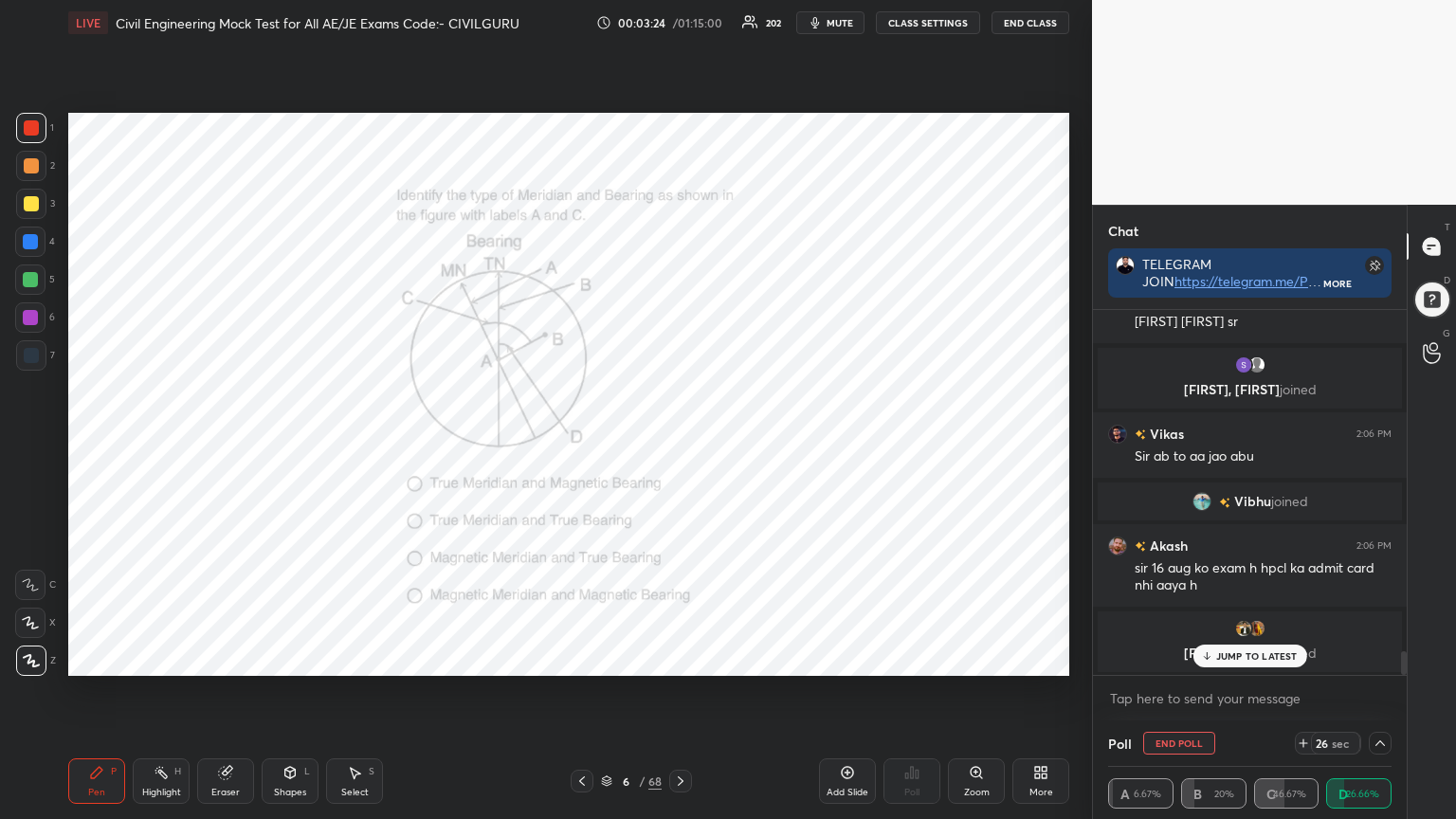 click on "JUMP TO LATEST" at bounding box center [1257, 656] 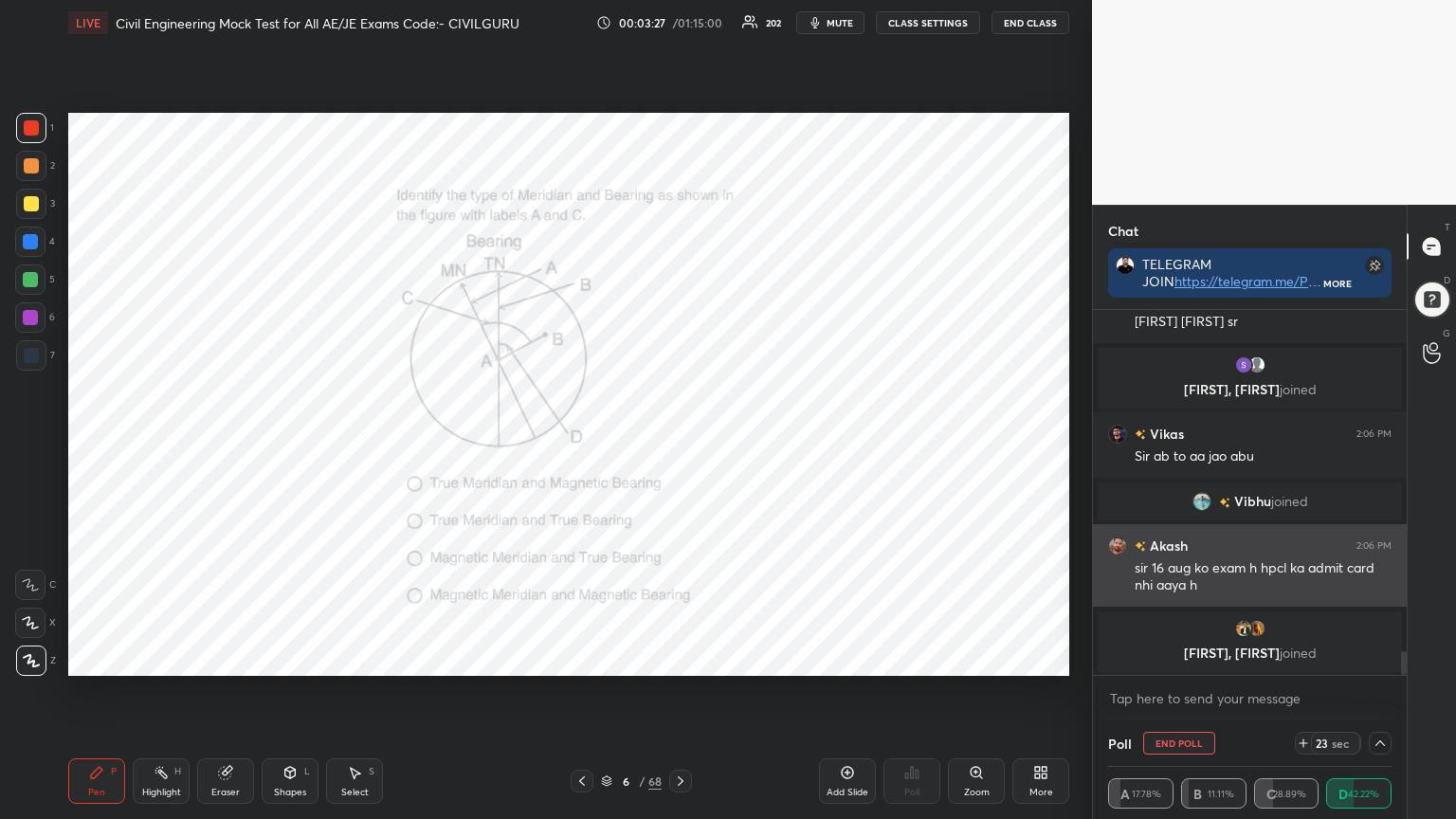 click at bounding box center [1118, 546] 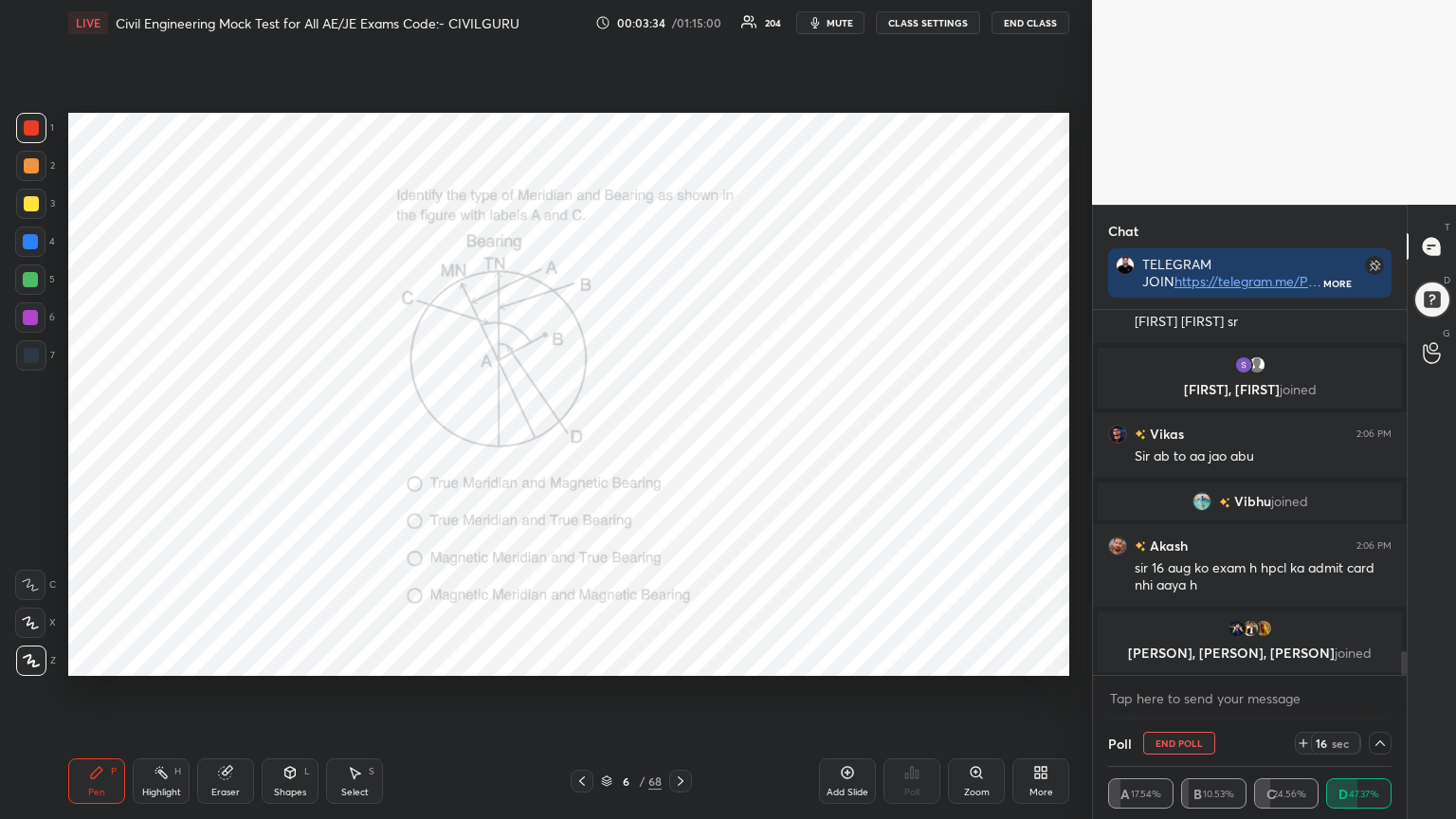 click 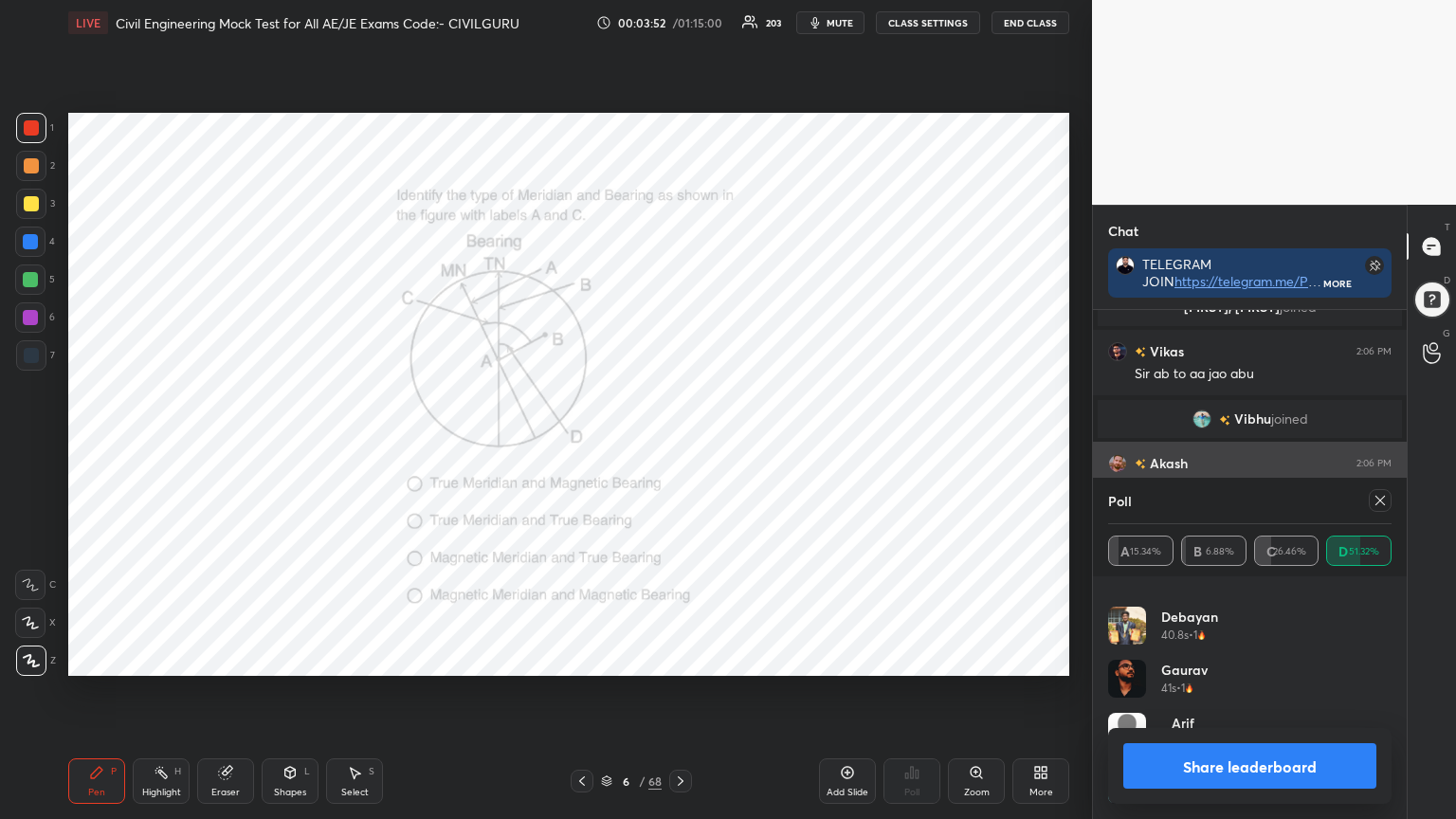 click 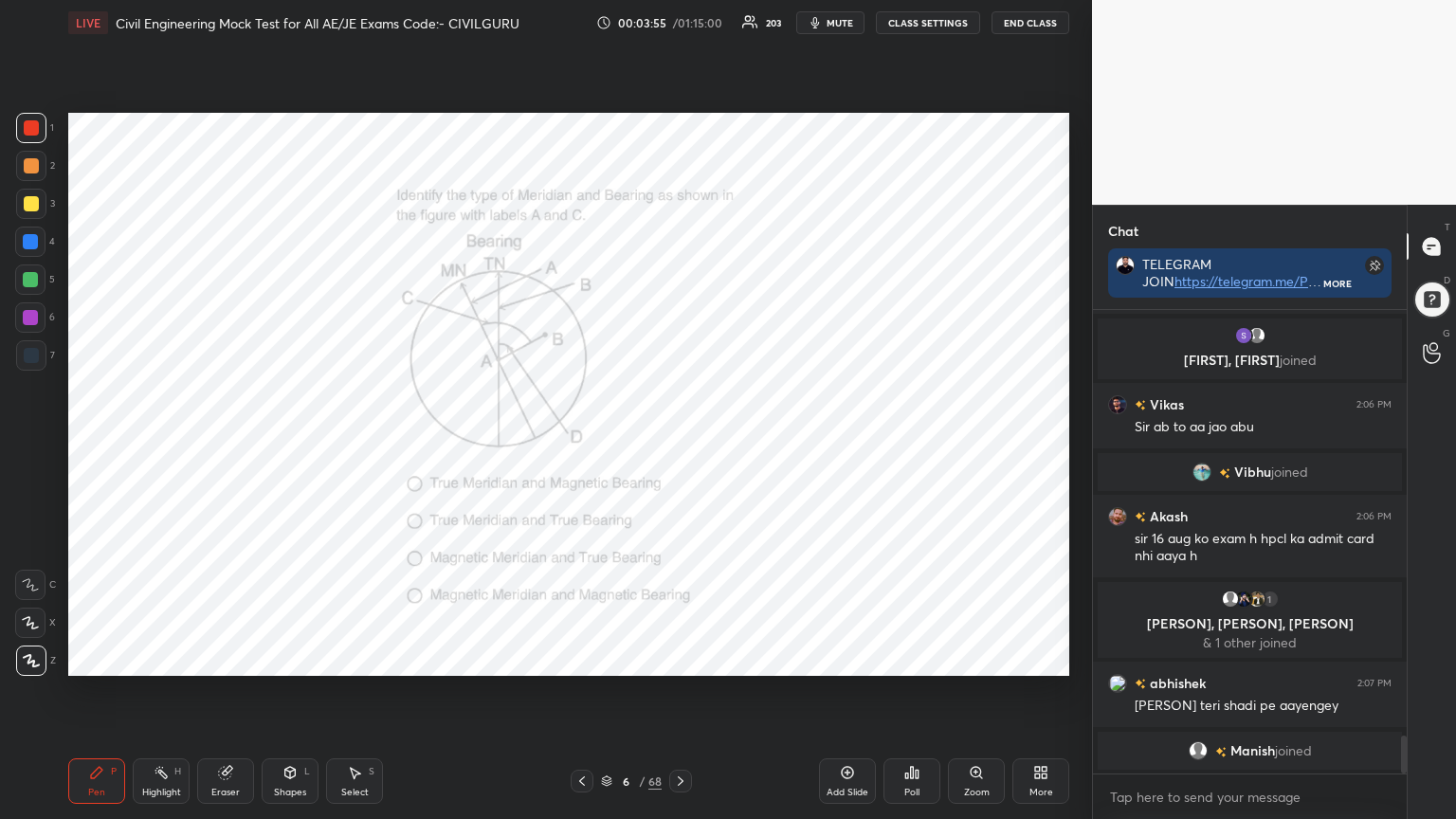 click 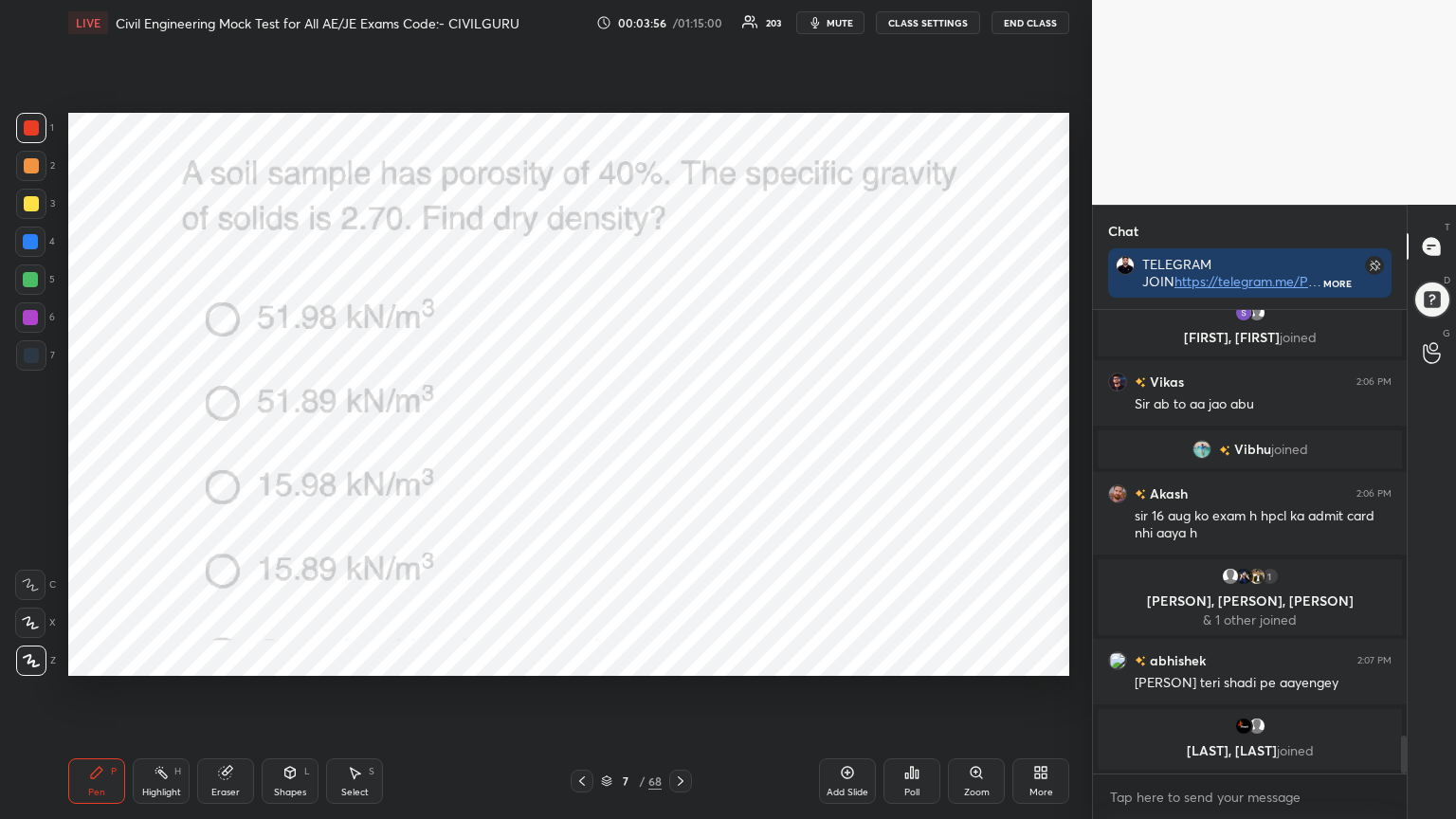 click on "Poll" at bounding box center (912, 781) 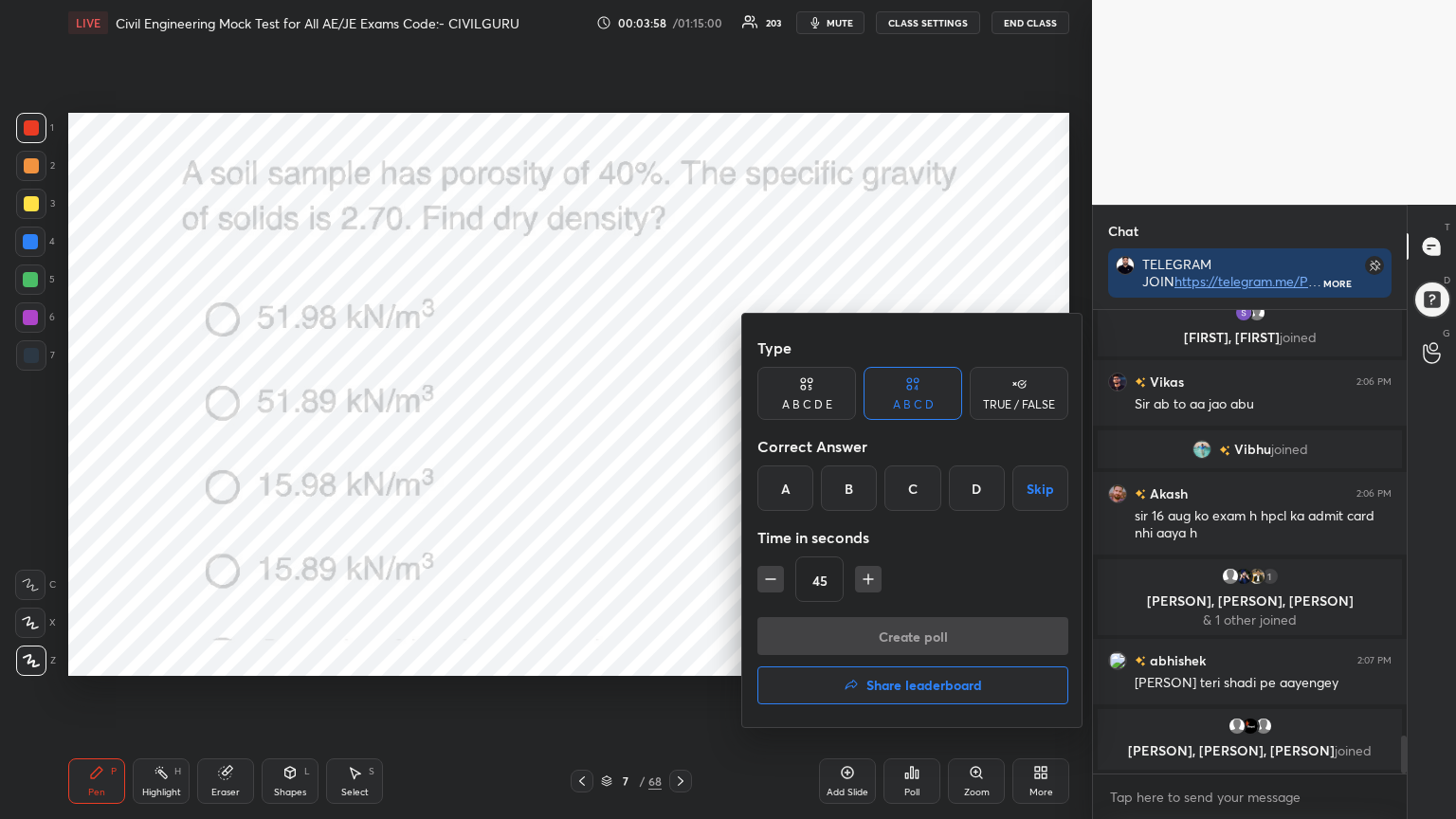 click on "D" at bounding box center (976, 488) 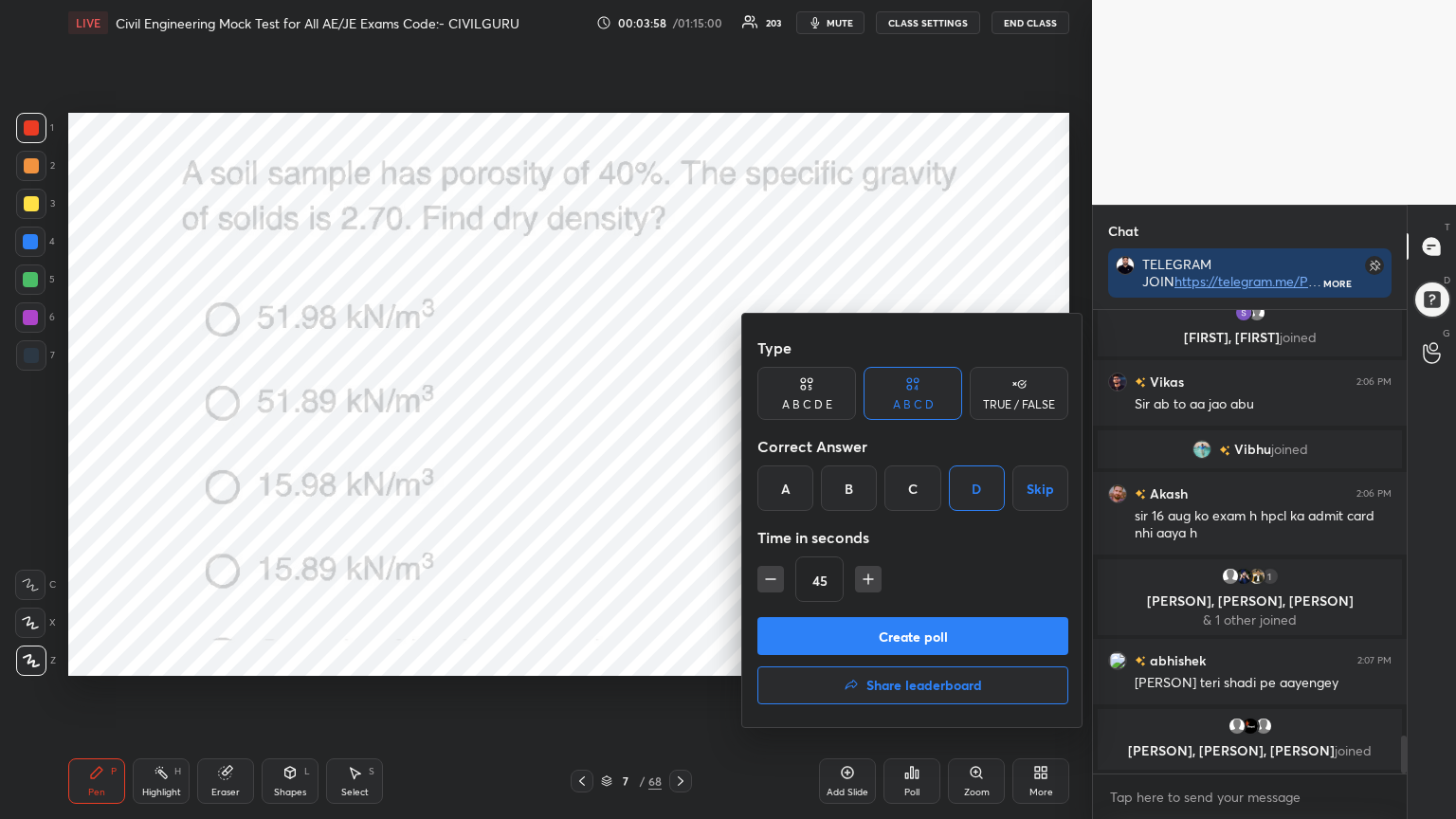 click on "Create poll" at bounding box center (913, 636) 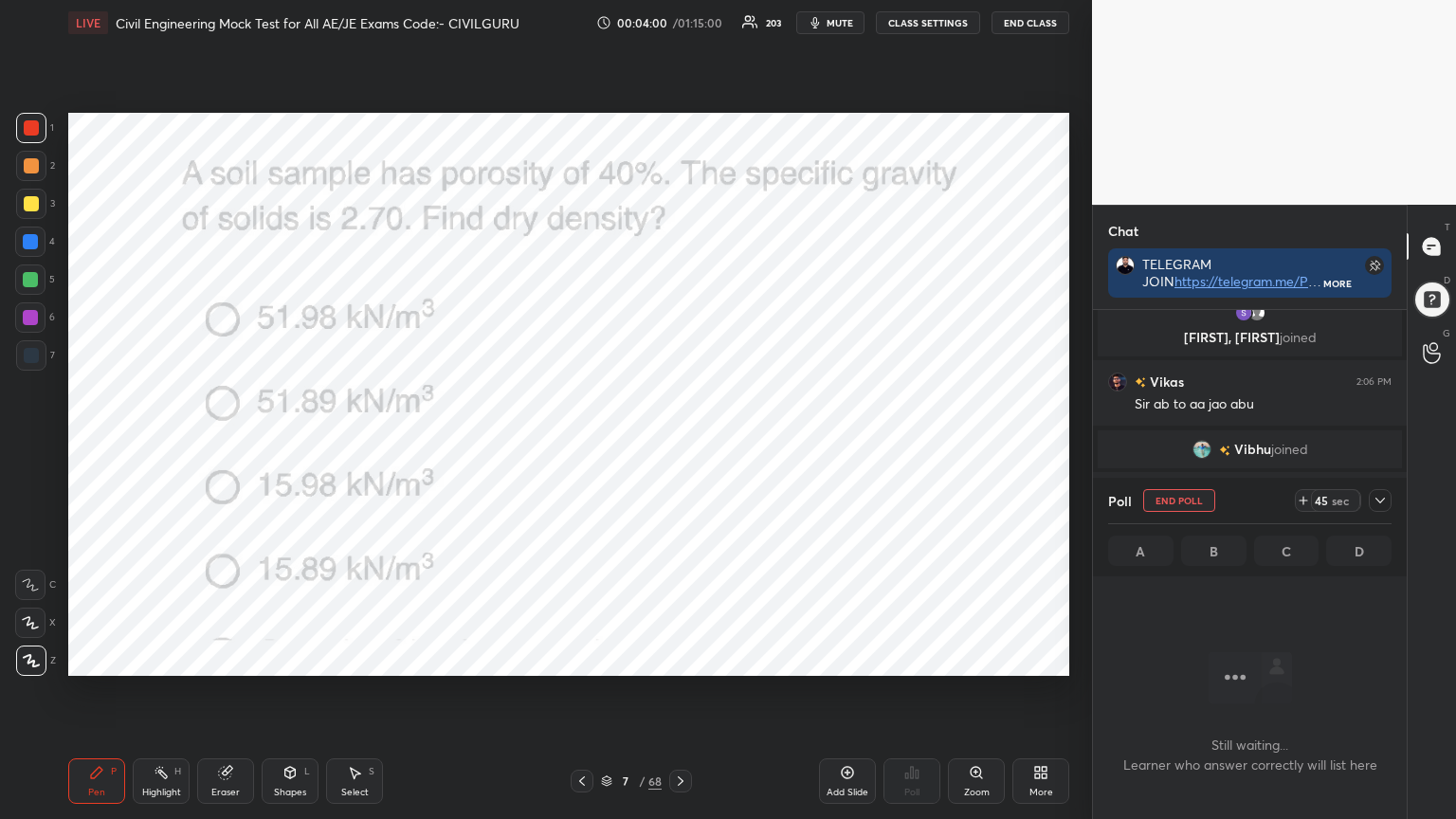 click 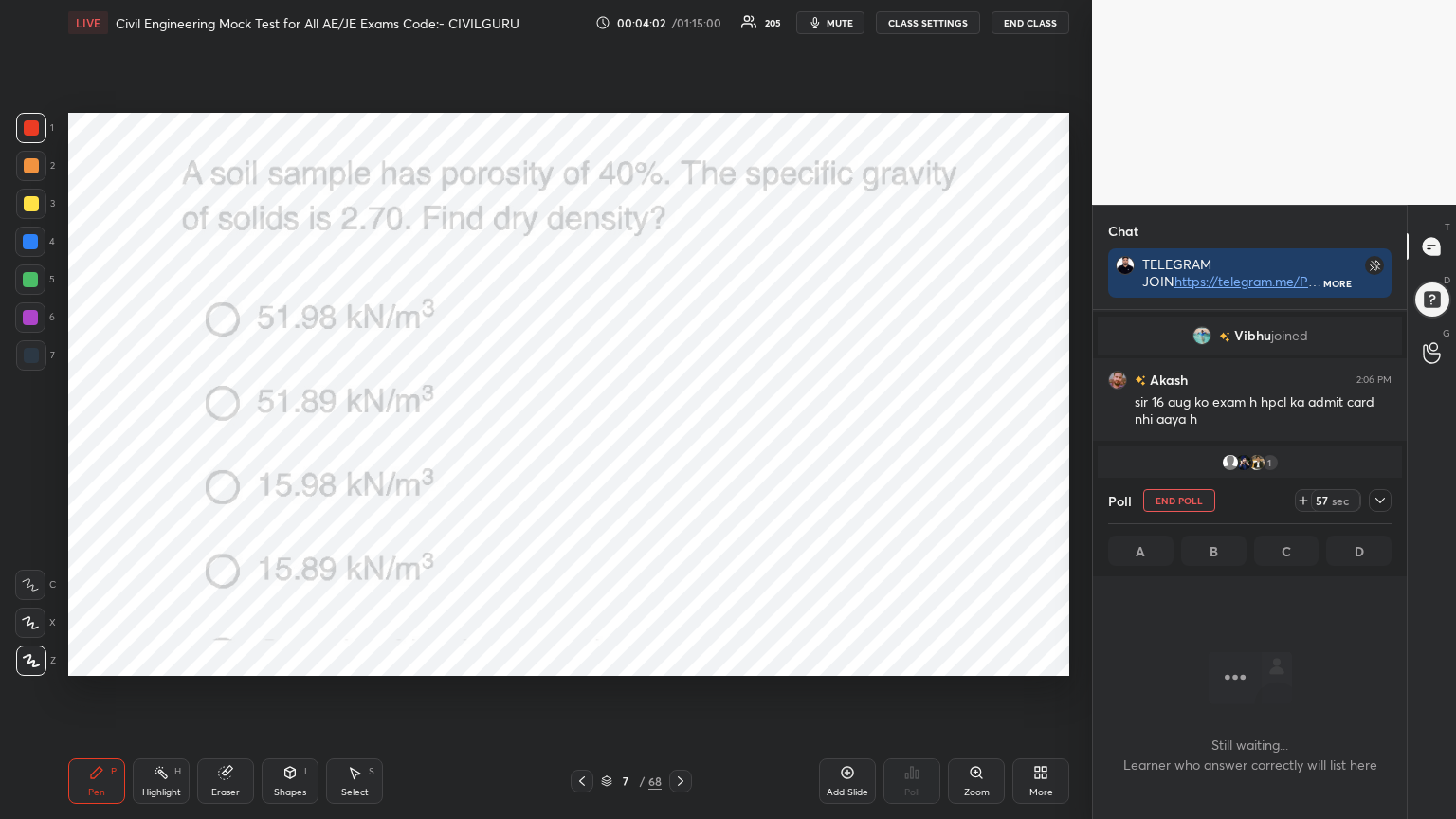 click 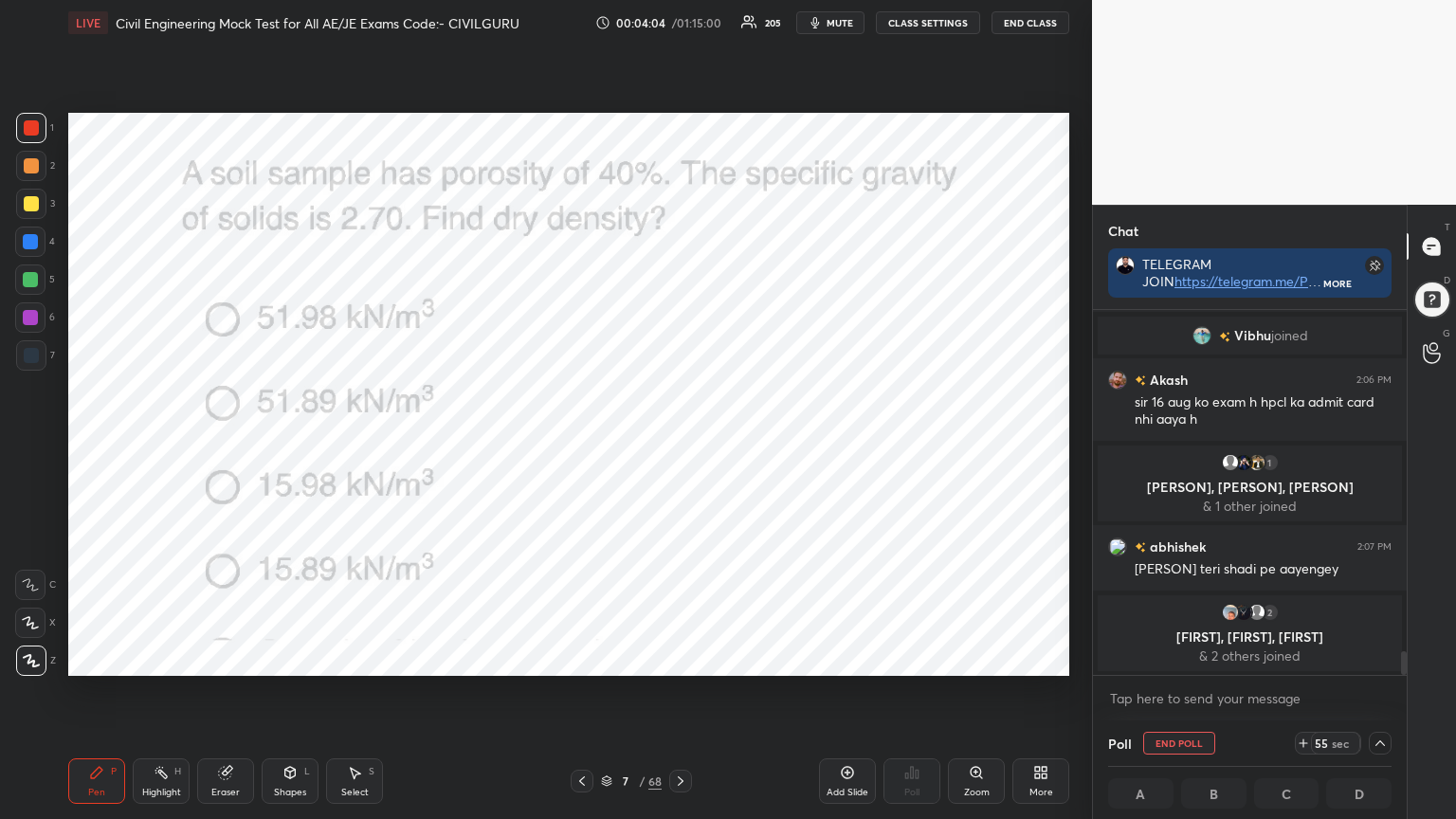 click on "mute" at bounding box center (840, 23) 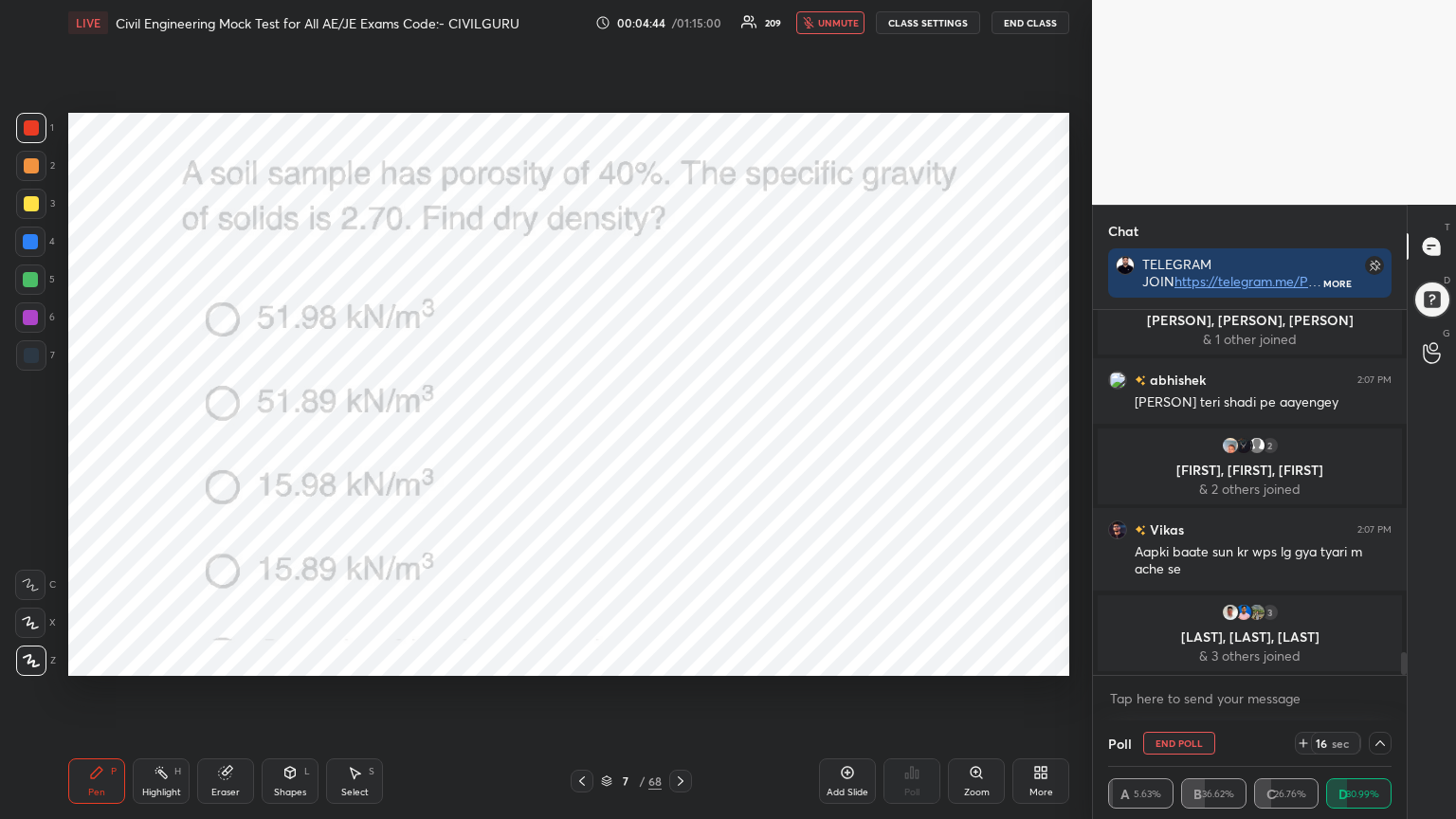 click on "unmute" at bounding box center [838, 23] 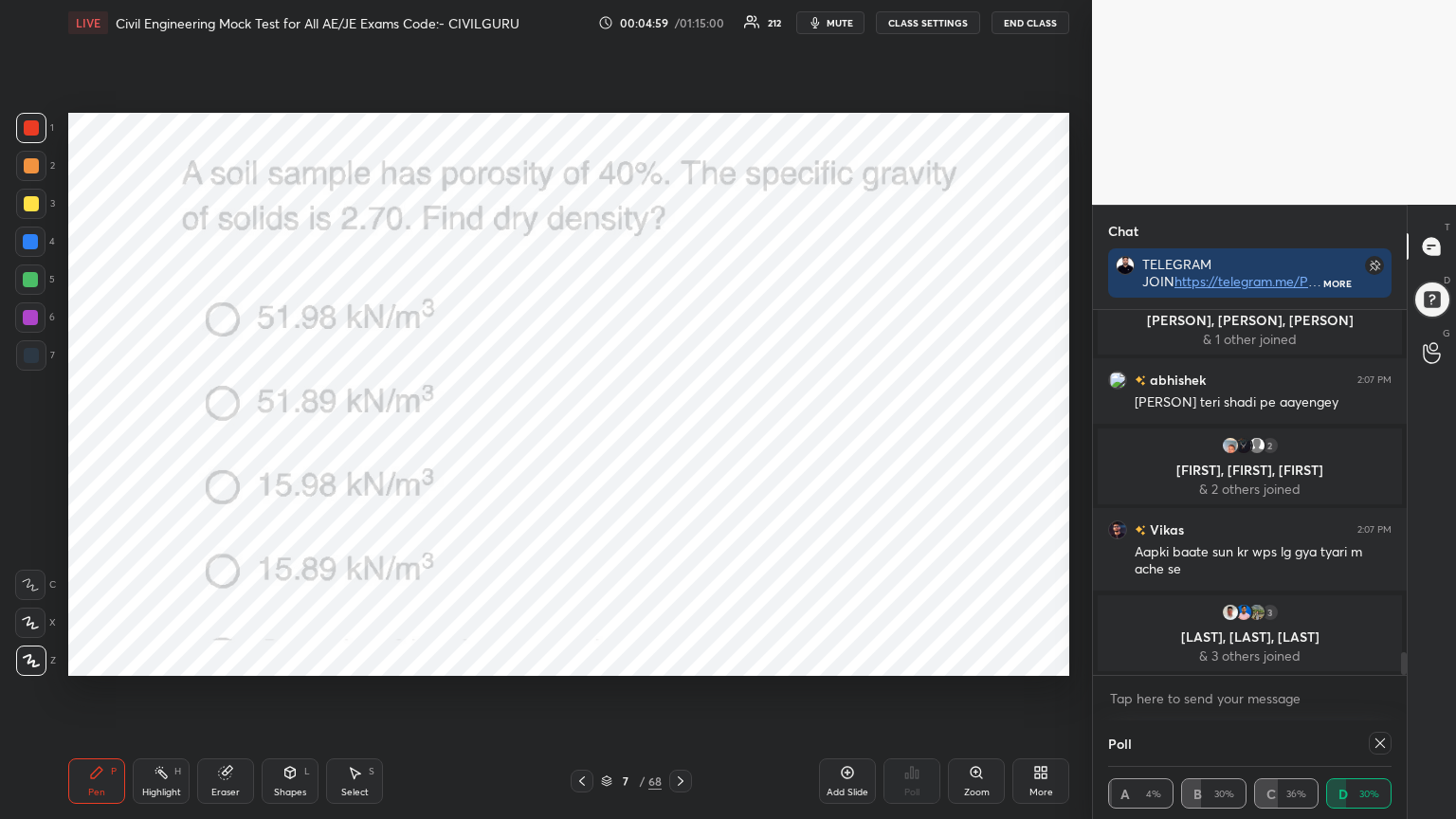 scroll, scrollTop: 6, scrollLeft: 6, axis: both 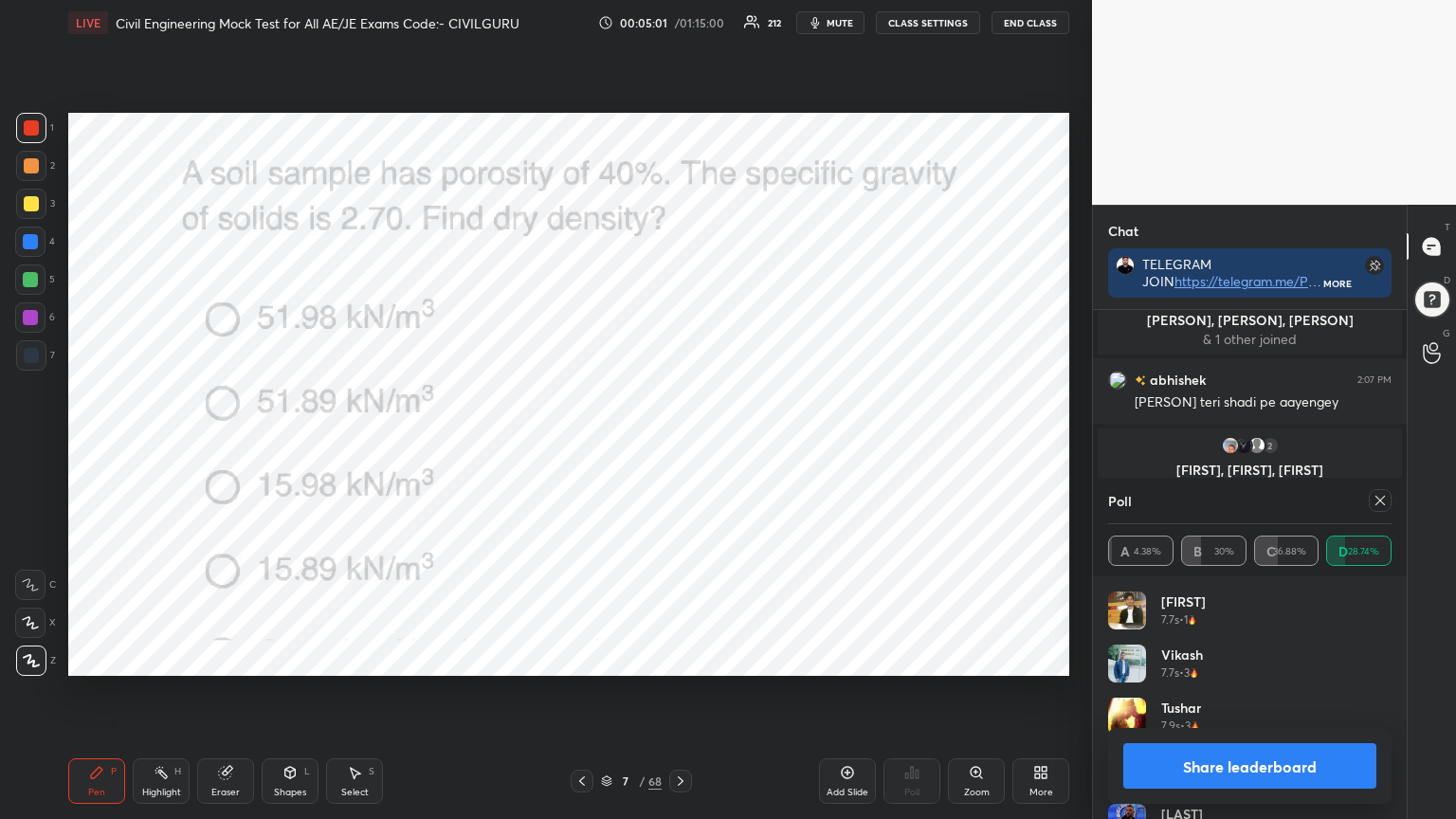 click 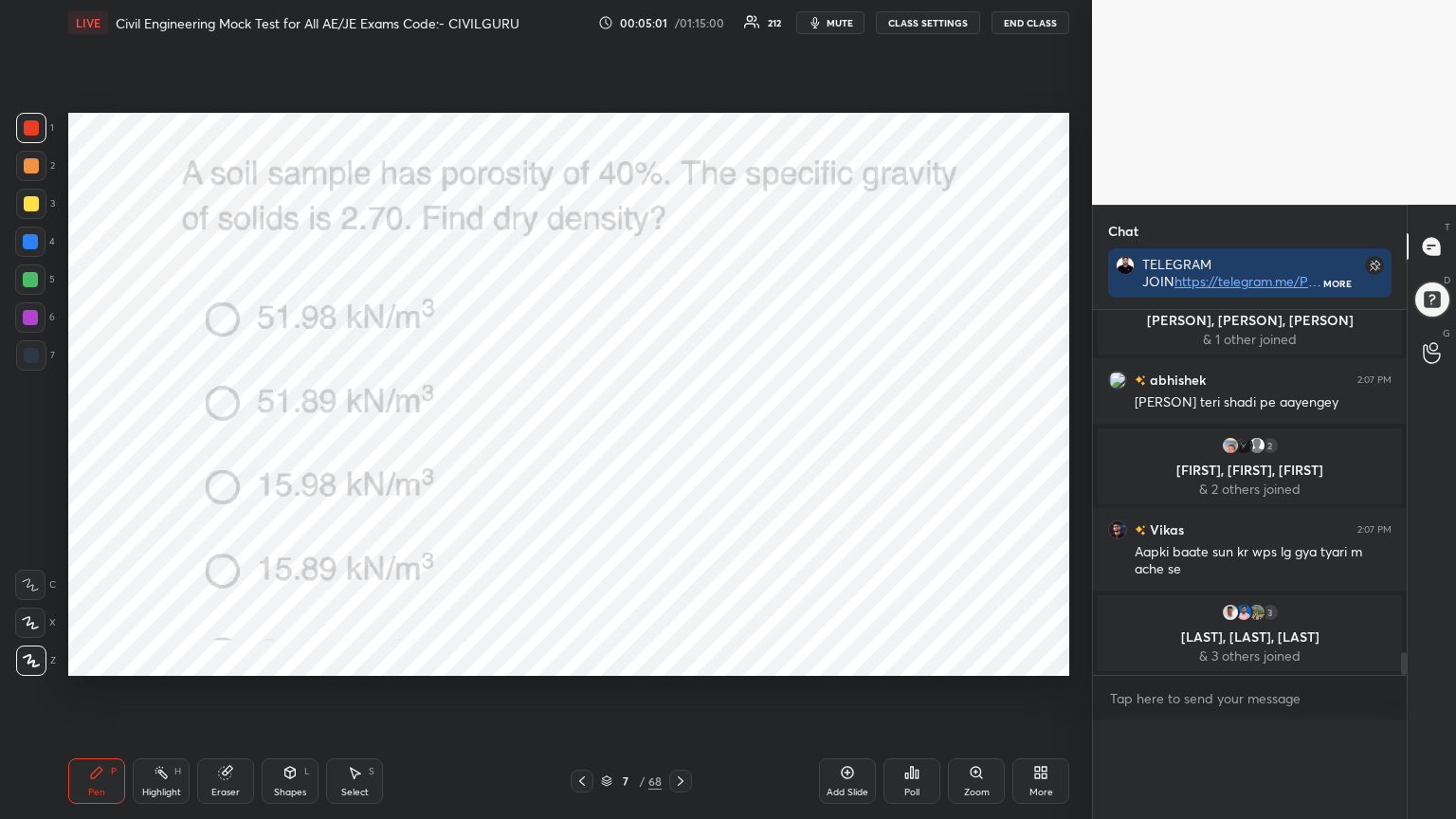 scroll, scrollTop: 83, scrollLeft: 278, axis: both 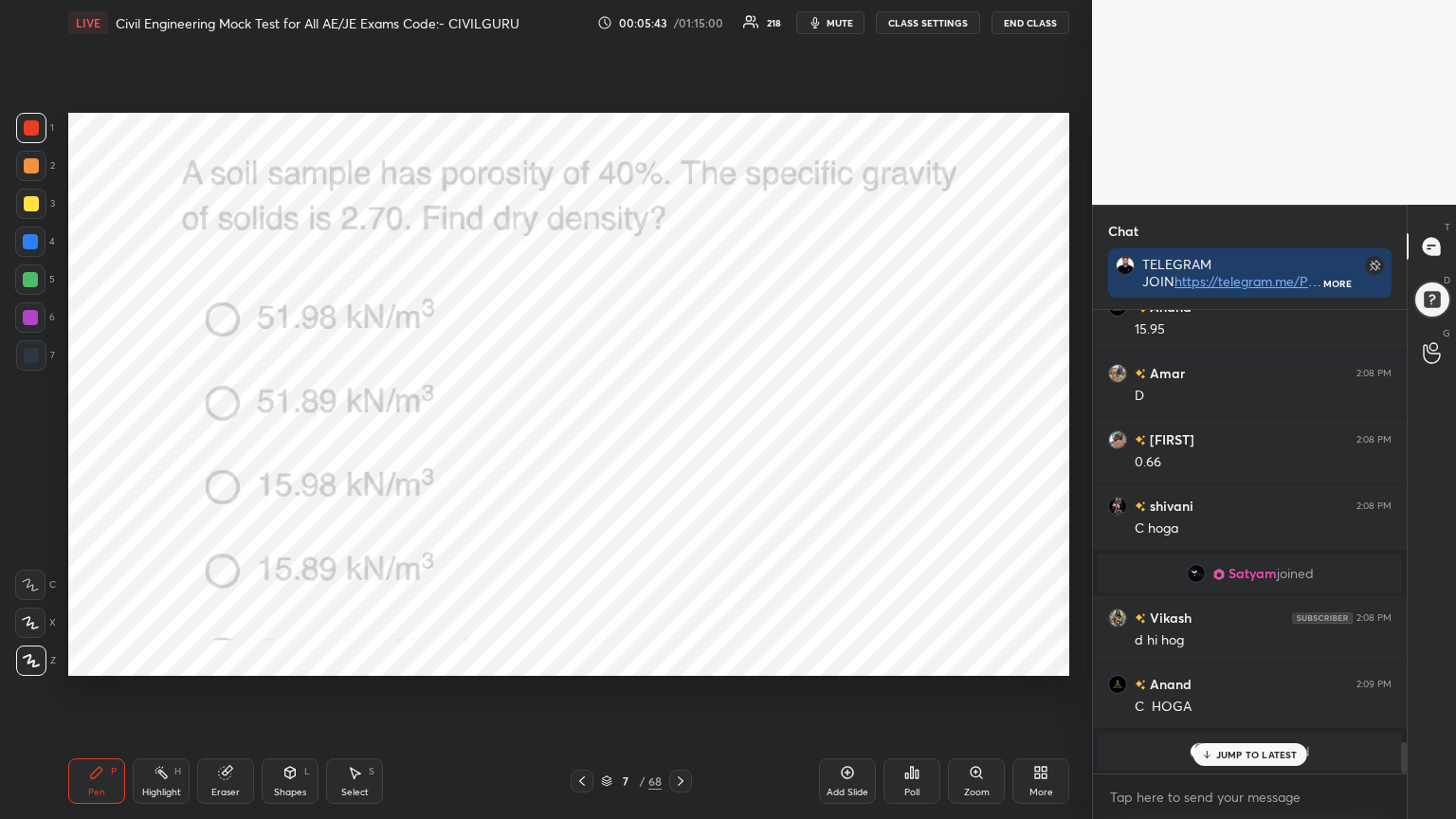 click on "JUMP TO LATEST" at bounding box center (1257, 755) 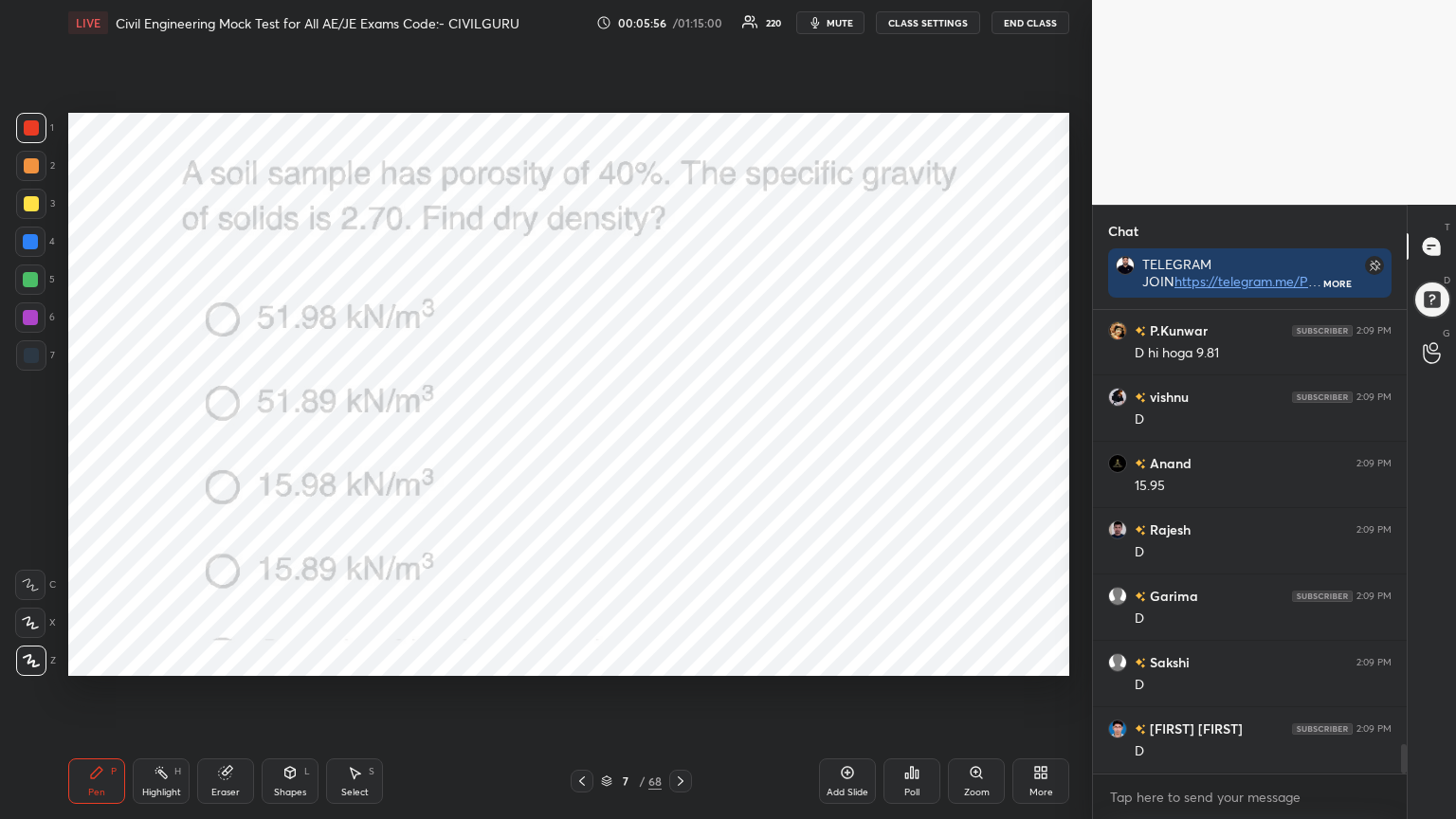 click 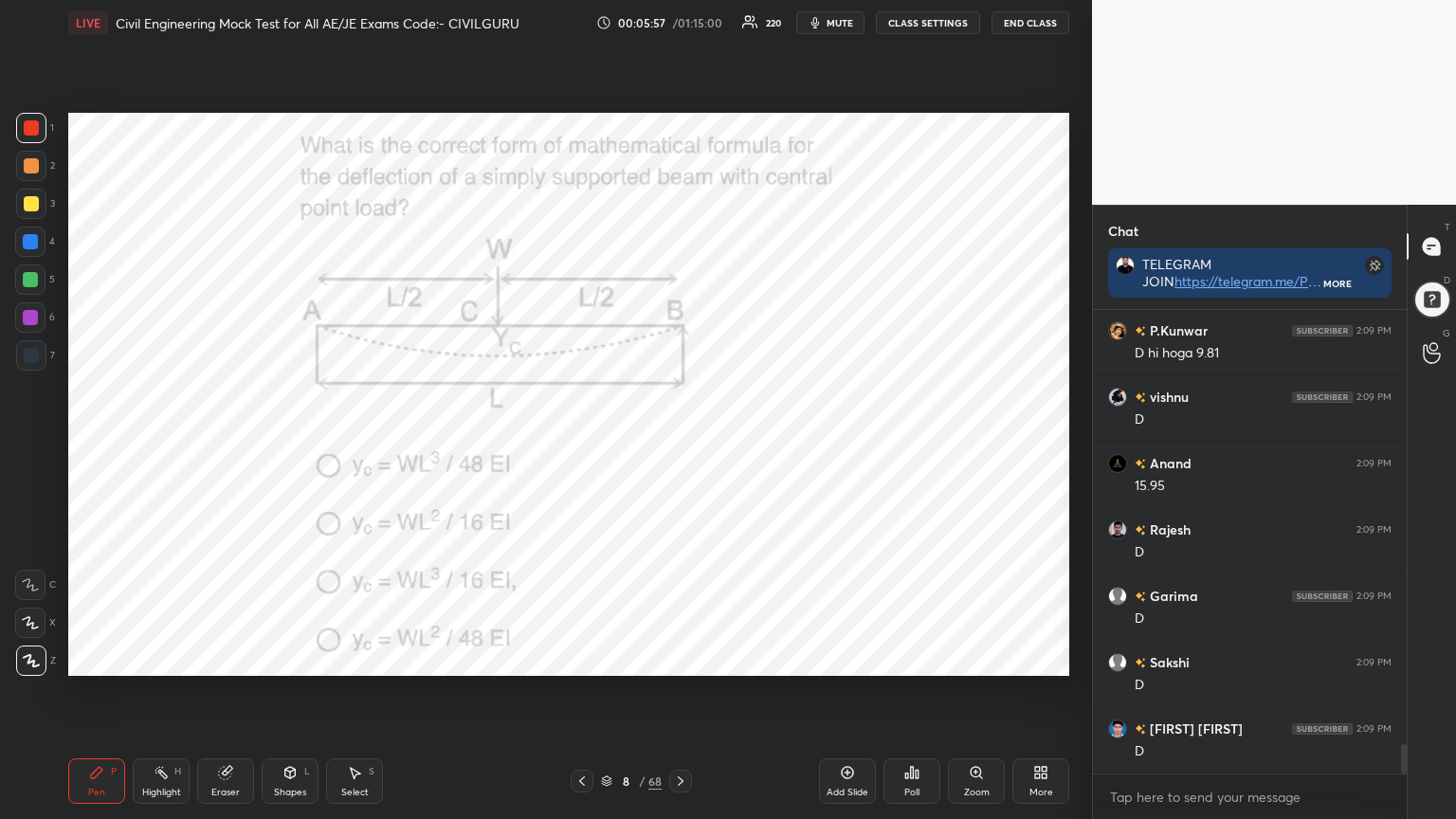 click on "Poll" at bounding box center (912, 781) 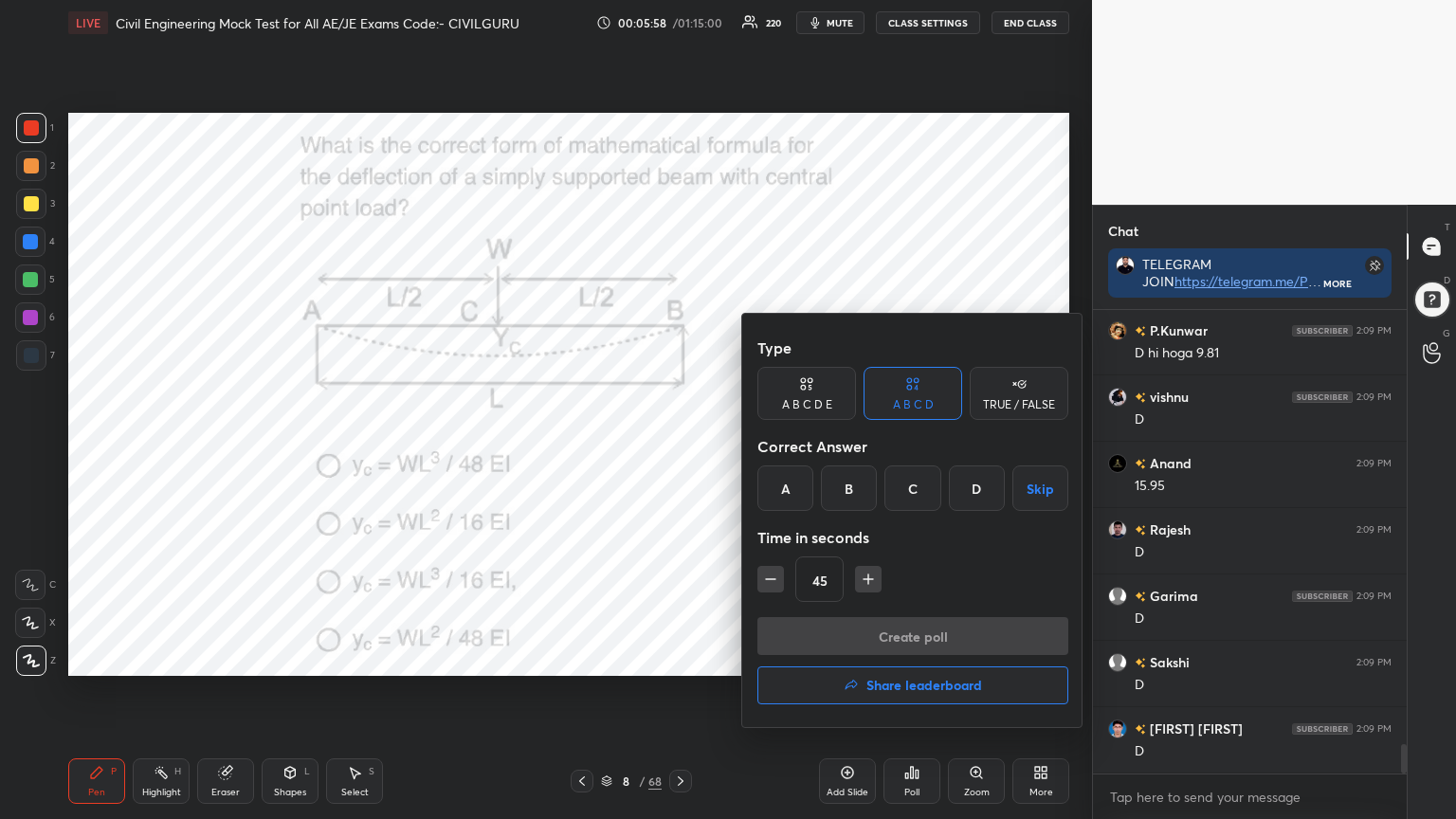 click on "A" at bounding box center [785, 488] 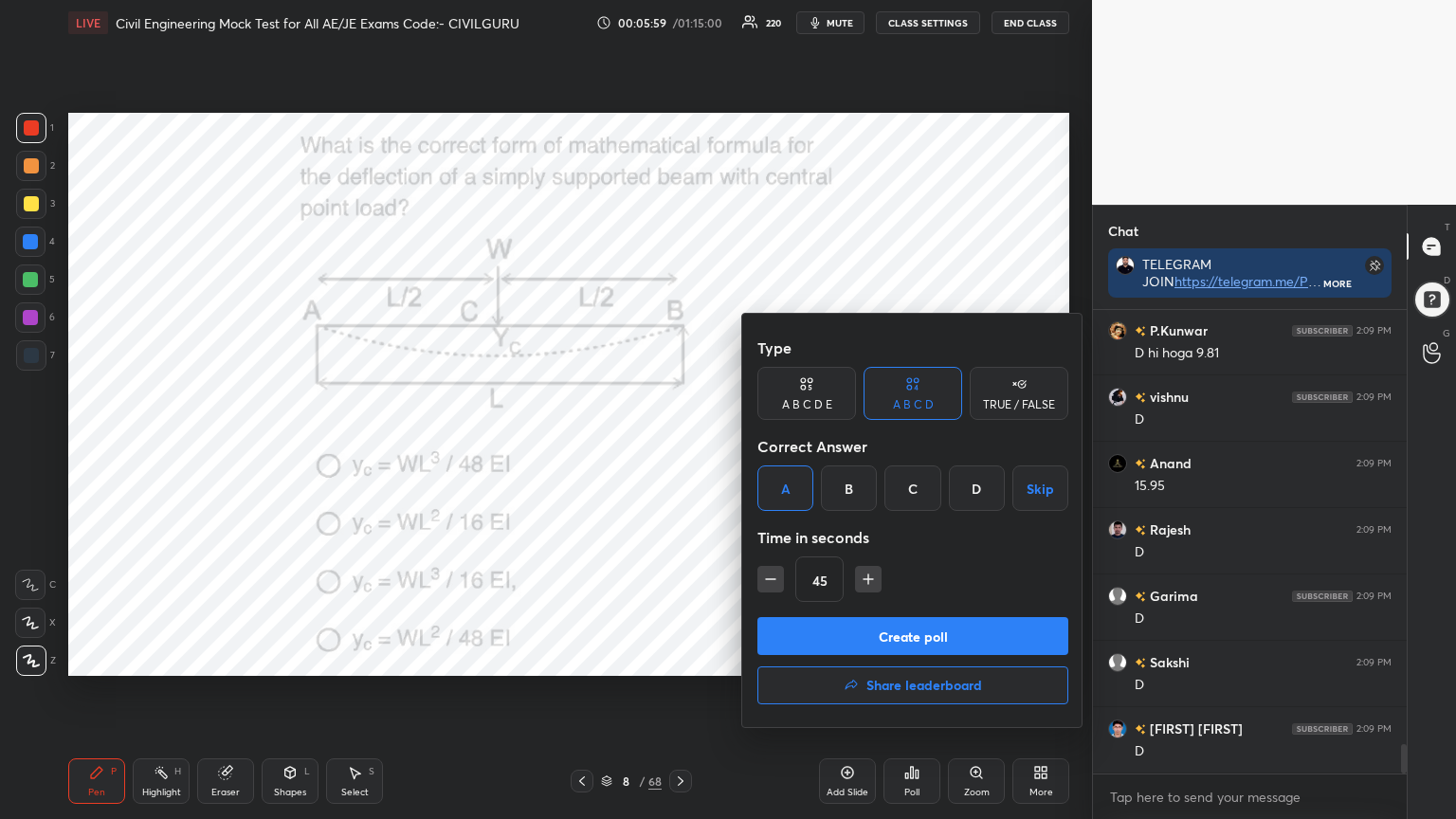 click 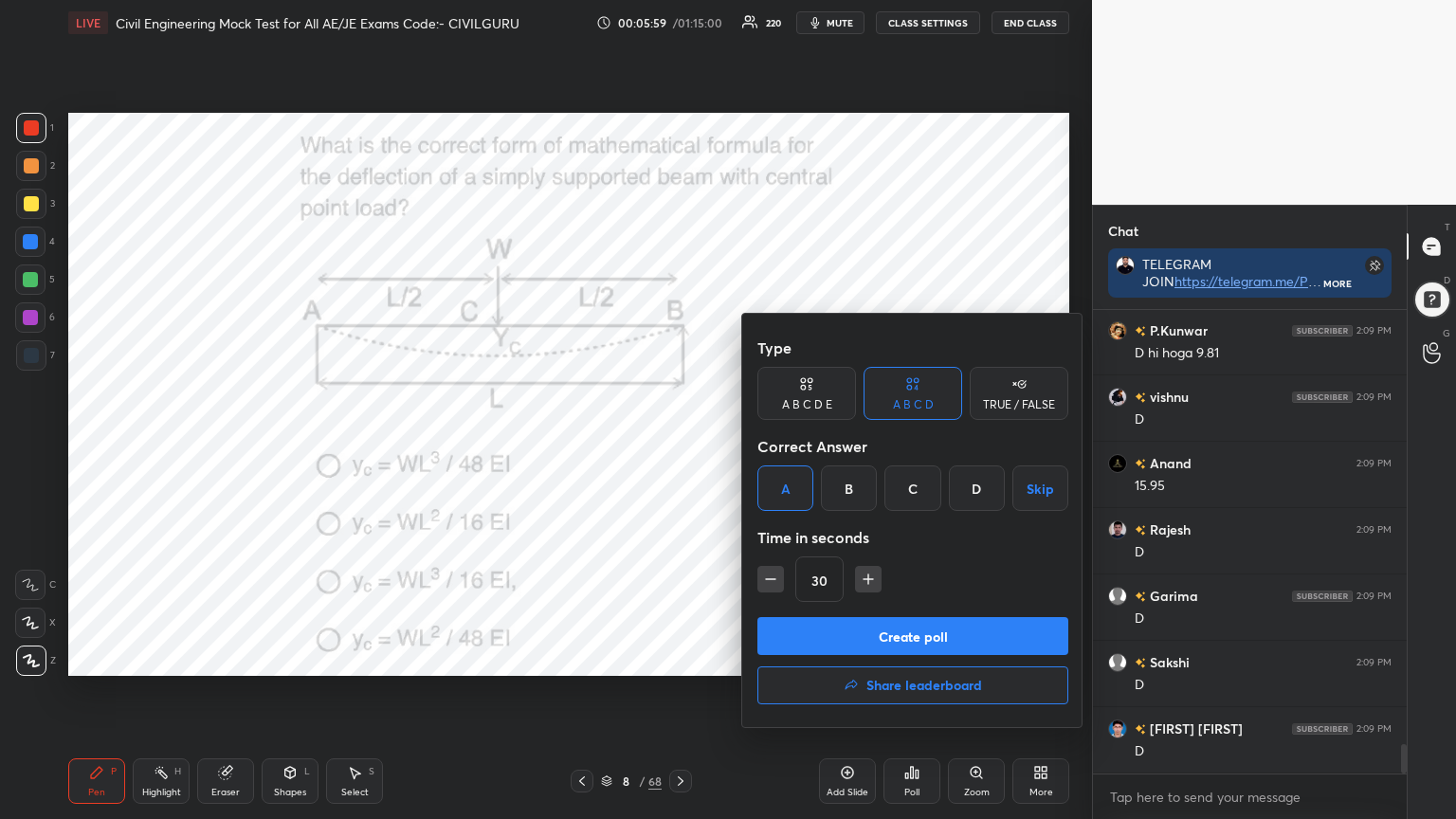 type on "30" 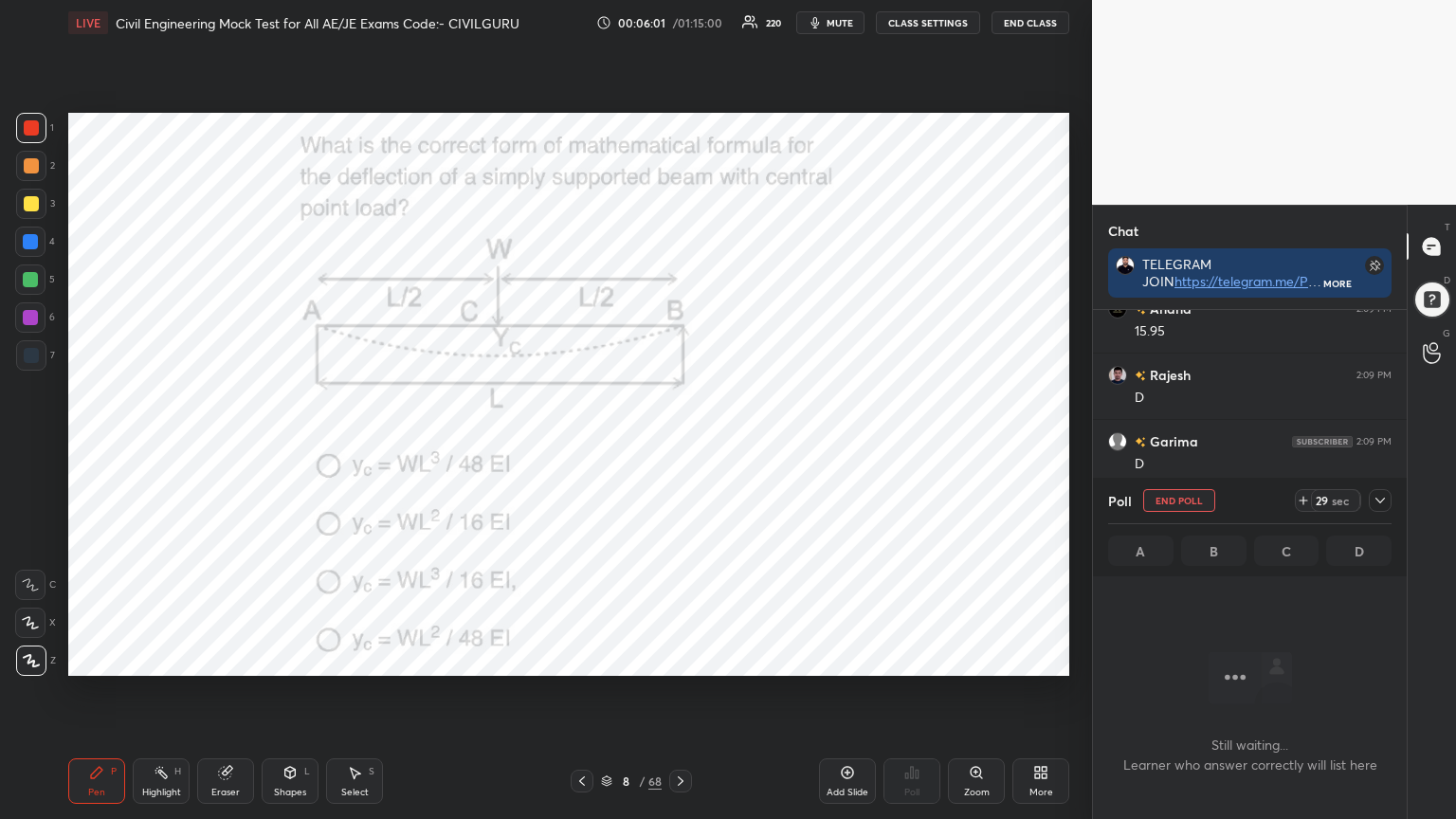 click 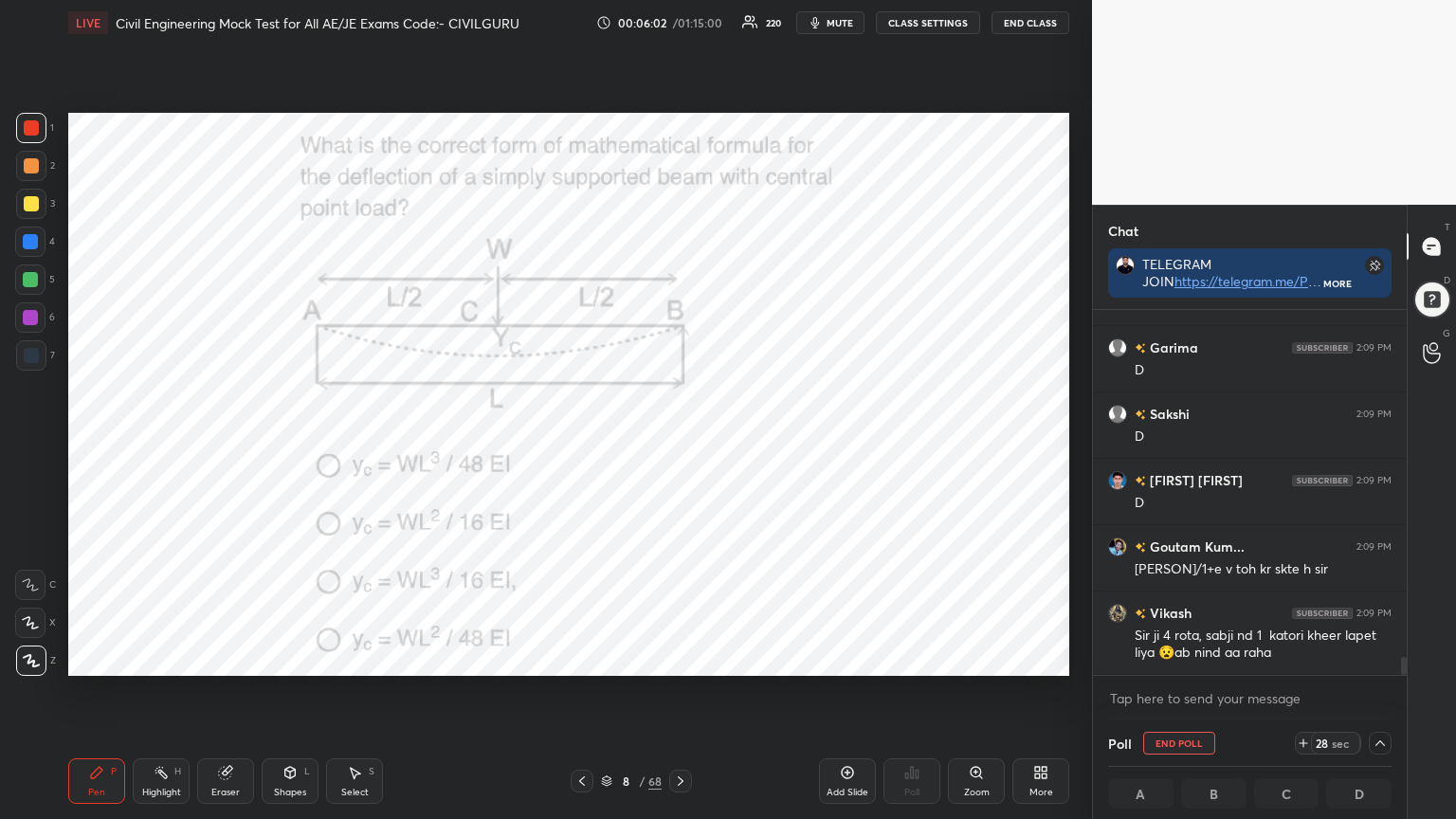 scroll, scrollTop: 7131, scrollLeft: 0, axis: vertical 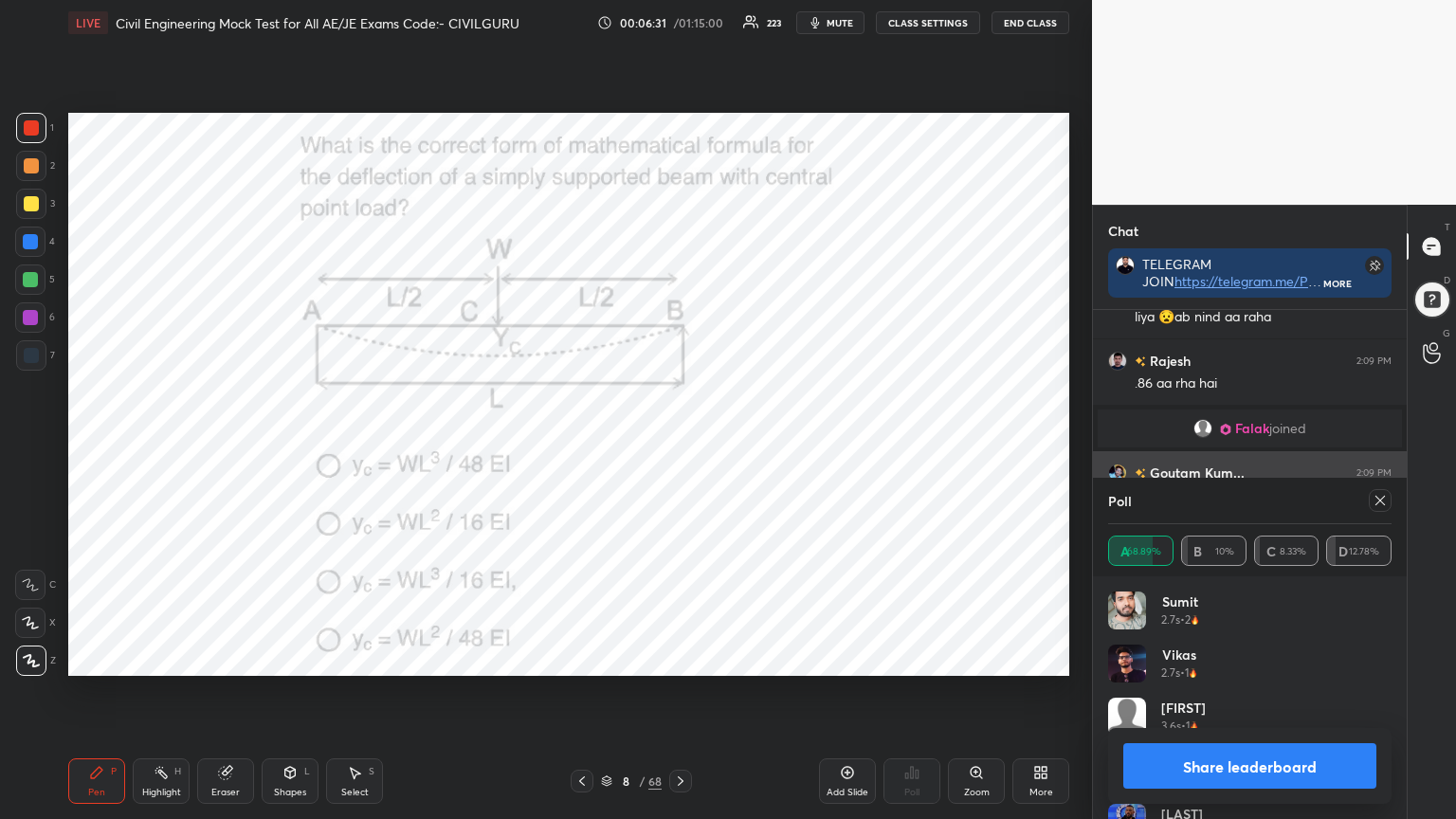 click 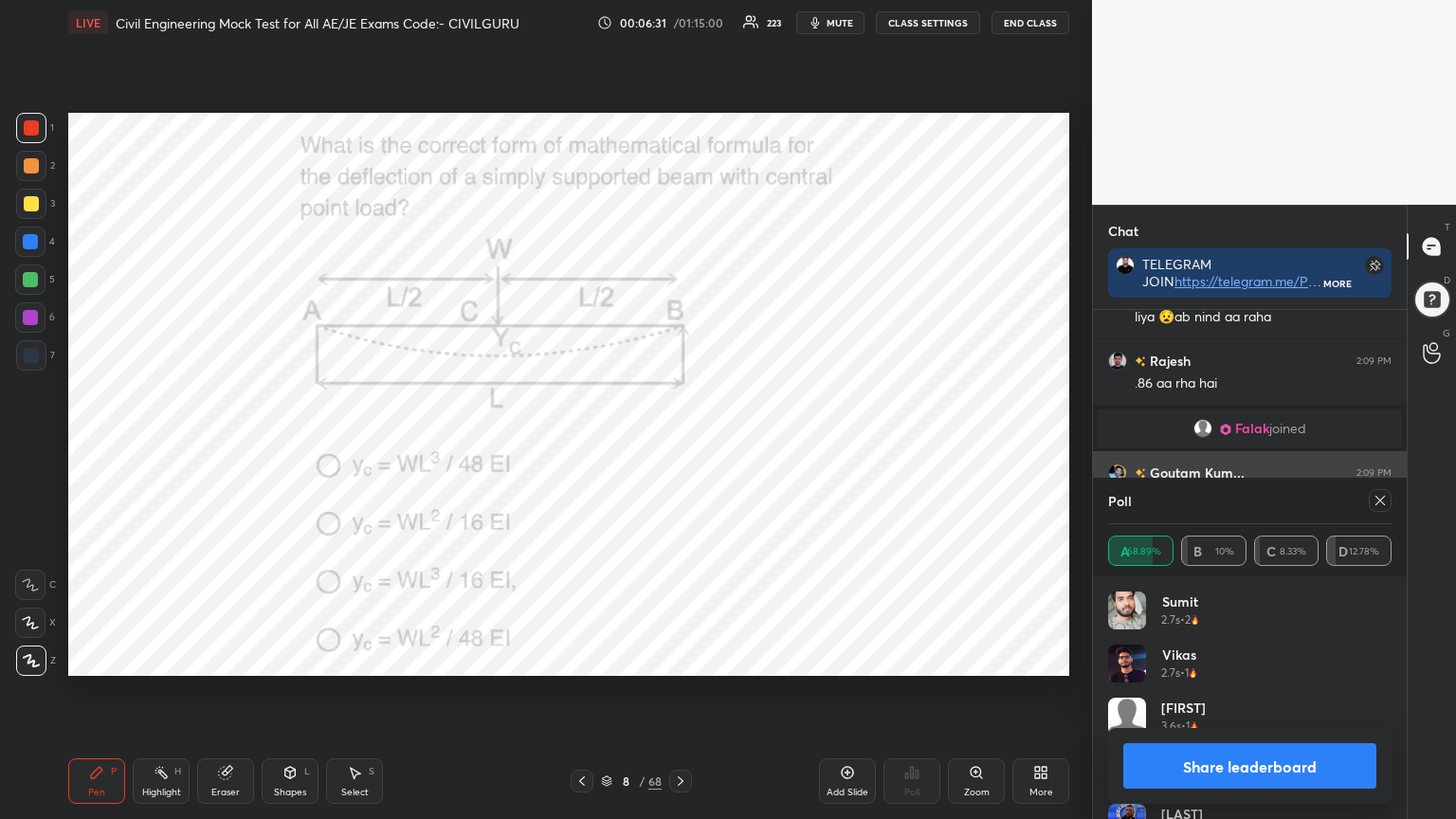 scroll, scrollTop: 167, scrollLeft: 278, axis: both 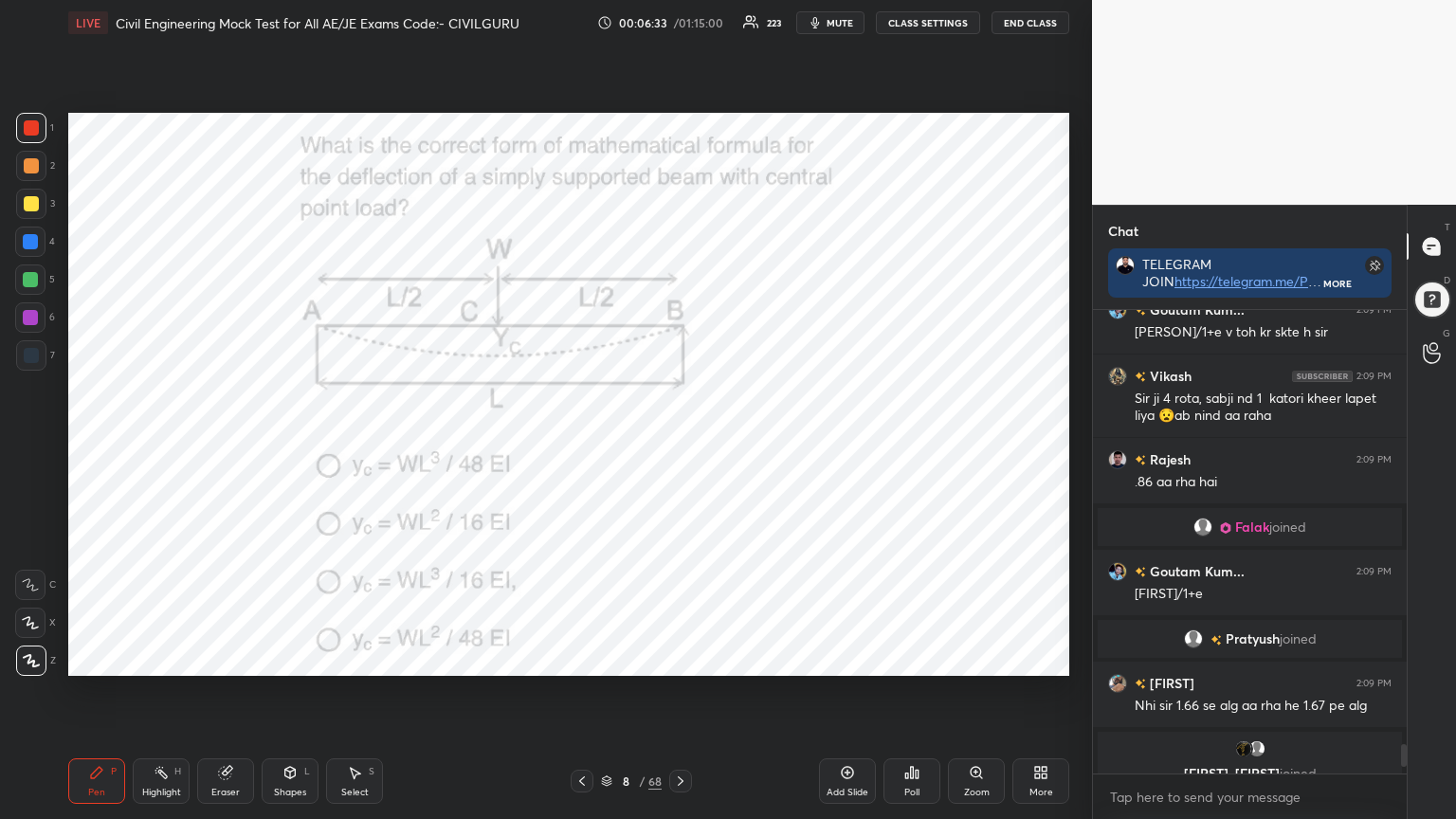 click 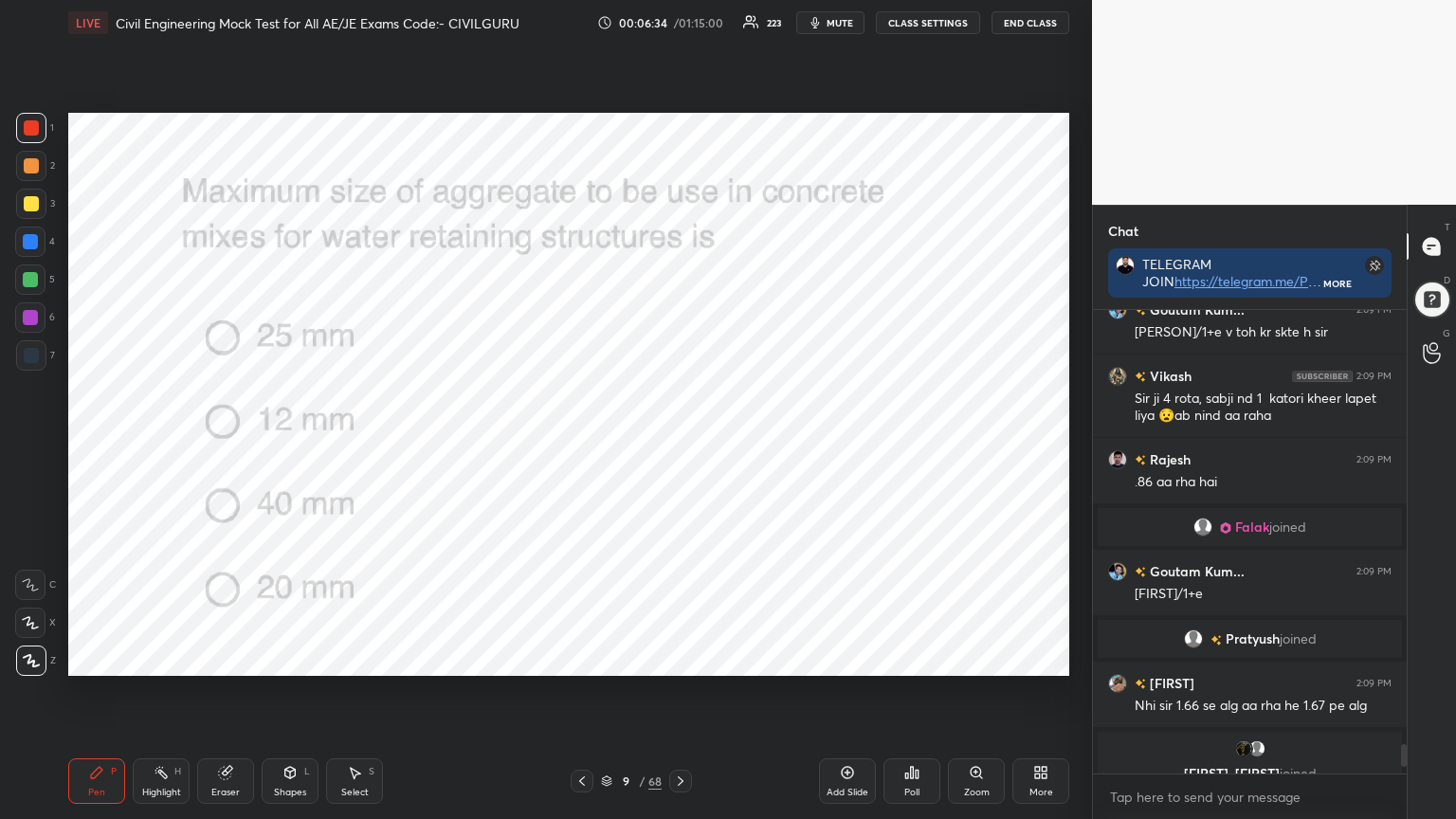 click on "Poll" at bounding box center (912, 781) 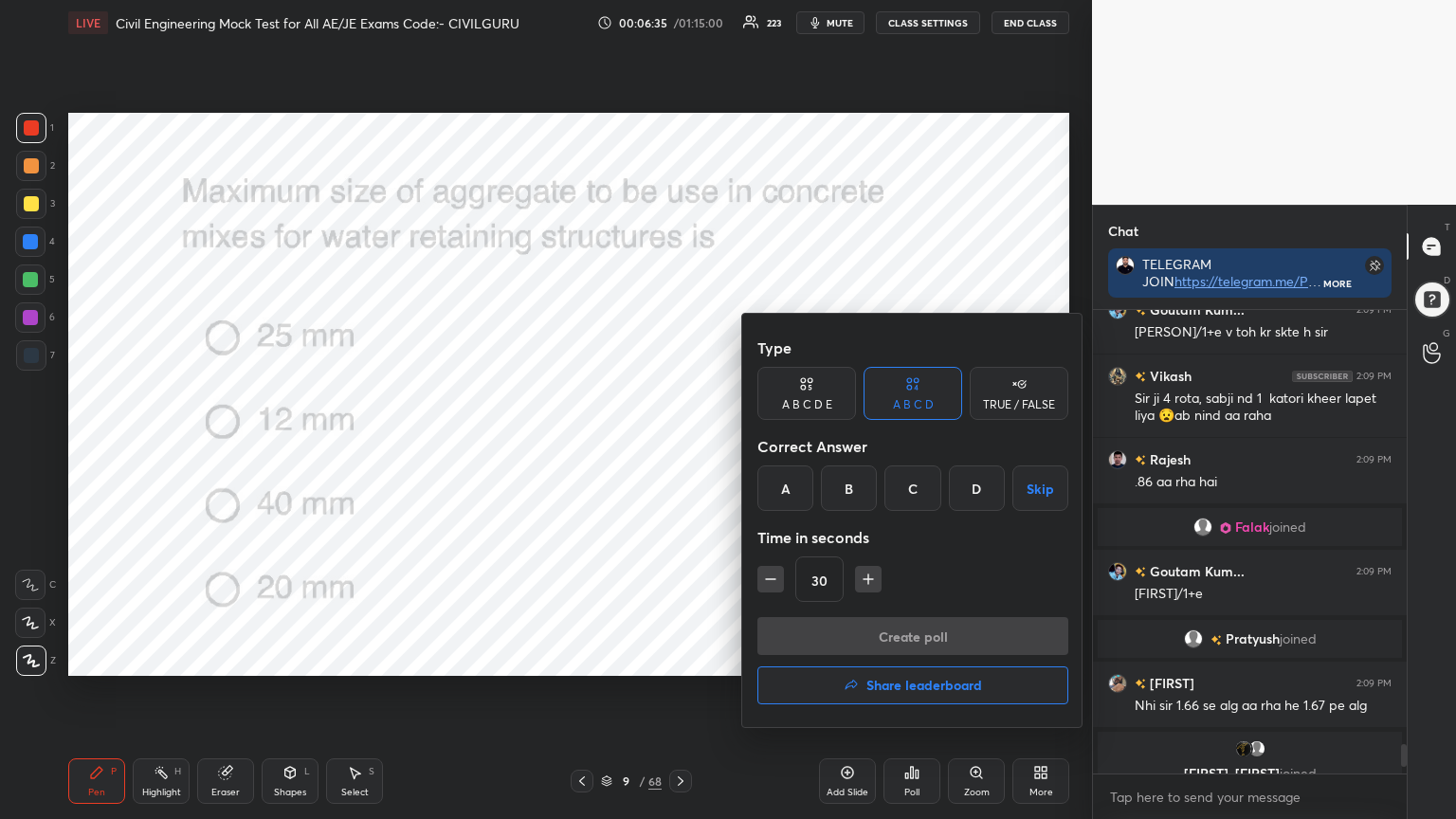 click on "C" at bounding box center [912, 488] 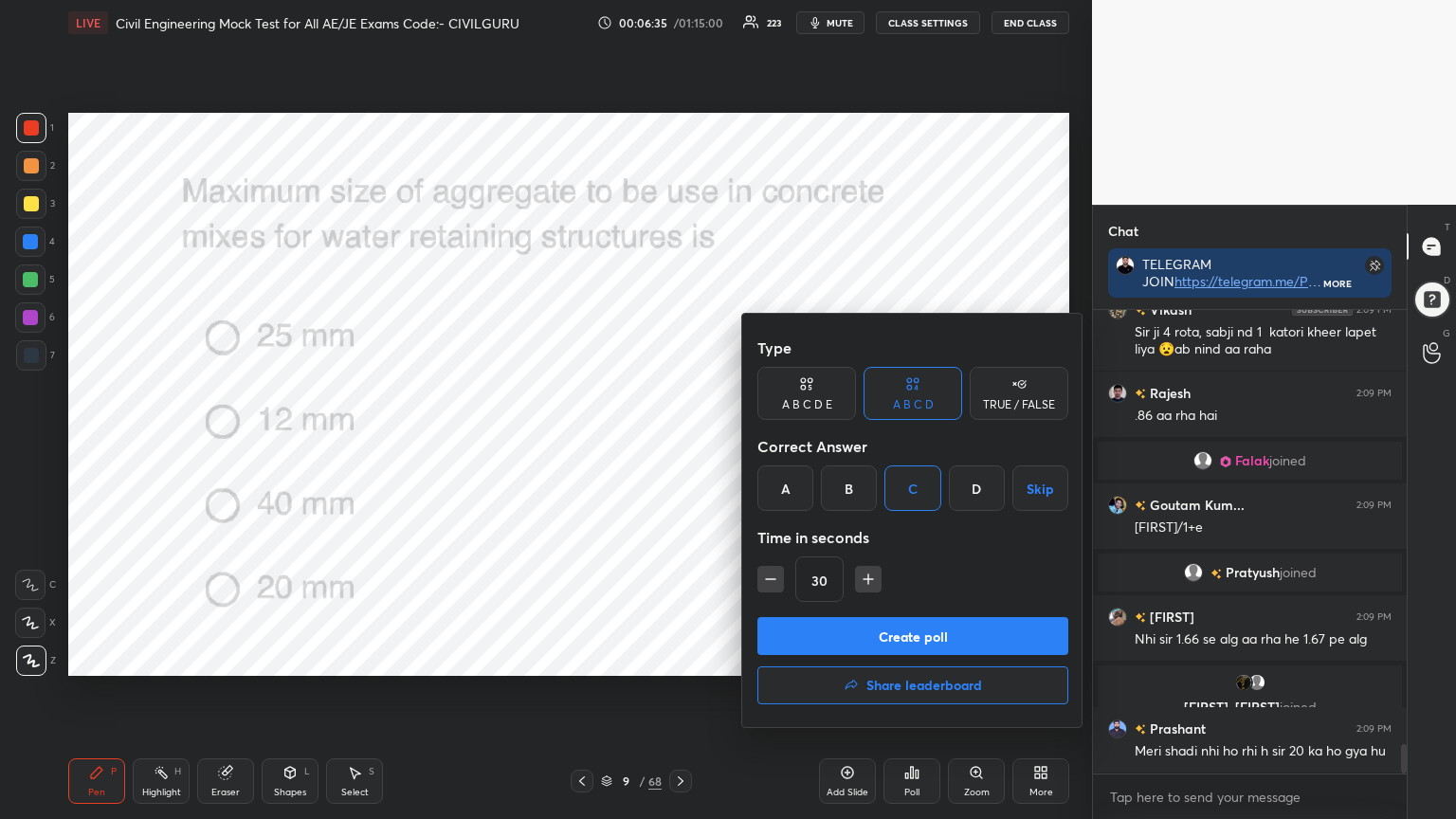 click on "Create poll" at bounding box center (913, 636) 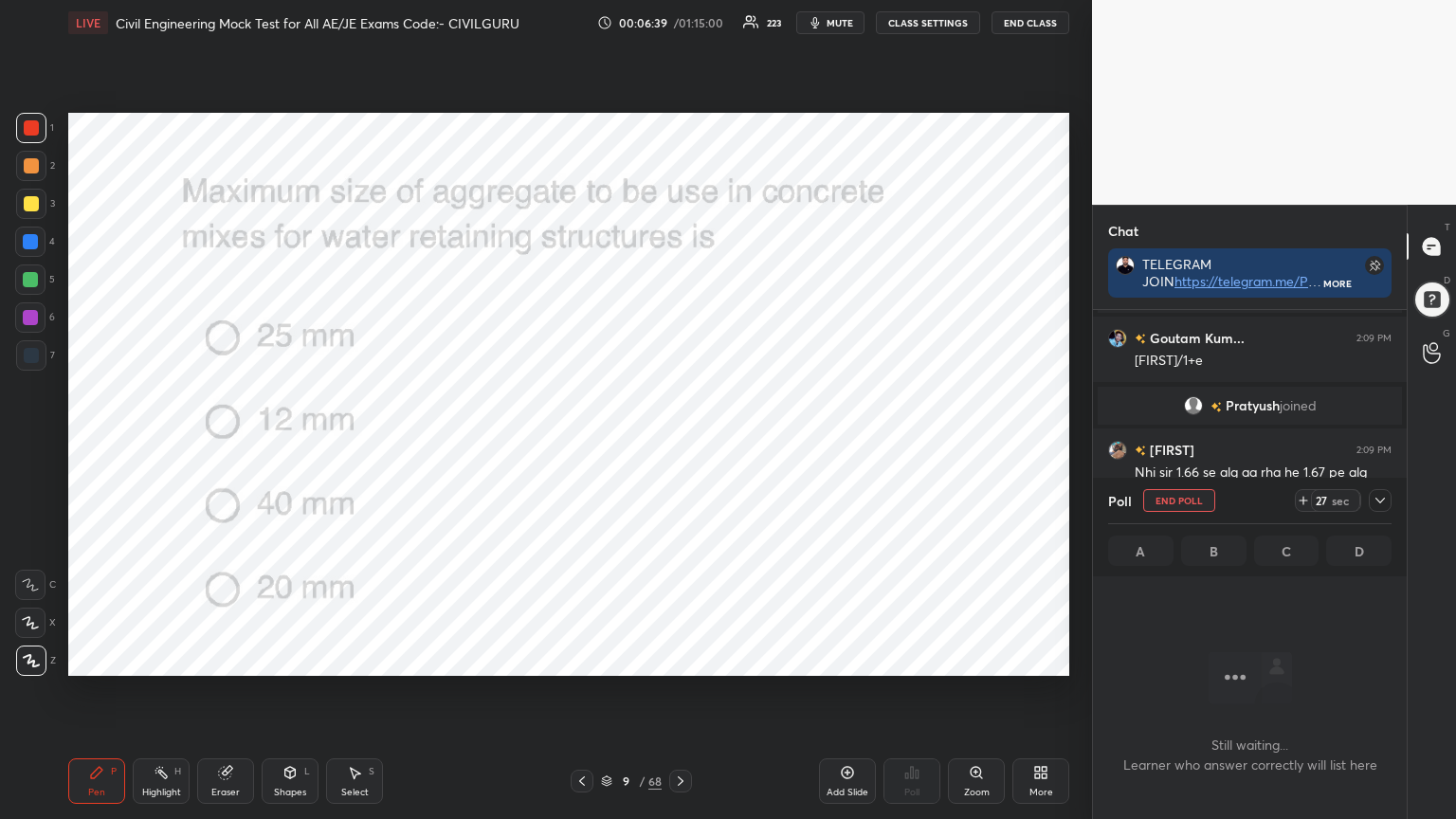 click 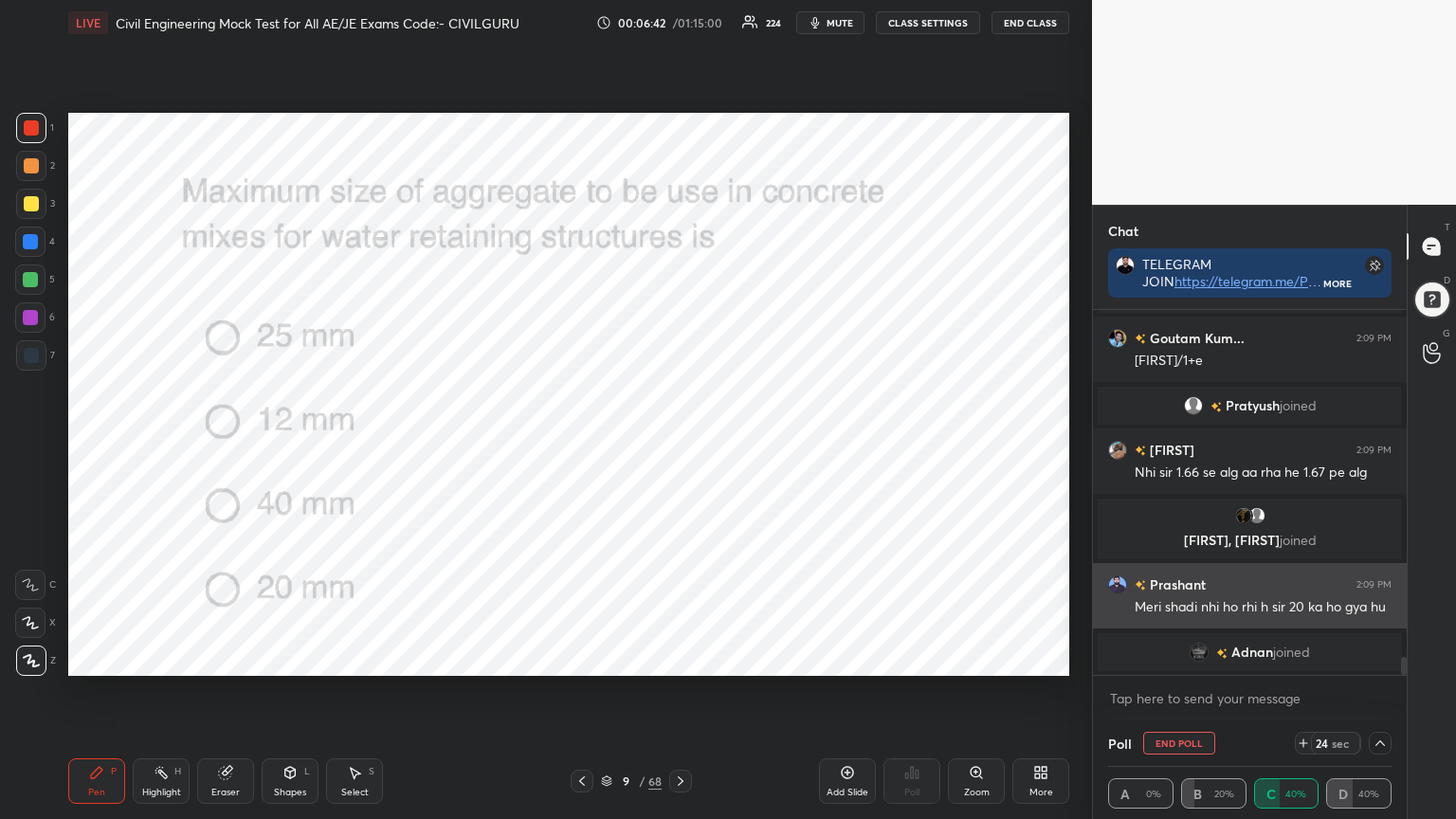 click at bounding box center (1118, 585) 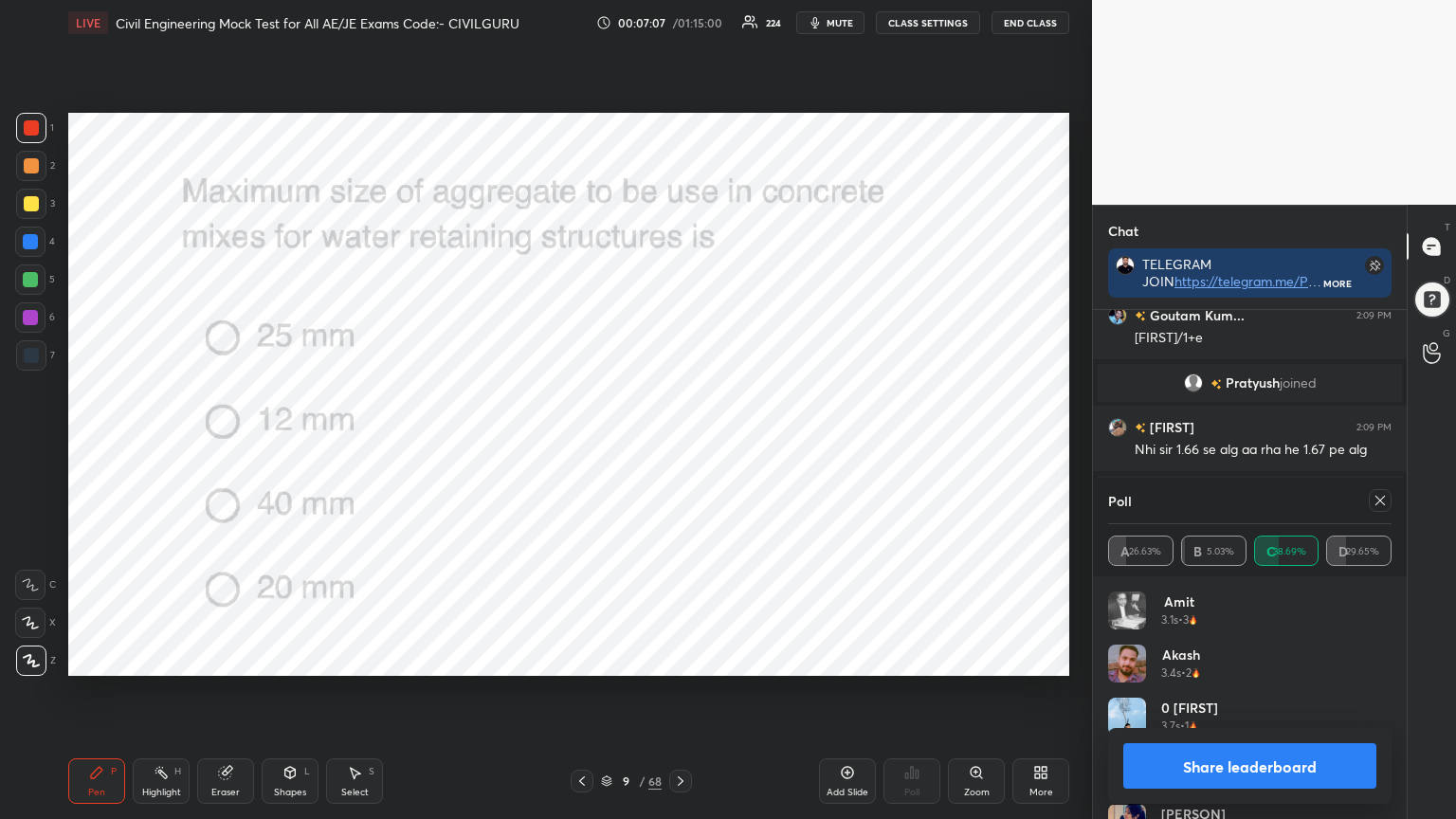click 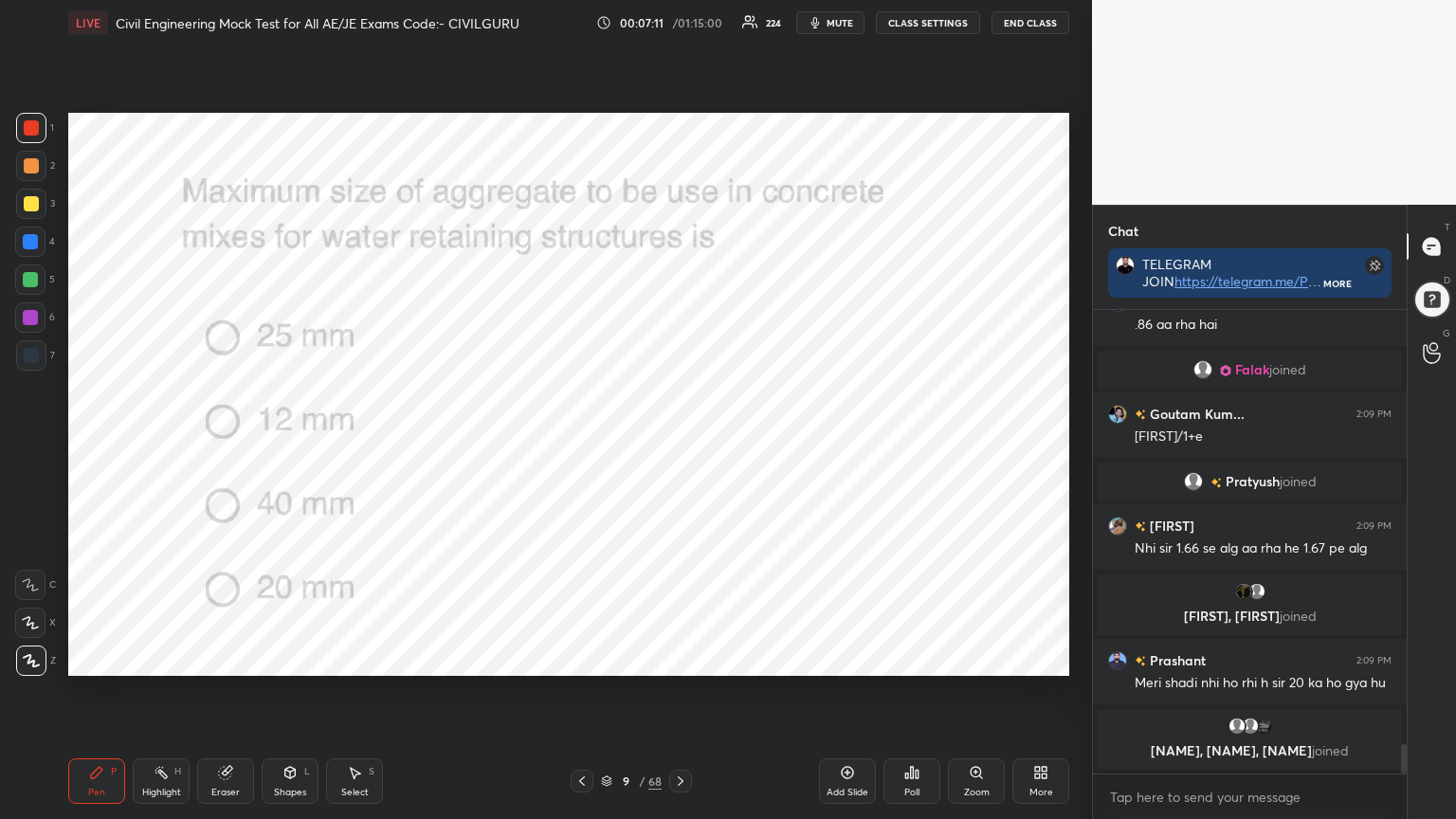 click 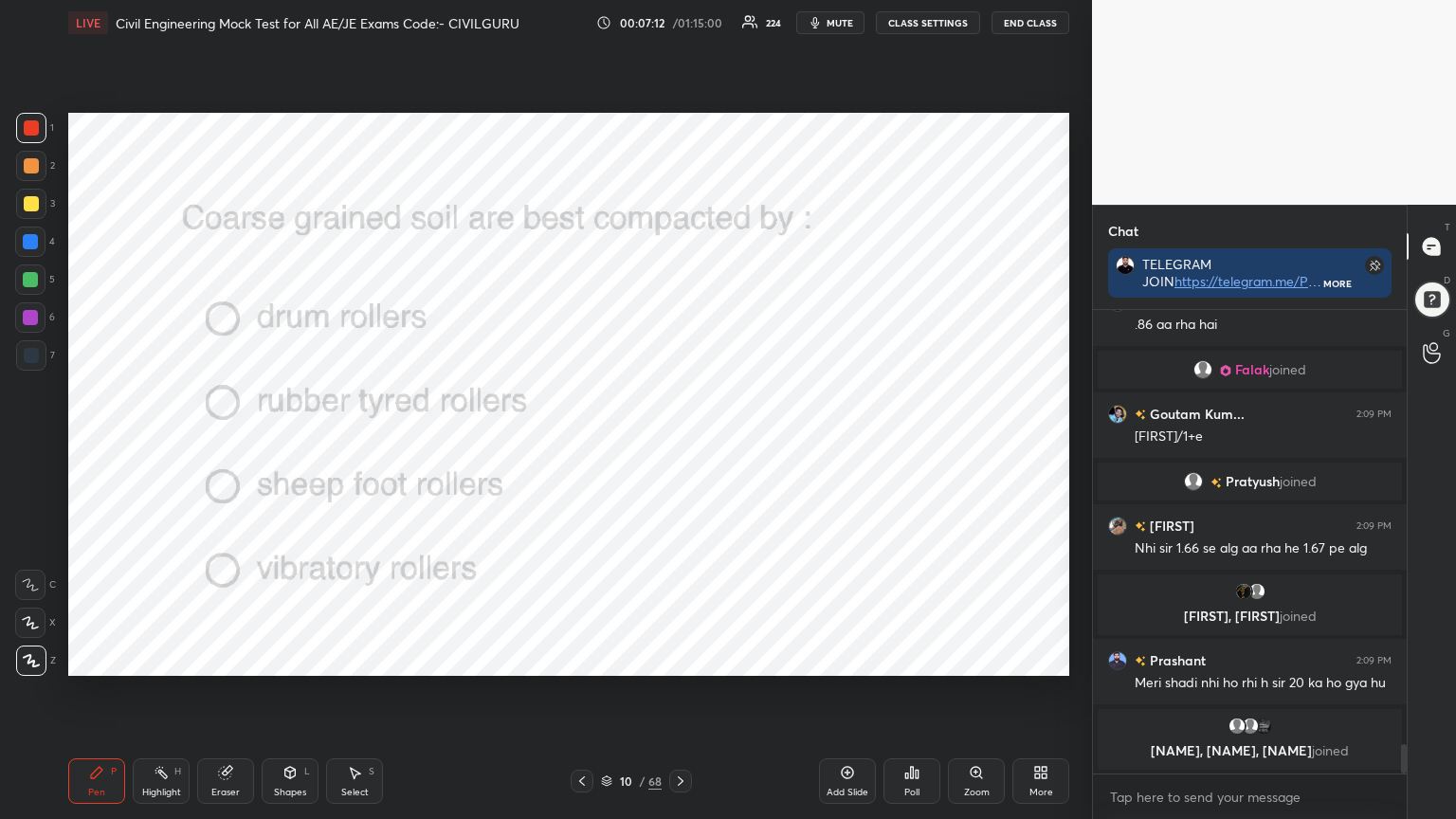 click on "Poll" at bounding box center [912, 781] 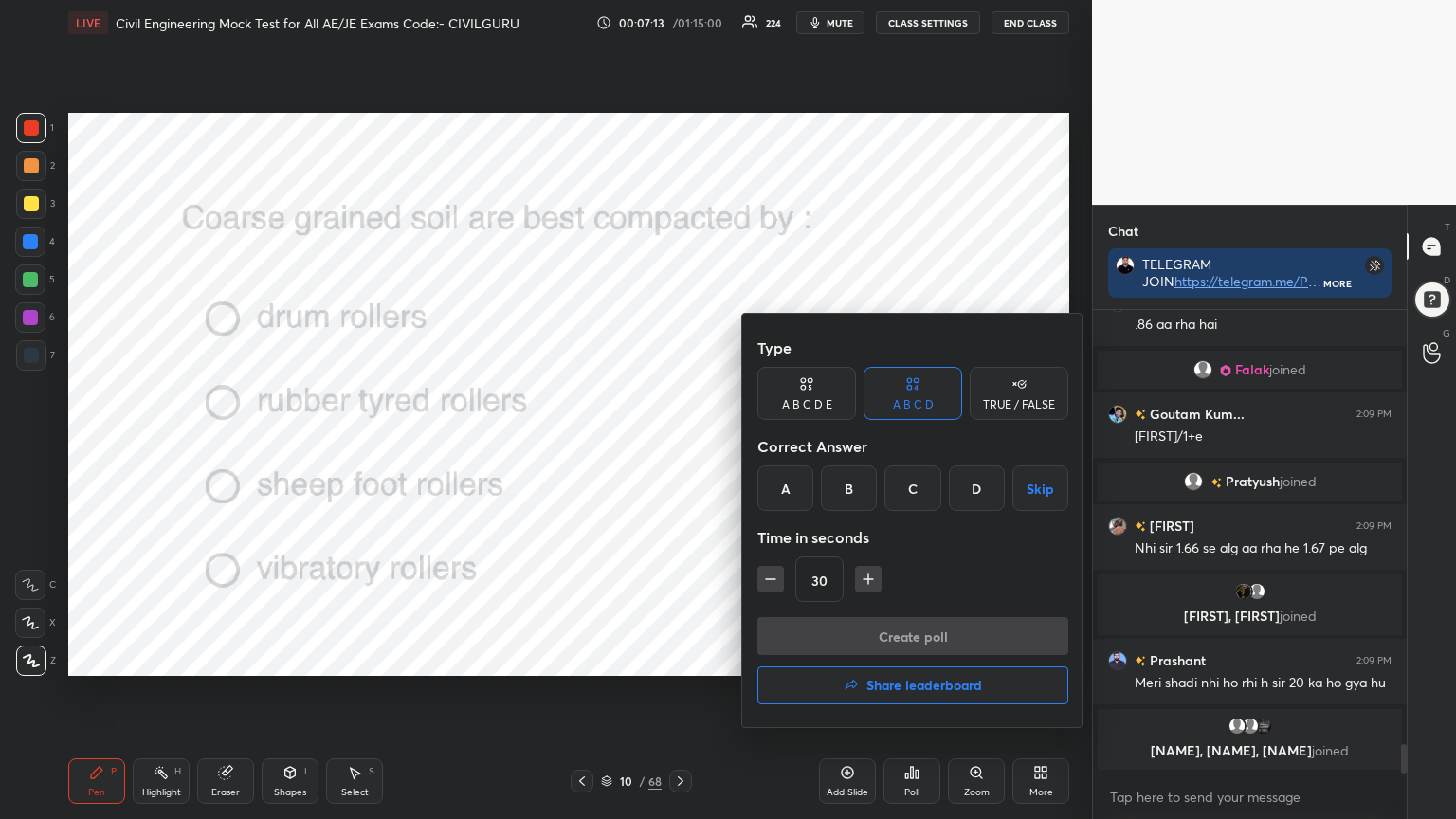 click on "D" at bounding box center [976, 488] 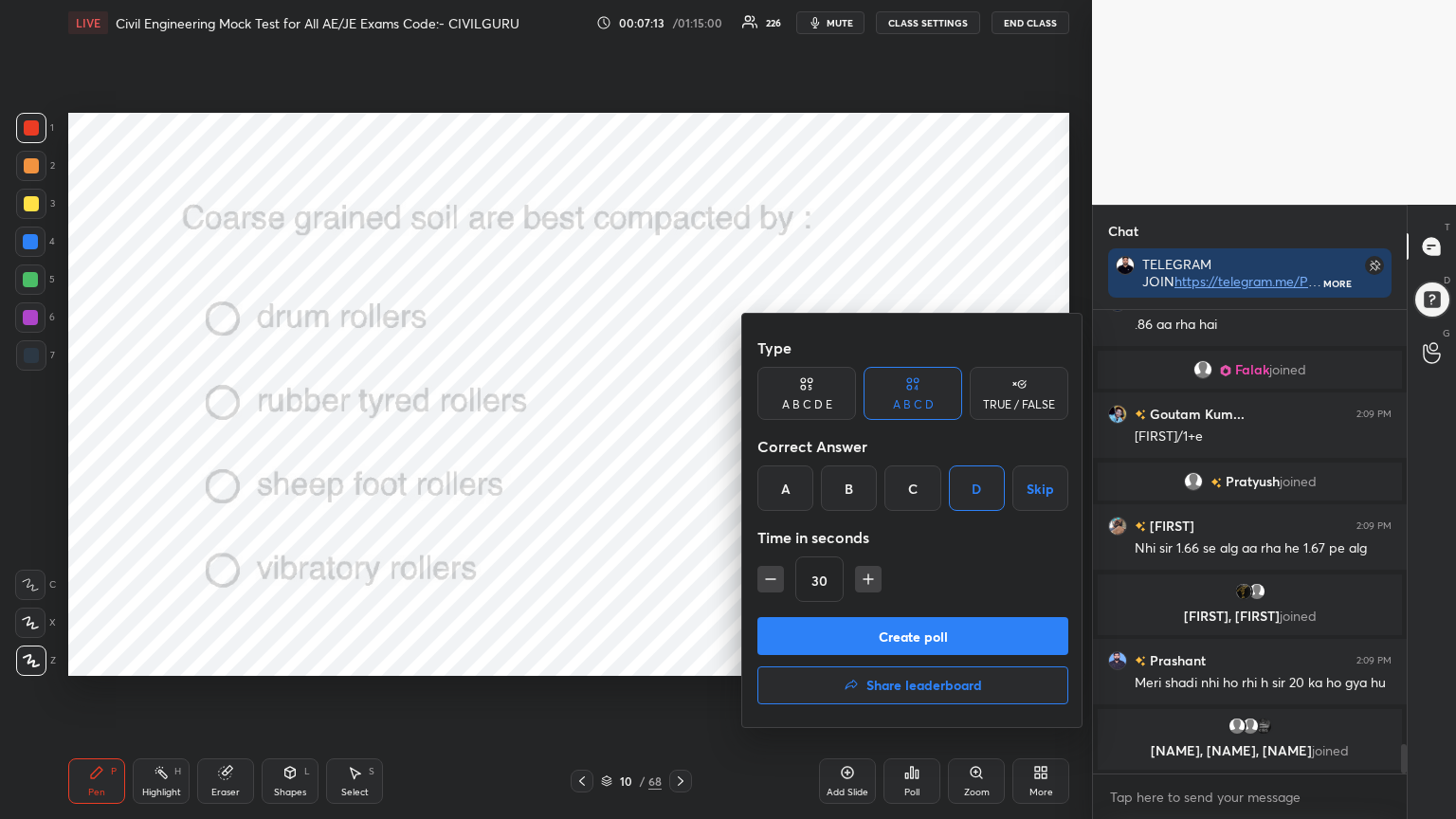 click on "Create poll" at bounding box center [913, 636] 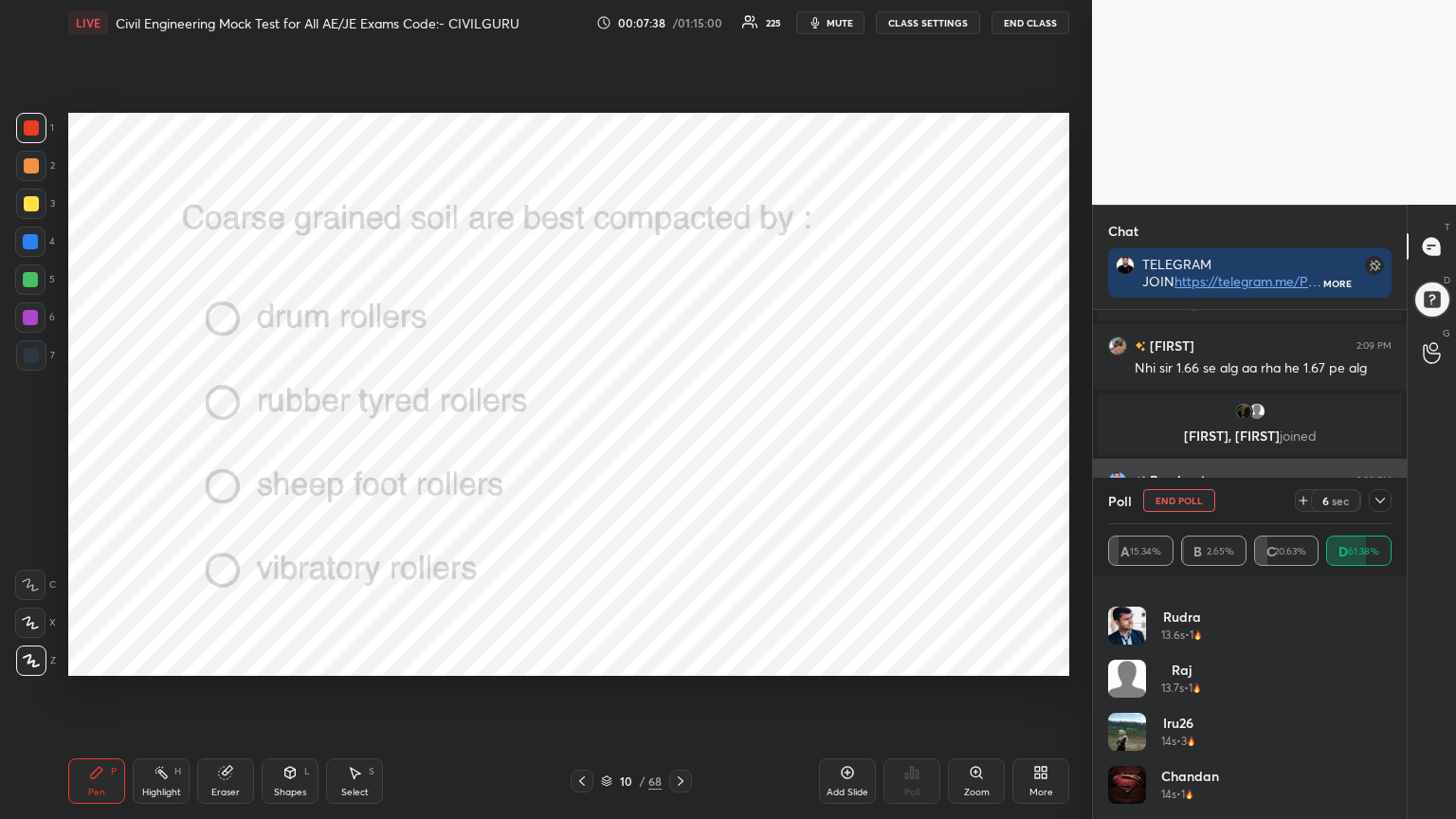 click 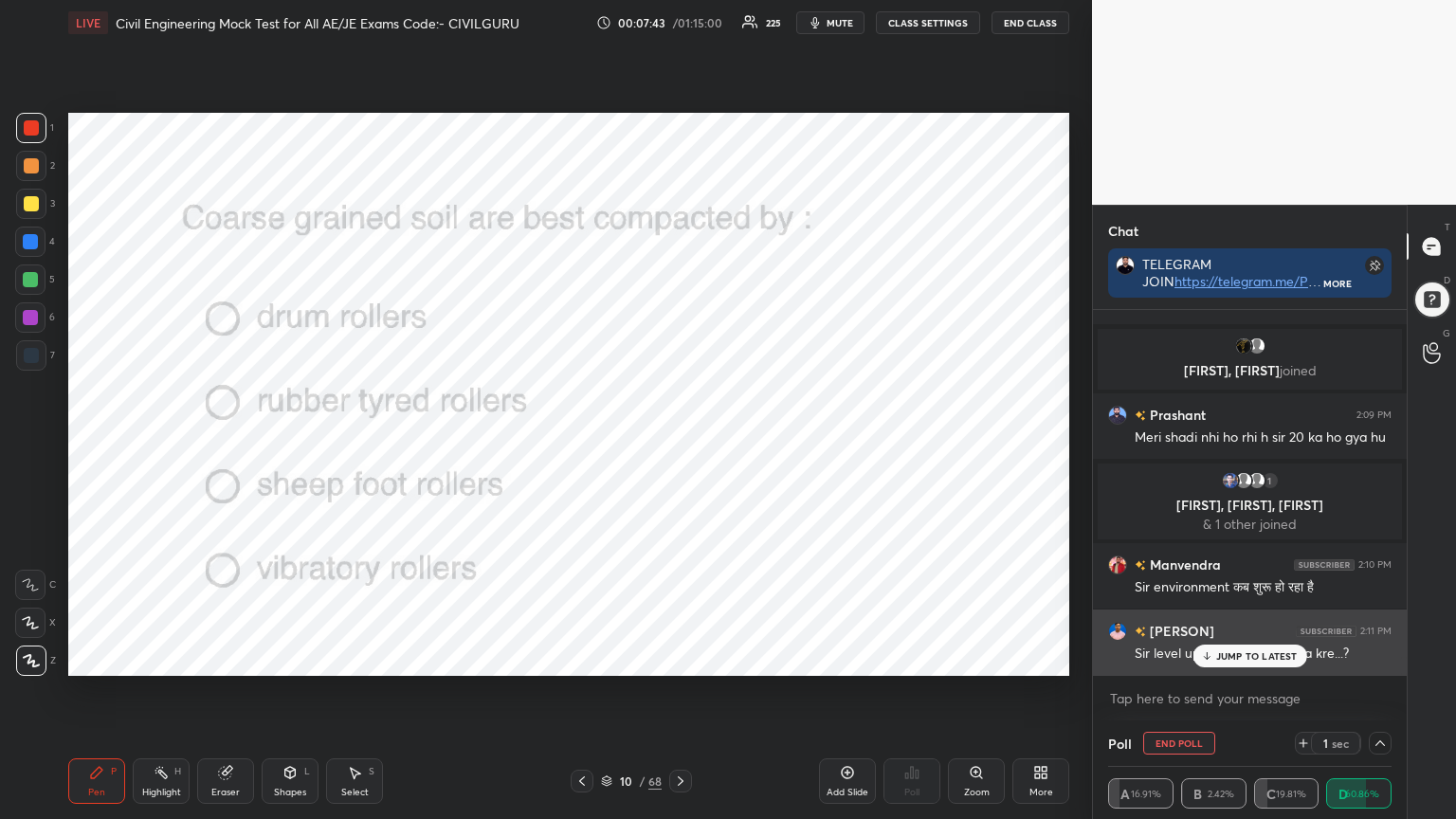 click on "JUMP TO LATEST" at bounding box center (1257, 656) 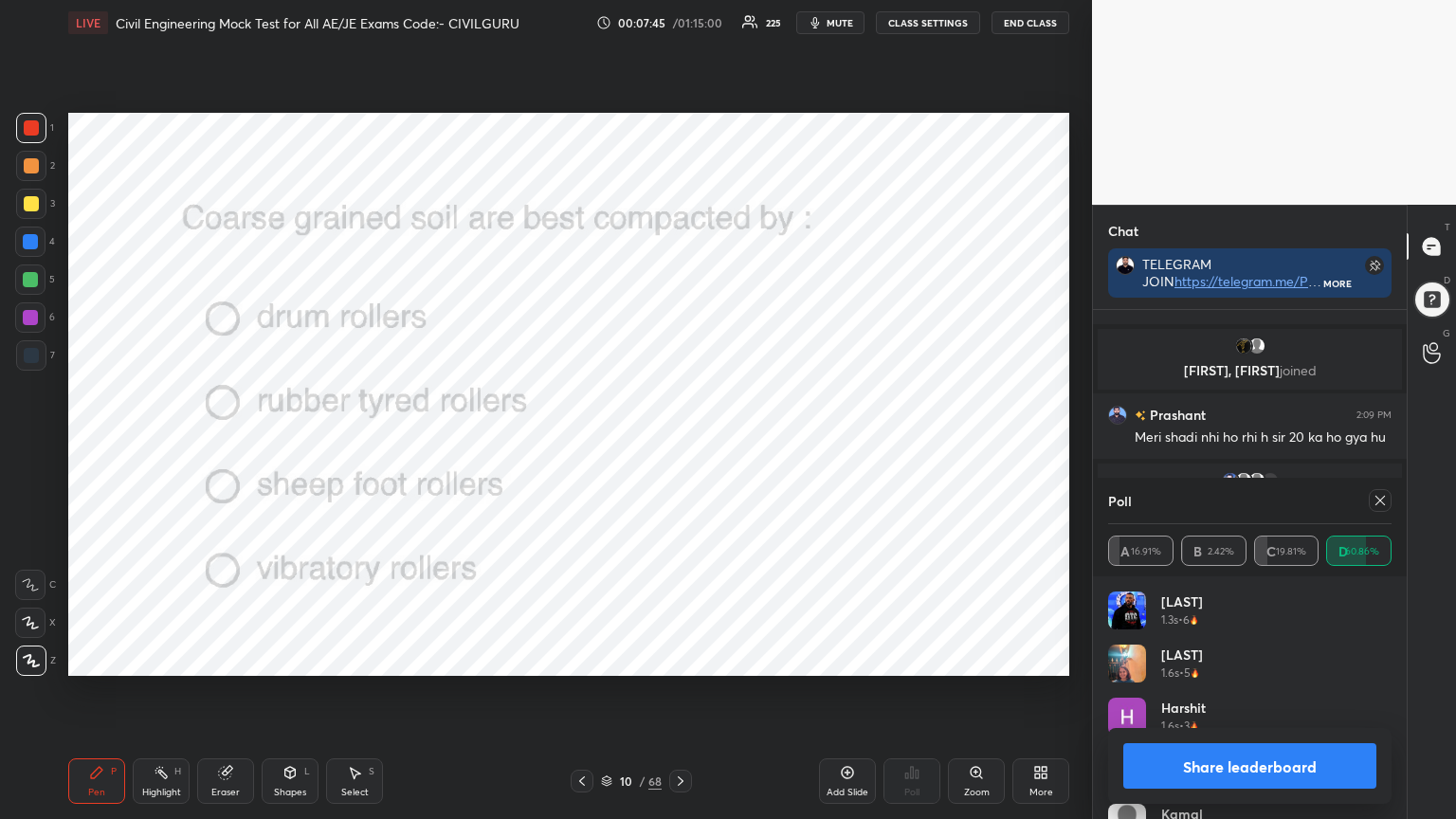 click 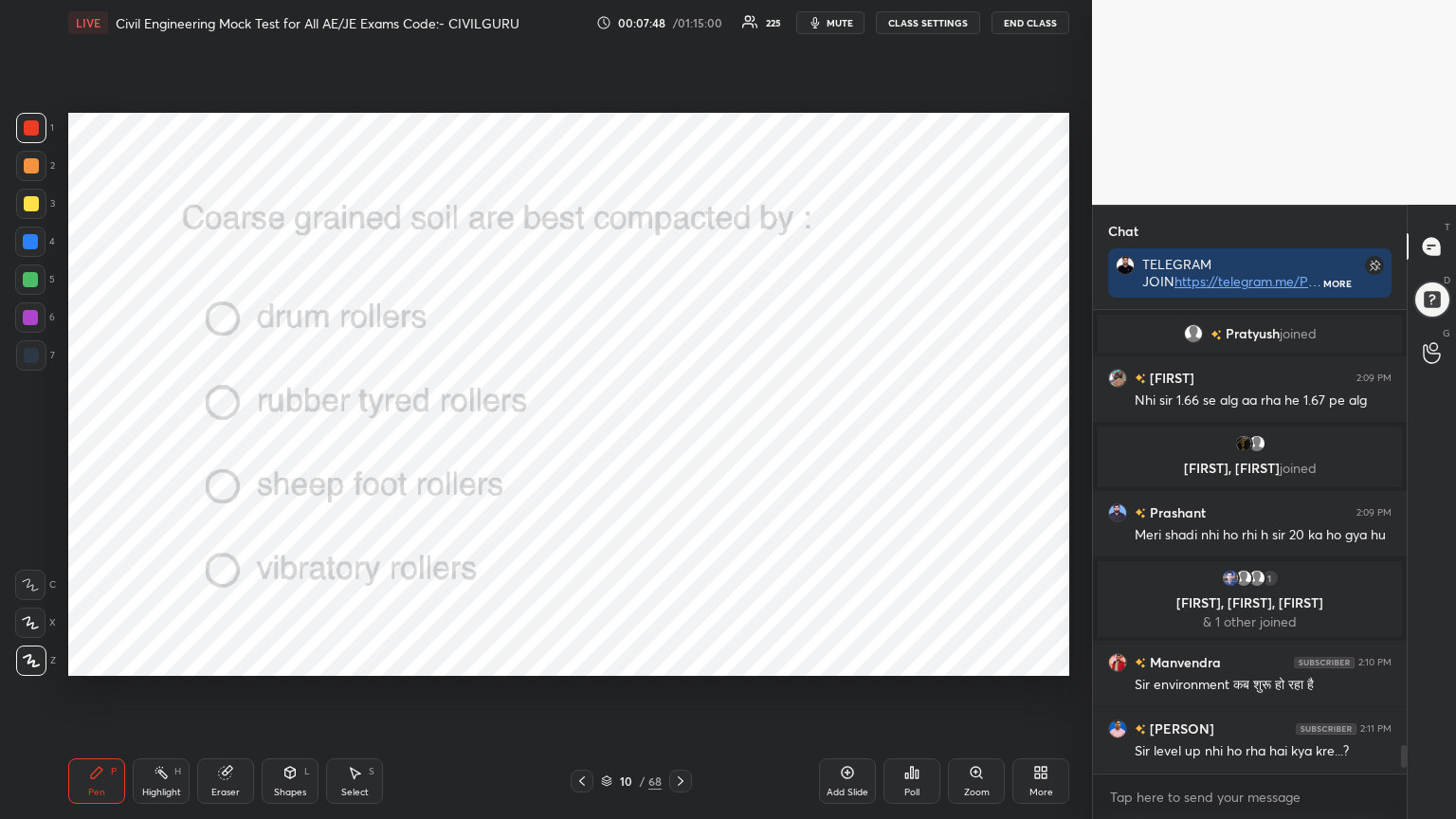 click 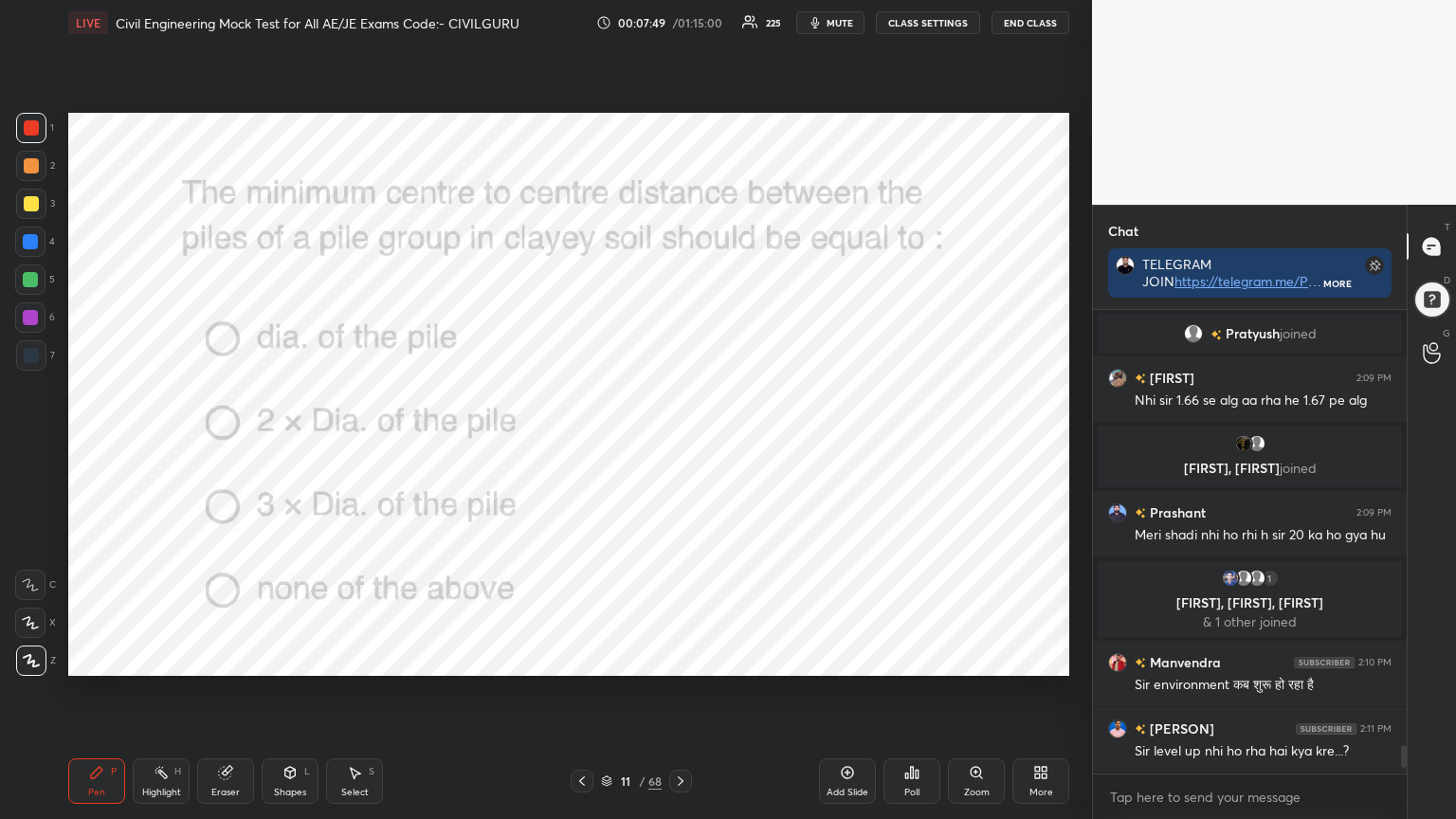 click on "Poll" at bounding box center [912, 792] 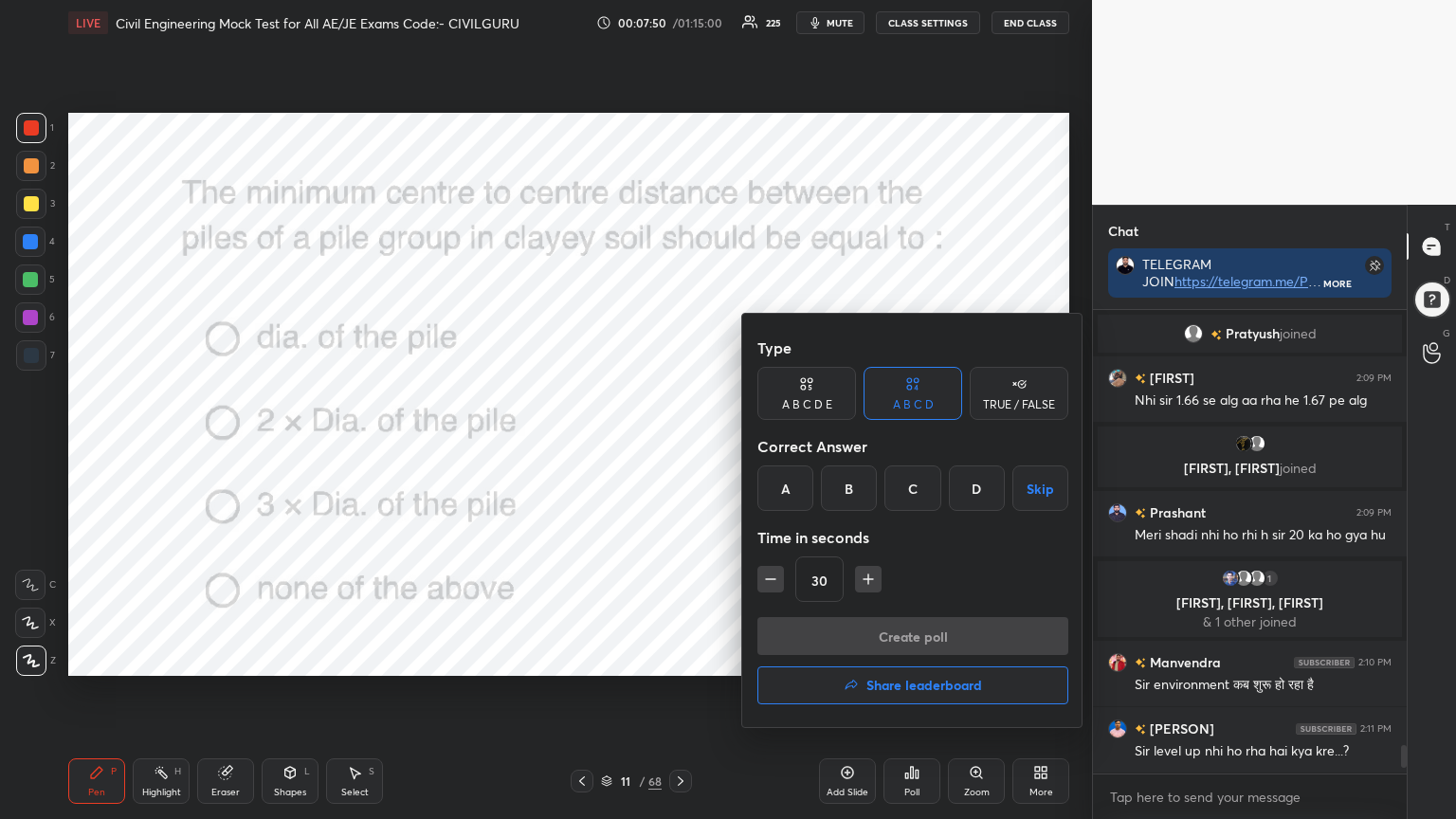 click on "C" at bounding box center (912, 488) 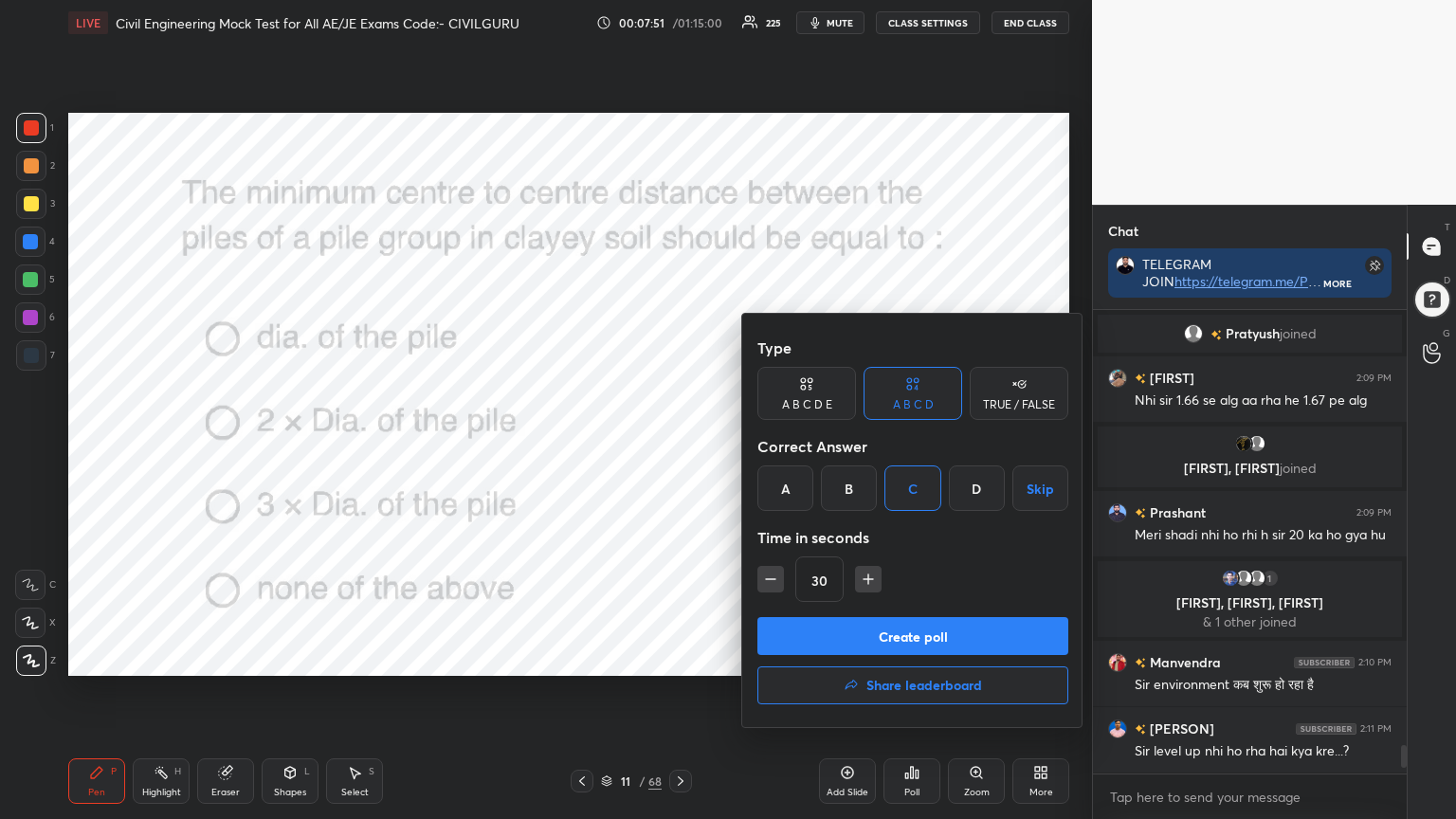 click on "Create poll" at bounding box center (913, 636) 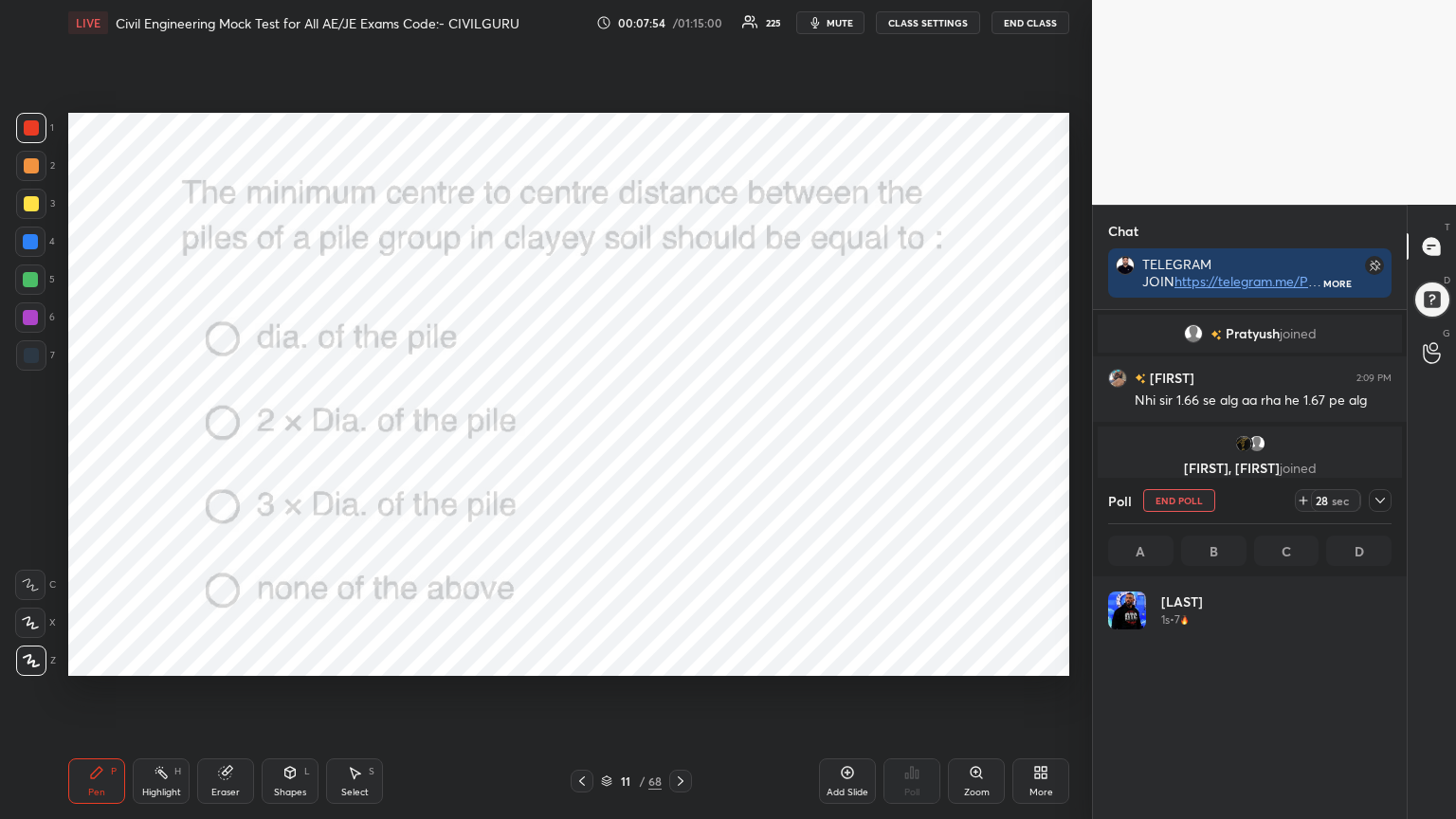 click 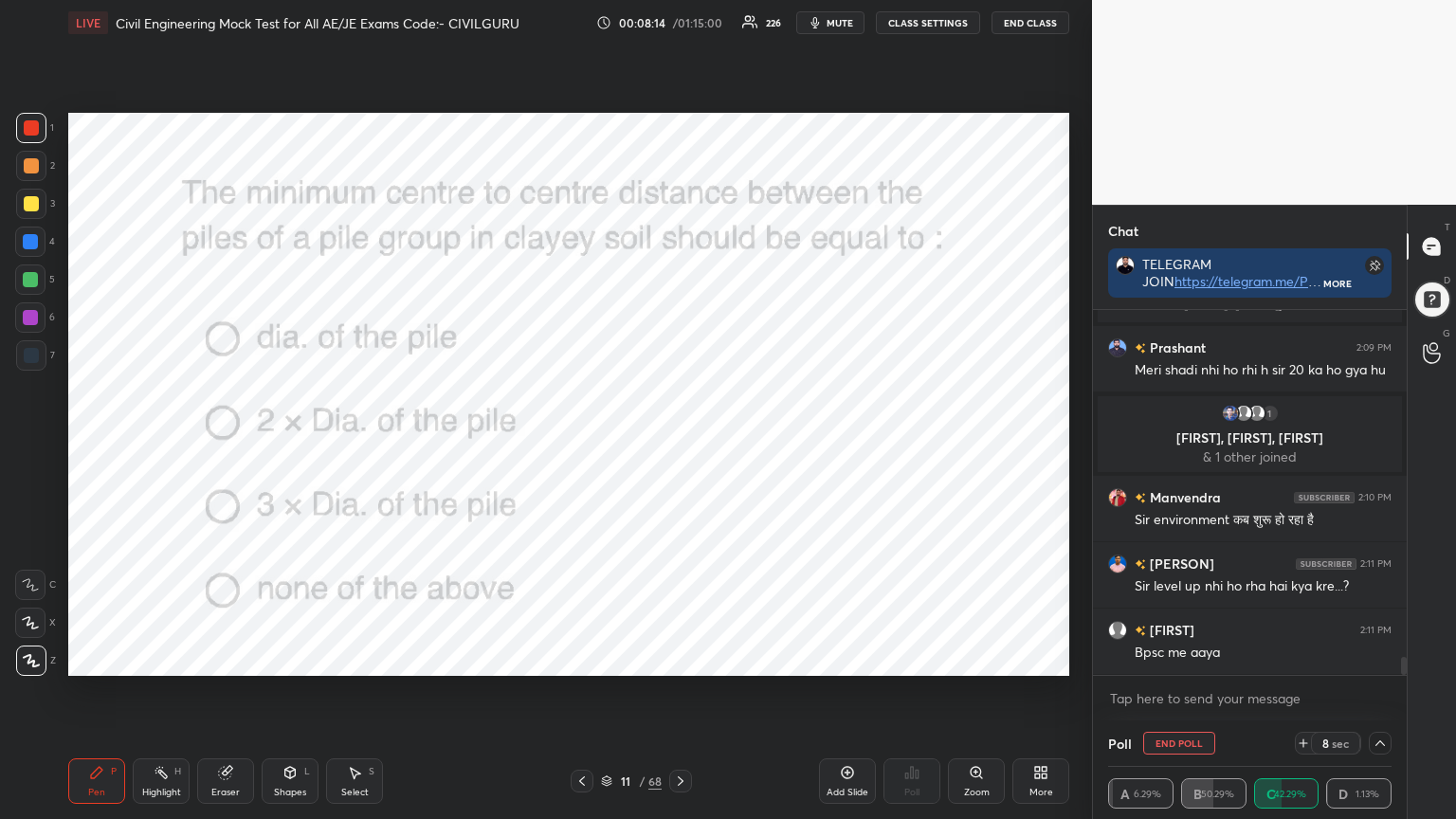 click on "mute" at bounding box center (830, 23) 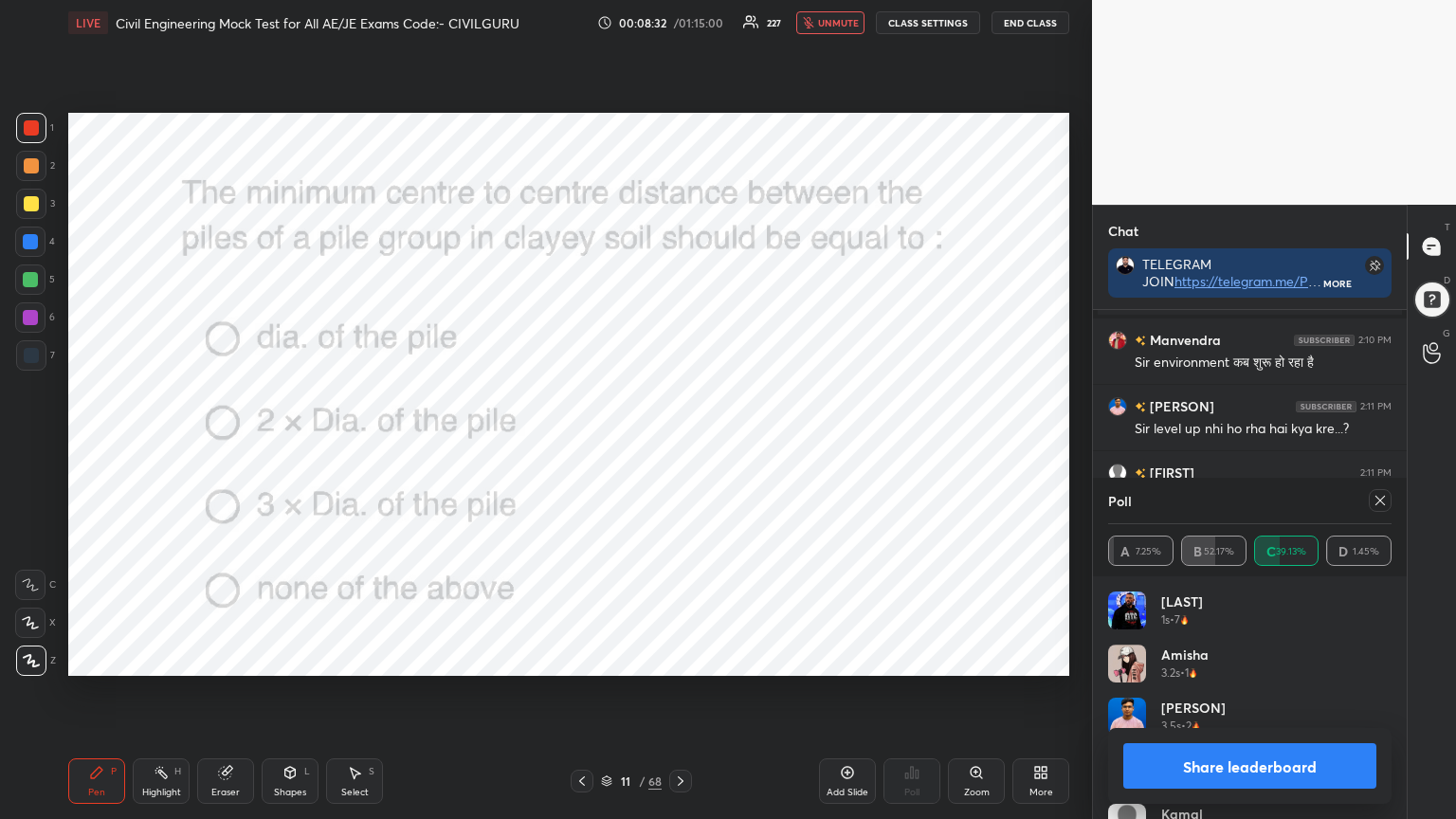 click on "unmute" at bounding box center (838, 23) 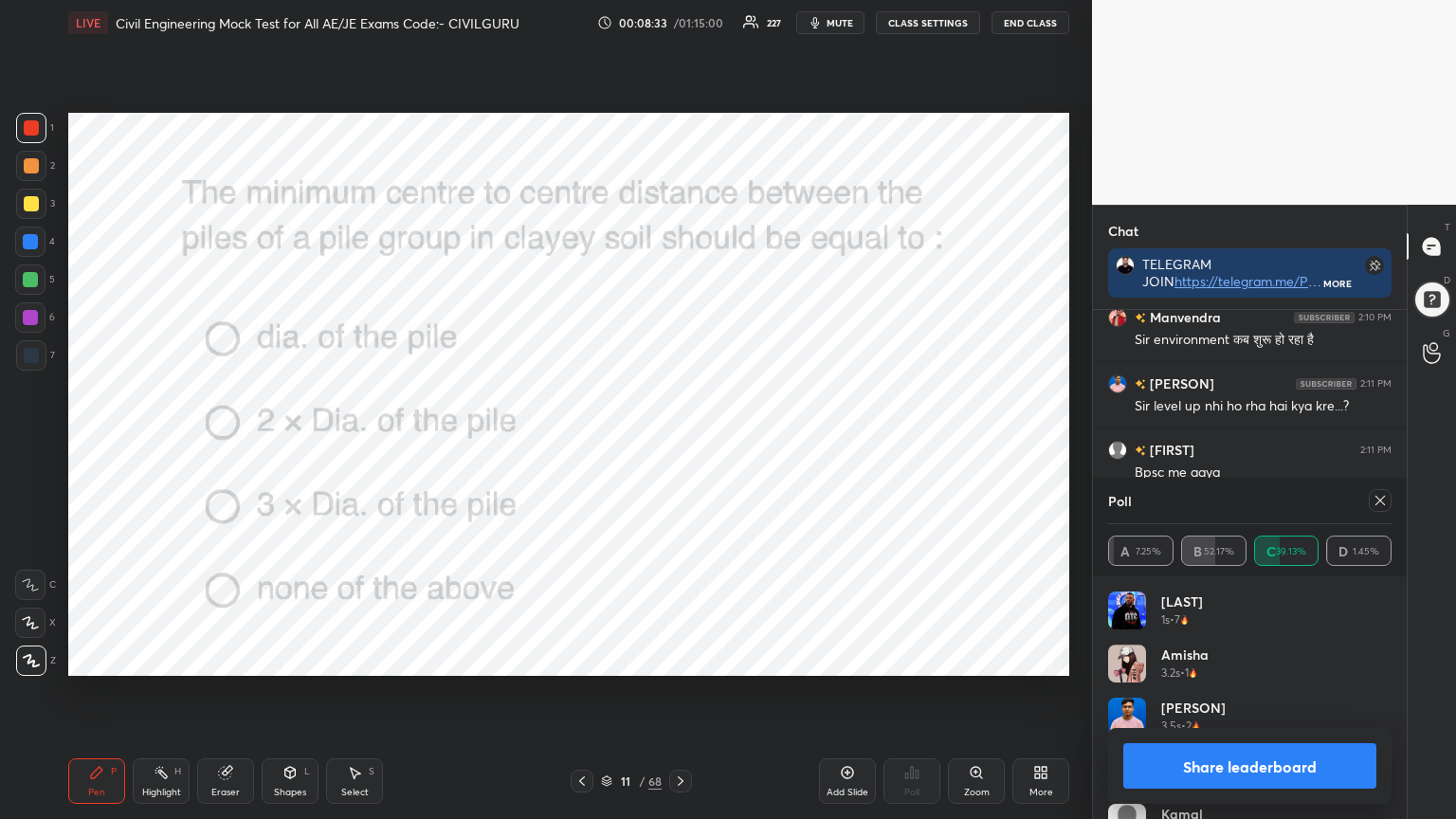 click 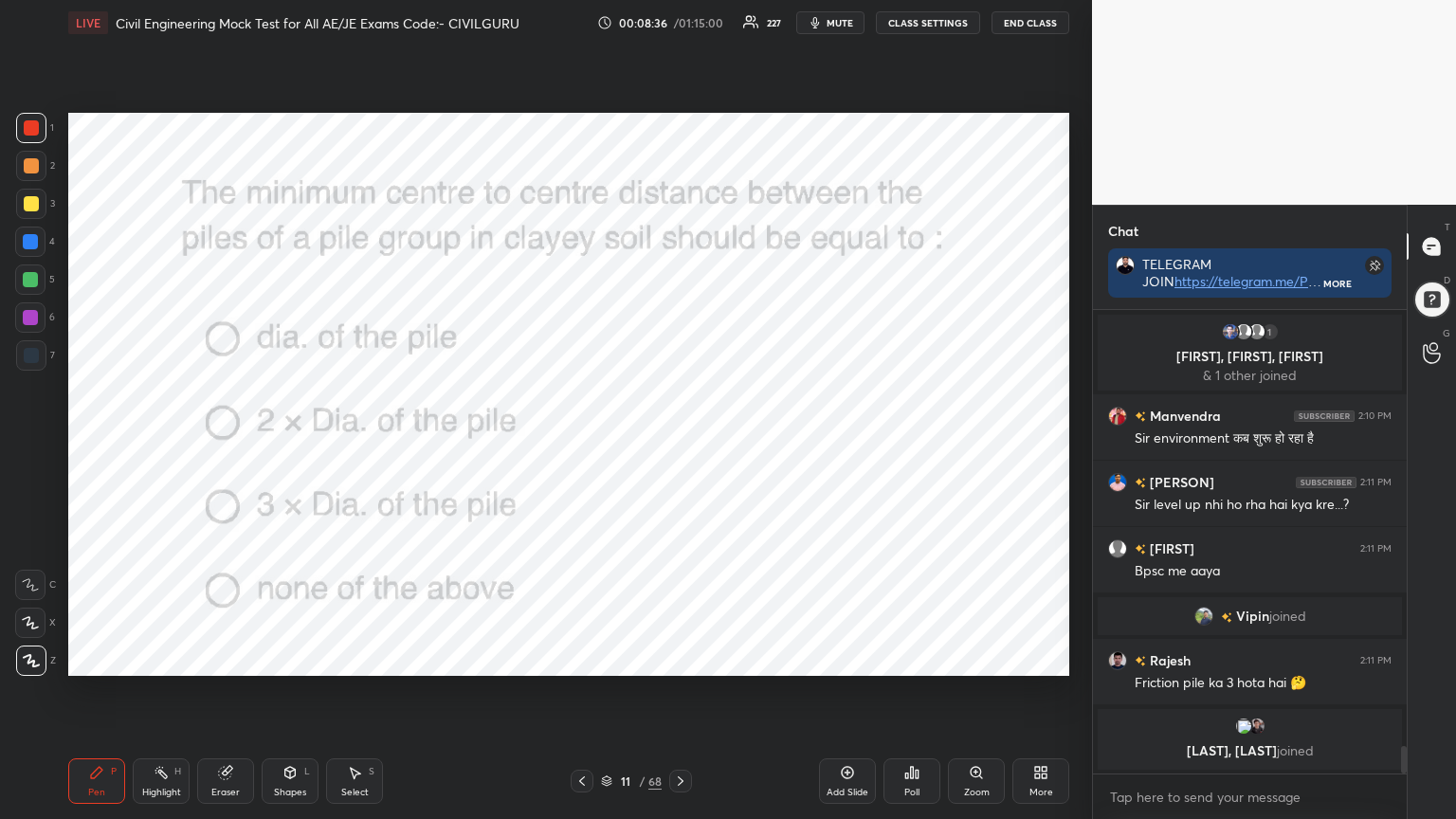 click 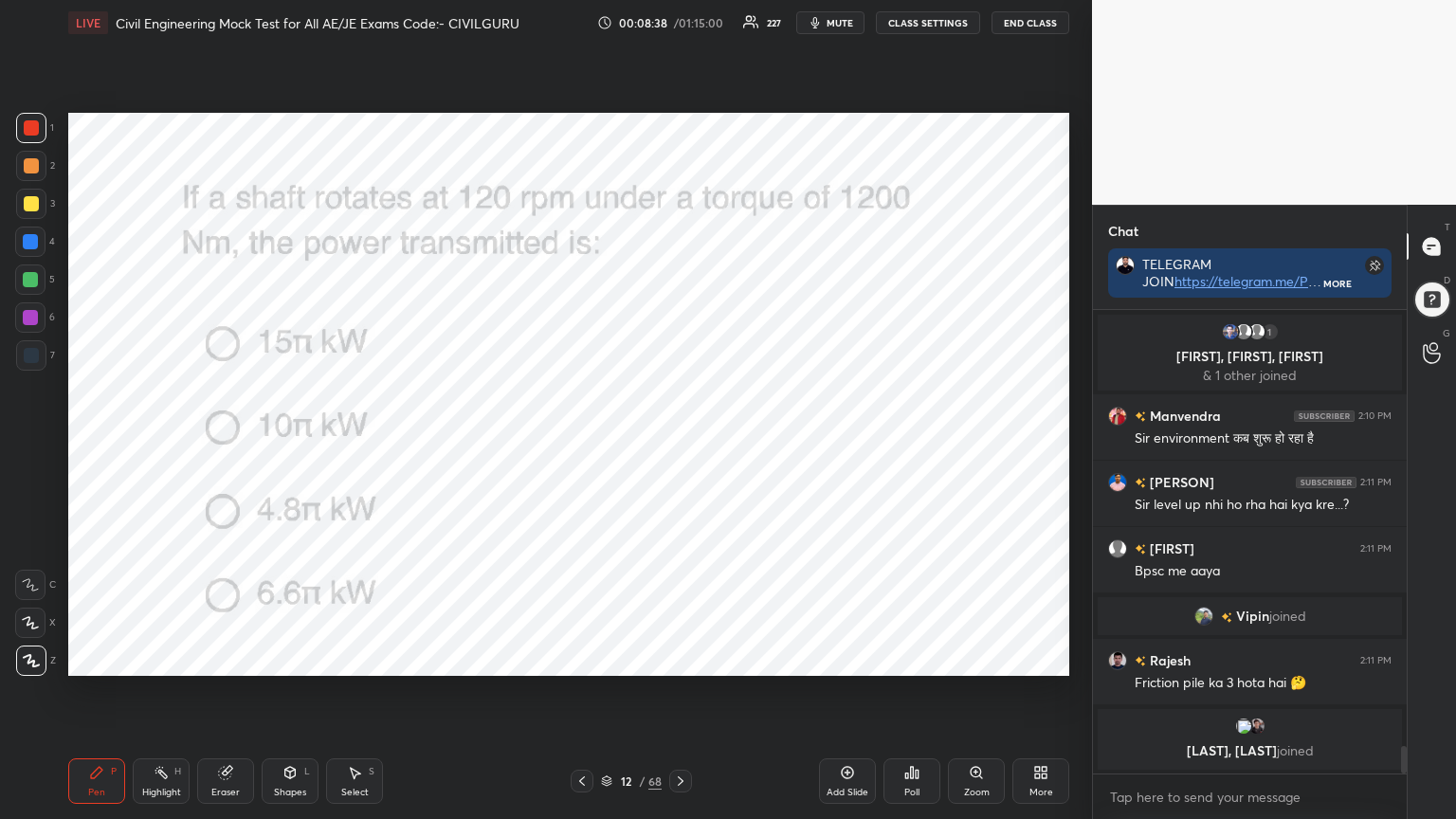click on "Poll" at bounding box center [912, 781] 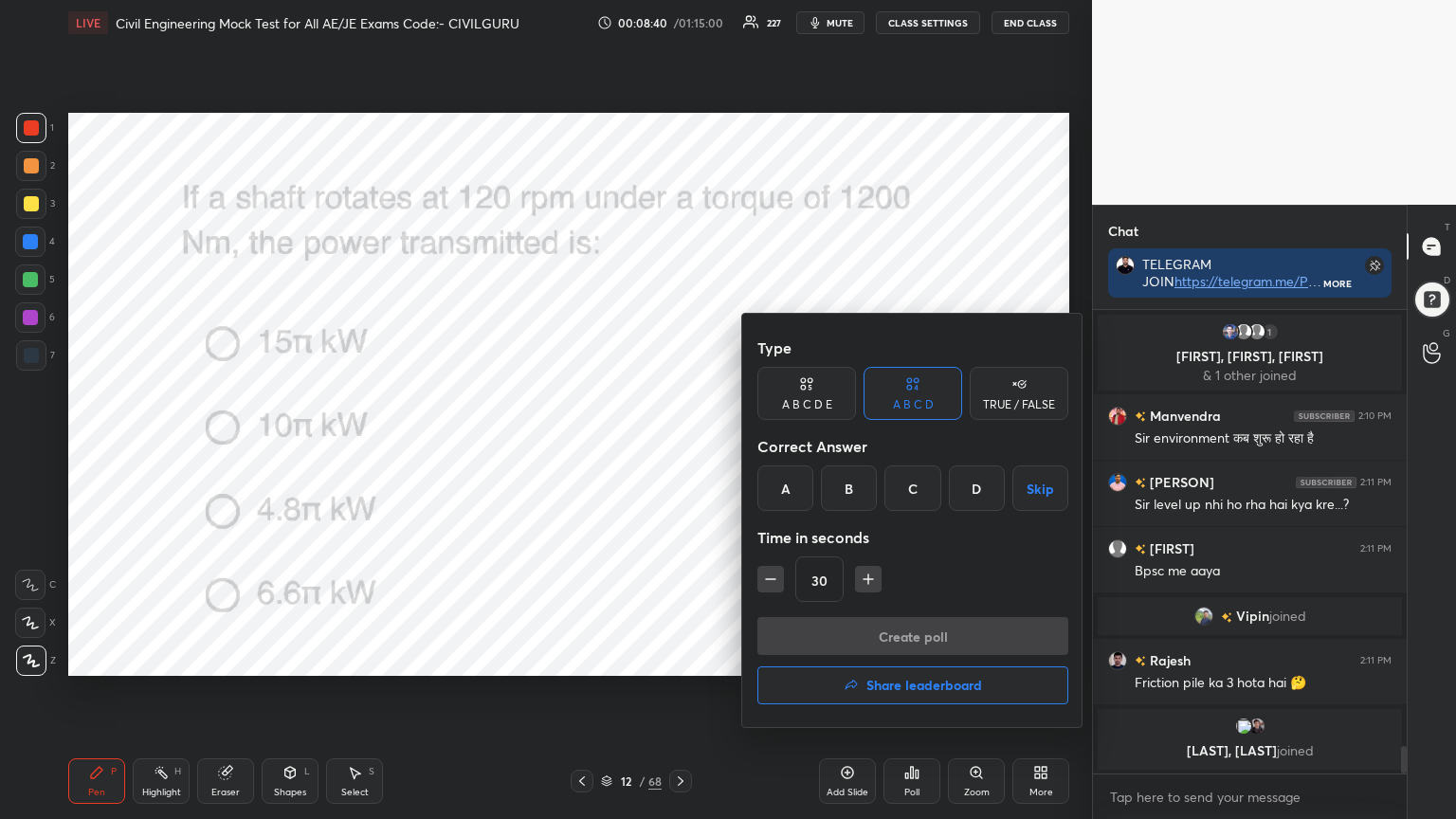 click on "C" at bounding box center (912, 488) 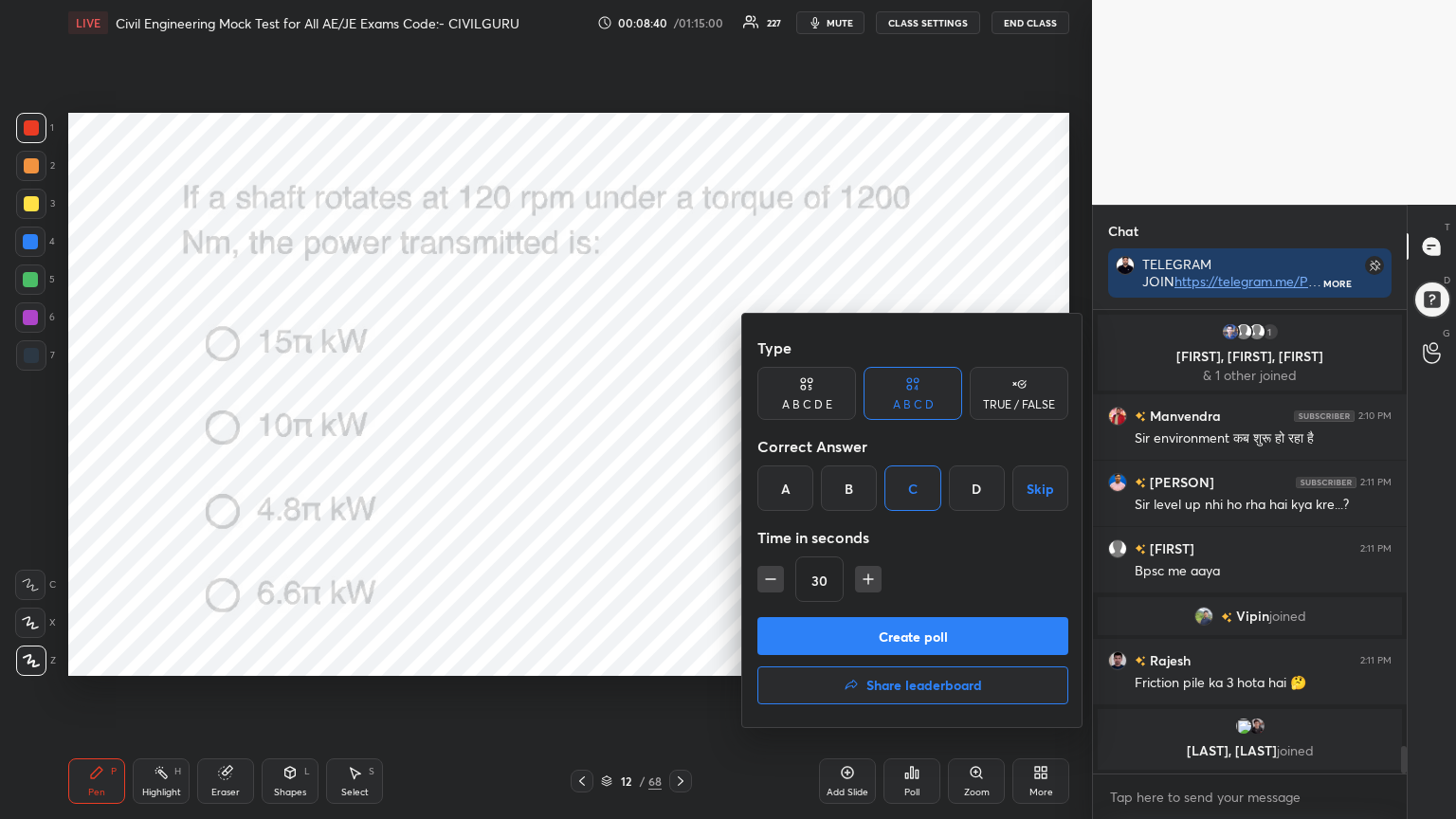 click at bounding box center [868, 579] 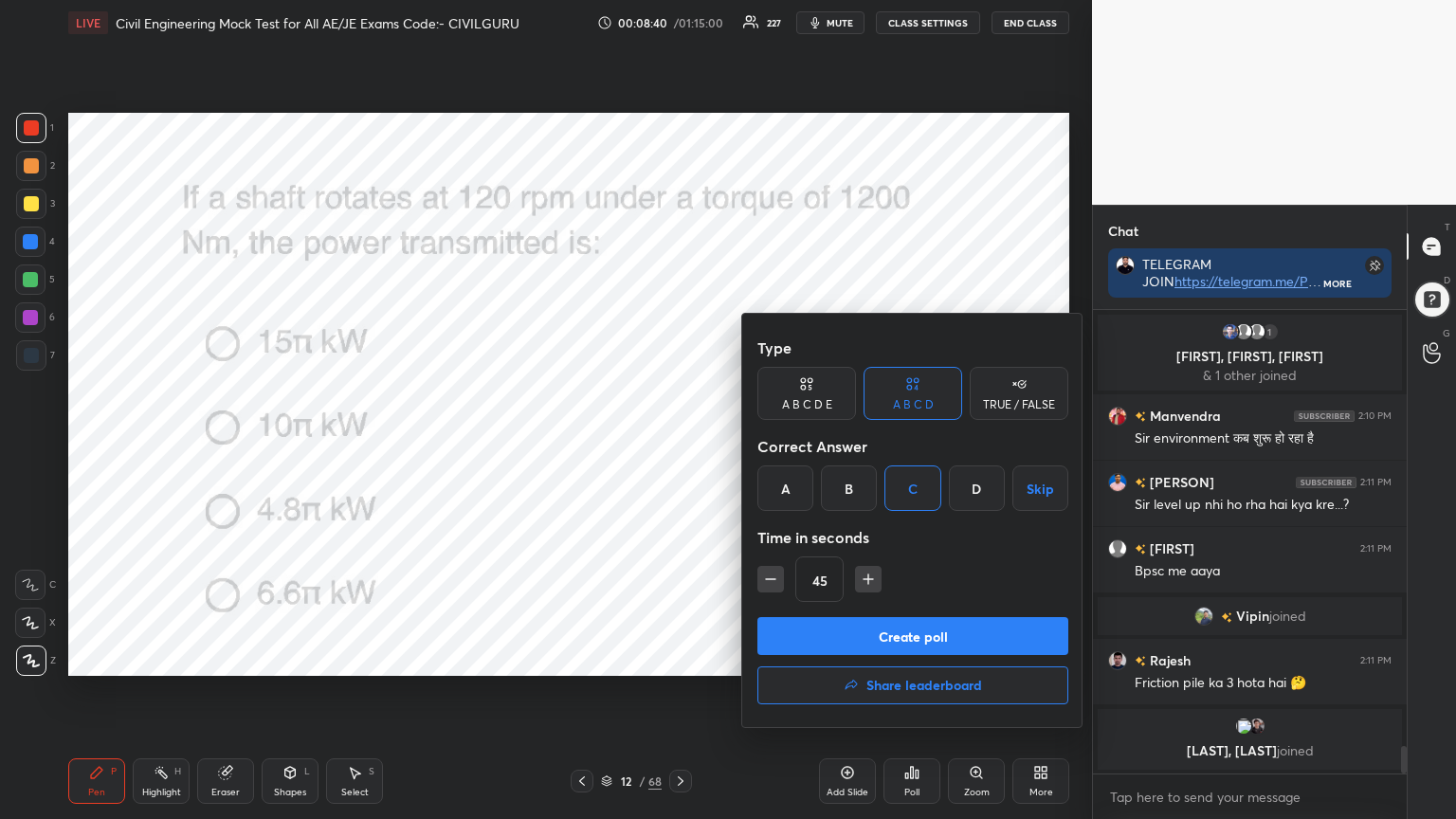 click 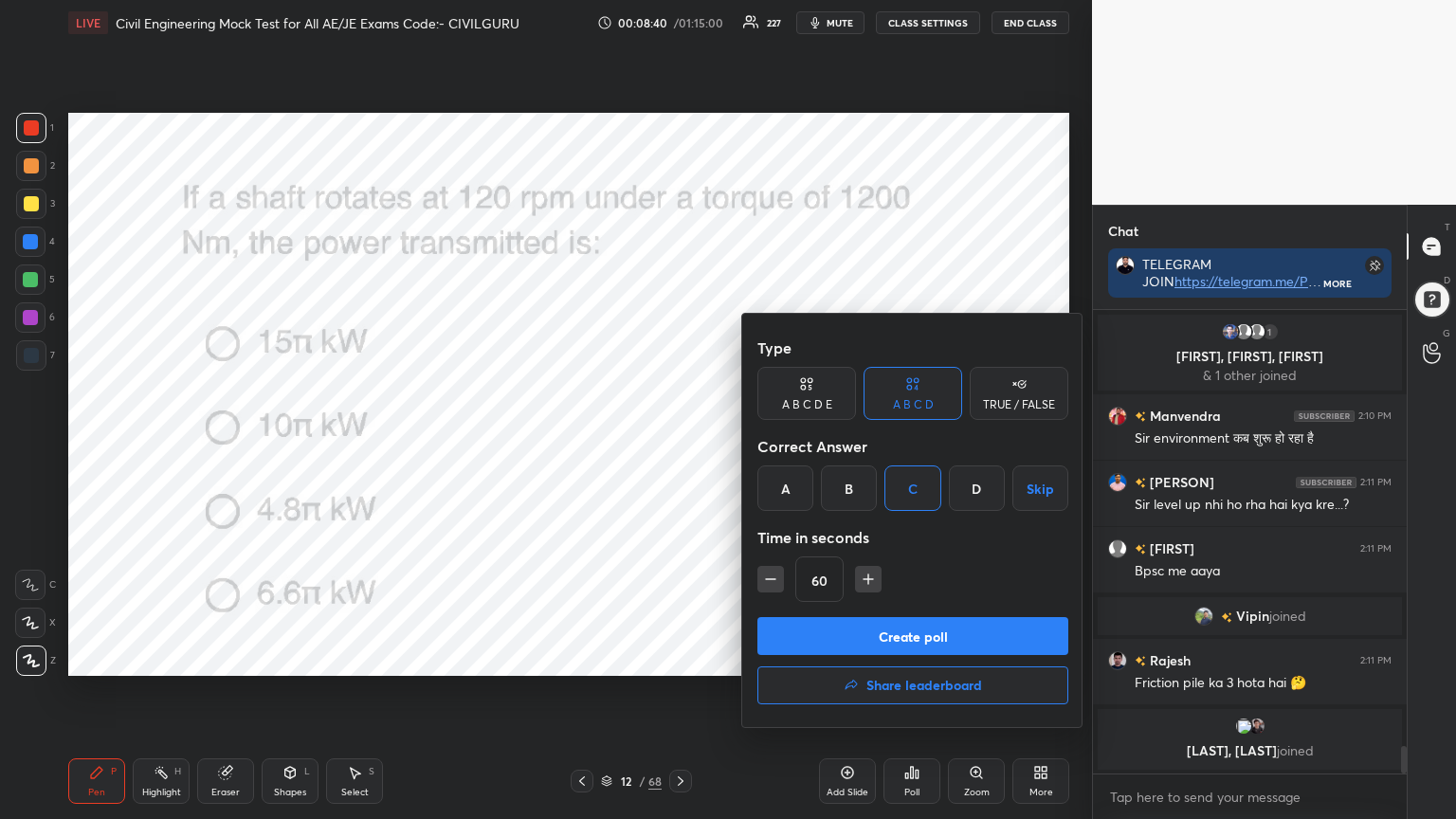 click on "Create poll" at bounding box center [913, 636] 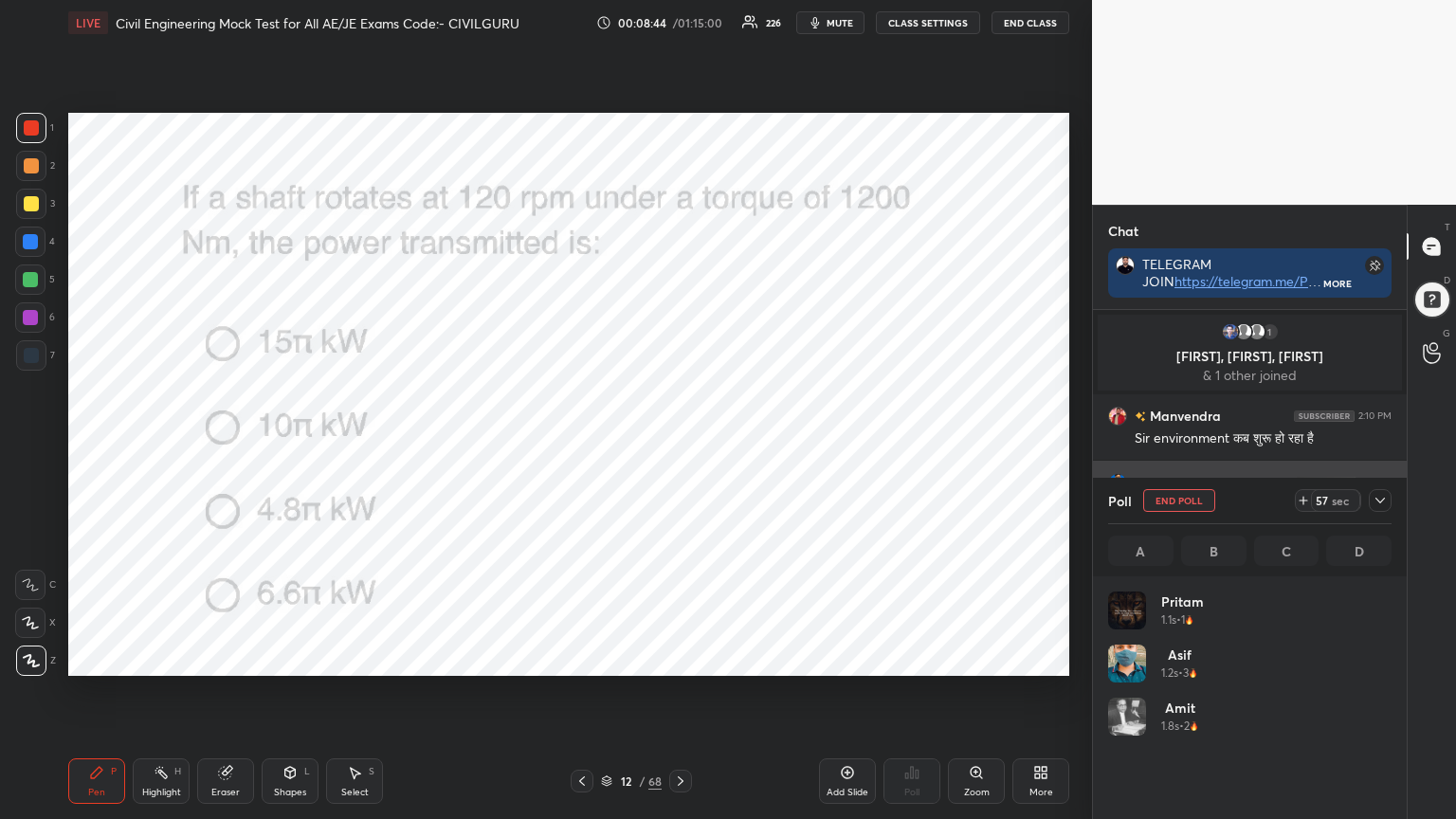 click 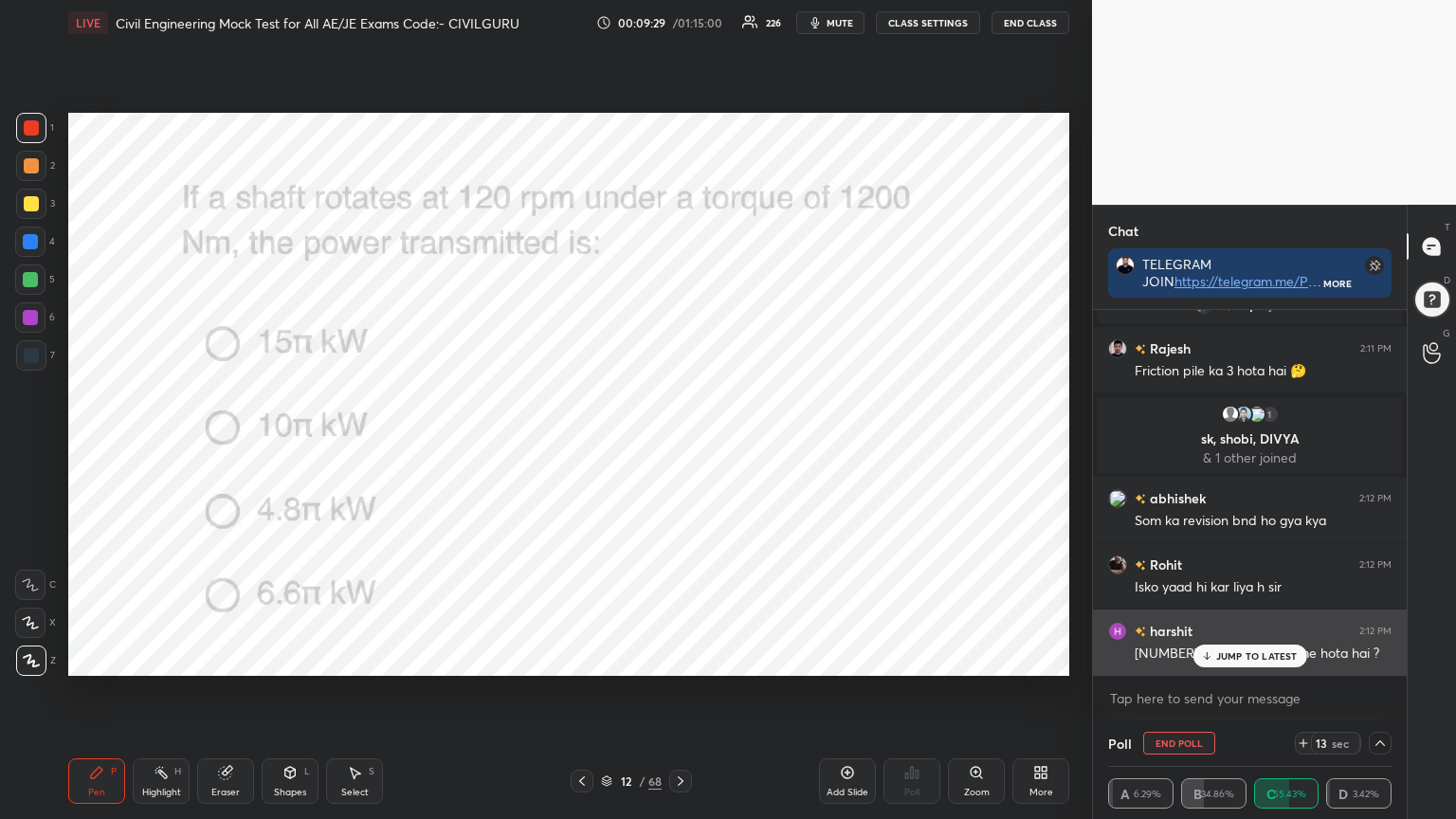 click on "JUMP TO LATEST" at bounding box center (1257, 656) 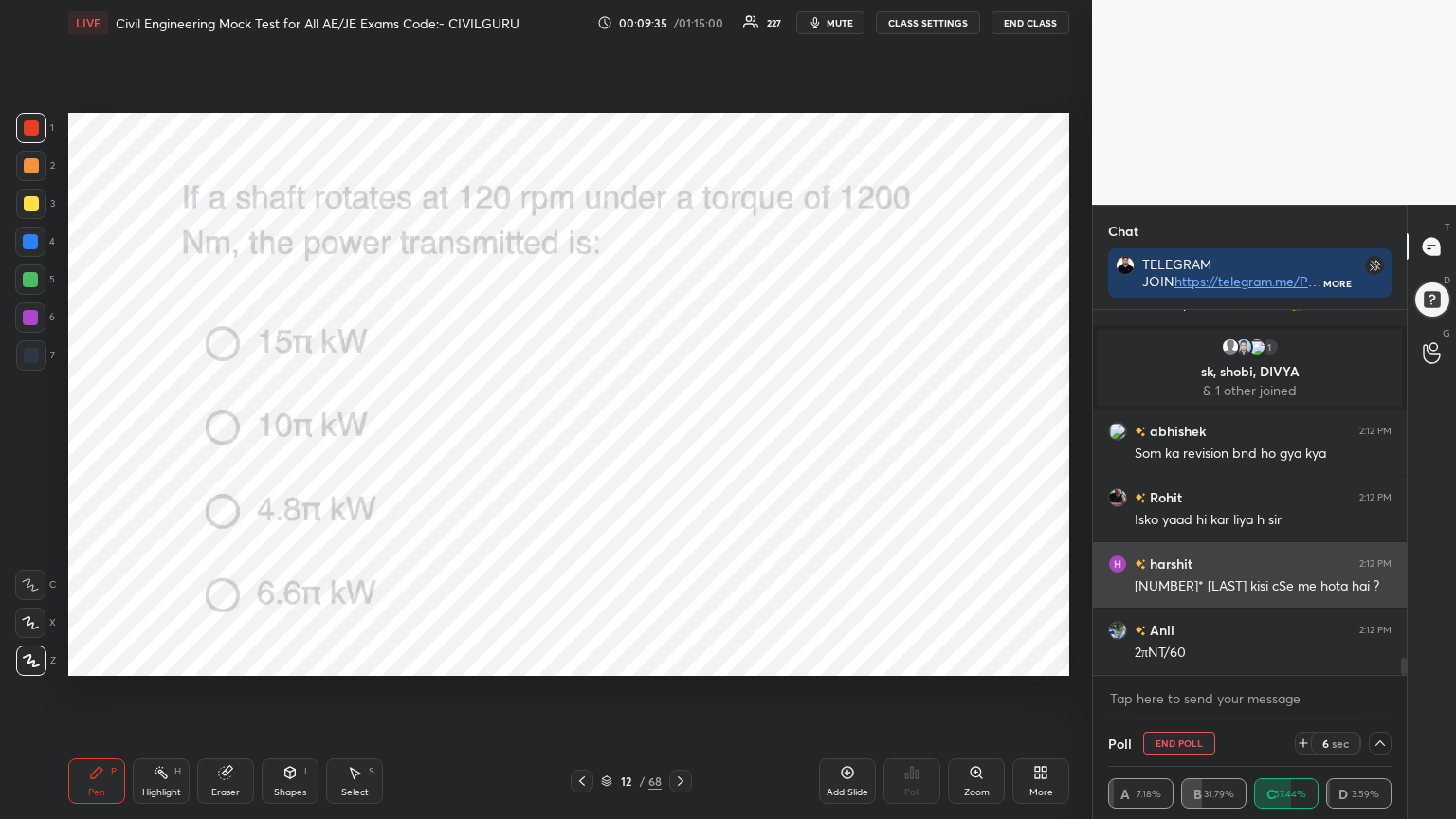 scroll, scrollTop: 7644, scrollLeft: 0, axis: vertical 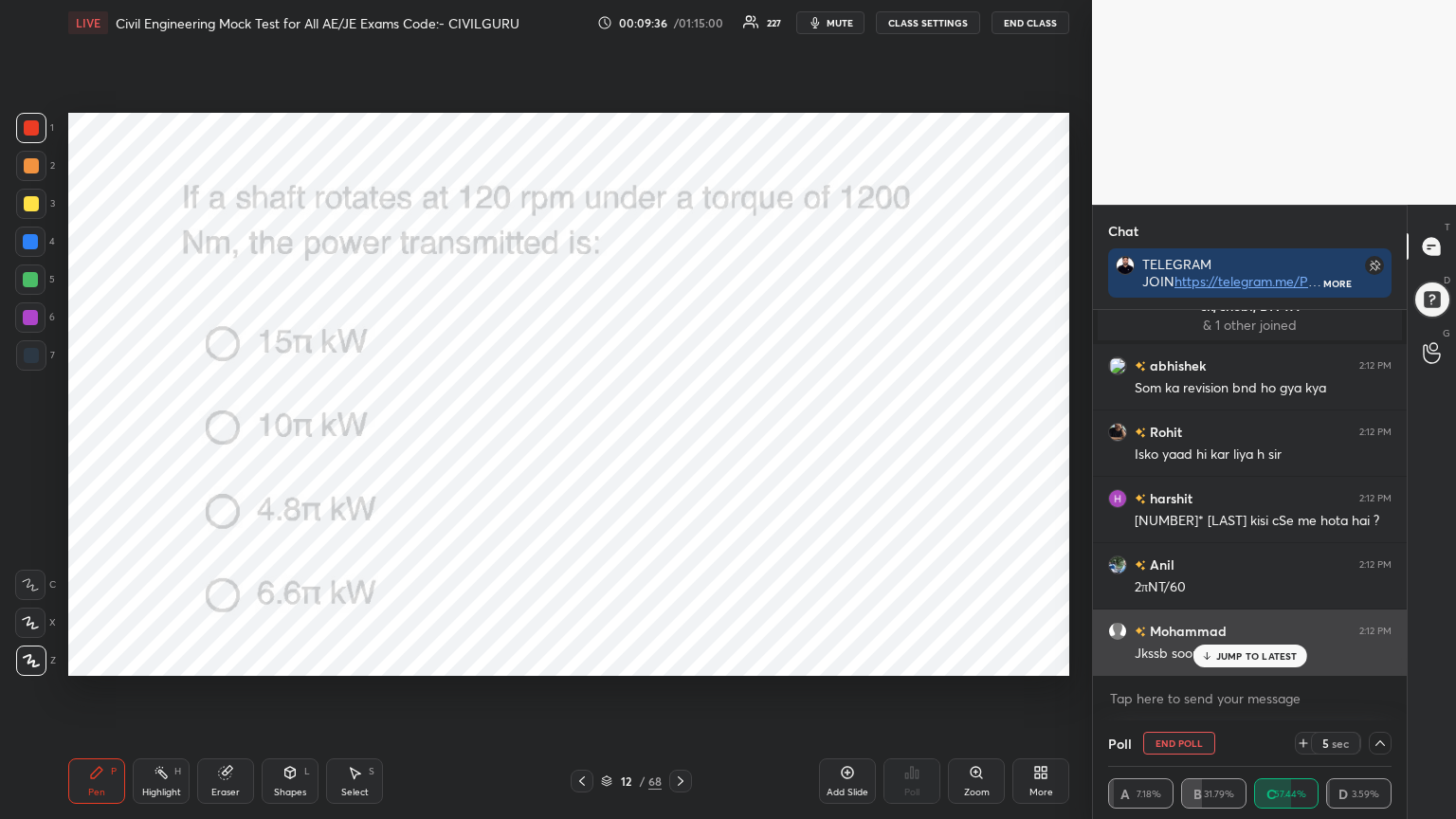 click on "JUMP TO LATEST" at bounding box center (1257, 656) 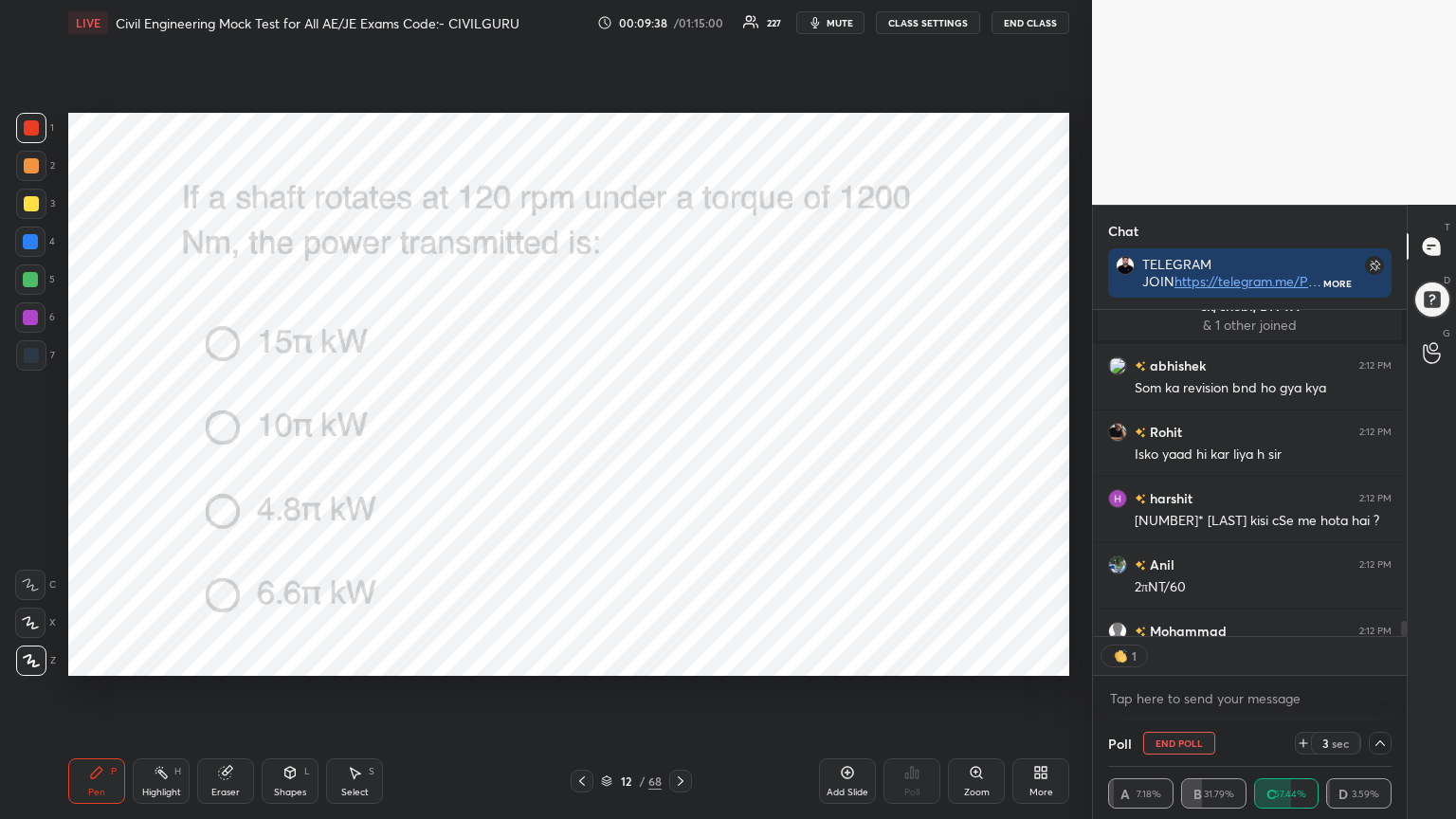 scroll, scrollTop: 321, scrollLeft: 308, axis: both 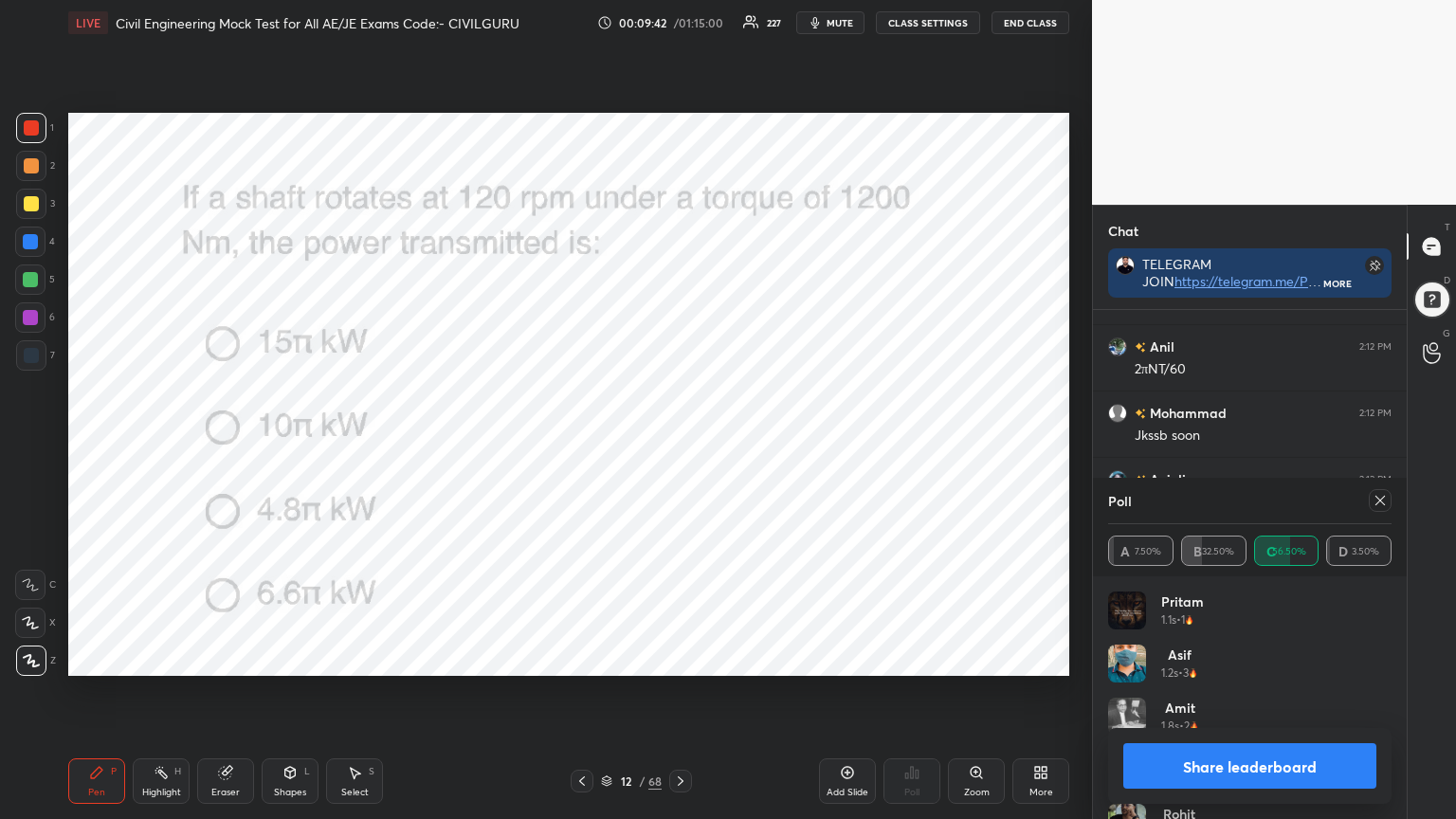click 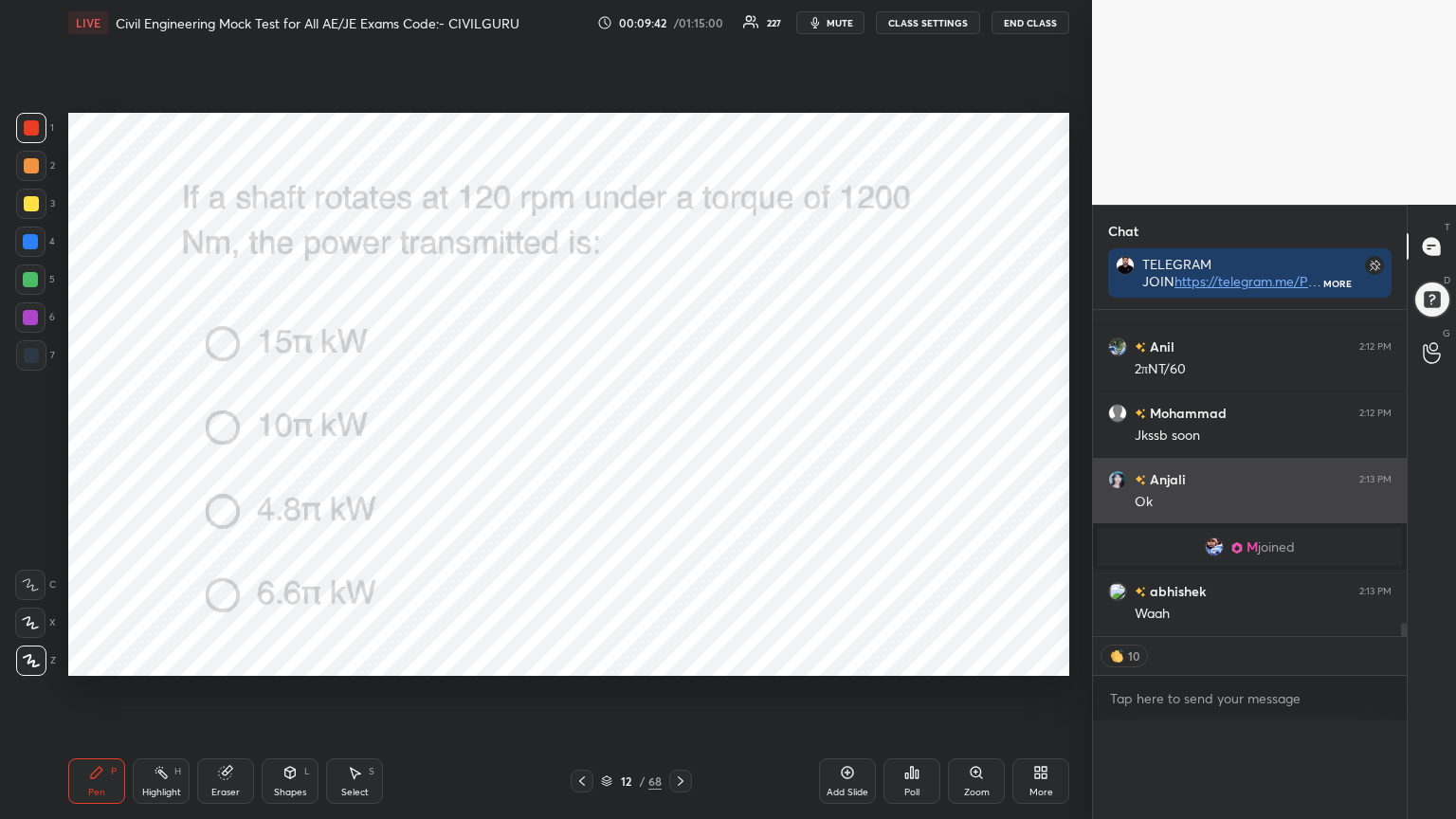 scroll, scrollTop: 84, scrollLeft: 278, axis: both 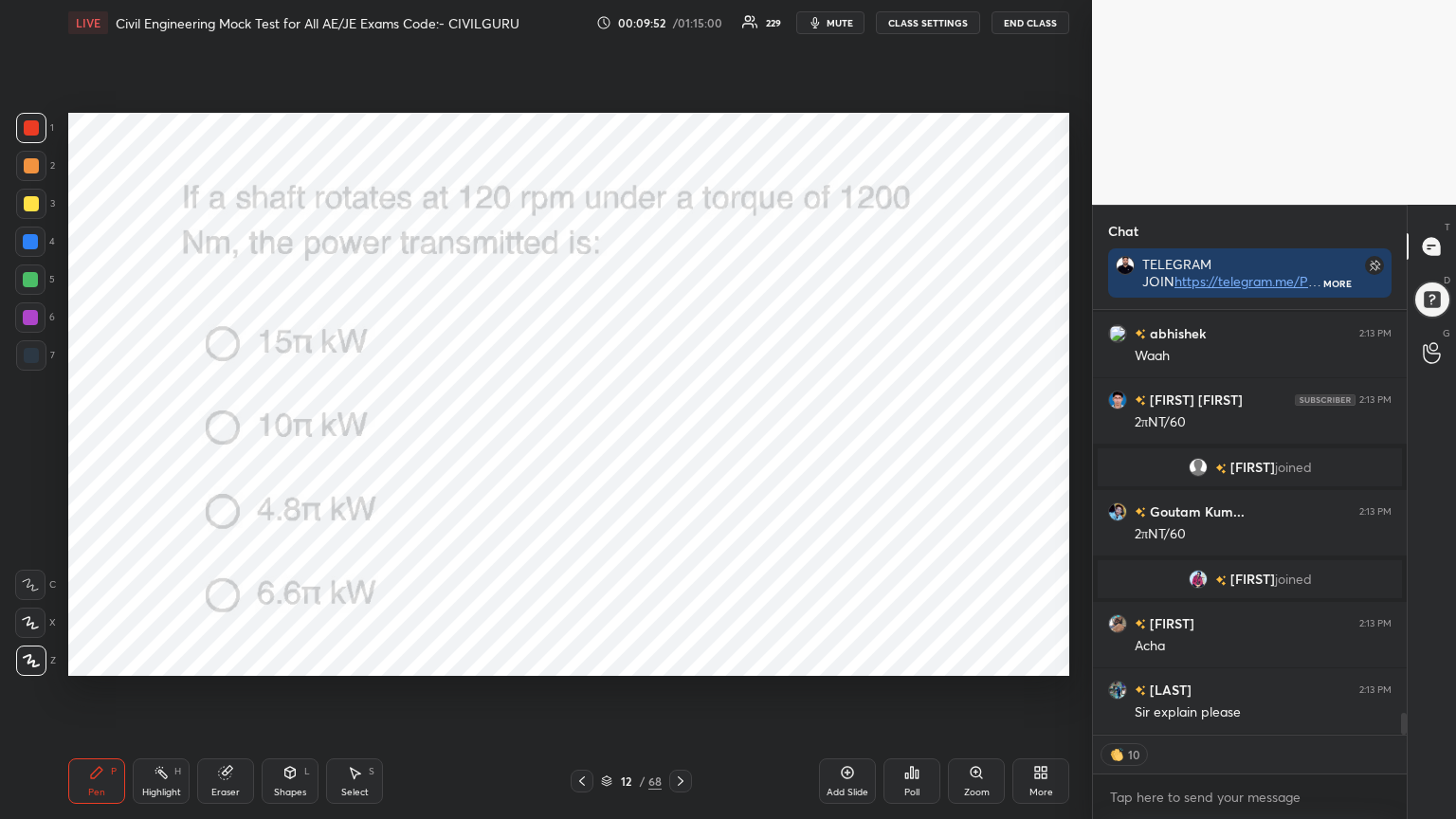 type on "x" 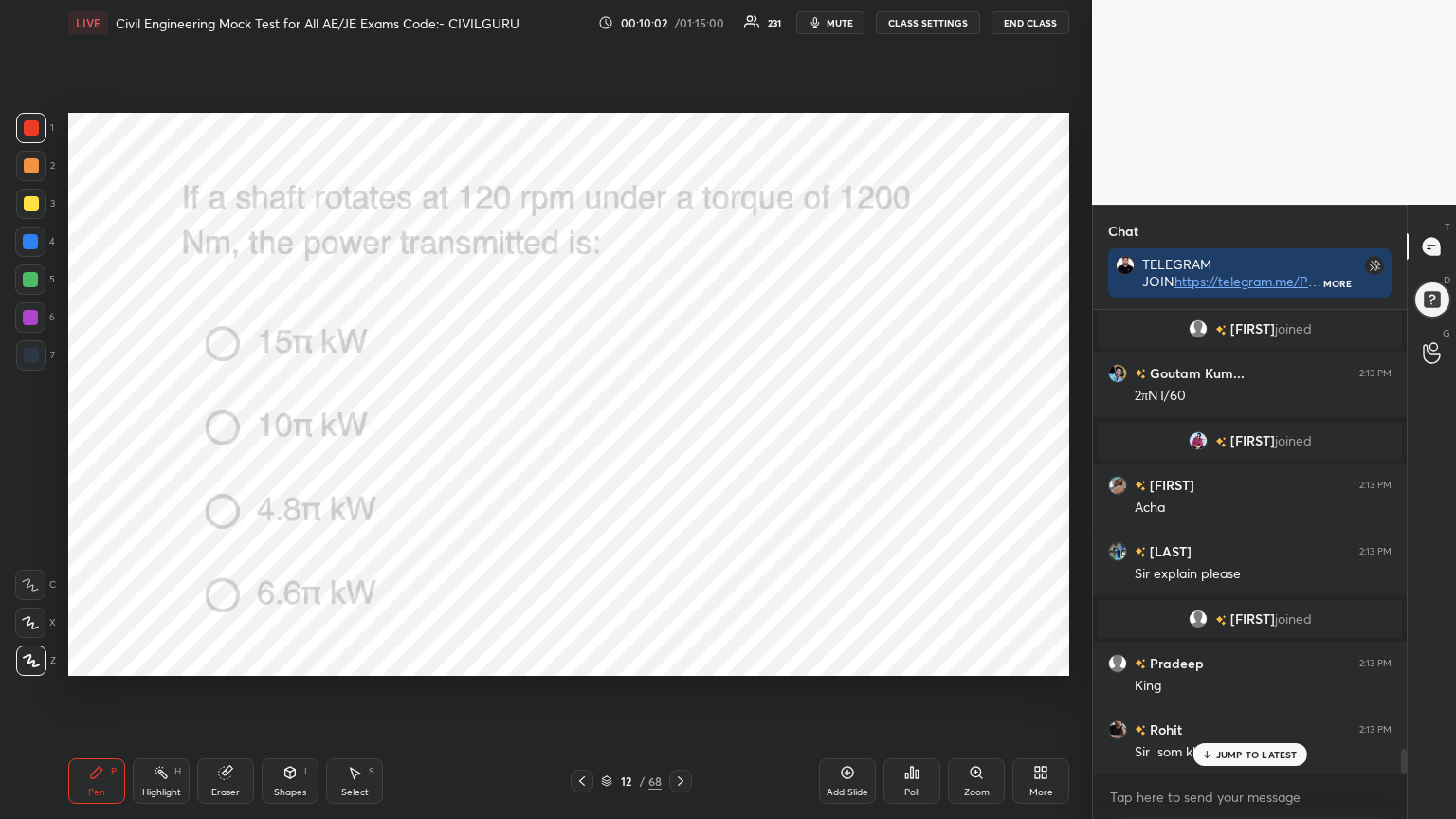 click 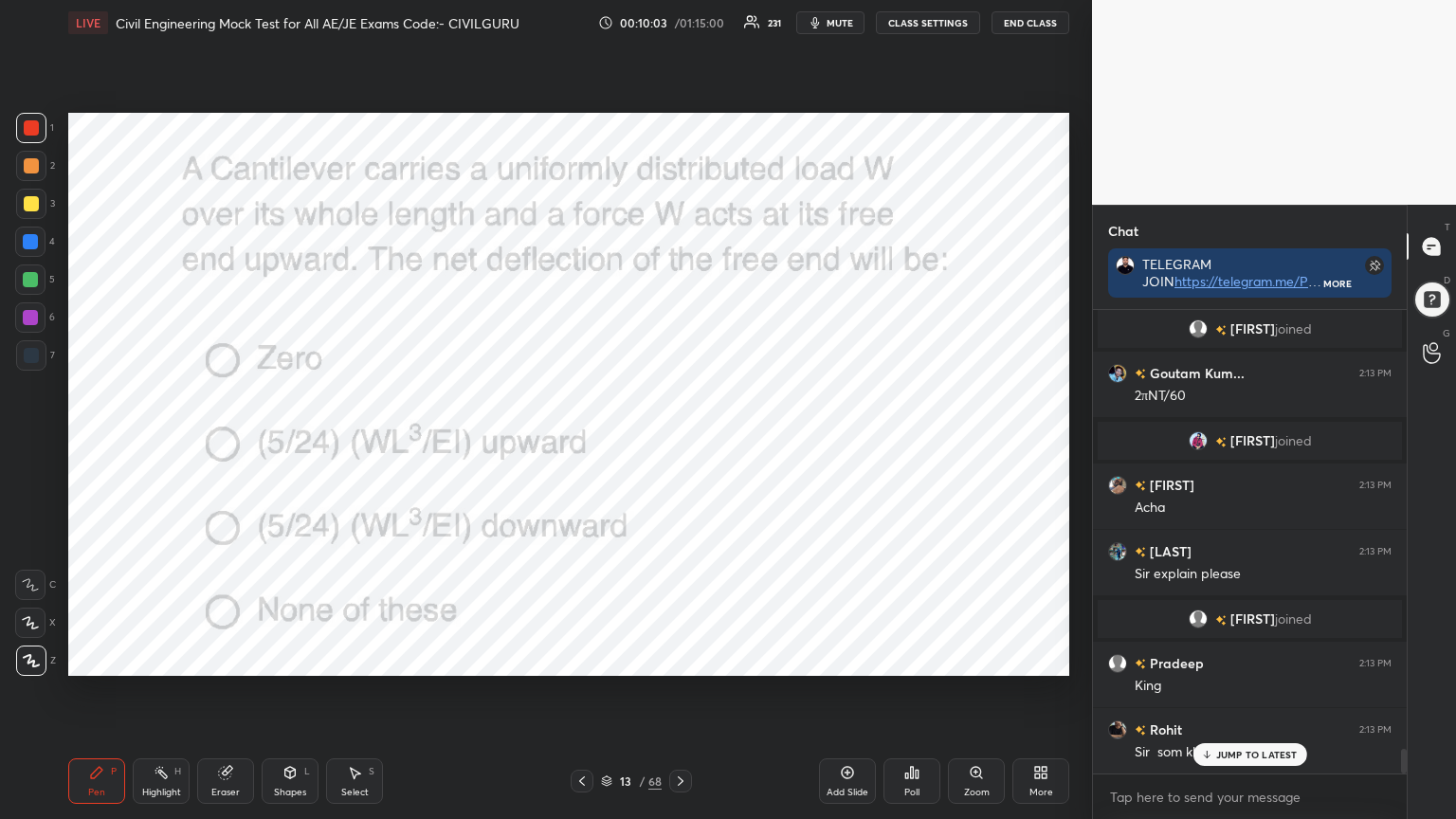 click on "Poll" at bounding box center [912, 781] 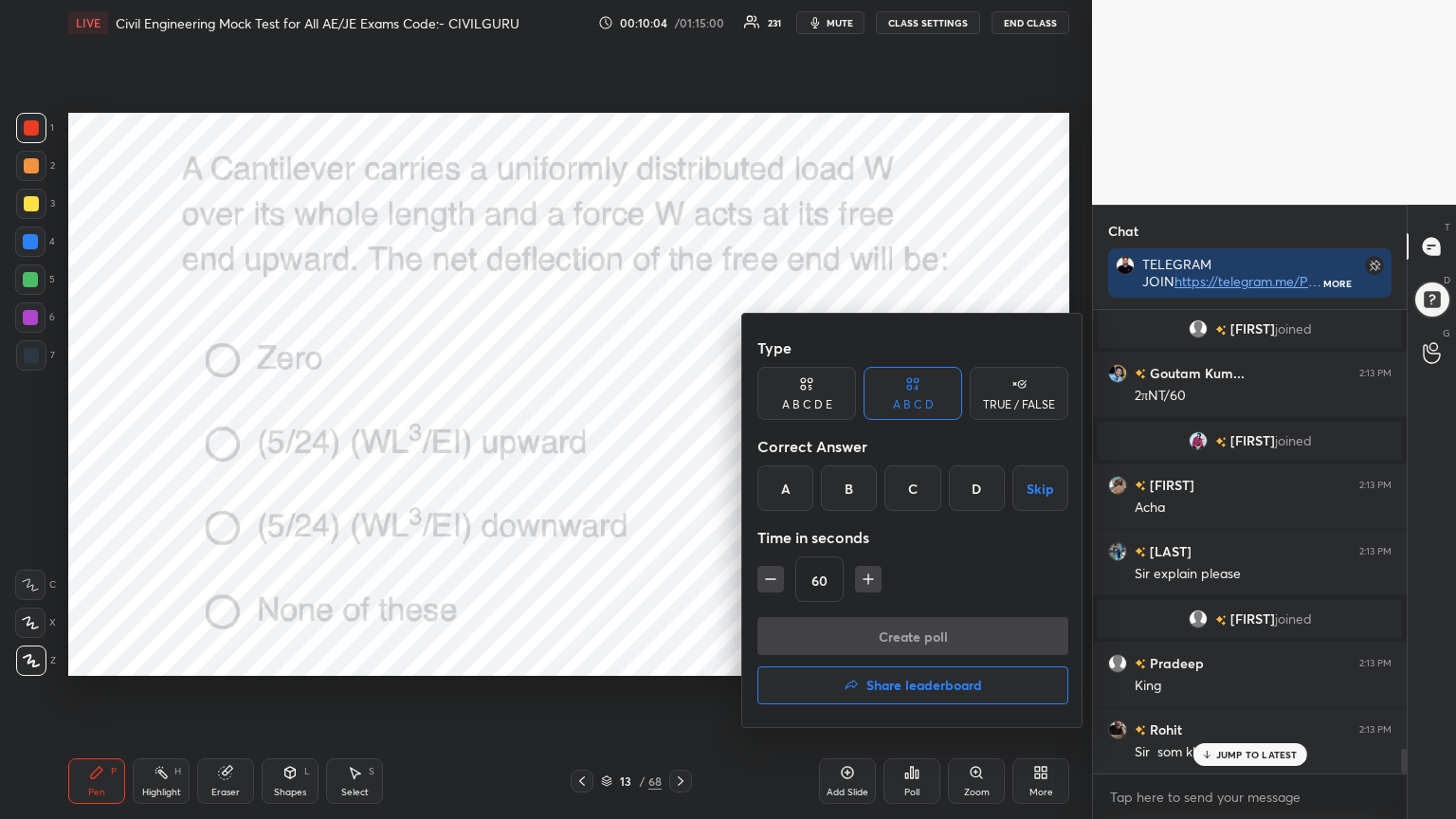 click on "B" at bounding box center [848, 488] 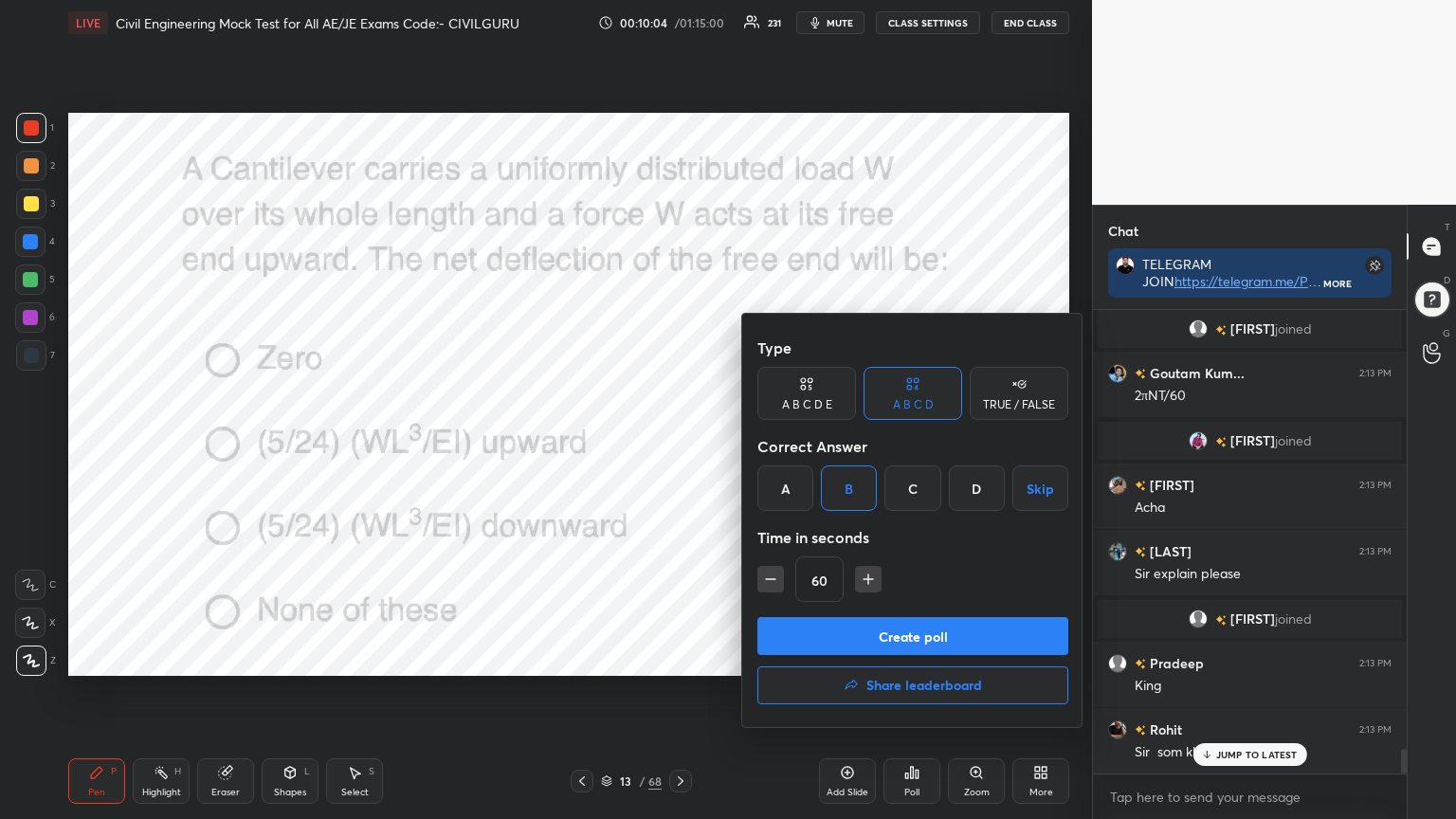 click 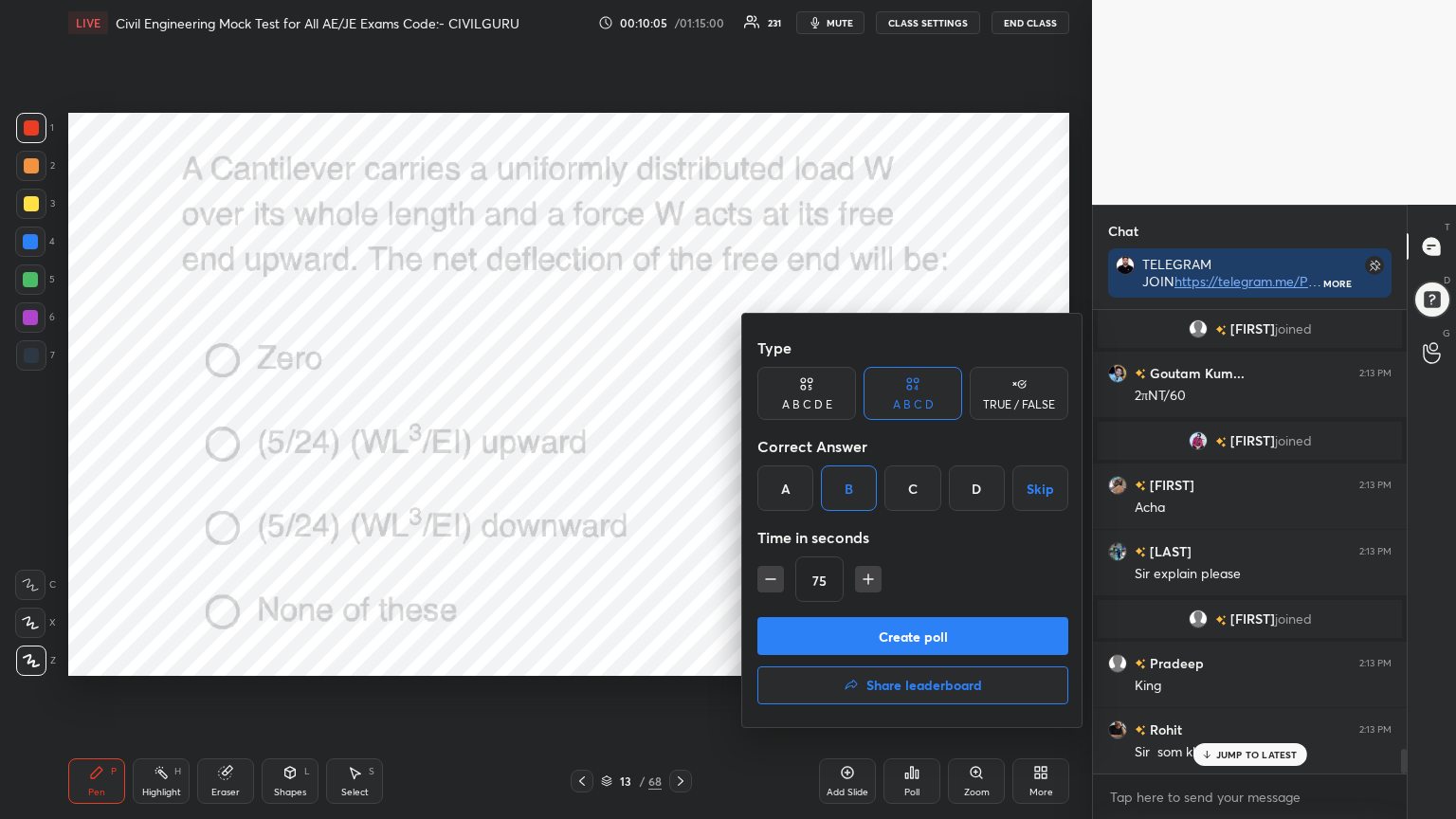 click on "Create poll" at bounding box center [913, 636] 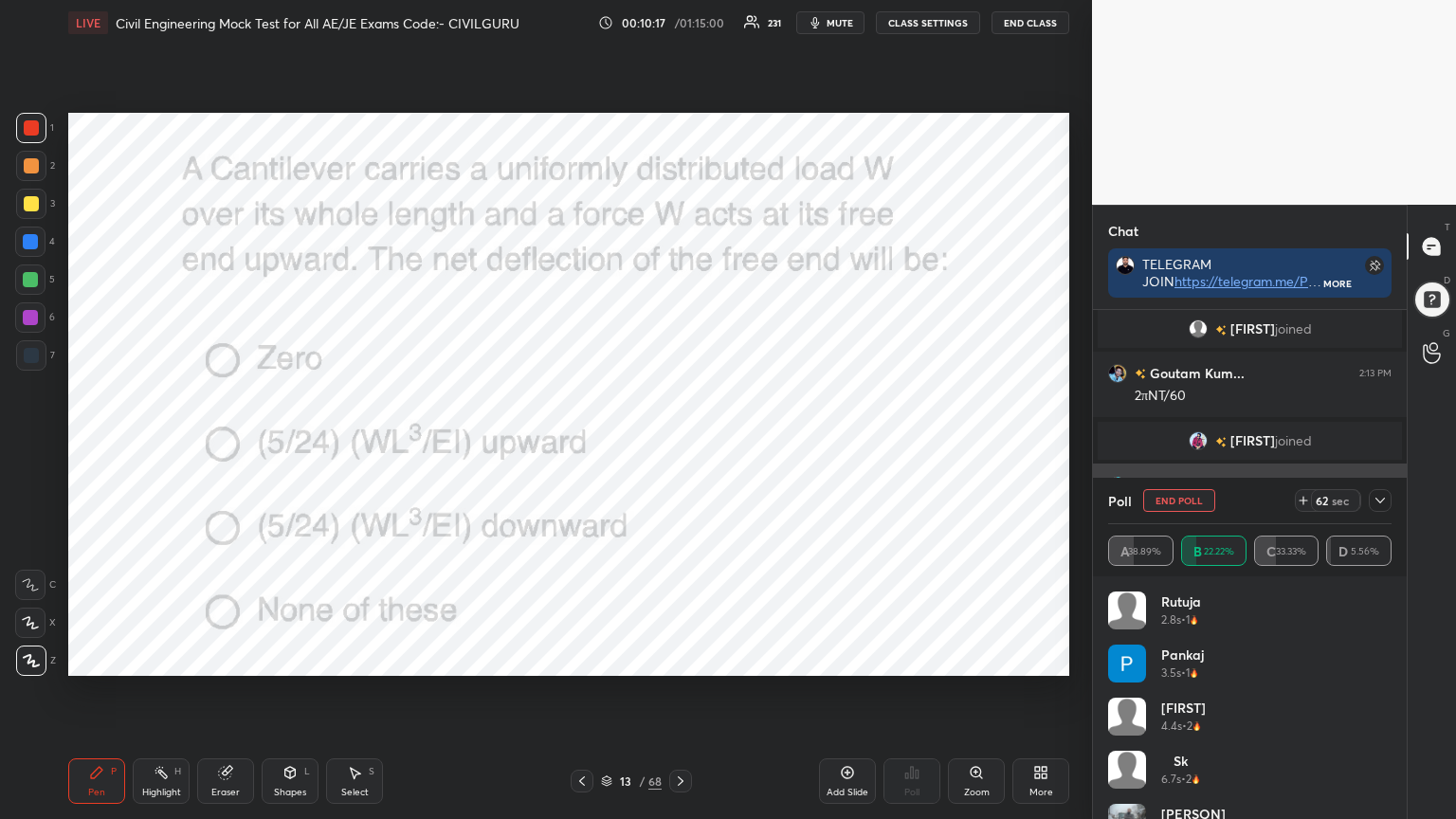 click 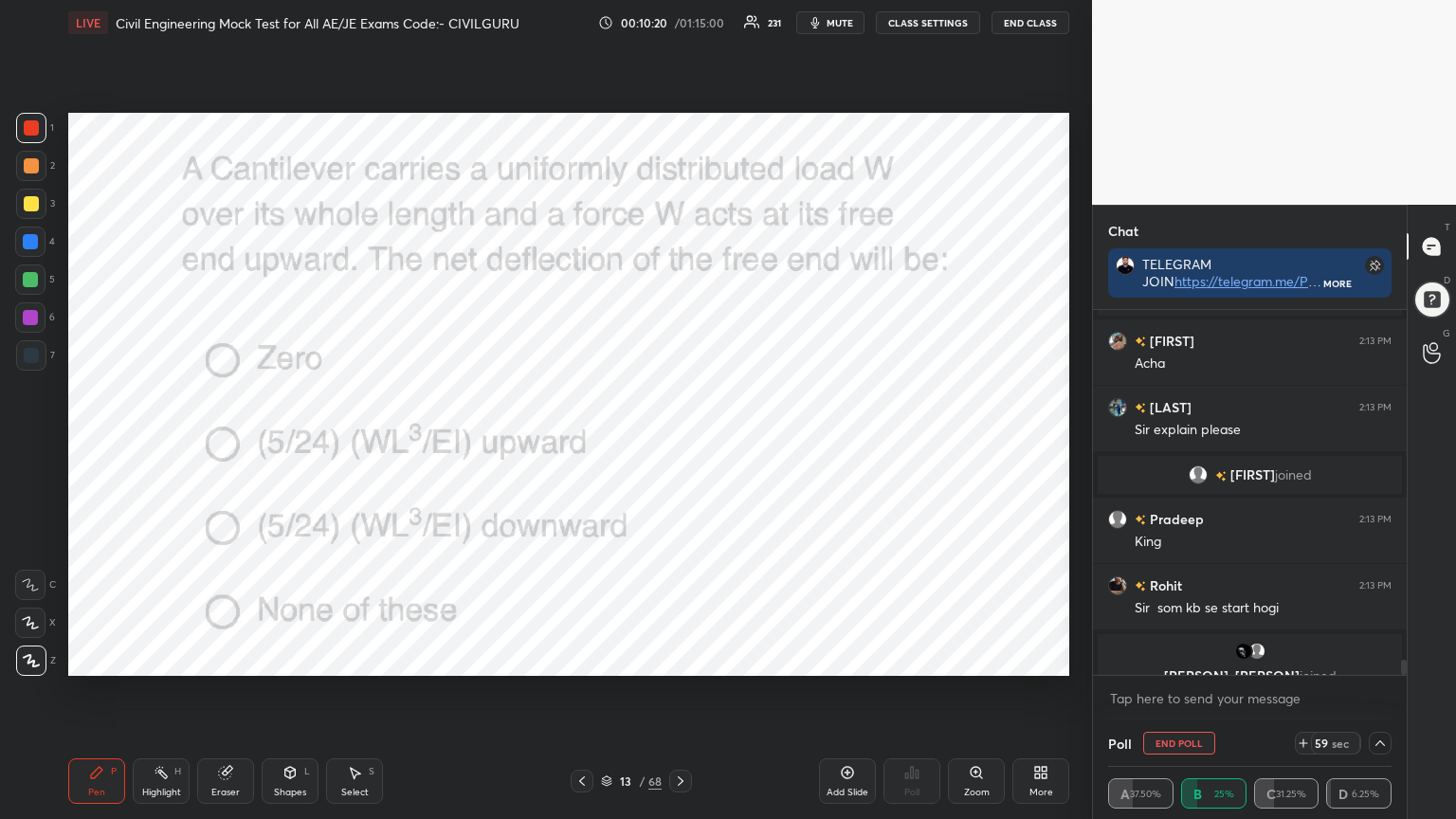 click at bounding box center (1249, 651) 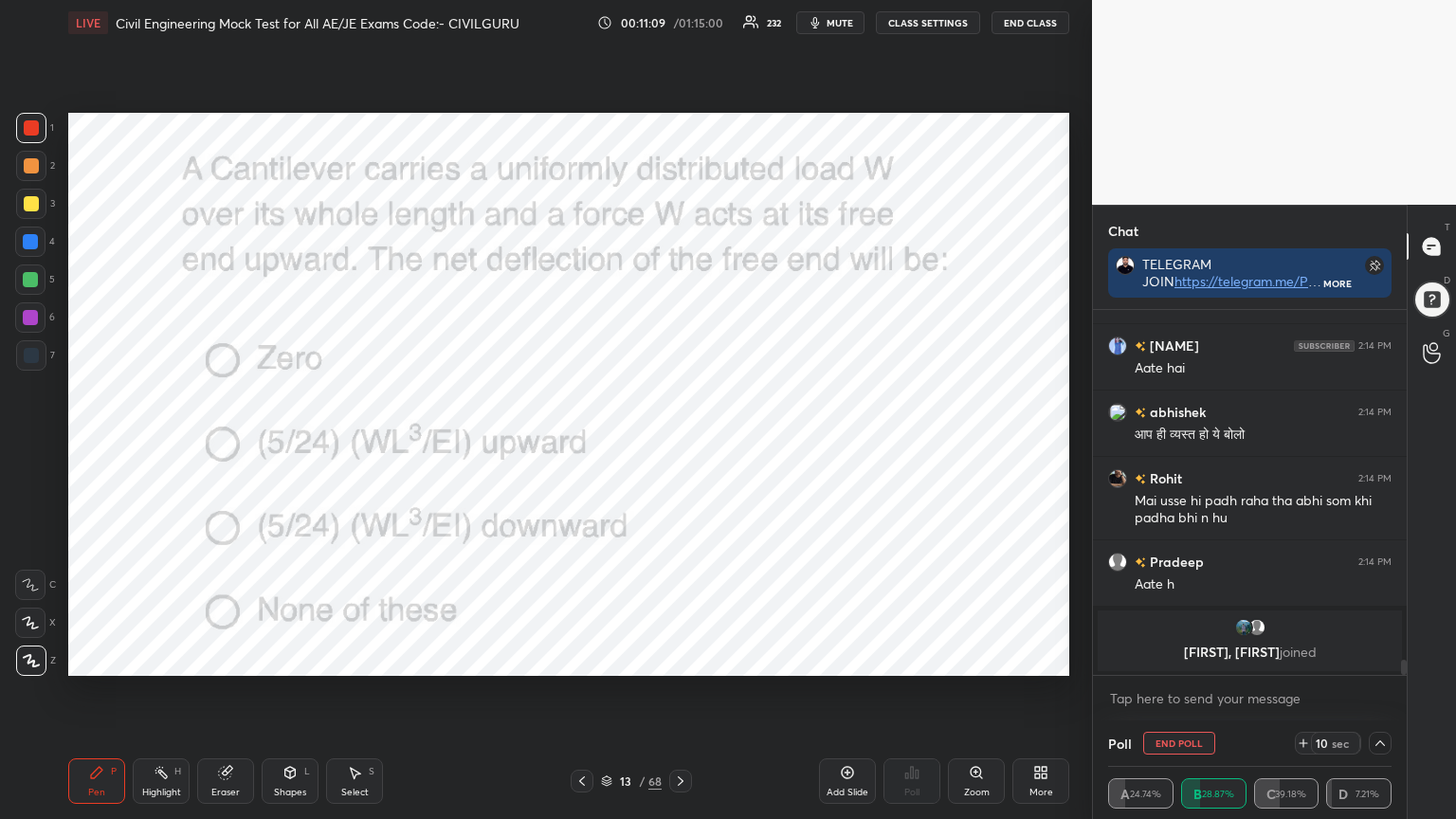 scroll, scrollTop: 8621, scrollLeft: 0, axis: vertical 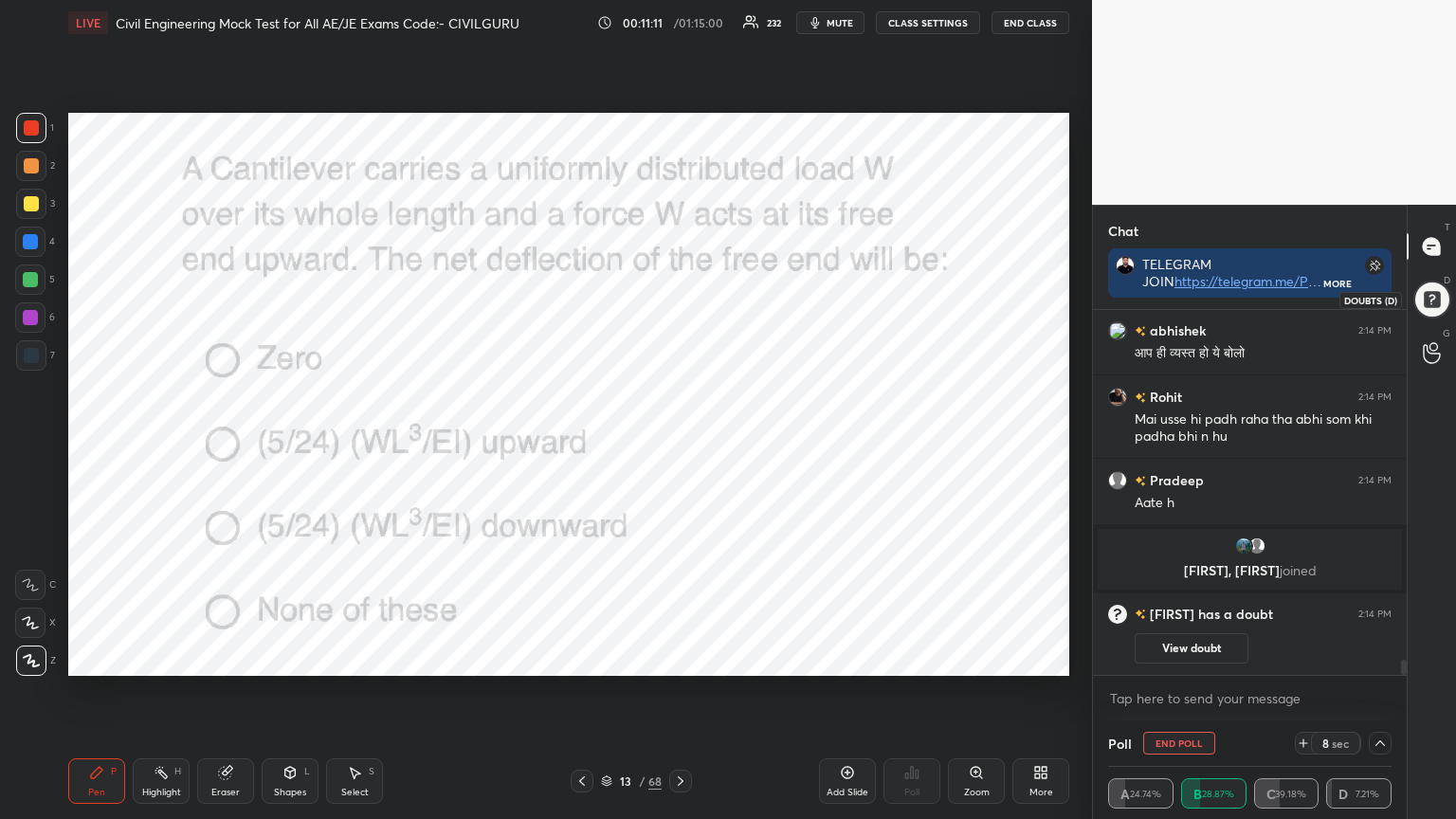 click at bounding box center [1431, 300] 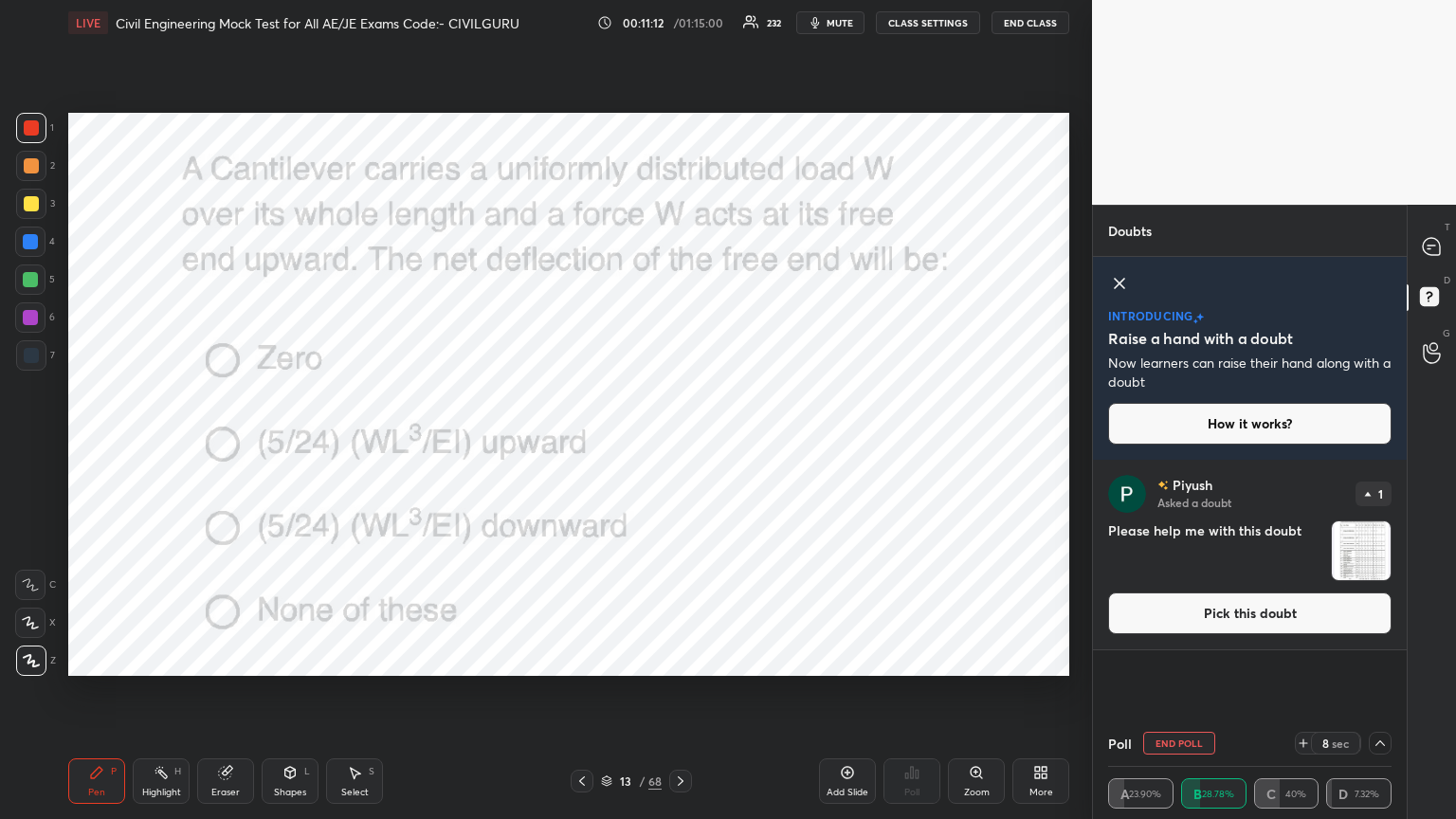 click on "Pick this doubt" at bounding box center [1249, 613] 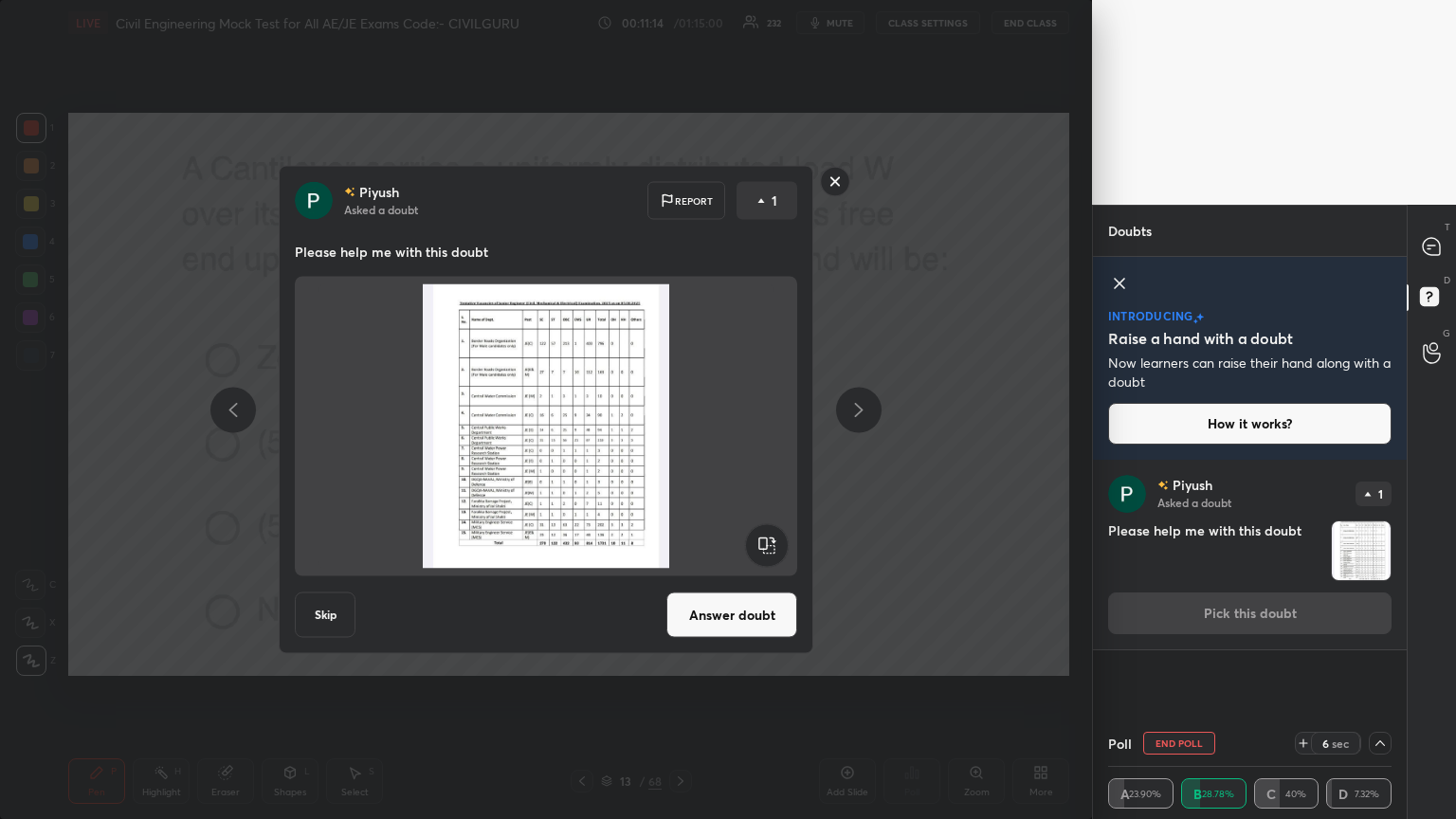 click 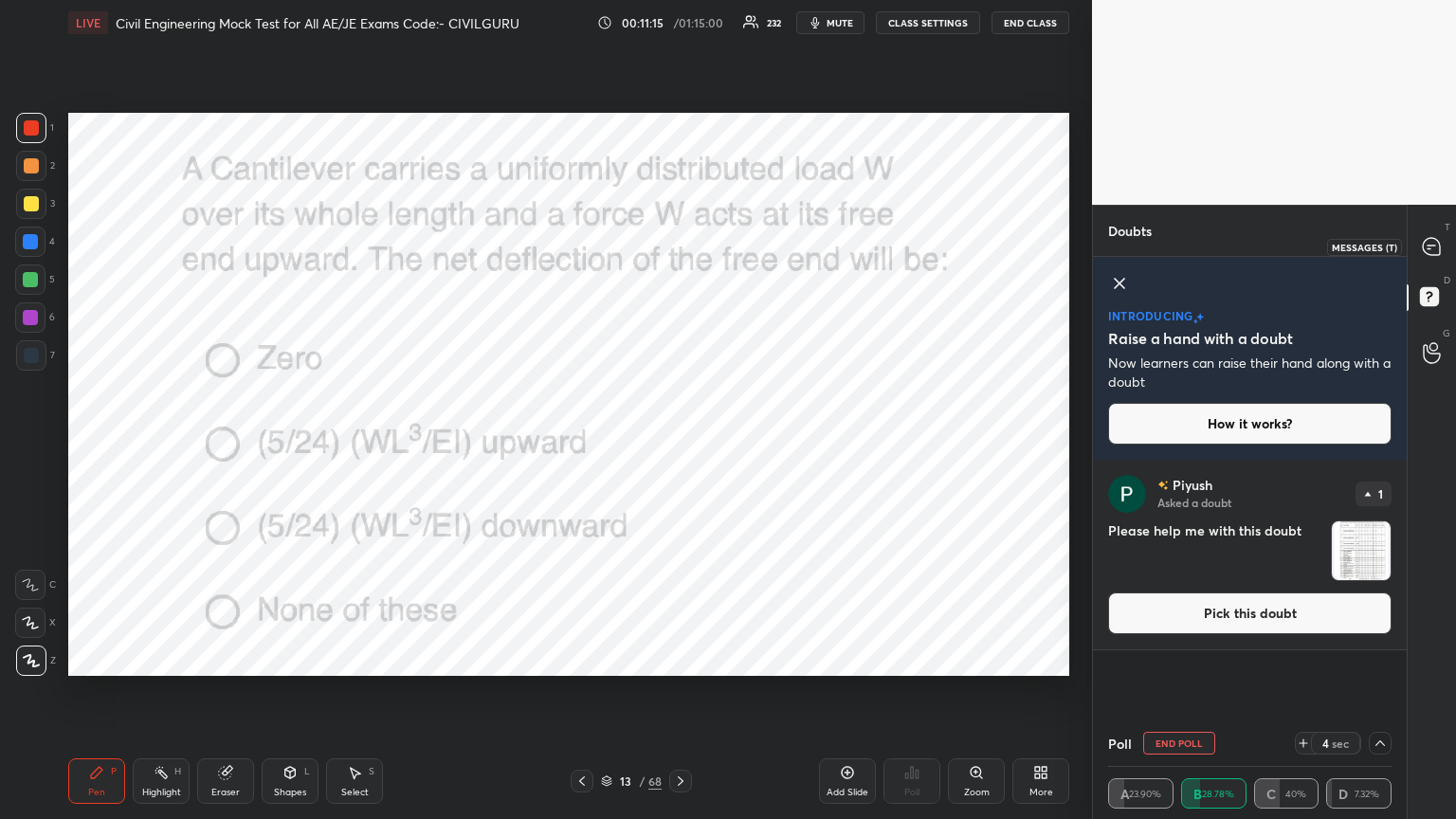 click 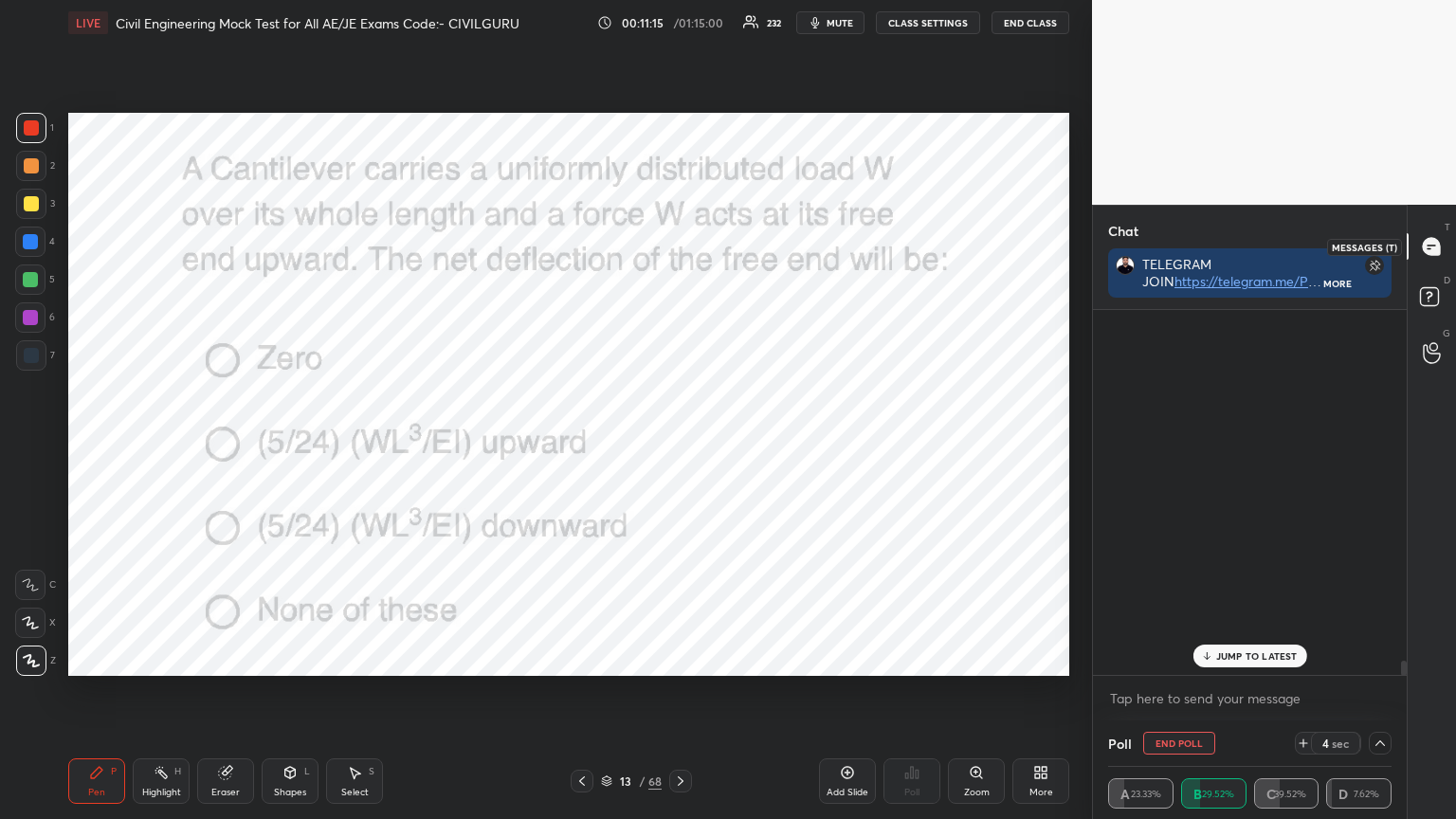scroll, scrollTop: 202, scrollLeft: 308, axis: both 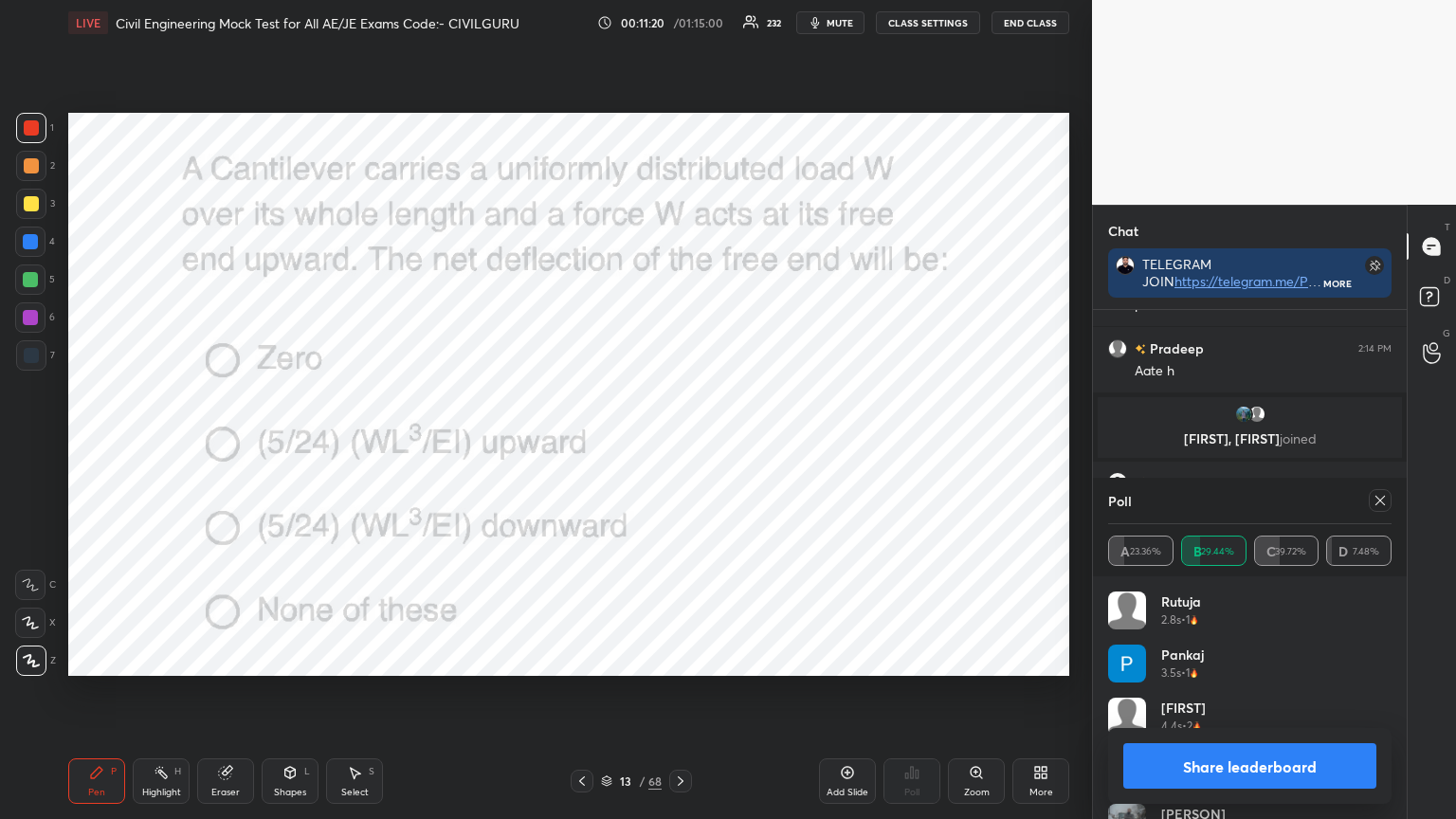 click 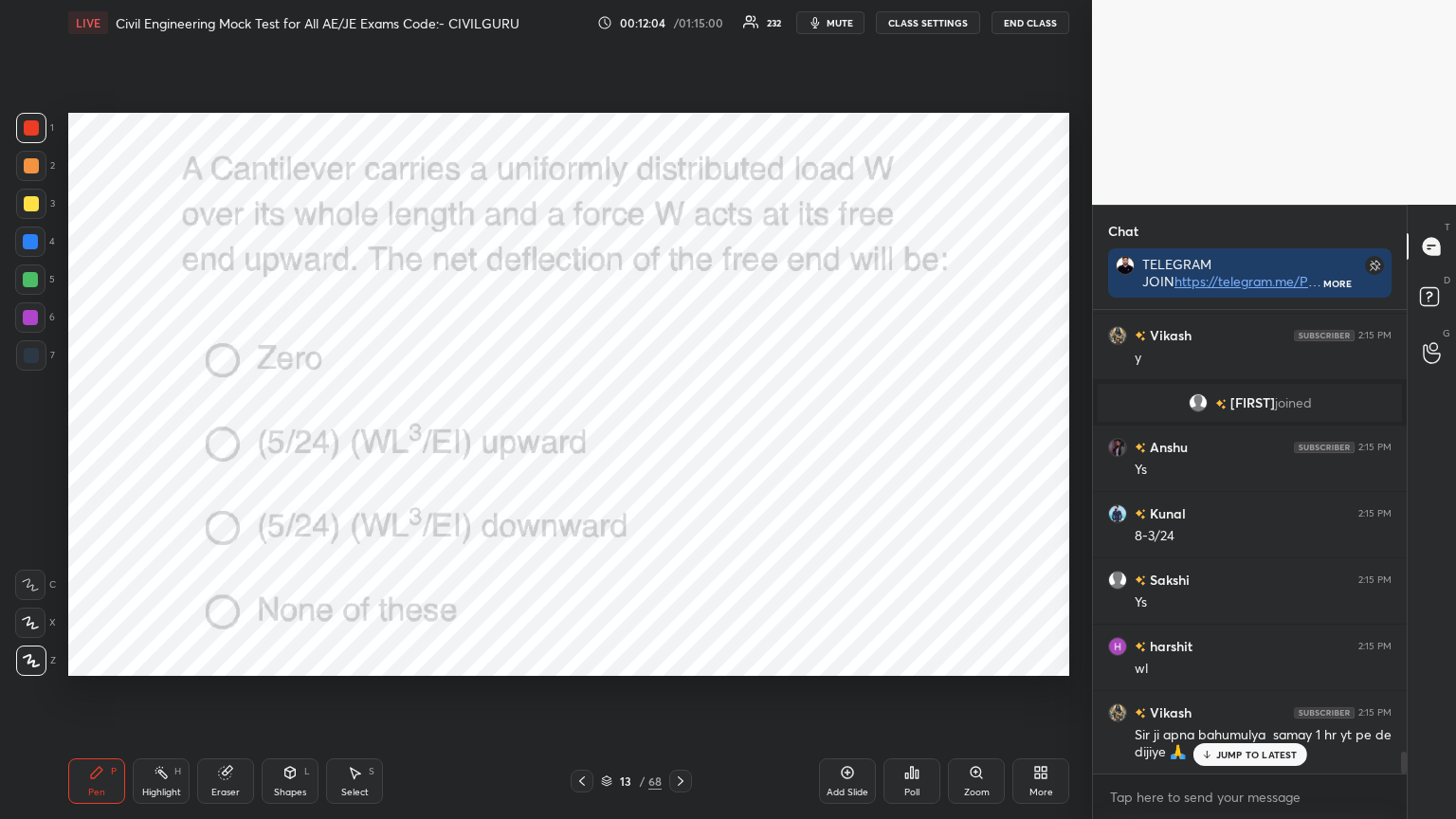click 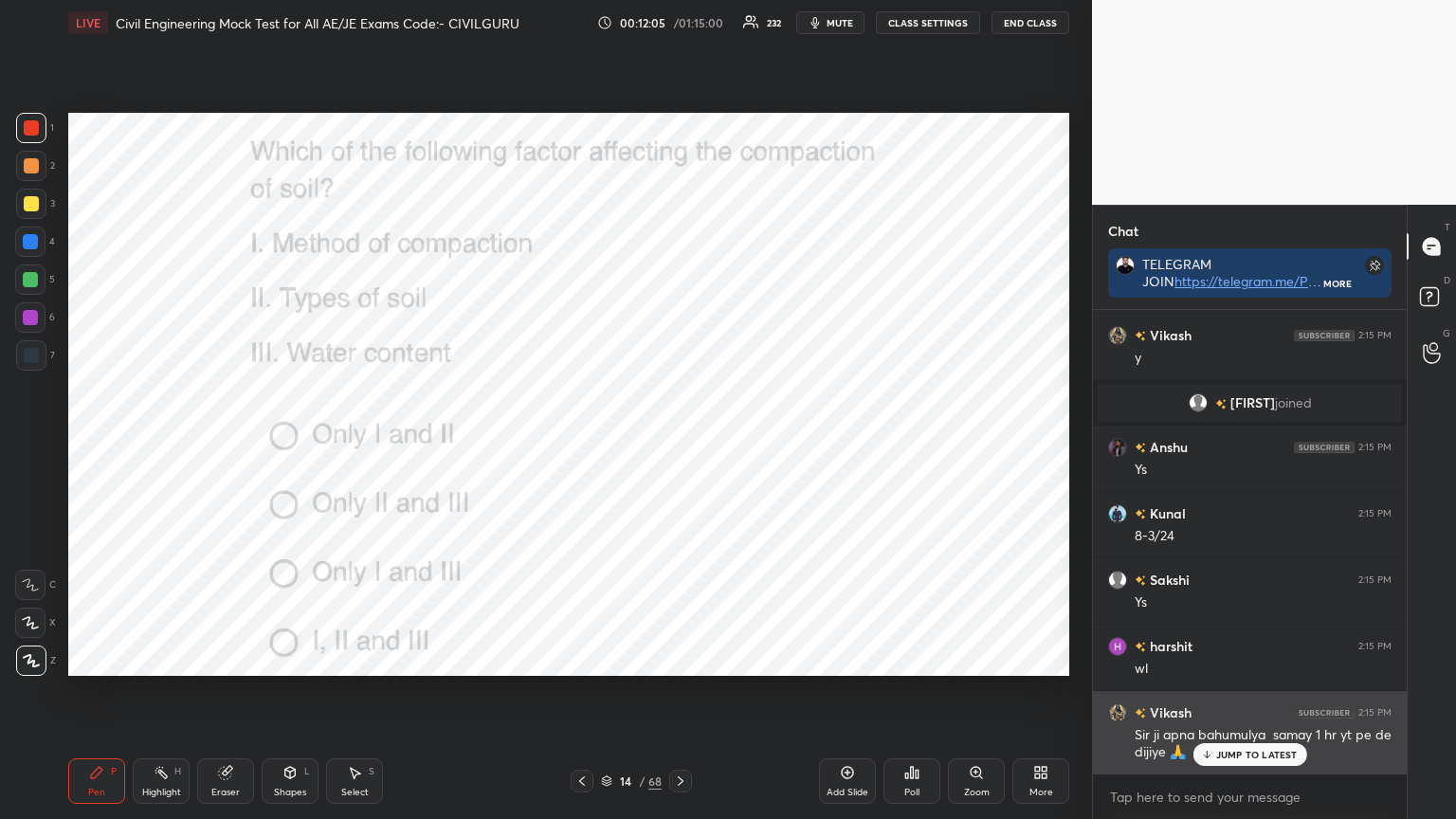 click on "JUMP TO LATEST" at bounding box center [1249, 755] 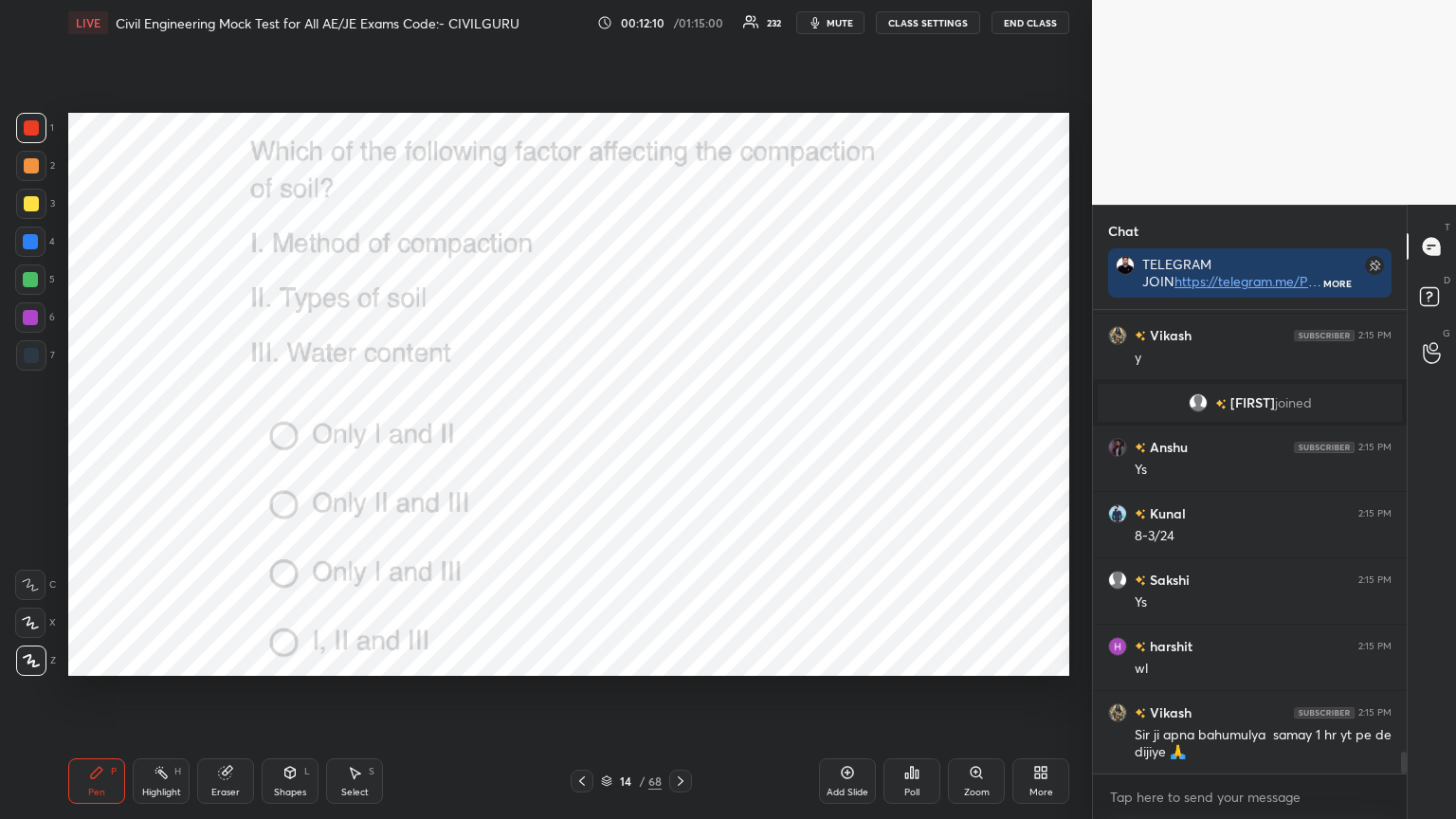 click on "Poll" at bounding box center [912, 781] 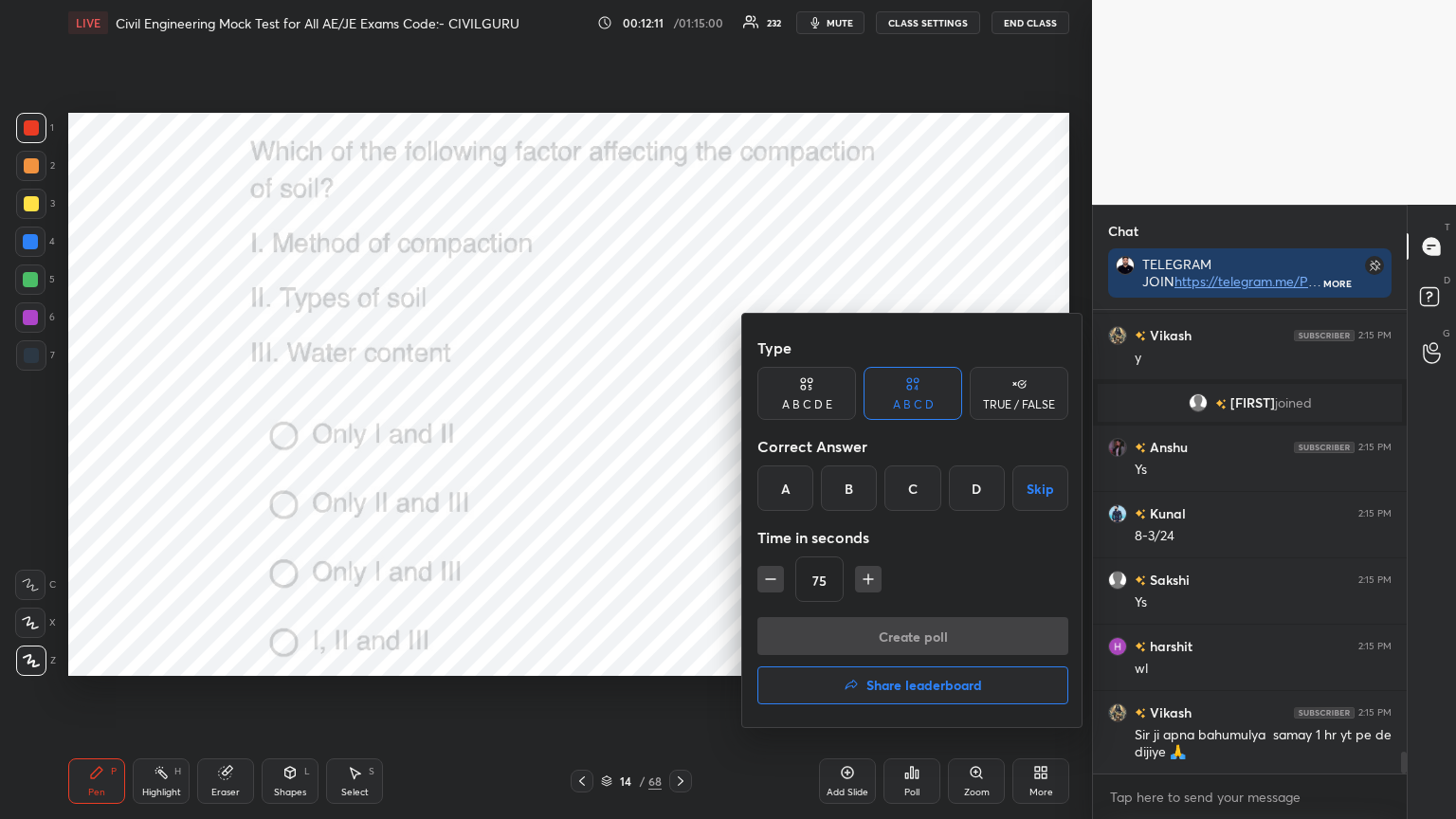 click on "D" at bounding box center [976, 488] 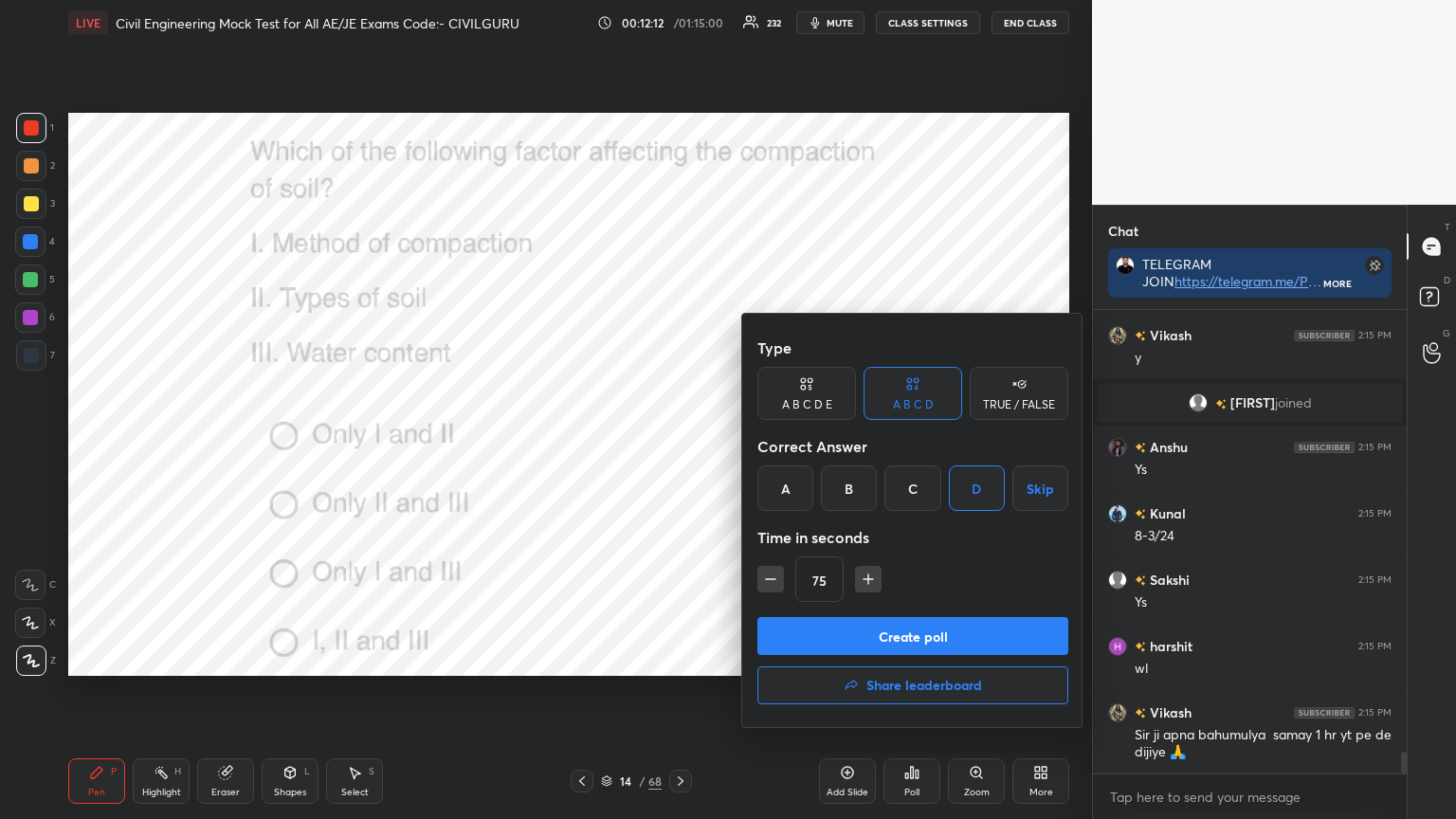 click 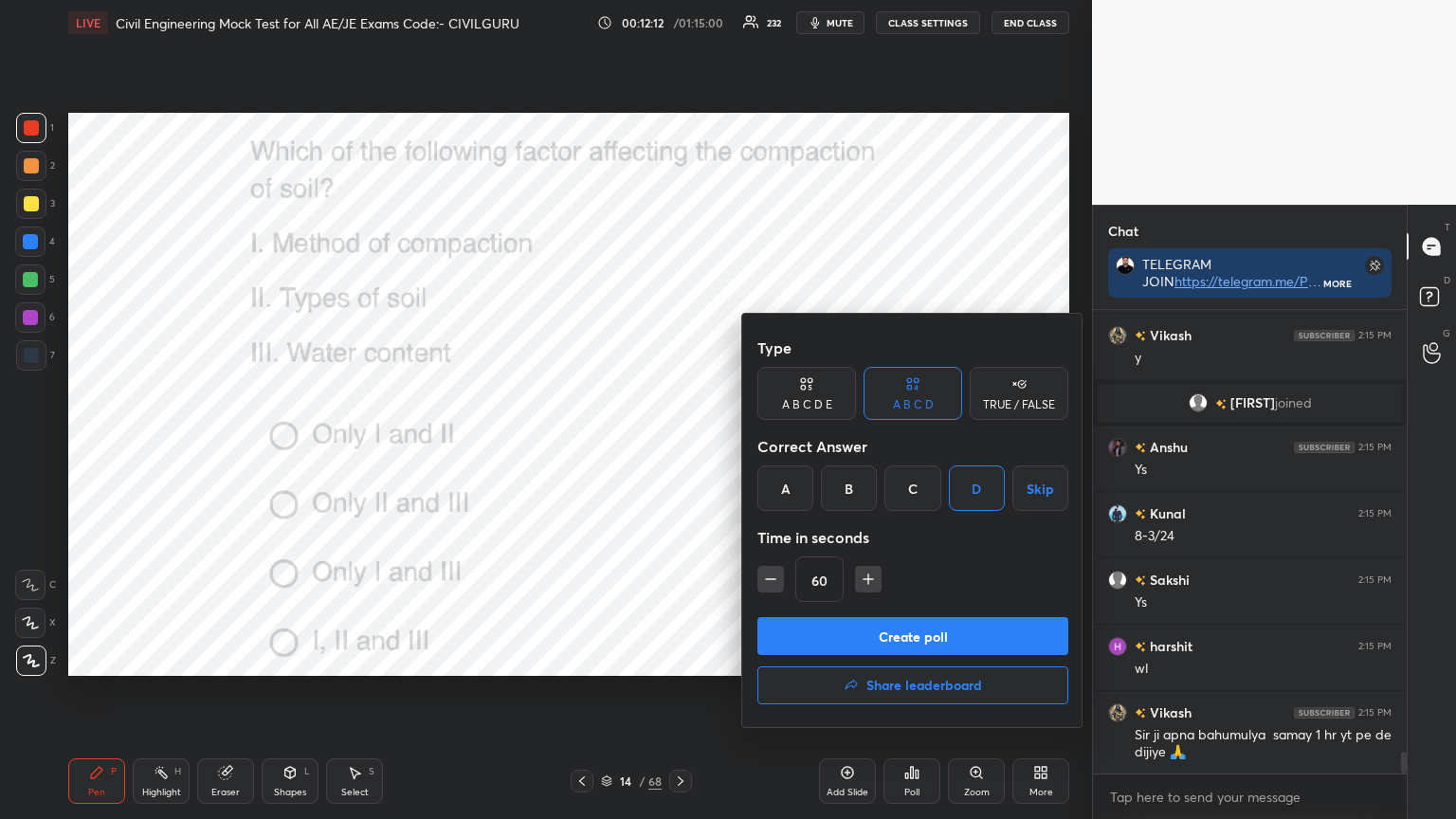 click at bounding box center (771, 579) 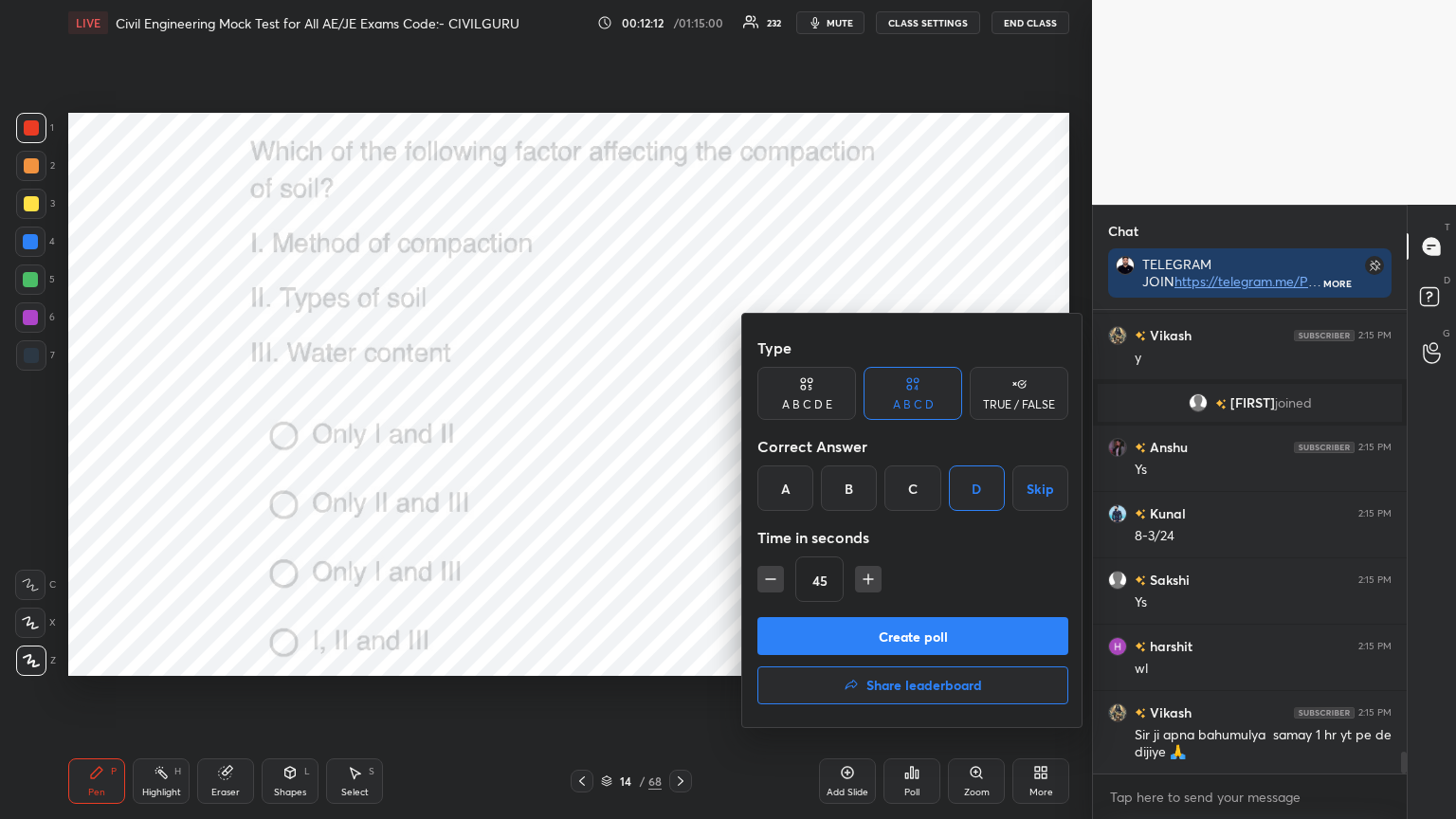 click at bounding box center (771, 579) 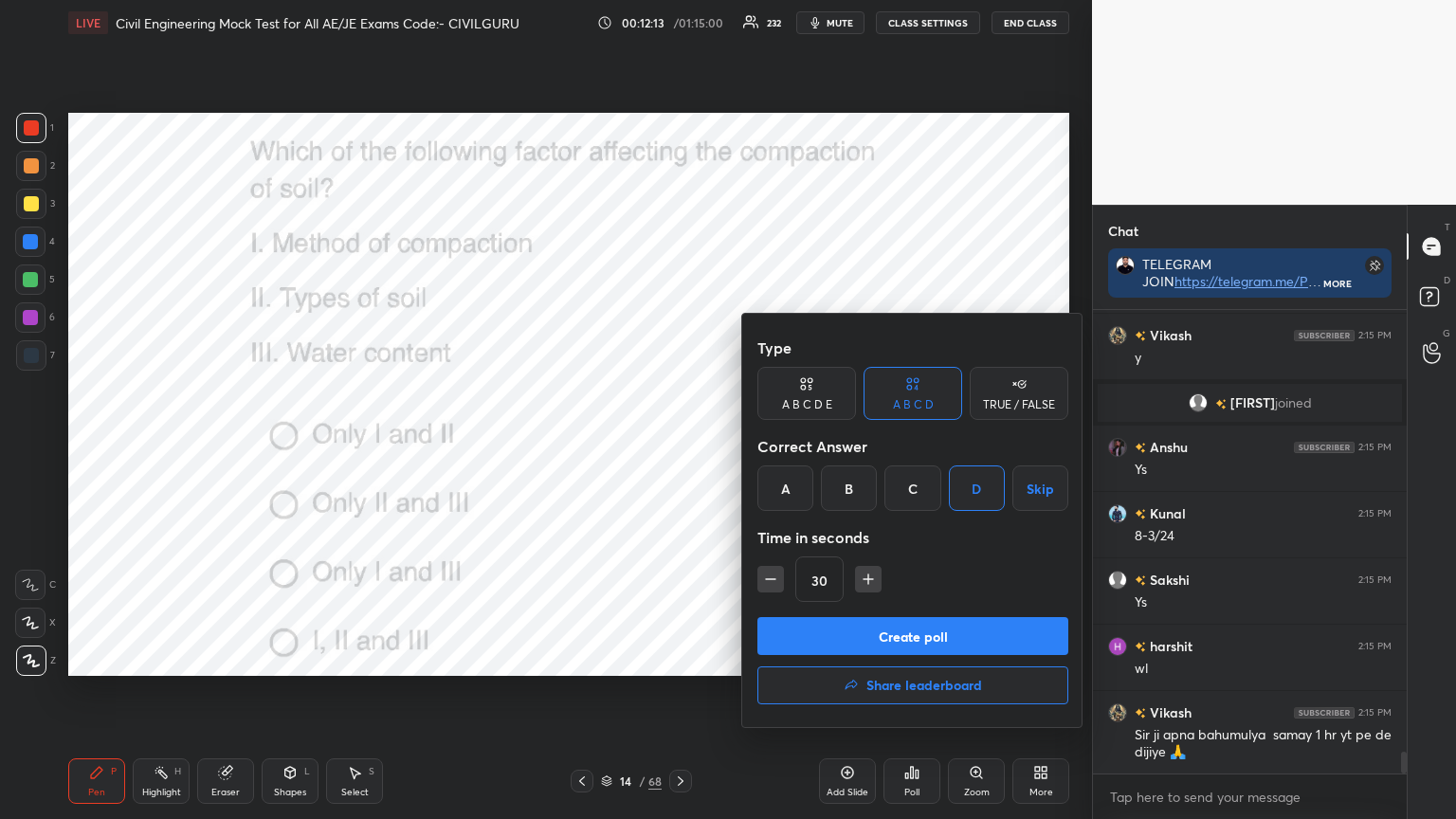 click on "Create poll" at bounding box center (913, 636) 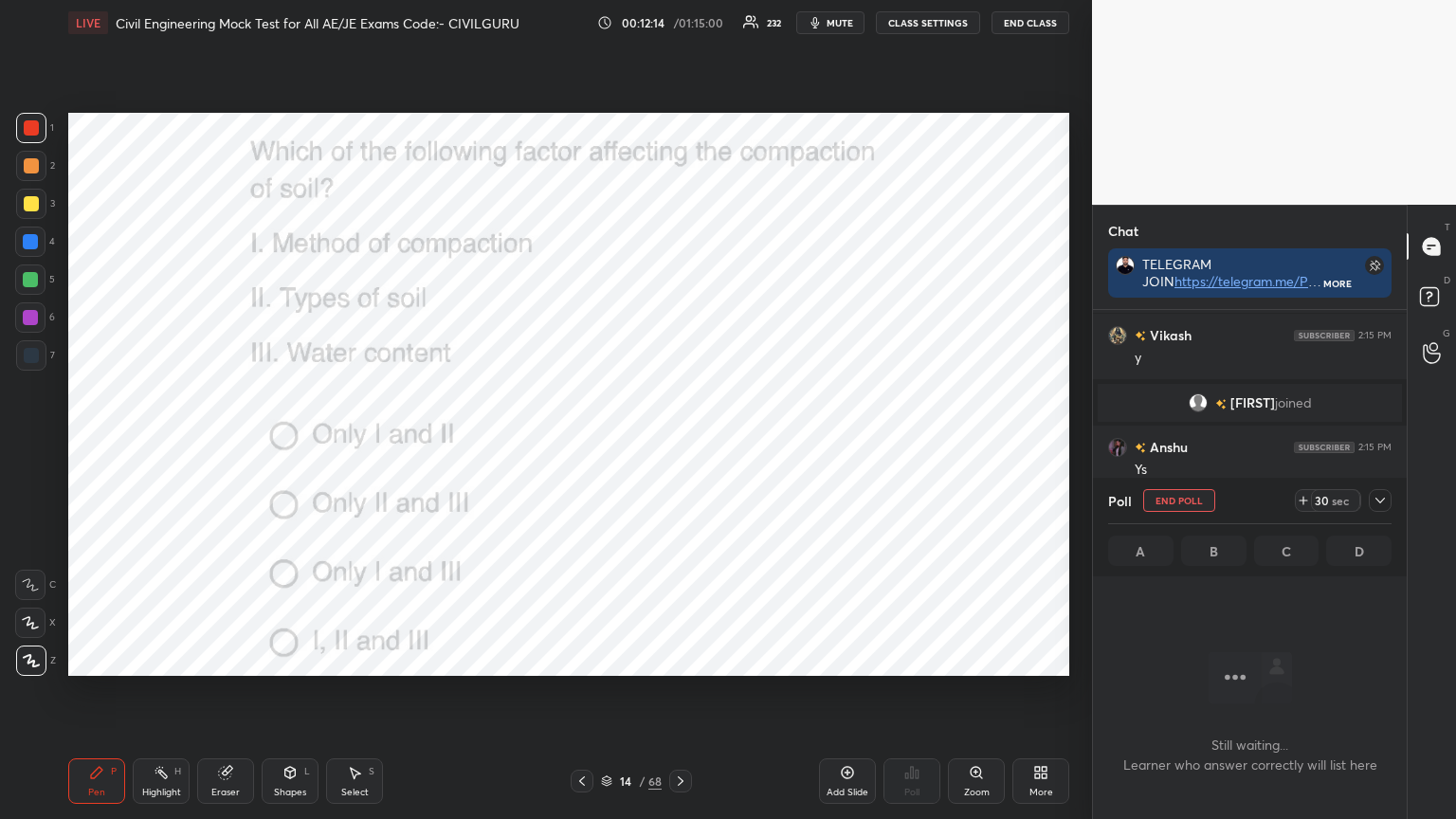 click 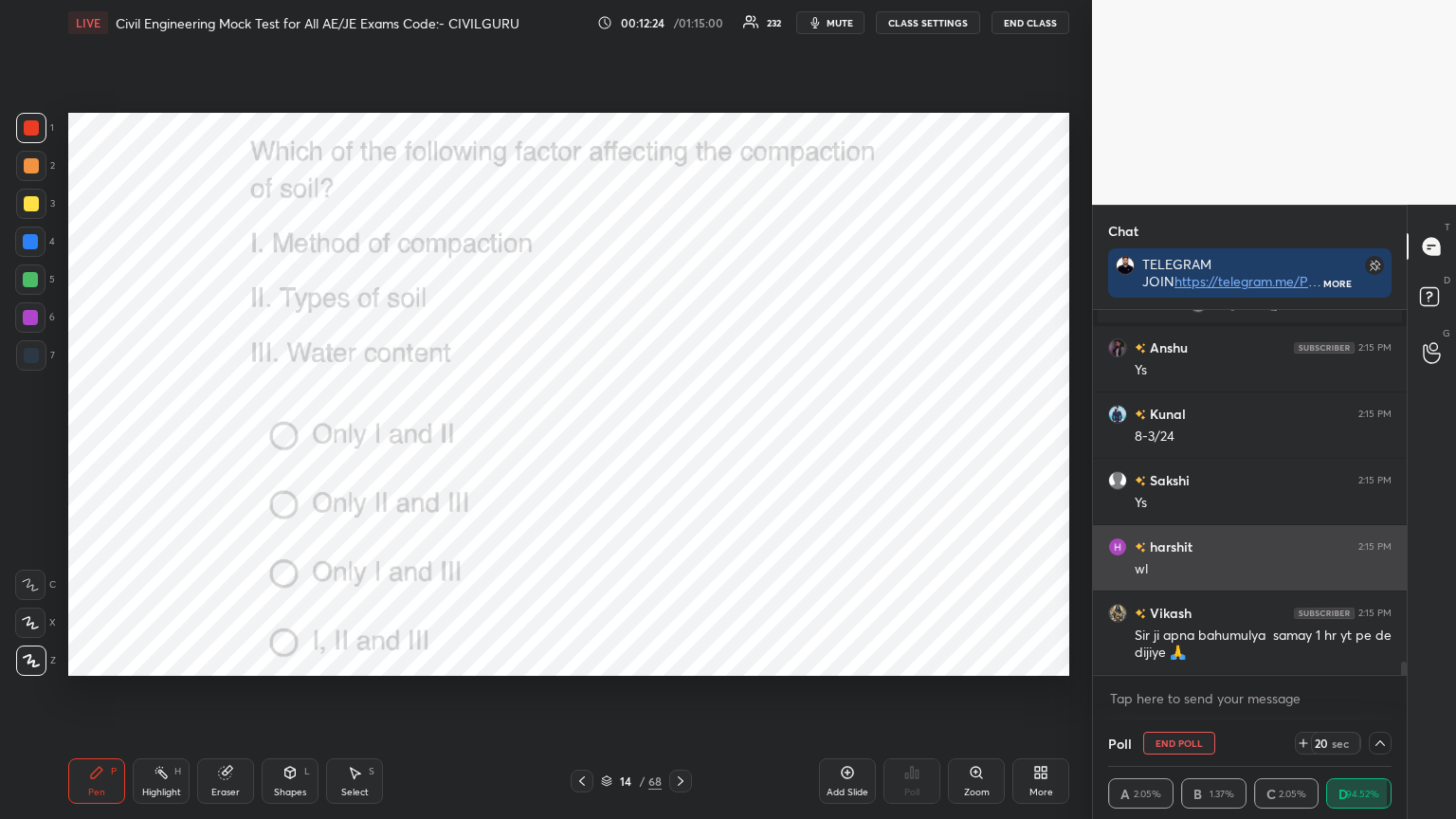 scroll, scrollTop: 9391, scrollLeft: 0, axis: vertical 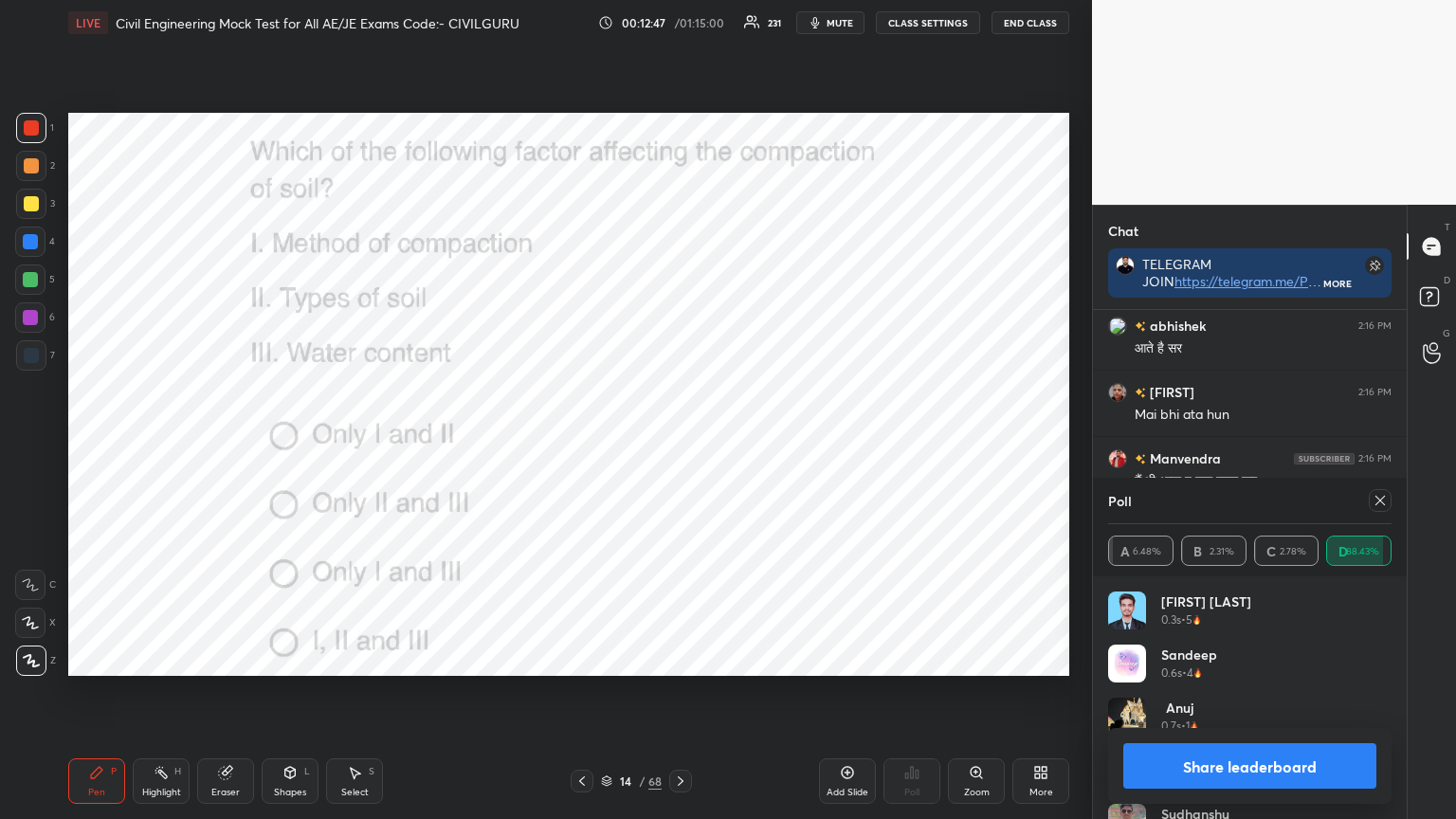 click 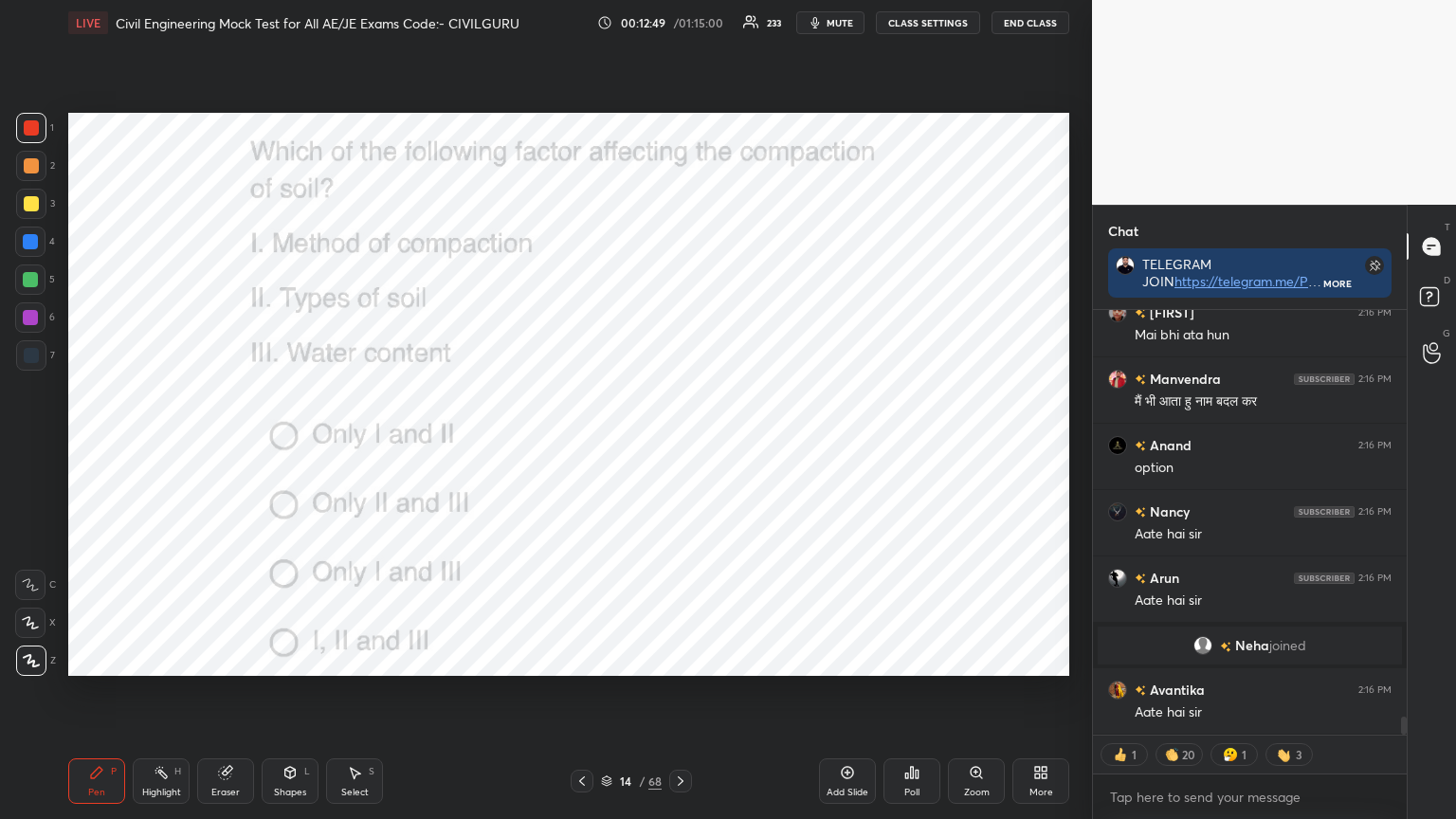 click 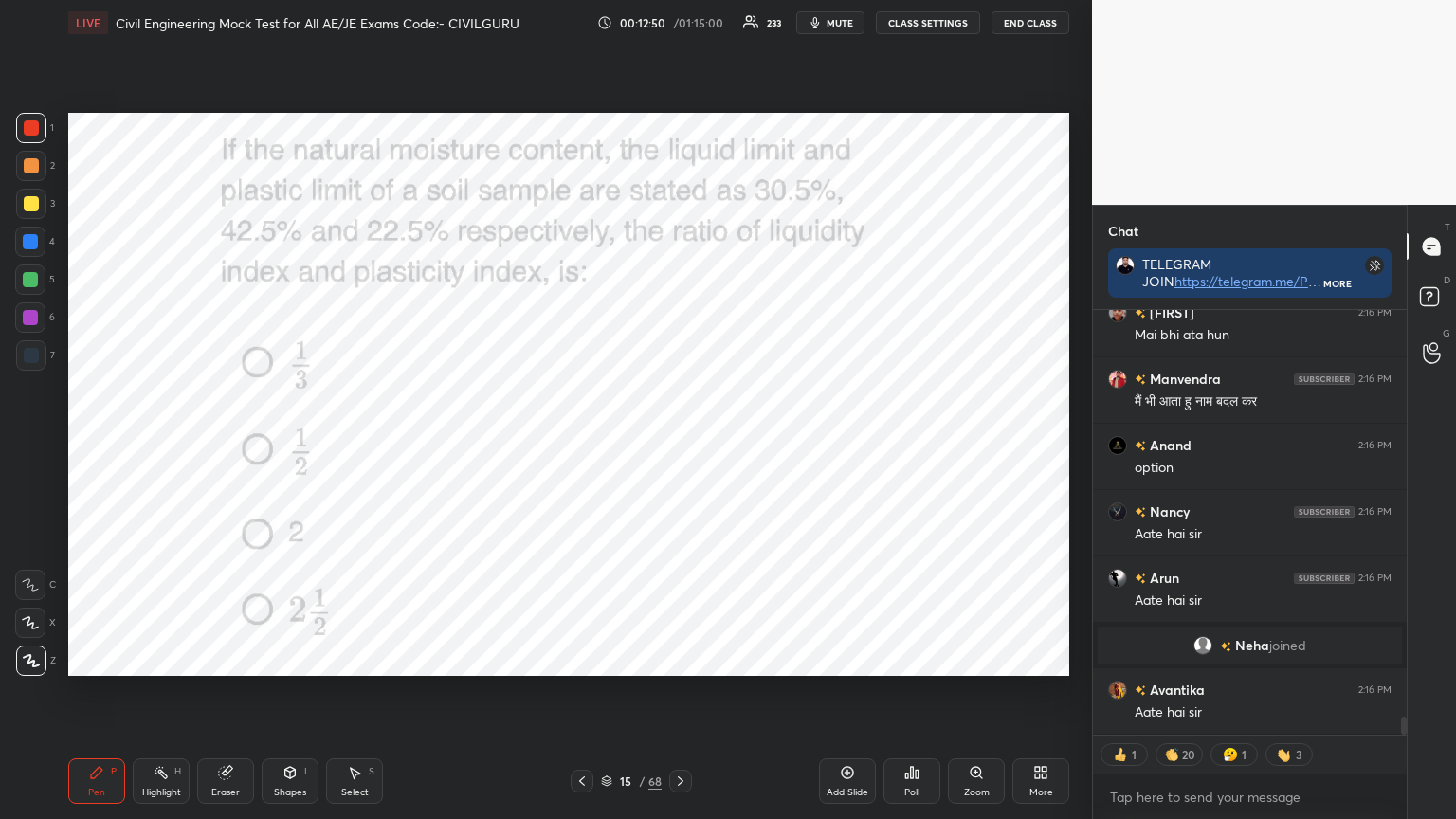 click 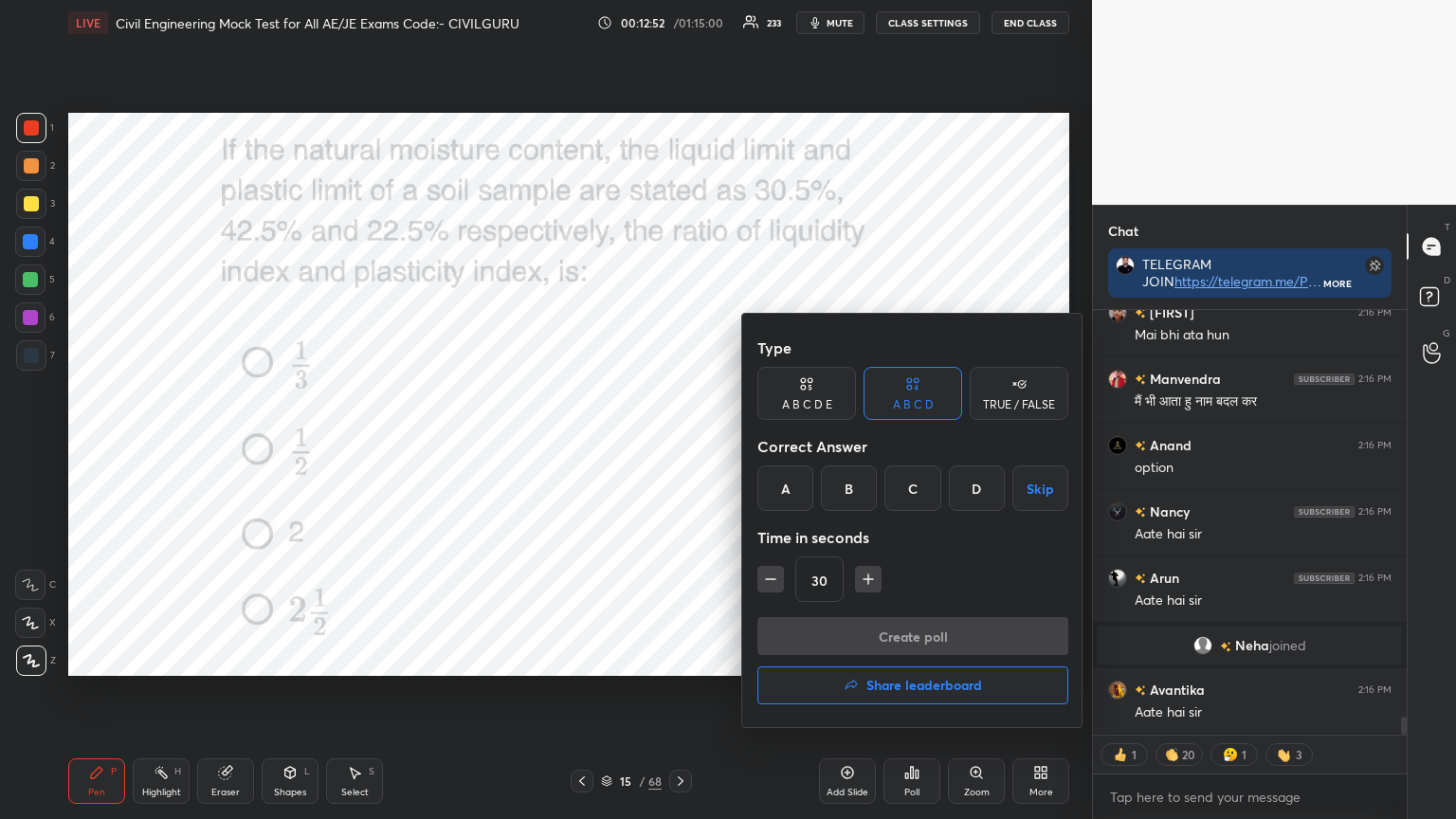 click on "C" at bounding box center (912, 488) 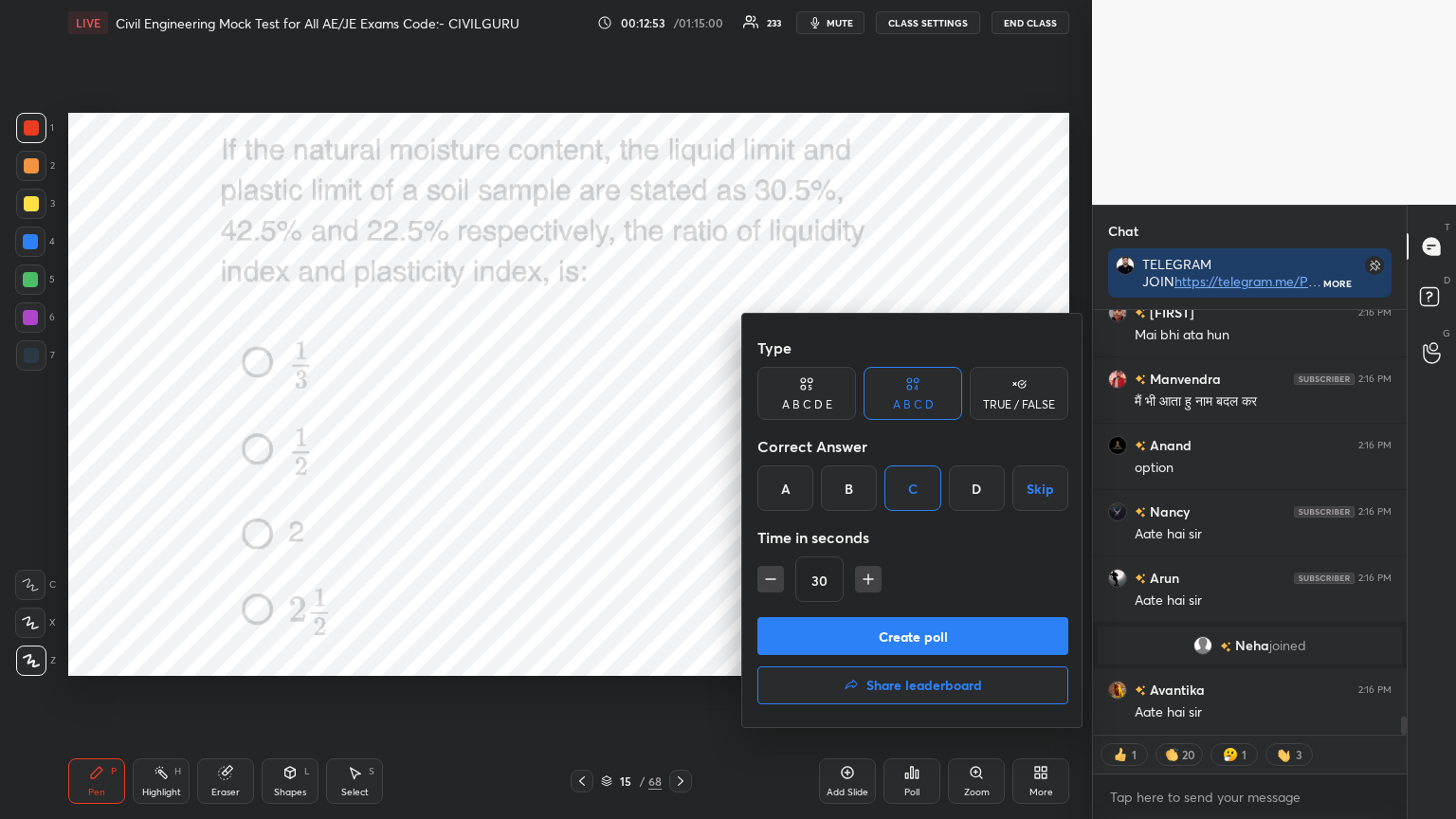 type on "x" 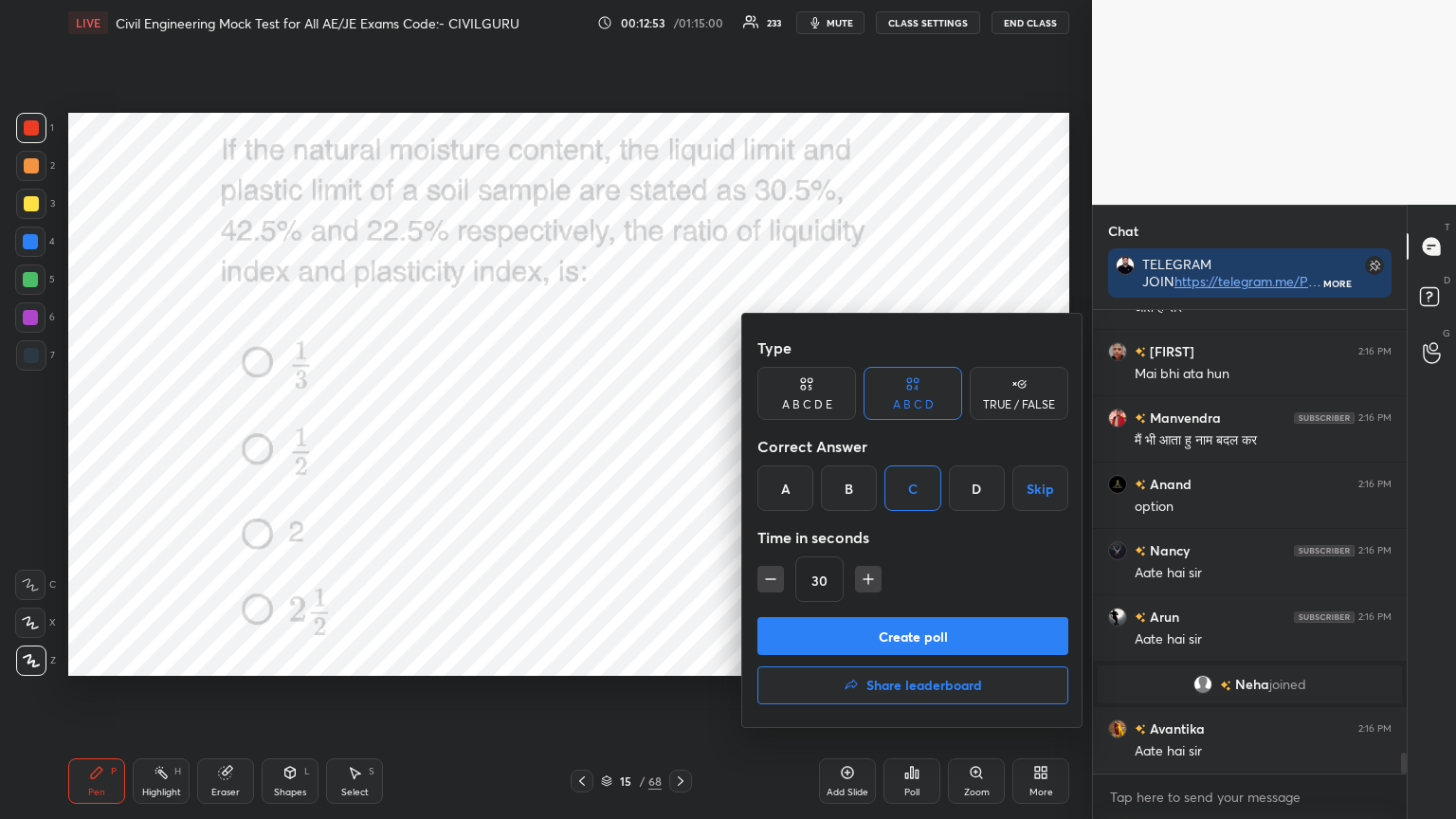 click 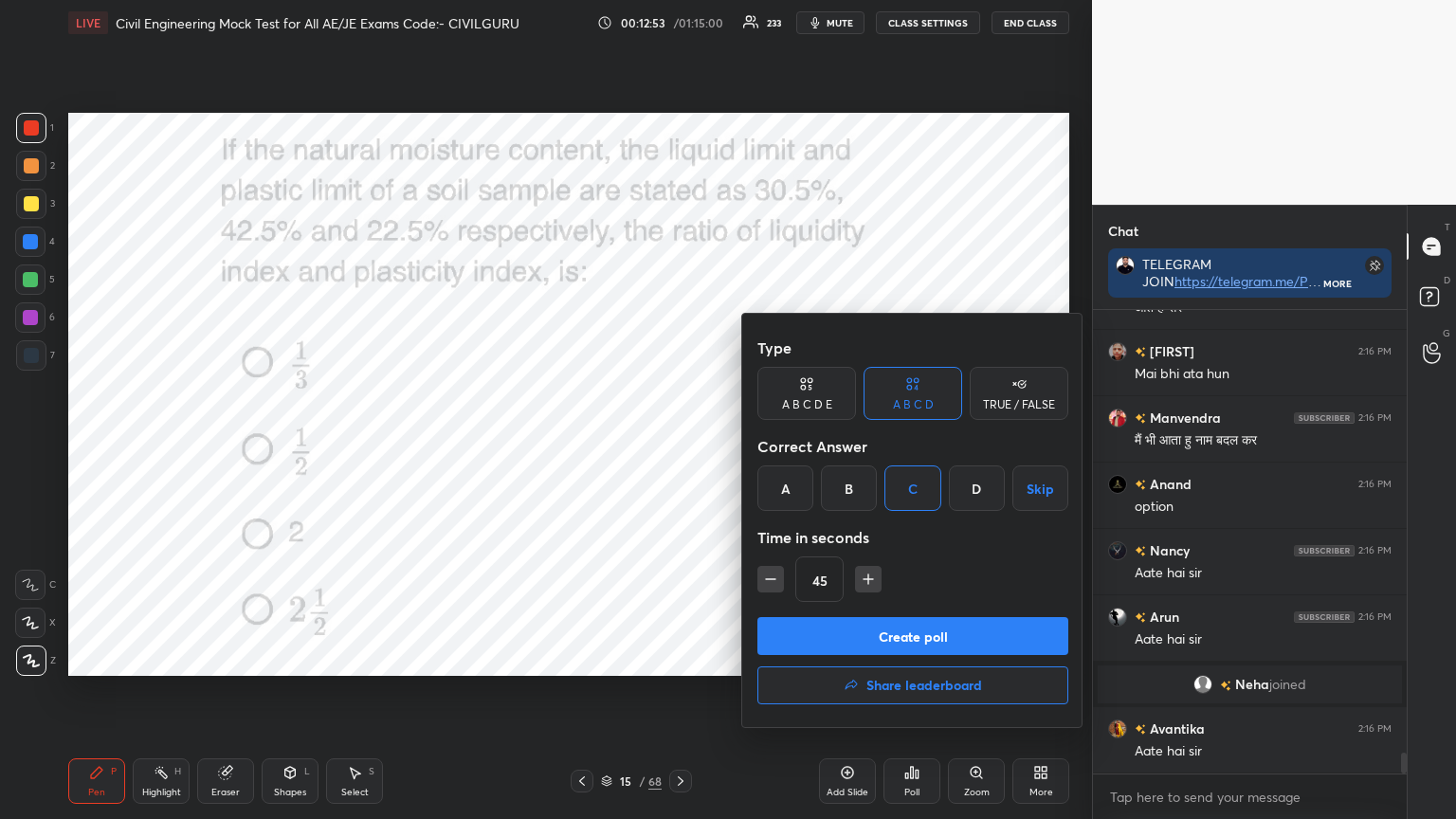 click 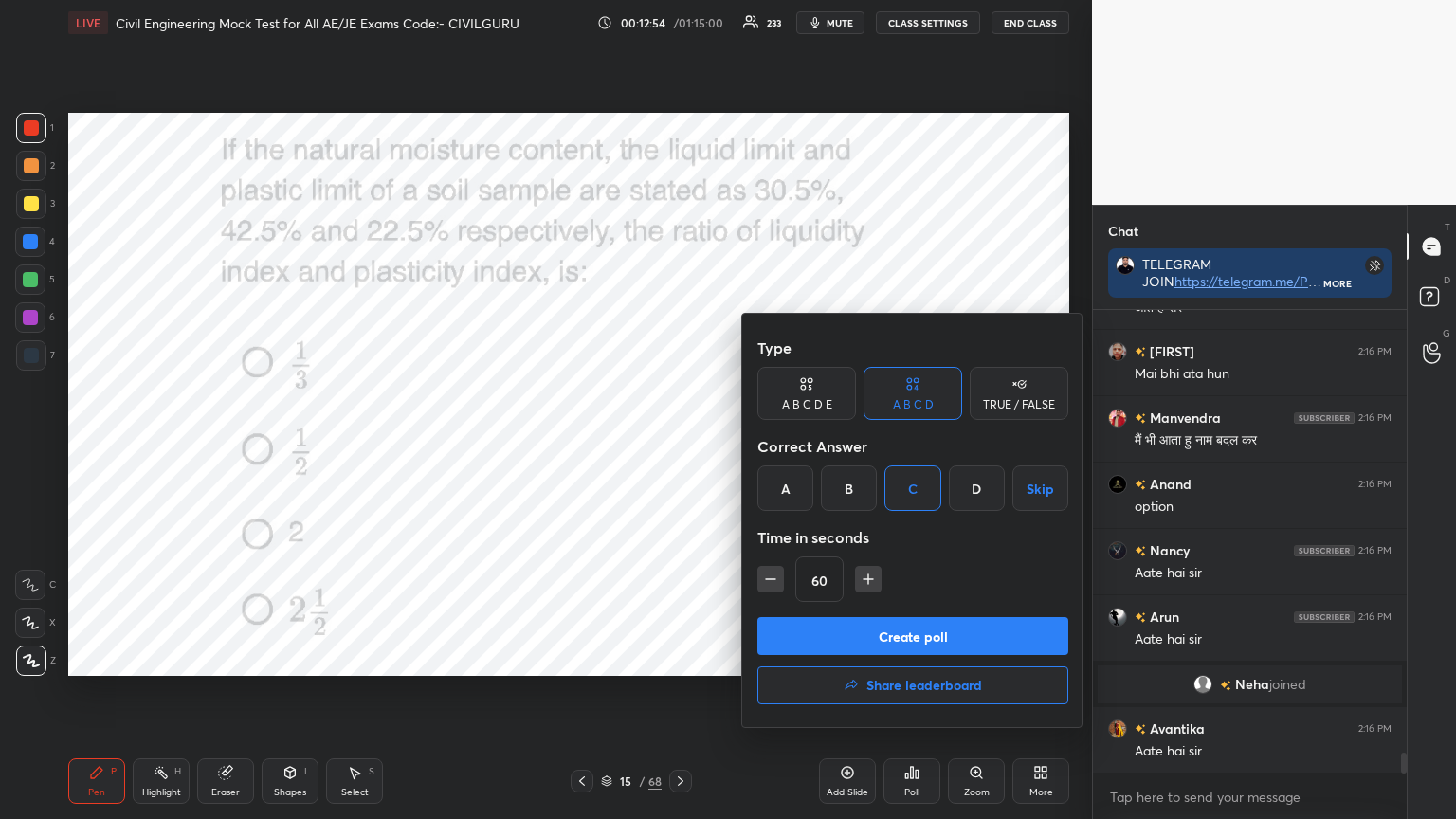click on "Create poll" at bounding box center (913, 636) 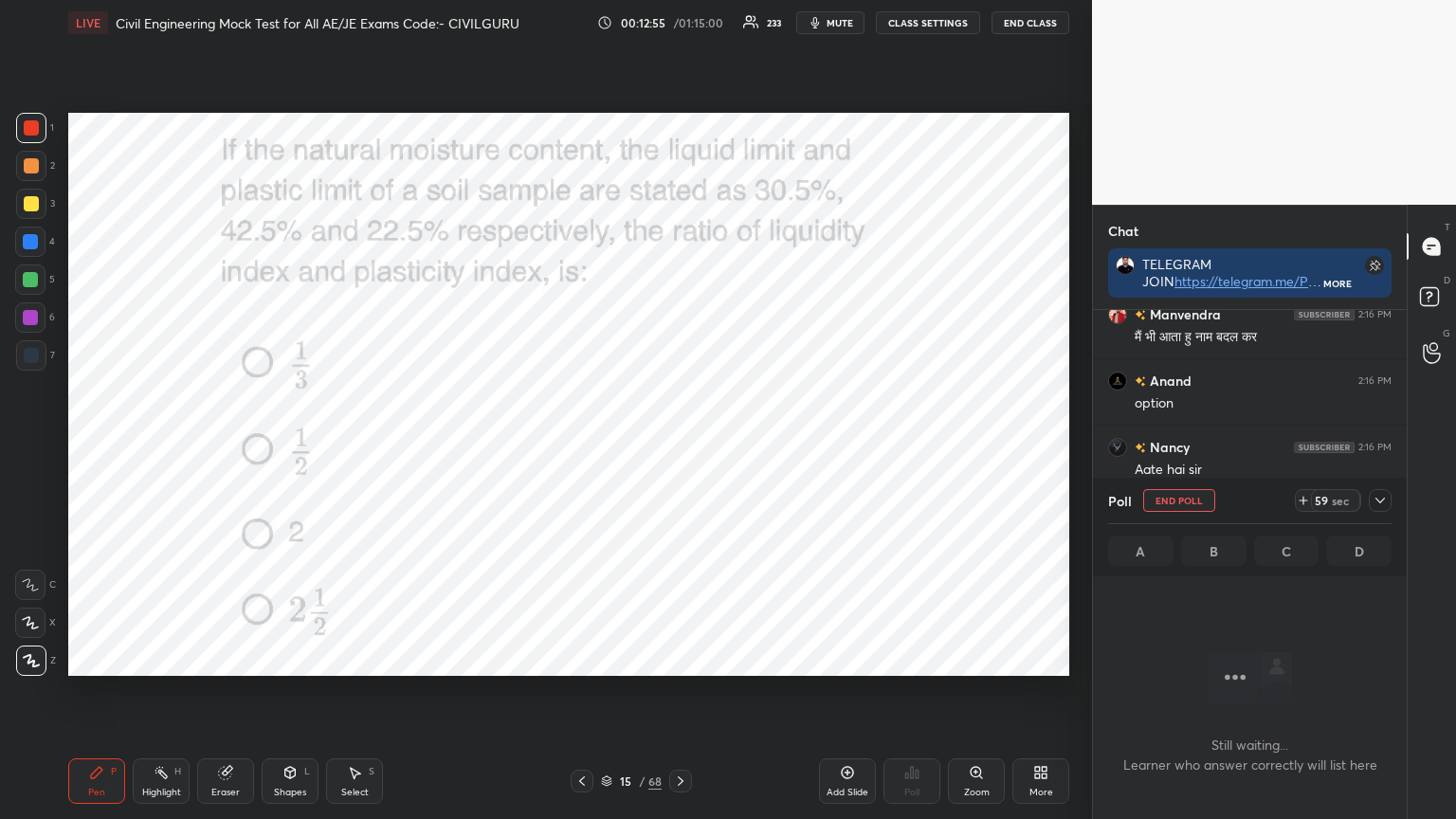 click 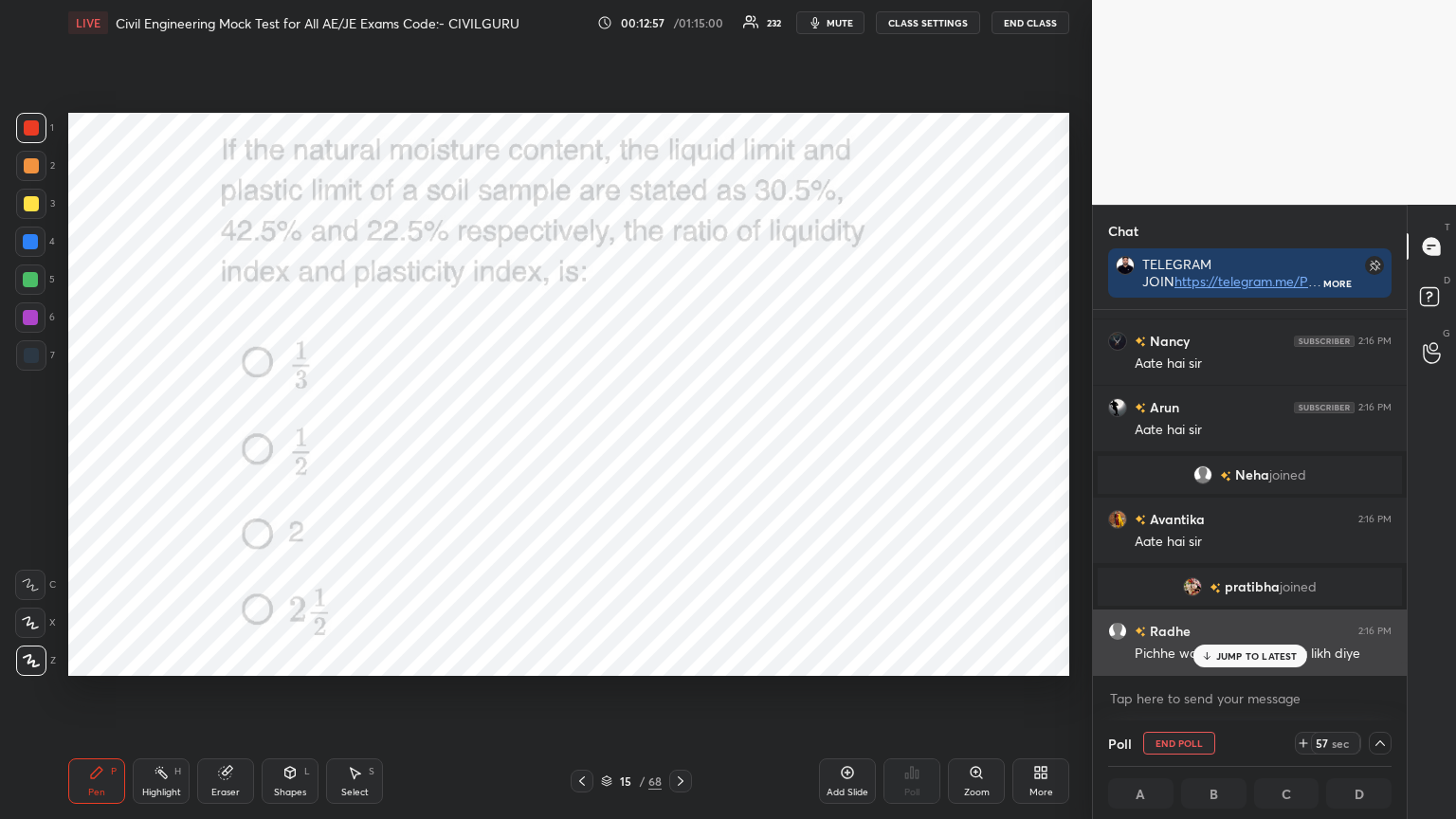 click on "JUMP TO LATEST" at bounding box center [1257, 656] 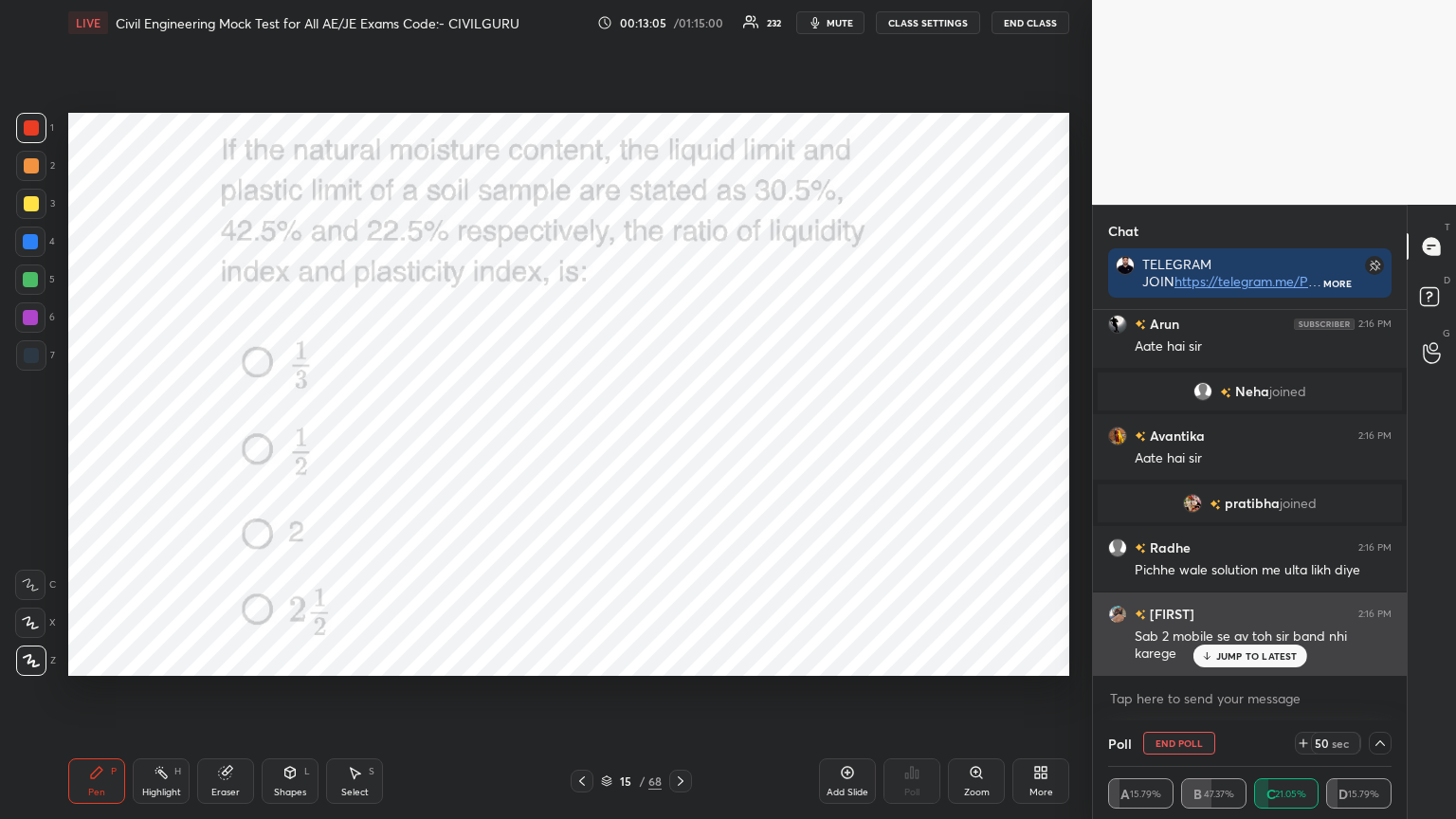 click on "JUMP TO LATEST" at bounding box center (1257, 656) 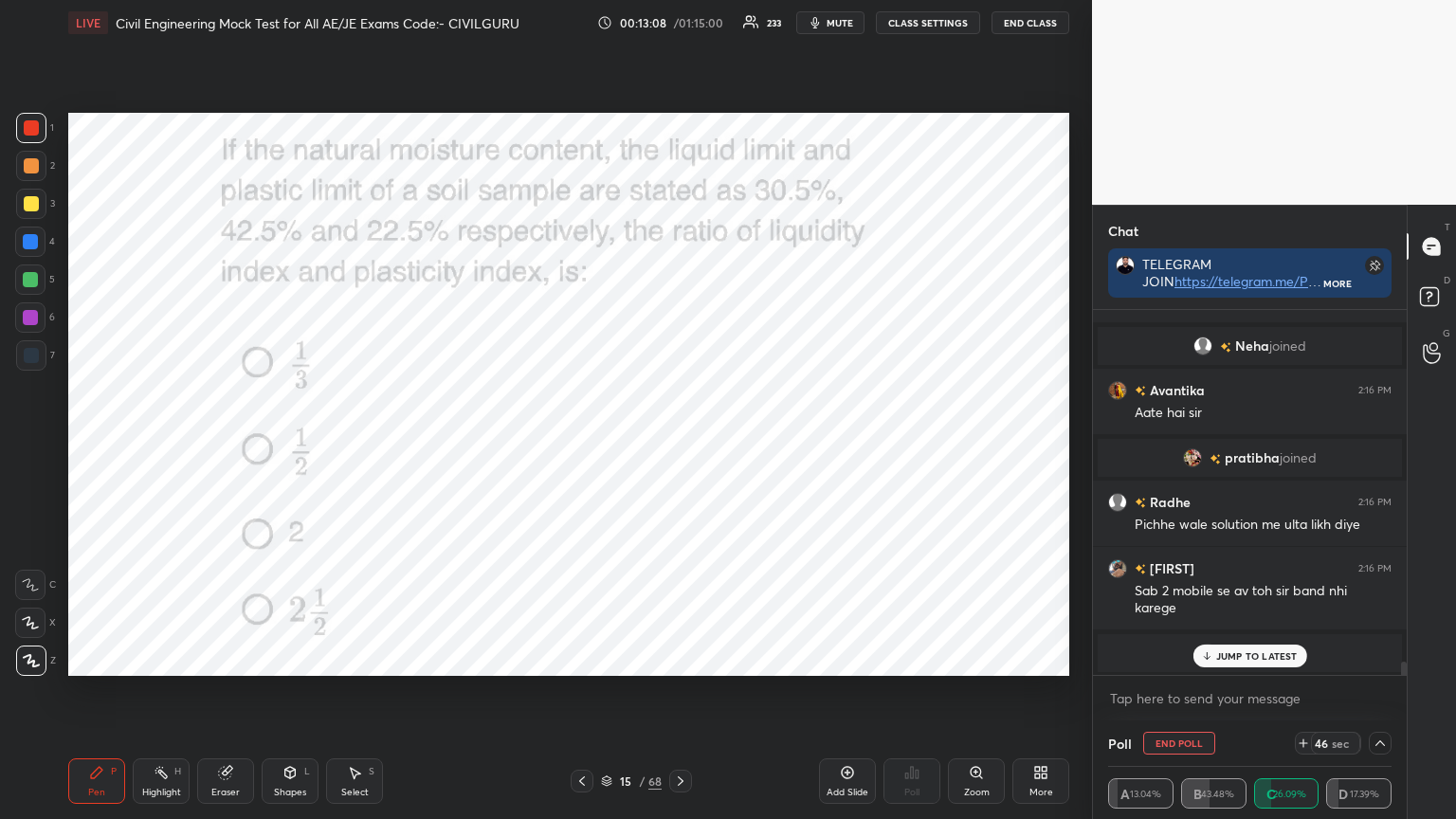 click on "JUMP TO LATEST" at bounding box center (1249, 656) 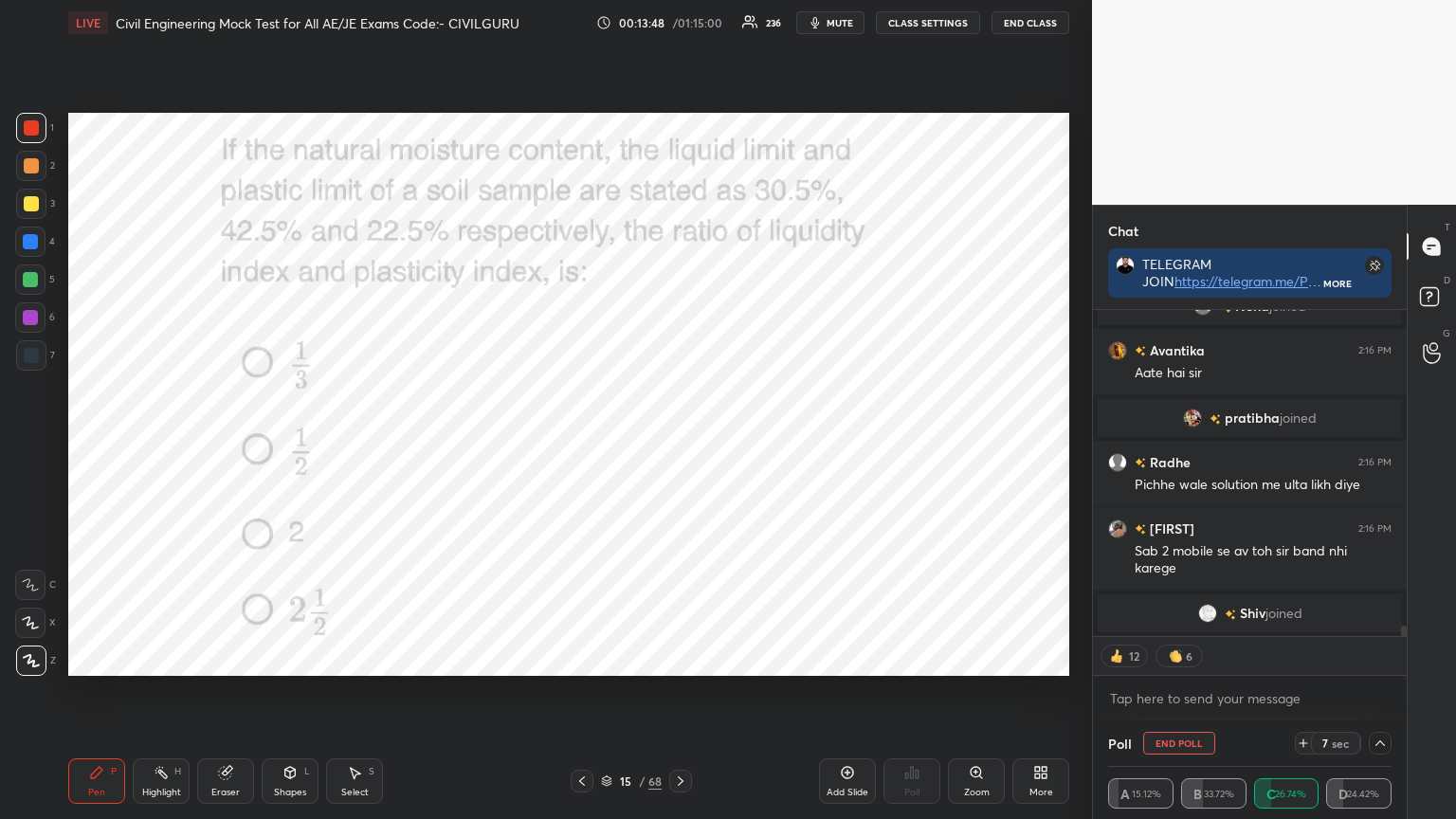 scroll, scrollTop: 10061, scrollLeft: 0, axis: vertical 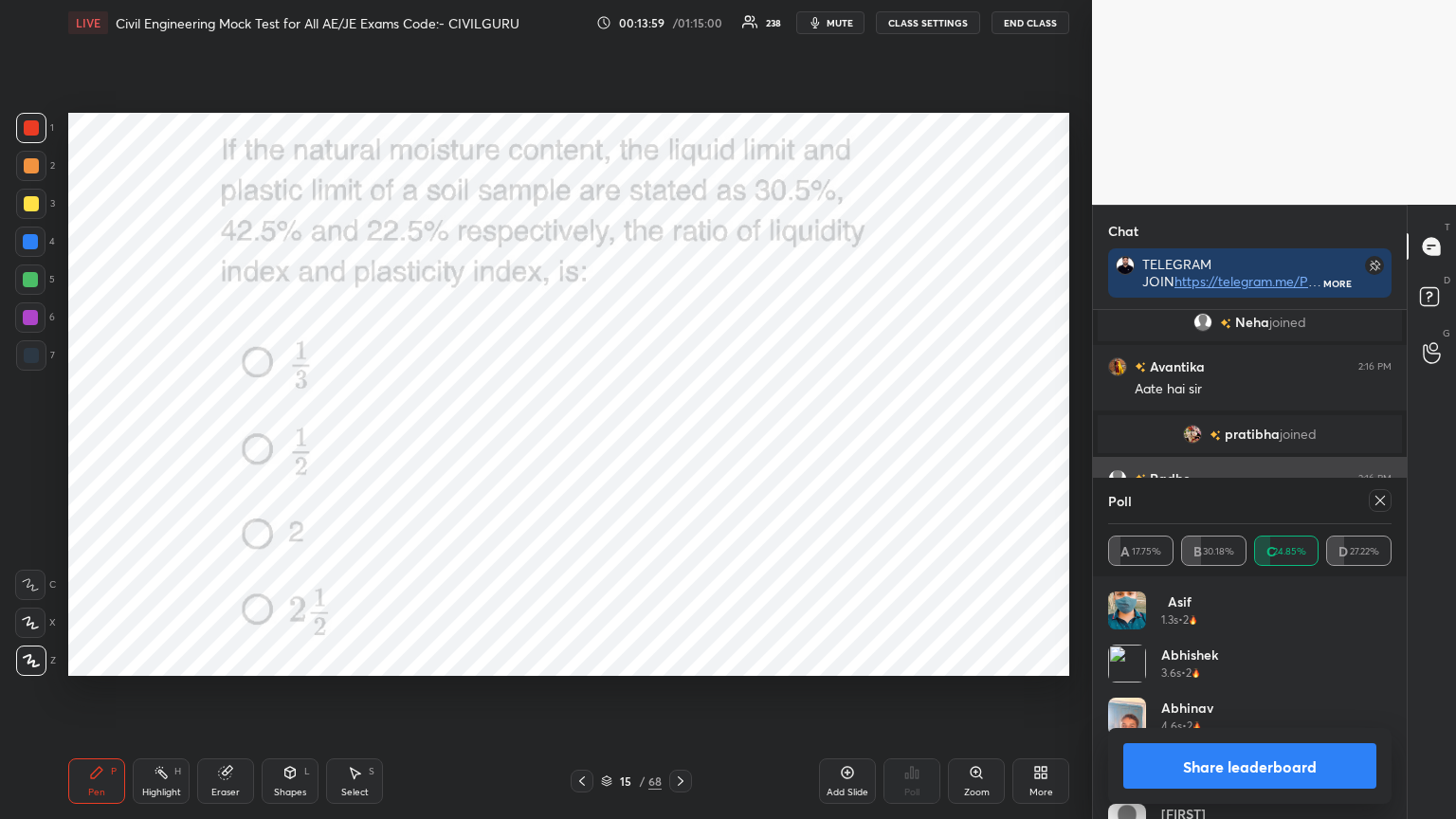 click 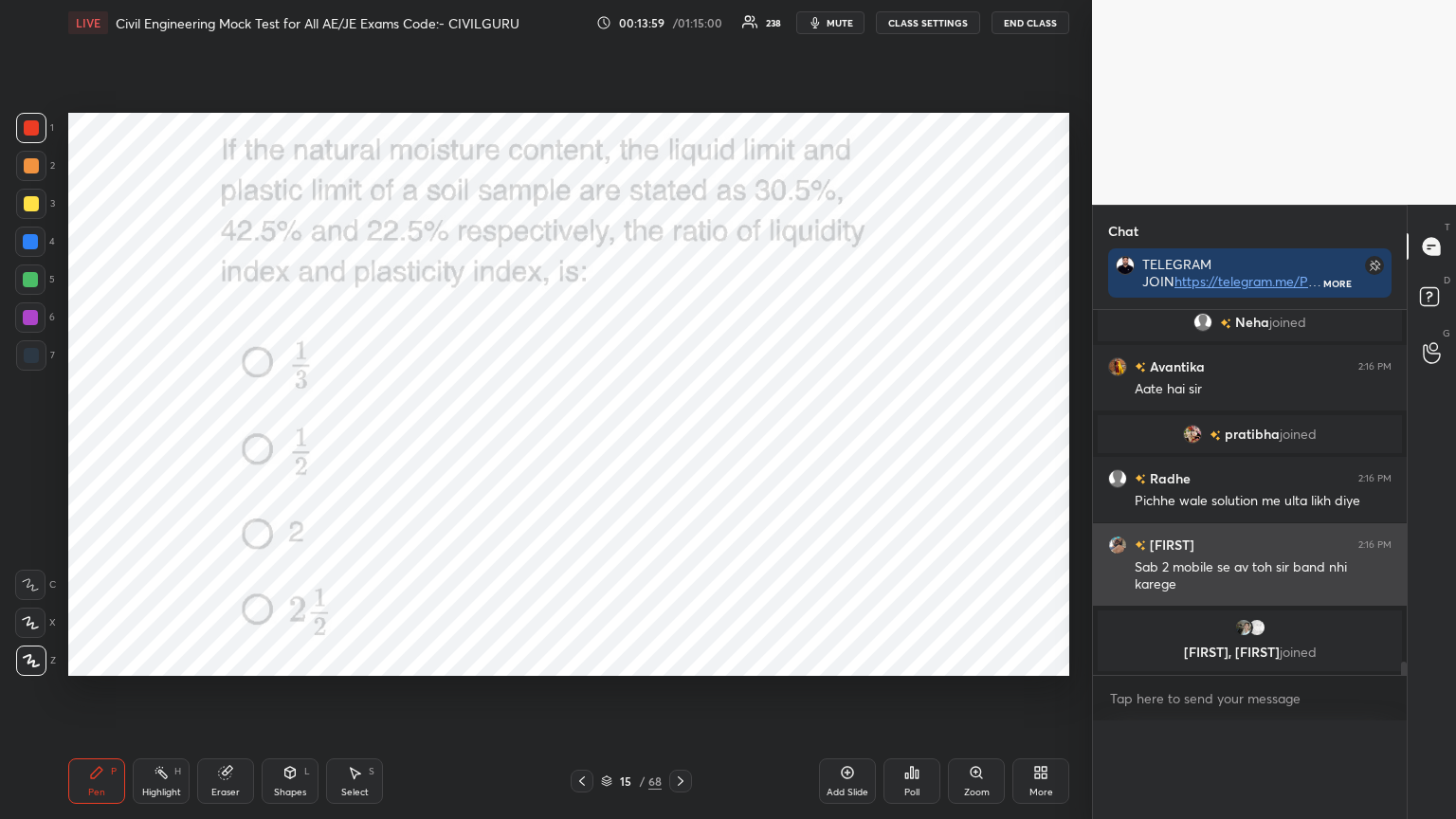 scroll, scrollTop: 0, scrollLeft: 6, axis: horizontal 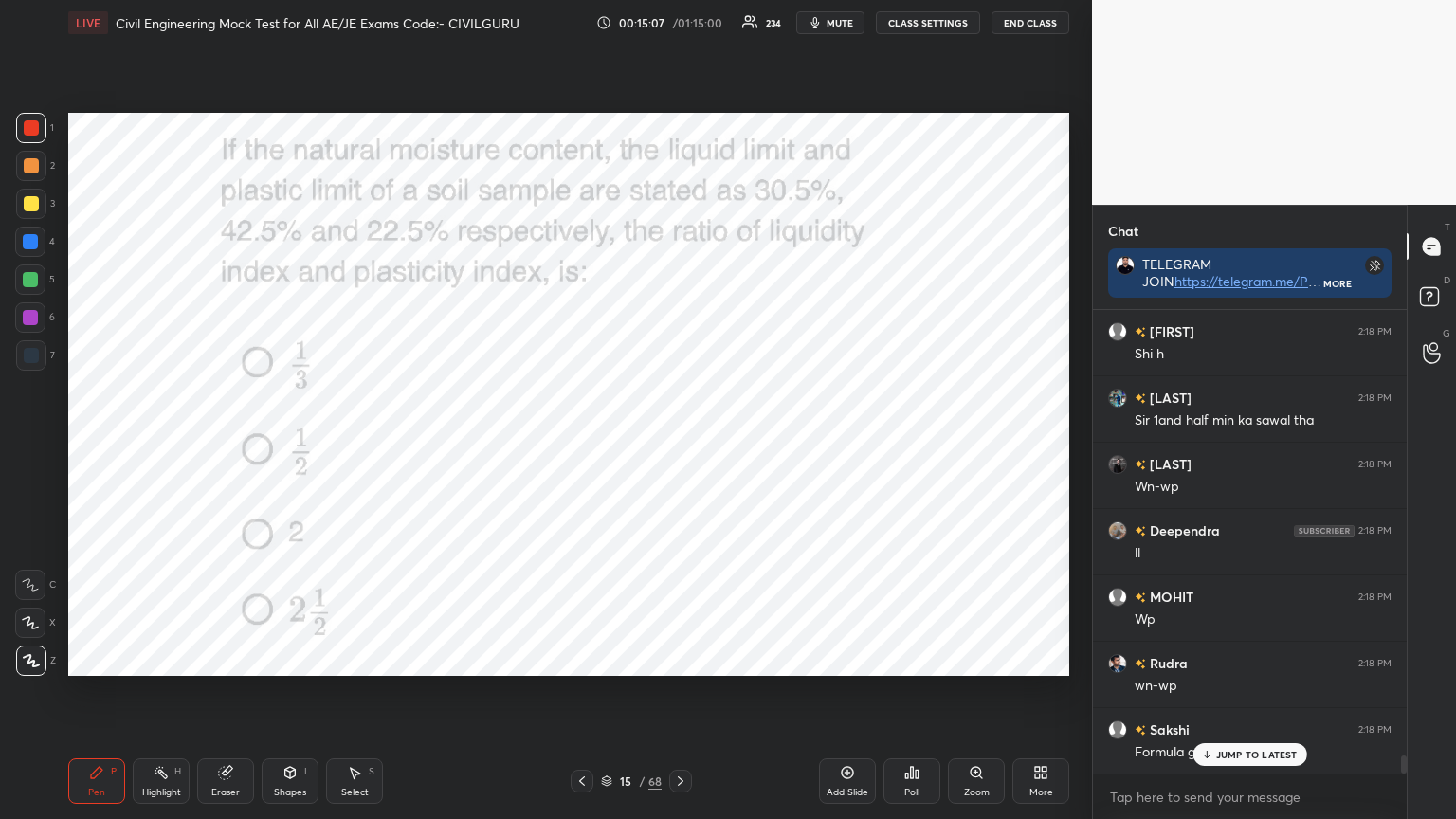 click 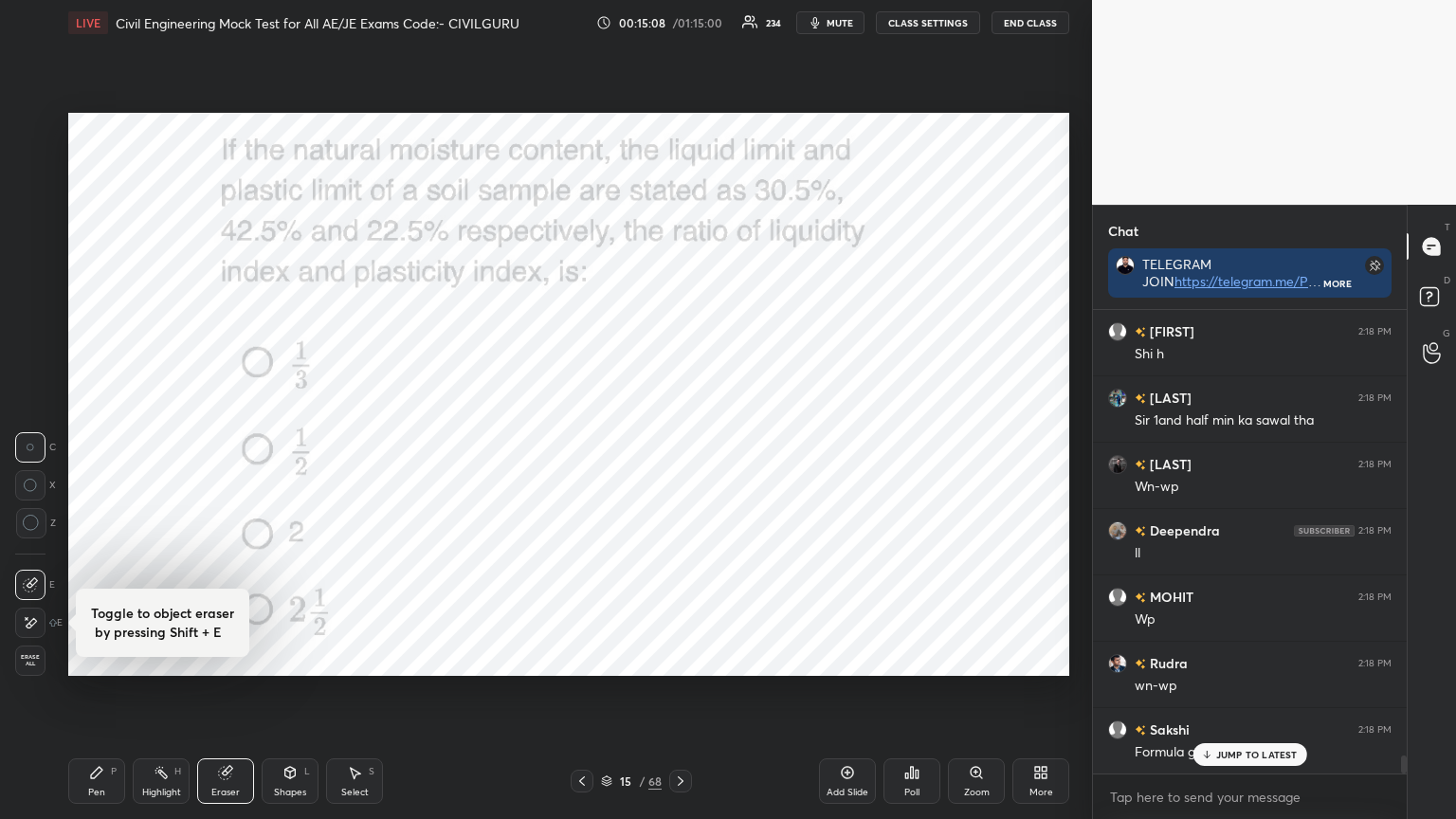 scroll, scrollTop: 11594, scrollLeft: 0, axis: vertical 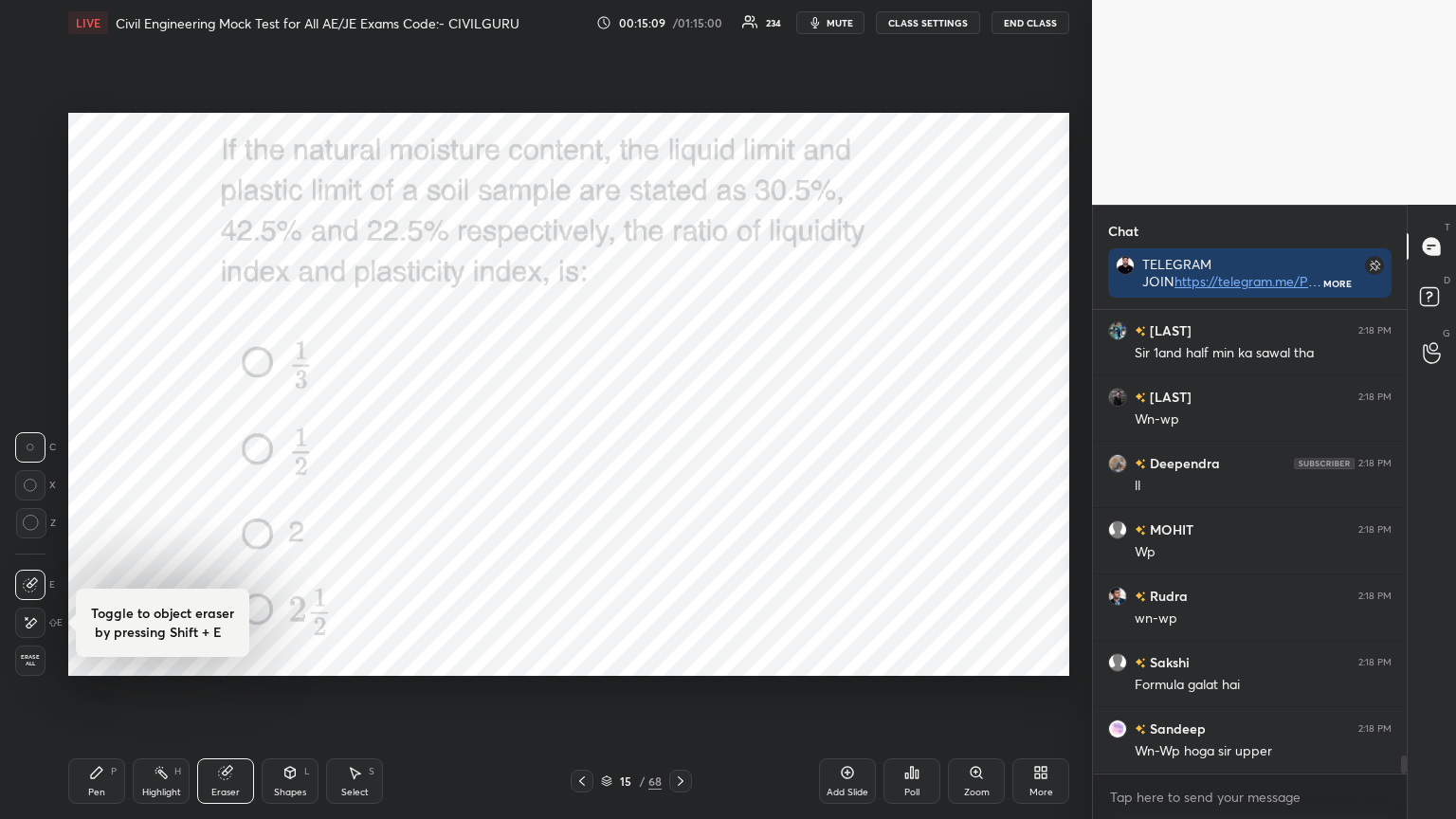 click on "Pen P" at bounding box center (97, 781) 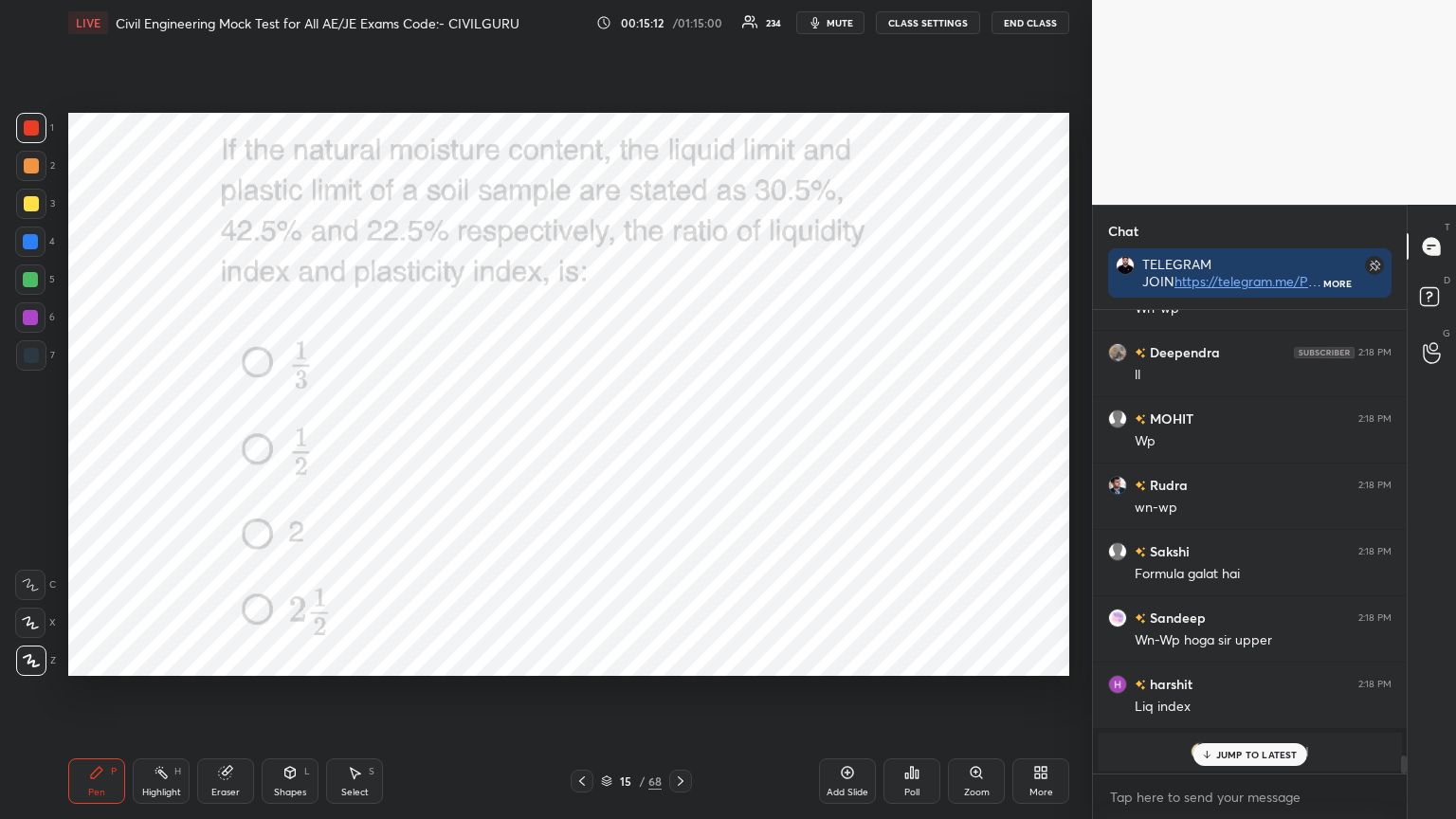 scroll, scrollTop: 11772, scrollLeft: 0, axis: vertical 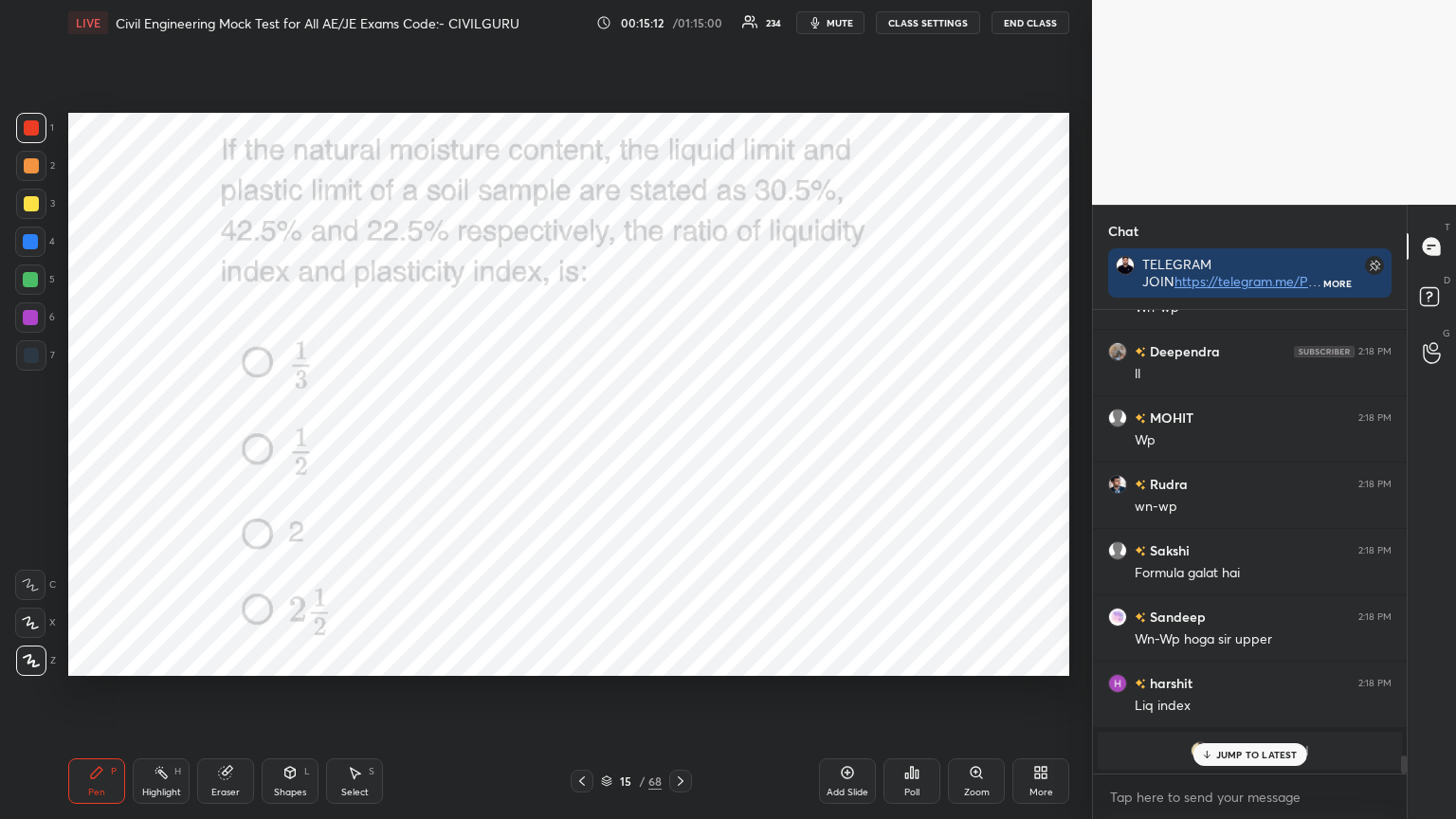 click on "Rajesh 2:18 PM Sahi hai Rutuja 2:18 PM Ha formula 🦋🦋MAMTA 2:18 PM shi h Sumit 2:18 PM Wp hoga Anjali 2:18 PM Thik hai Prakash 2:18 PM shi h Kunal 2:18 PM sahi h Amar 2:18 PM Shi hai Ahsan 2:18 PM Shi h Dinu 2:18 PM Sir 1and half min ka sawal tha MUZAMIL 2:18 PM Wn-wp Deependra 2:18 PM ll MOHIT 2:18 PM Wp Rudra 2:18 PM wn-wp Sakshi 2:18 PM Formula galat hai Sandeep 2:18 PM Wn-Wp hoga sir upper harshit 2:18 PM Liq index Hasan joined" at bounding box center (1249, 541) 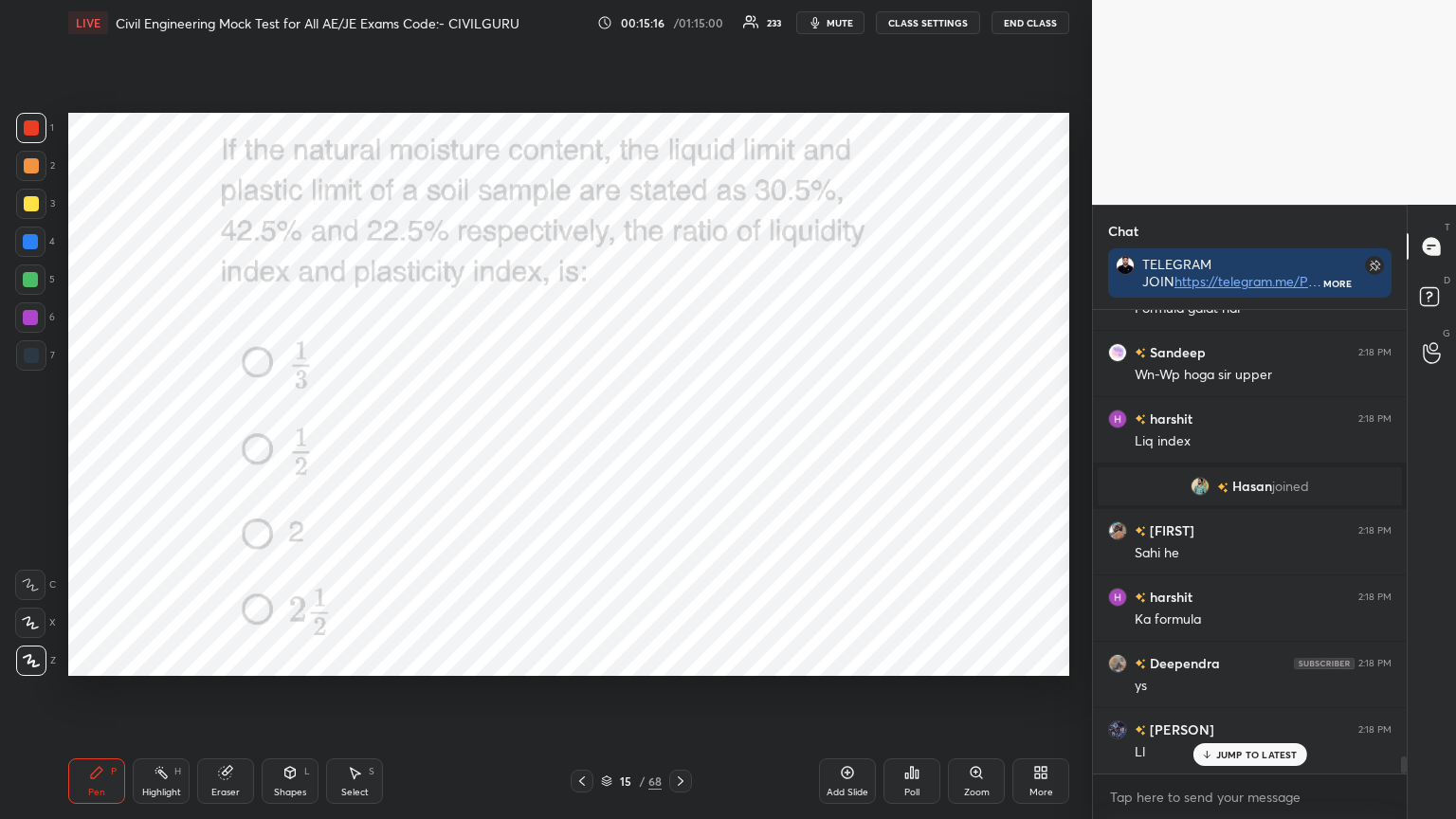 scroll, scrollTop: 12038, scrollLeft: 0, axis: vertical 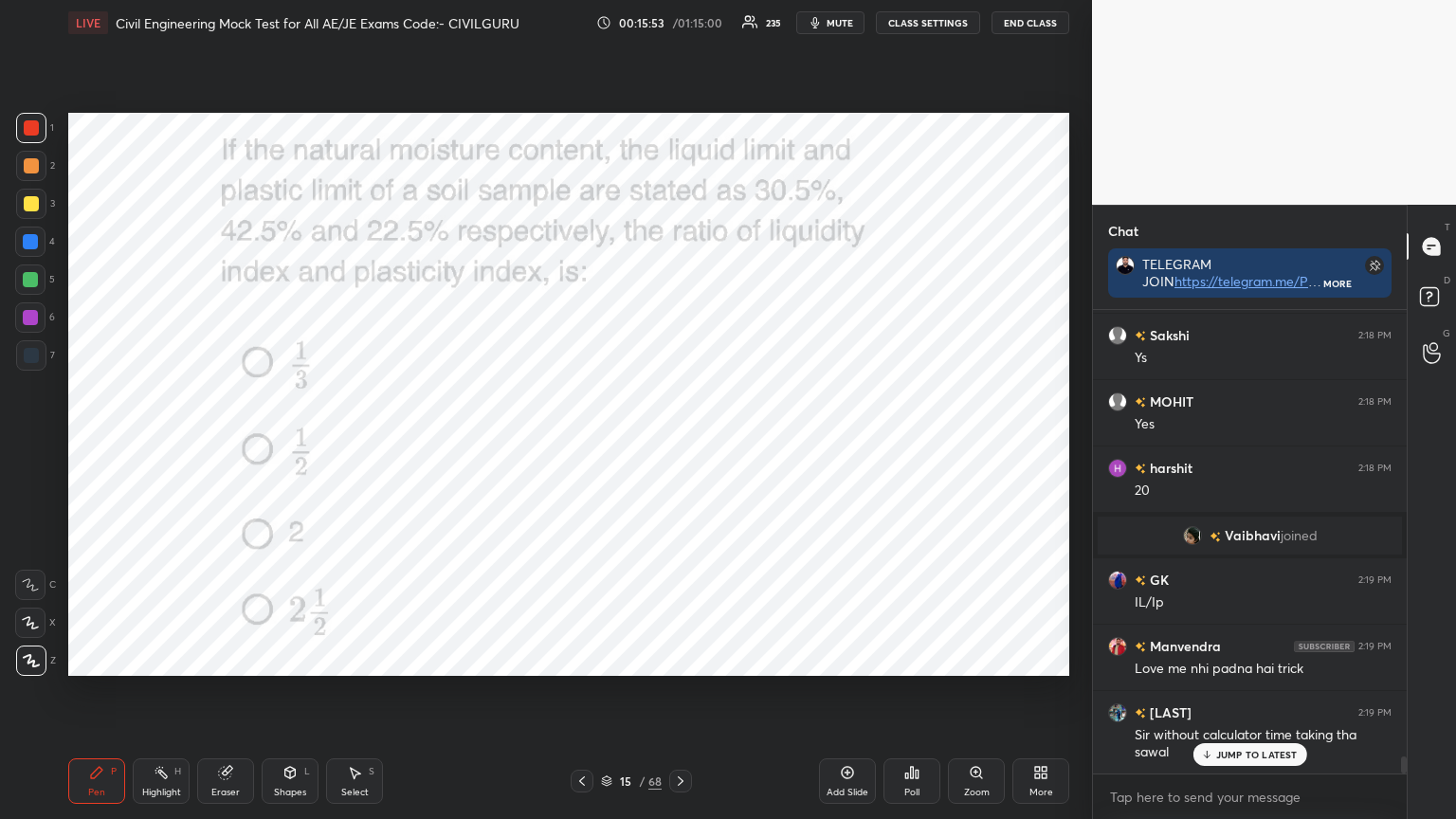 click 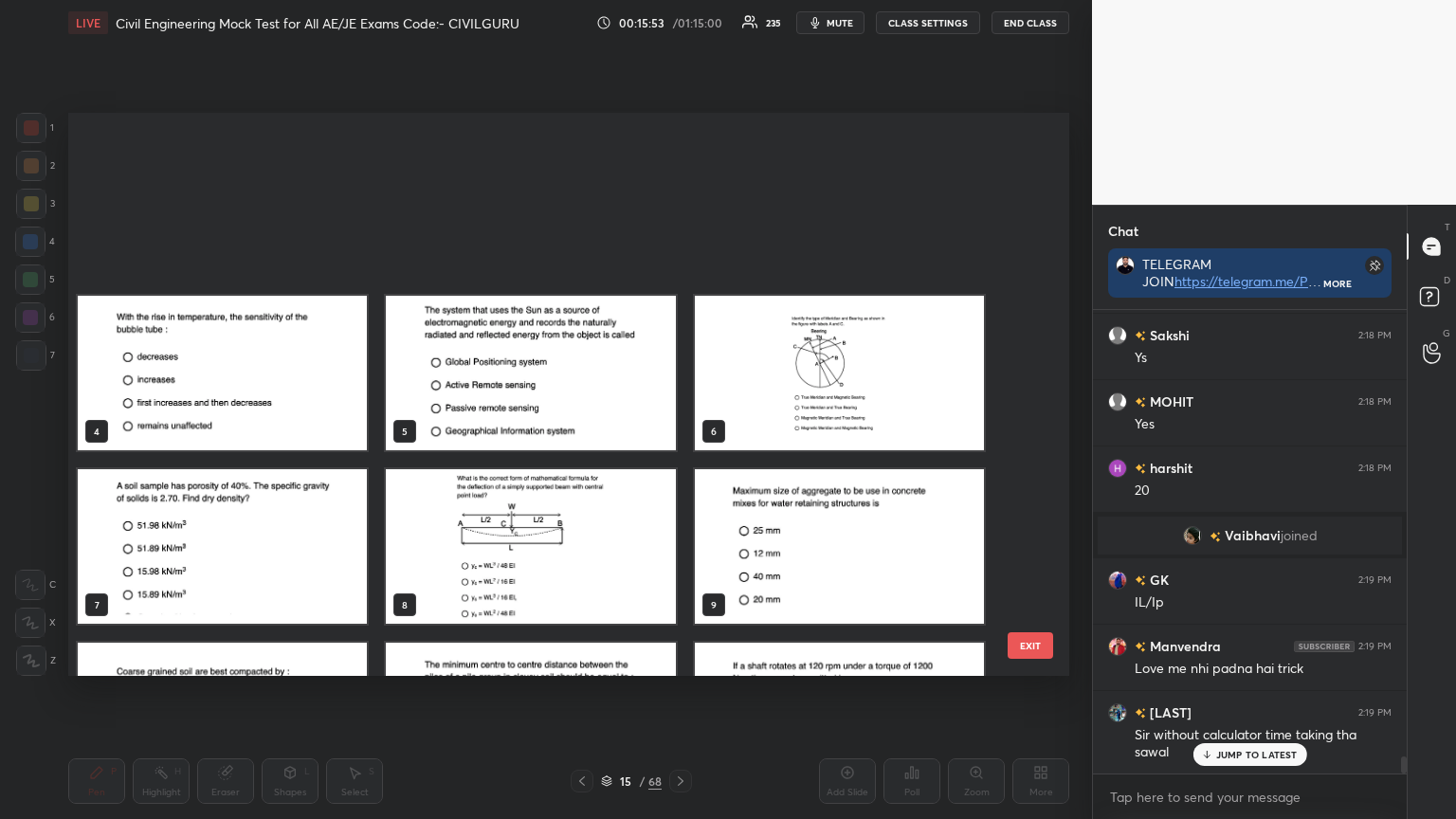 scroll, scrollTop: 557, scrollLeft: 992, axis: both 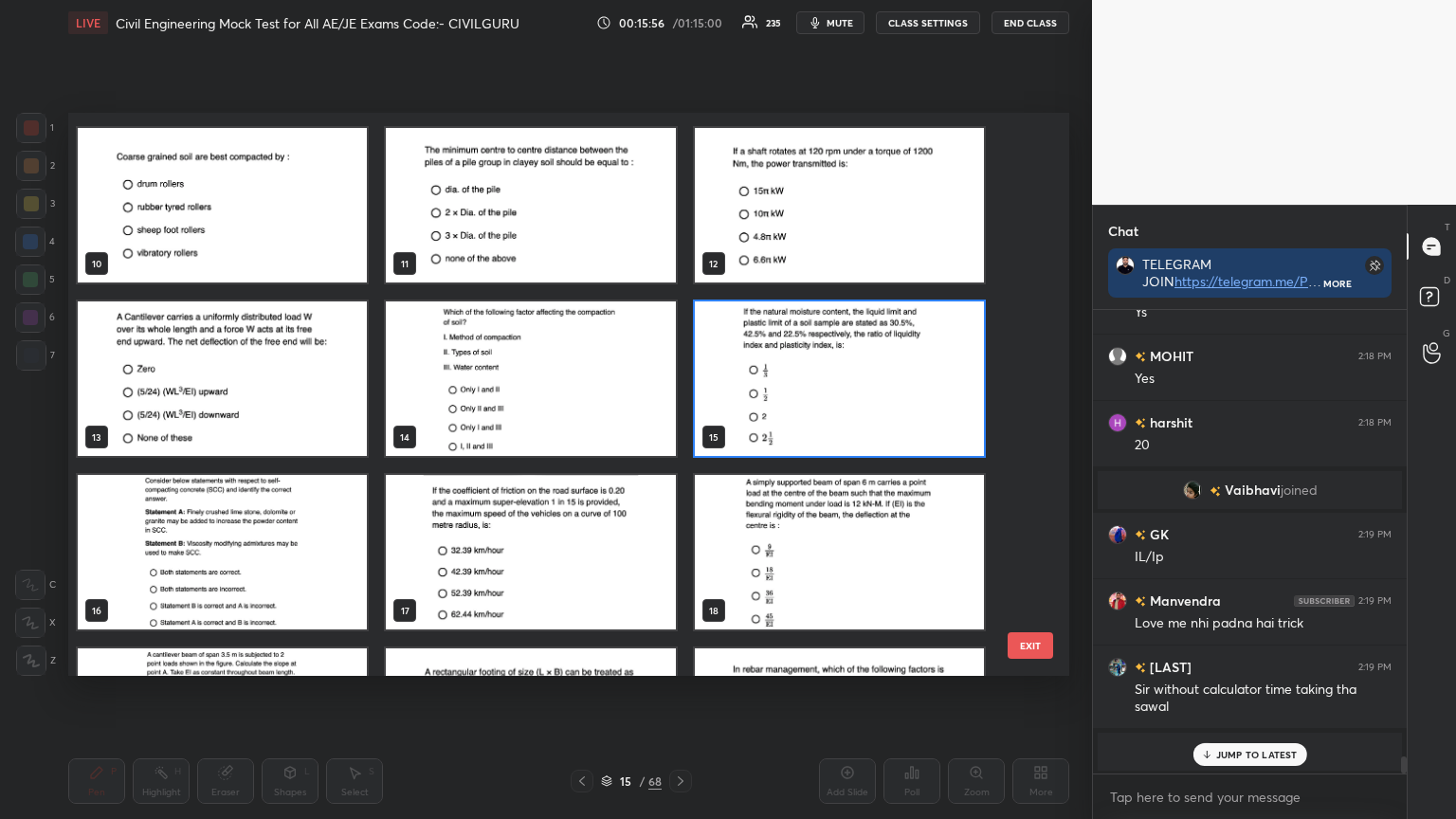 click at bounding box center (530, 552) 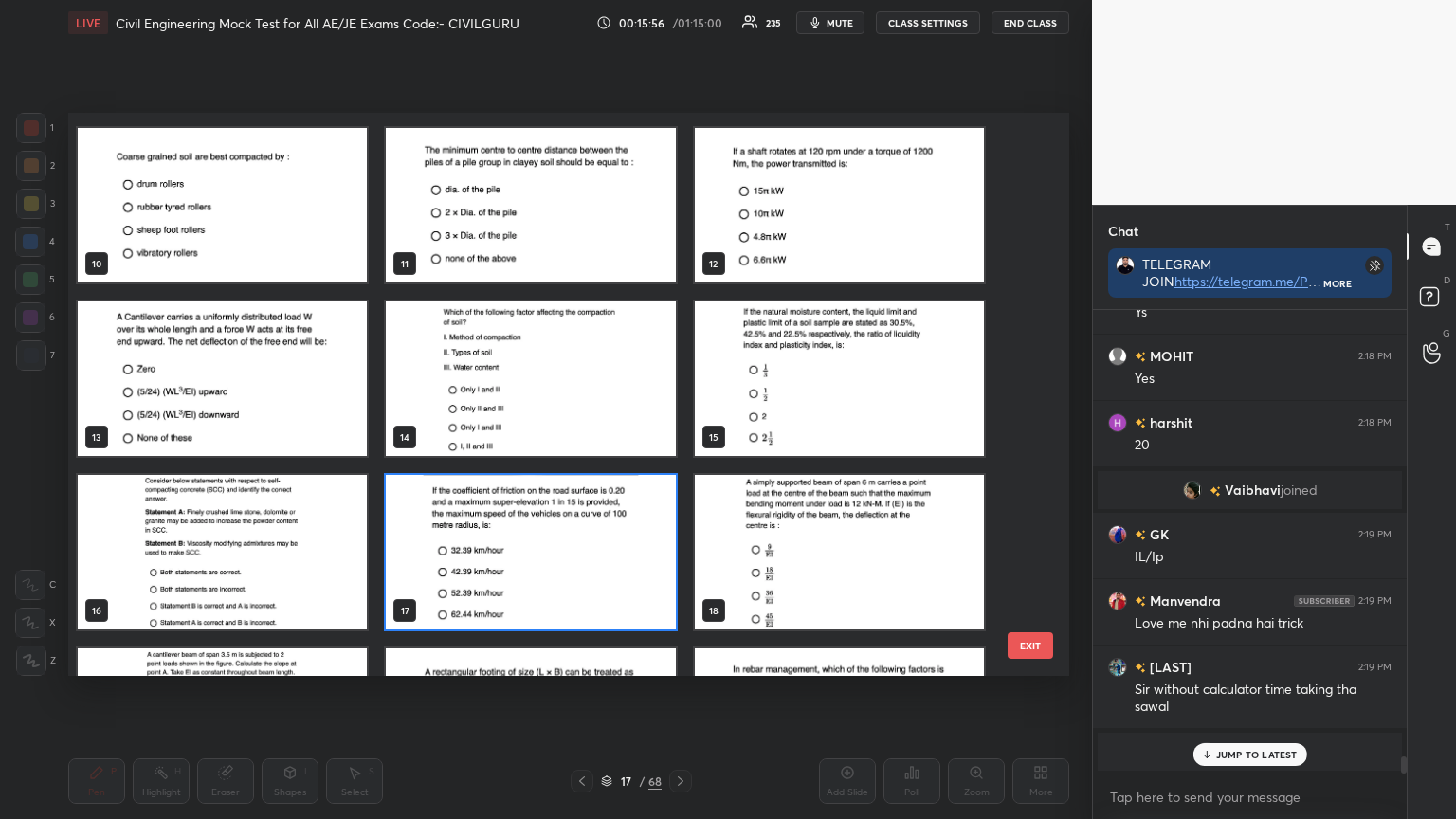 click at bounding box center (530, 552) 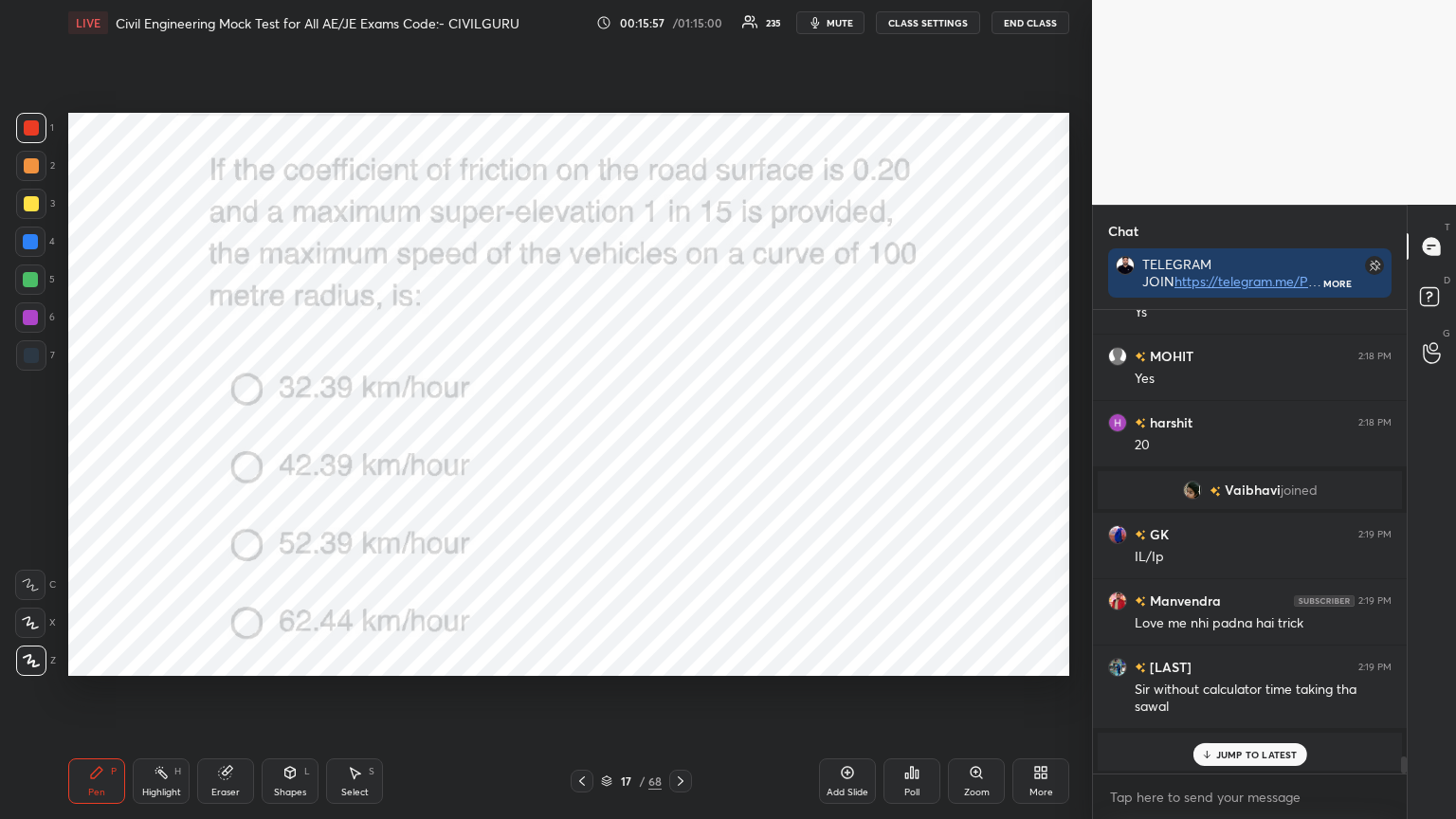 click at bounding box center [530, 552] 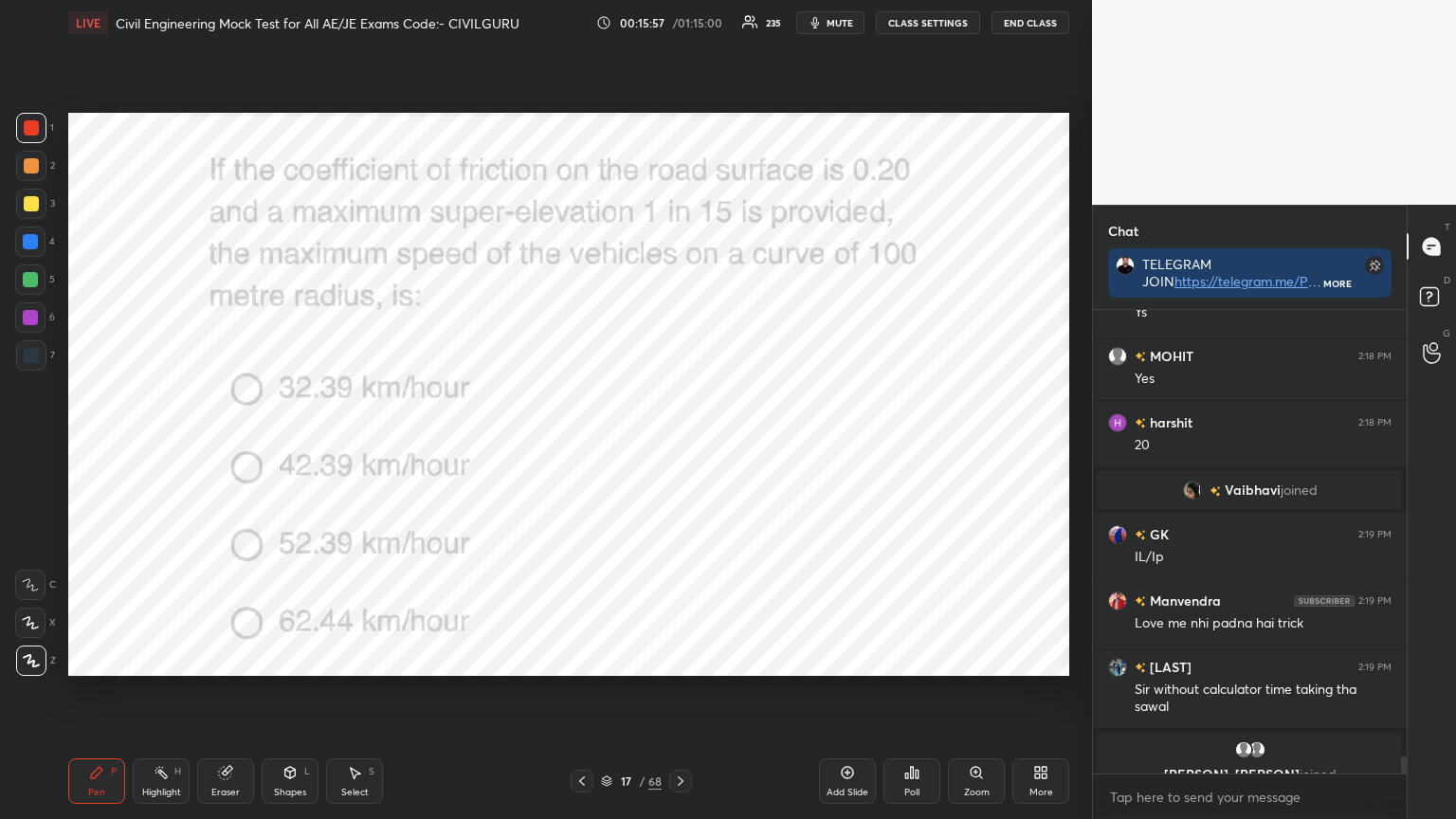 click 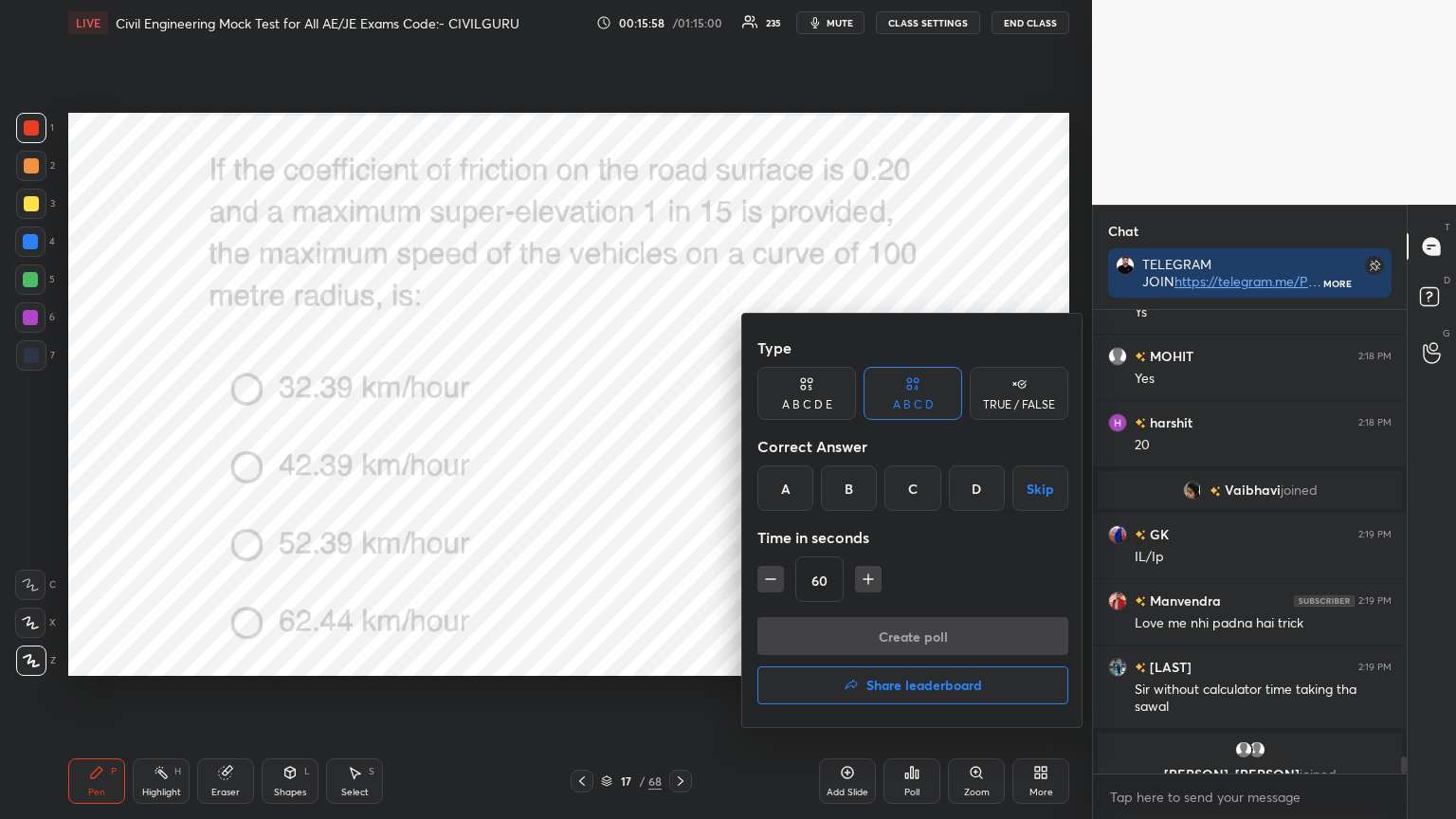 click on "C" at bounding box center [912, 488] 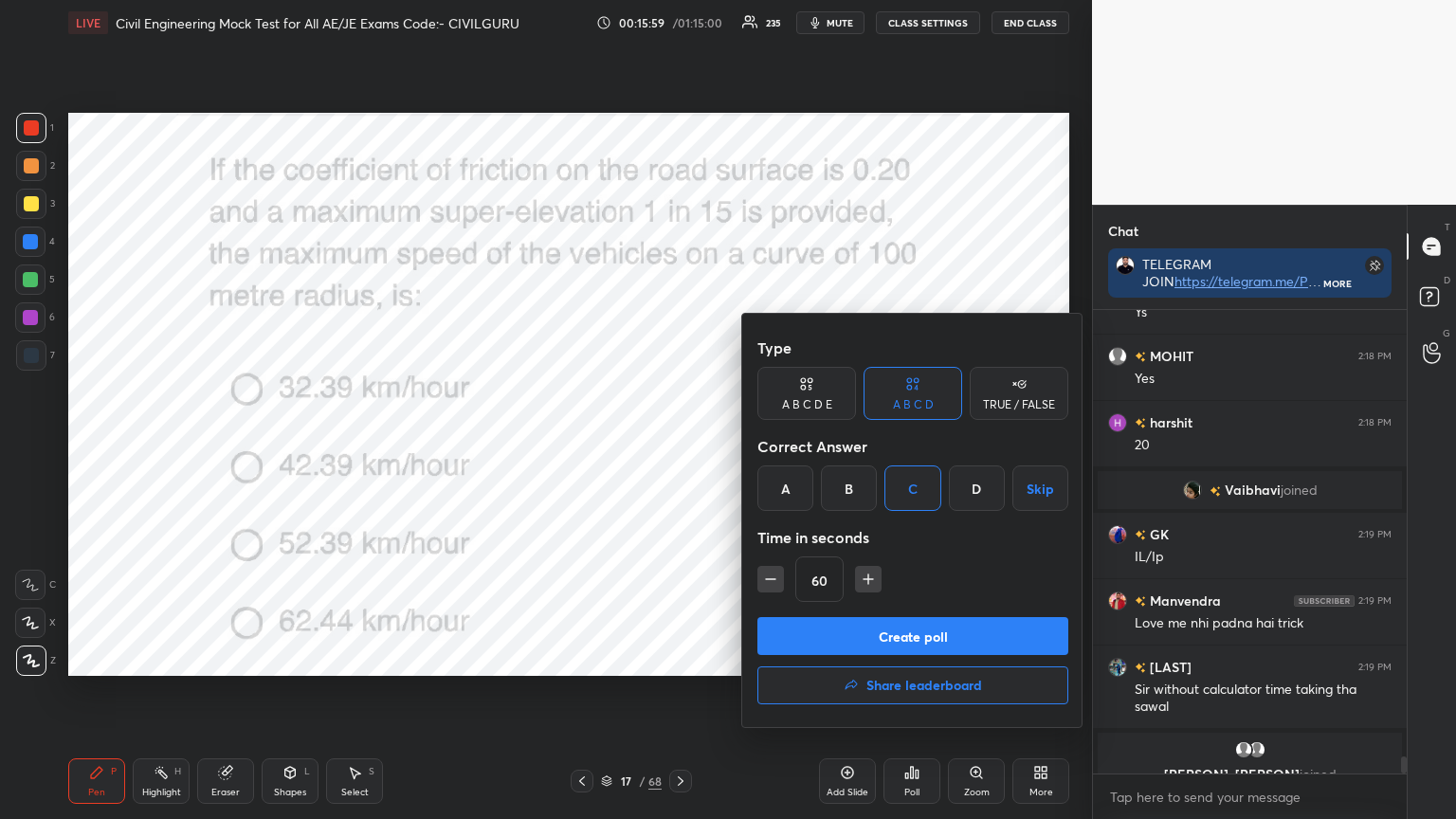 click on "Create poll" at bounding box center (913, 636) 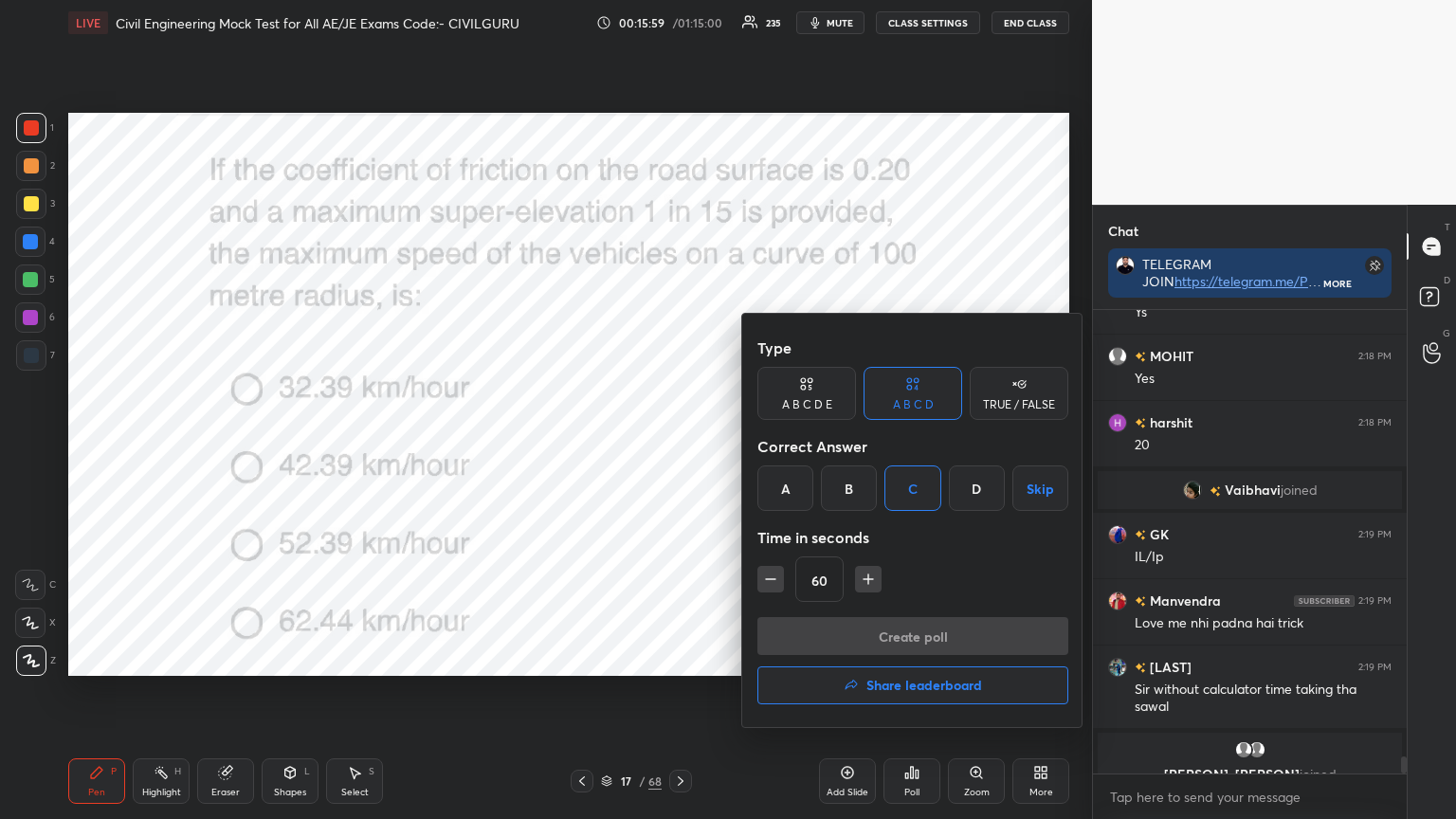 scroll, scrollTop: 427, scrollLeft: 308, axis: both 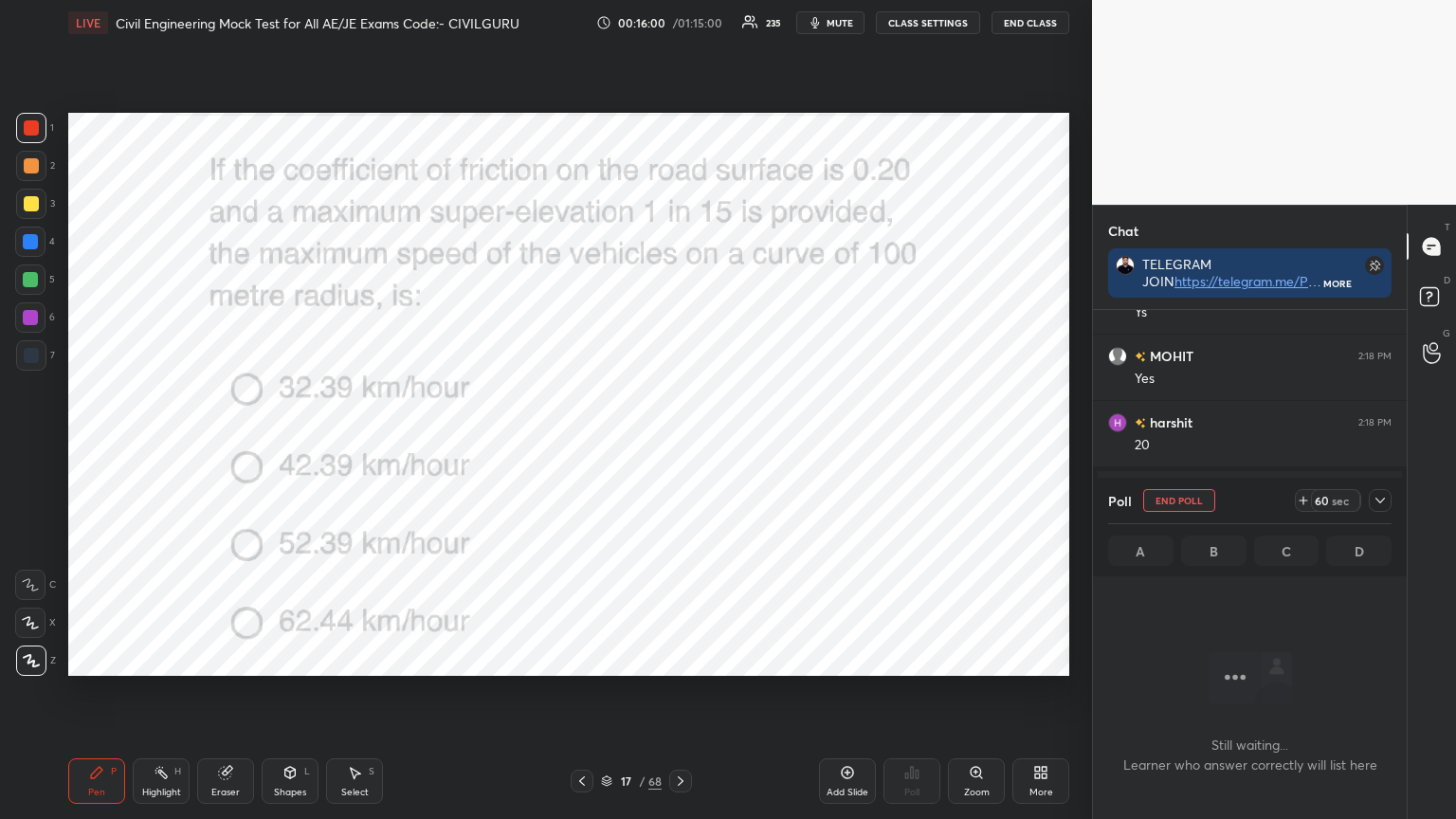 click 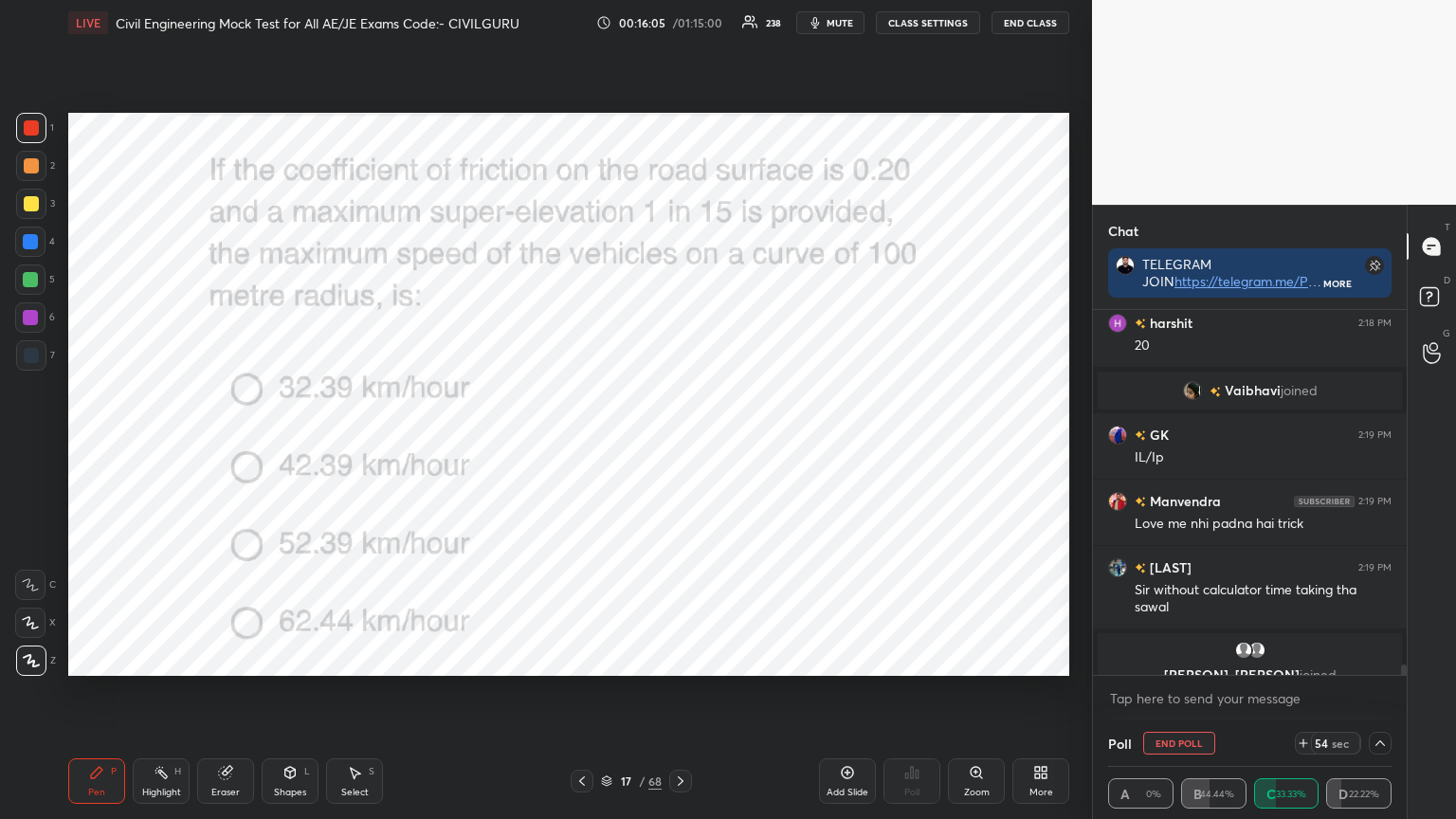 click at bounding box center (1192, 391) 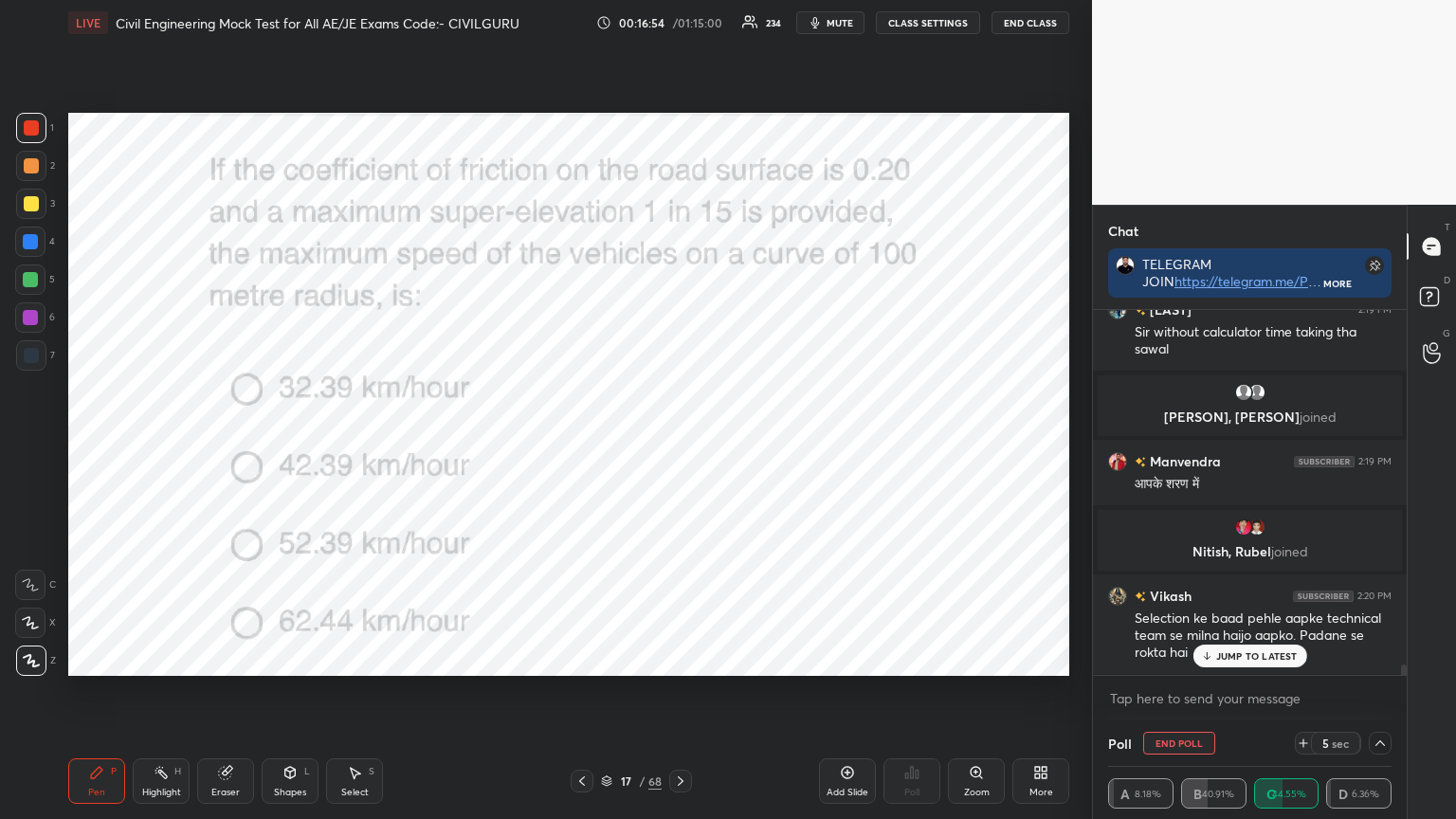scroll, scrollTop: 12141, scrollLeft: 0, axis: vertical 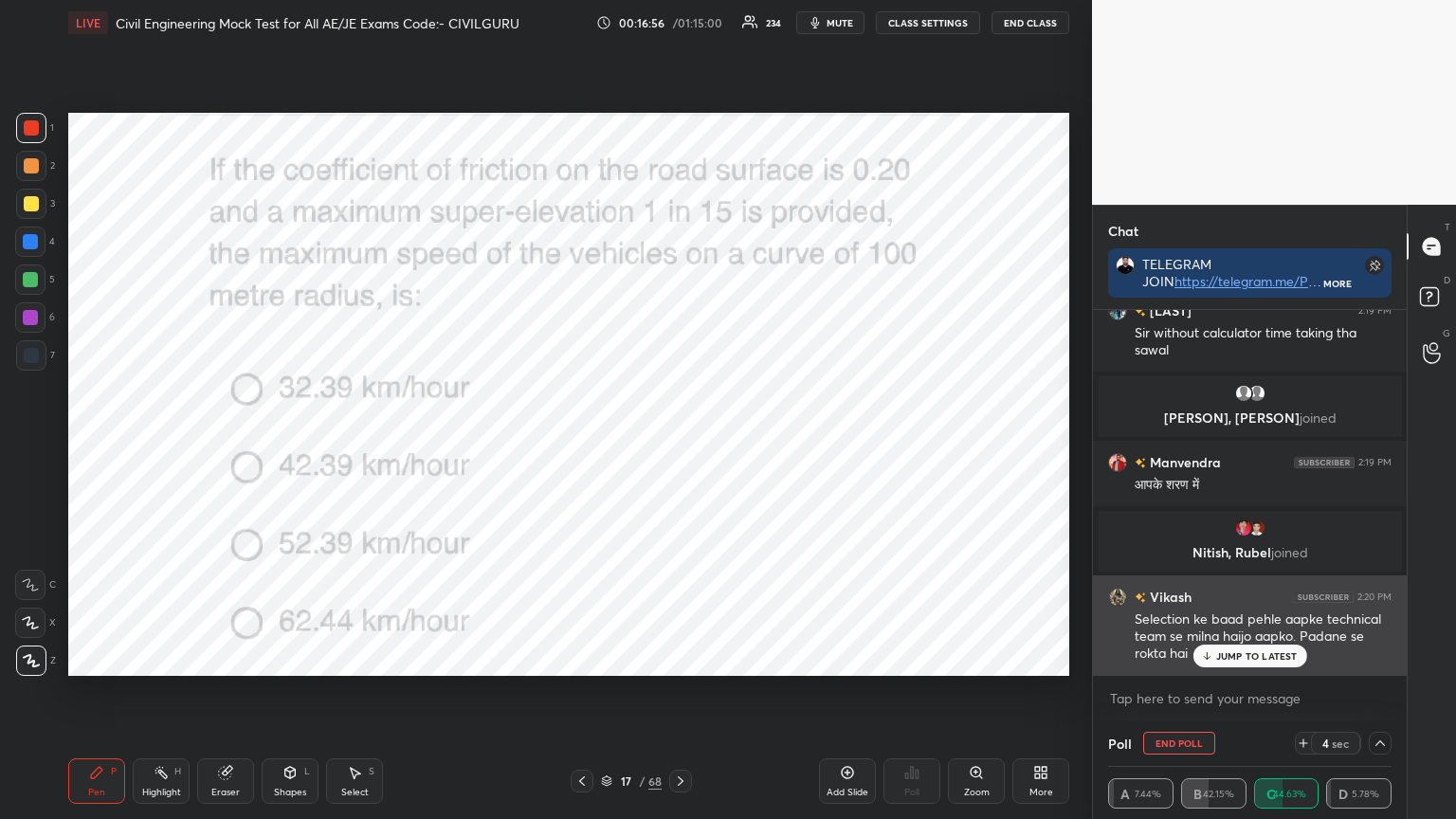 click on "JUMP TO LATEST" at bounding box center (1249, 656) 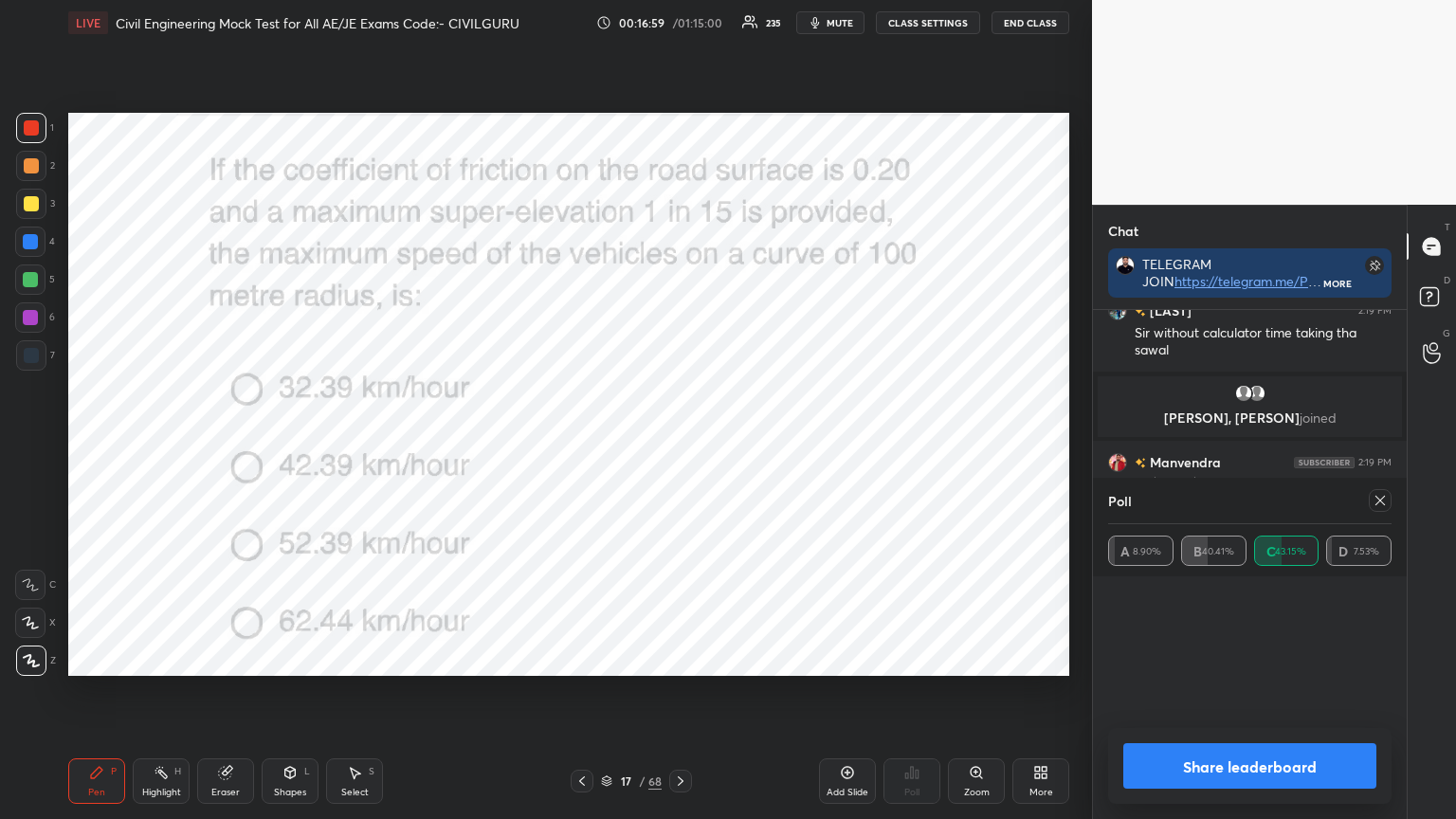 scroll, scrollTop: 6, scrollLeft: 6, axis: both 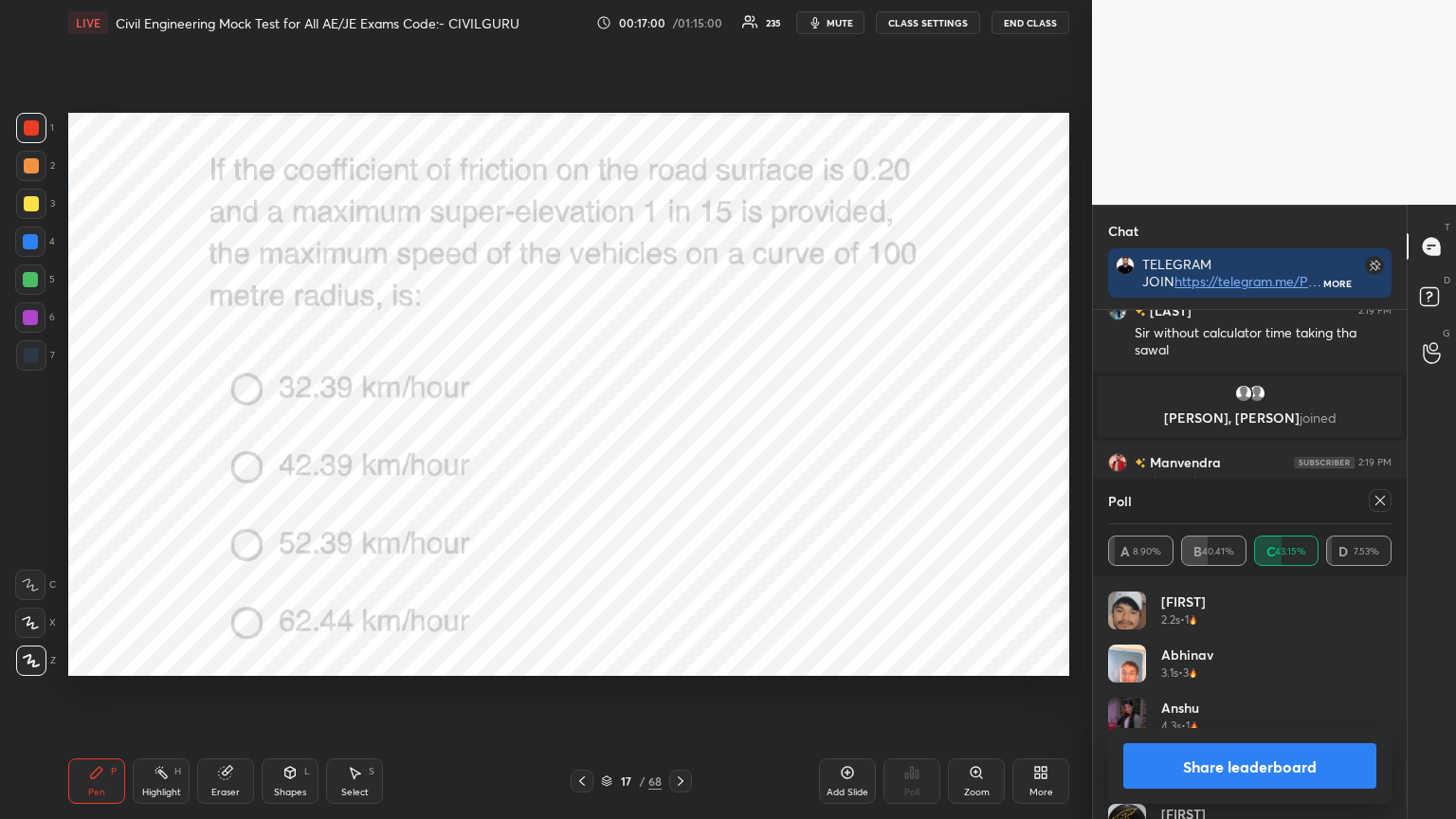 click 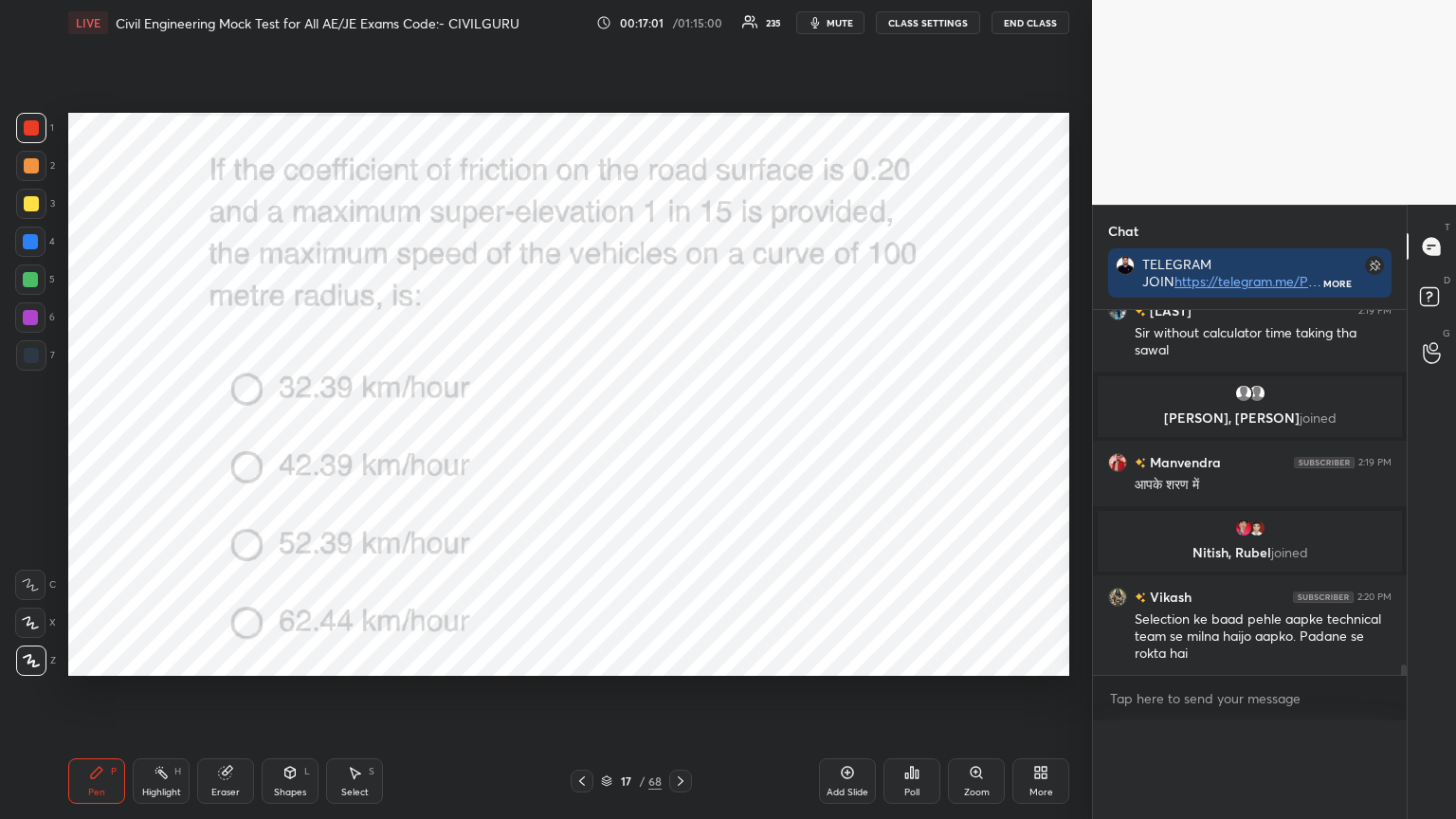 scroll, scrollTop: 0, scrollLeft: 0, axis: both 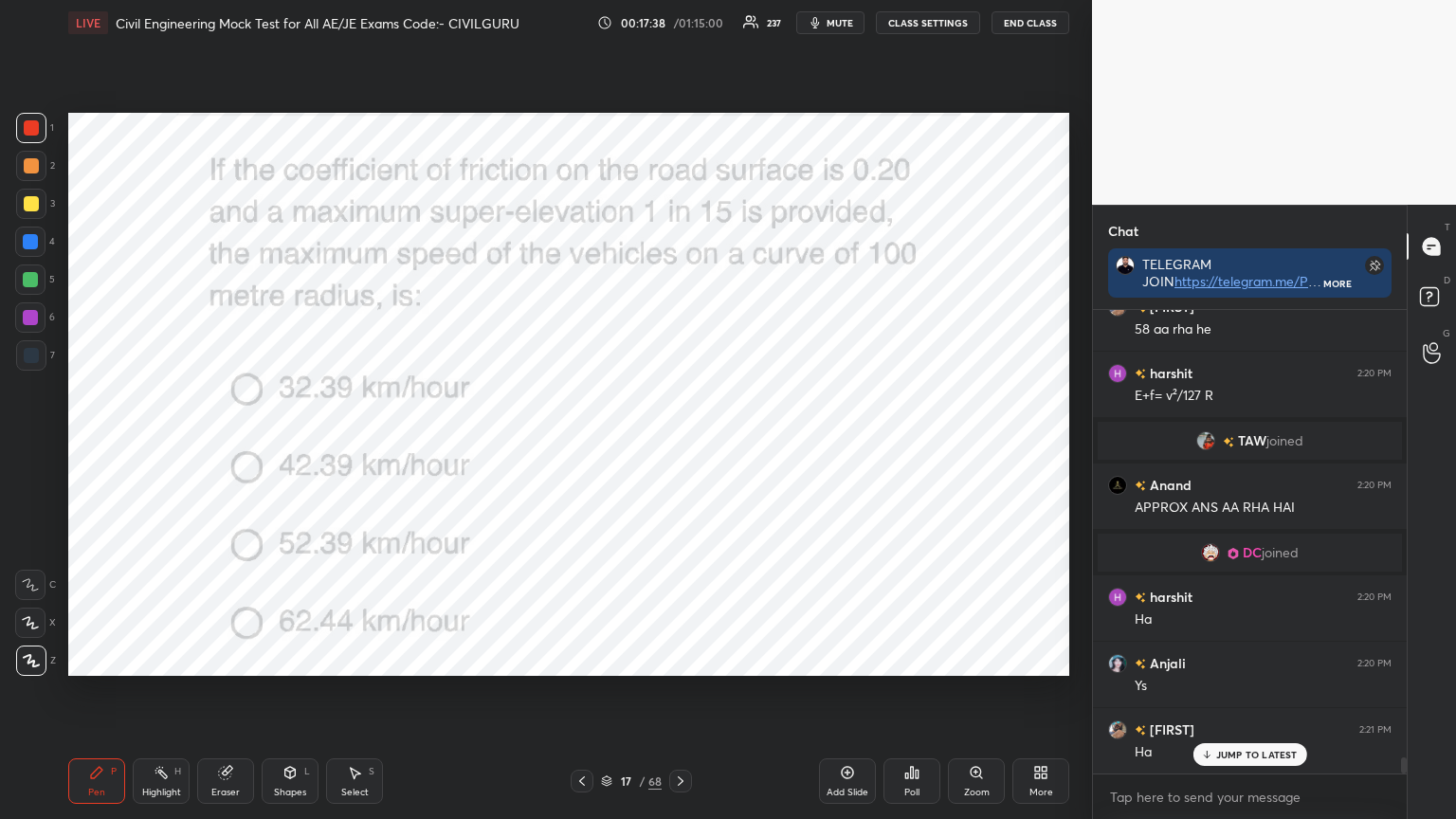 click 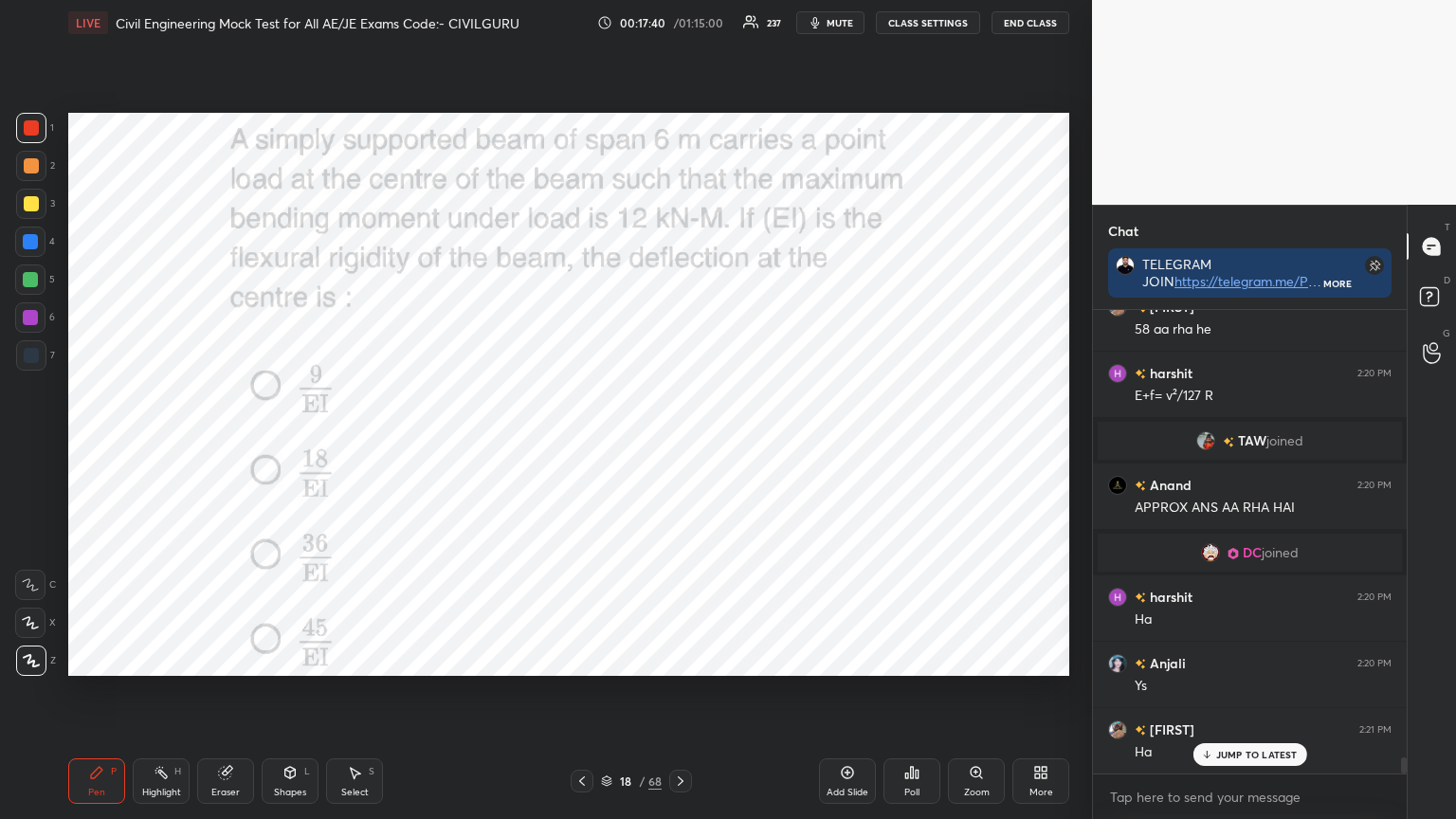 click on "Poll" at bounding box center [912, 781] 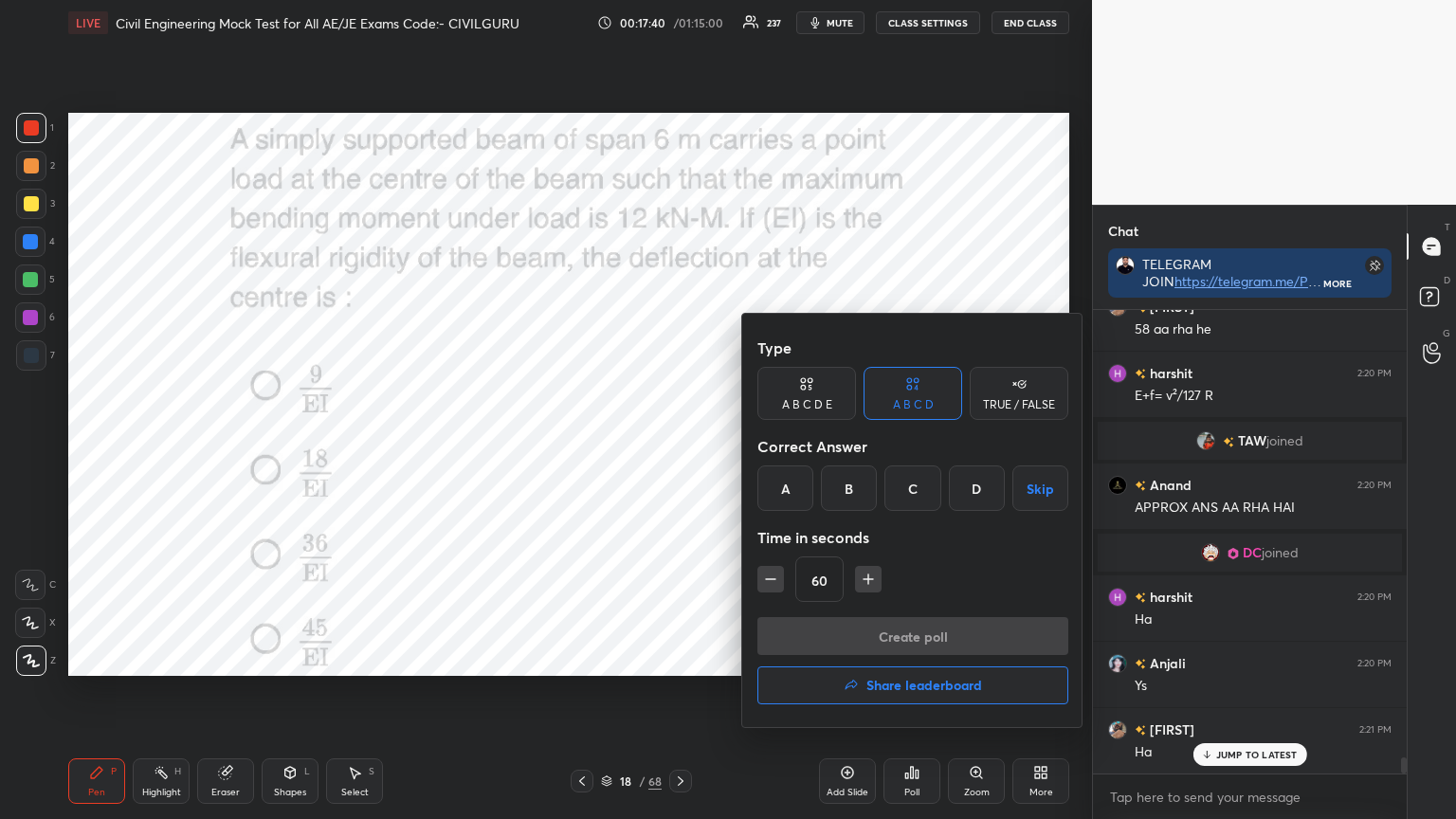 click on "C" at bounding box center (912, 488) 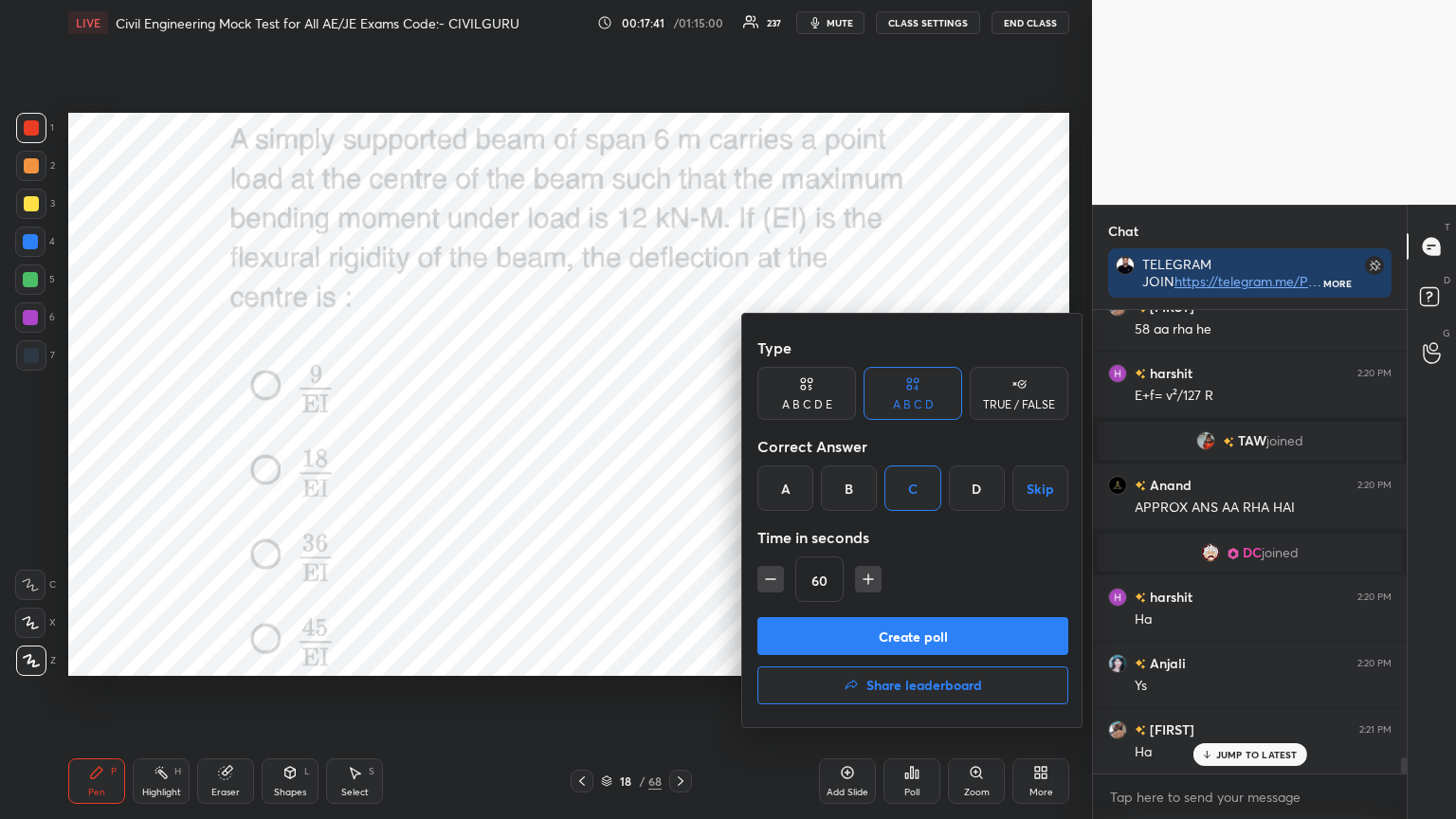 click on "Create poll" at bounding box center [913, 636] 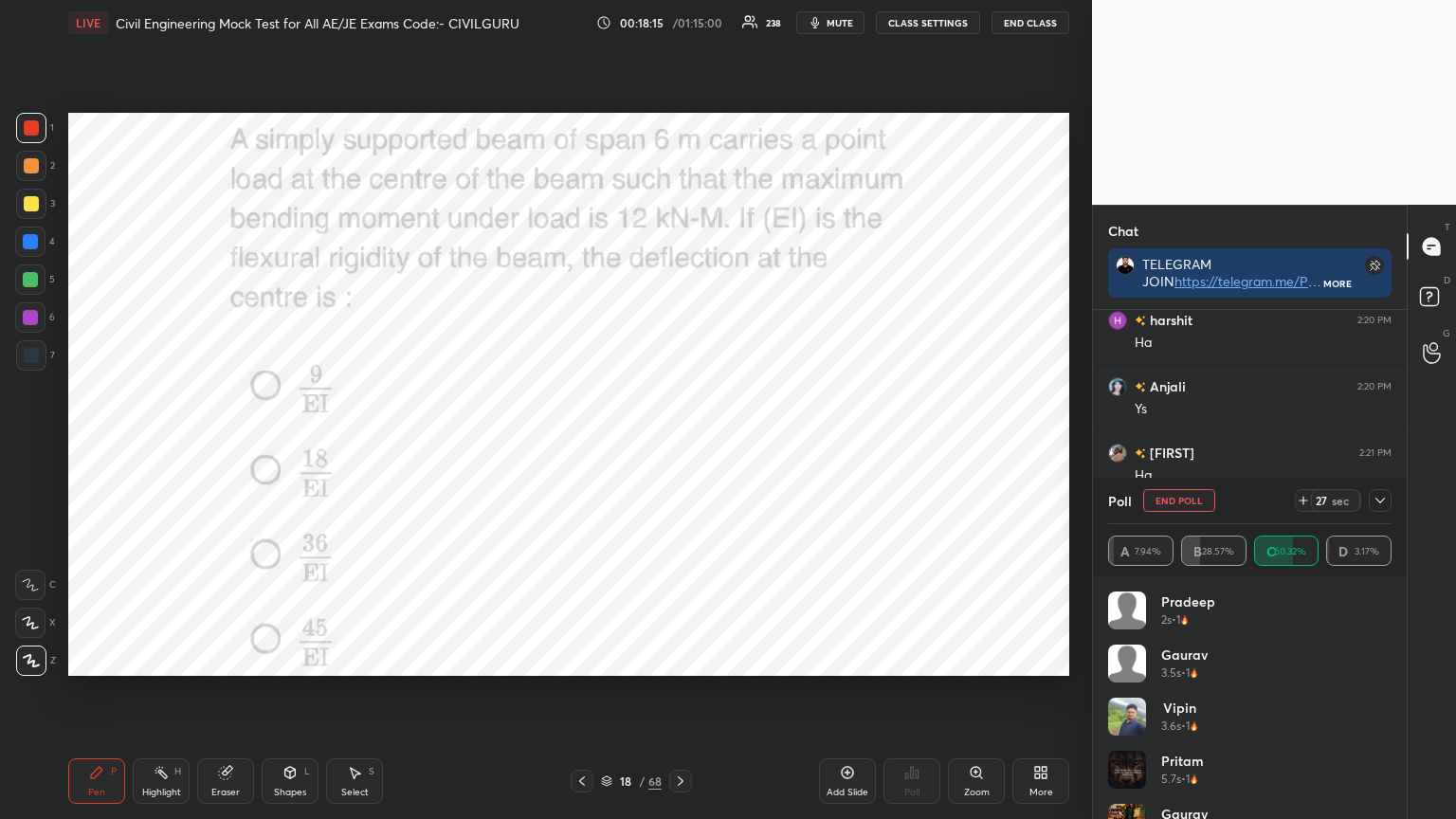 click 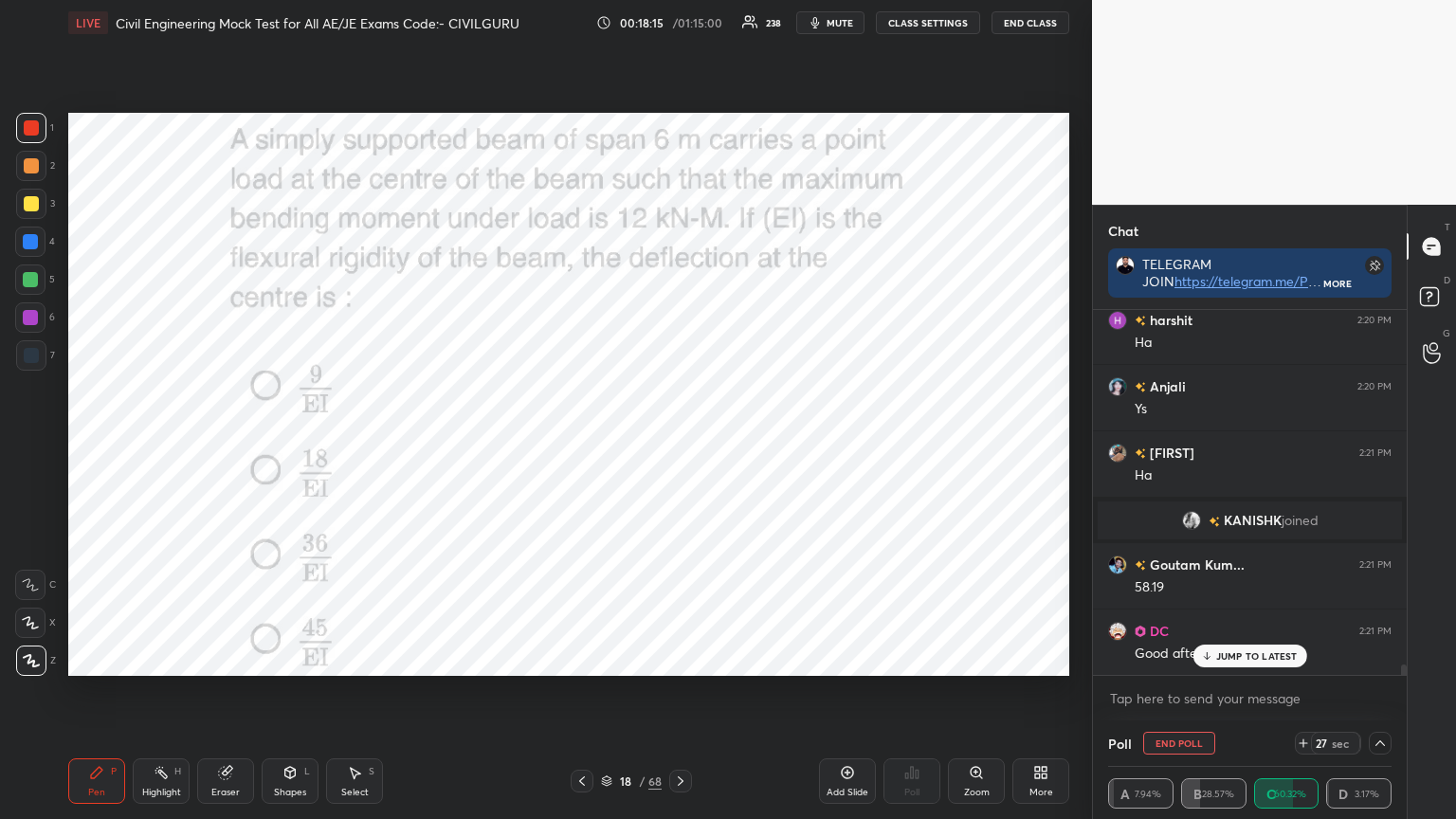 scroll, scrollTop: 124, scrollLeft: 278, axis: both 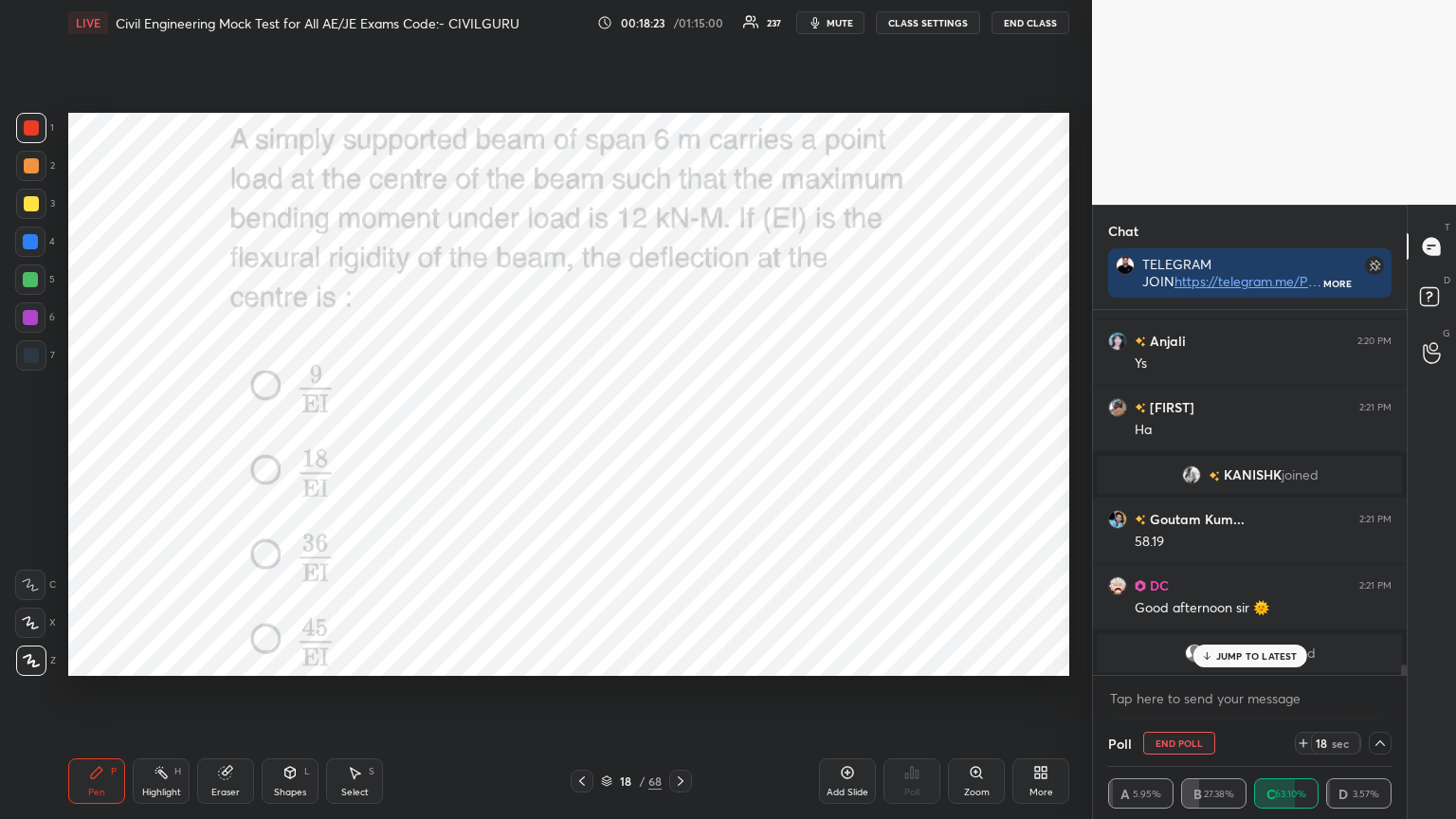 click on "JUMP TO LATEST" at bounding box center (1257, 656) 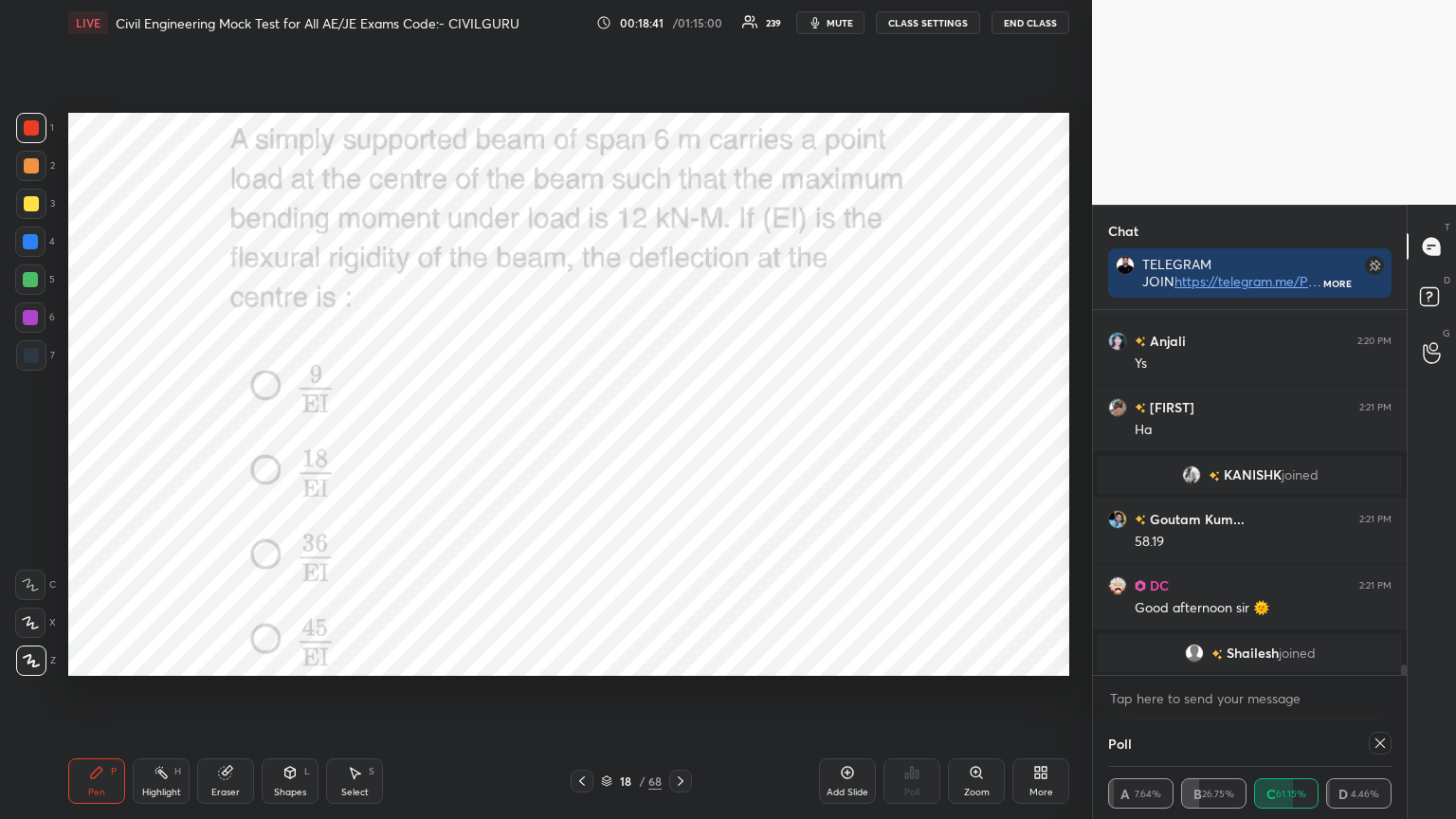 scroll, scrollTop: 6, scrollLeft: 6, axis: both 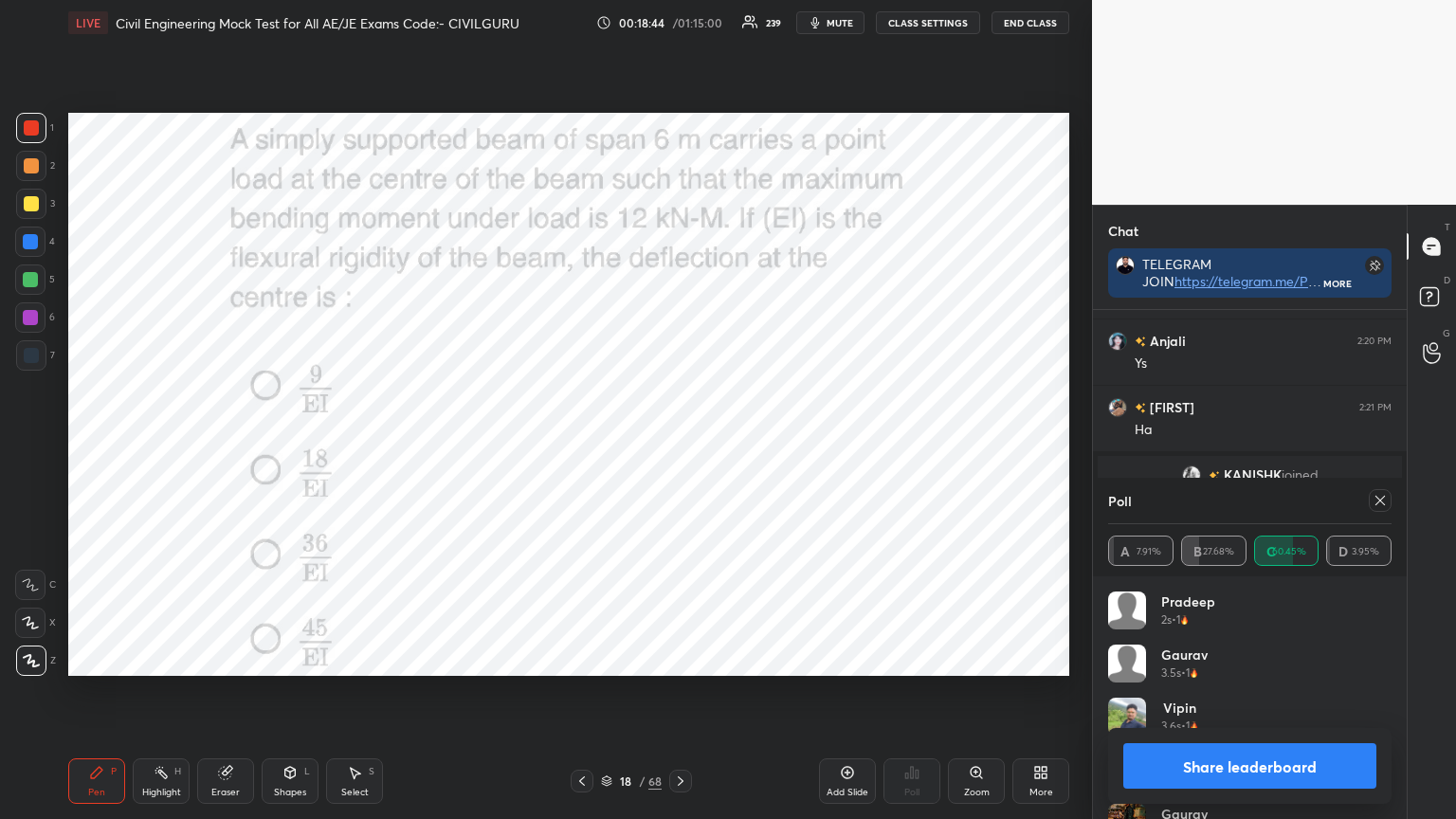 click 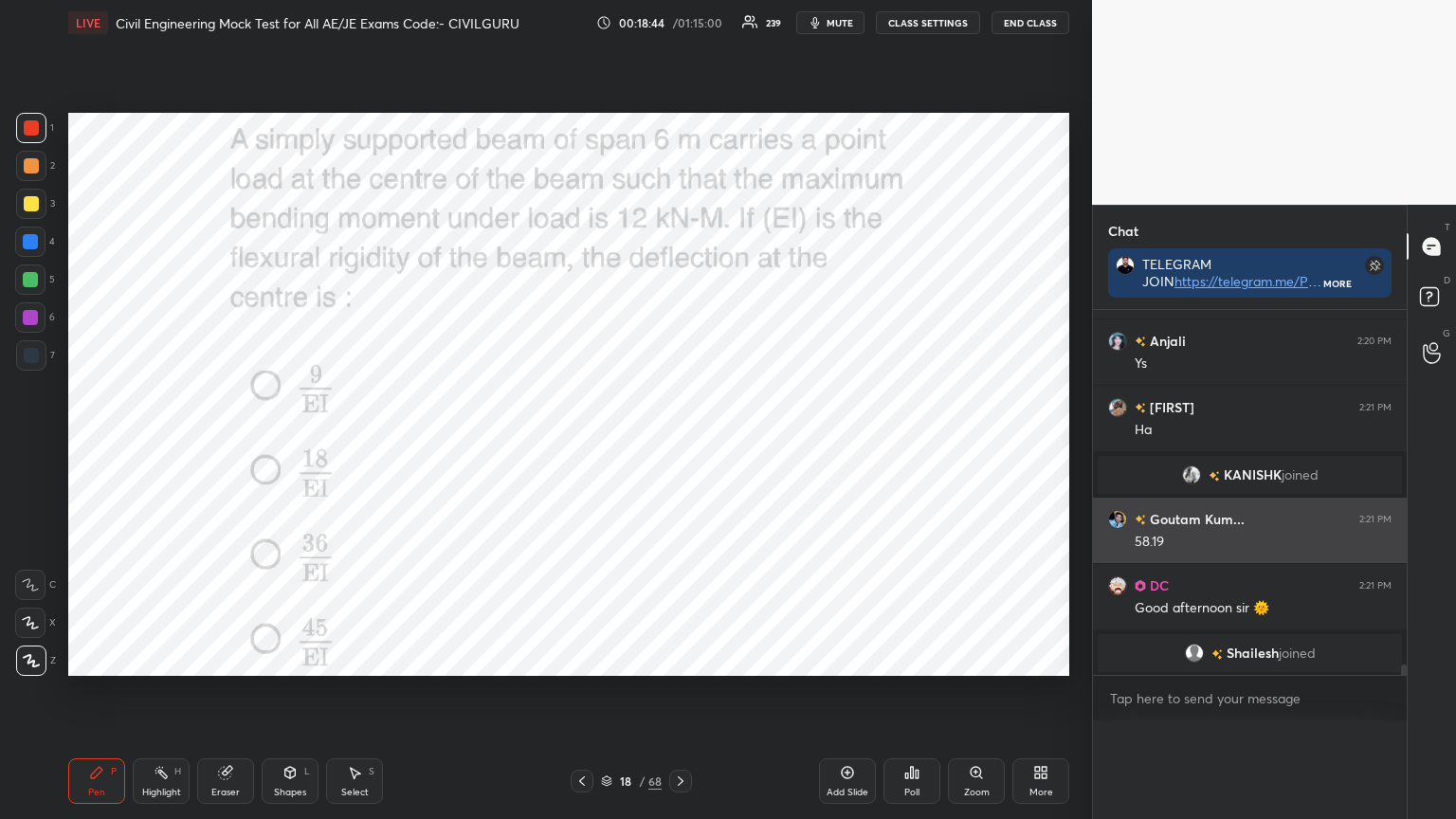 scroll, scrollTop: 167, scrollLeft: 278, axis: both 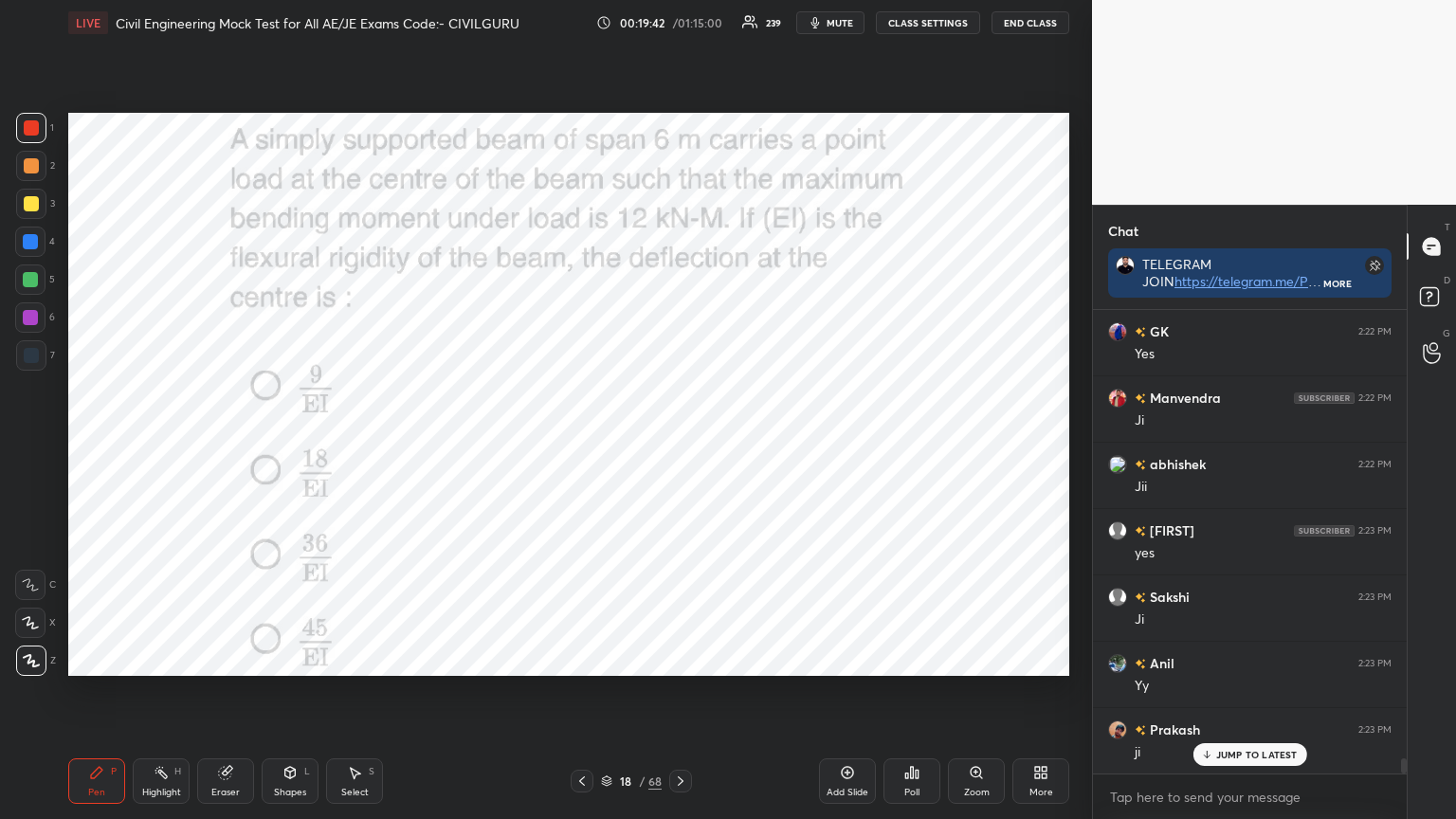 click on "18 / 68" at bounding box center (631, 781) 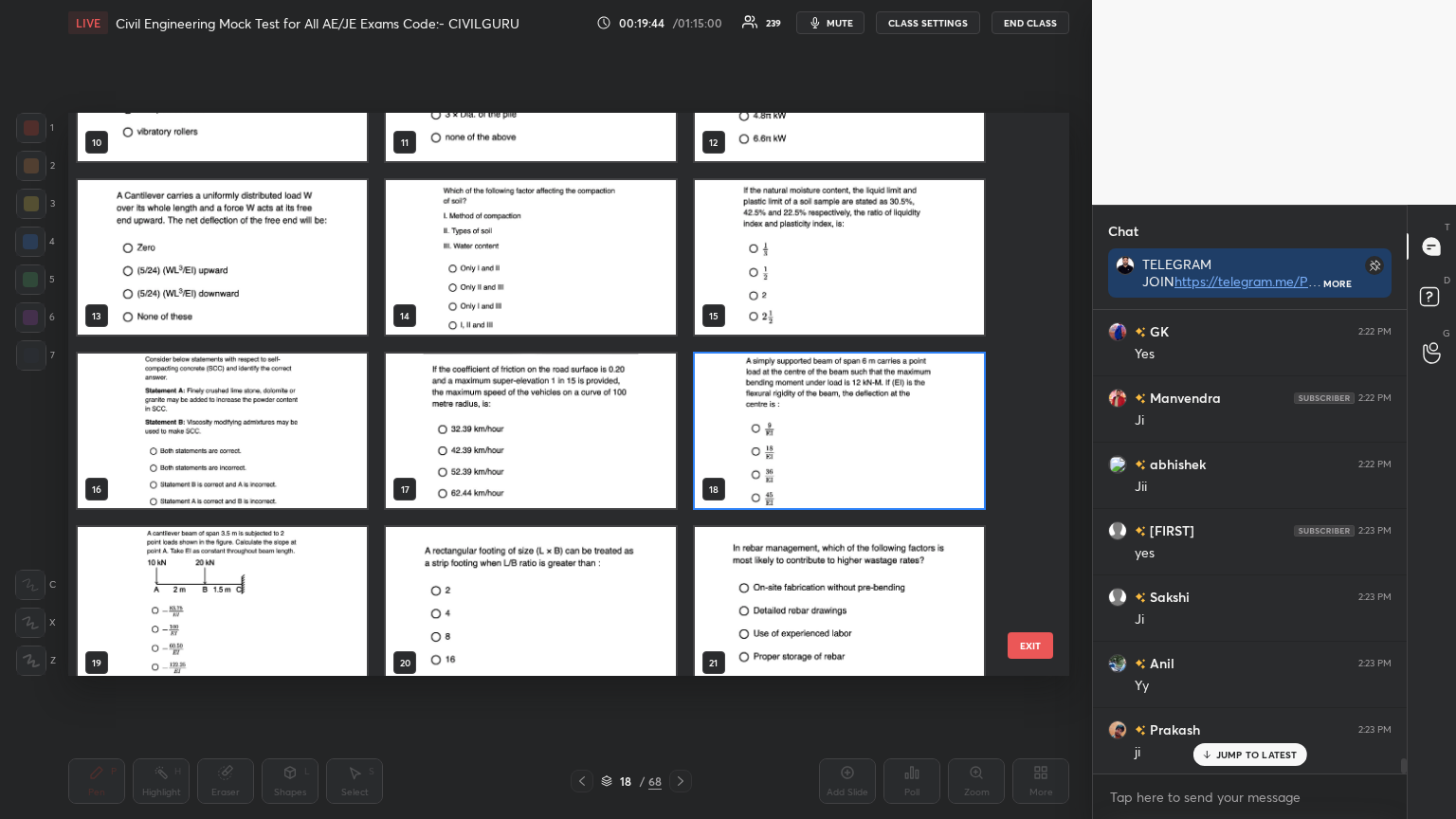 click at bounding box center (530, 604) 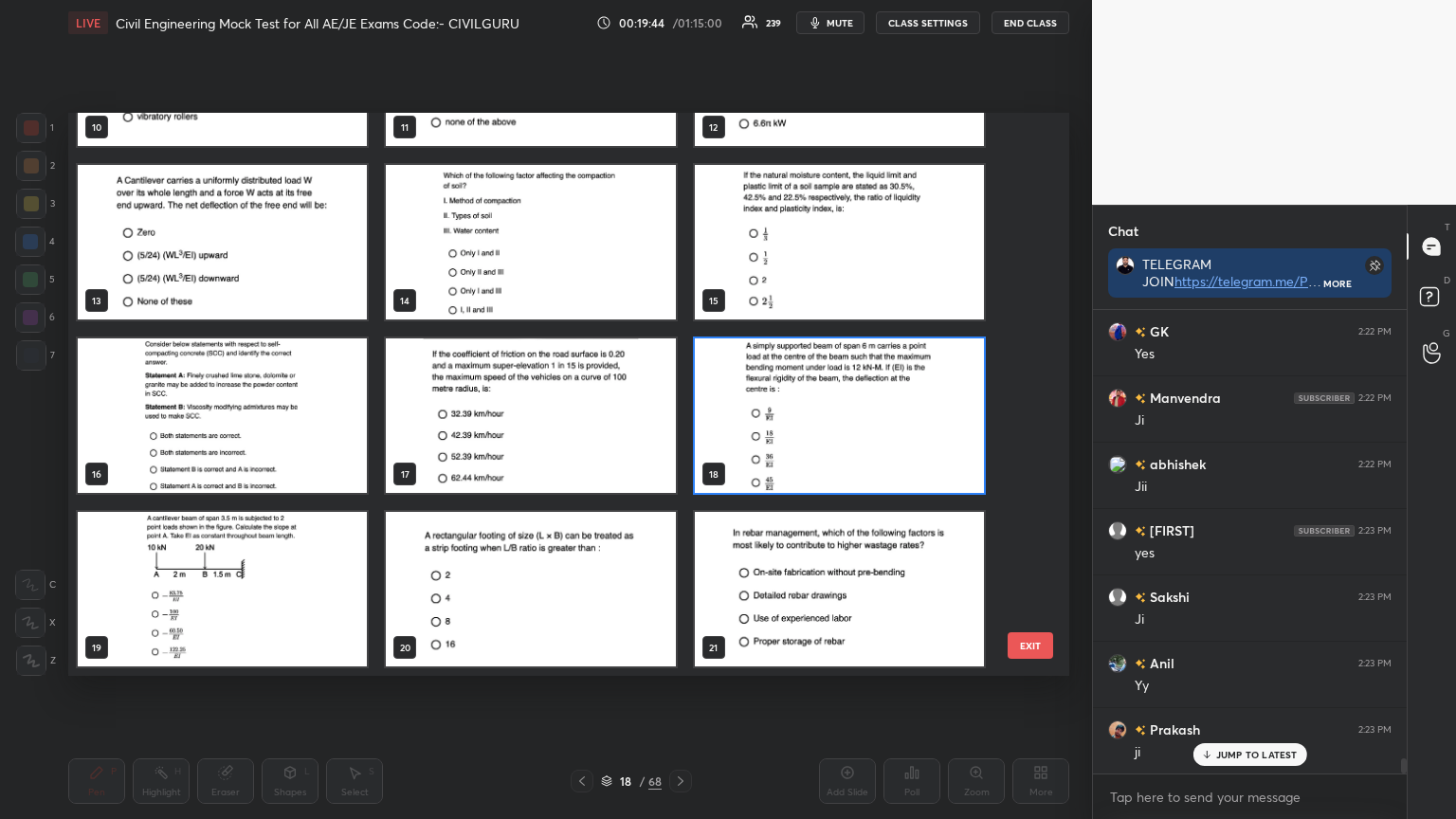 click at bounding box center (530, 589) 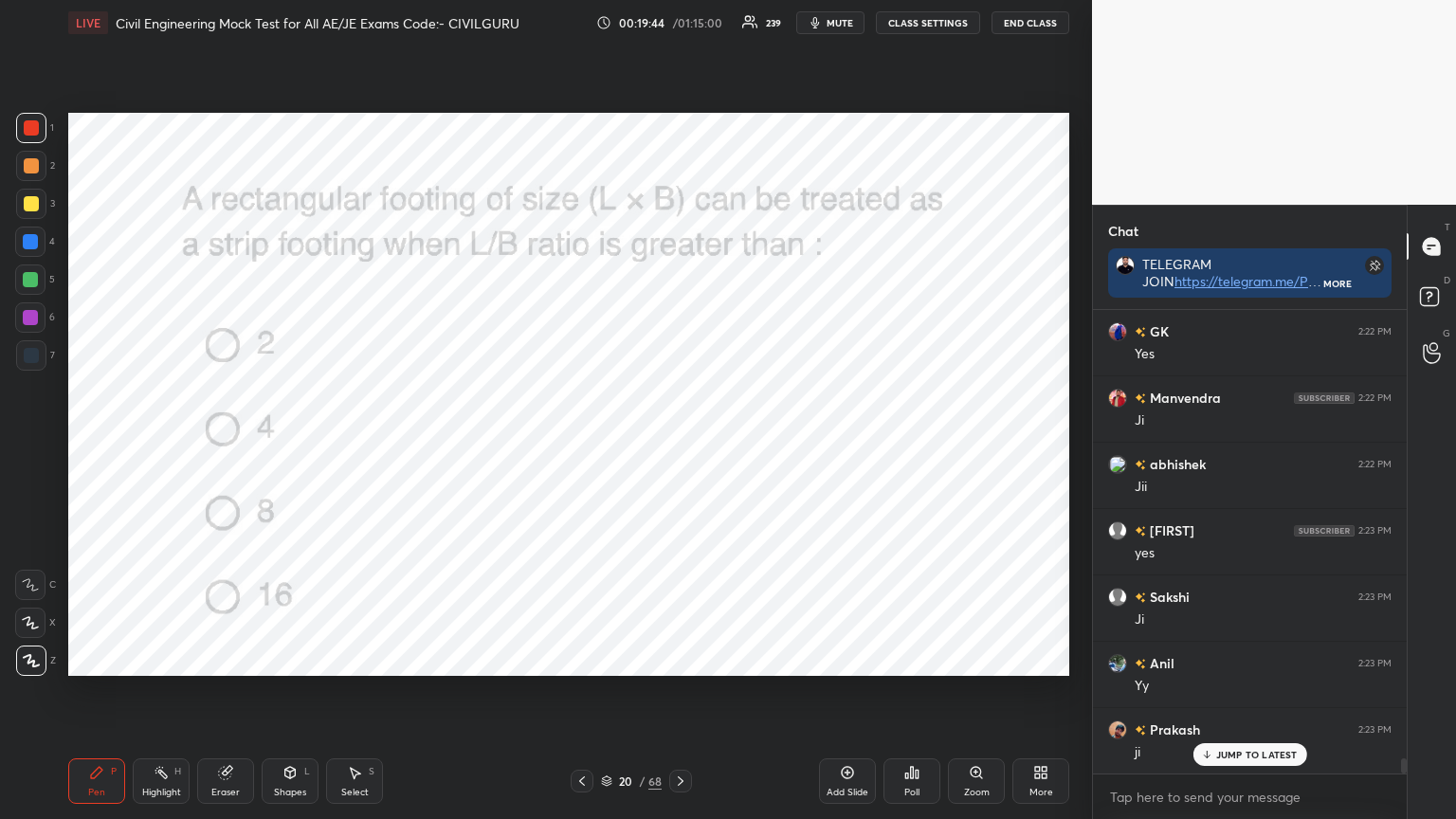 click at bounding box center (530, 589) 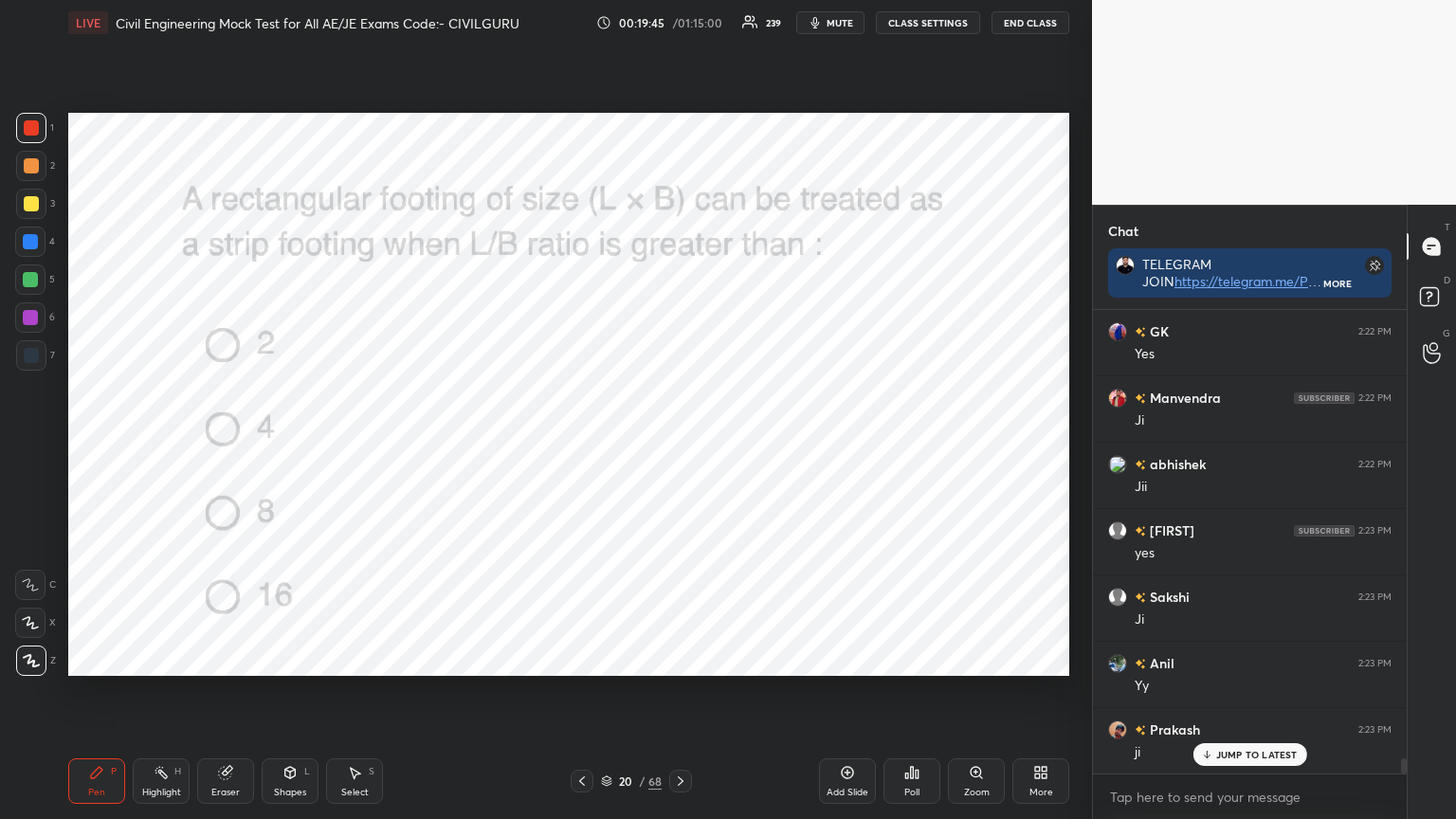 scroll, scrollTop: 13817, scrollLeft: 0, axis: vertical 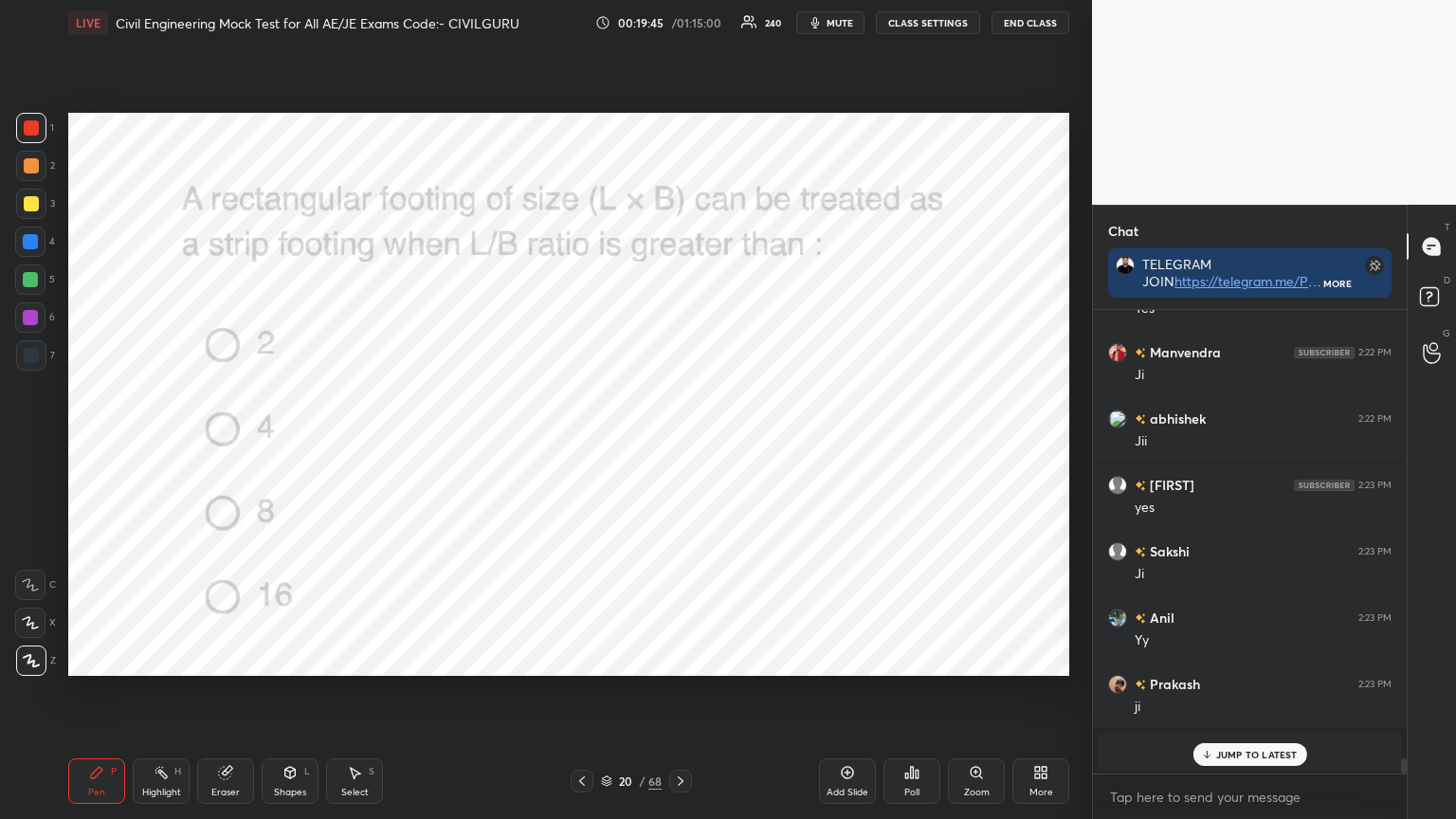 click on "Poll" at bounding box center [912, 781] 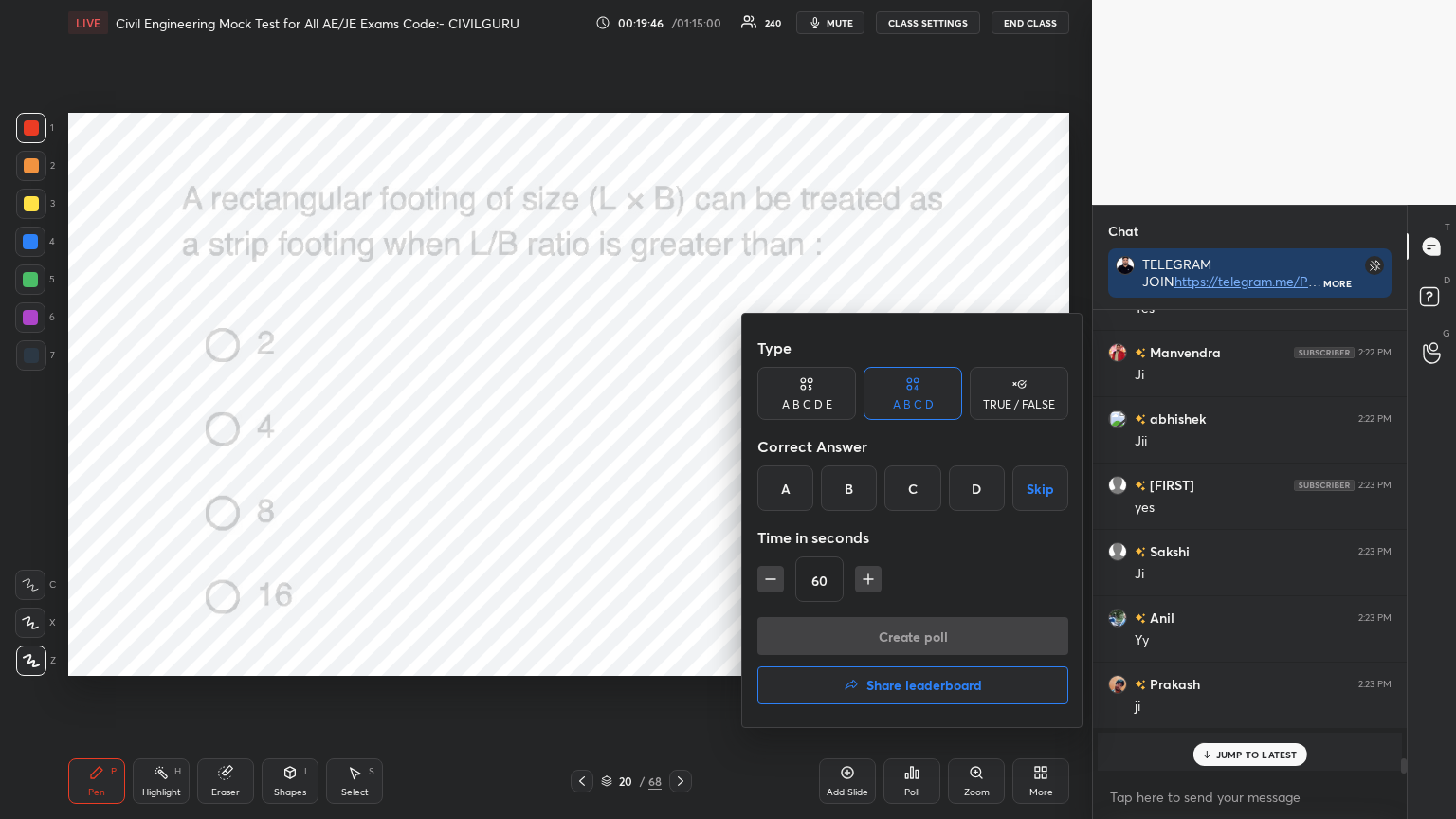 click on "A" at bounding box center [785, 488] 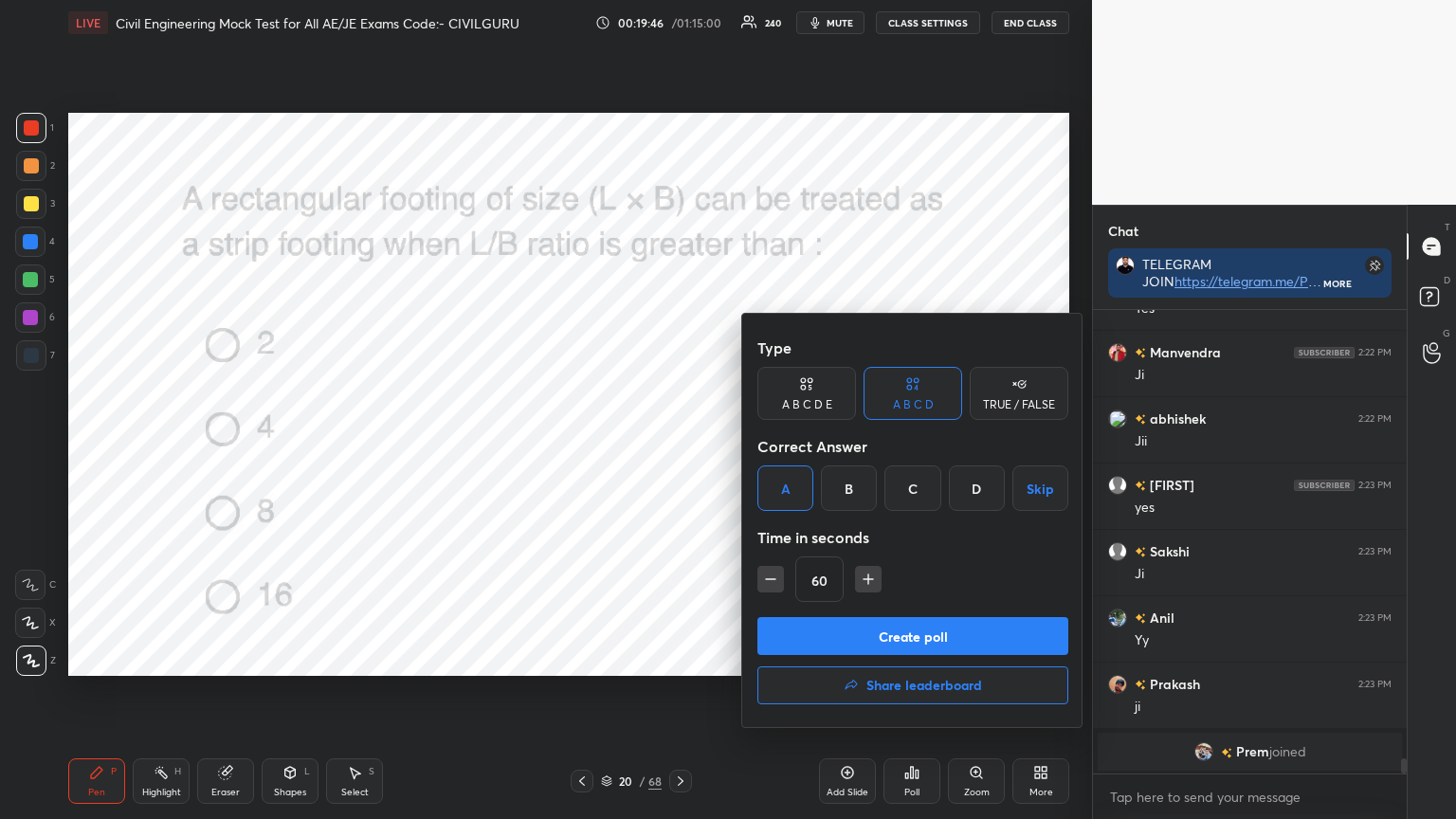scroll, scrollTop: 13884, scrollLeft: 0, axis: vertical 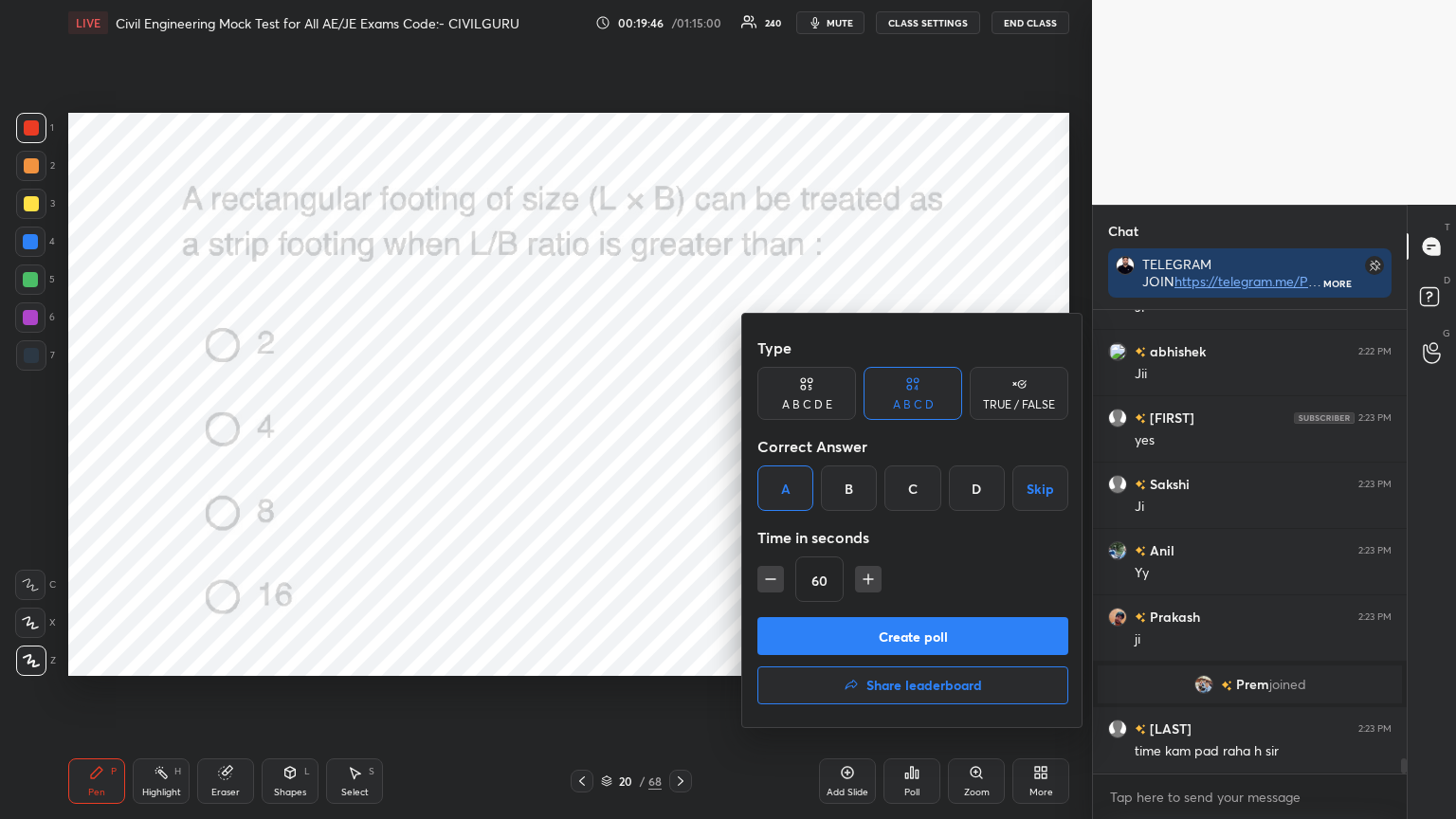 click on "Create poll" at bounding box center (913, 636) 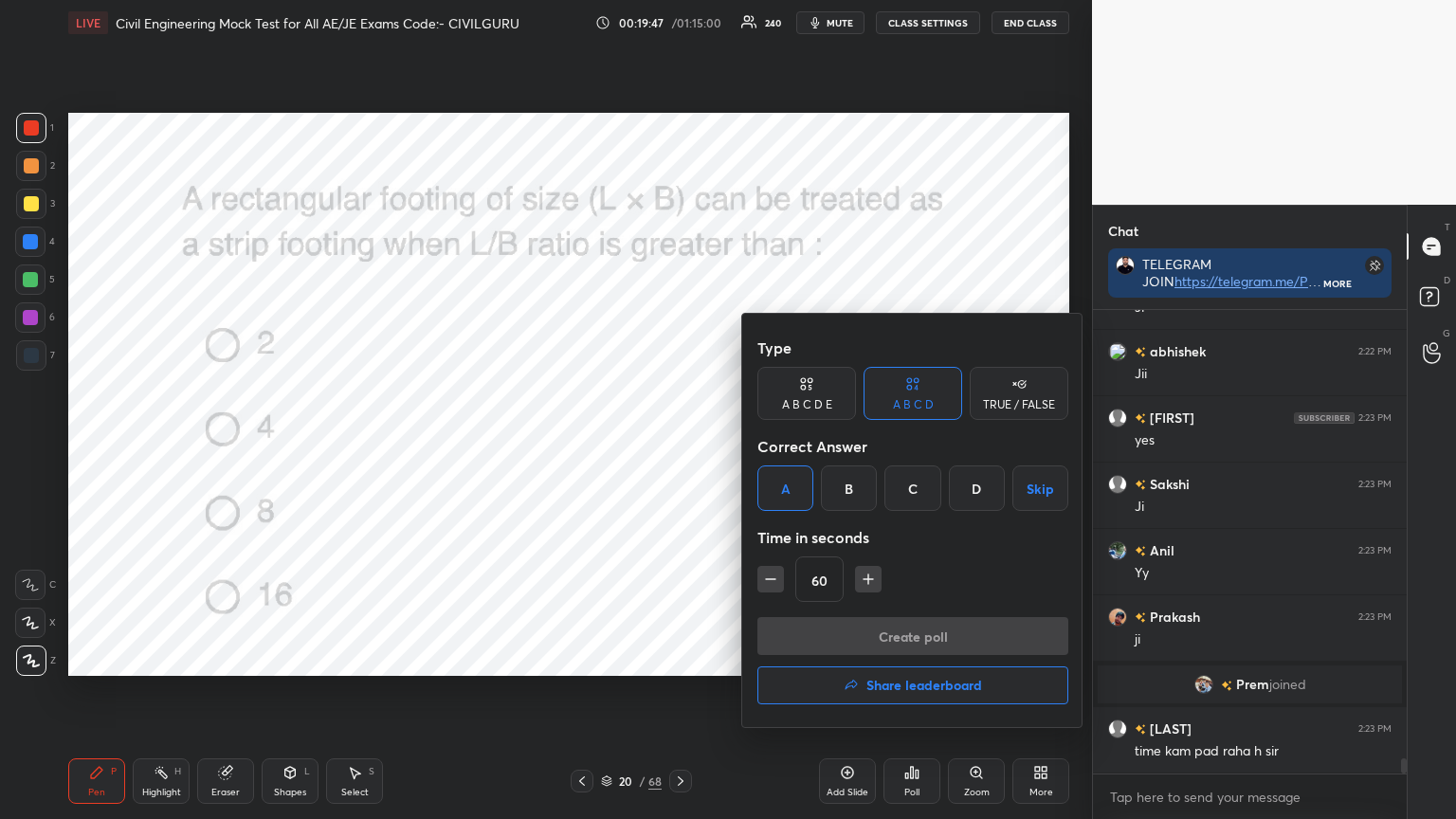 scroll, scrollTop: 427, scrollLeft: 308, axis: both 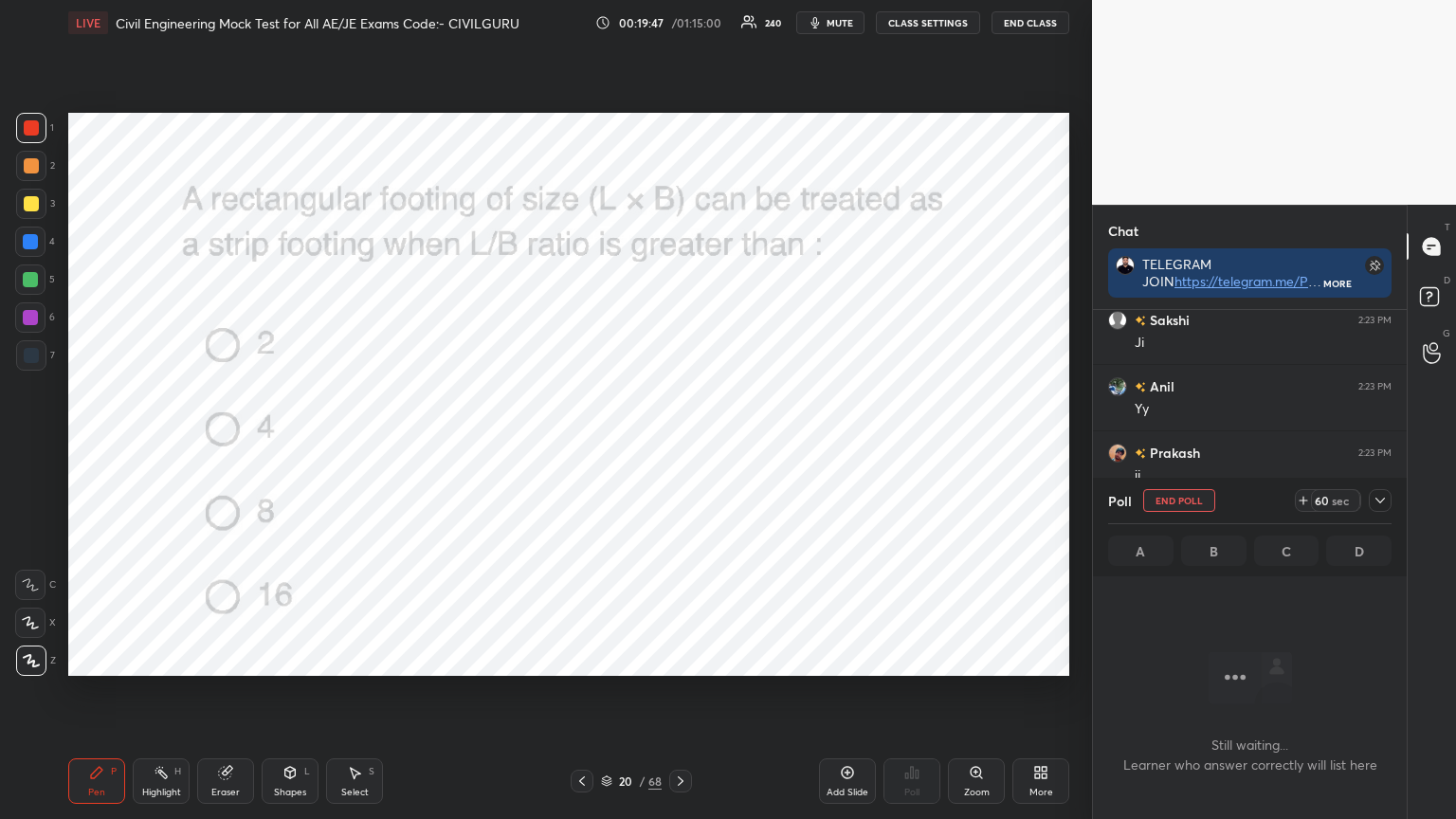 click 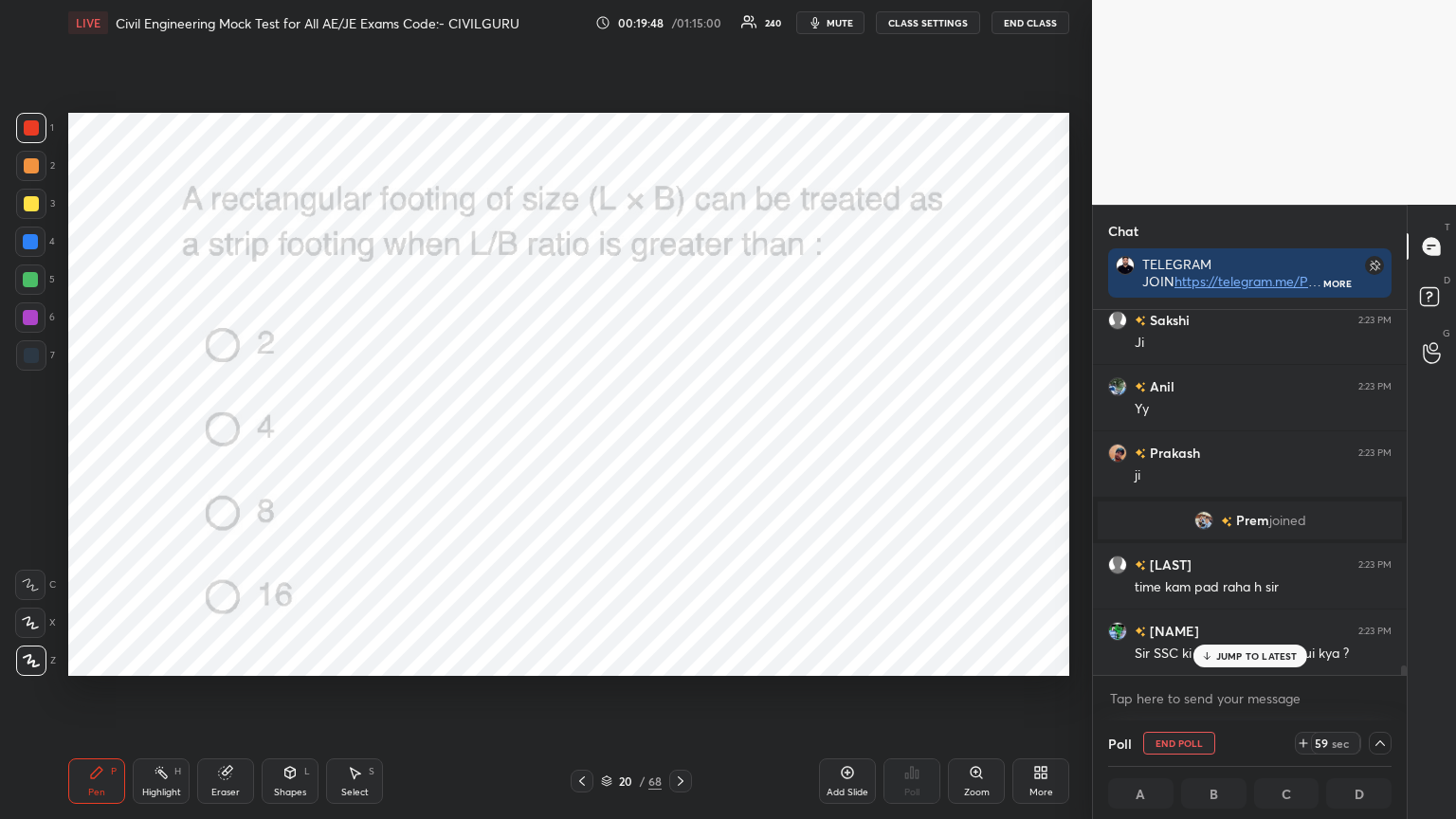 scroll, scrollTop: 14049, scrollLeft: 0, axis: vertical 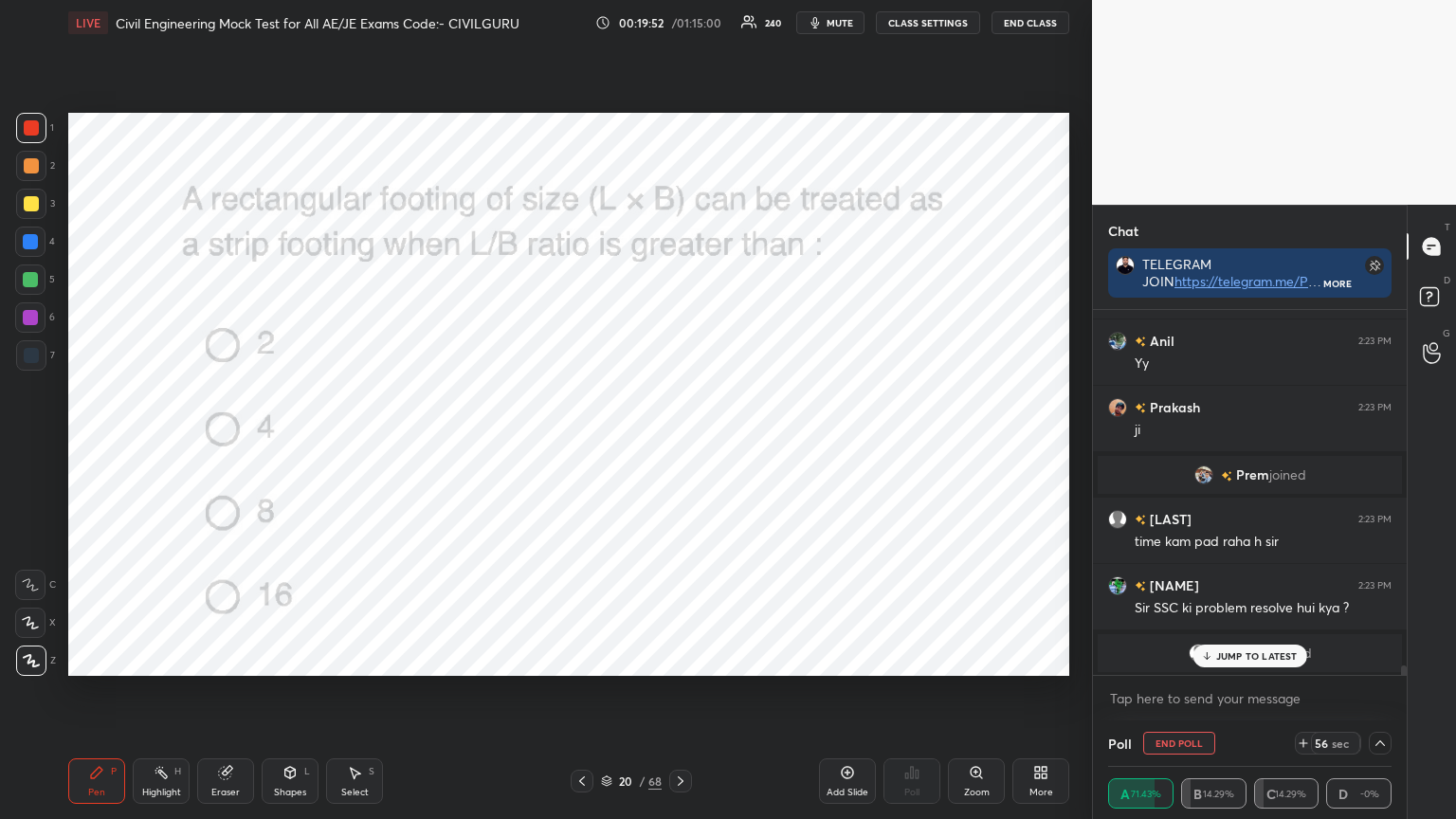 click on "[FIRST]  joined" at bounding box center [1249, 653] 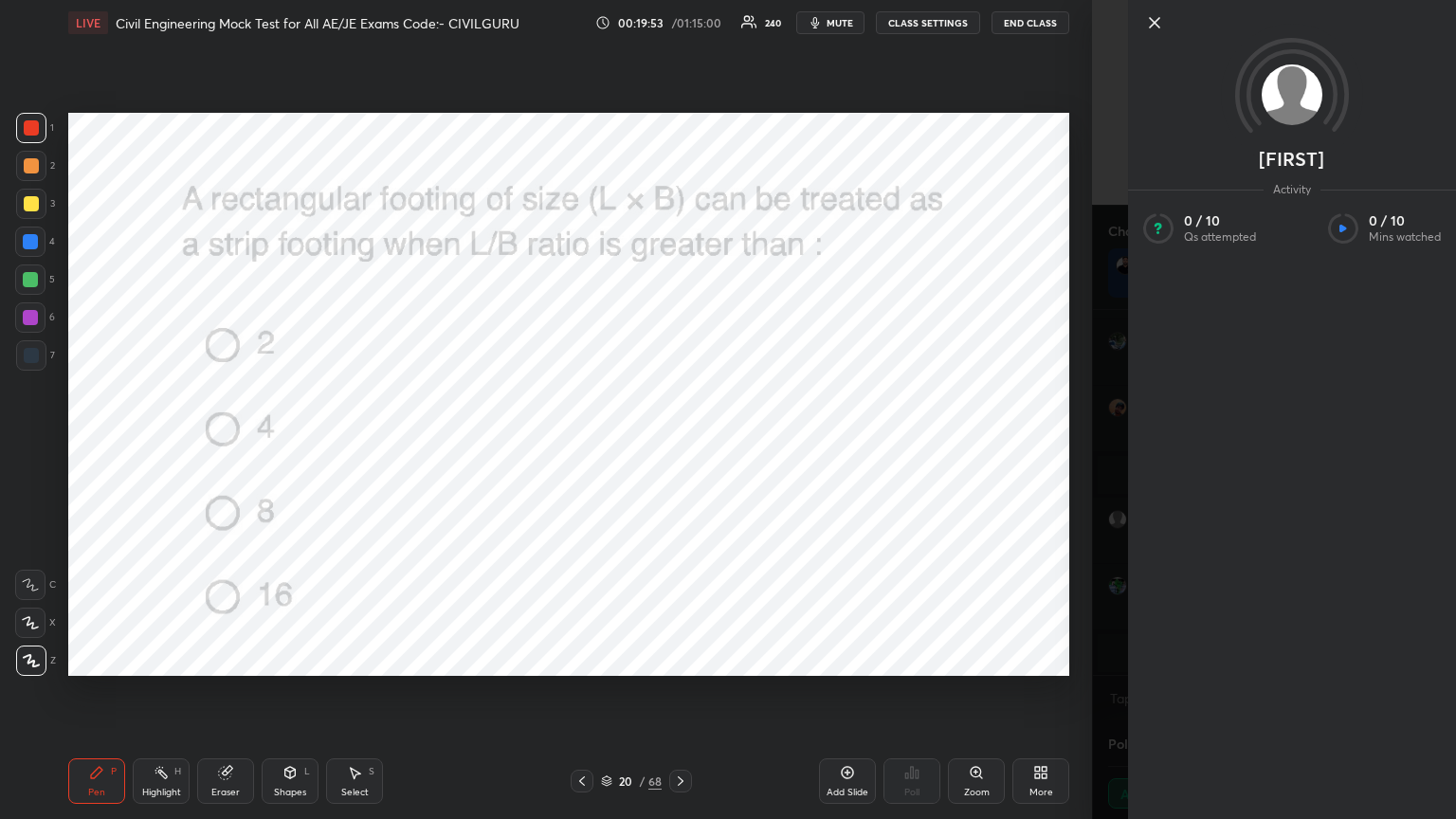 click on "[FIRST] Activity 0 / 10 Qs attempted 0 / 10 Mins watched" at bounding box center (1274, 410) 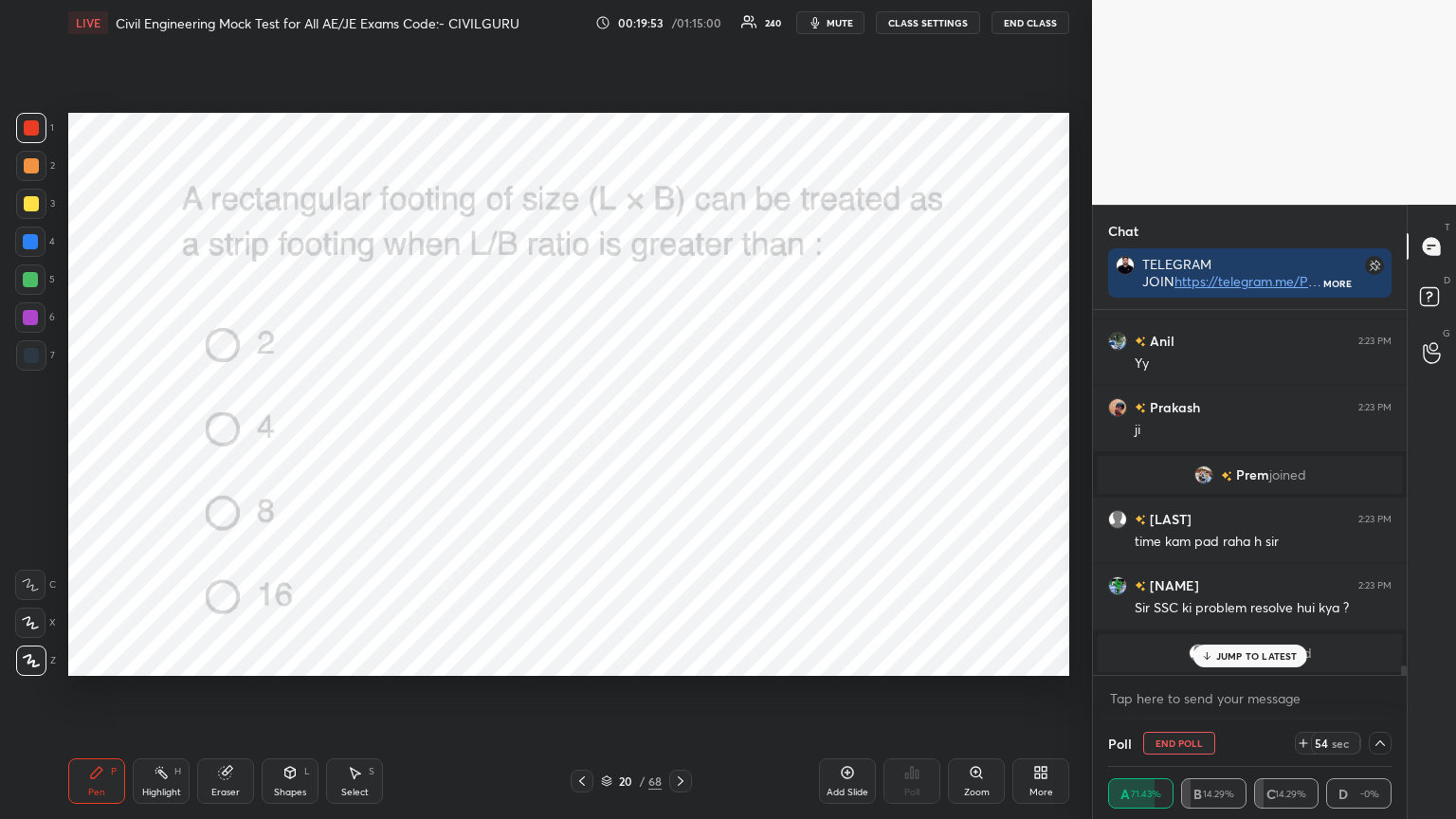 click on "JUMP TO LATEST" at bounding box center (1257, 656) 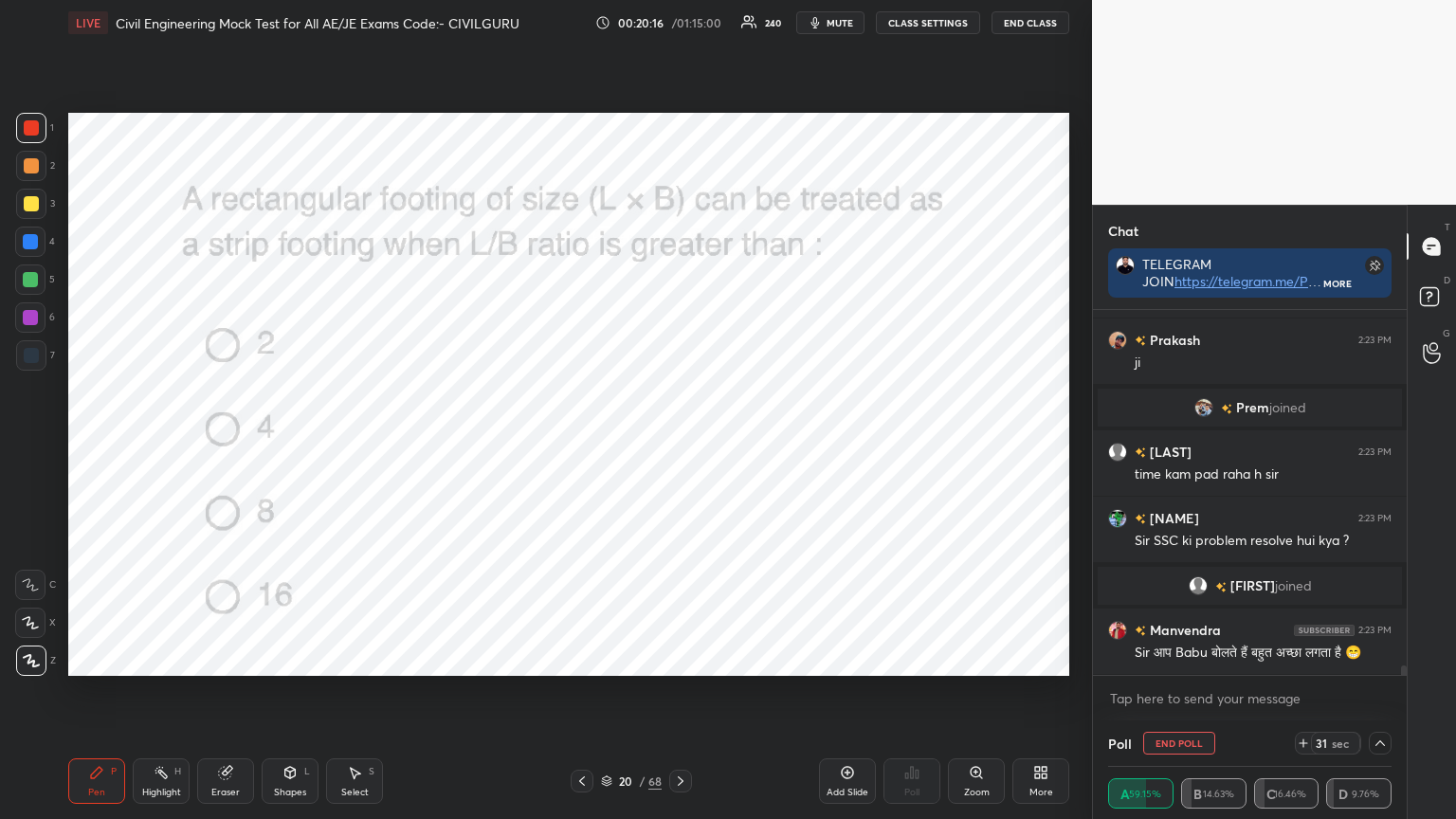 scroll, scrollTop: 321, scrollLeft: 308, axis: both 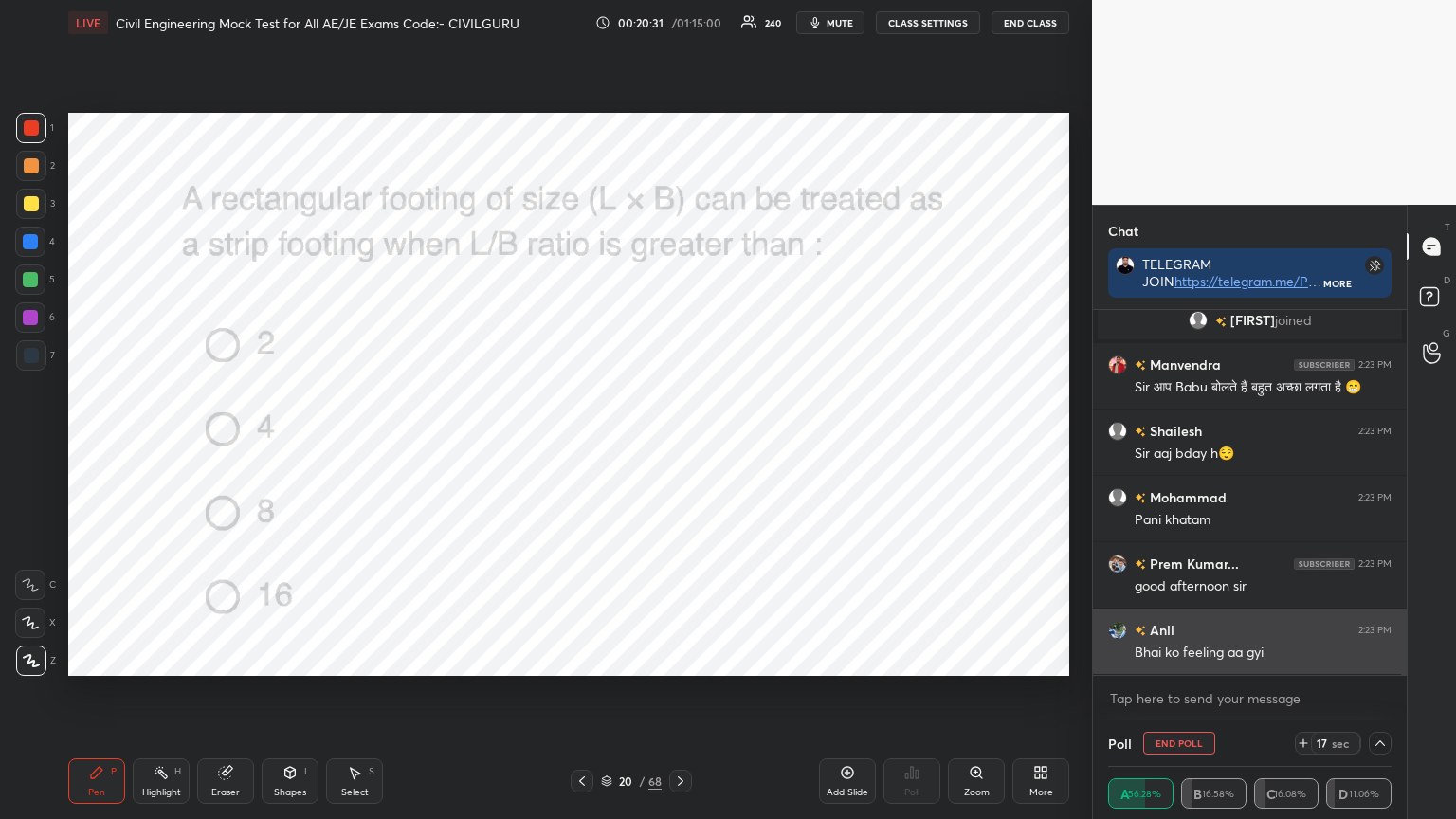 click at bounding box center (1118, 630) 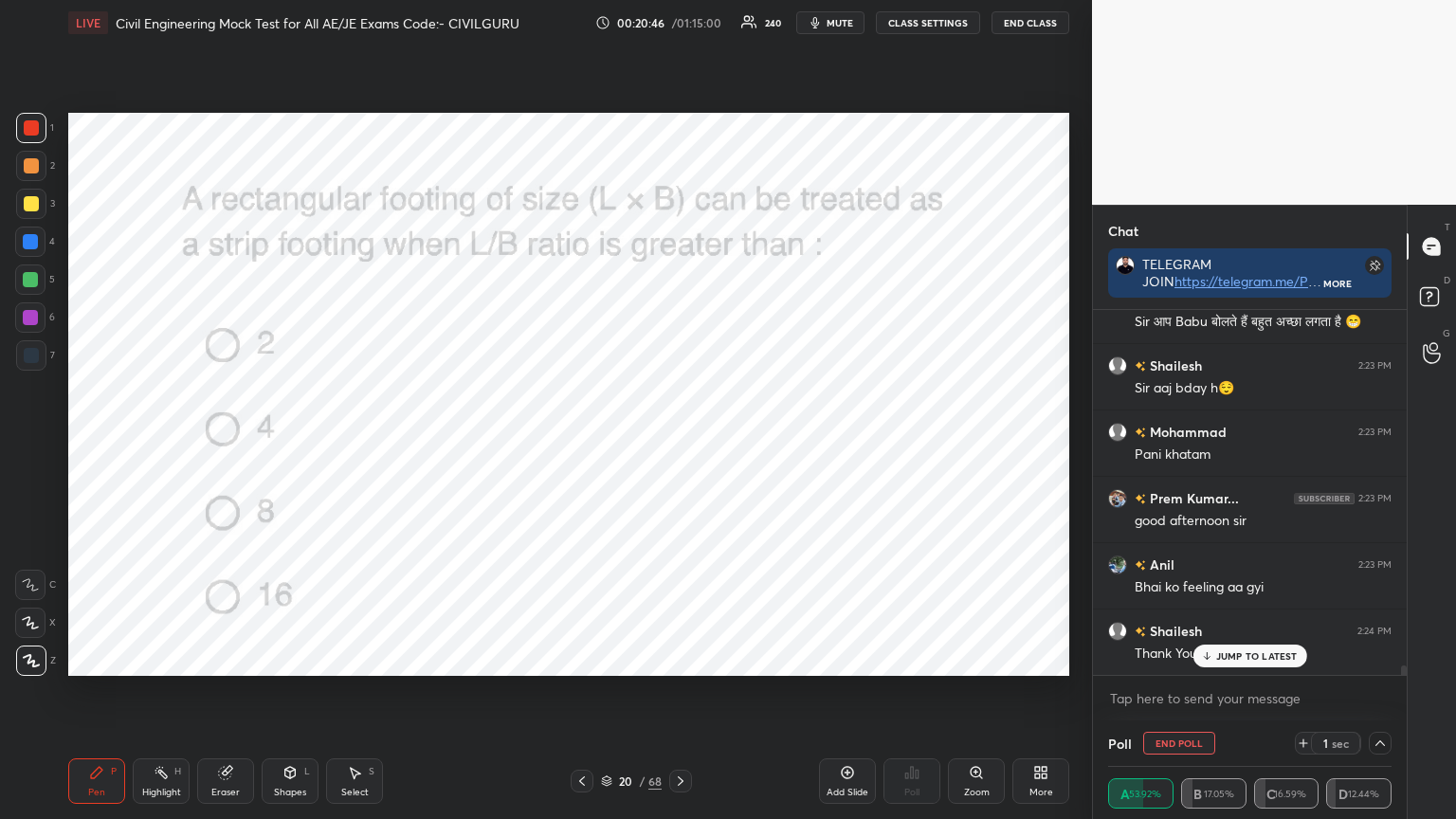 scroll, scrollTop: 14172, scrollLeft: 0, axis: vertical 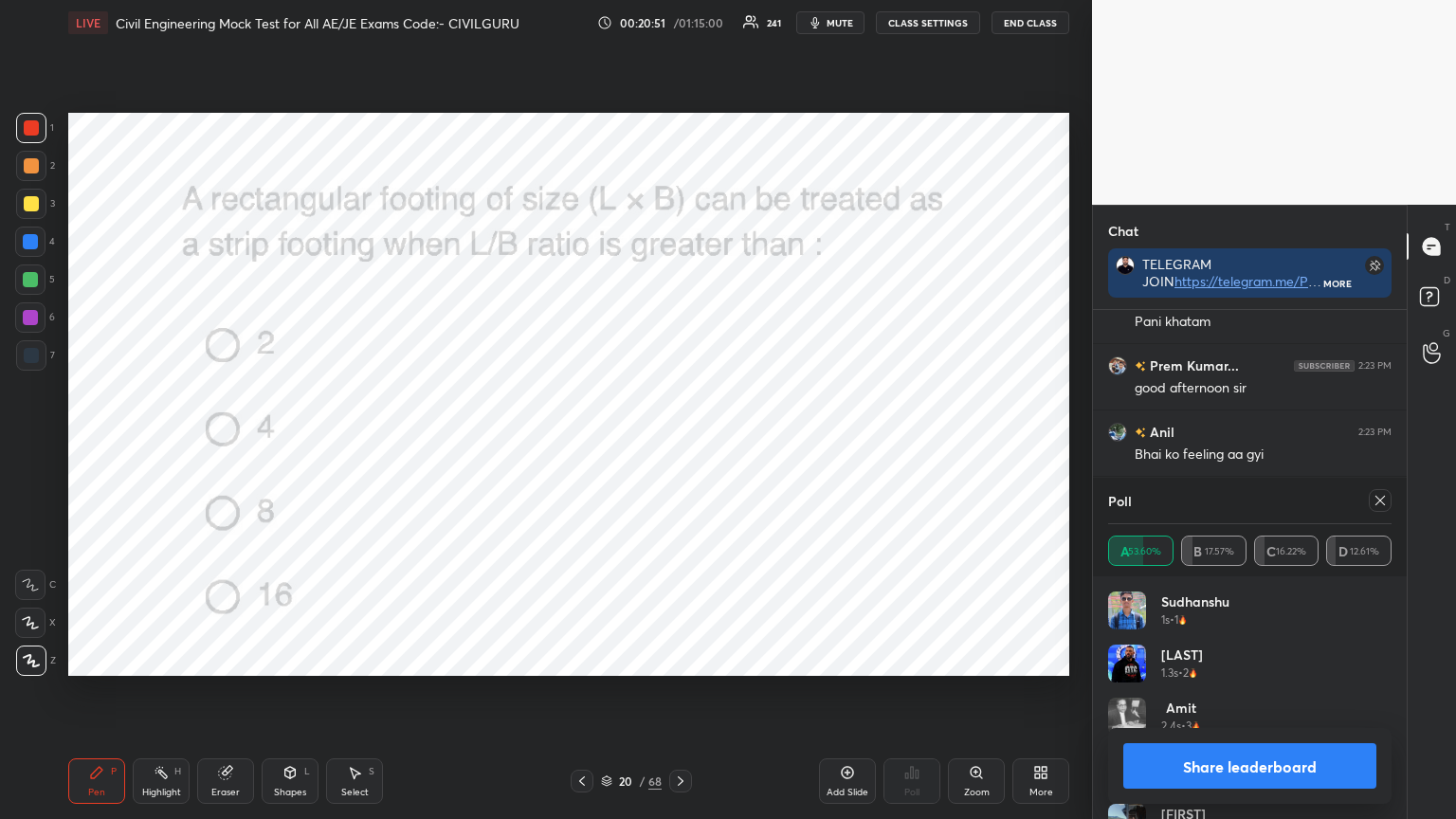 click 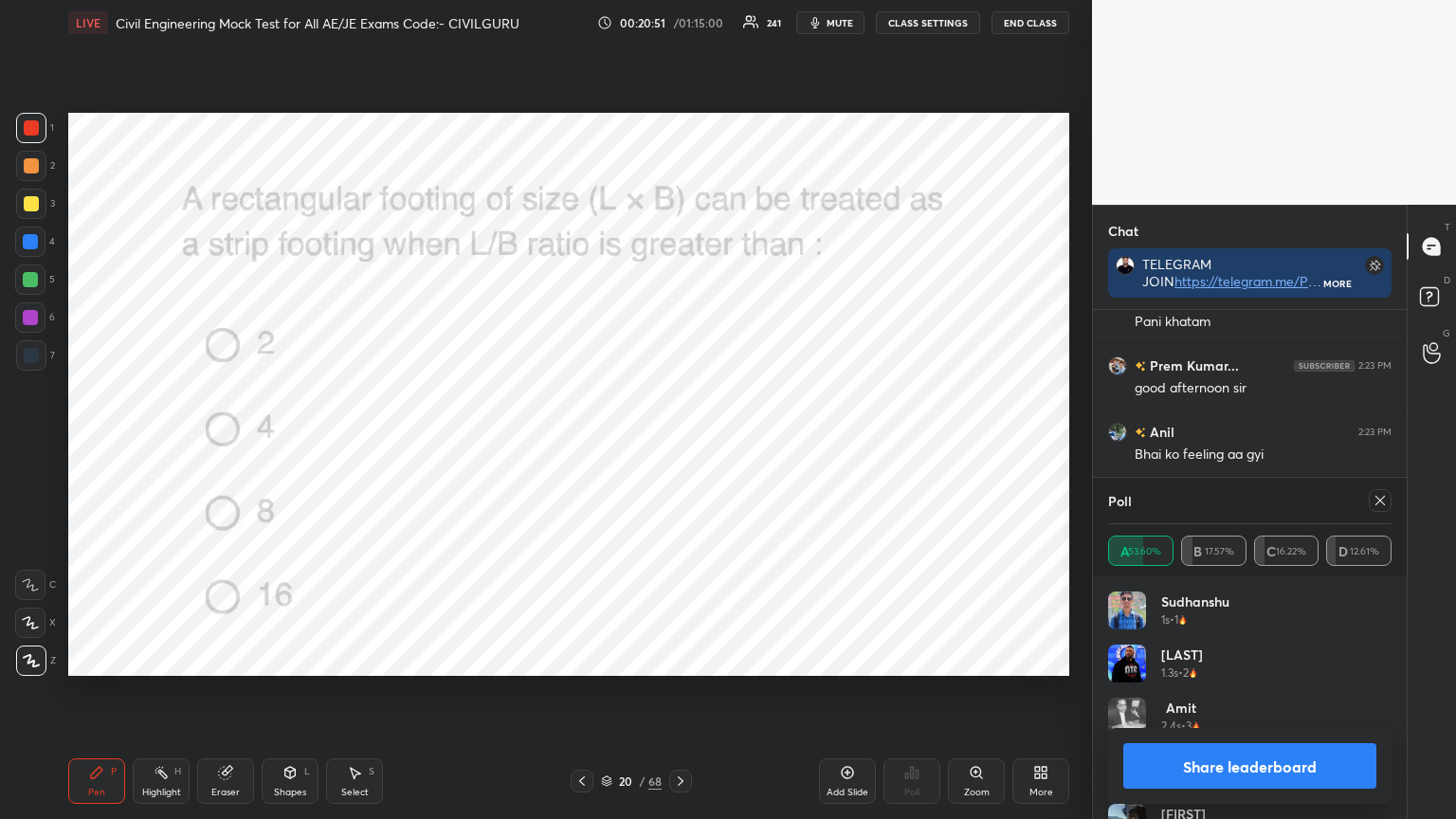 scroll, scrollTop: 114, scrollLeft: 278, axis: both 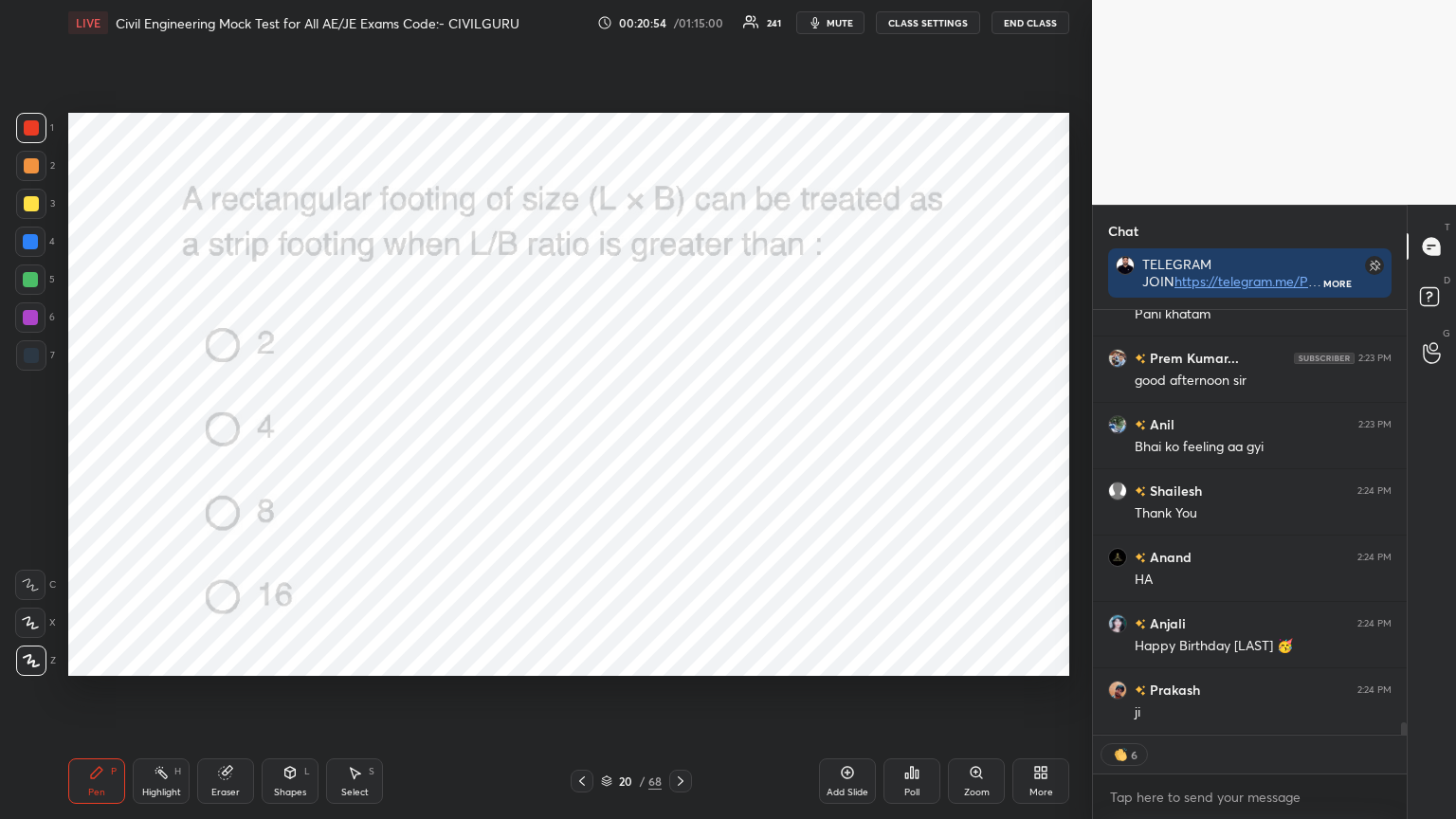 click 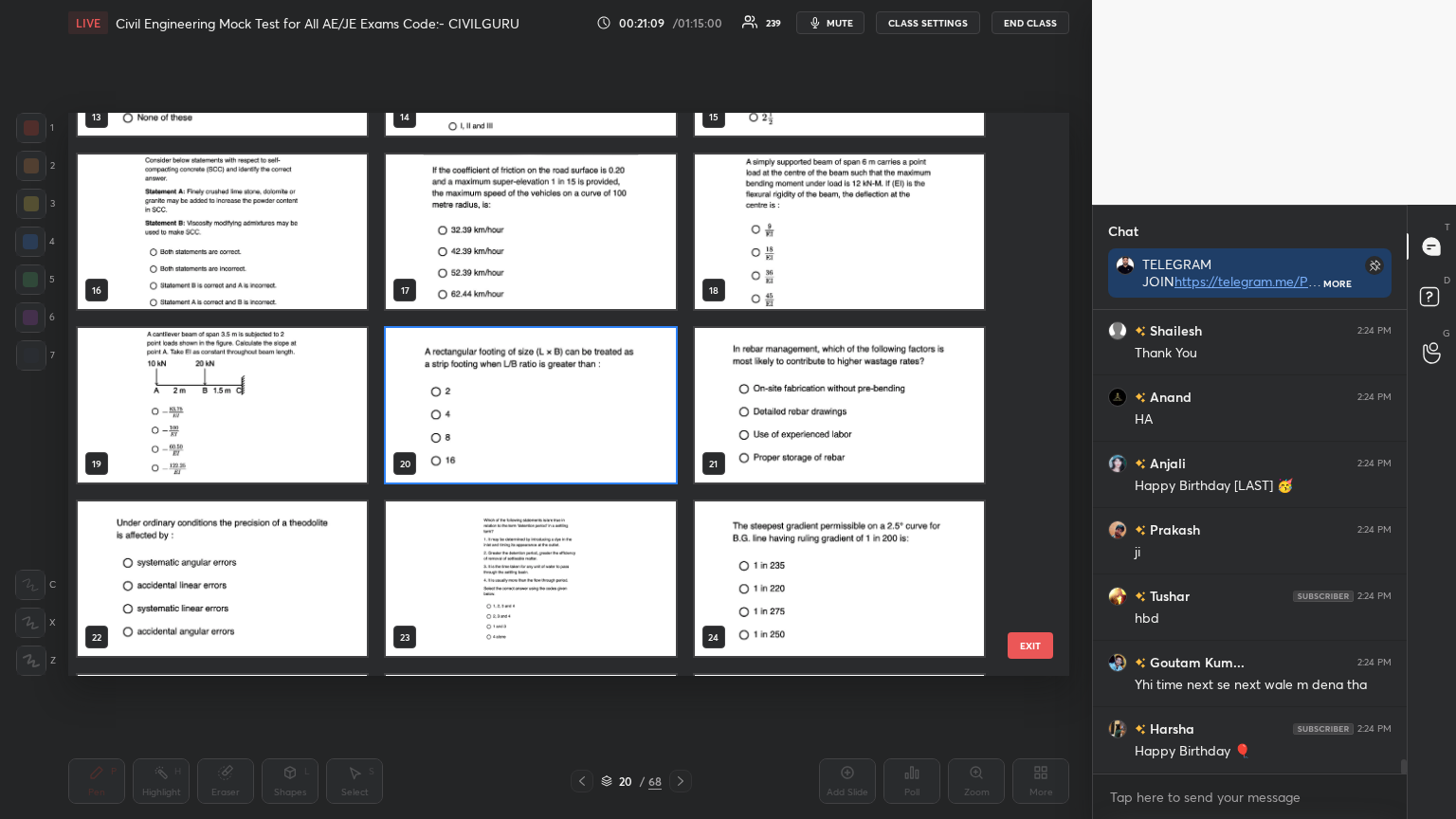 click at bounding box center (839, 578) 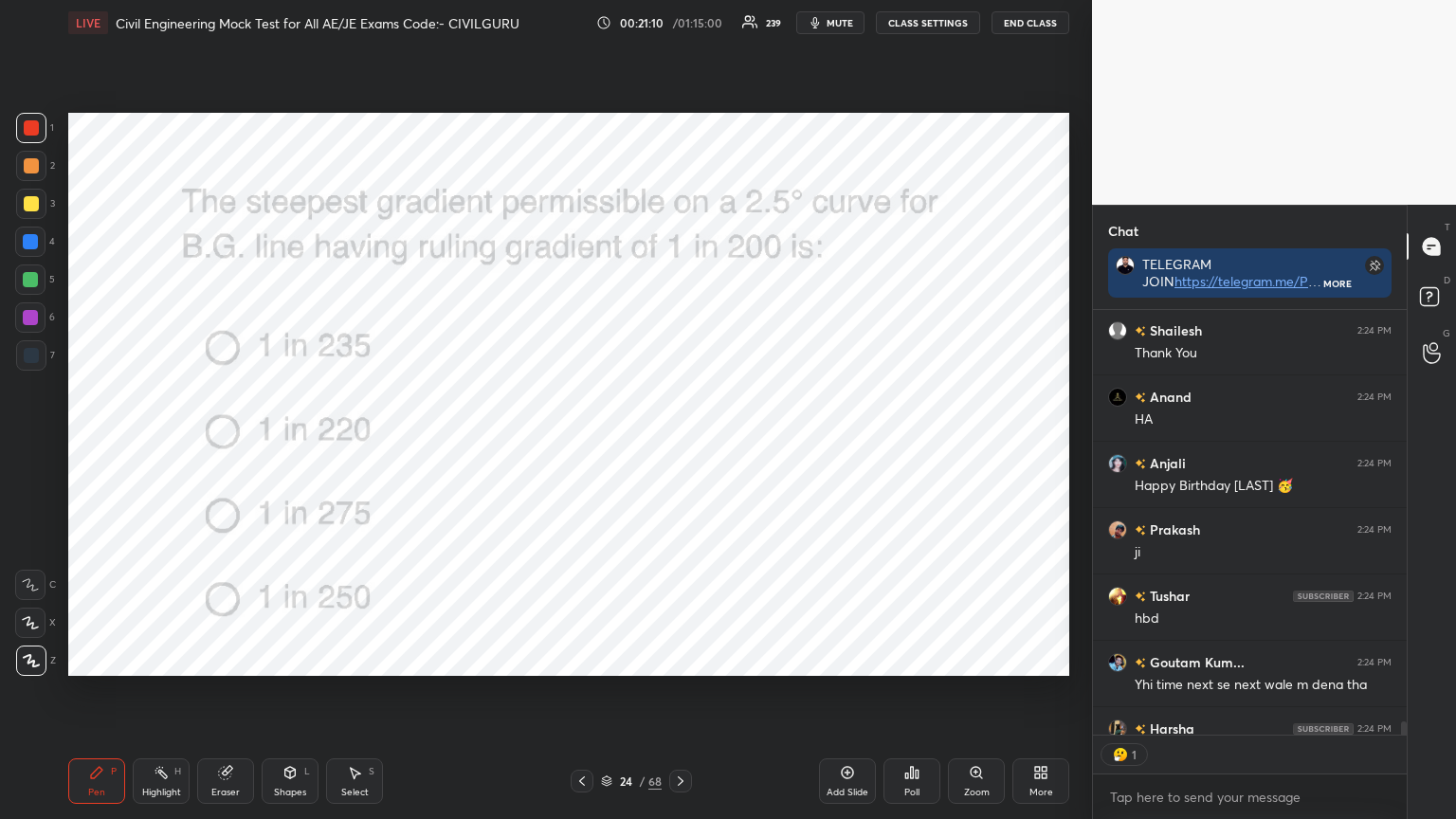 click at bounding box center [839, 578] 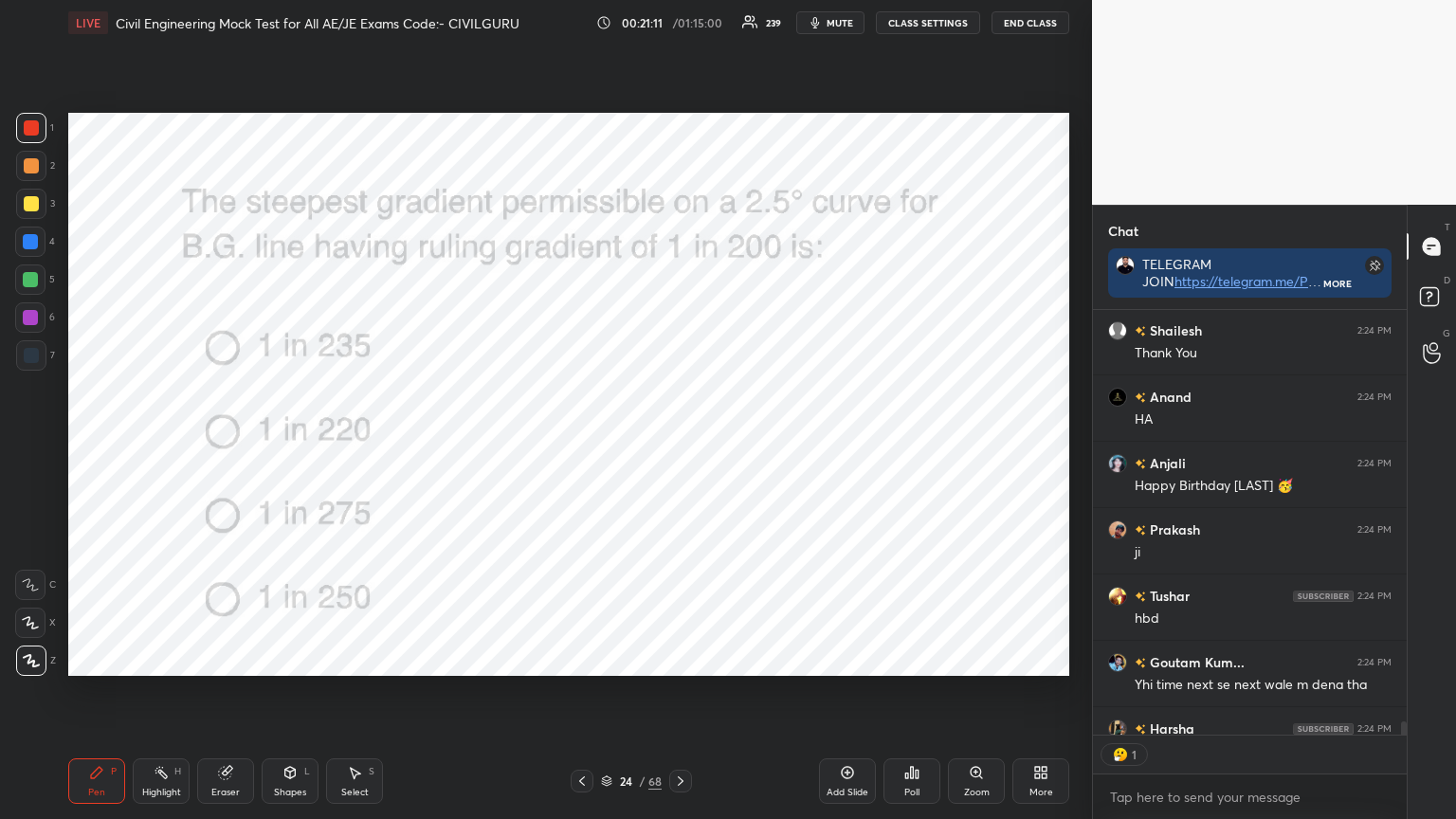 click on "Poll" at bounding box center (912, 781) 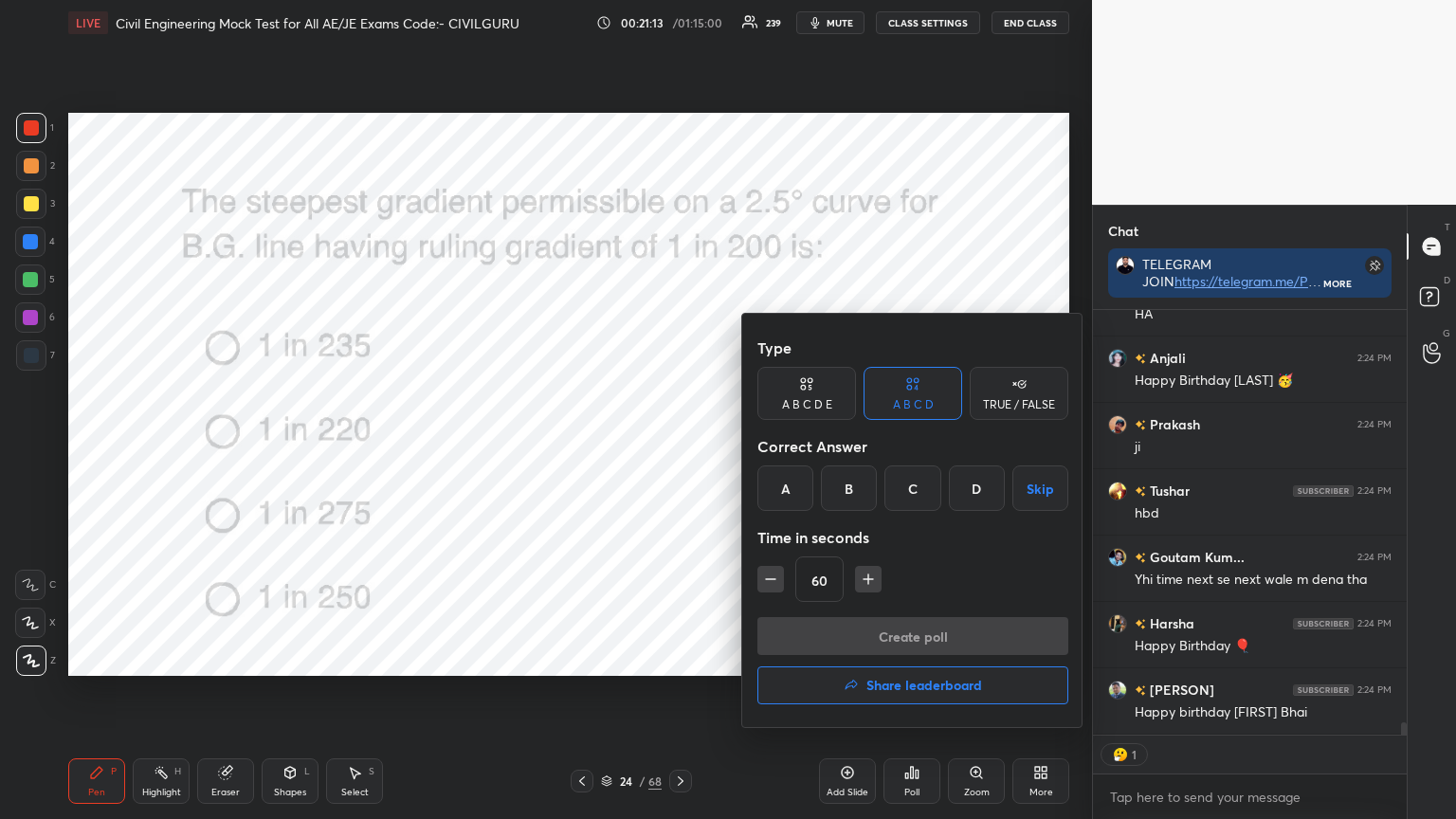 click on "D" at bounding box center [976, 488] 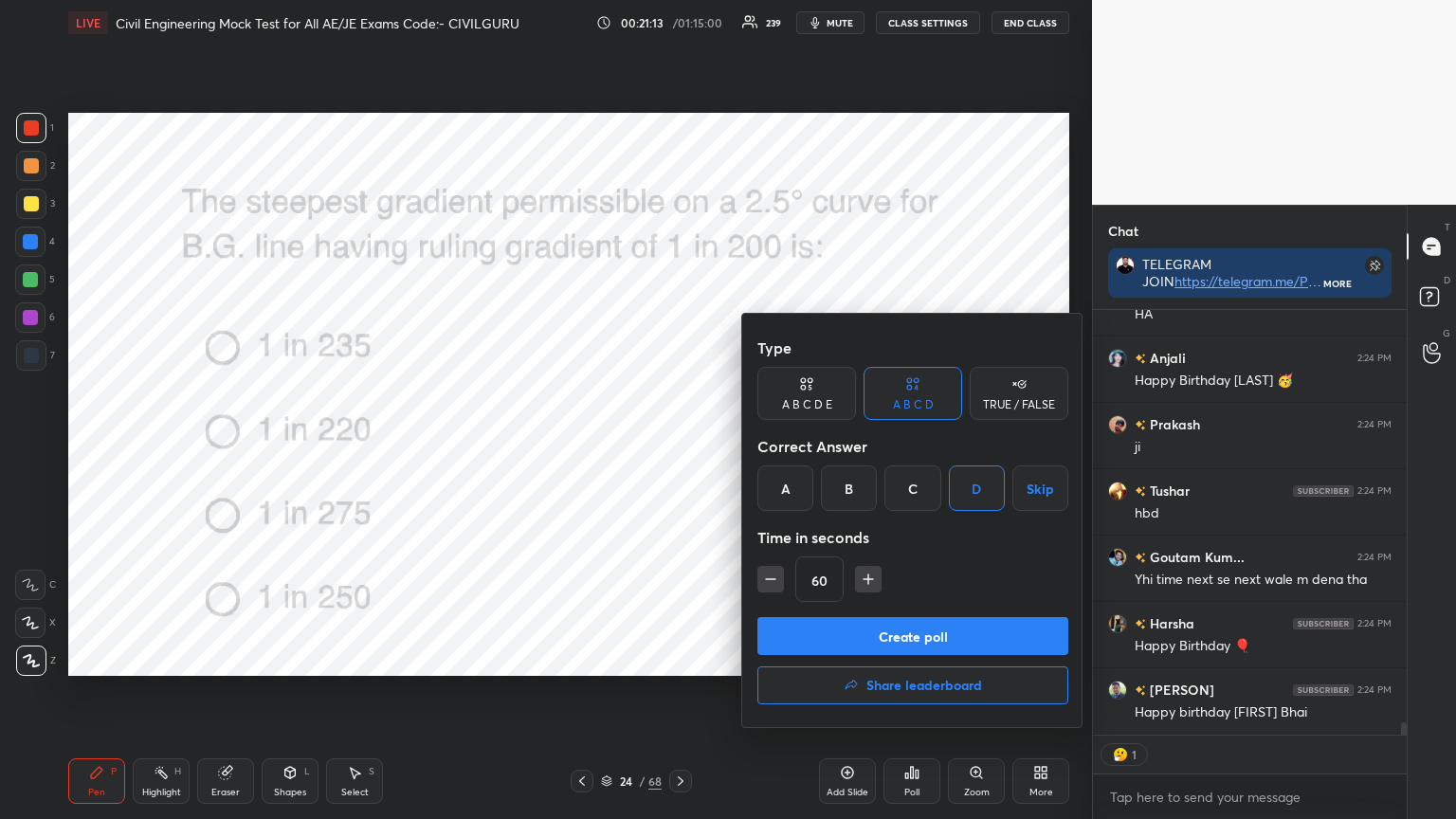 click on "Create poll" at bounding box center [913, 636] 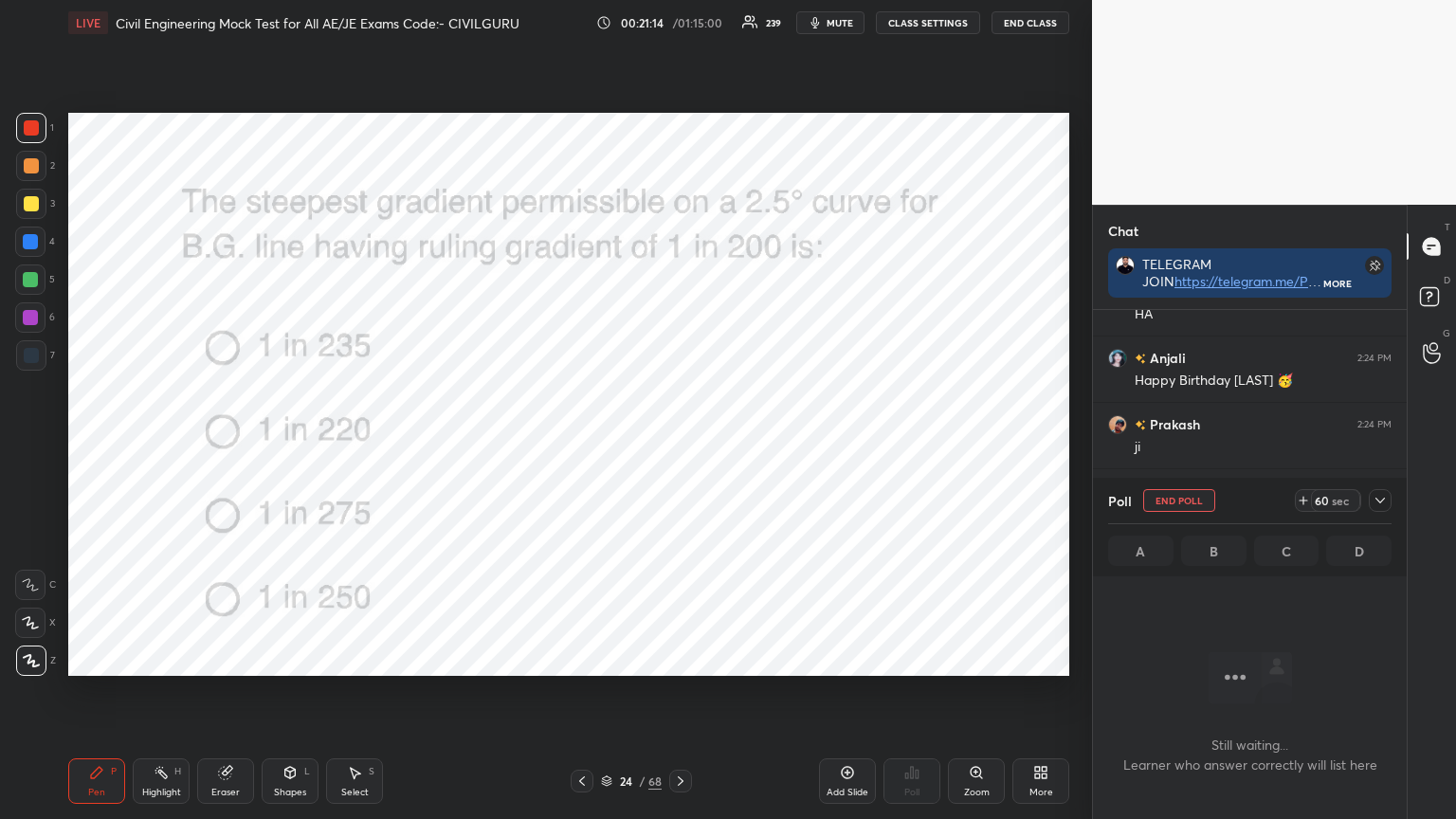 click 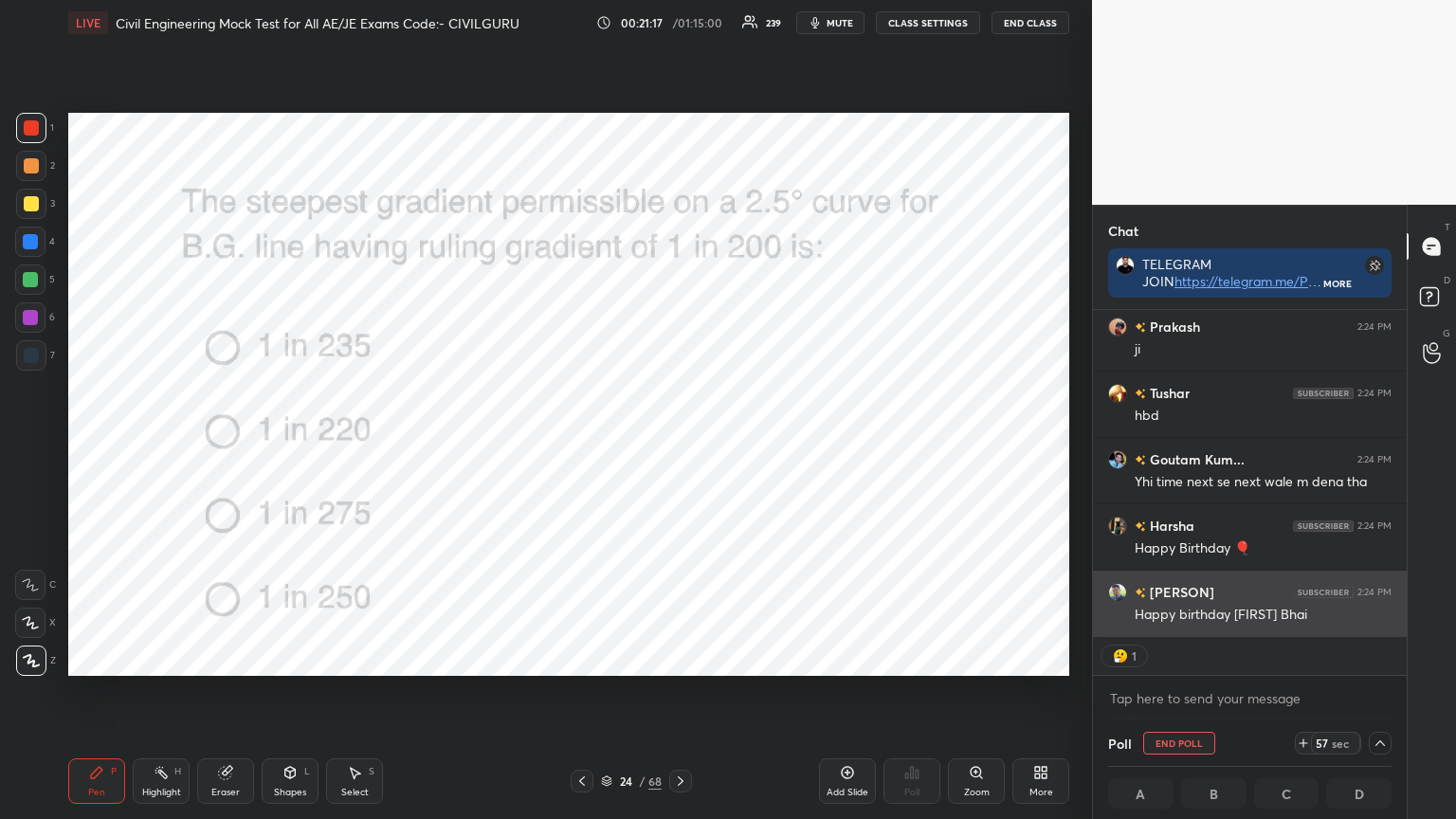 click at bounding box center [1121, 592] 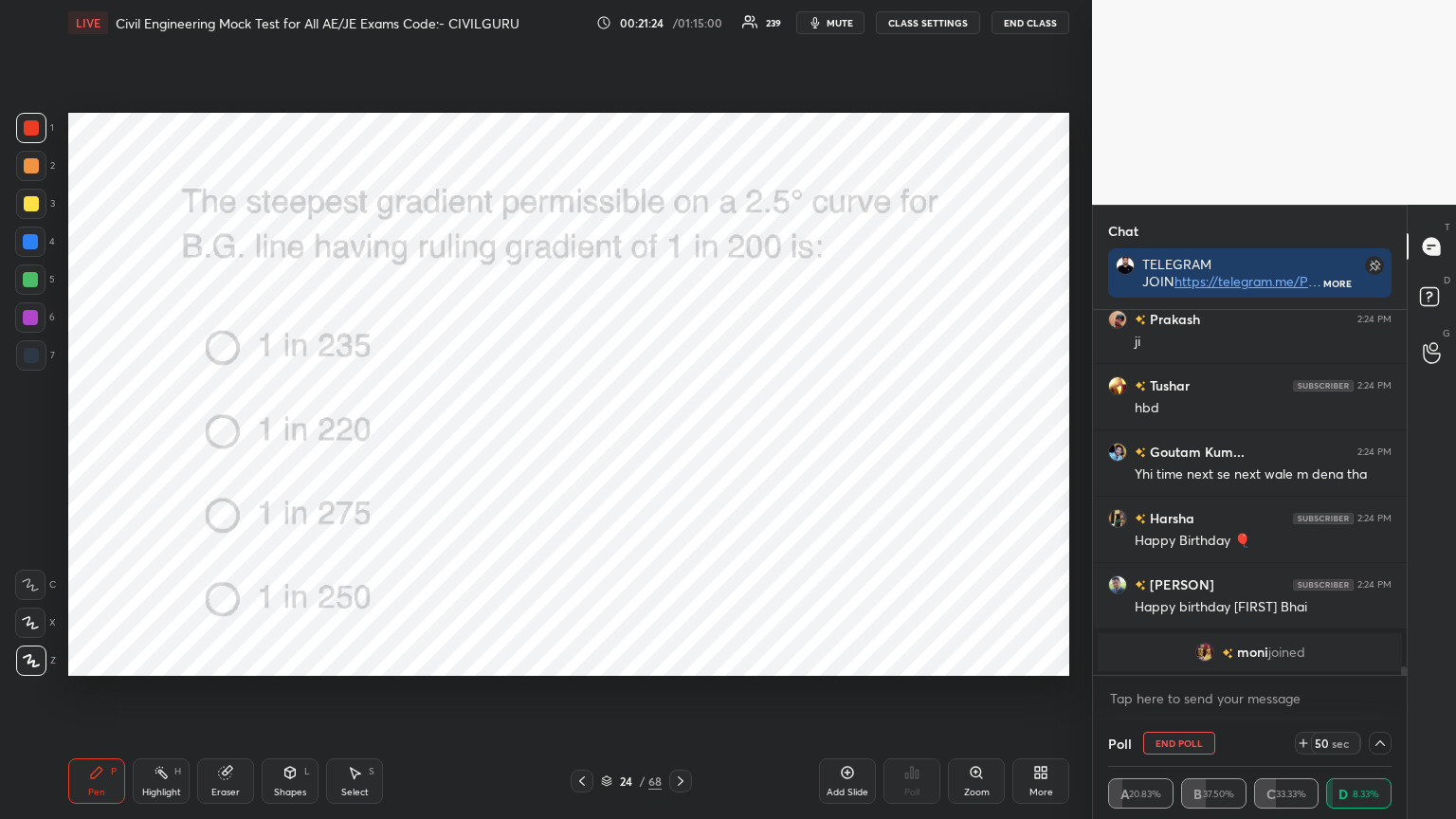 click at bounding box center (1205, 652) 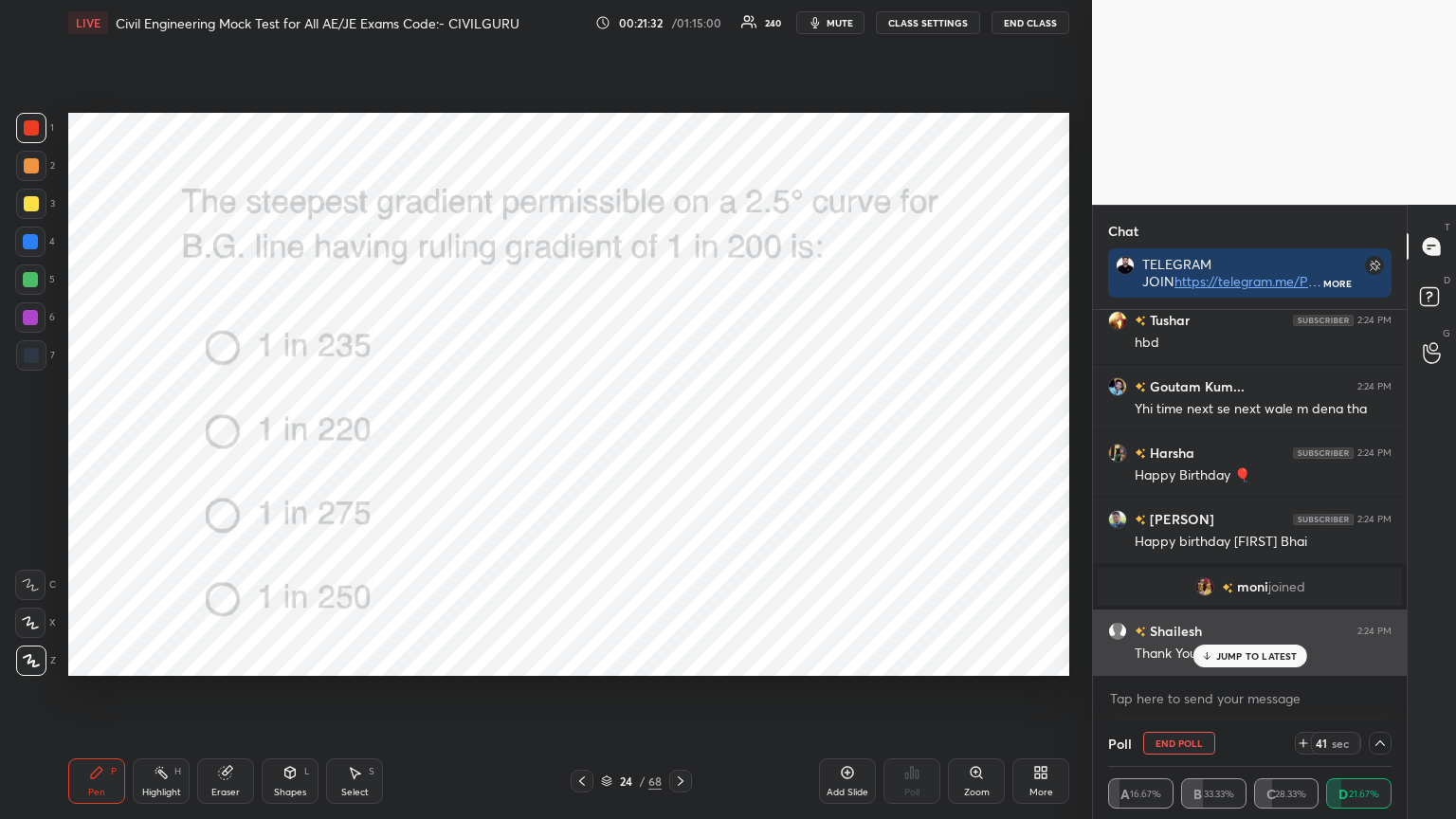click 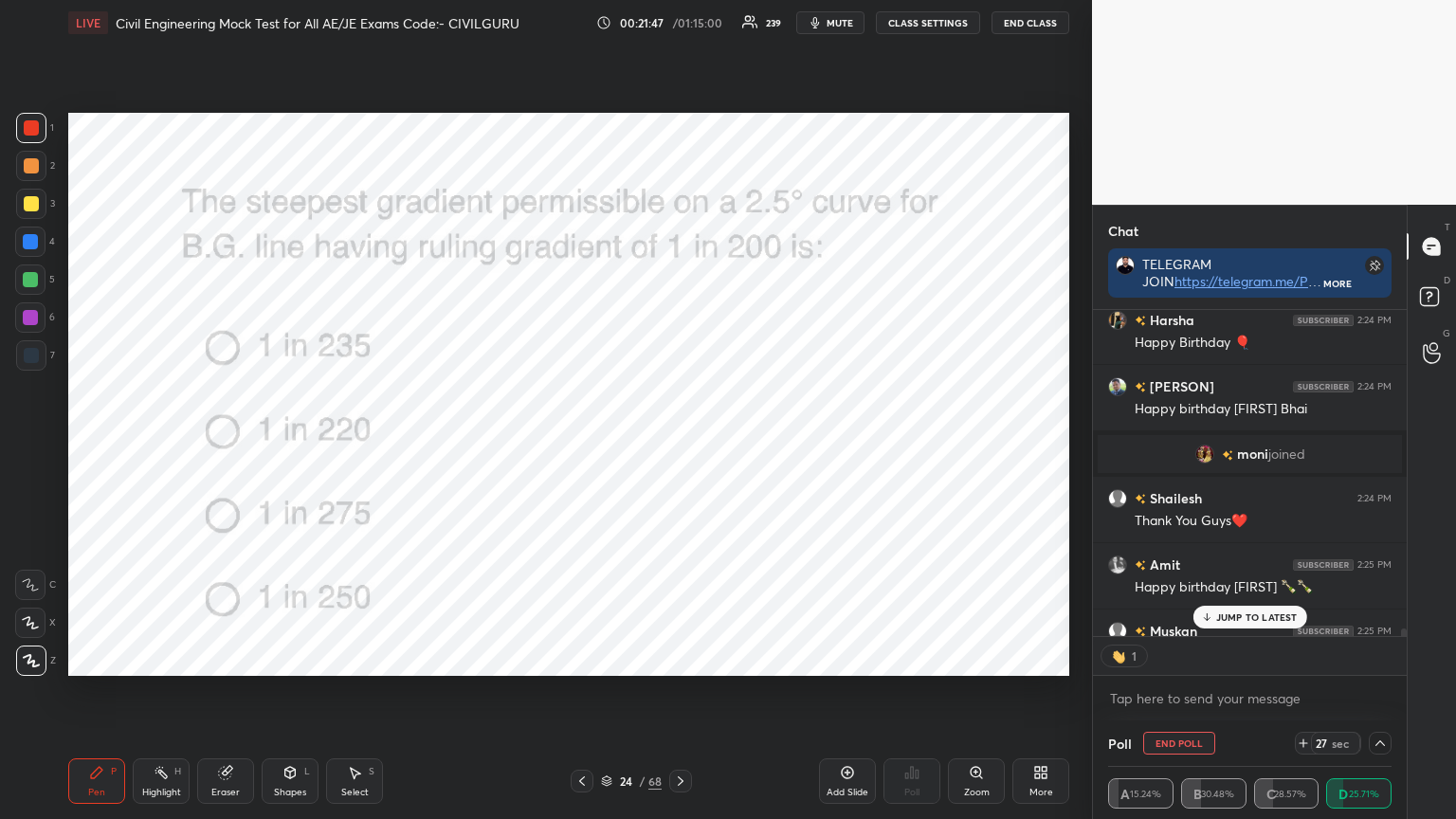 click on "JUMP TO LATEST" at bounding box center [1257, 617] 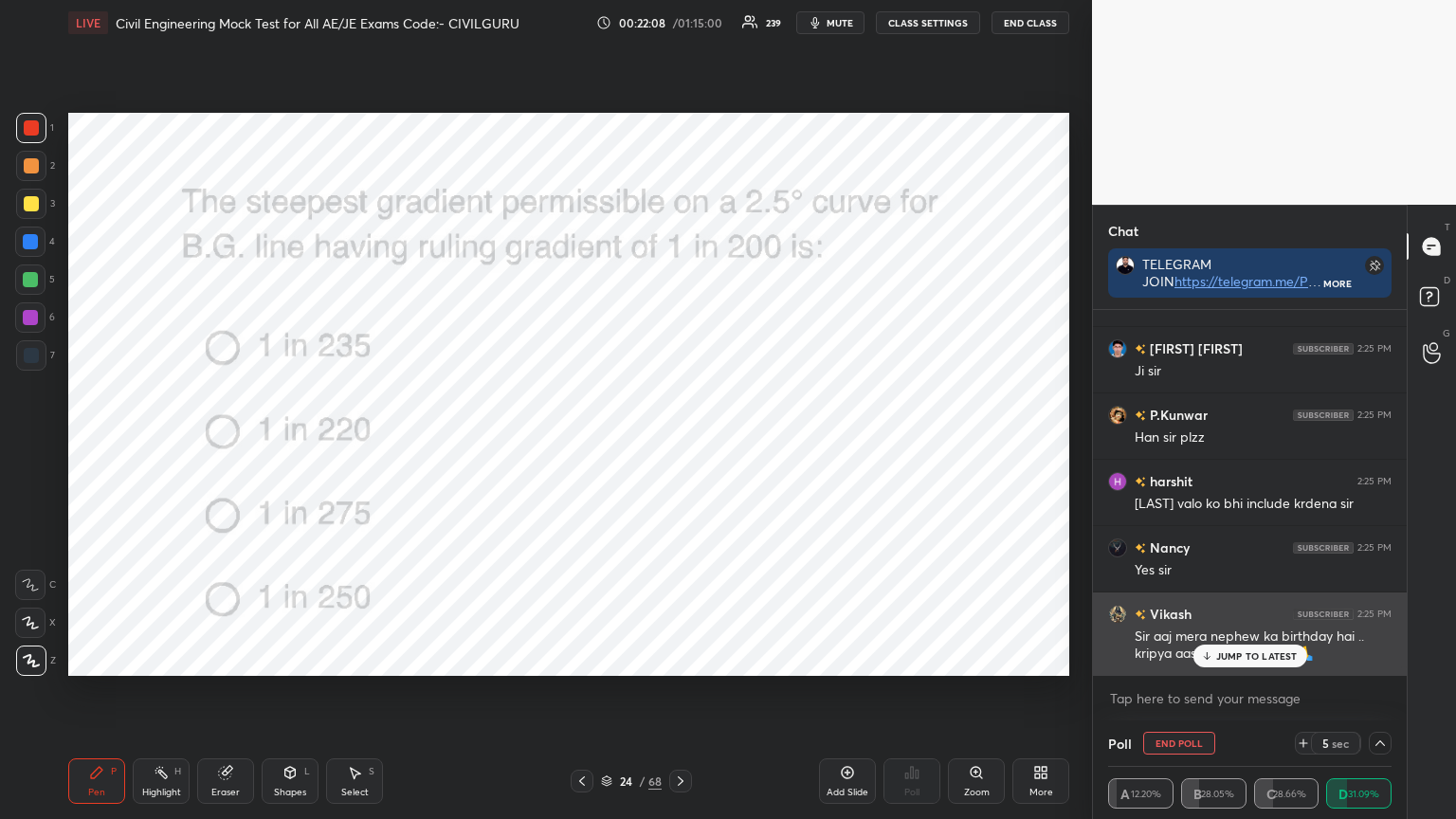 click on "JUMP TO LATEST" at bounding box center [1257, 656] 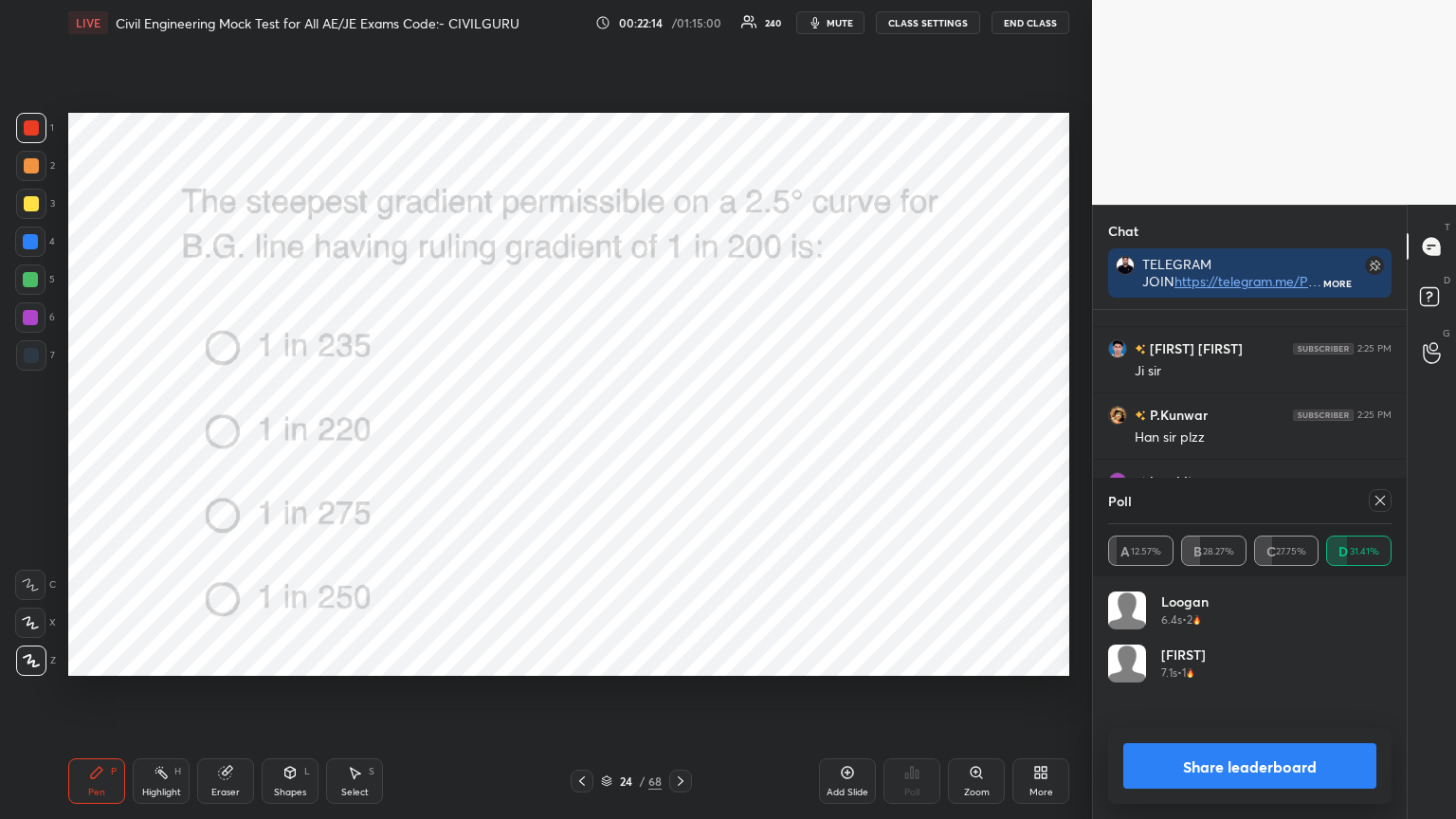 scroll, scrollTop: 6, scrollLeft: 6, axis: both 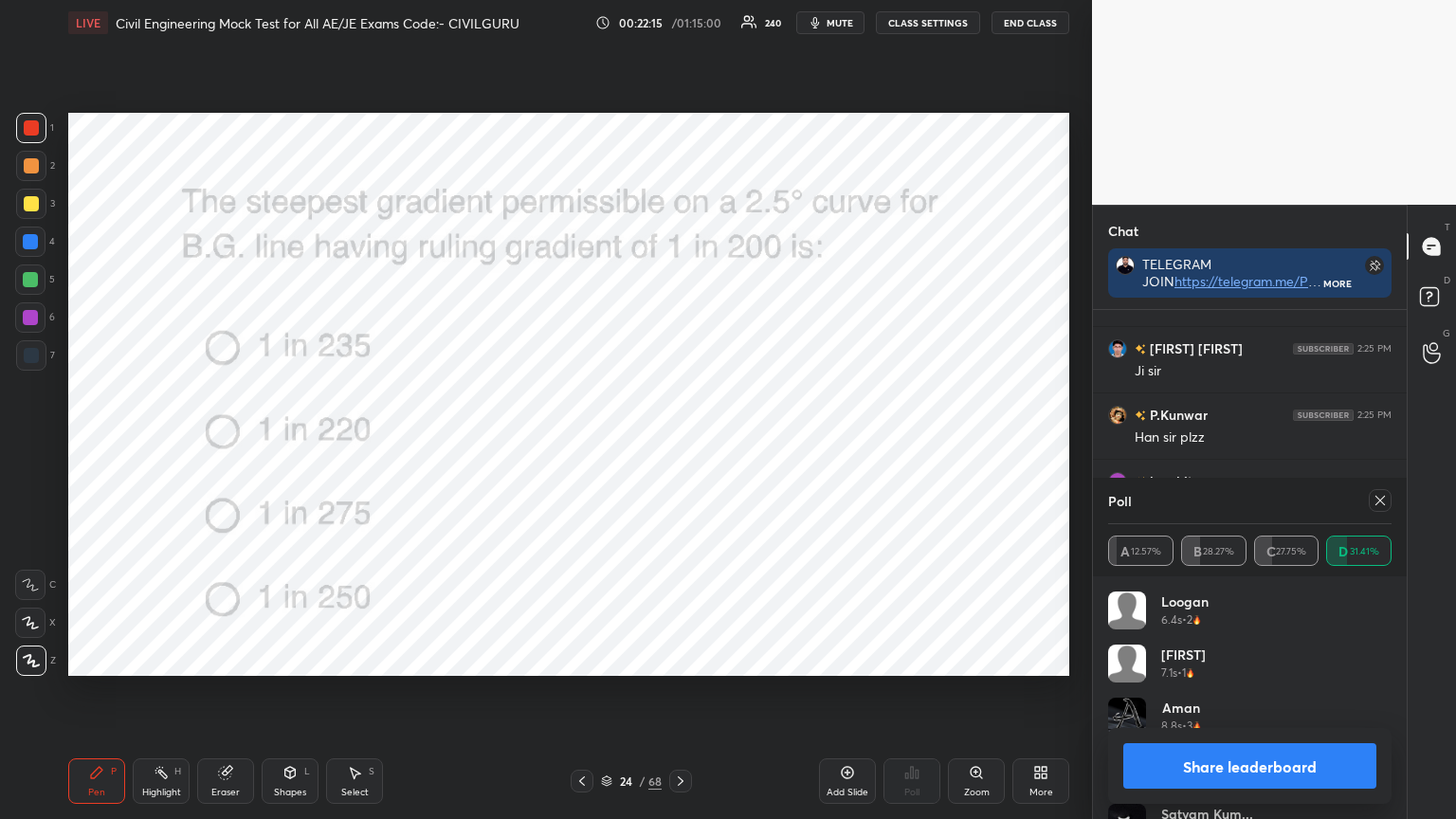click 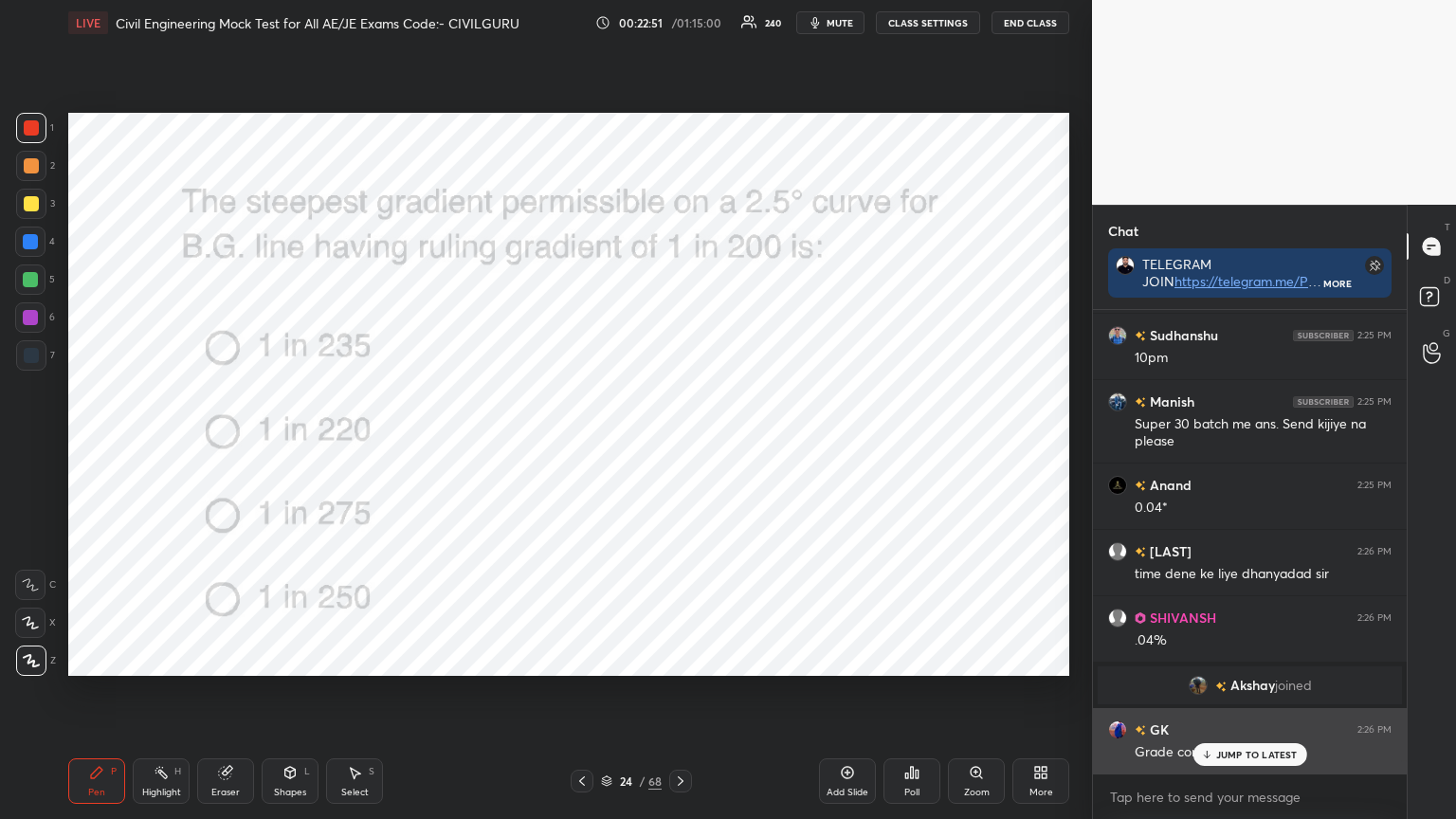 click on "JUMP TO LATEST" at bounding box center [1249, 755] 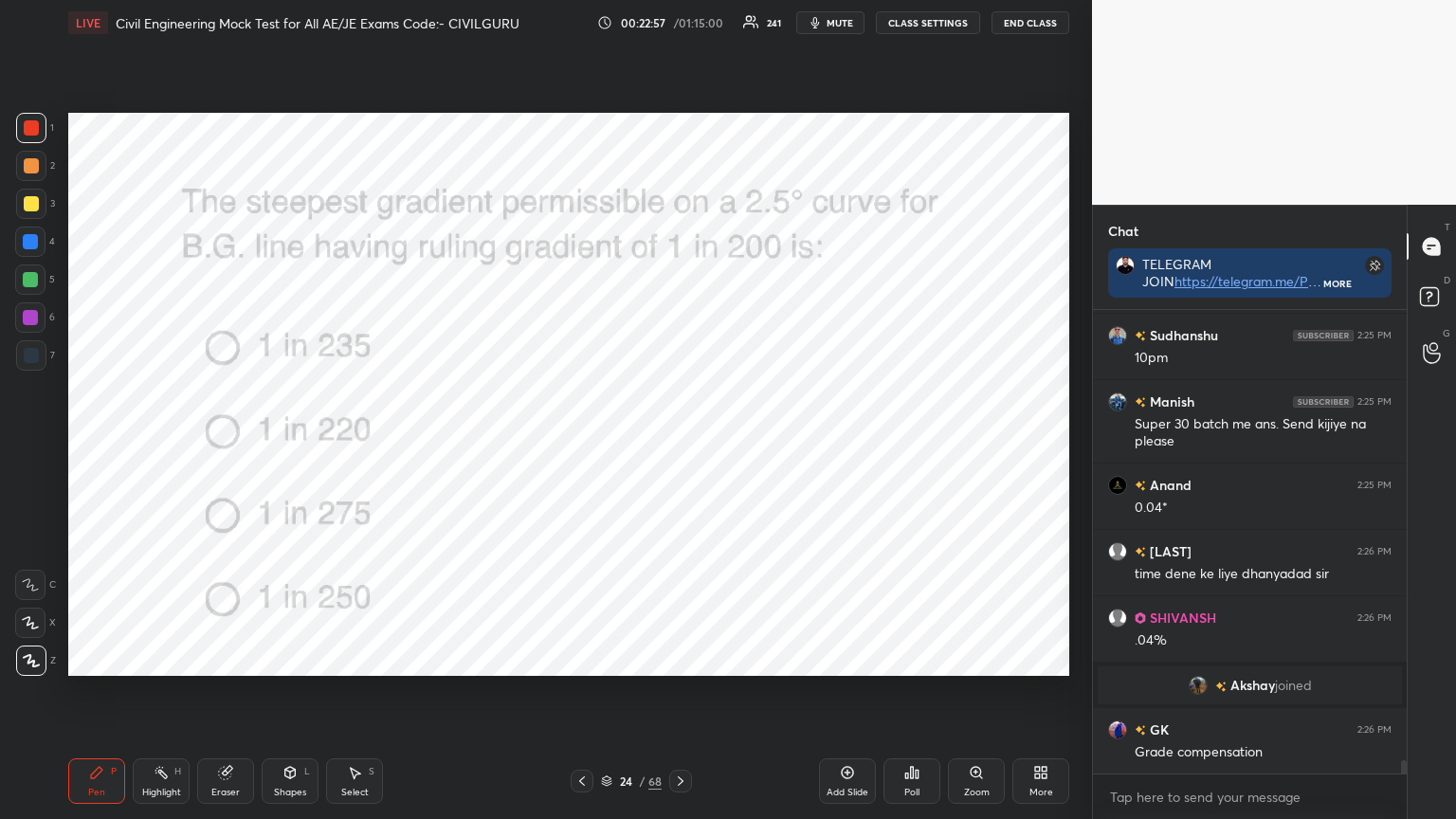 click 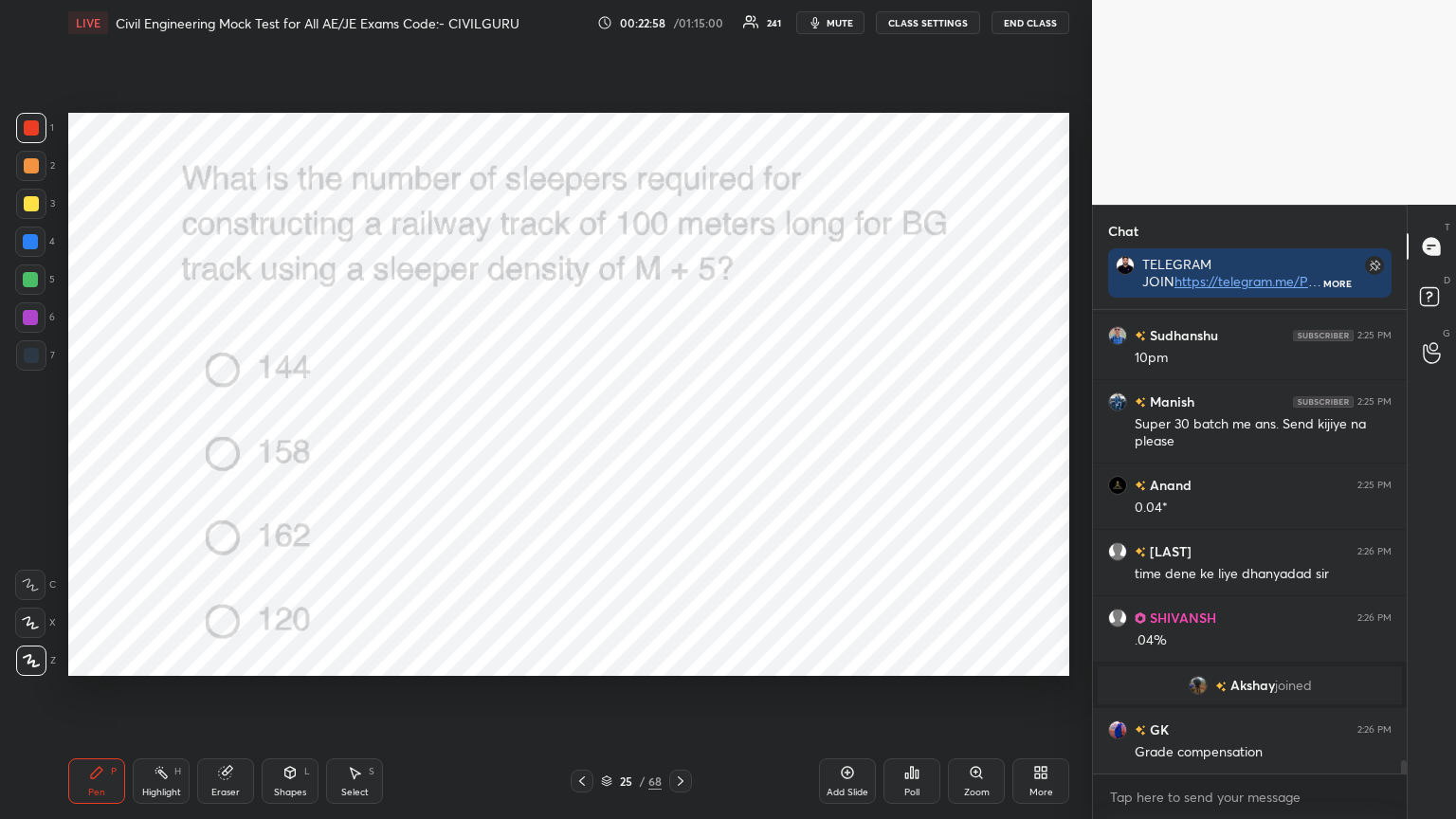 click on "Poll" at bounding box center (912, 781) 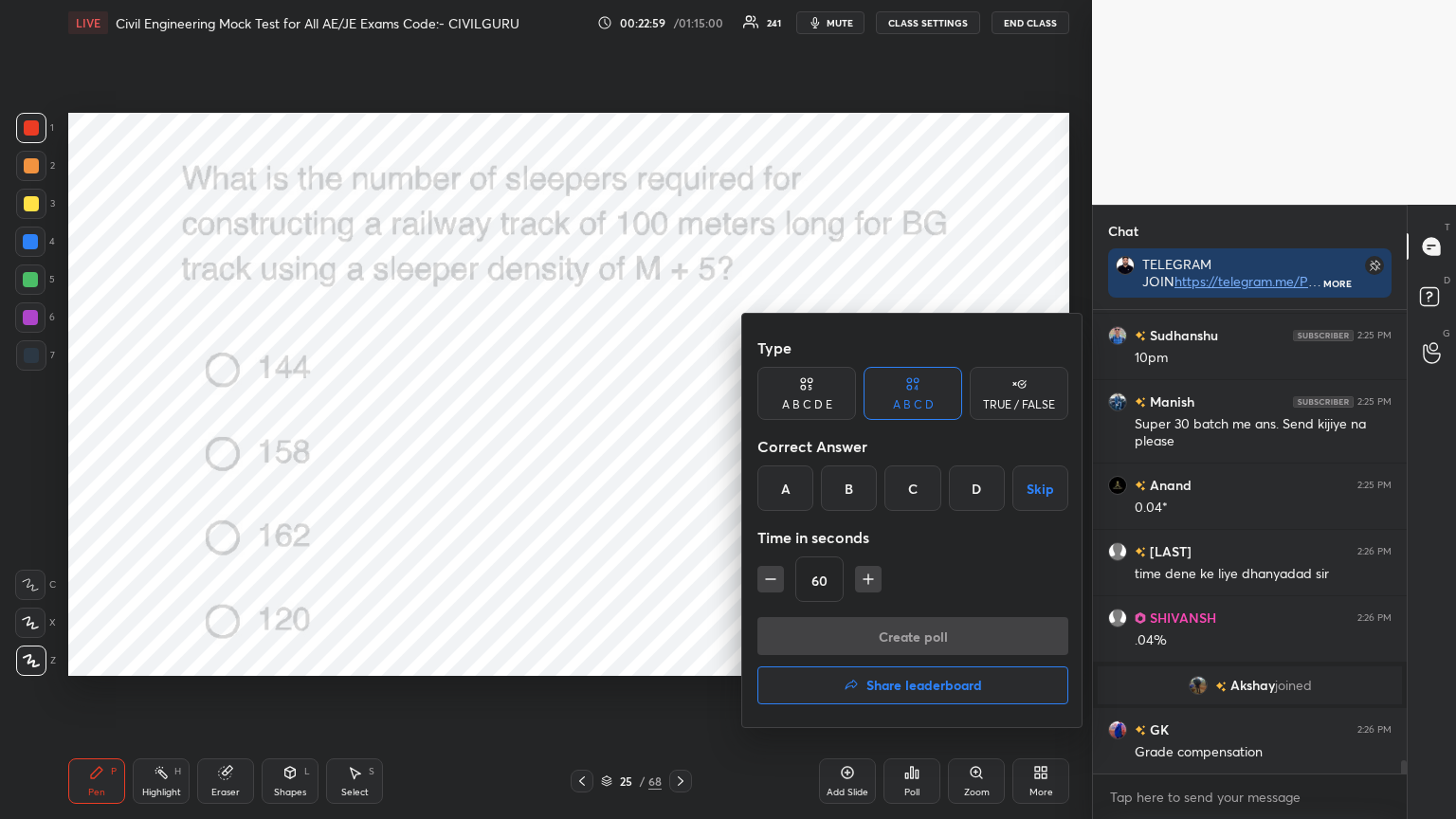 click on "A" at bounding box center (785, 488) 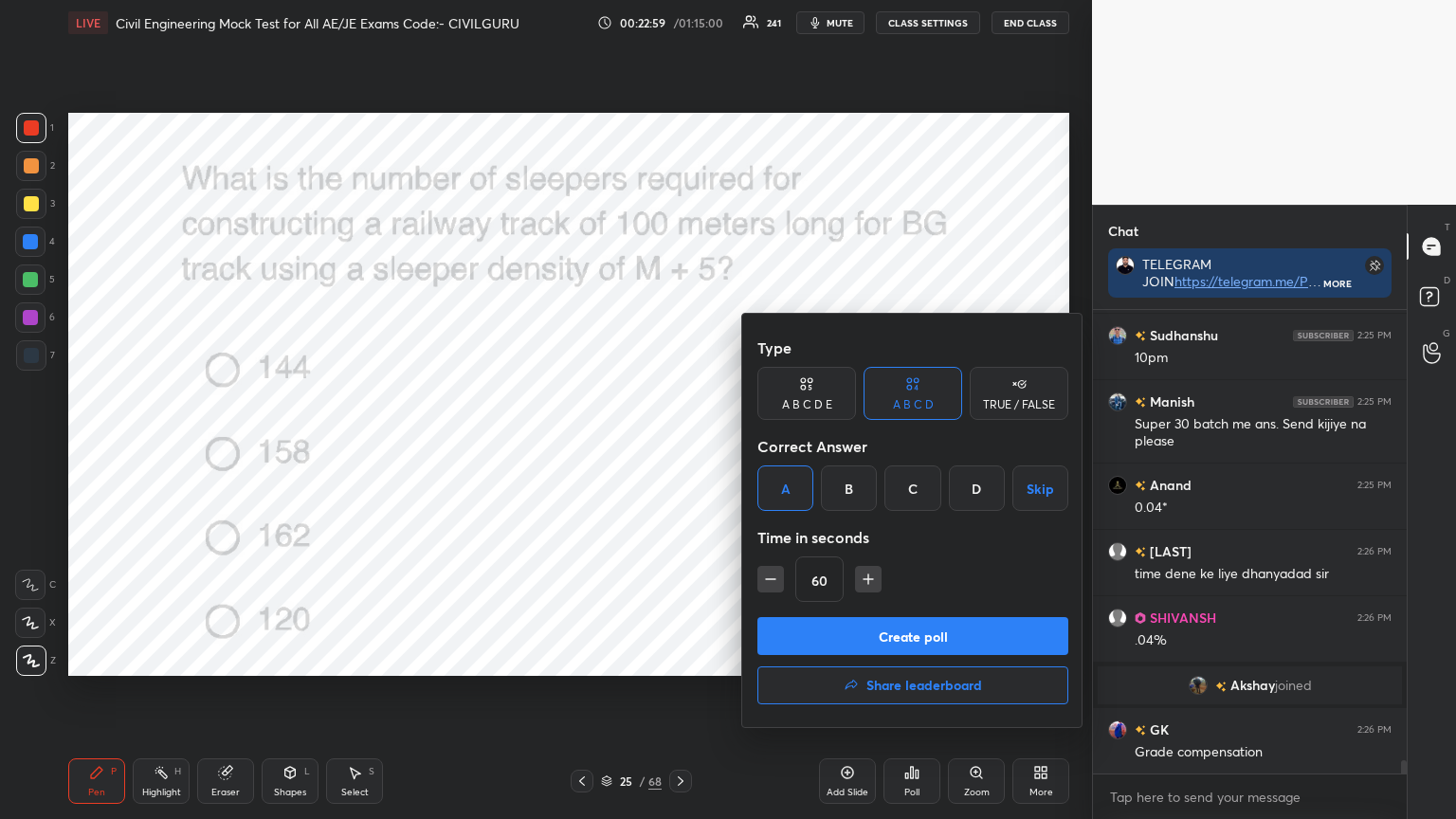 click 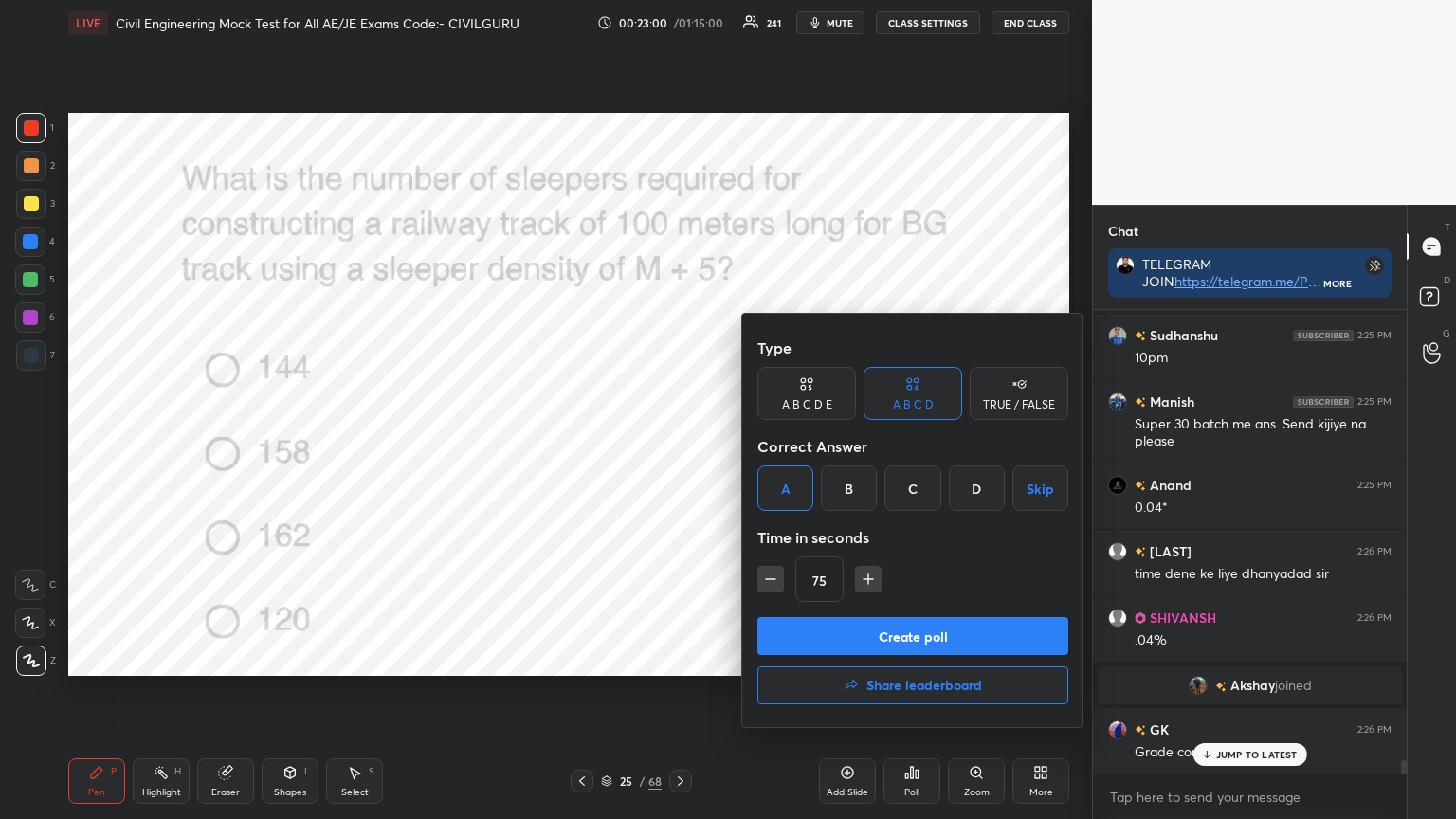 click on "Create poll" at bounding box center (913, 636) 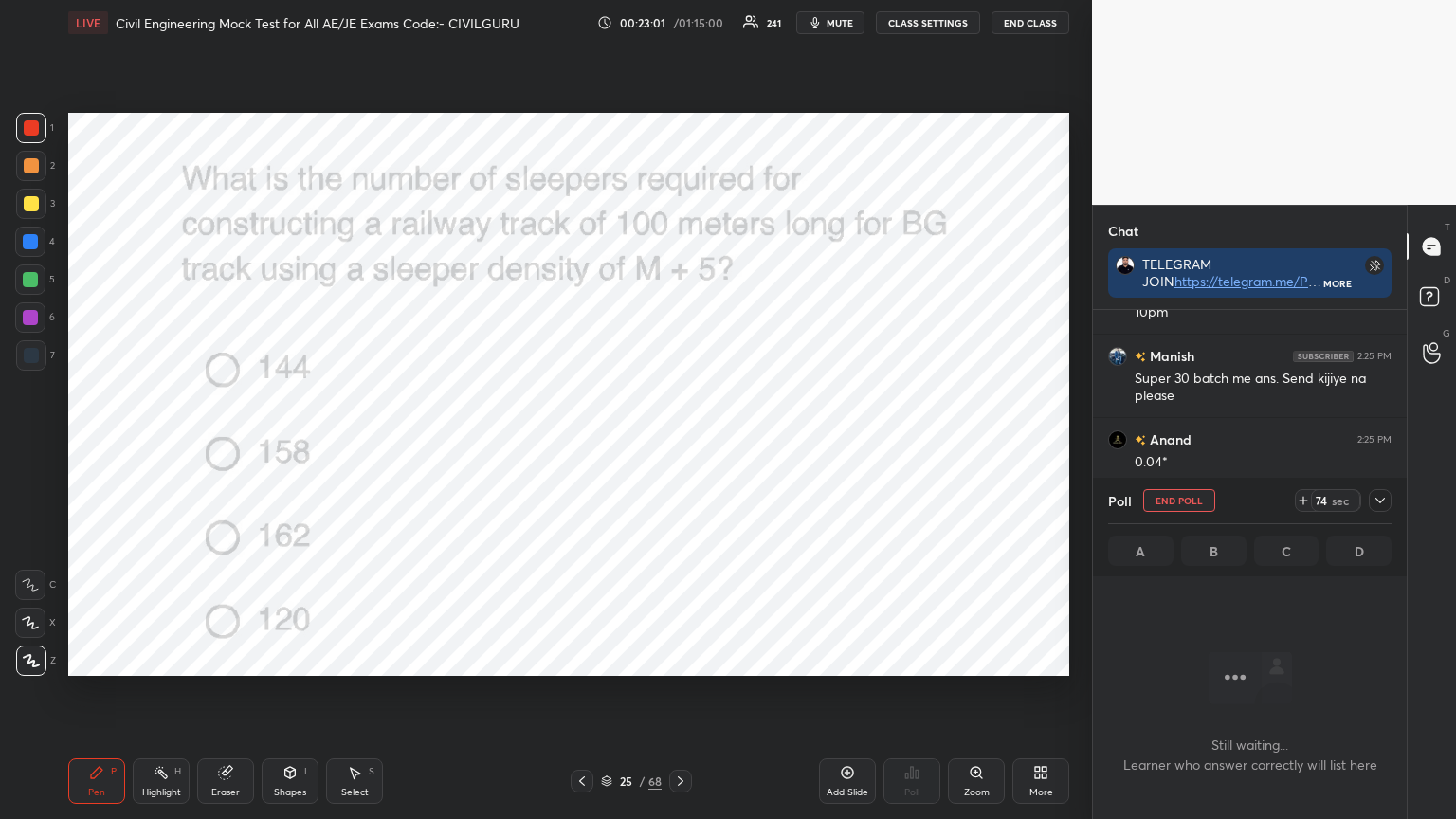 click 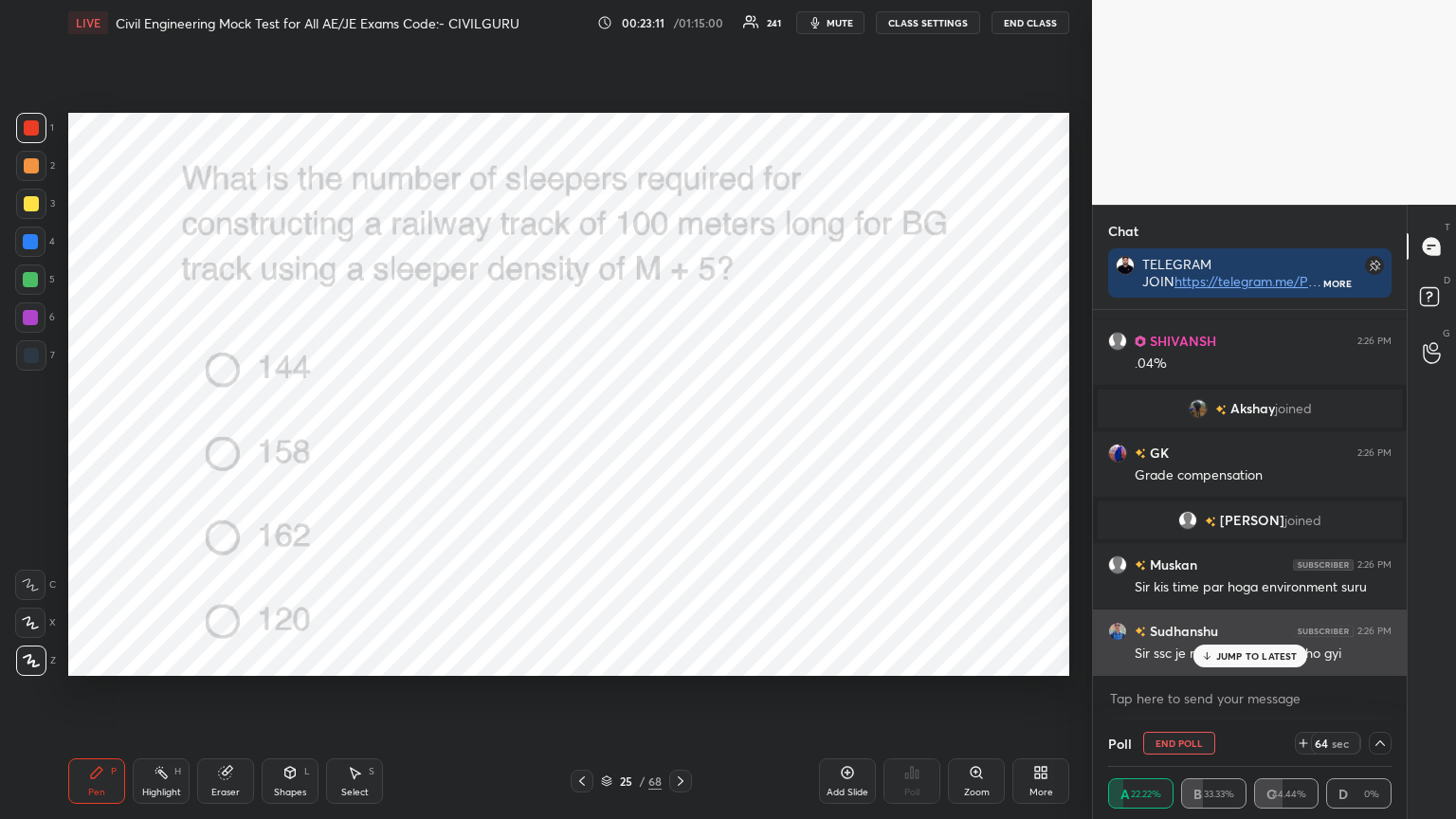 click on "JUMP TO LATEST" at bounding box center [1257, 656] 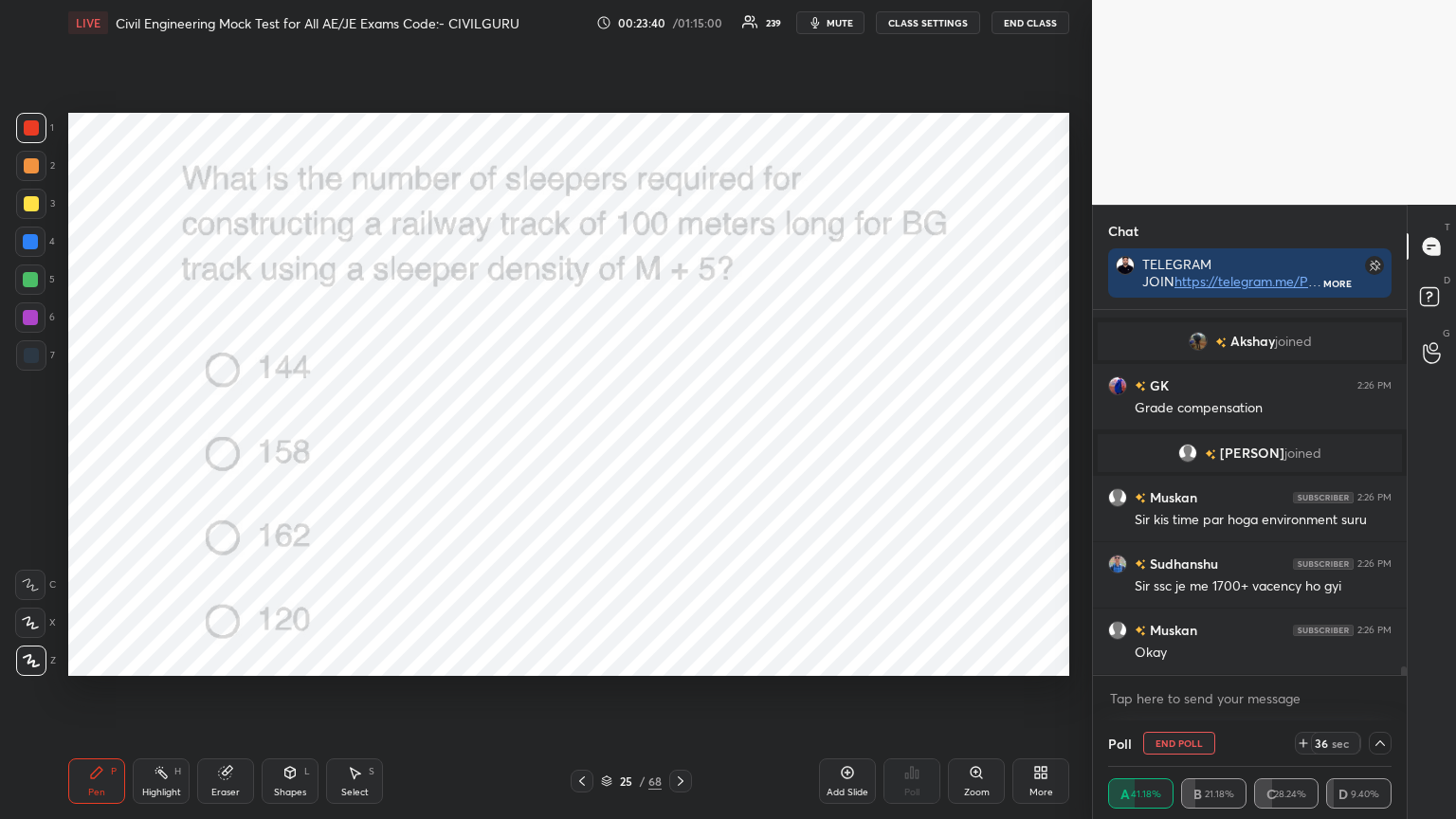 scroll, scrollTop: 16175, scrollLeft: 0, axis: vertical 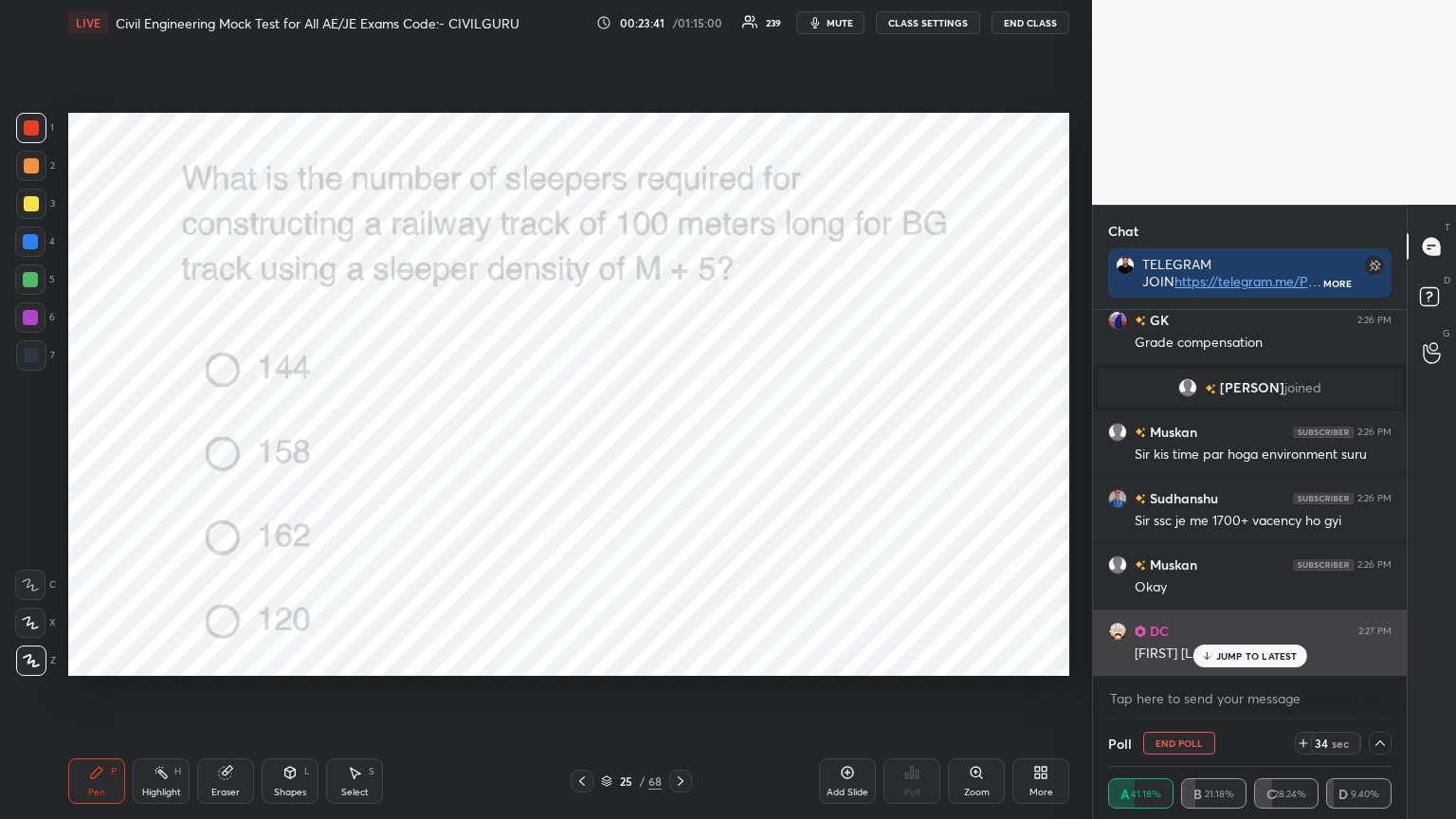 click on "JUMP TO LATEST" at bounding box center [1257, 656] 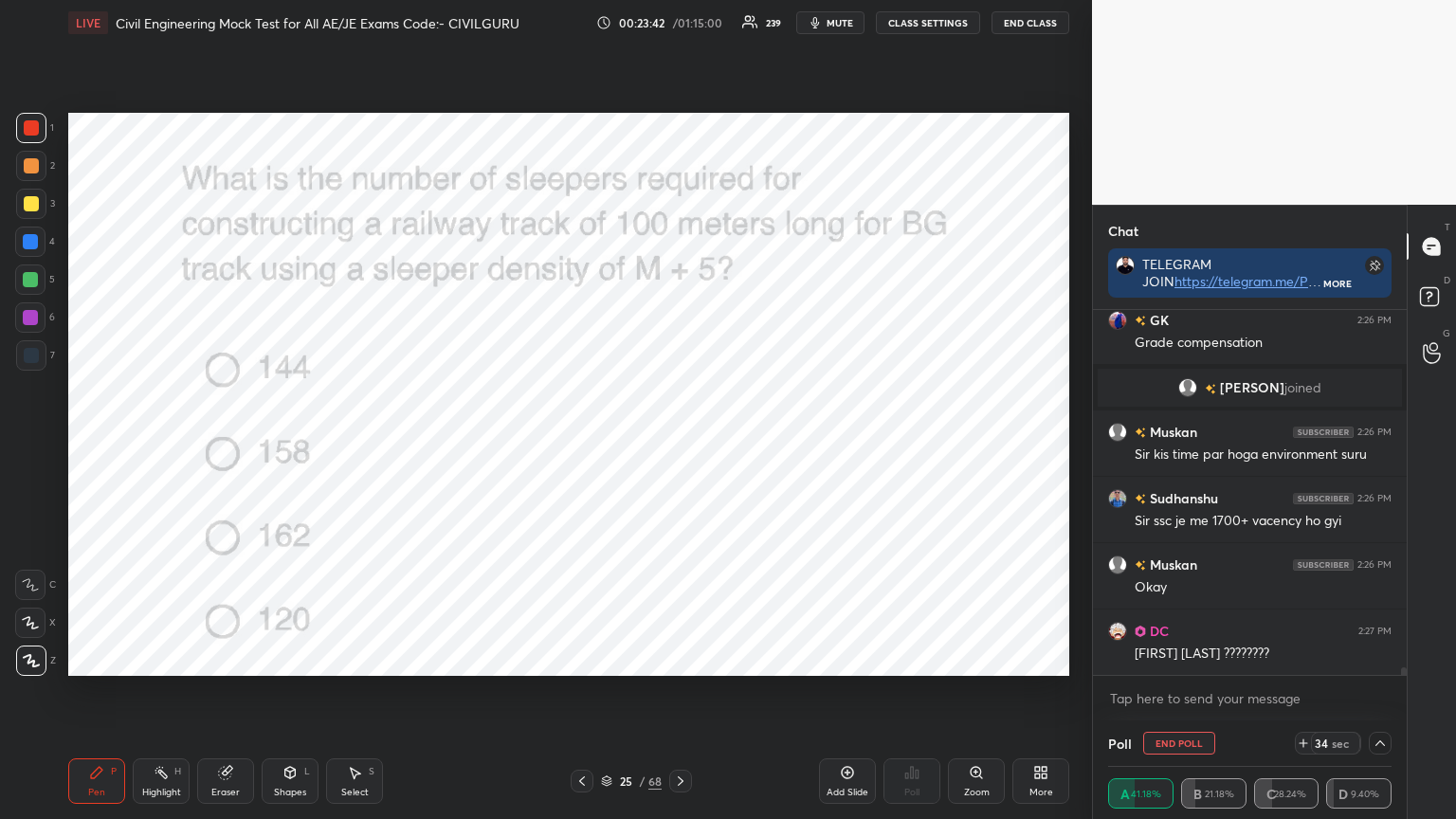 scroll, scrollTop: 16259, scrollLeft: 0, axis: vertical 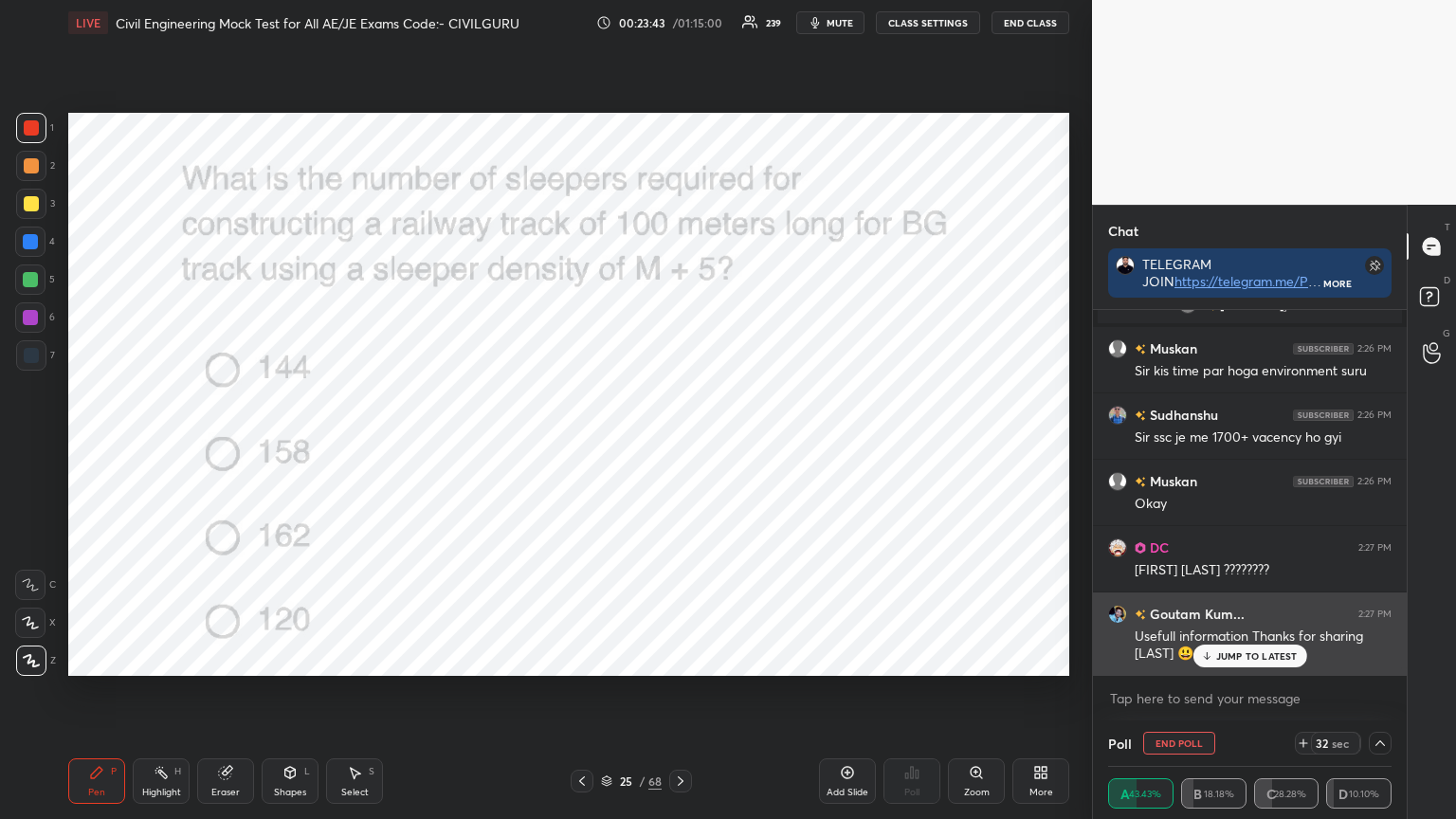 click on "JUMP TO LATEST" at bounding box center (1257, 656) 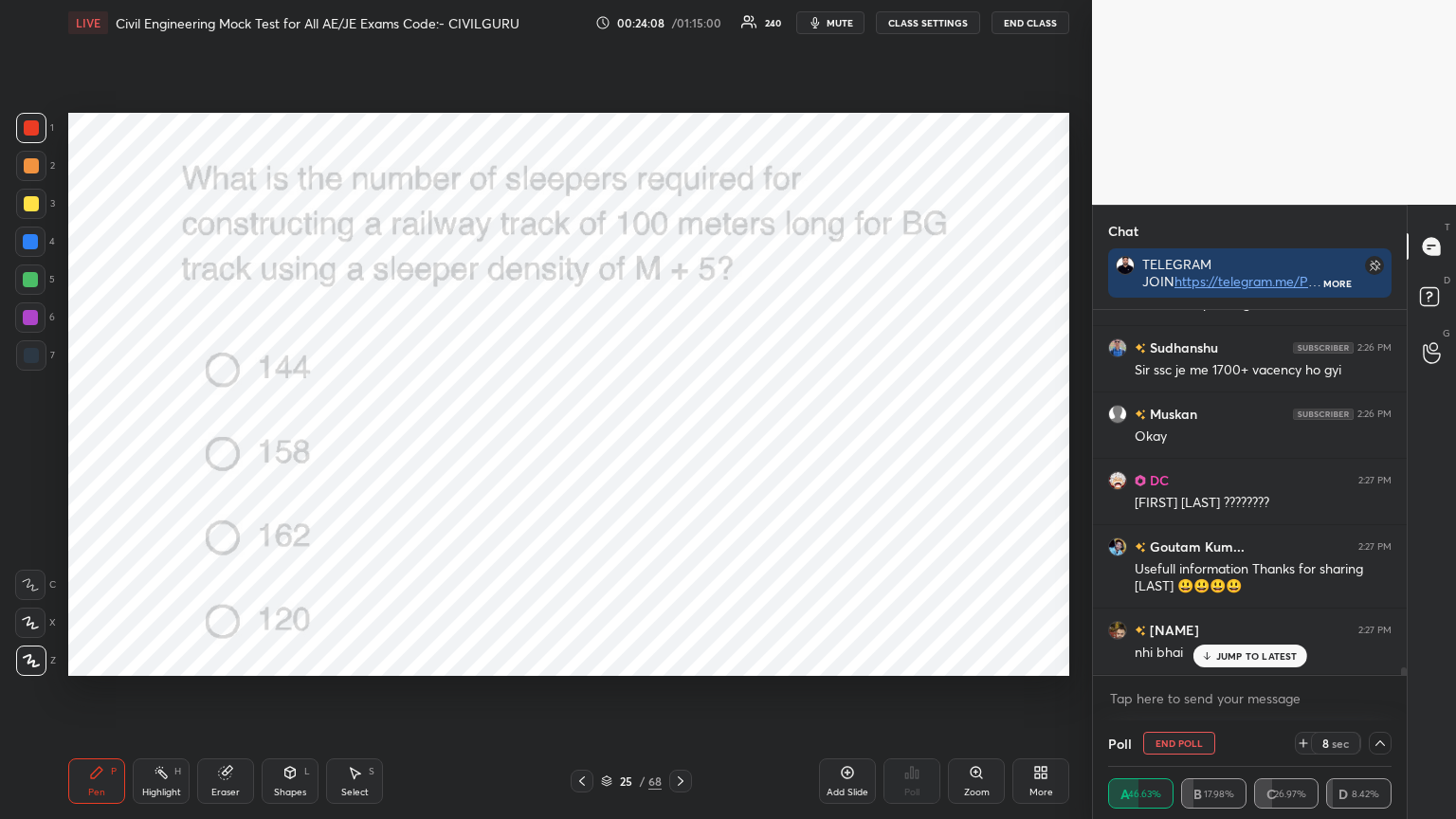 scroll, scrollTop: 16391, scrollLeft: 0, axis: vertical 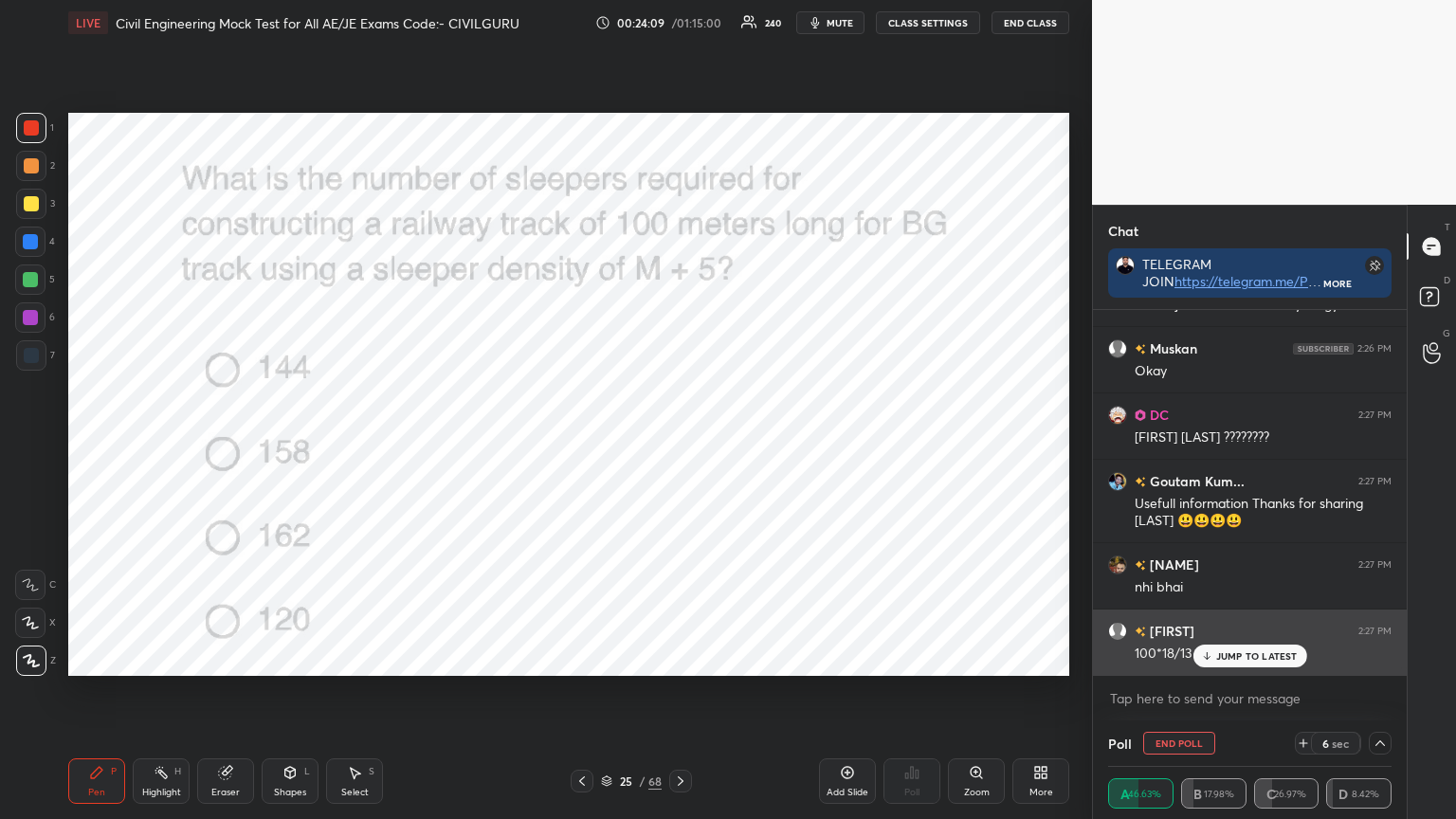 click 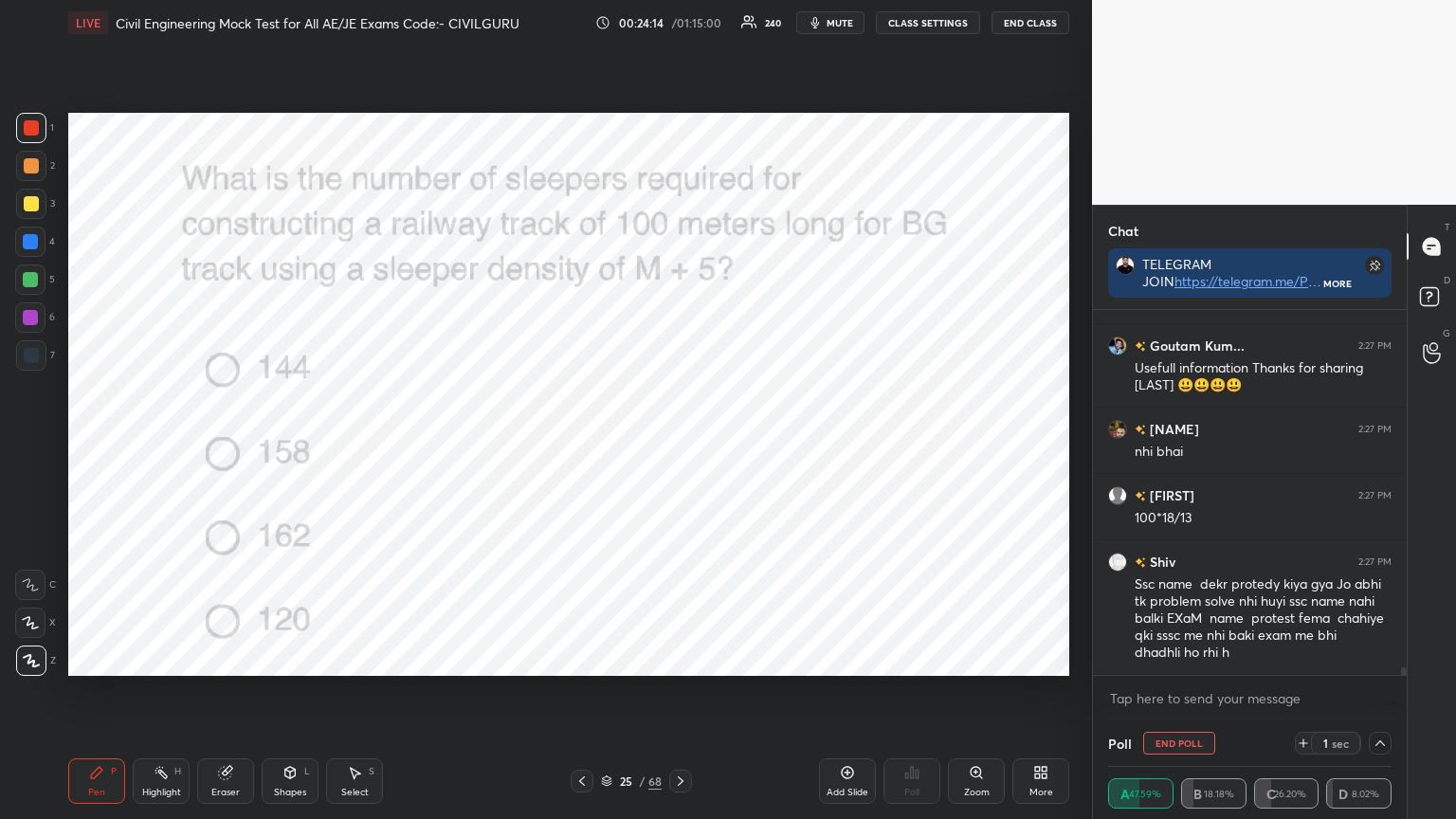 scroll, scrollTop: 16592, scrollLeft: 0, axis: vertical 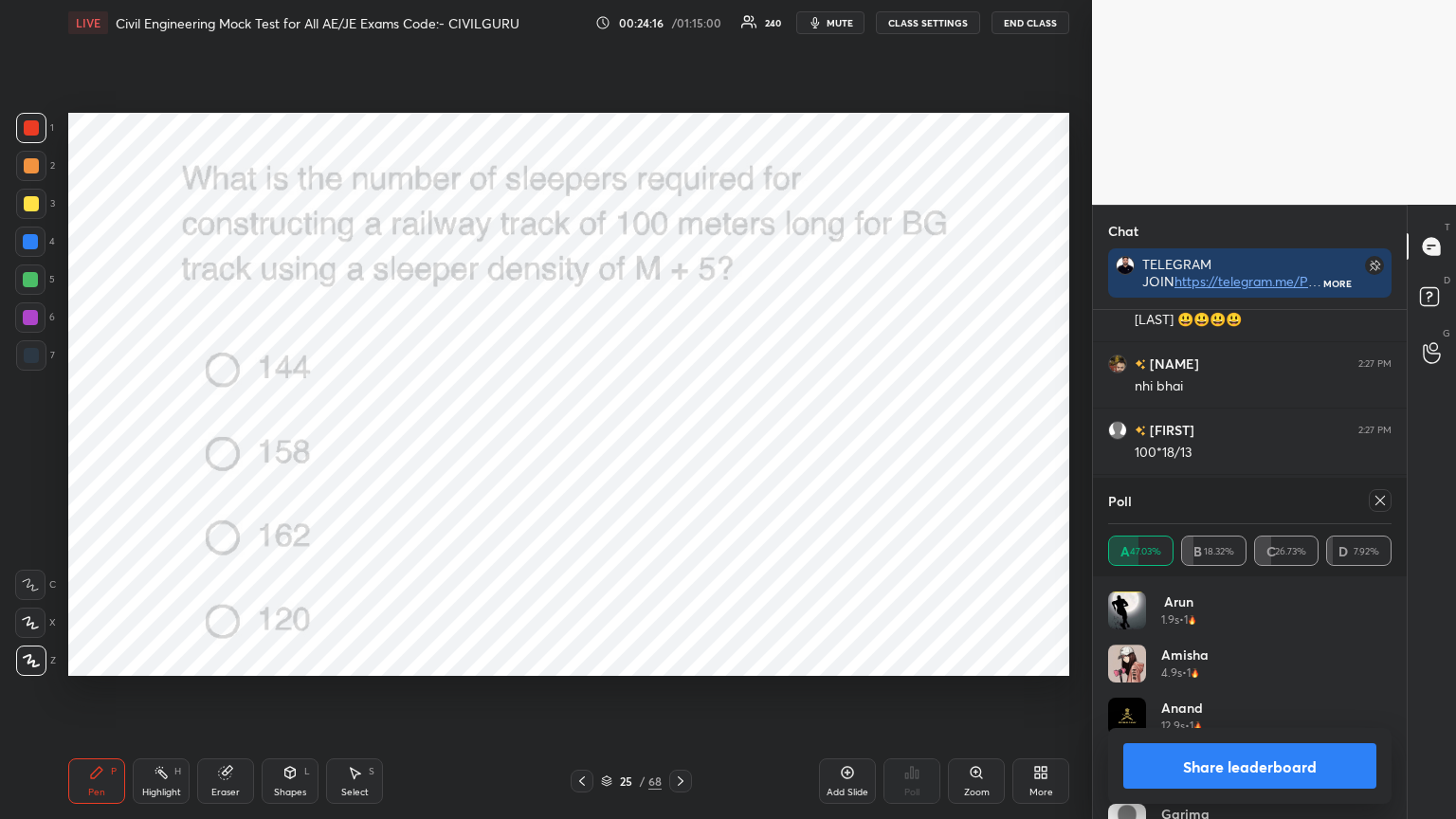 click 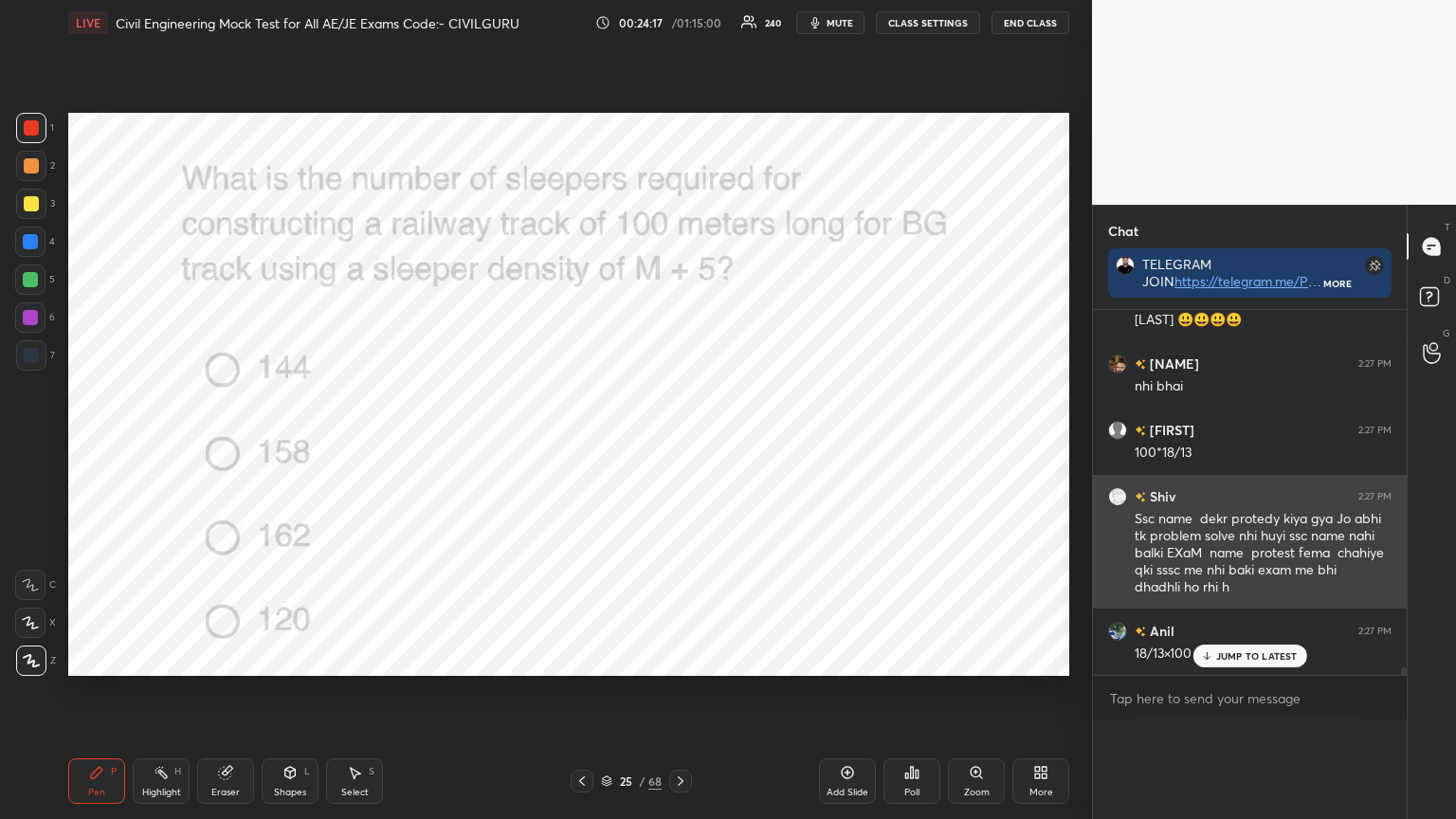 scroll, scrollTop: 143, scrollLeft: 278, axis: both 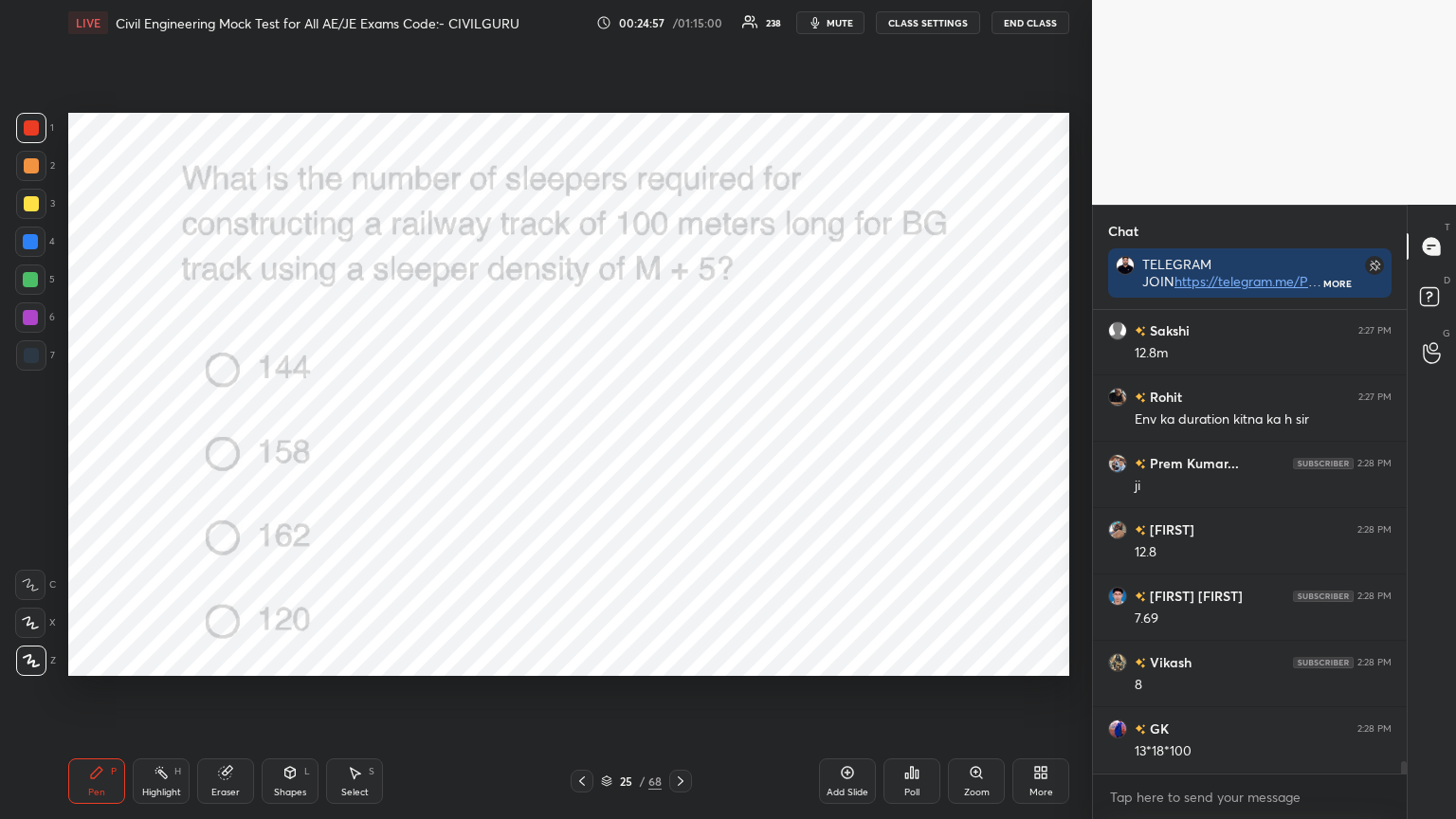 click 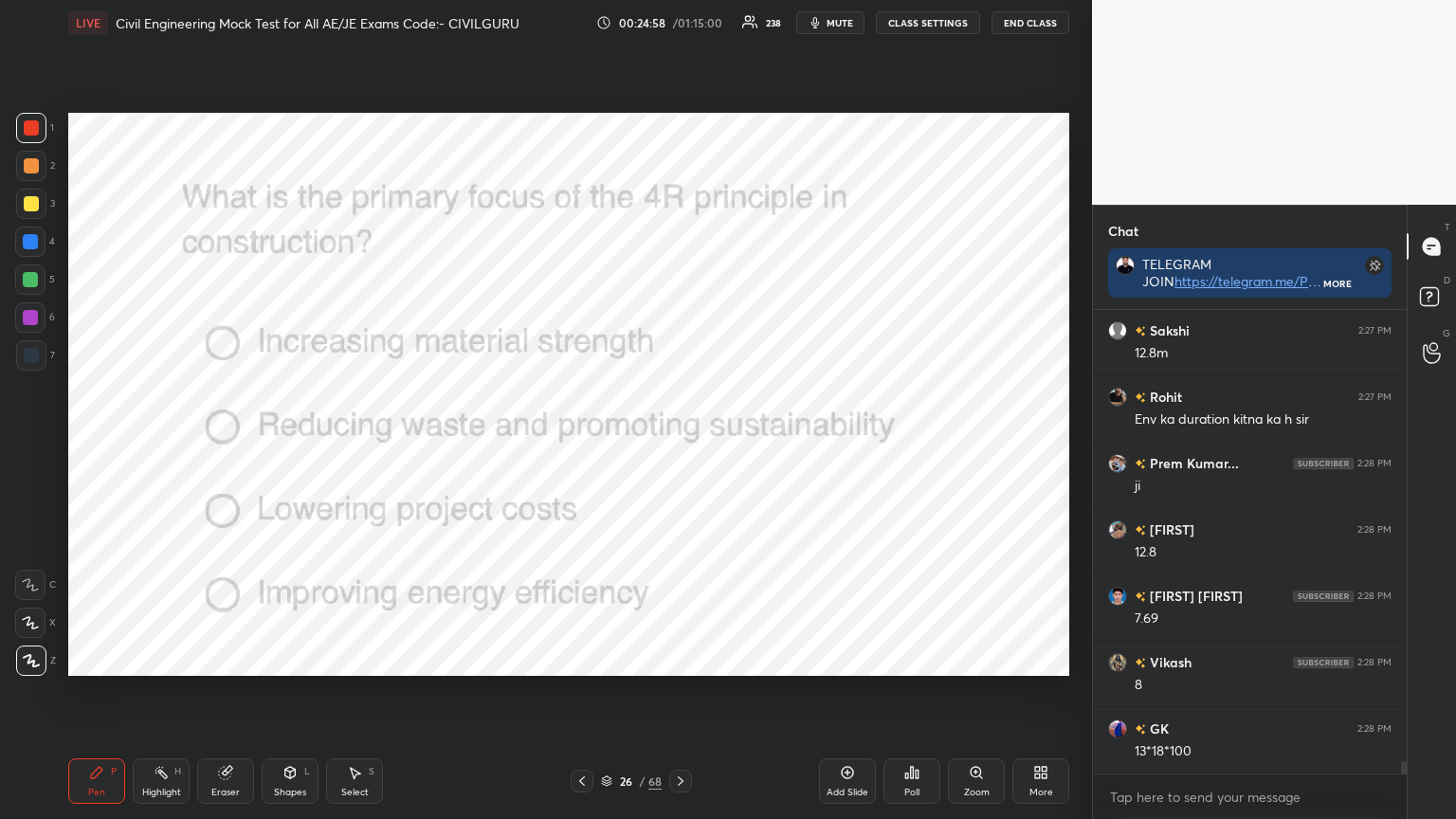 click on "Poll" at bounding box center [912, 781] 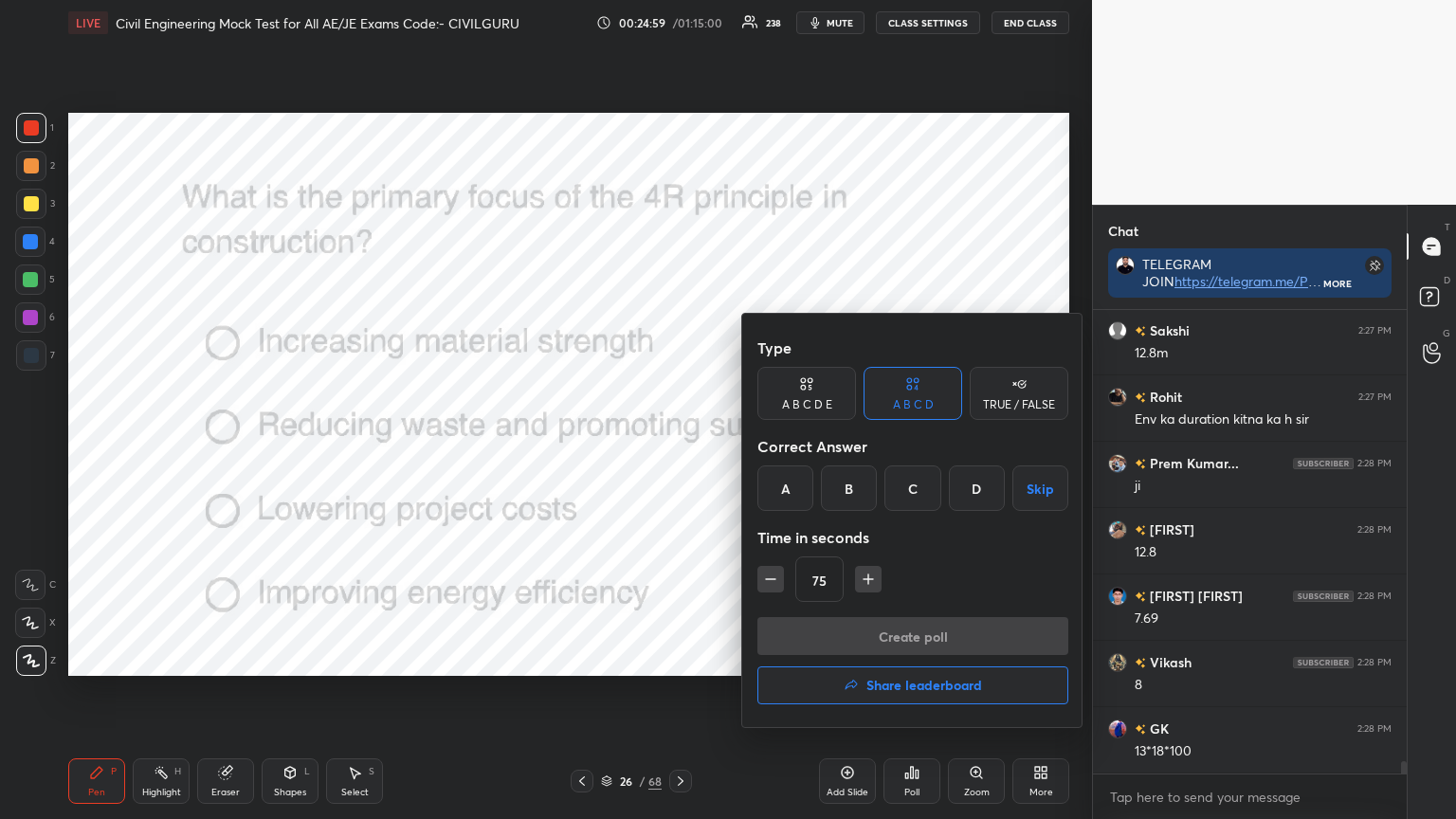 click on "B" at bounding box center [848, 488] 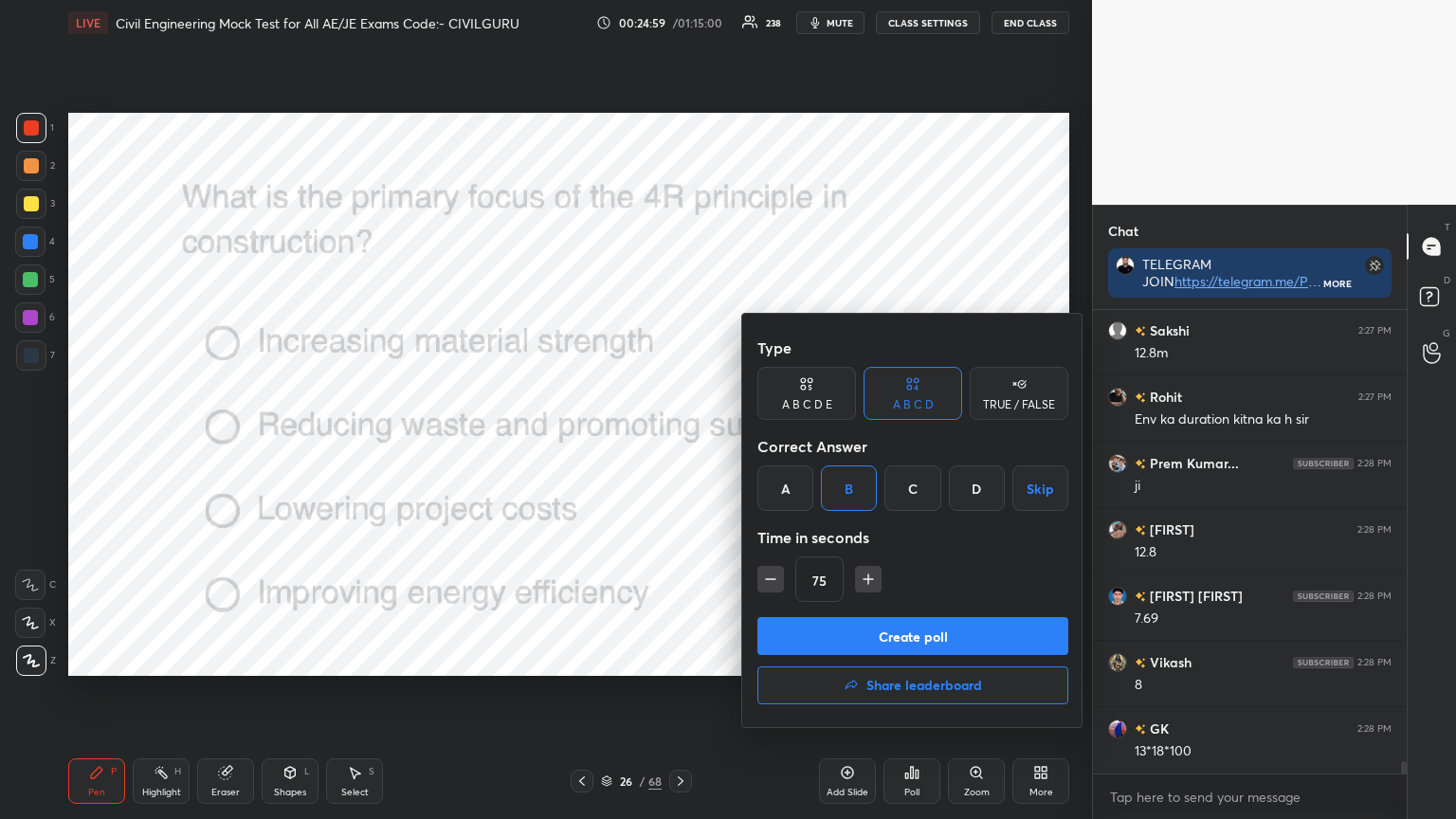 click 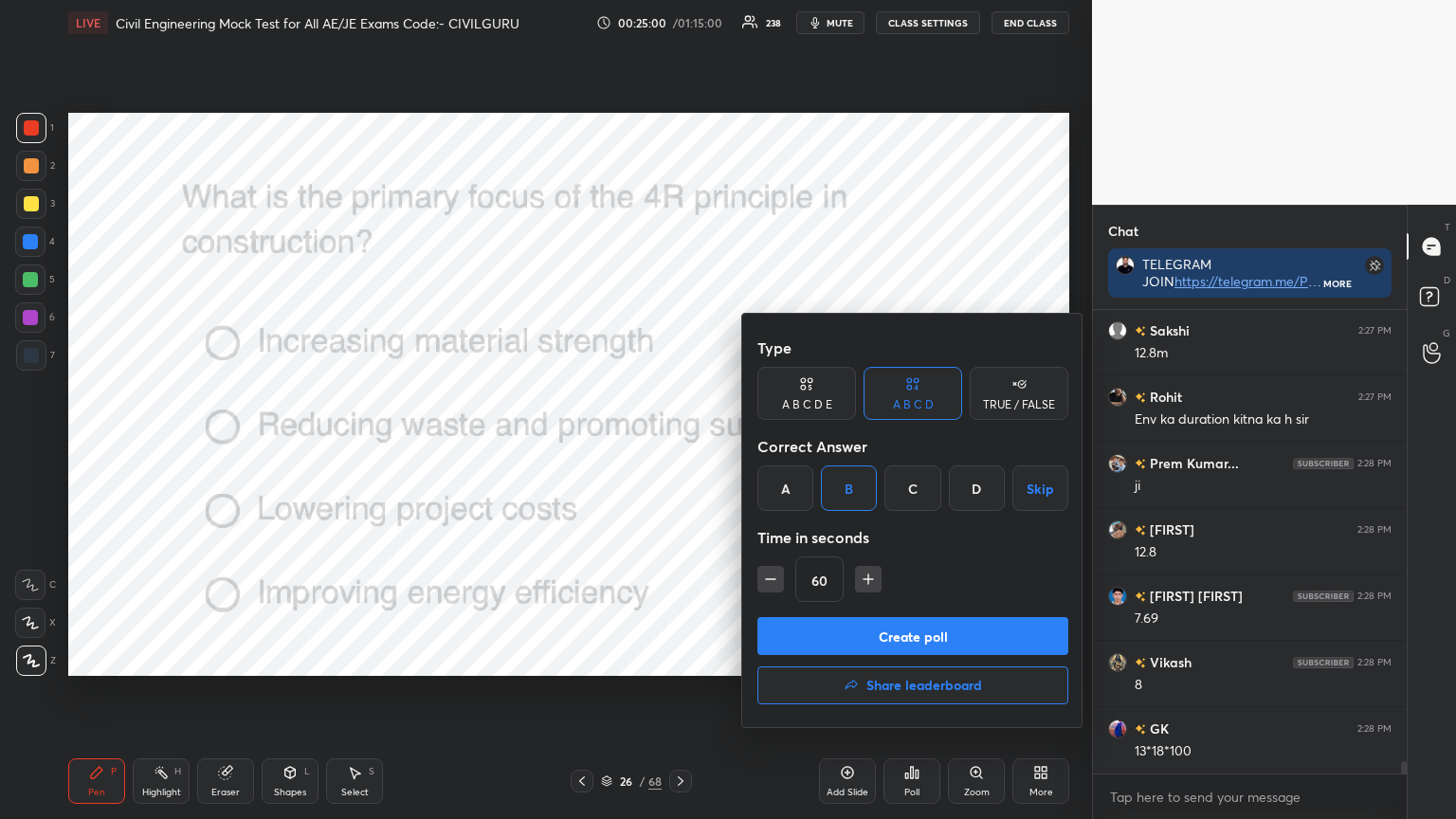 click at bounding box center (771, 579) 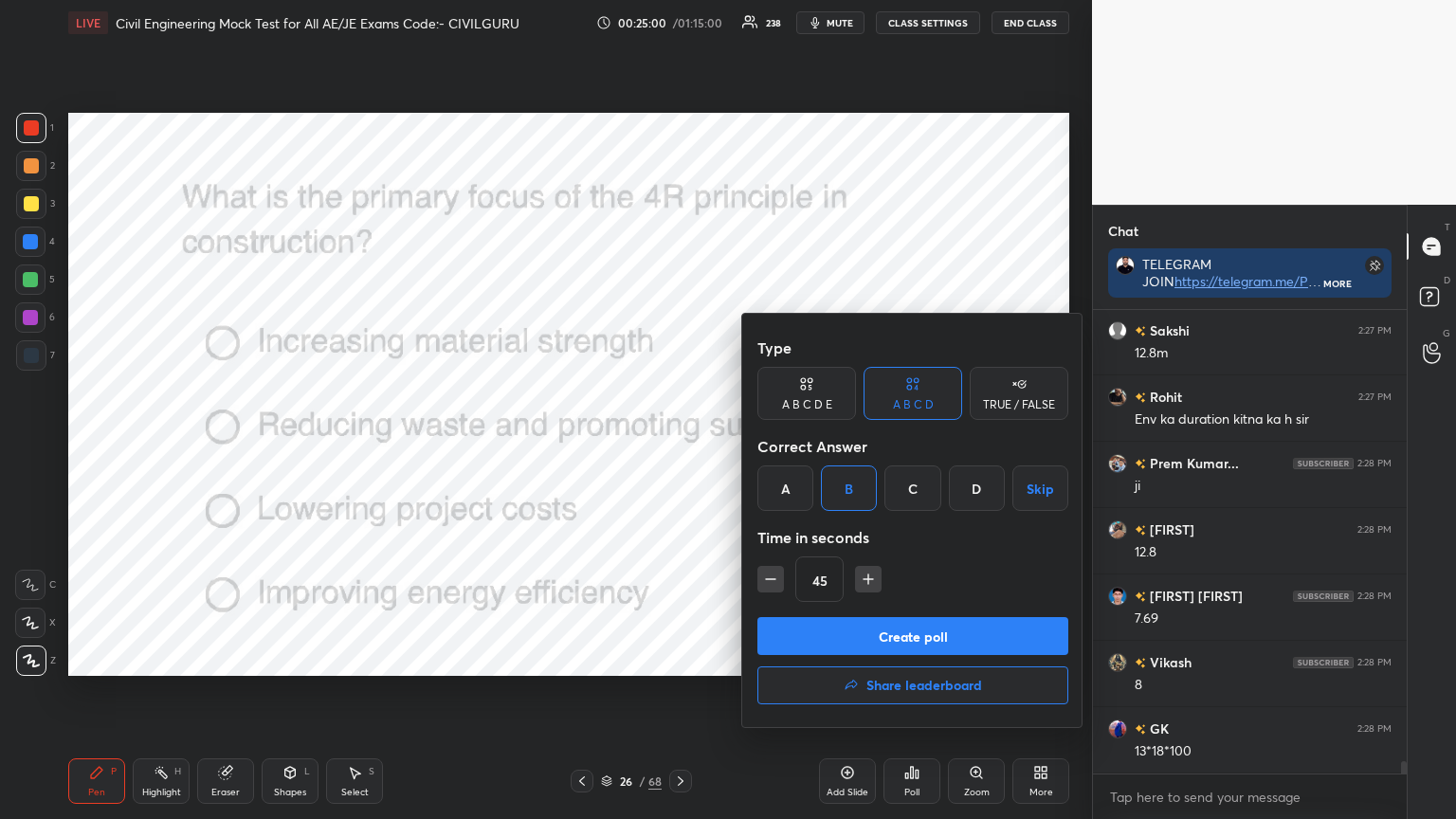 click at bounding box center [771, 579] 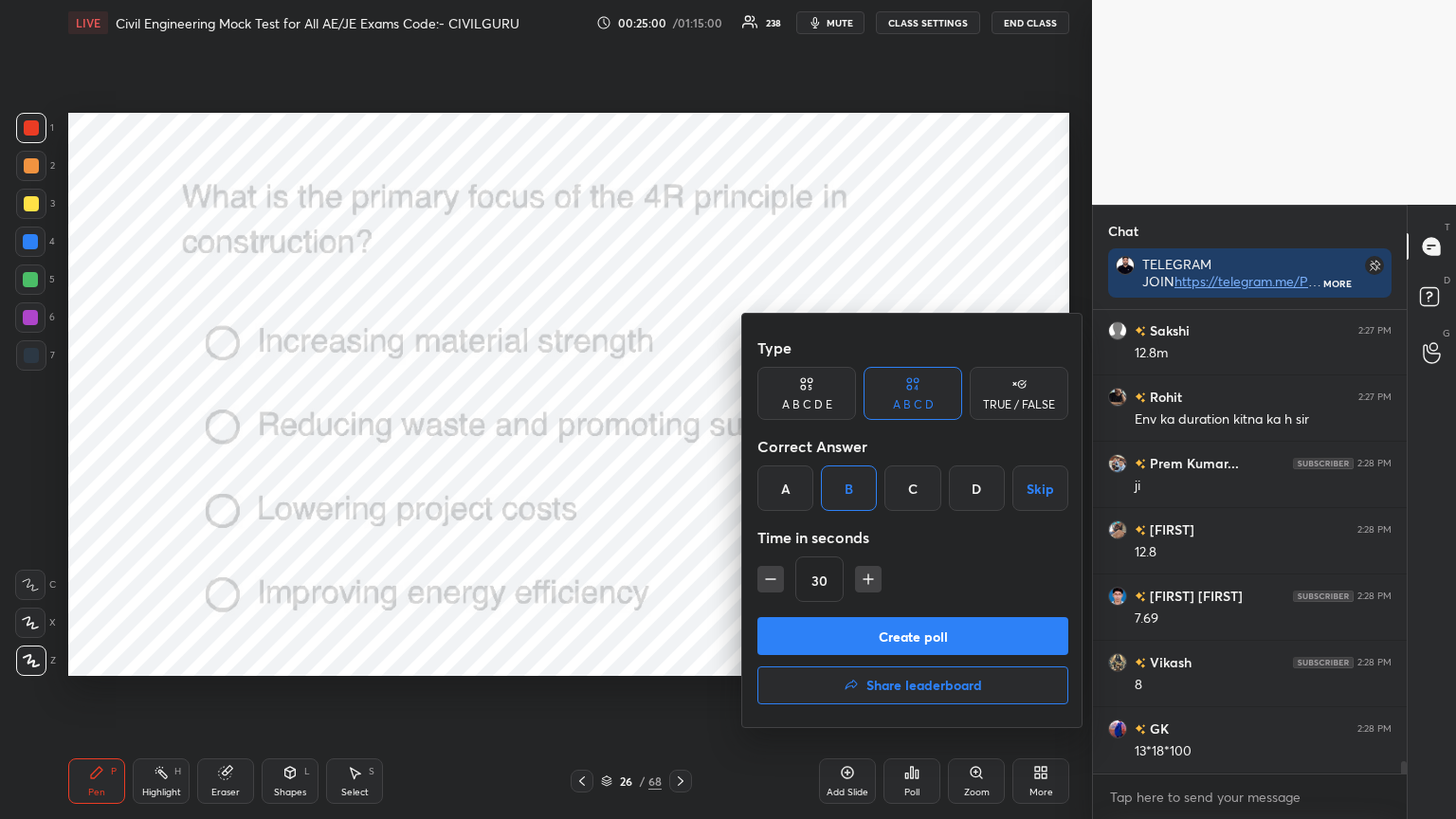 click on "Create poll" at bounding box center (913, 636) 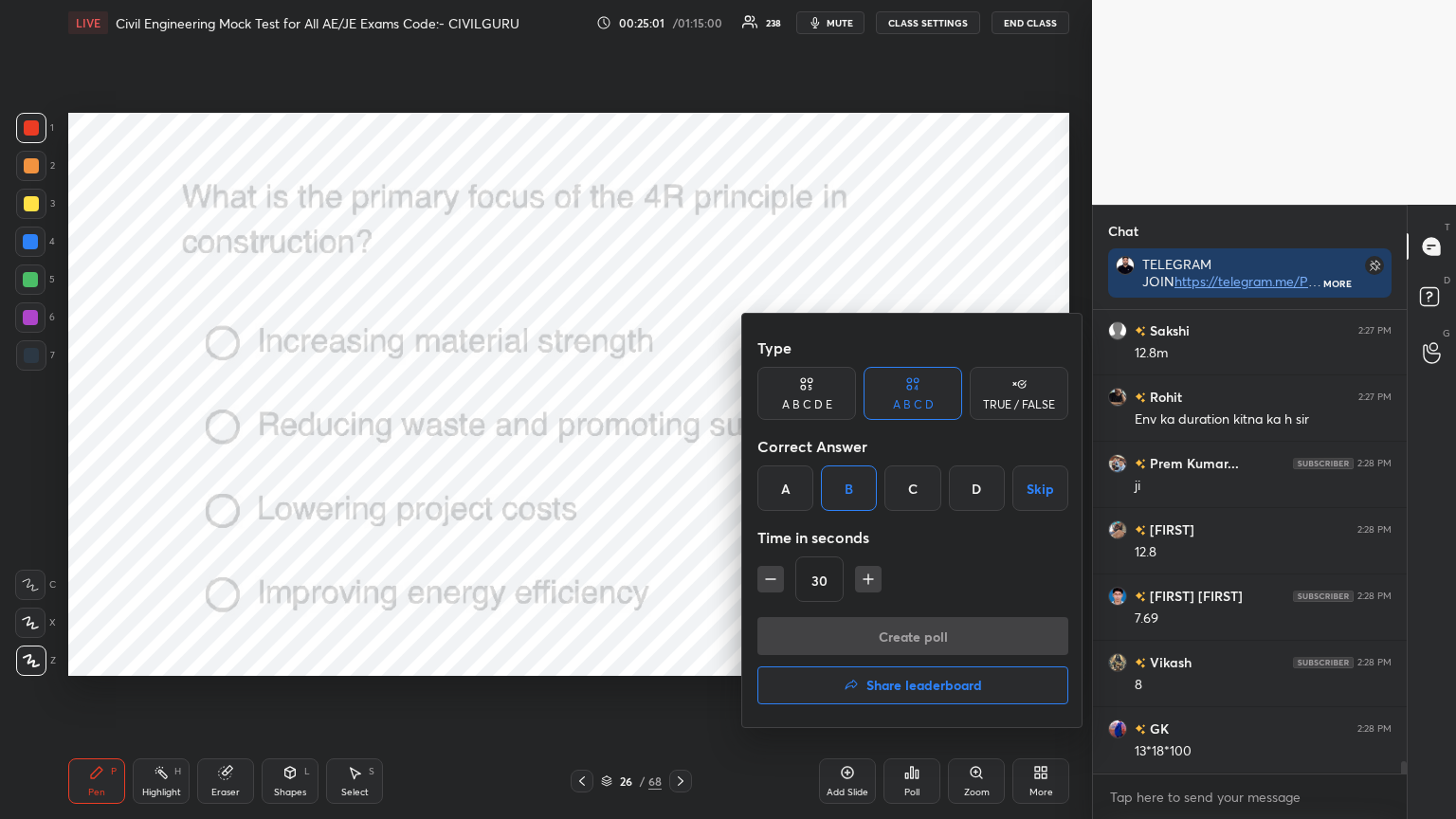 scroll, scrollTop: 418, scrollLeft: 308, axis: both 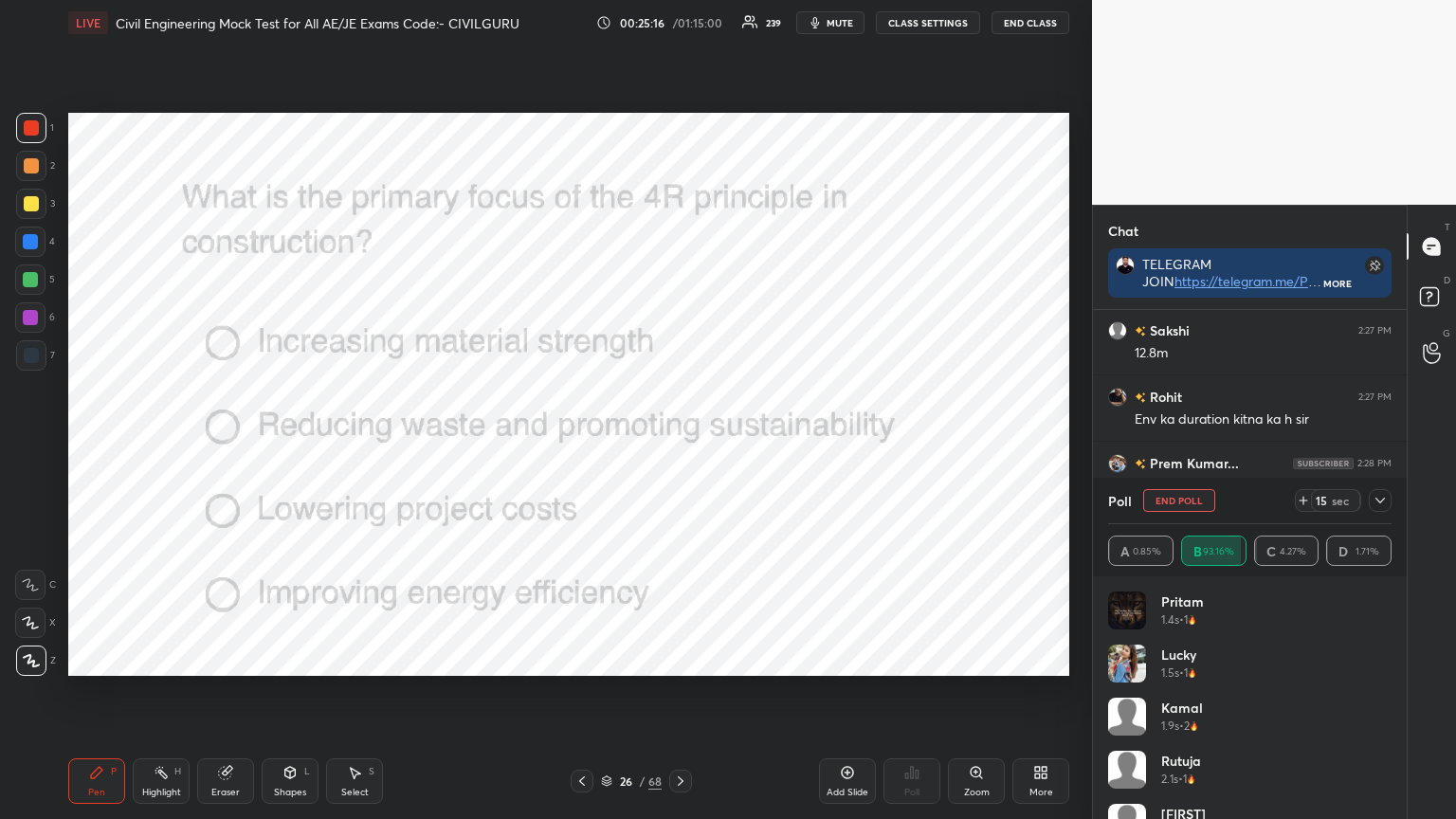 click 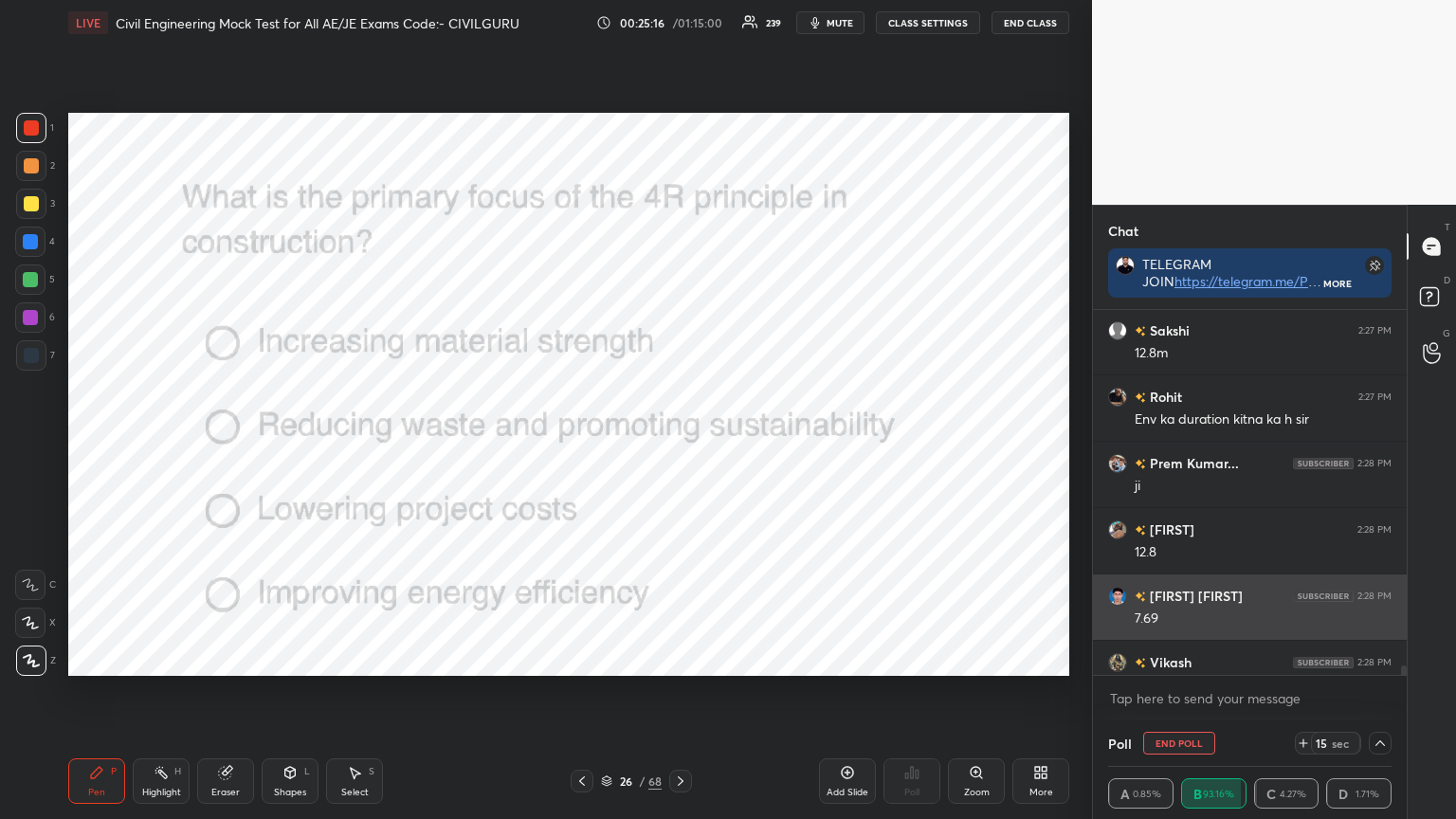 scroll, scrollTop: 0, scrollLeft: 6, axis: horizontal 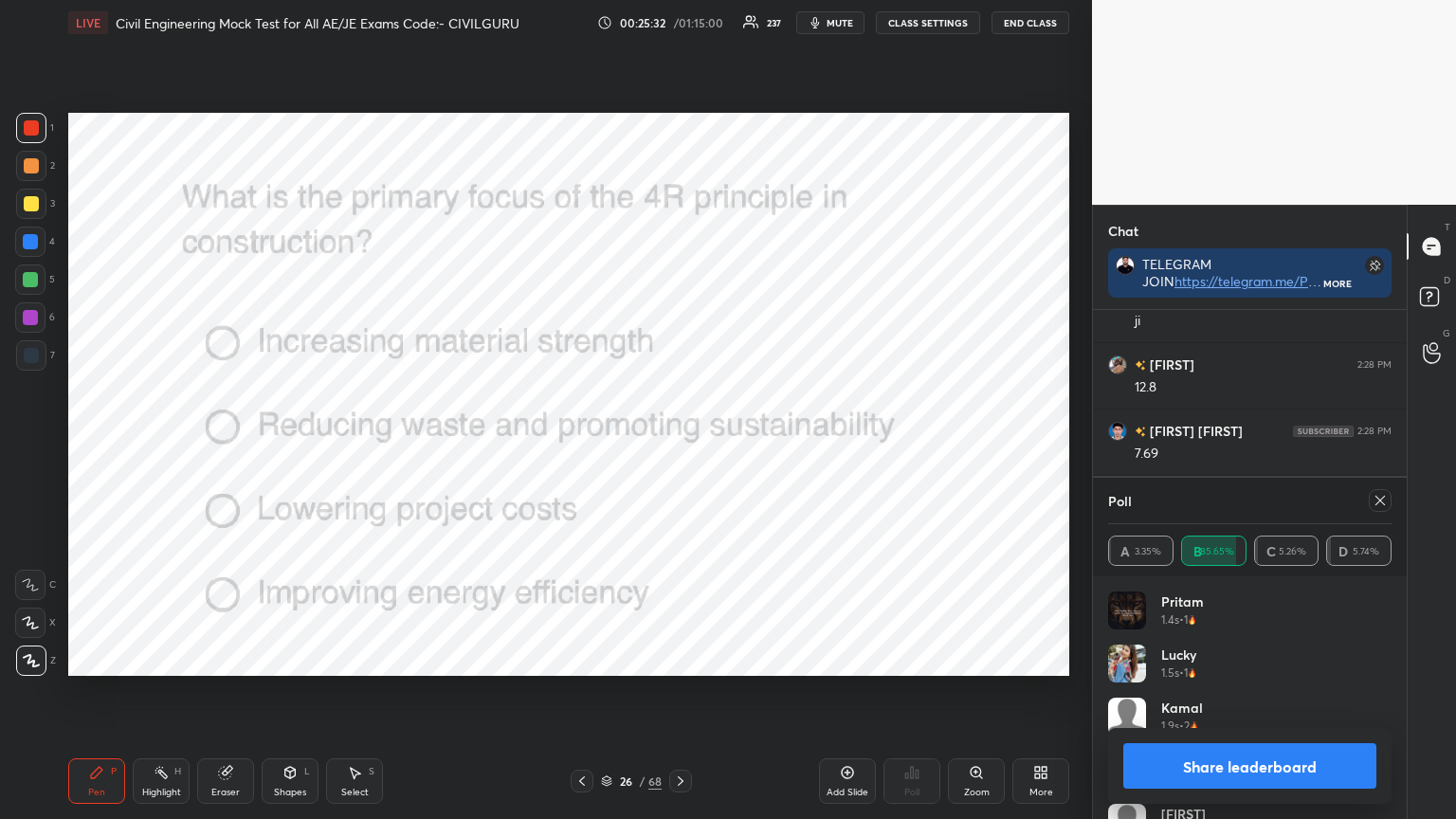 click 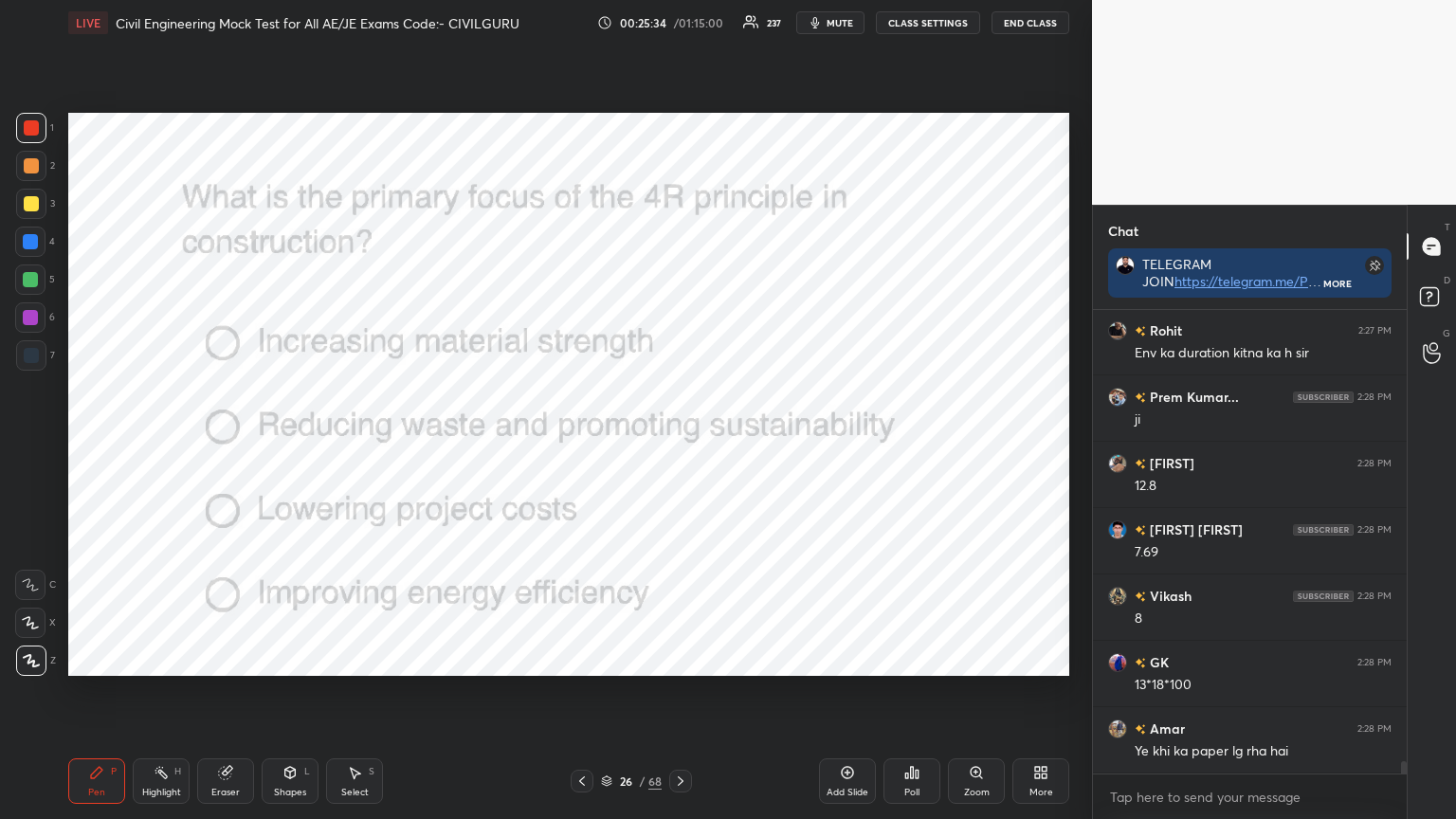 click 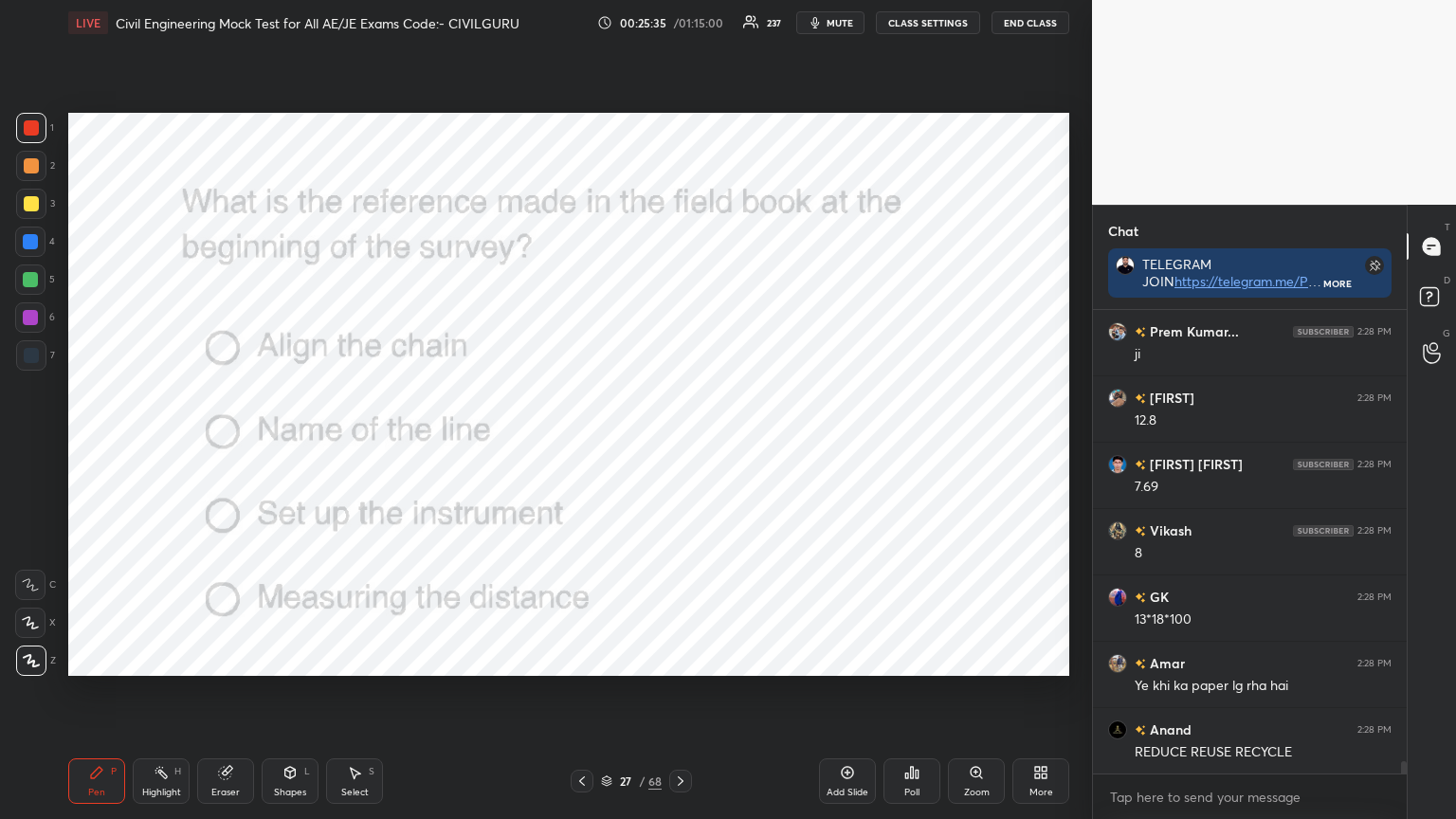 click on "Poll" at bounding box center (912, 781) 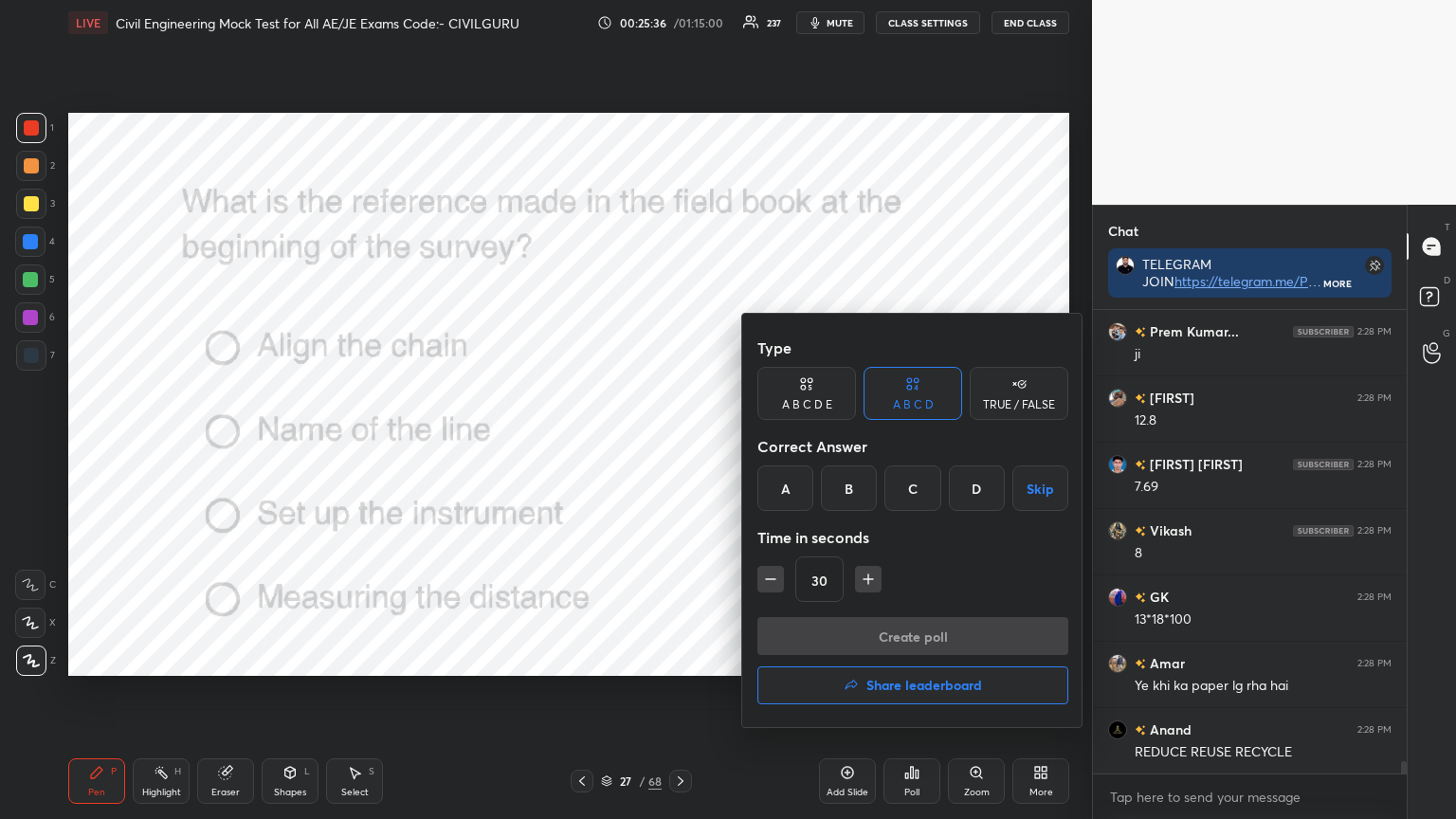 click on "B" at bounding box center [848, 488] 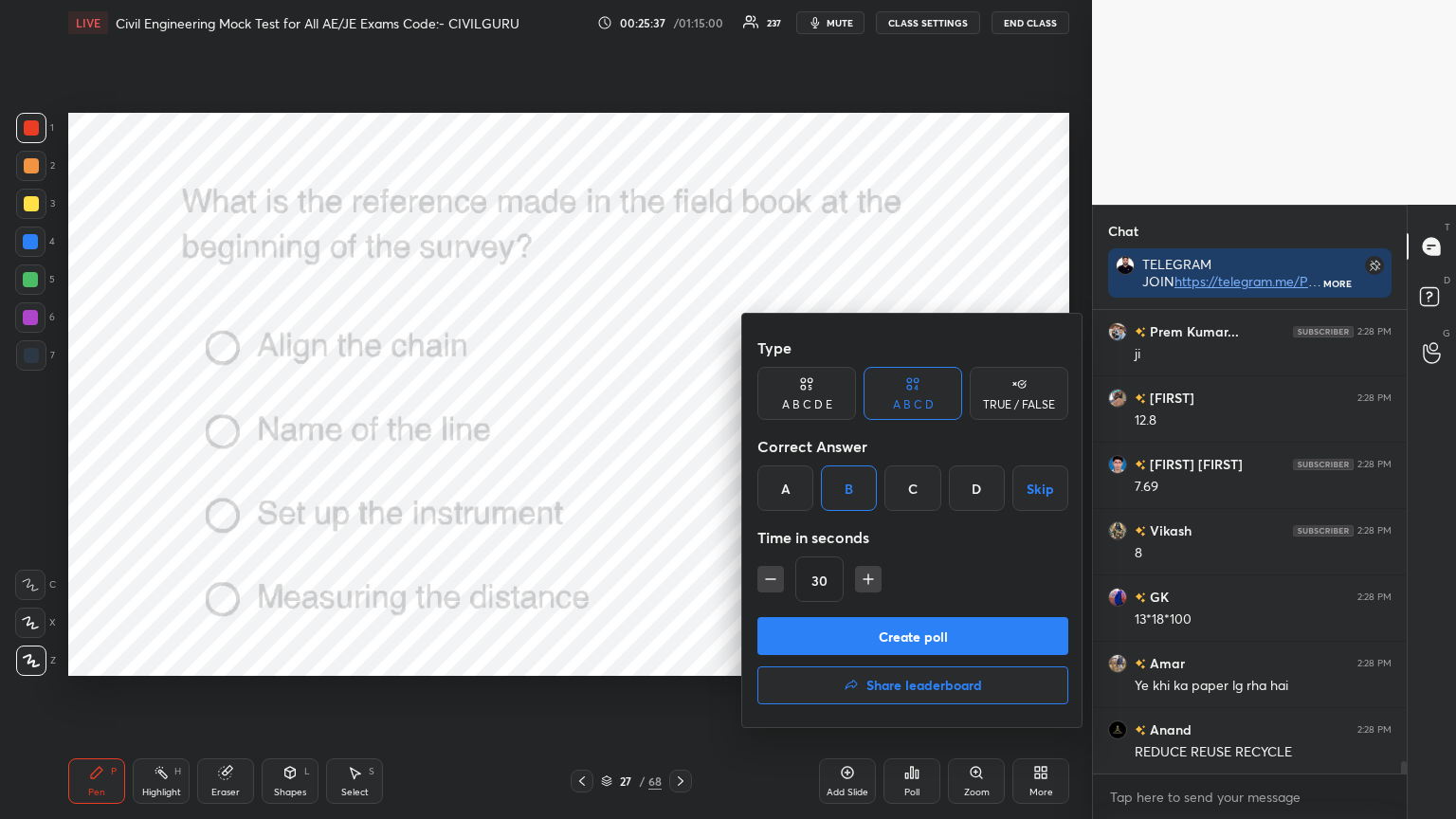click on "Create poll" at bounding box center (913, 636) 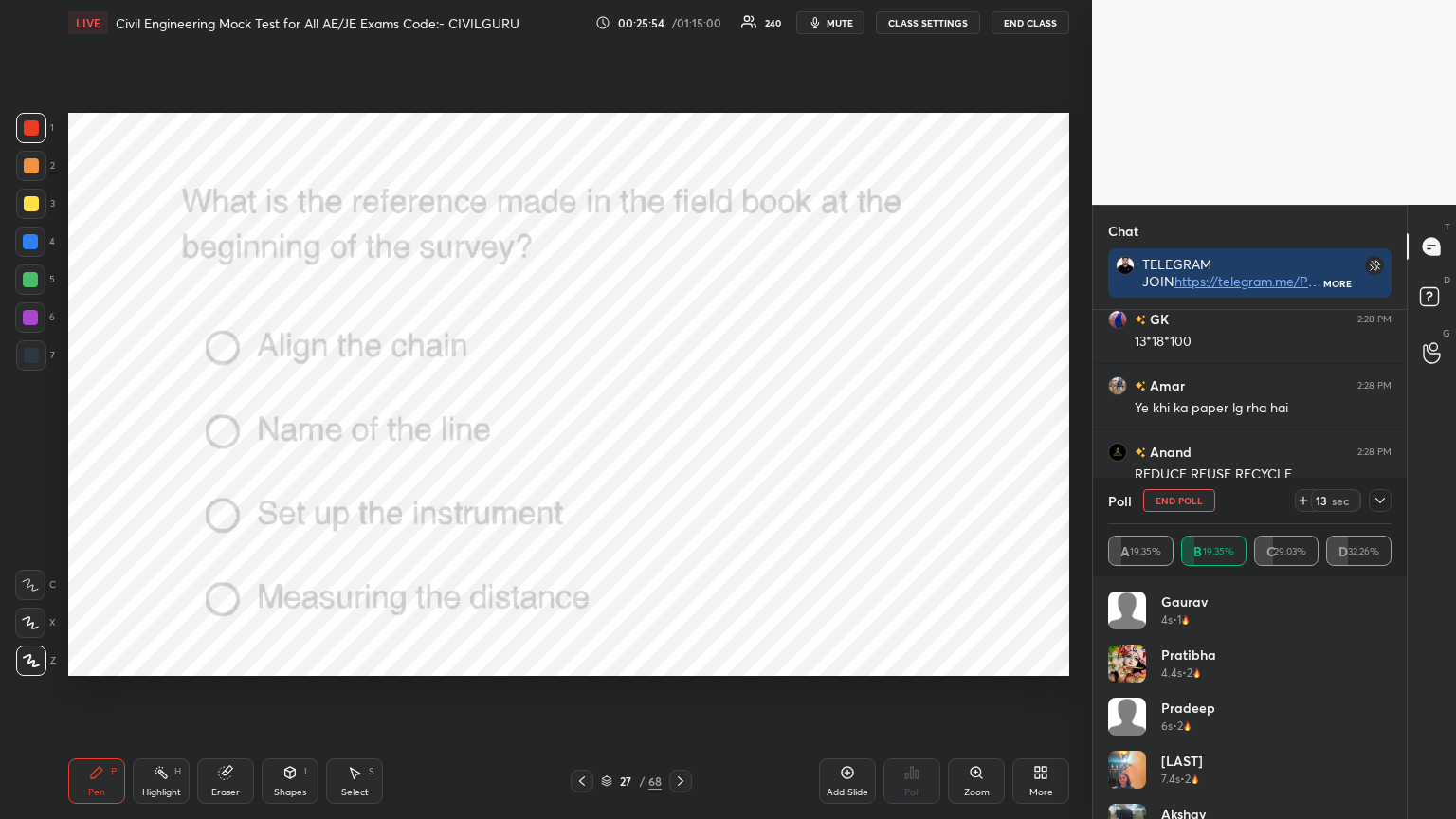 click at bounding box center [1380, 500] 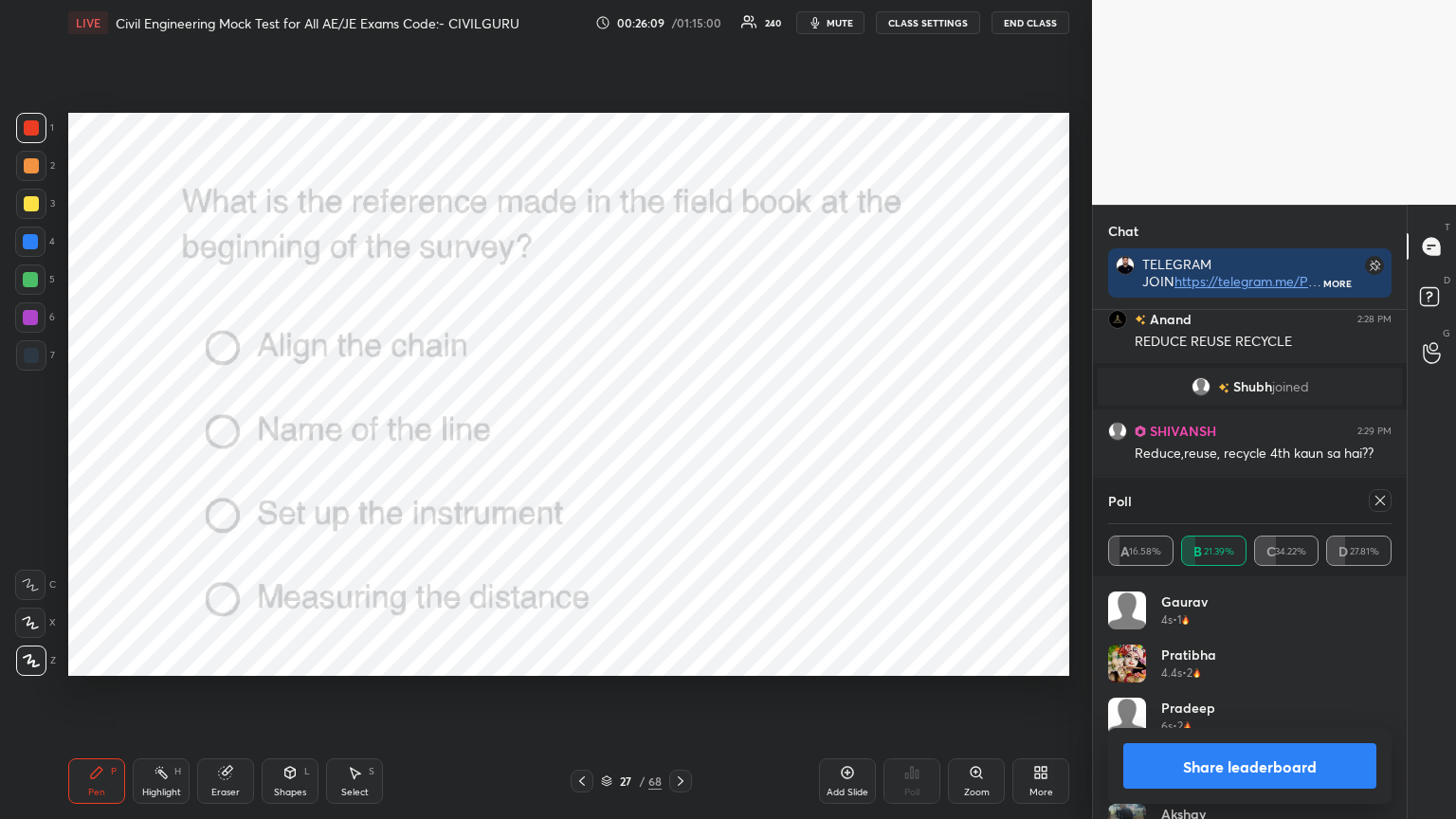 click at bounding box center (1380, 500) 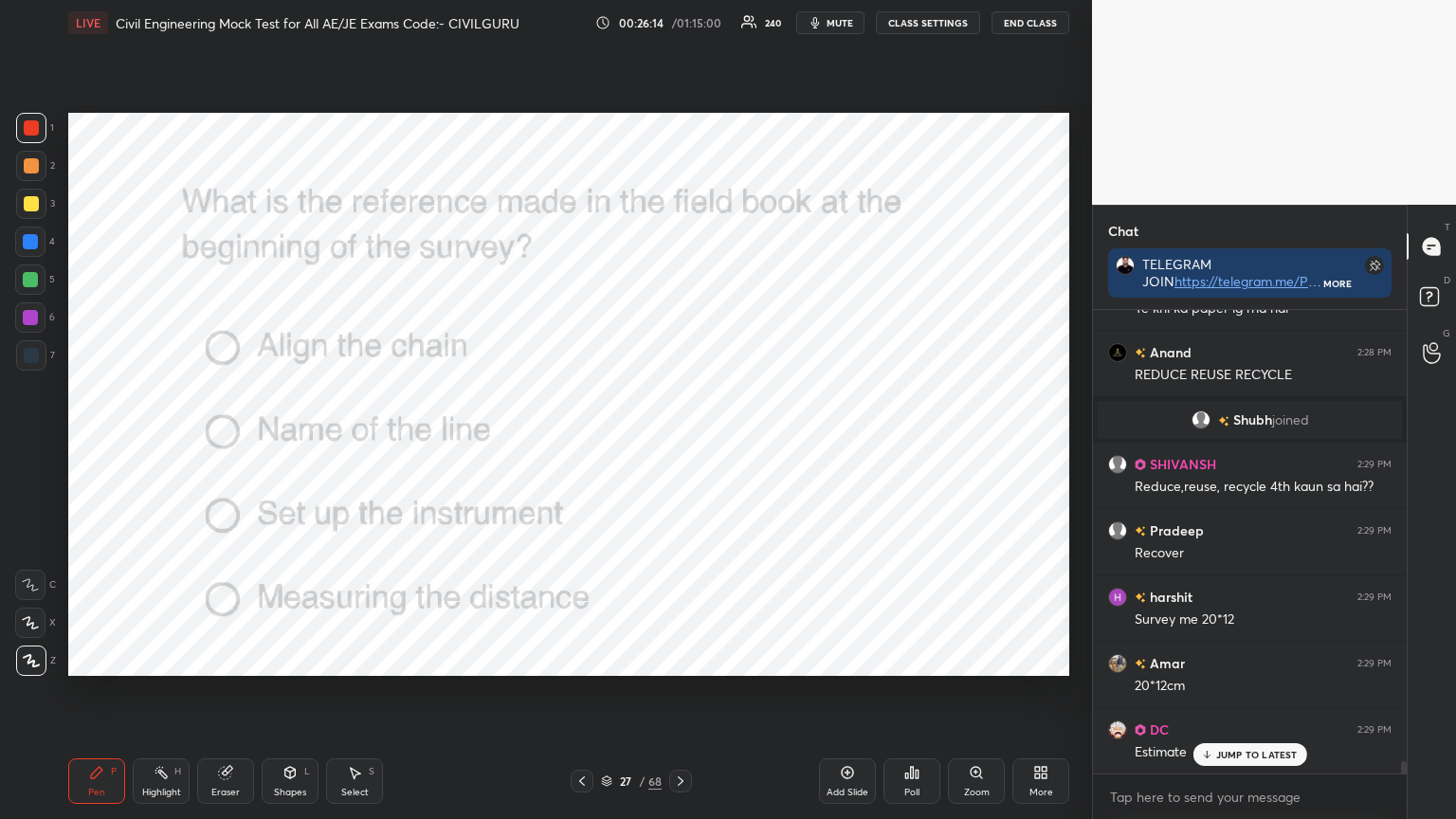 click 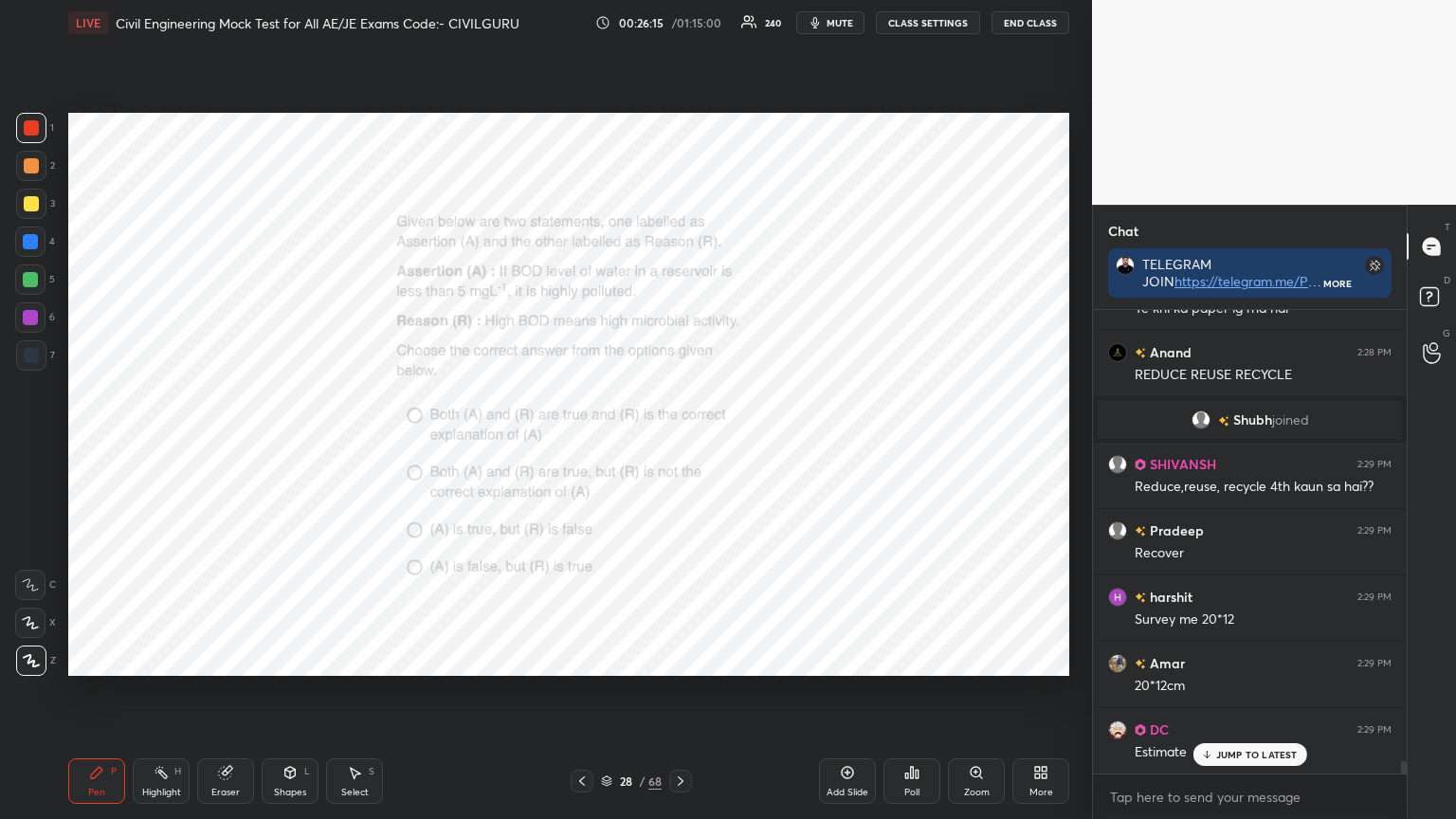click on "Poll" at bounding box center [912, 781] 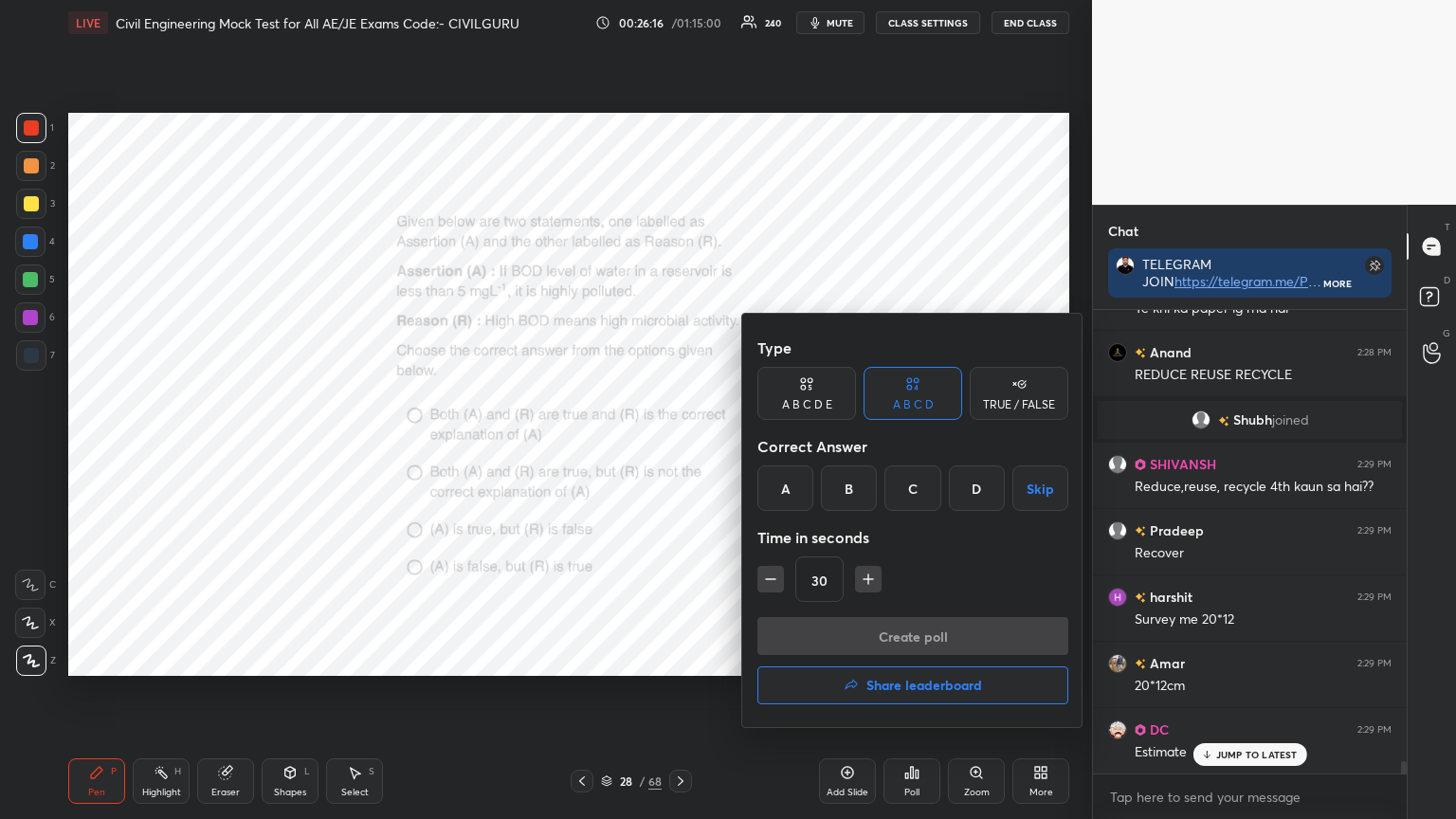 click on "D" at bounding box center [976, 488] 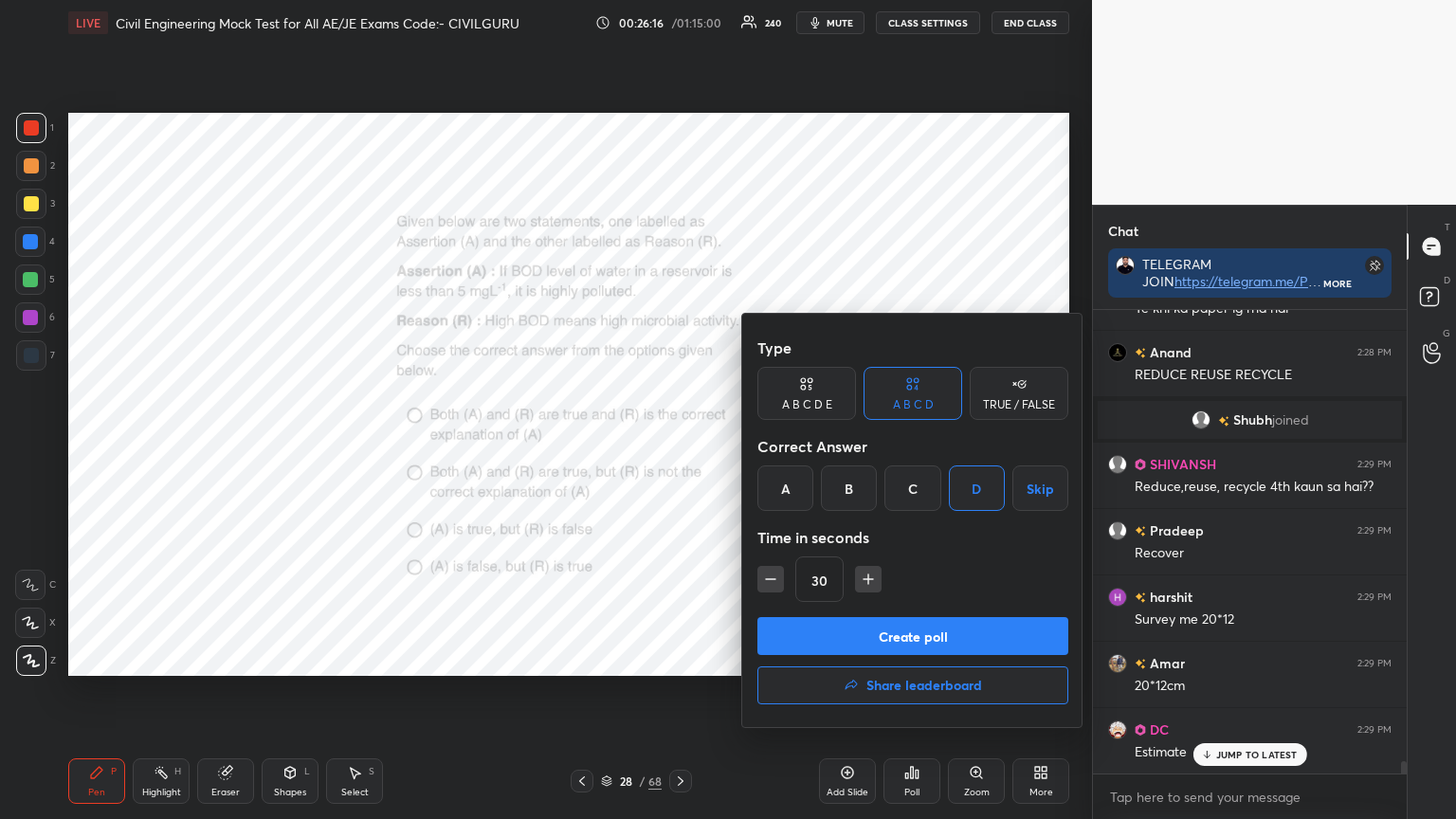click 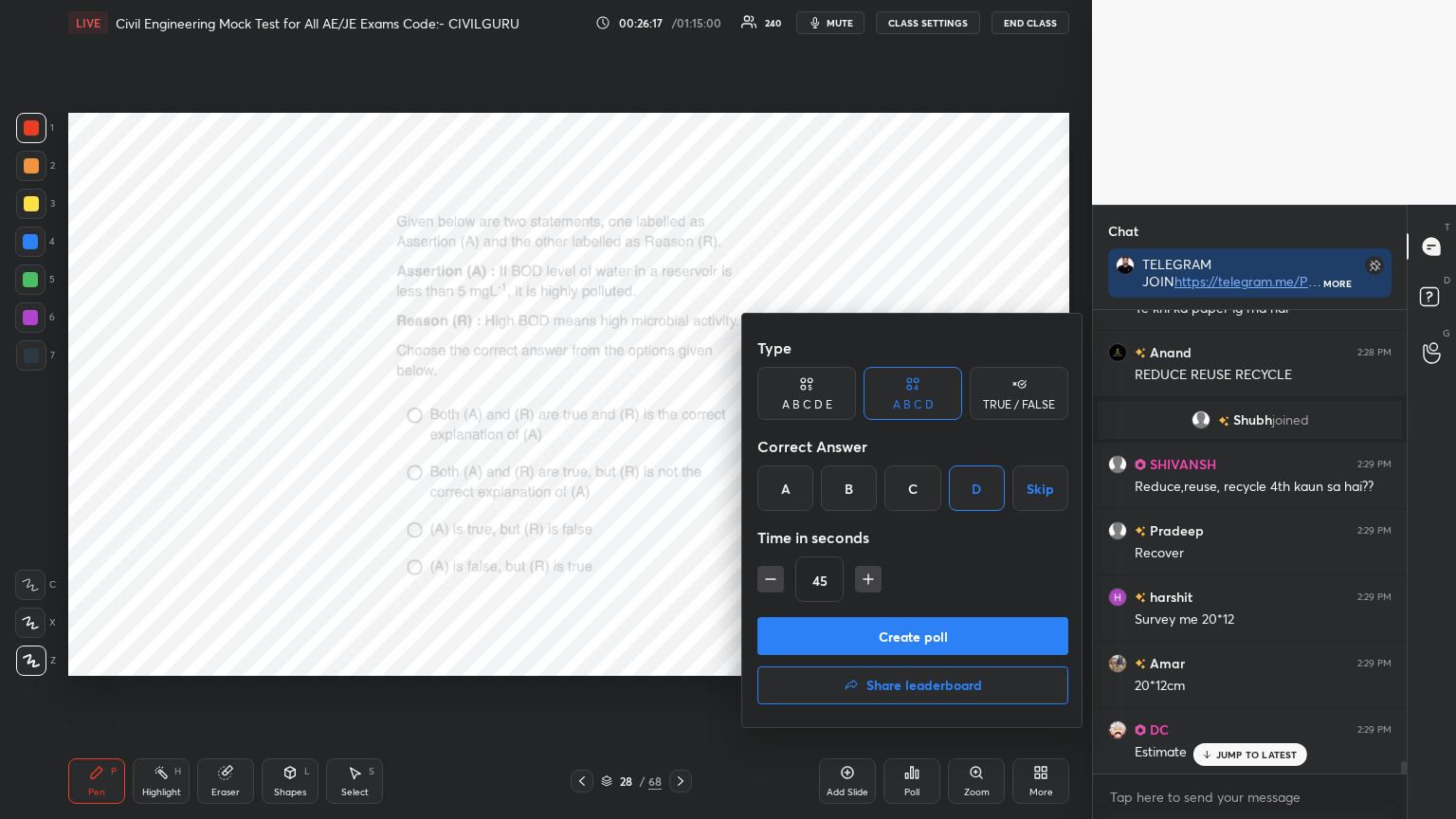 click 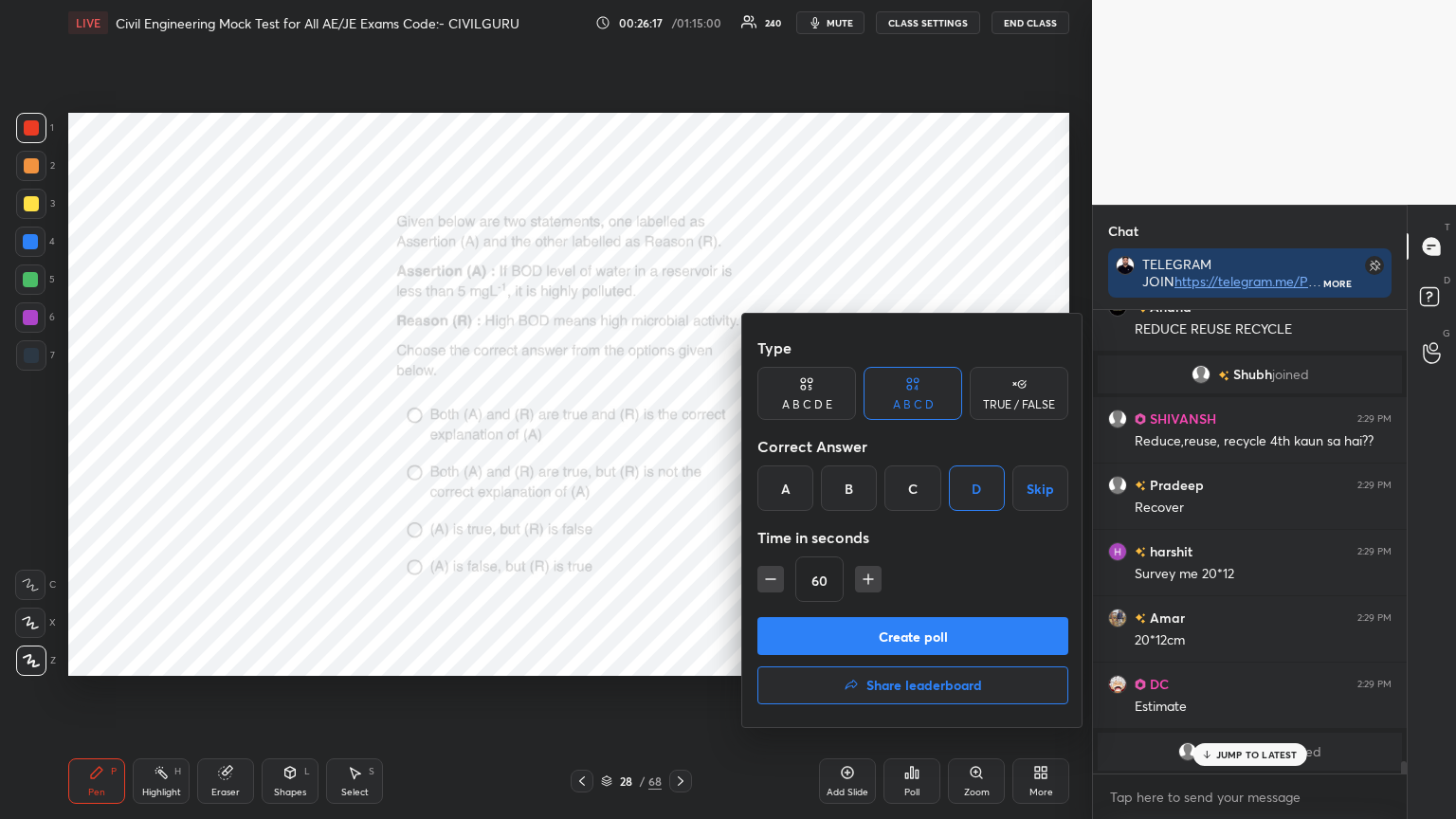 click on "Create poll" at bounding box center [913, 636] 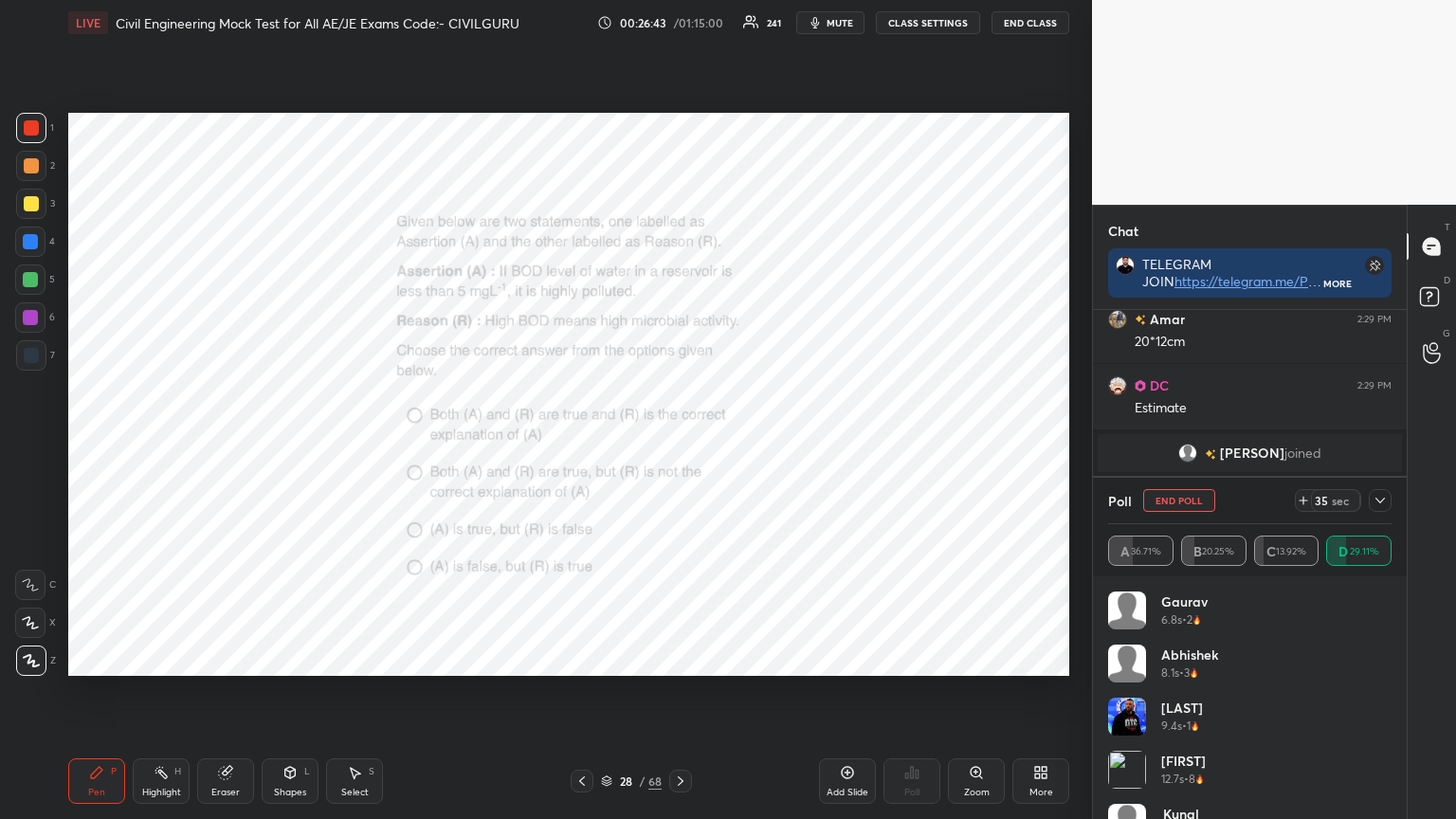click 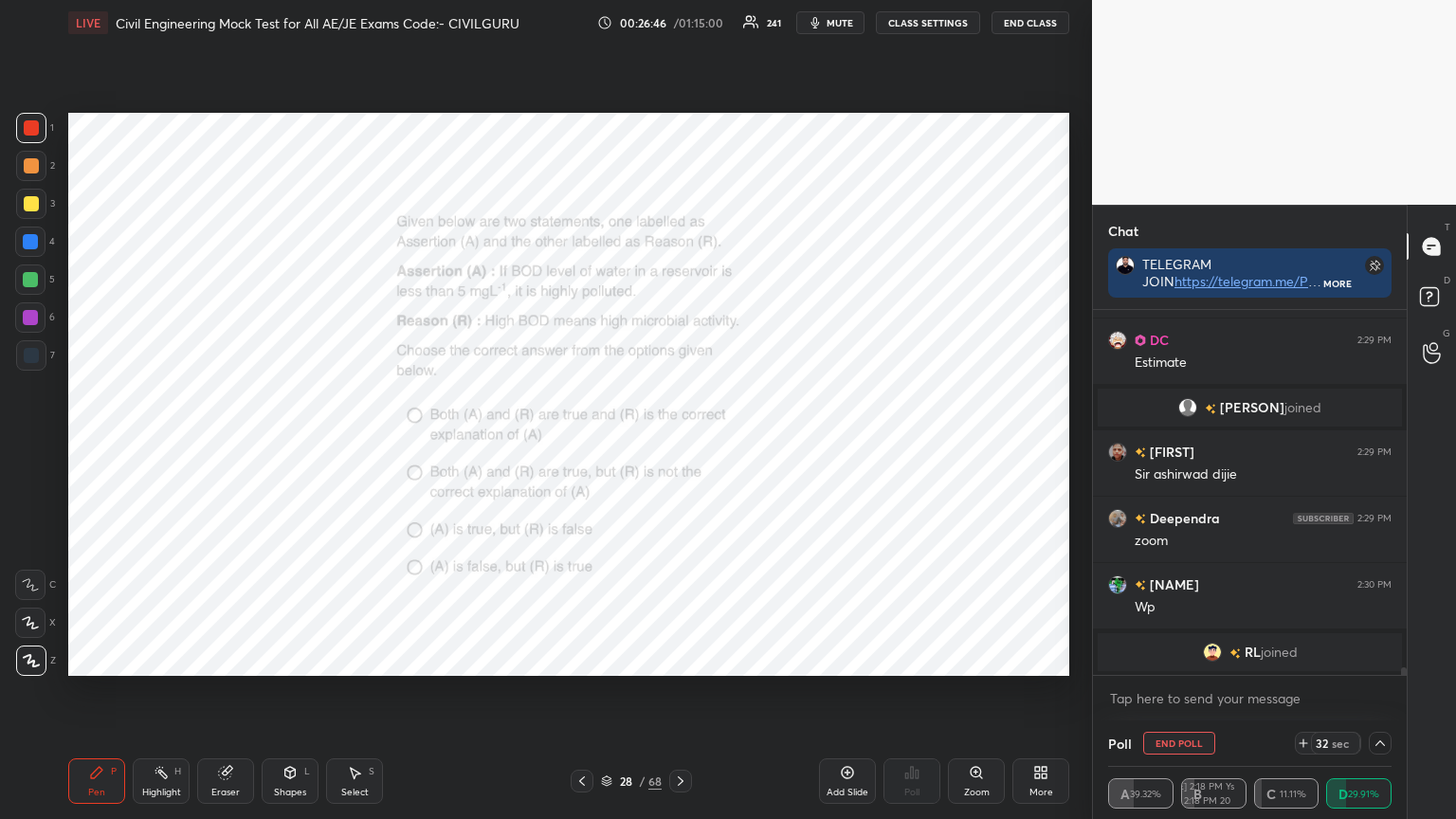click 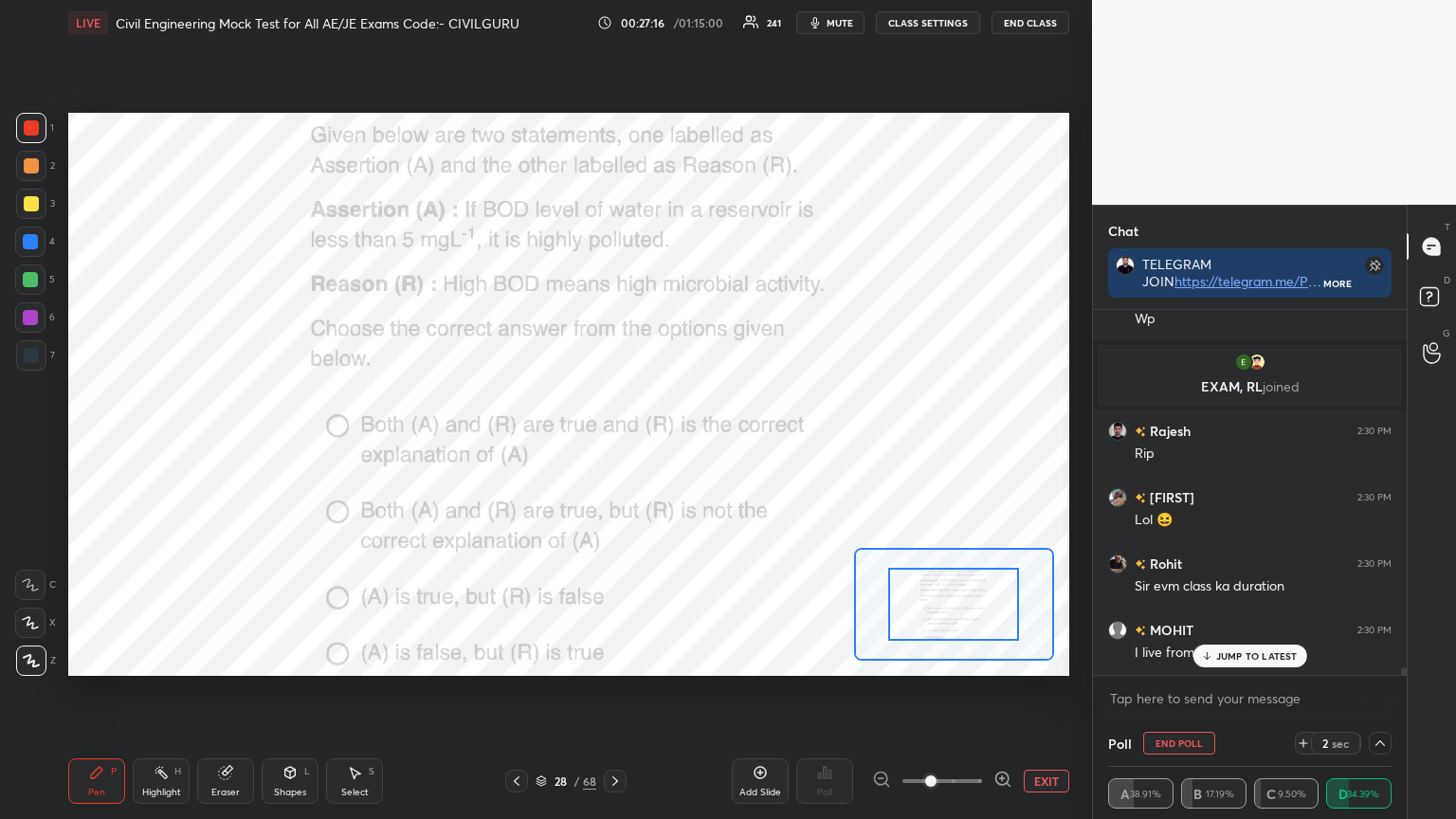 scroll, scrollTop: 17756, scrollLeft: 0, axis: vertical 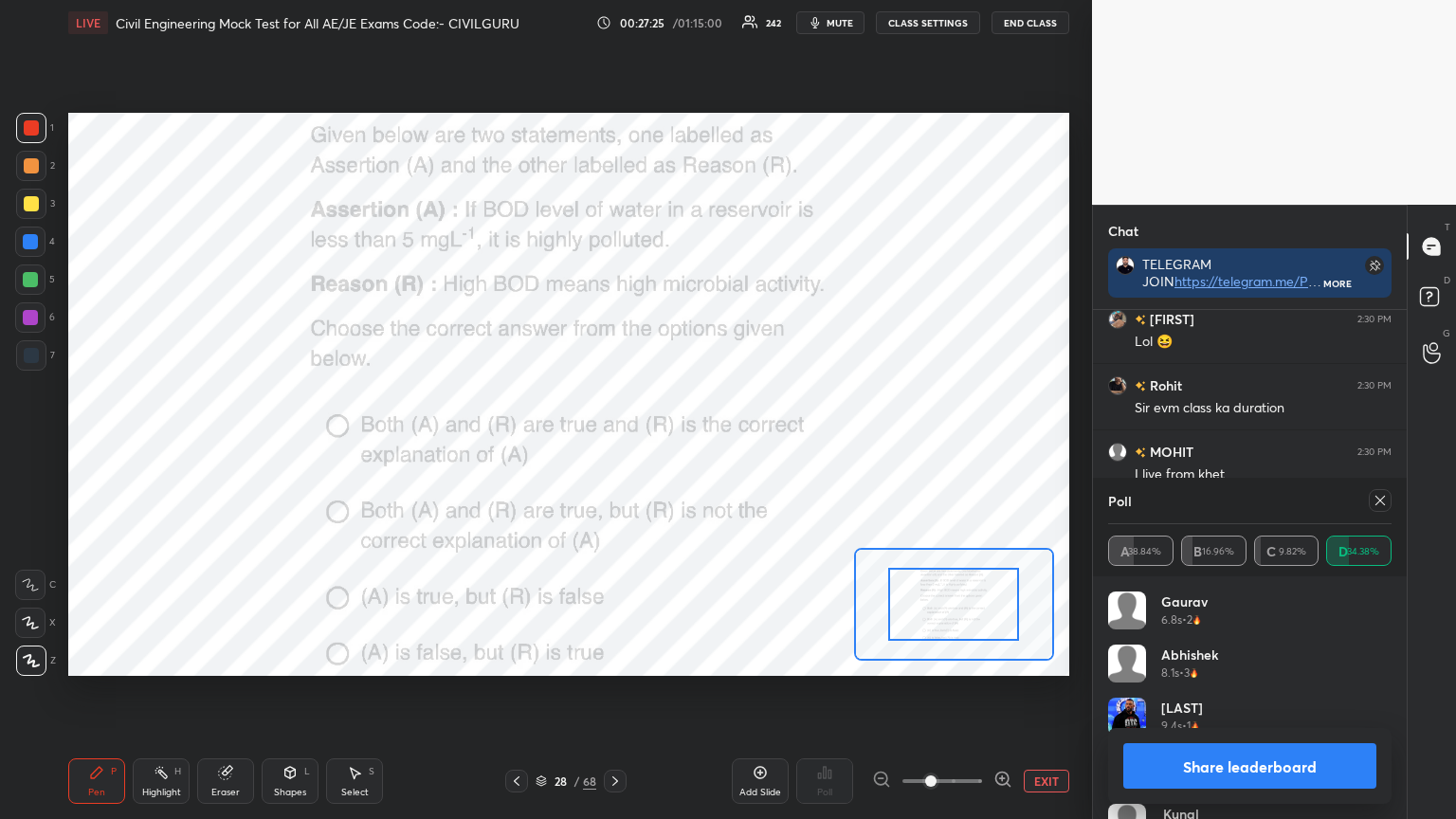 click 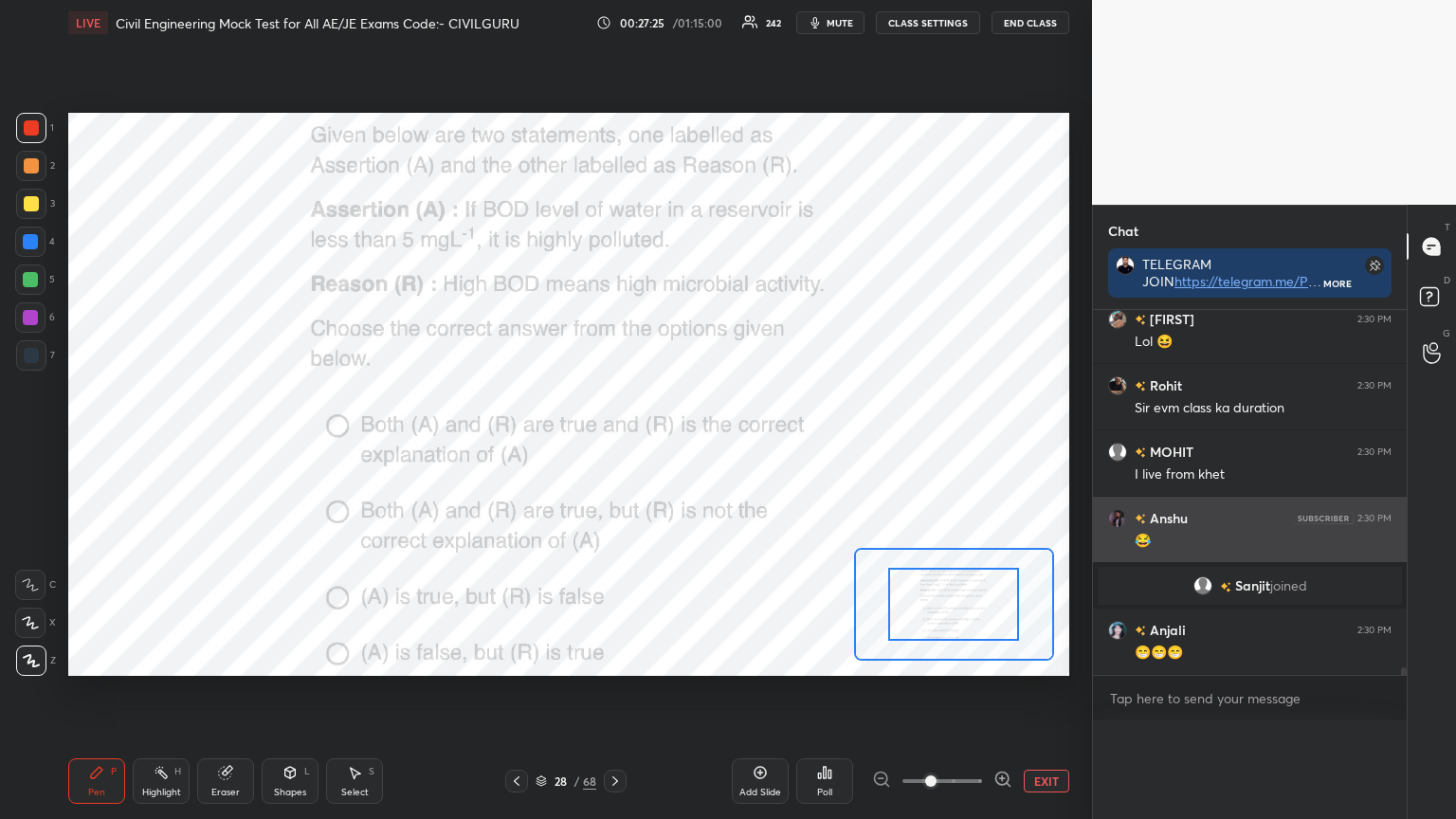 scroll, scrollTop: 0, scrollLeft: 0, axis: both 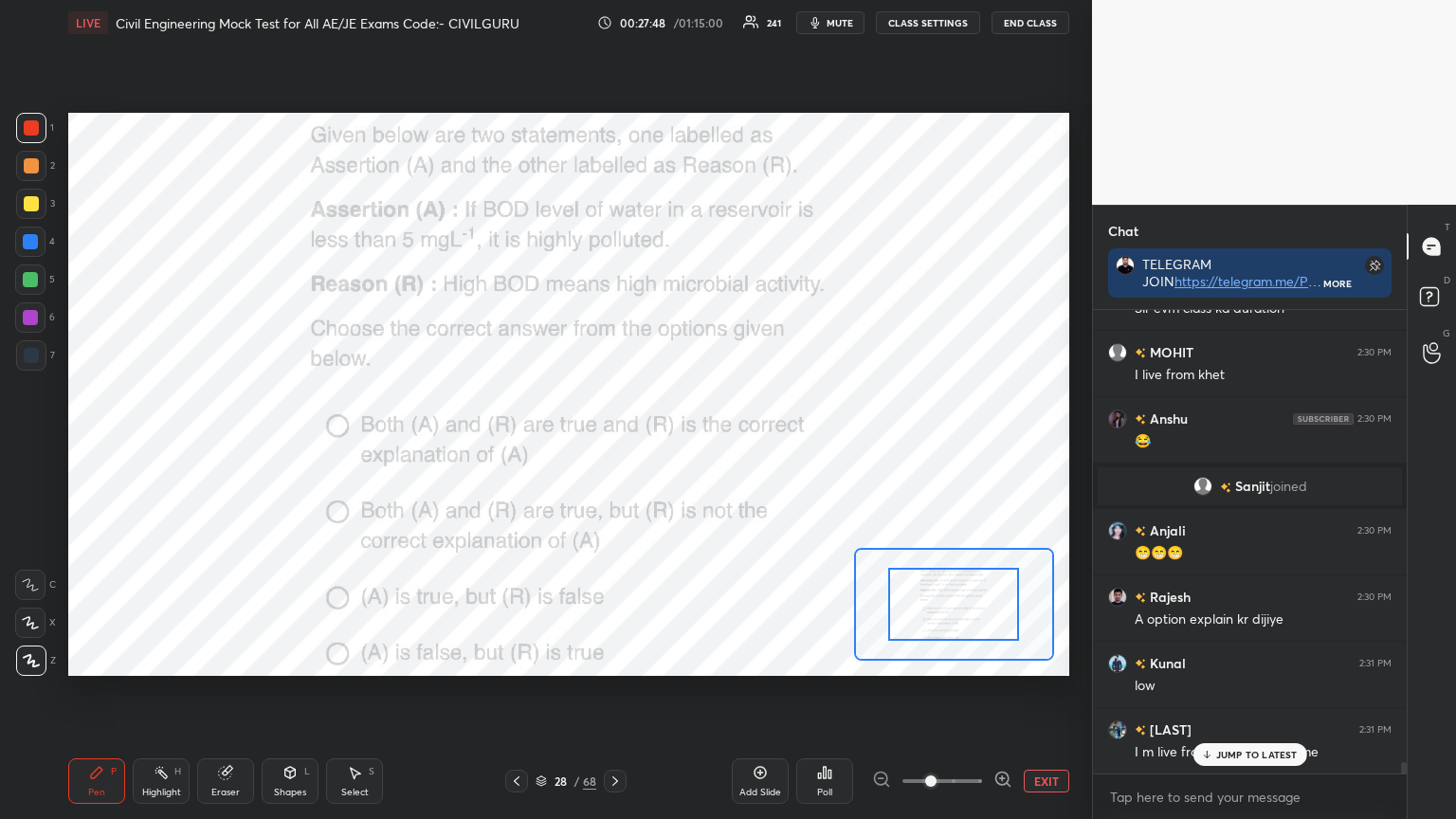 click 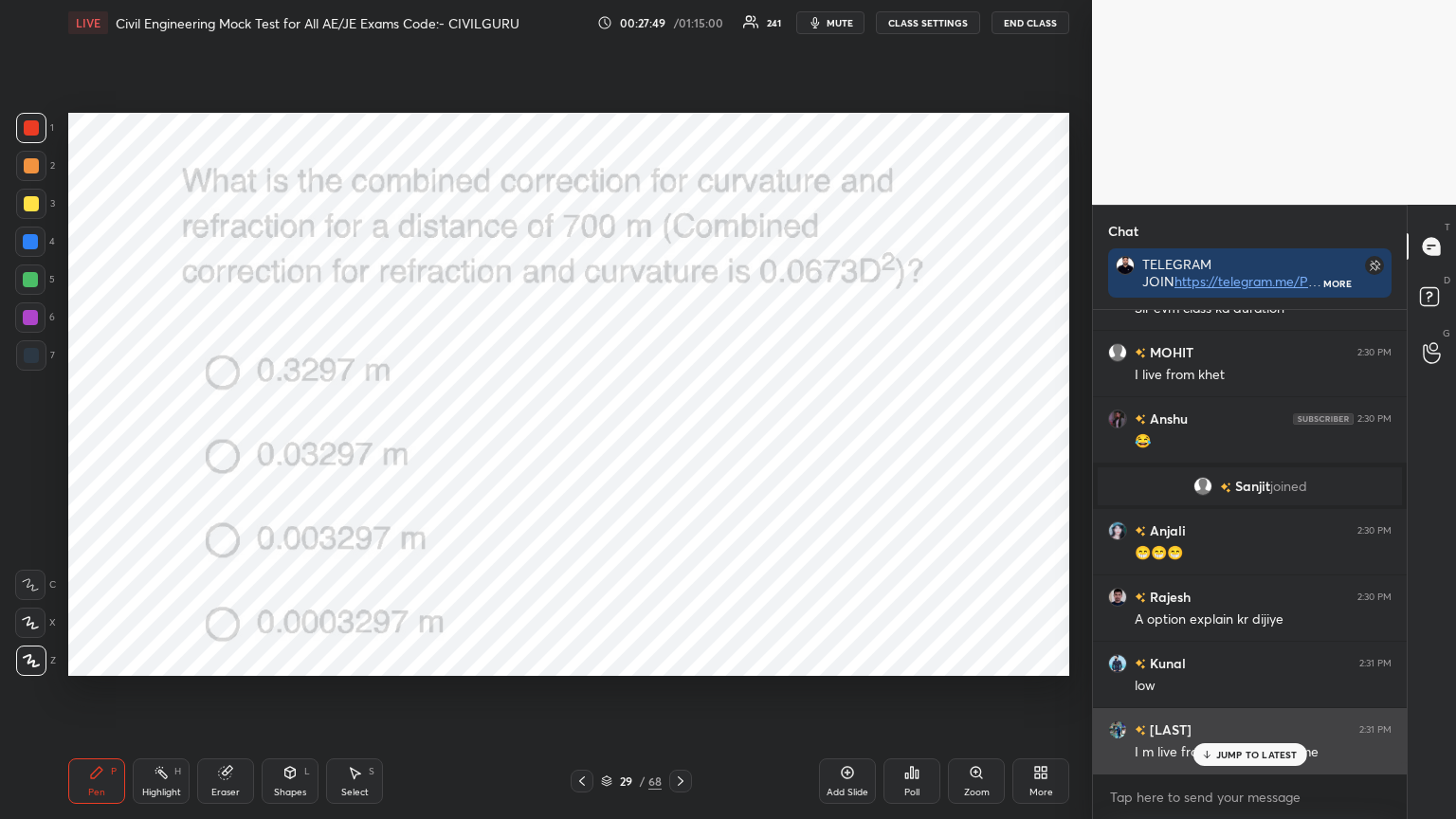 click on "JUMP TO LATEST" at bounding box center [1257, 755] 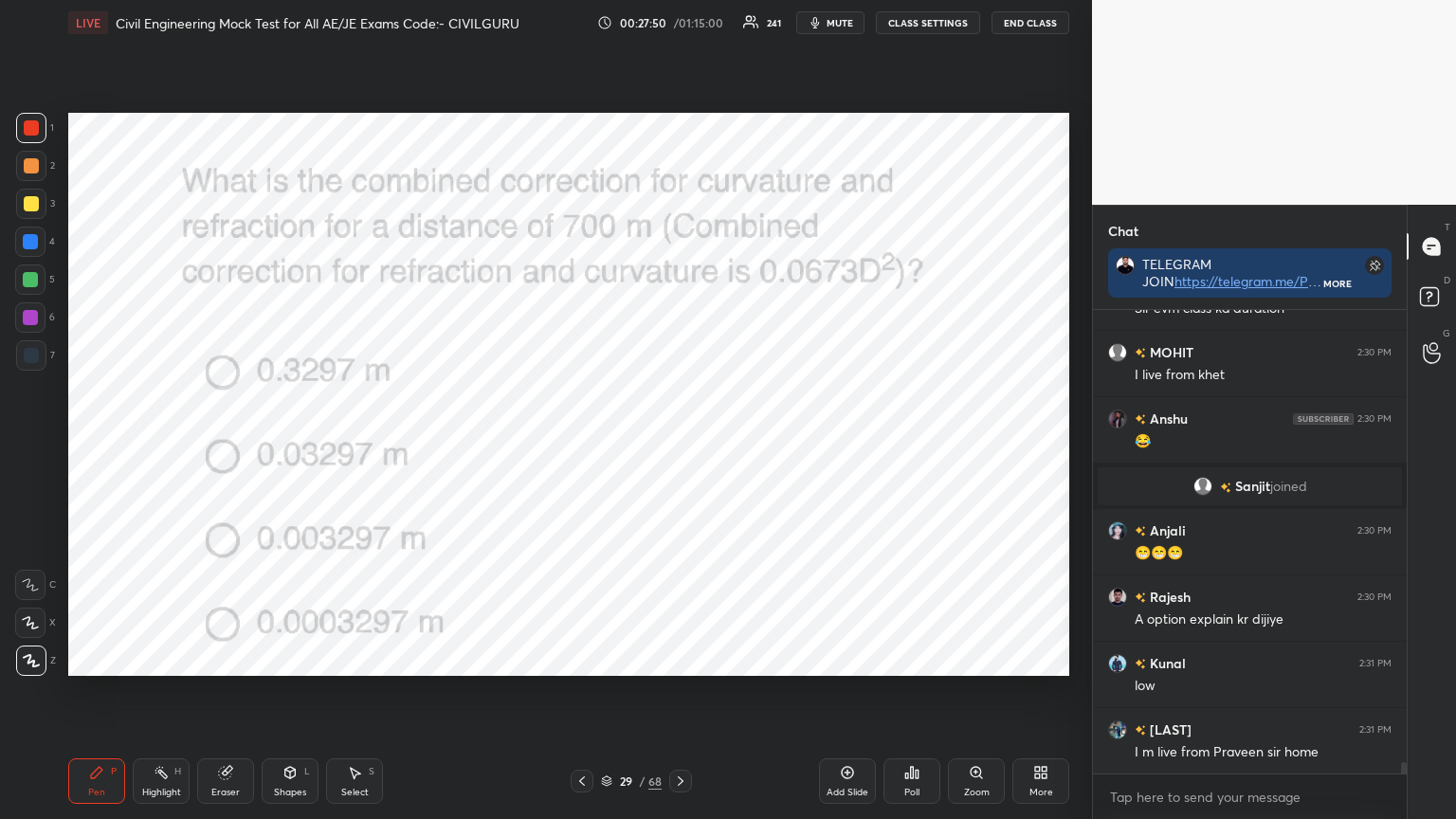 click 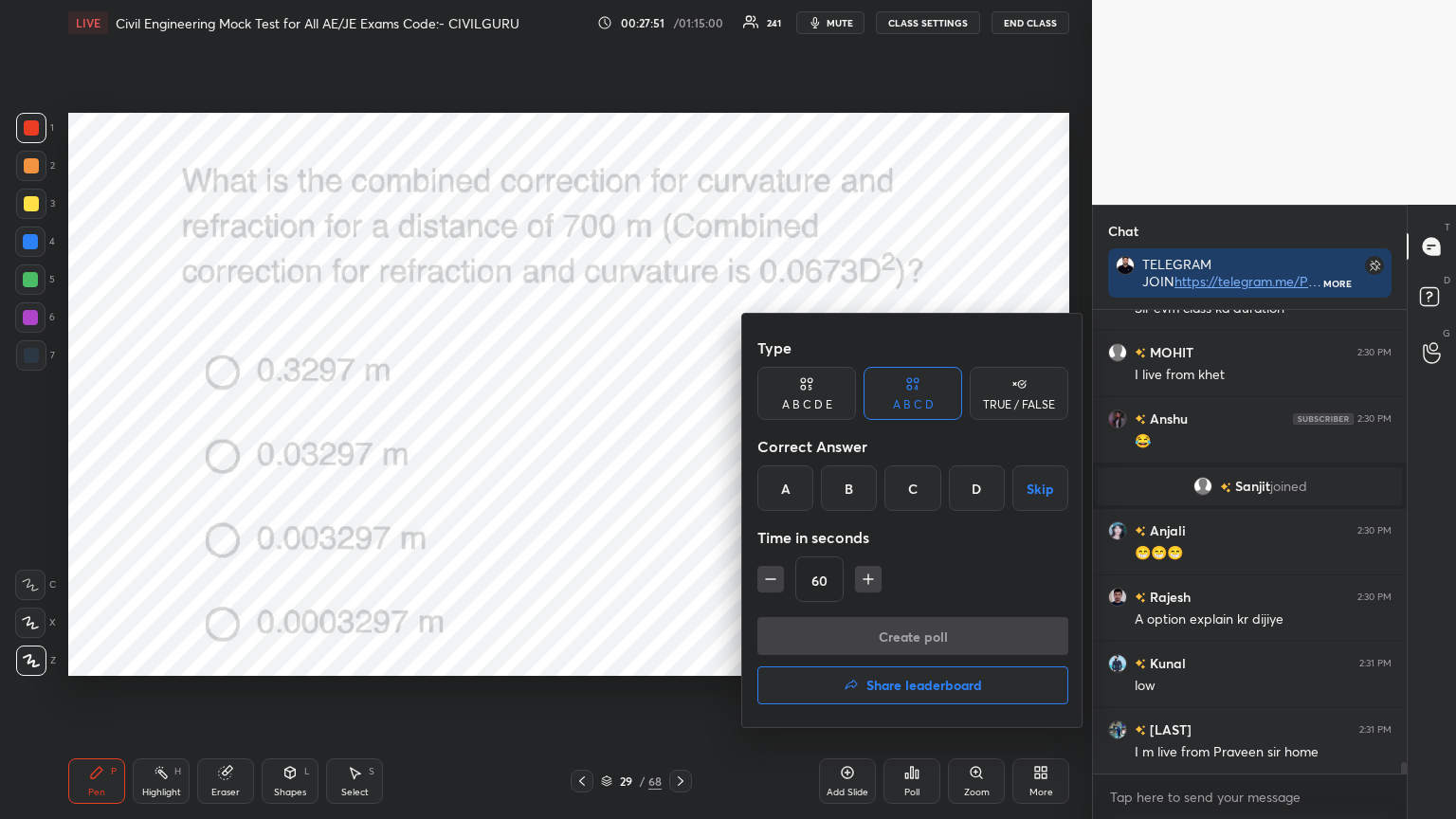 click on "B" at bounding box center (848, 488) 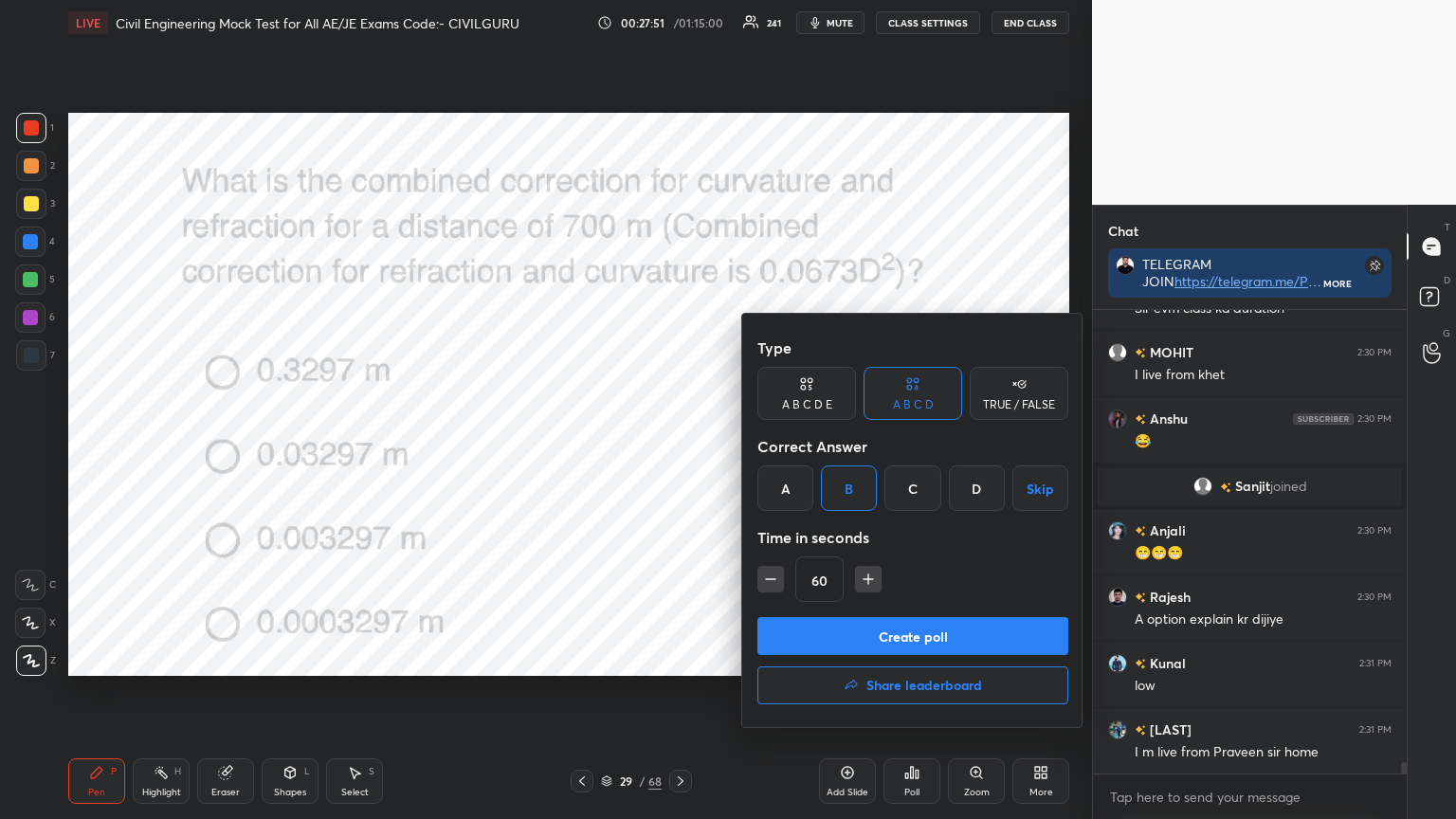 click on "Create poll" at bounding box center [913, 636] 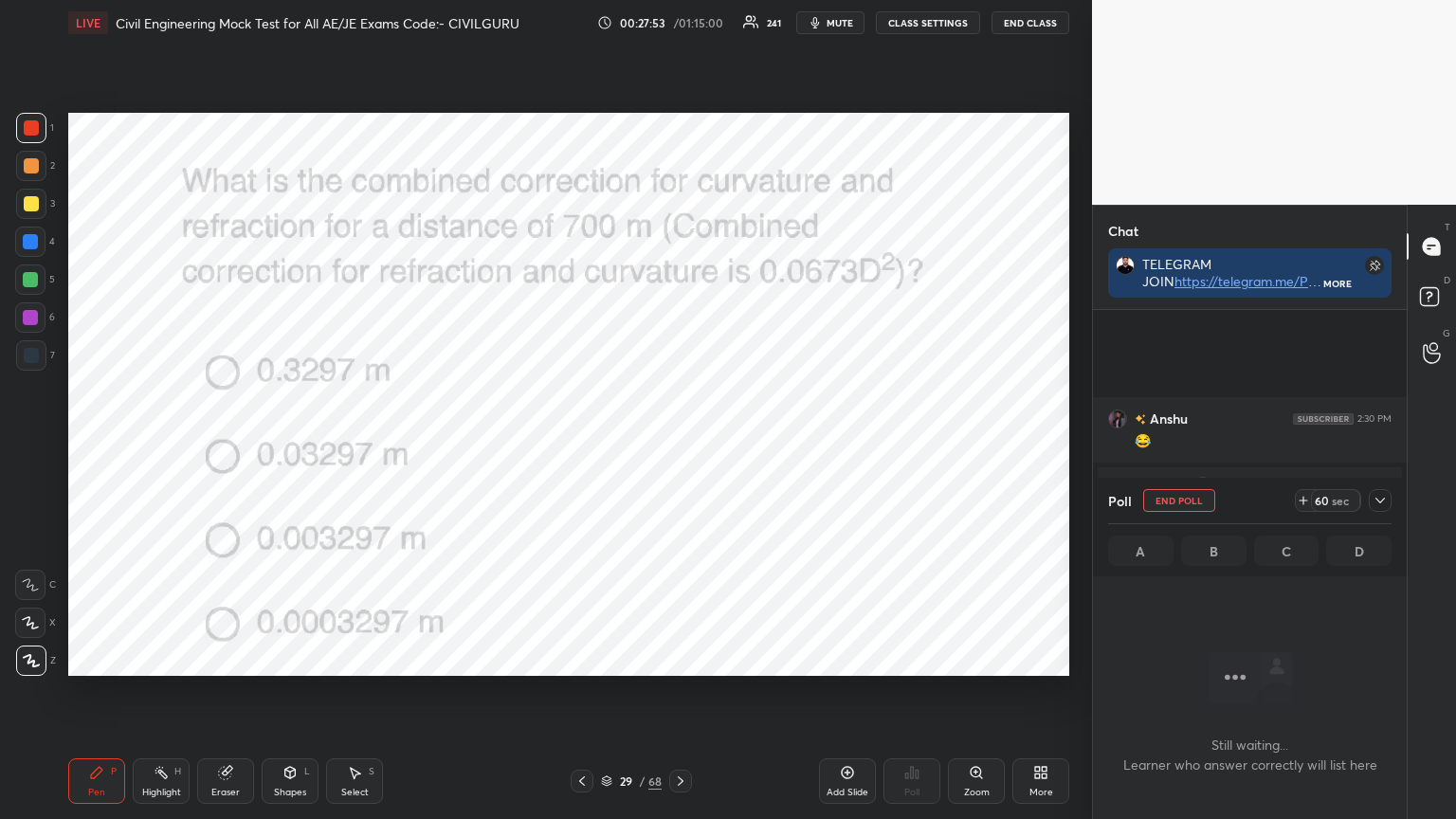 click 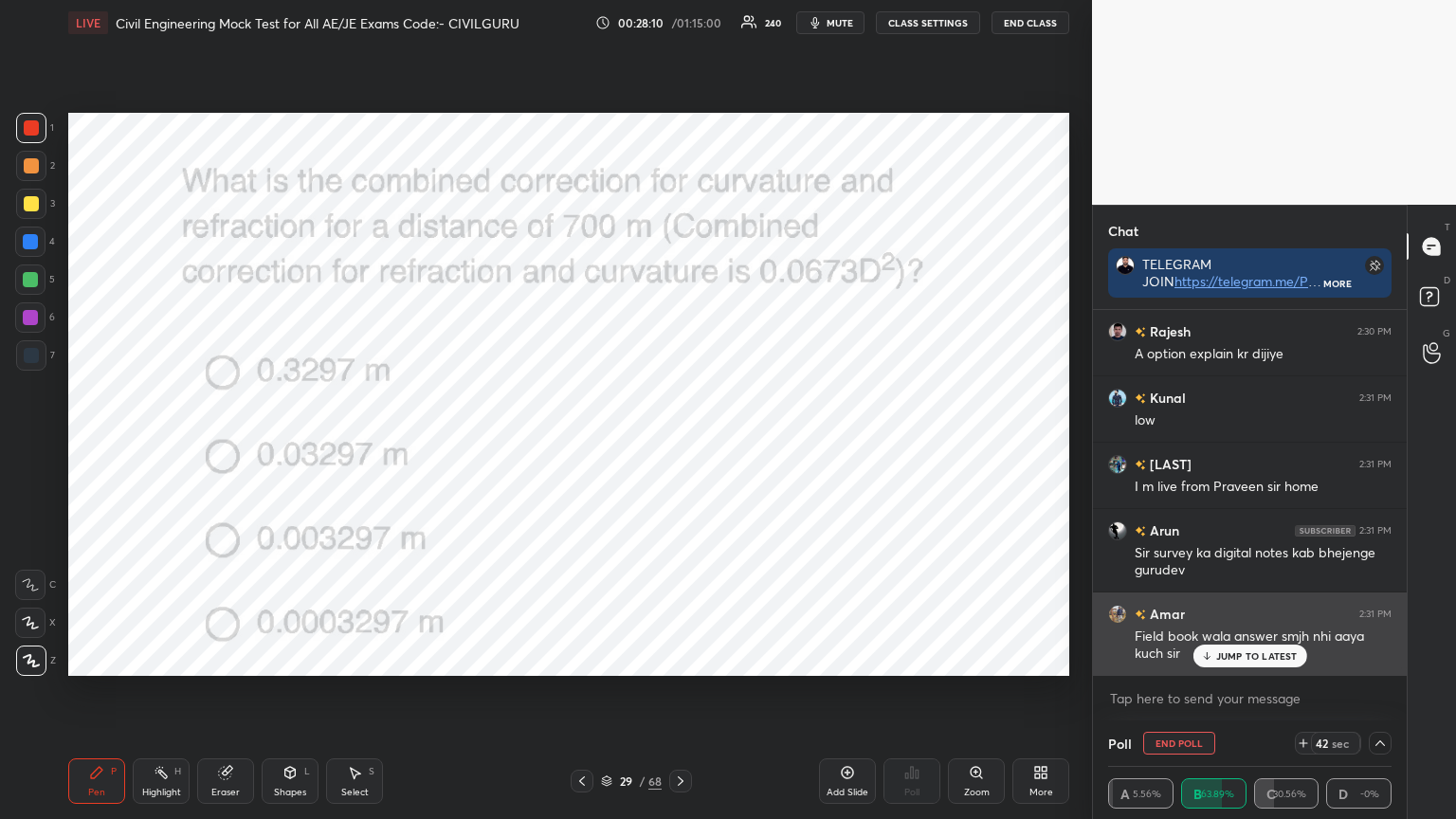 click on "JUMP TO LATEST" at bounding box center (1257, 656) 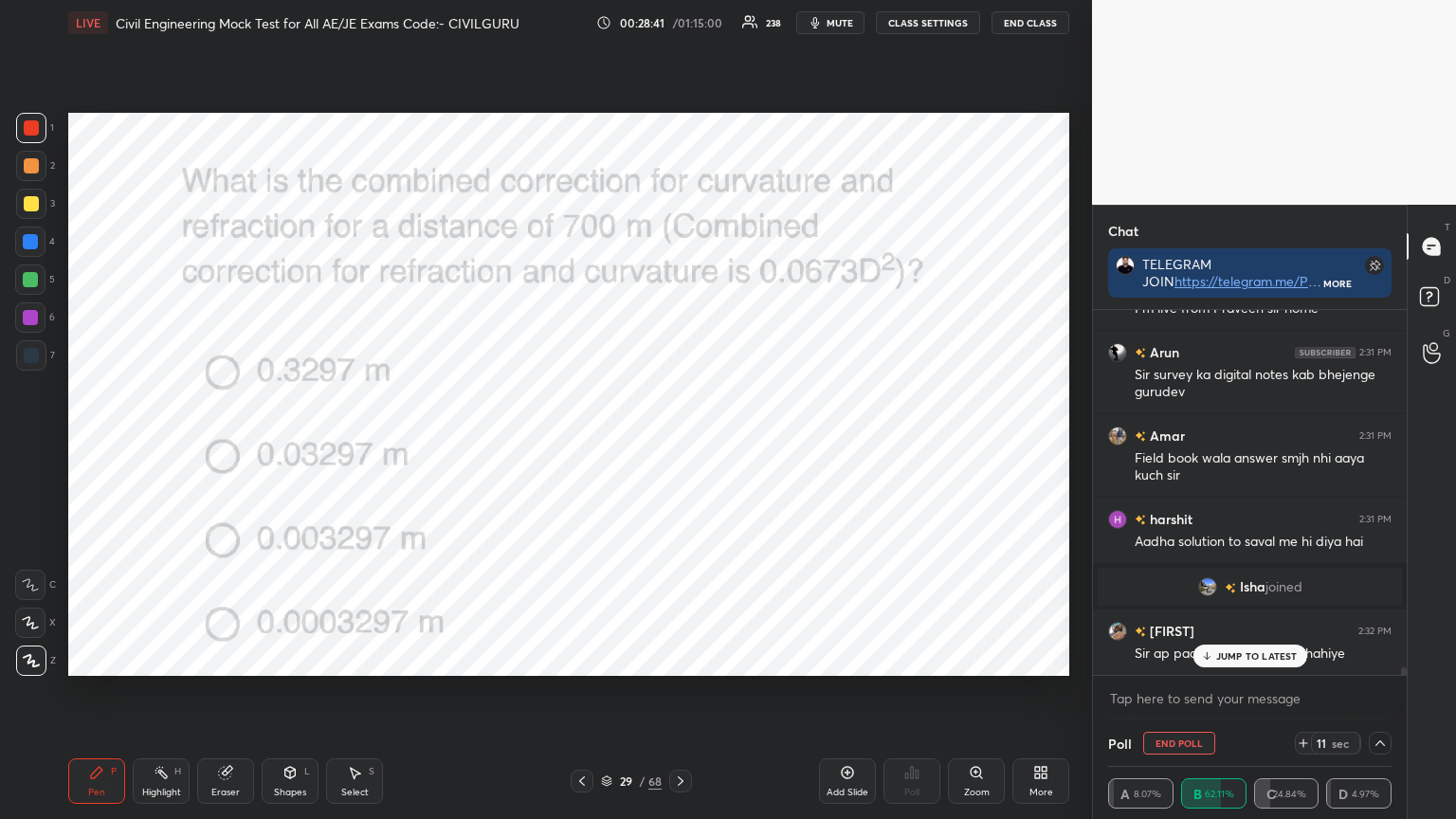 scroll, scrollTop: 18253, scrollLeft: 0, axis: vertical 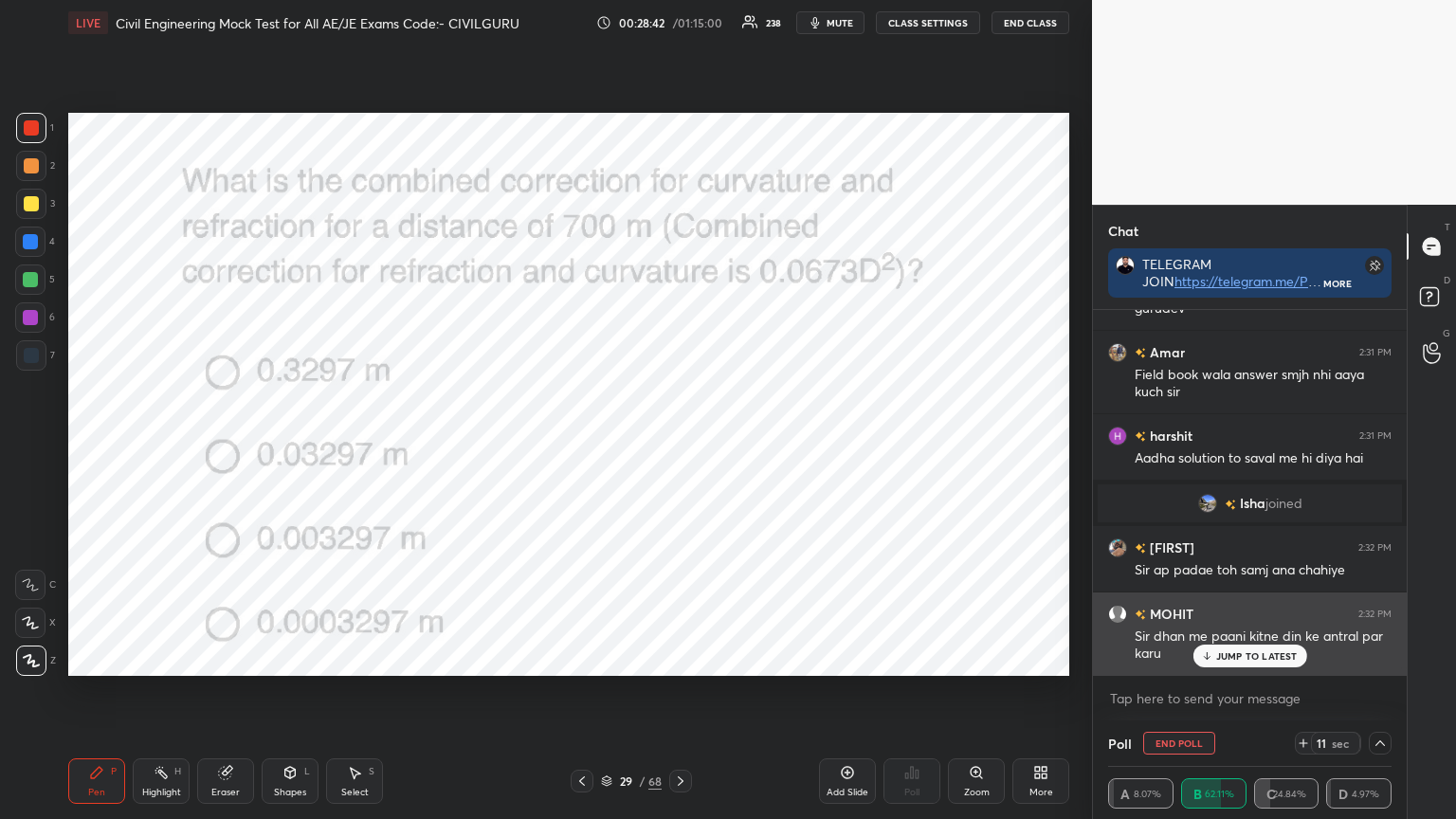 click on "JUMP TO LATEST" at bounding box center (1257, 656) 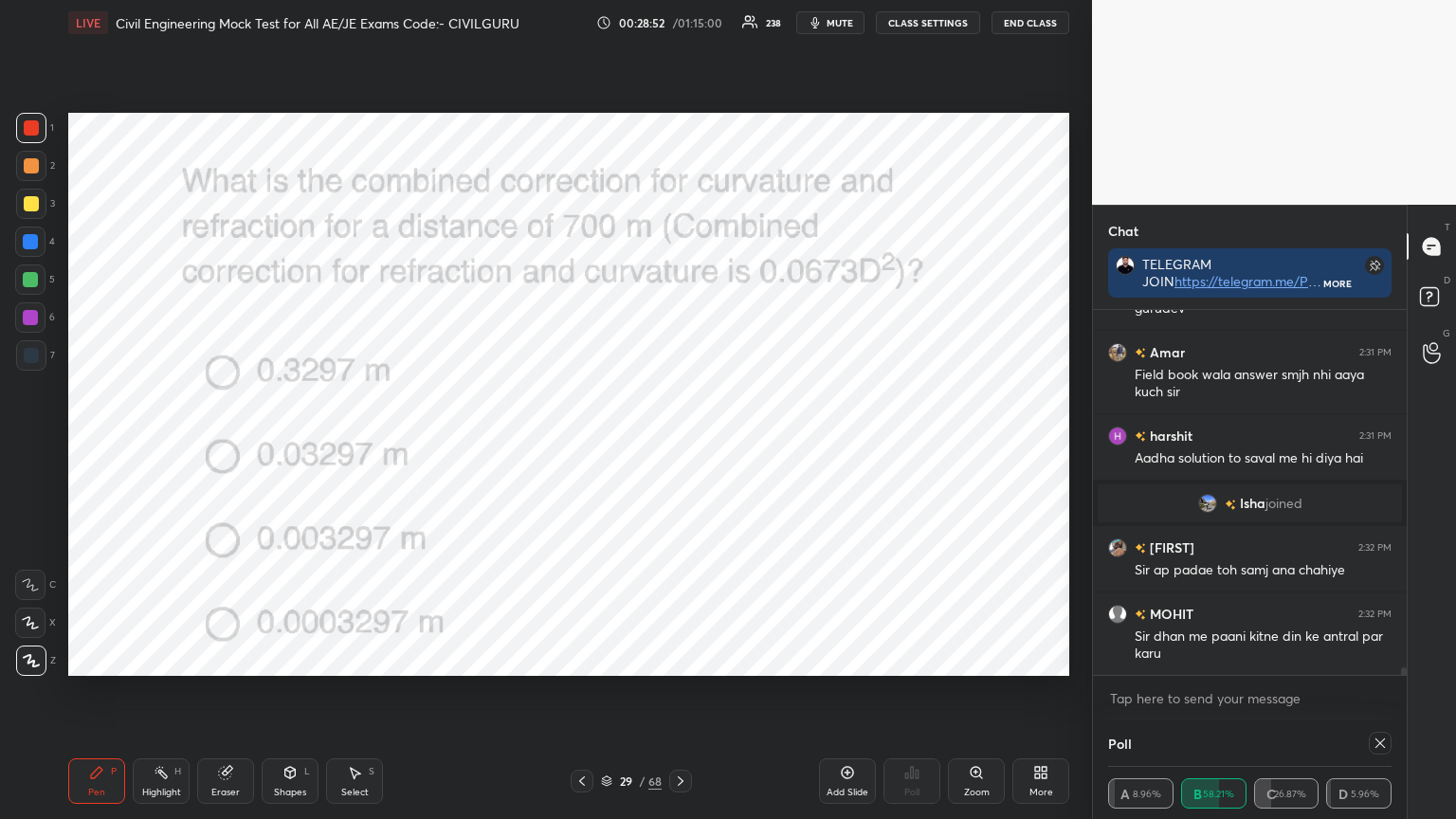scroll, scrollTop: 6, scrollLeft: 6, axis: both 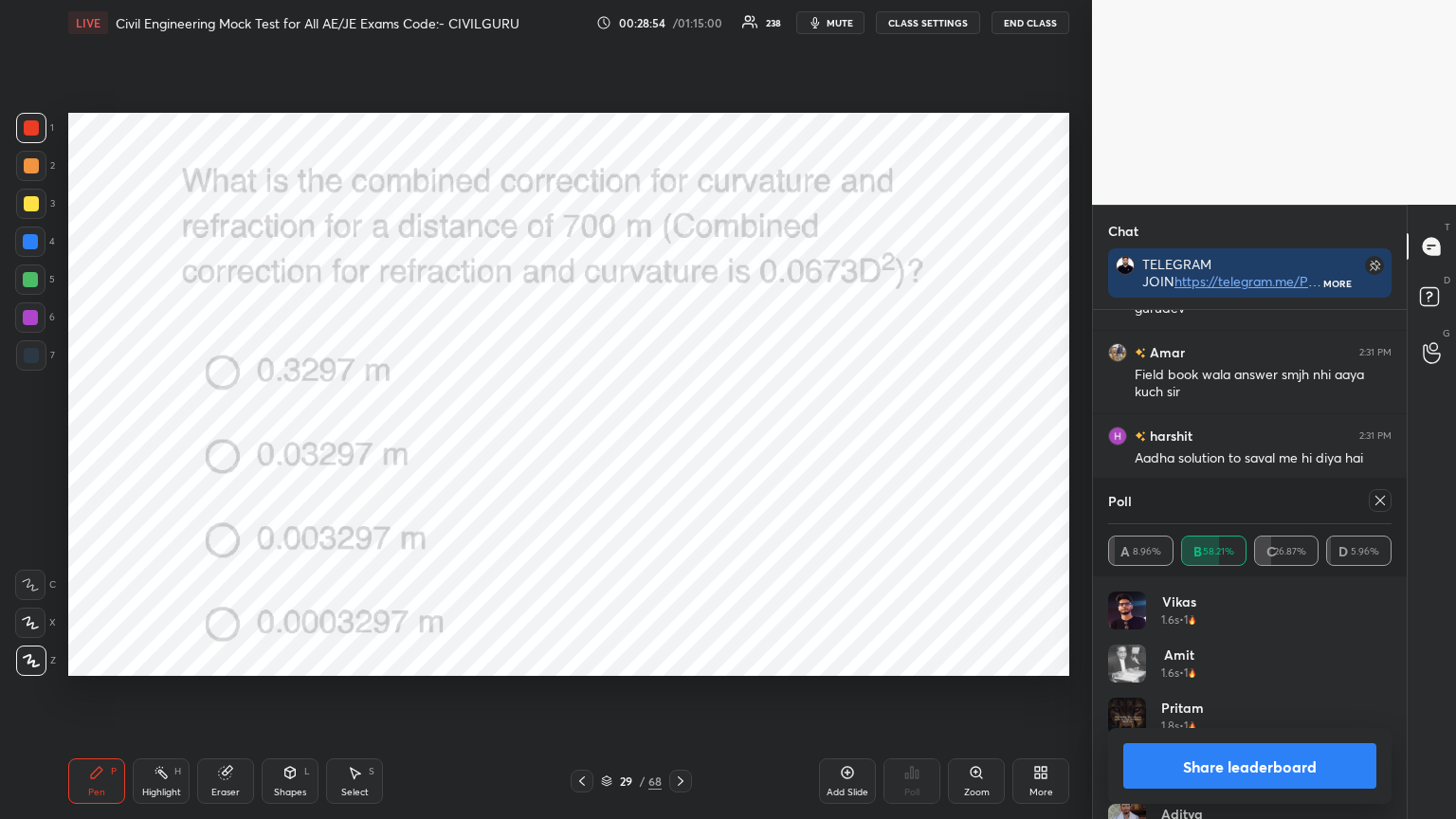 click 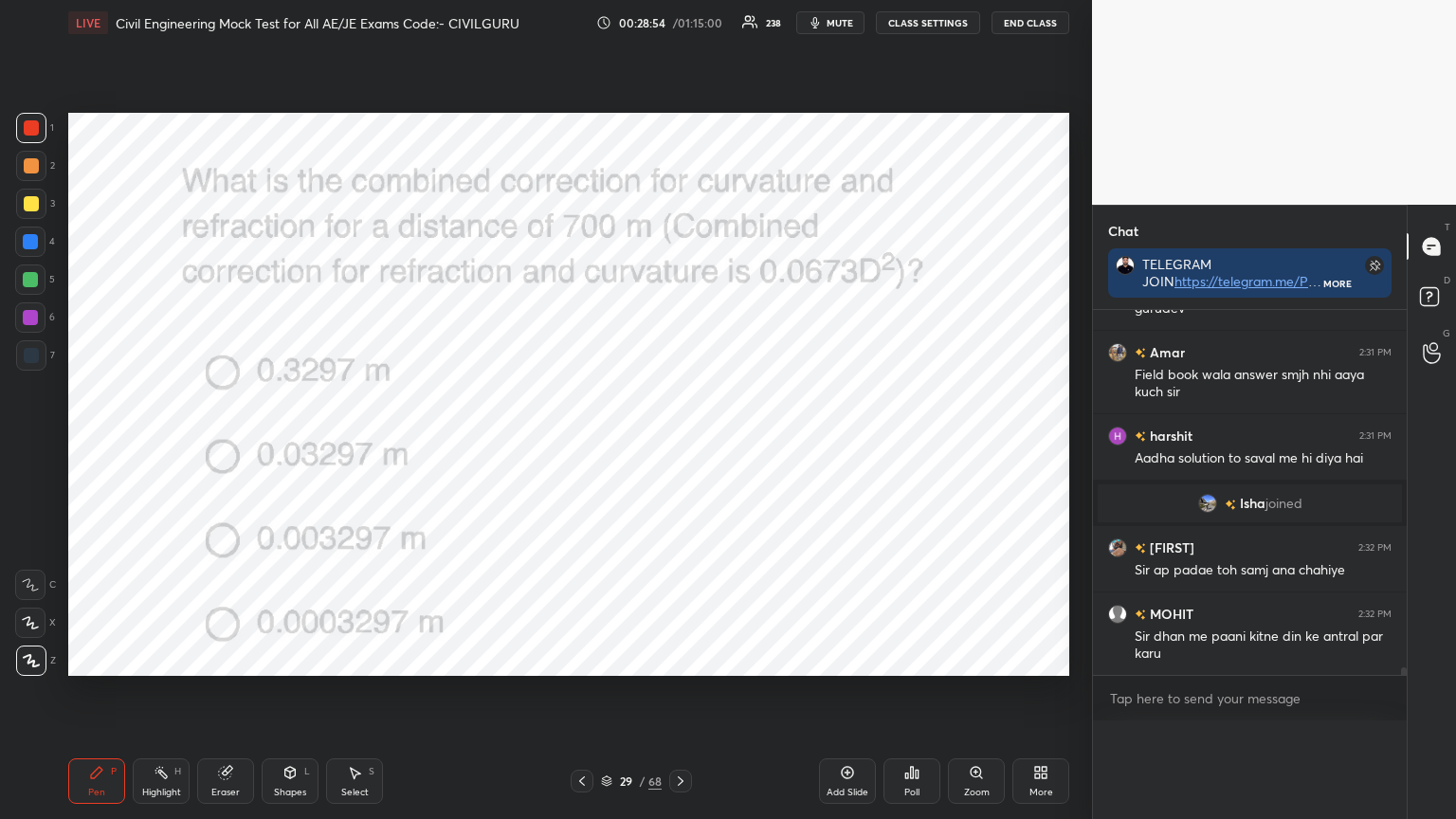 scroll, scrollTop: 0, scrollLeft: 0, axis: both 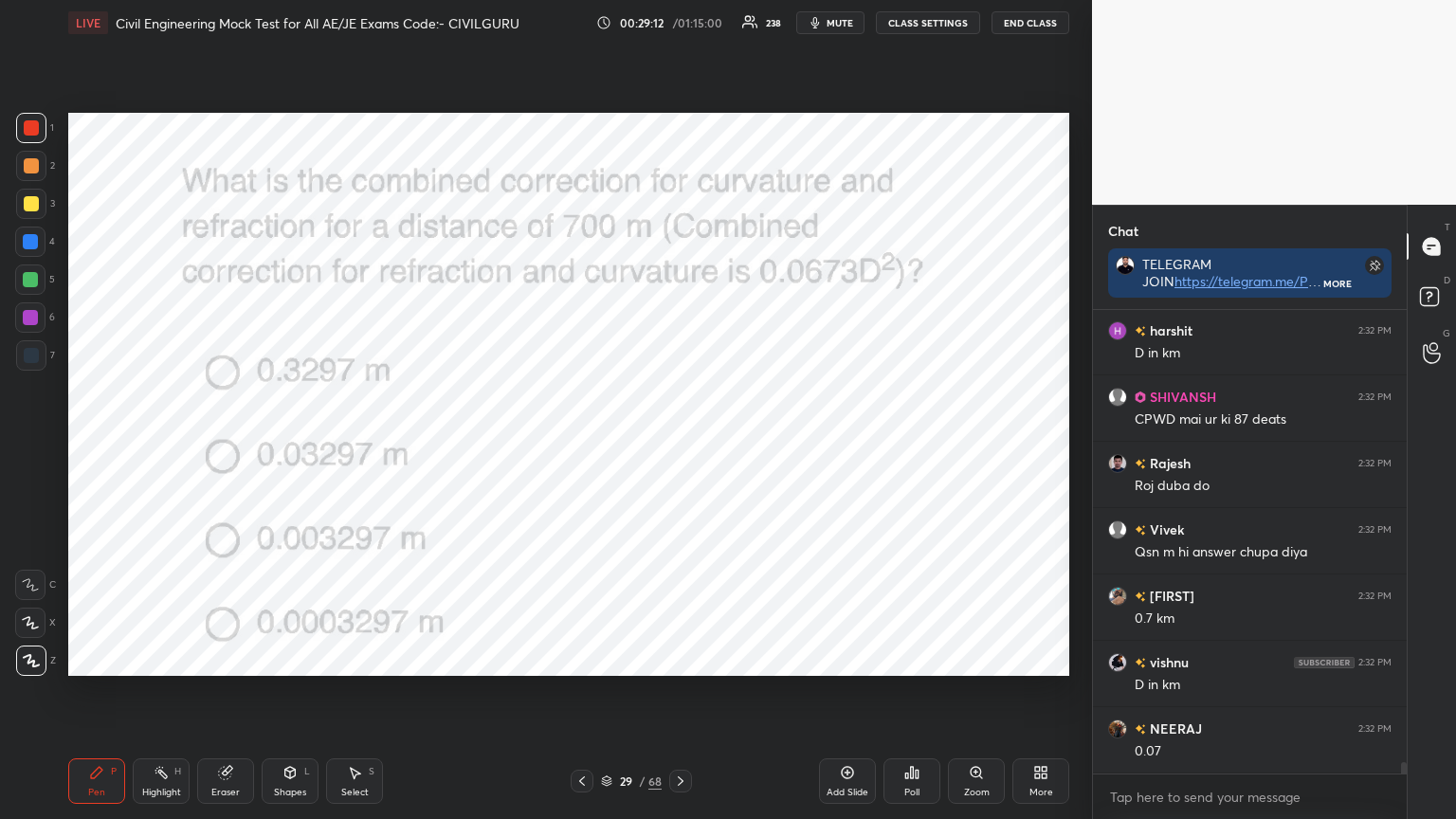 click 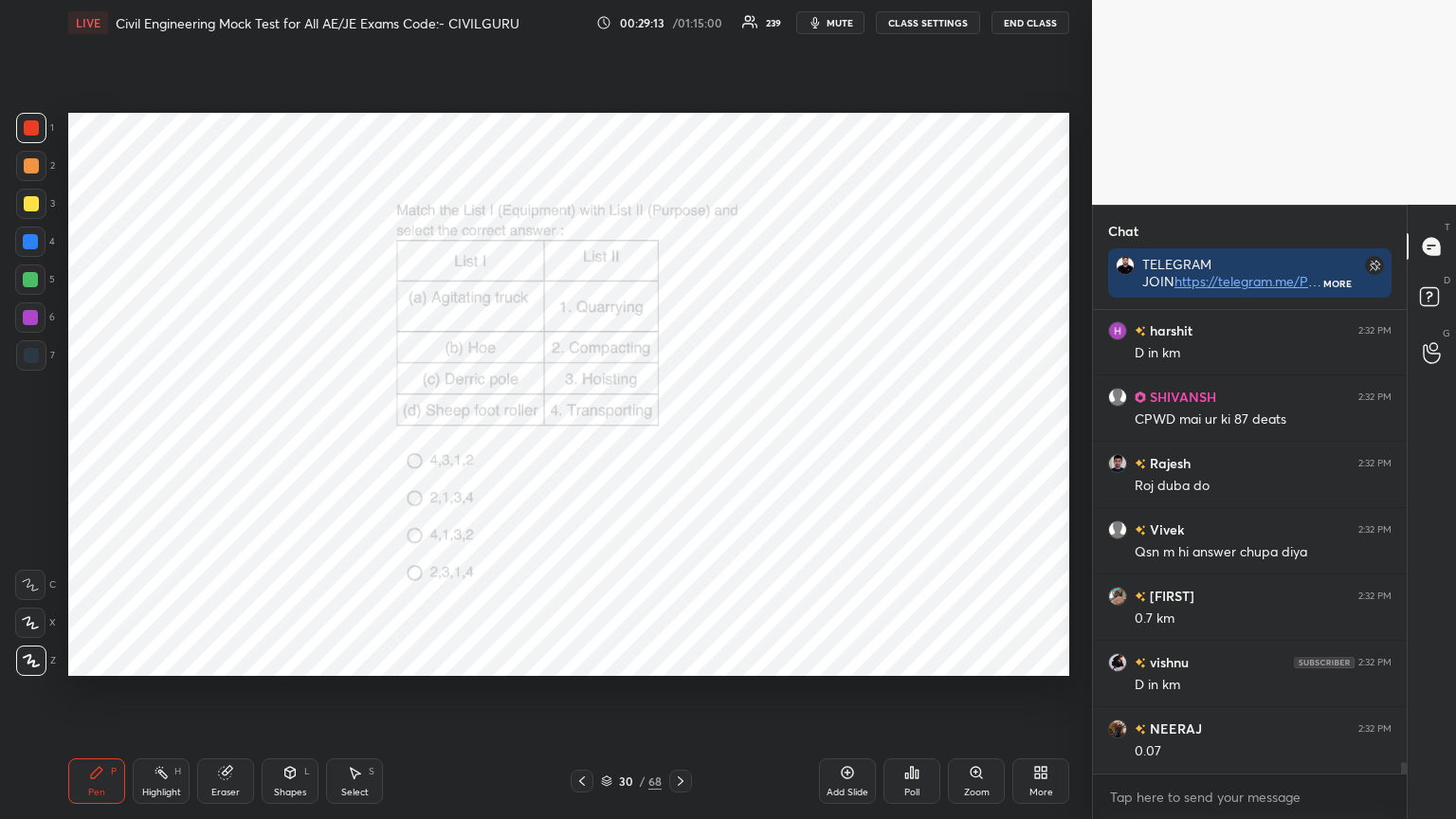 click 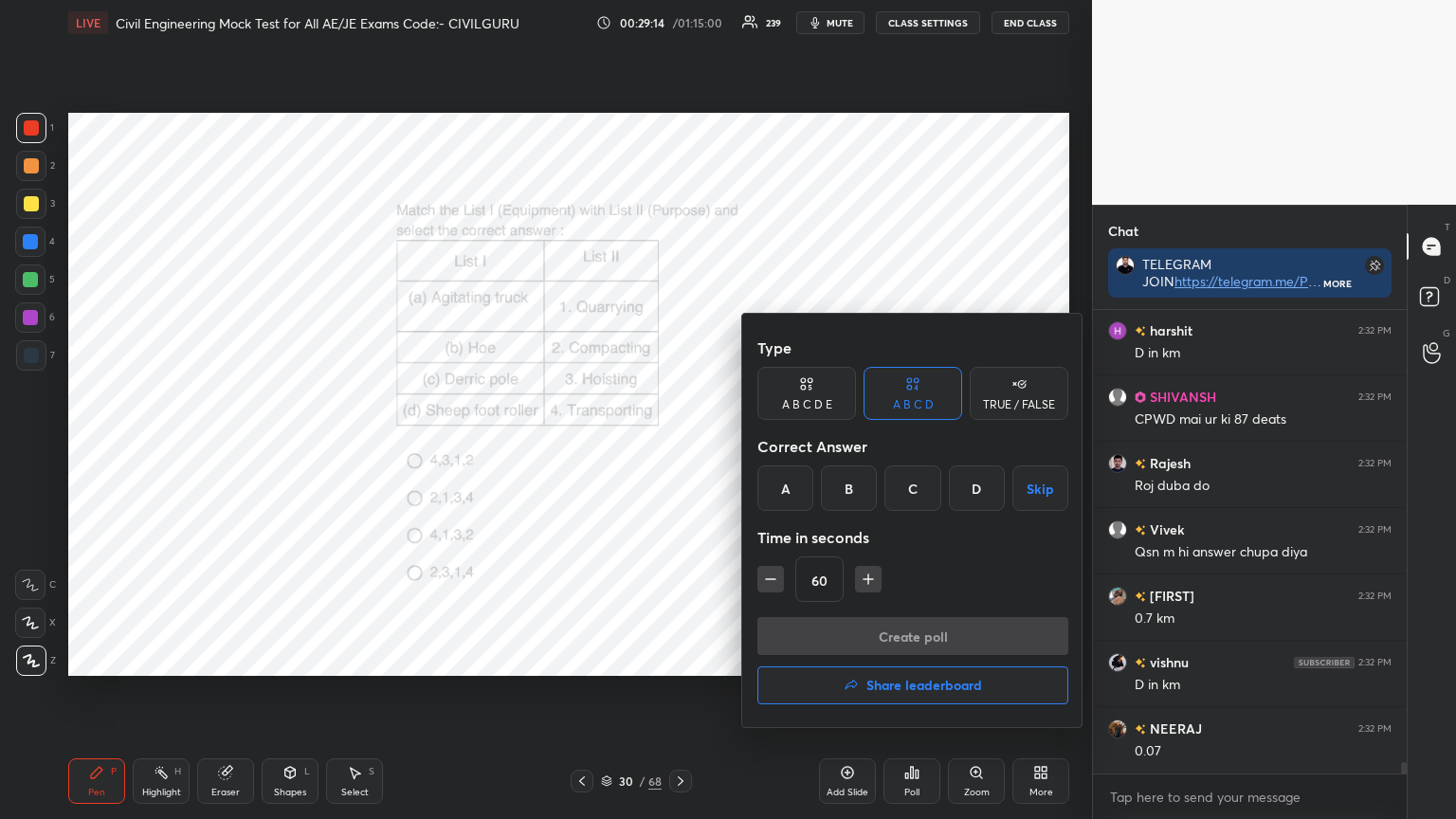 click on "A" at bounding box center [785, 488] 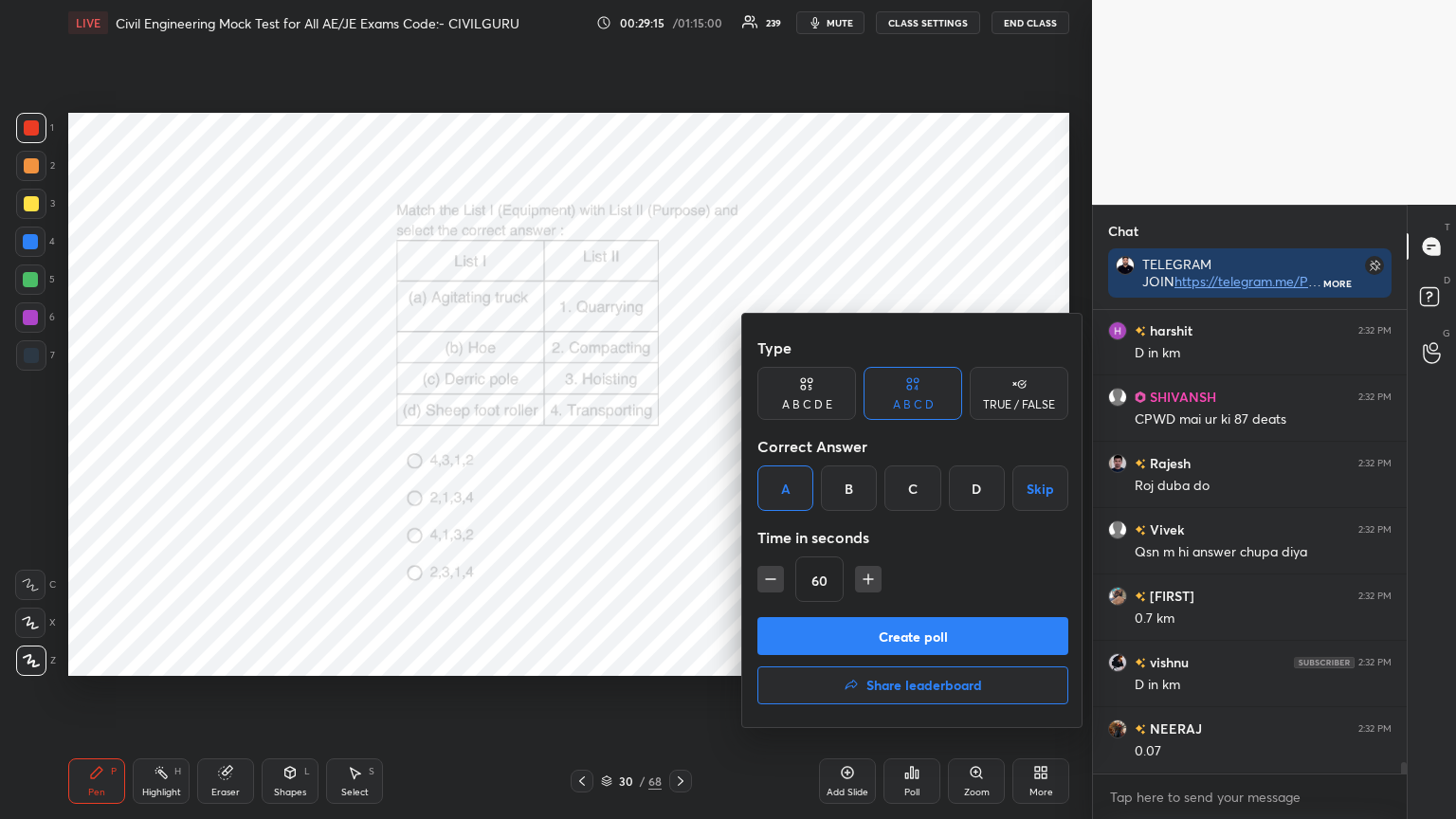 click on "Create poll" at bounding box center (913, 636) 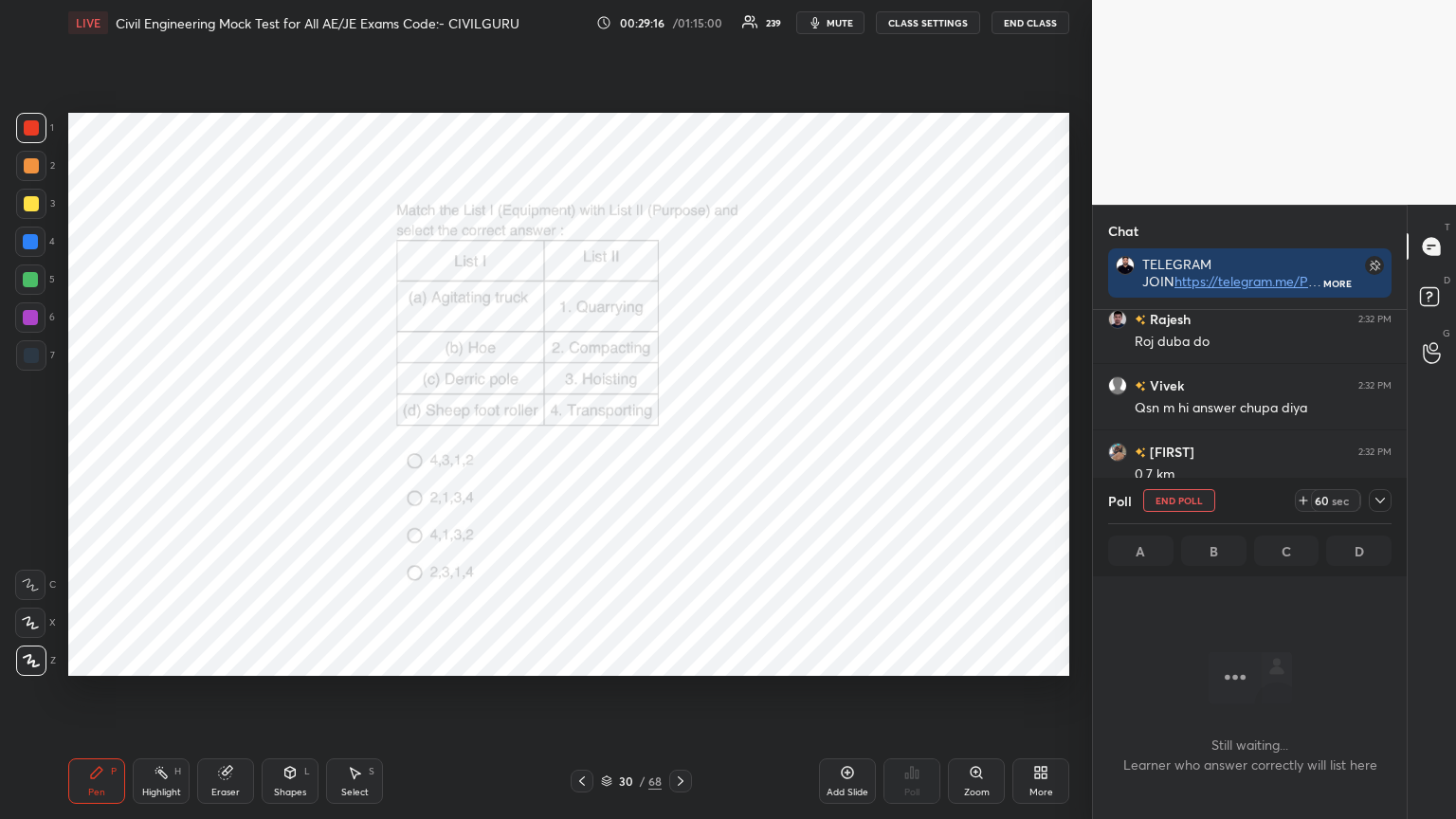 click 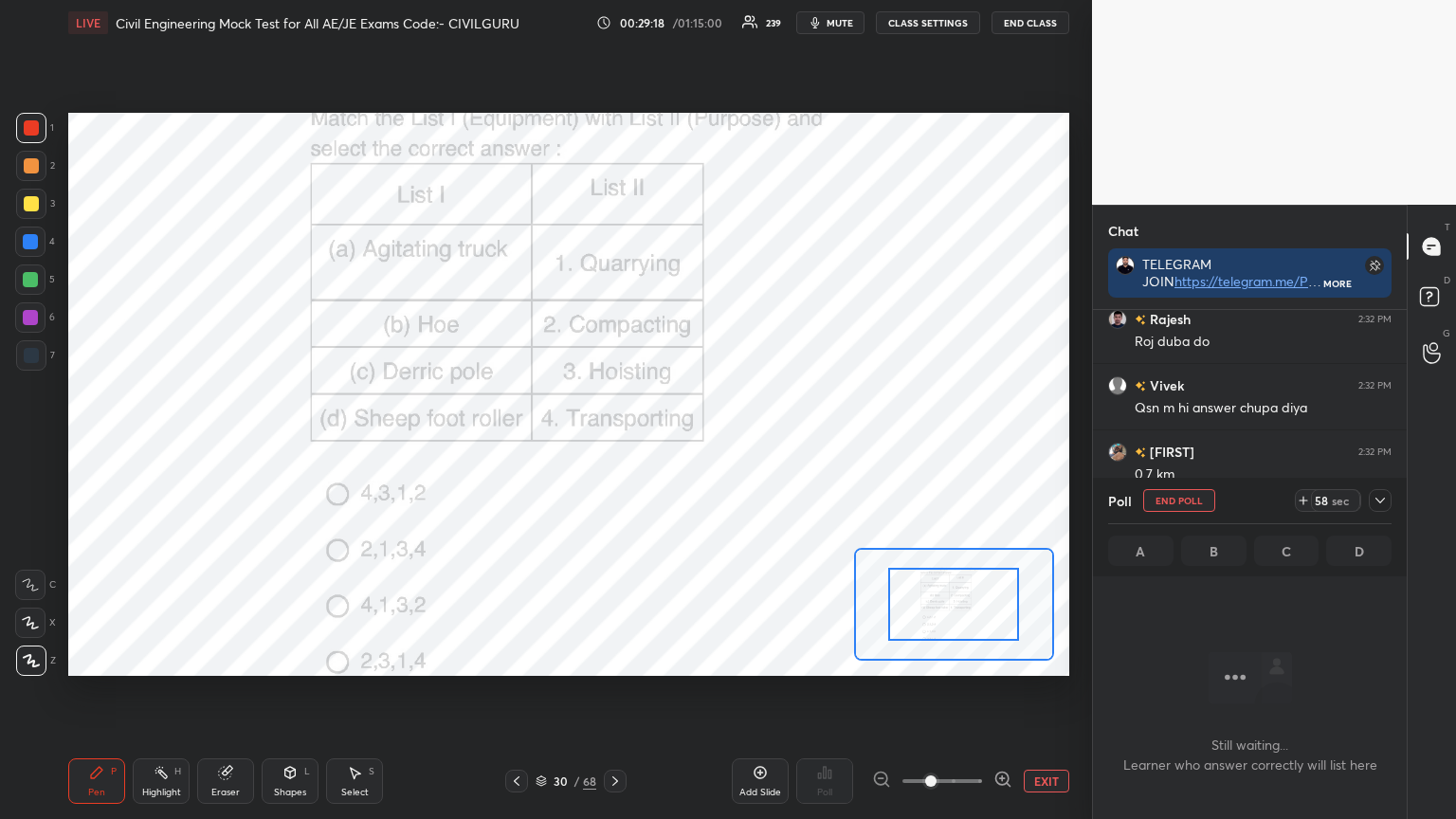 click 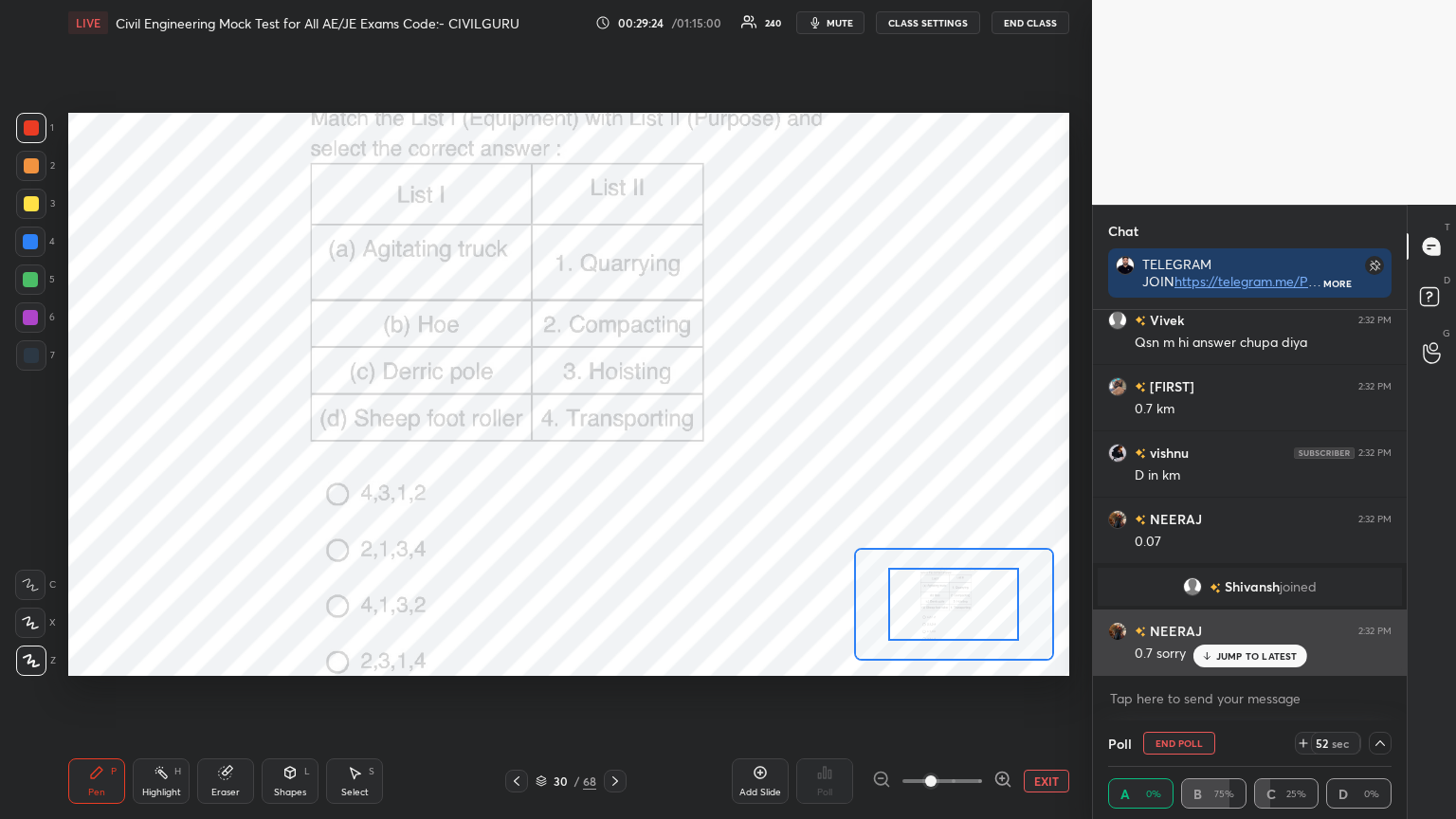 click on "JUMP TO LATEST" at bounding box center [1257, 656] 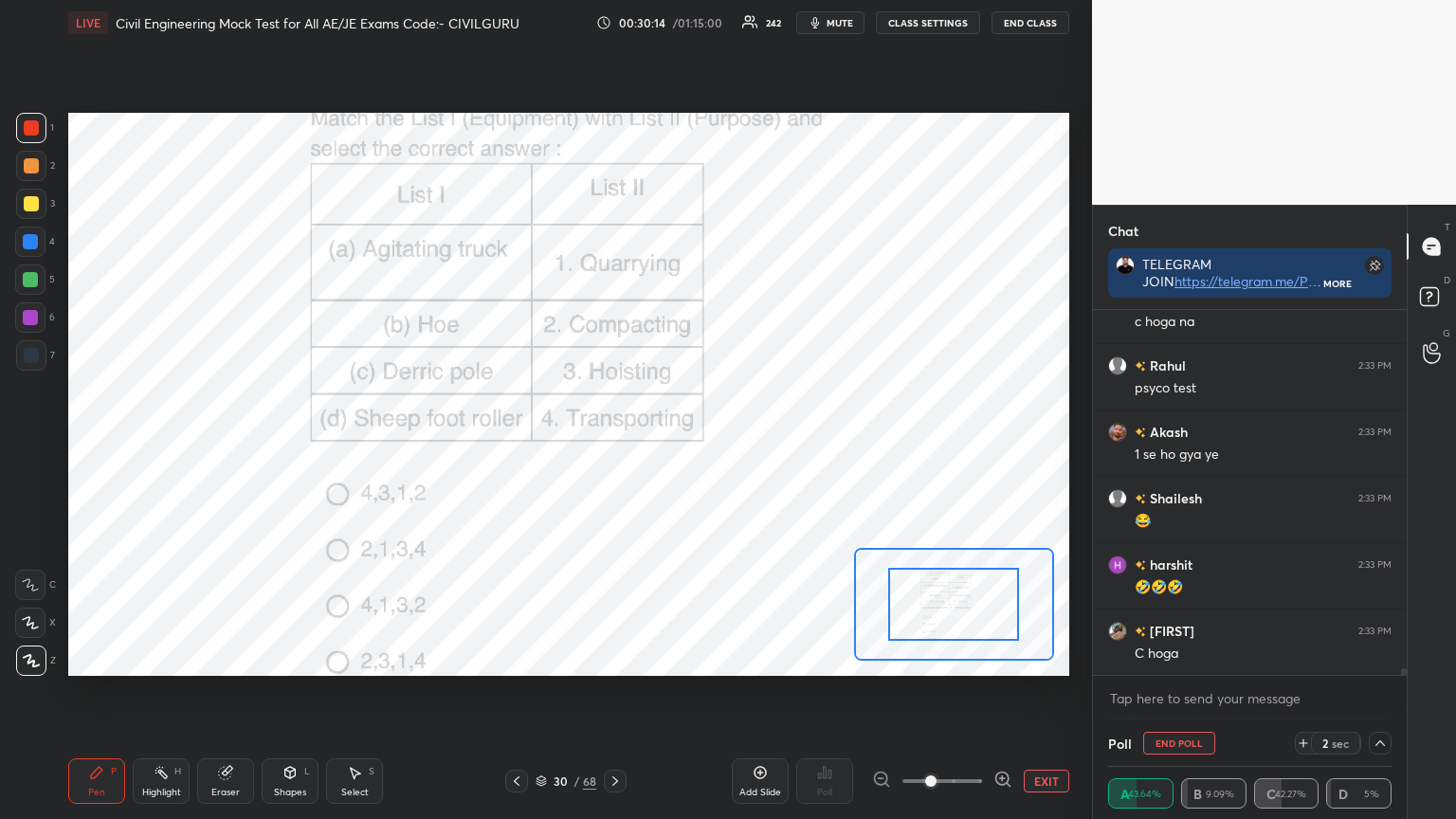scroll, scrollTop: 19393, scrollLeft: 0, axis: vertical 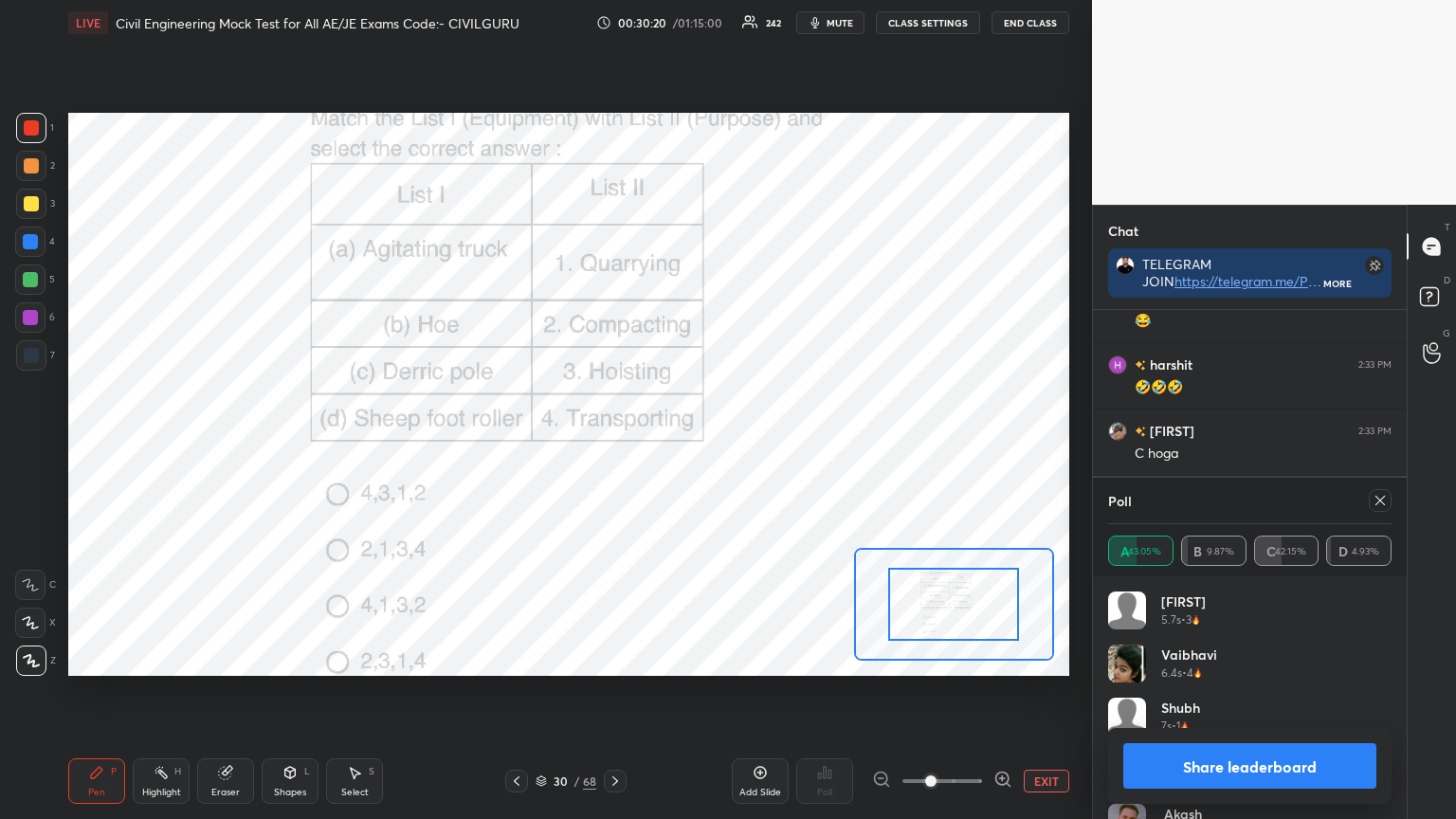 click at bounding box center [1380, 500] 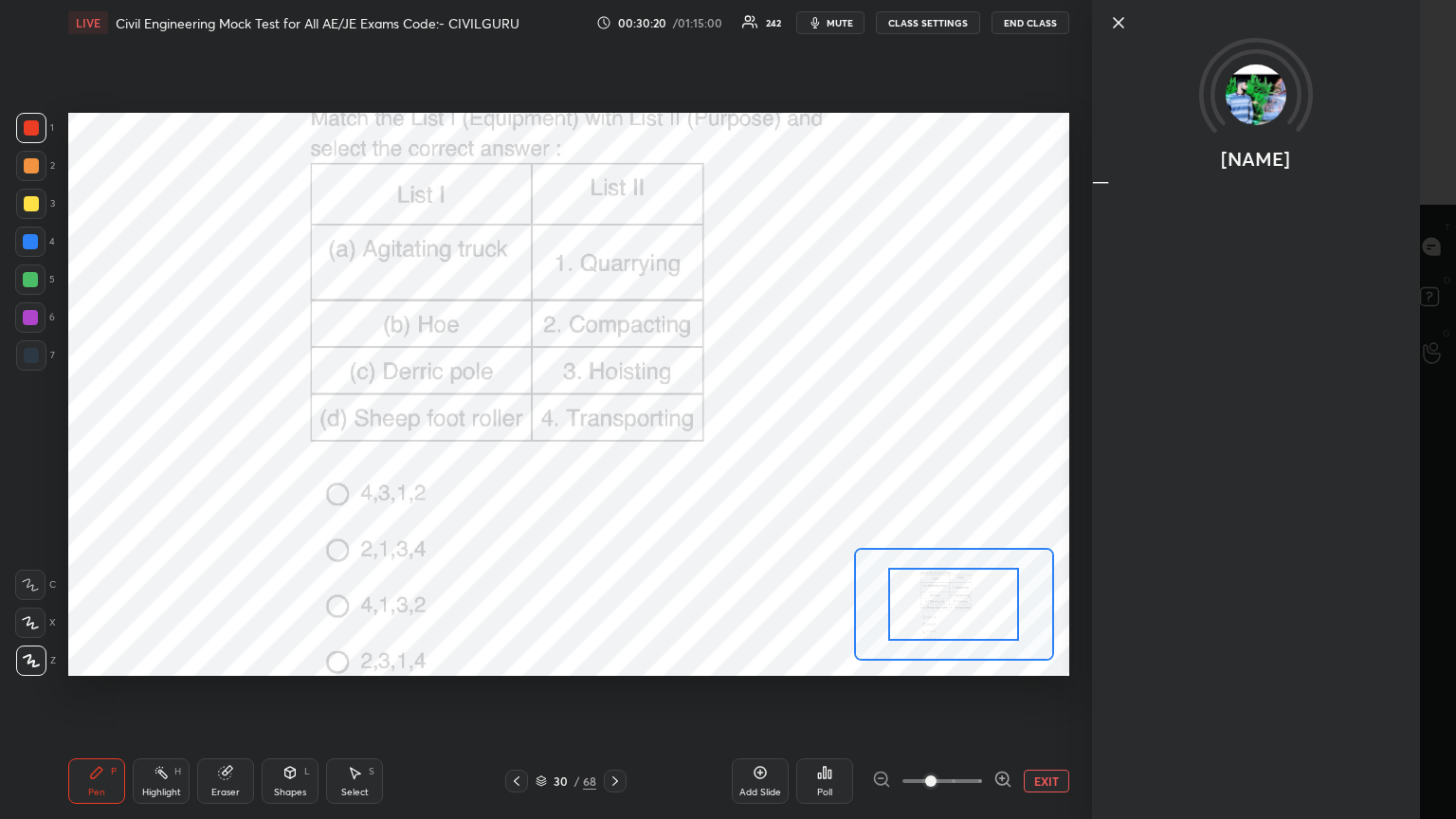 scroll, scrollTop: 0, scrollLeft: 0, axis: both 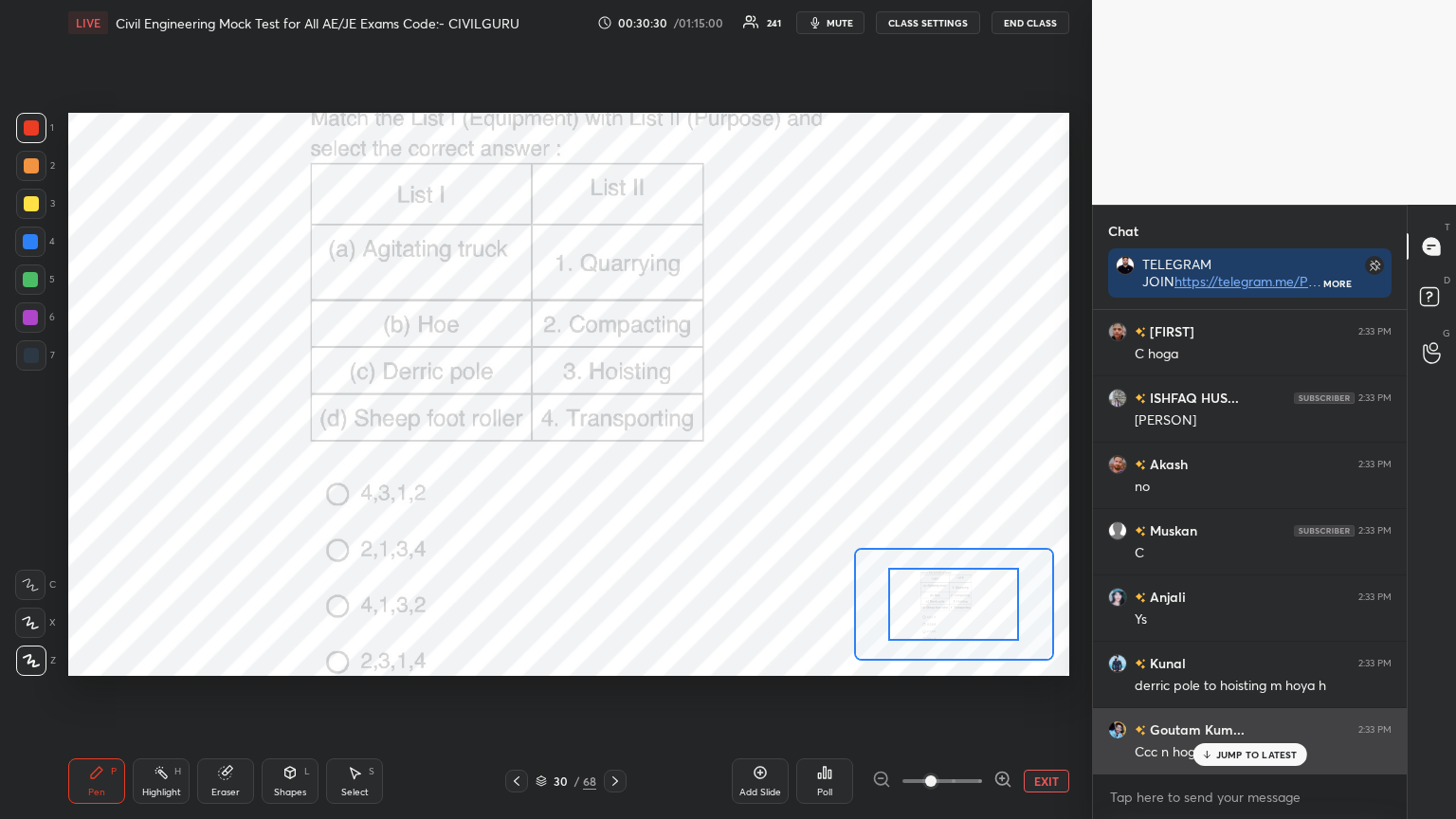 click on "JUMP TO LATEST" at bounding box center [1257, 755] 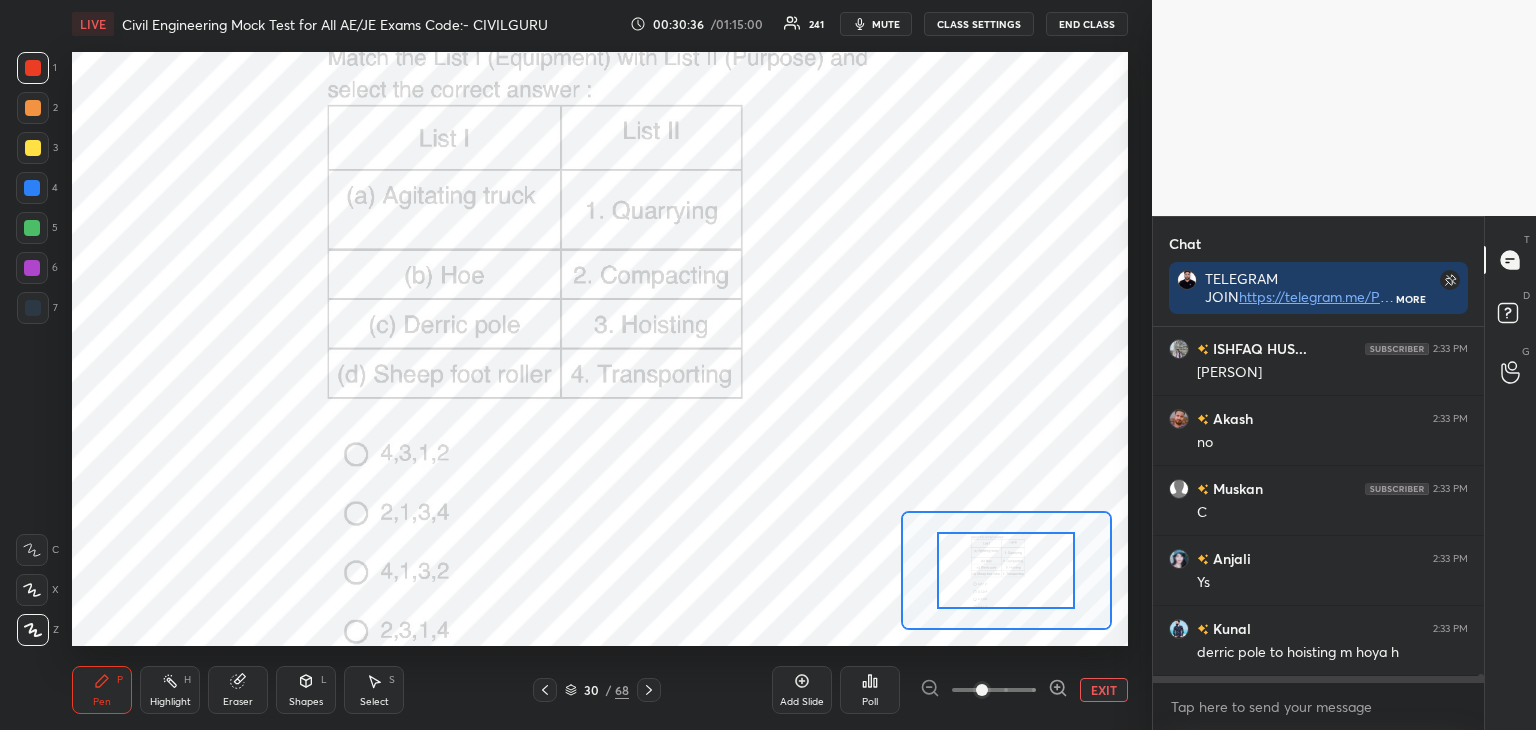 type on "x" 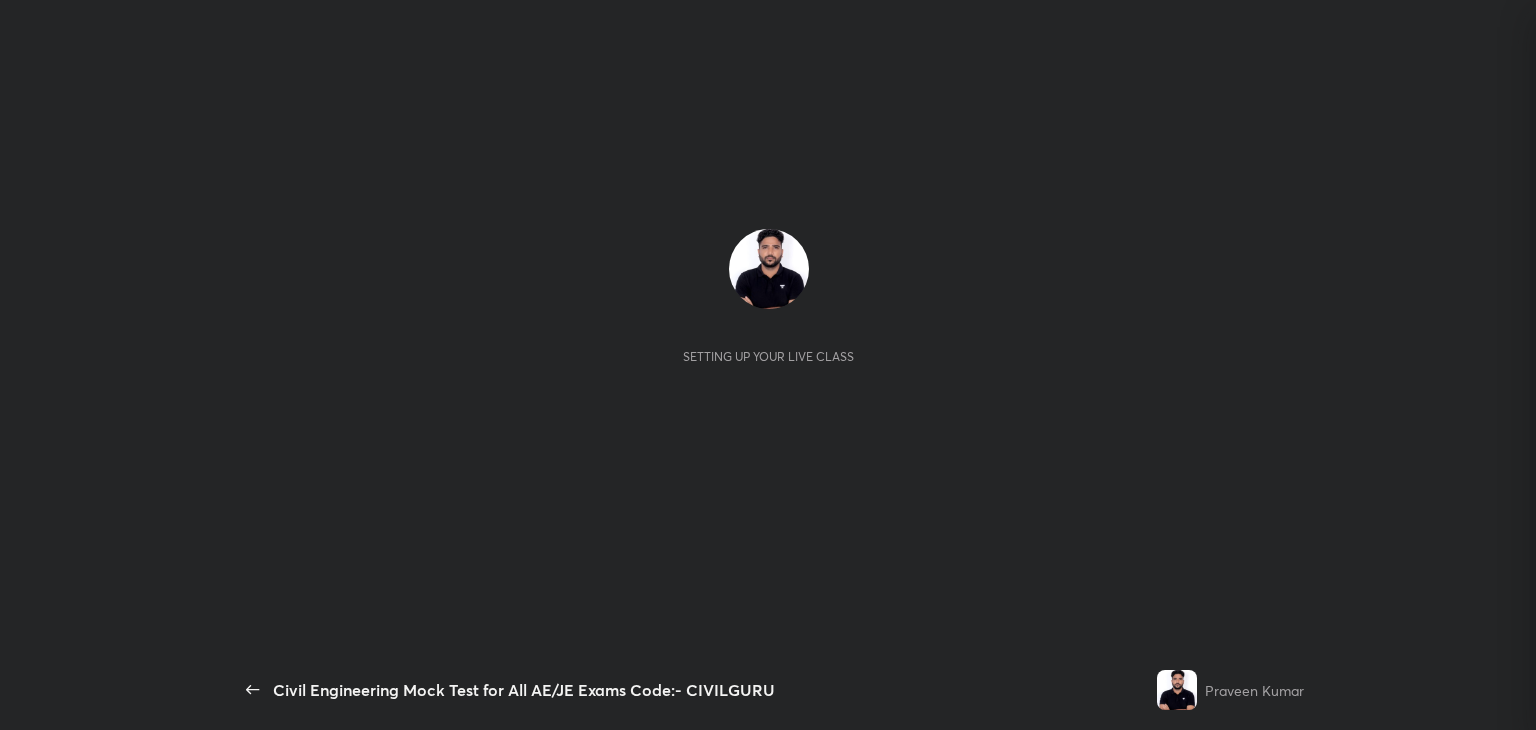 scroll, scrollTop: 0, scrollLeft: 0, axis: both 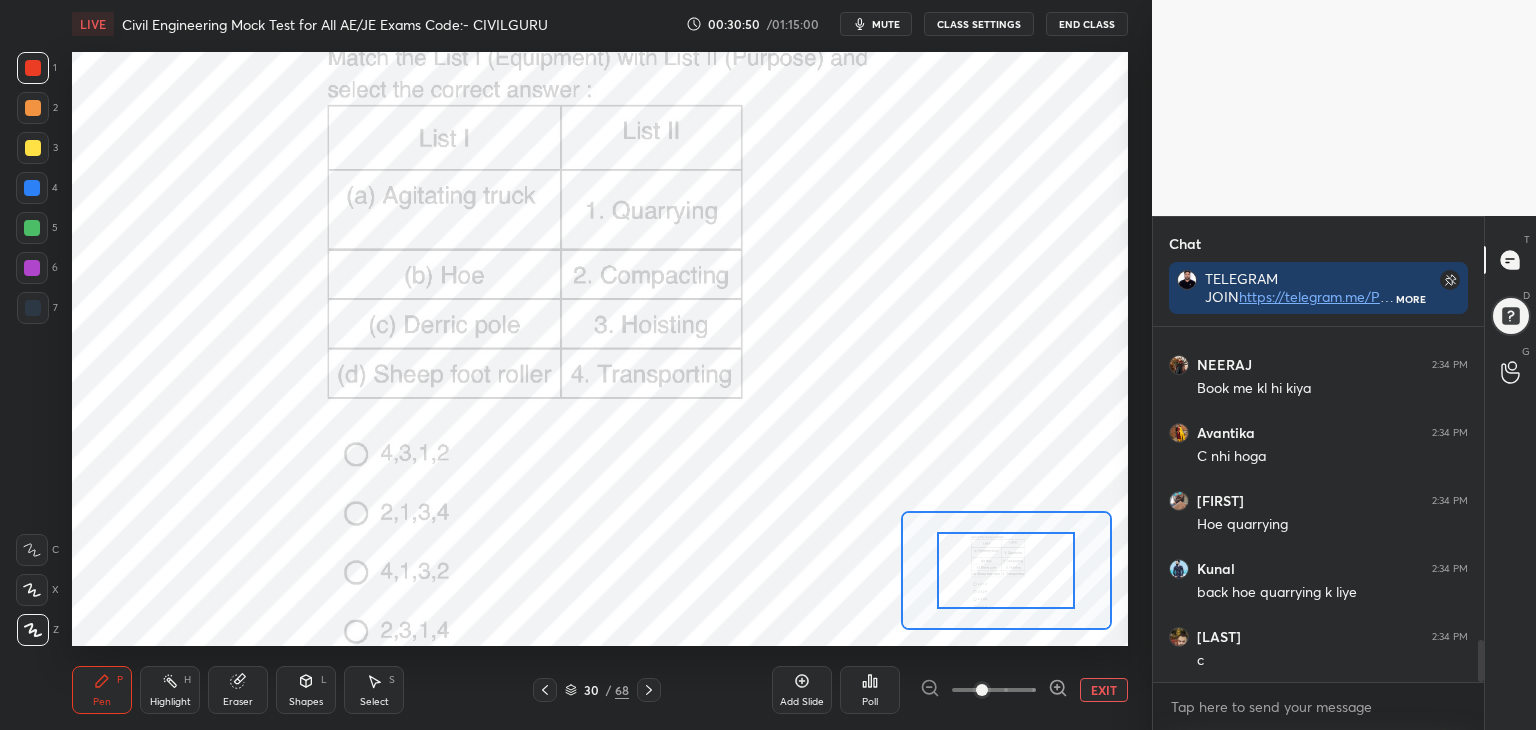 click on "End Class" at bounding box center [1087, 24] 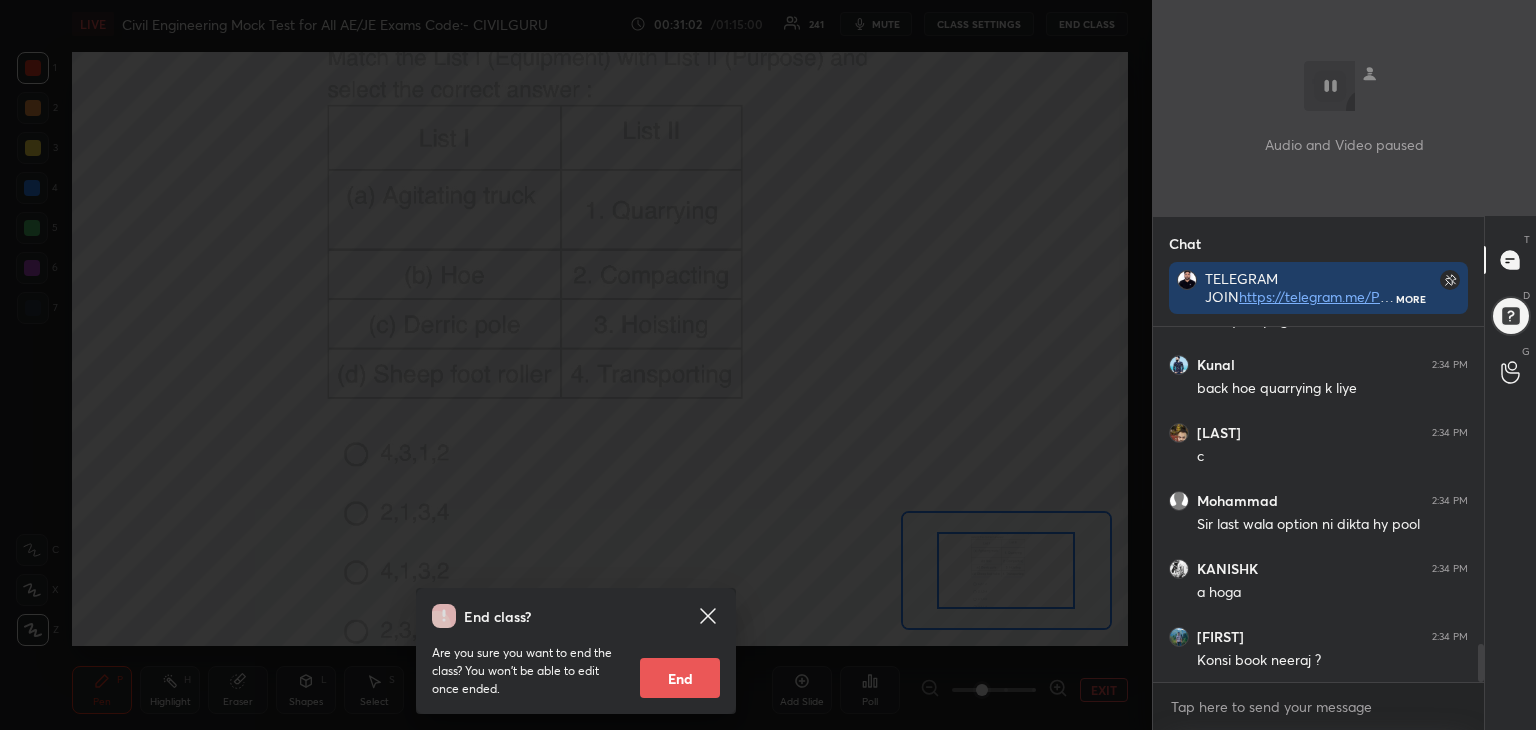 scroll, scrollTop: 2926, scrollLeft: 0, axis: vertical 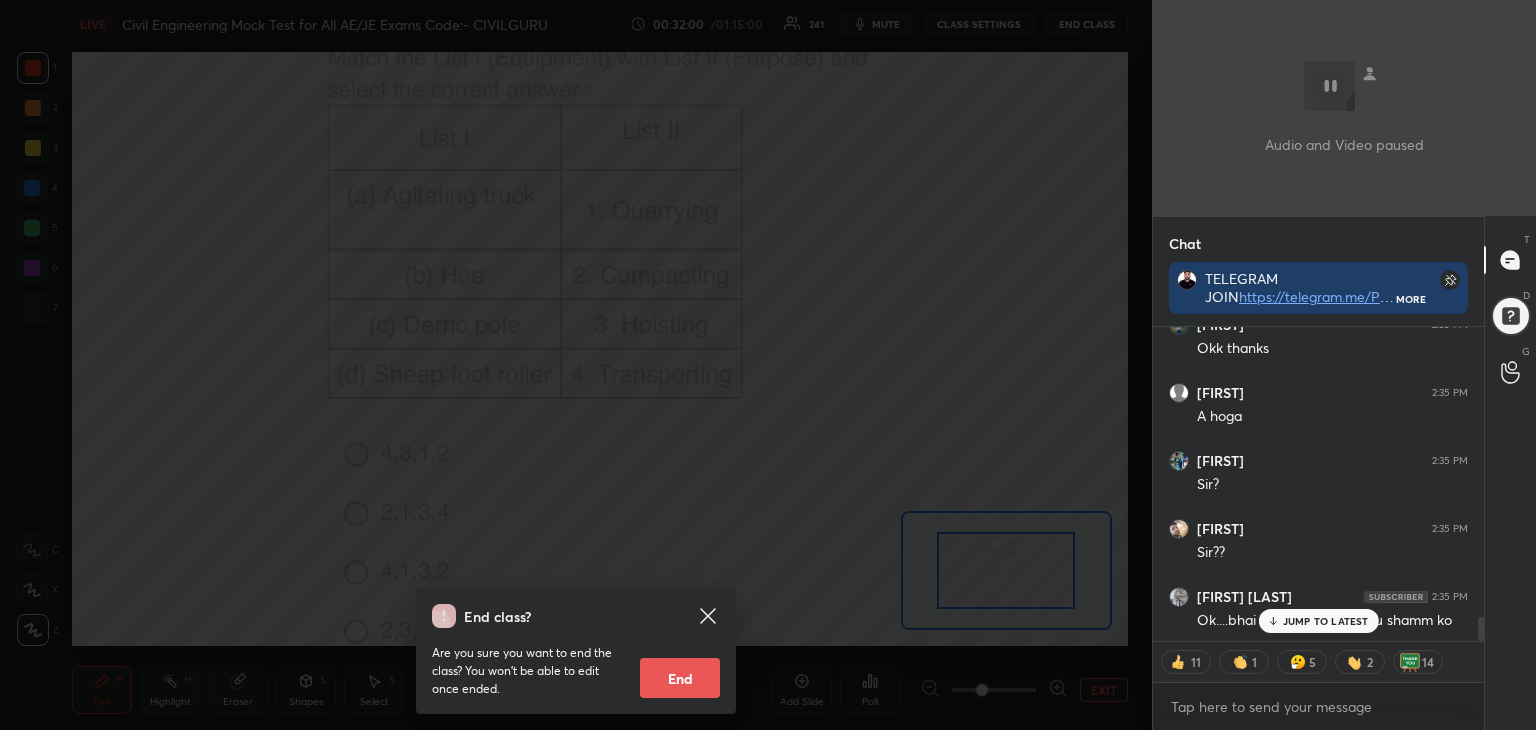 click on "End class? Are you sure you want to end the class? You won’t be able to edit once ended. End" at bounding box center (576, 365) 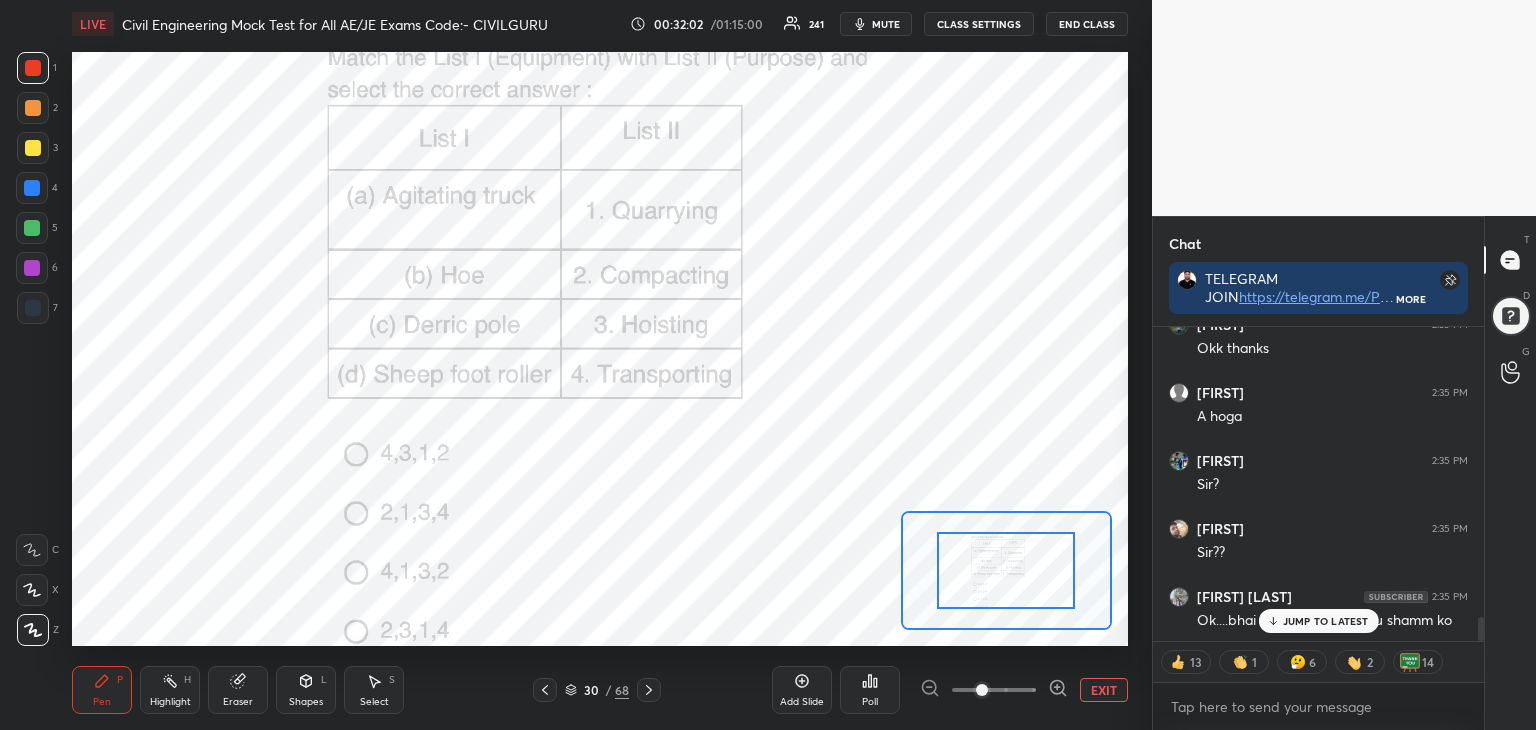 scroll, scrollTop: 3840, scrollLeft: 0, axis: vertical 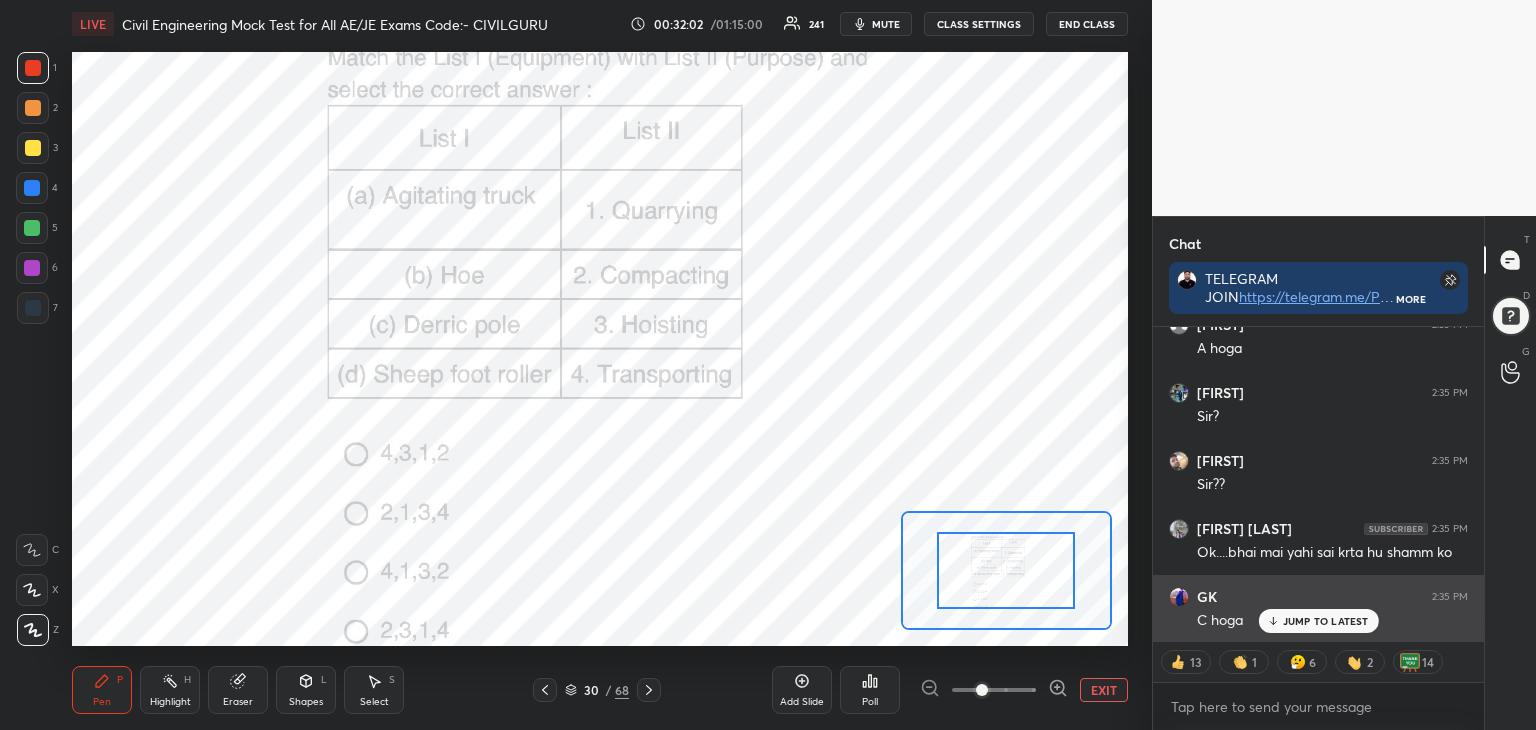 click on "JUMP TO LATEST" at bounding box center [1326, 621] 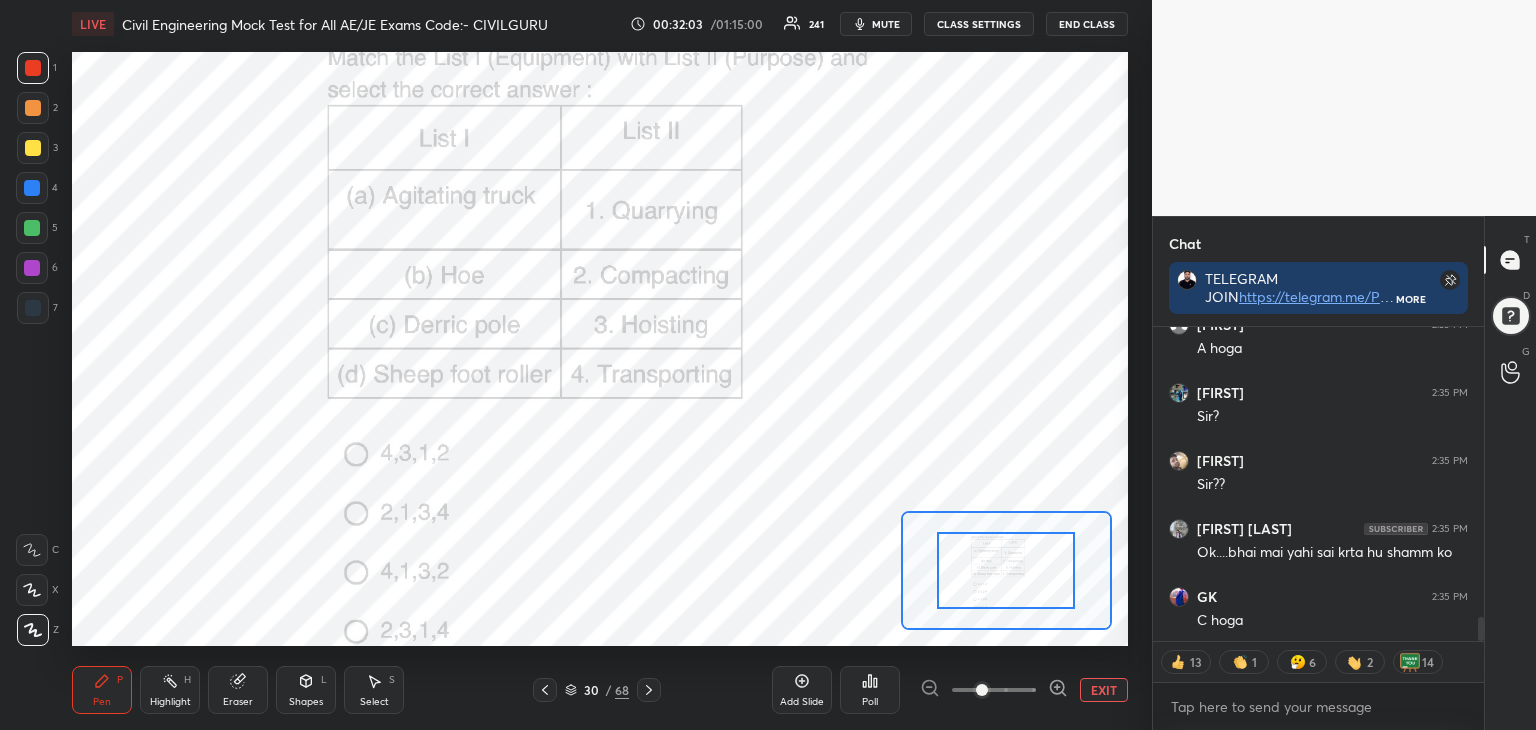 scroll, scrollTop: 3908, scrollLeft: 0, axis: vertical 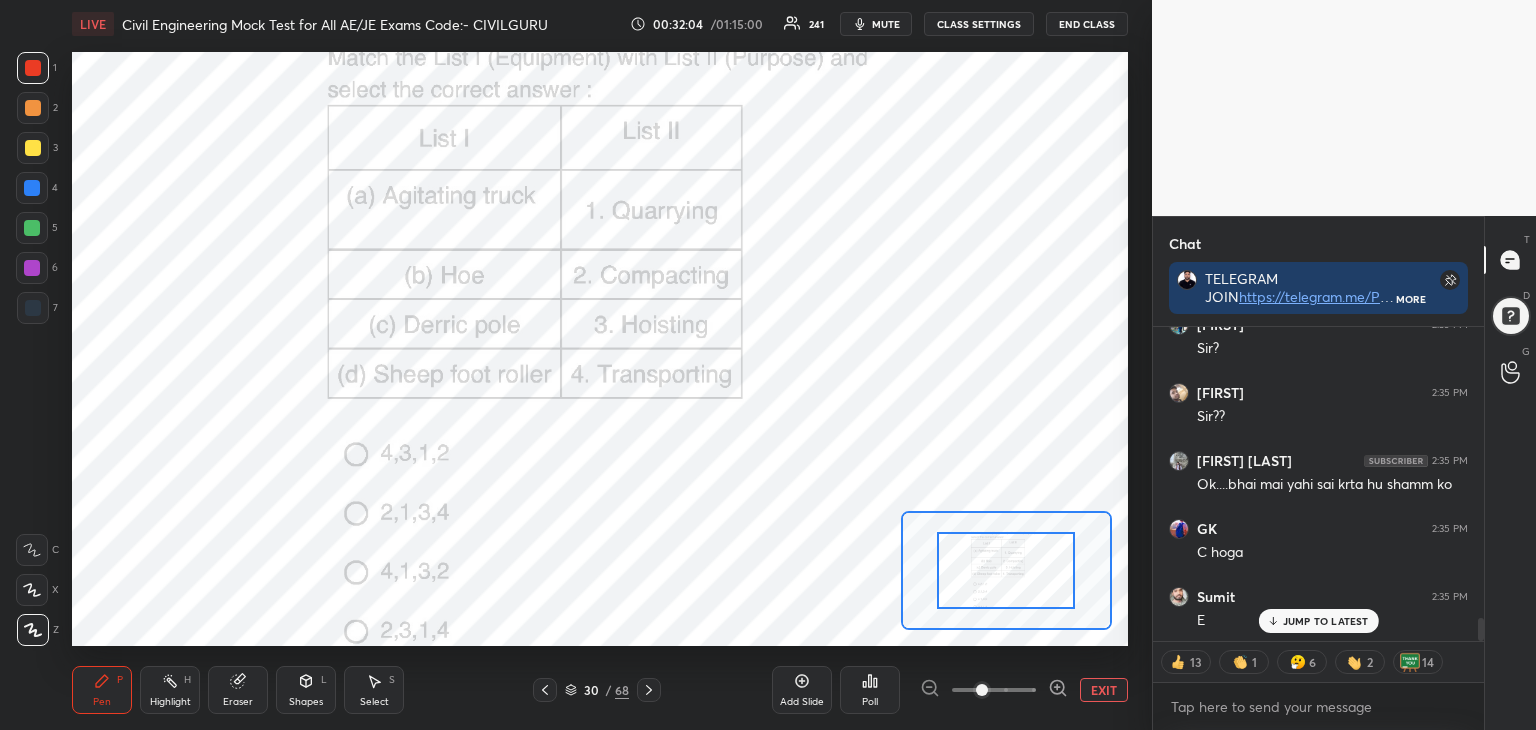 click on "EXIT" at bounding box center (1104, 690) 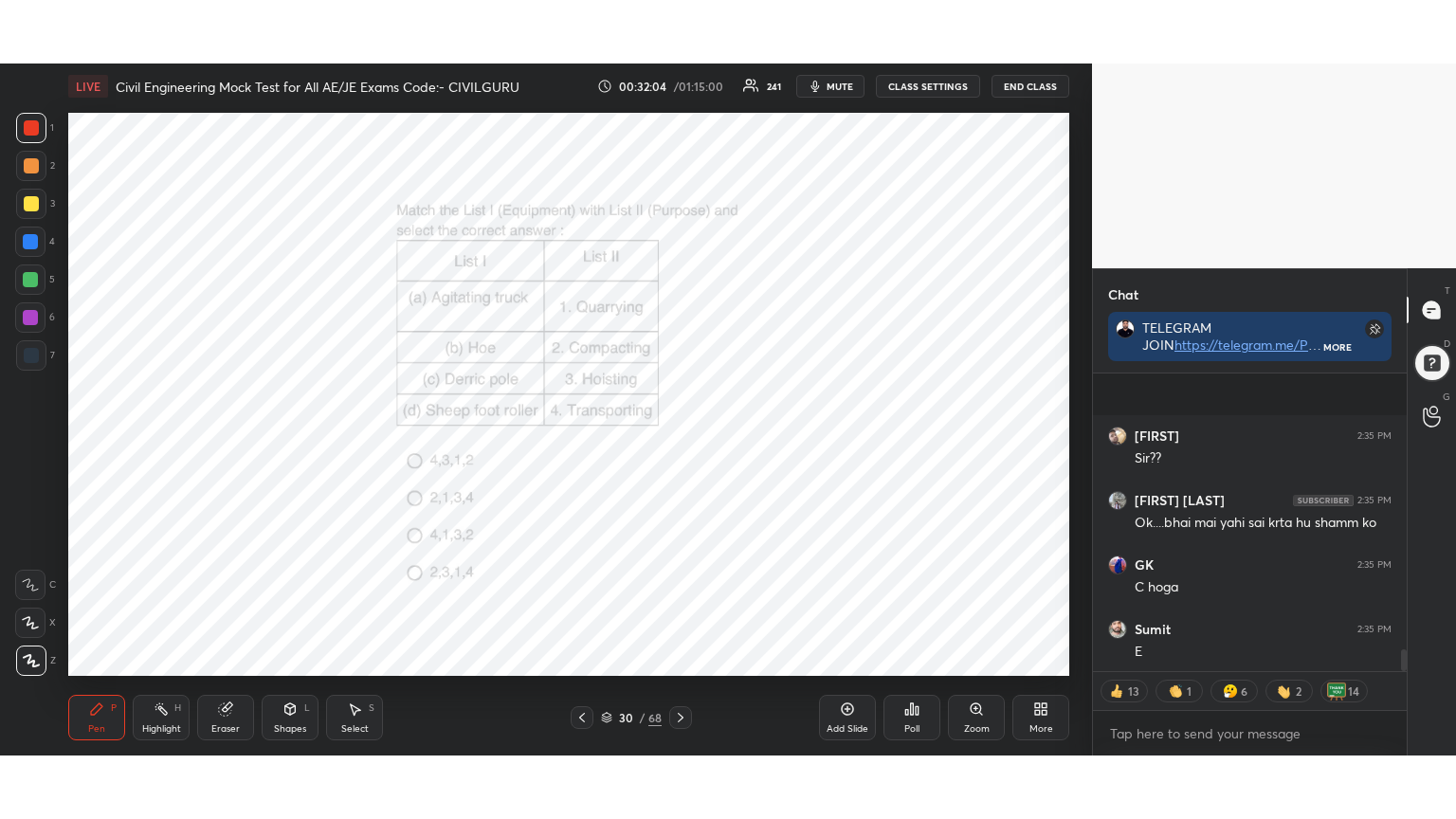 scroll, scrollTop: 3851, scrollLeft: 0, axis: vertical 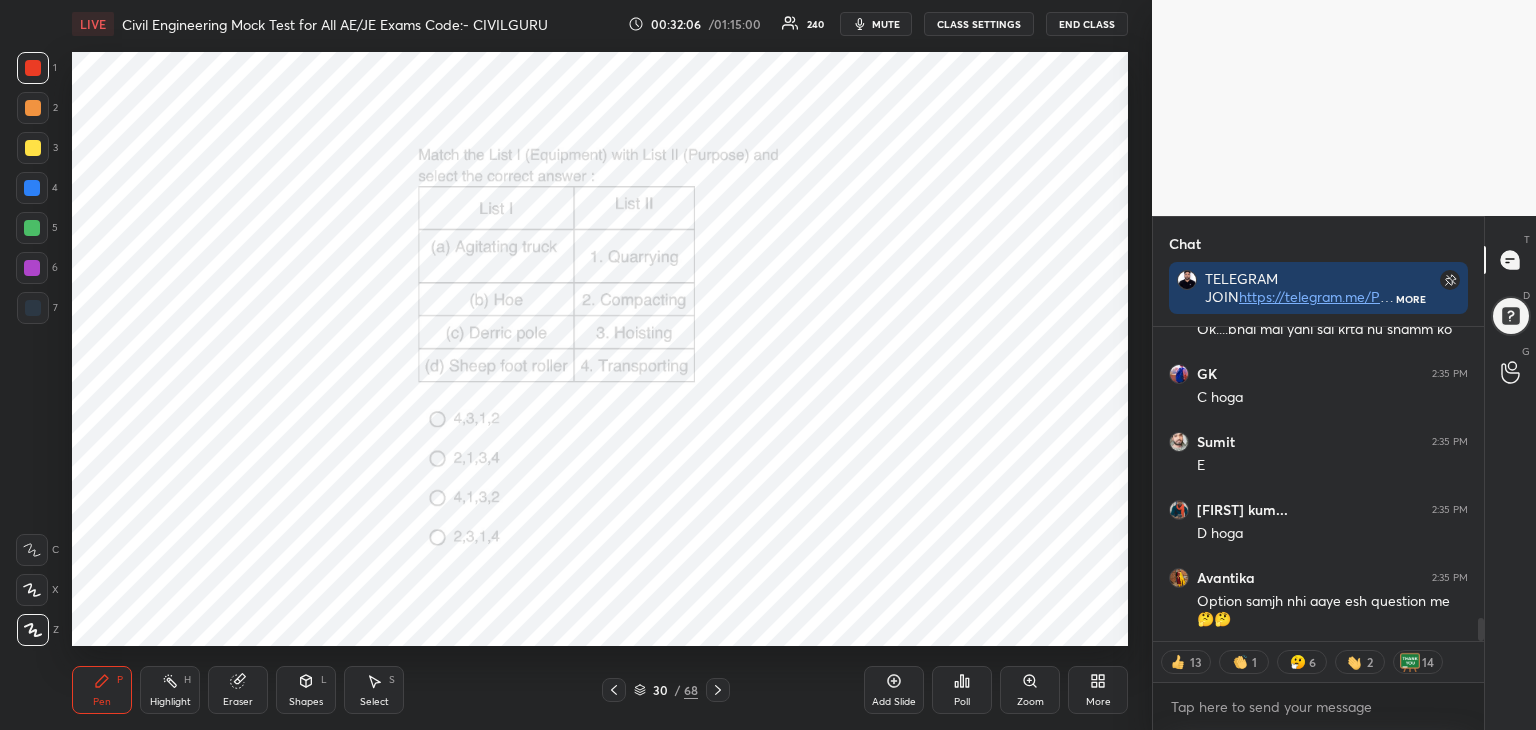 click on "More" at bounding box center [1098, 690] 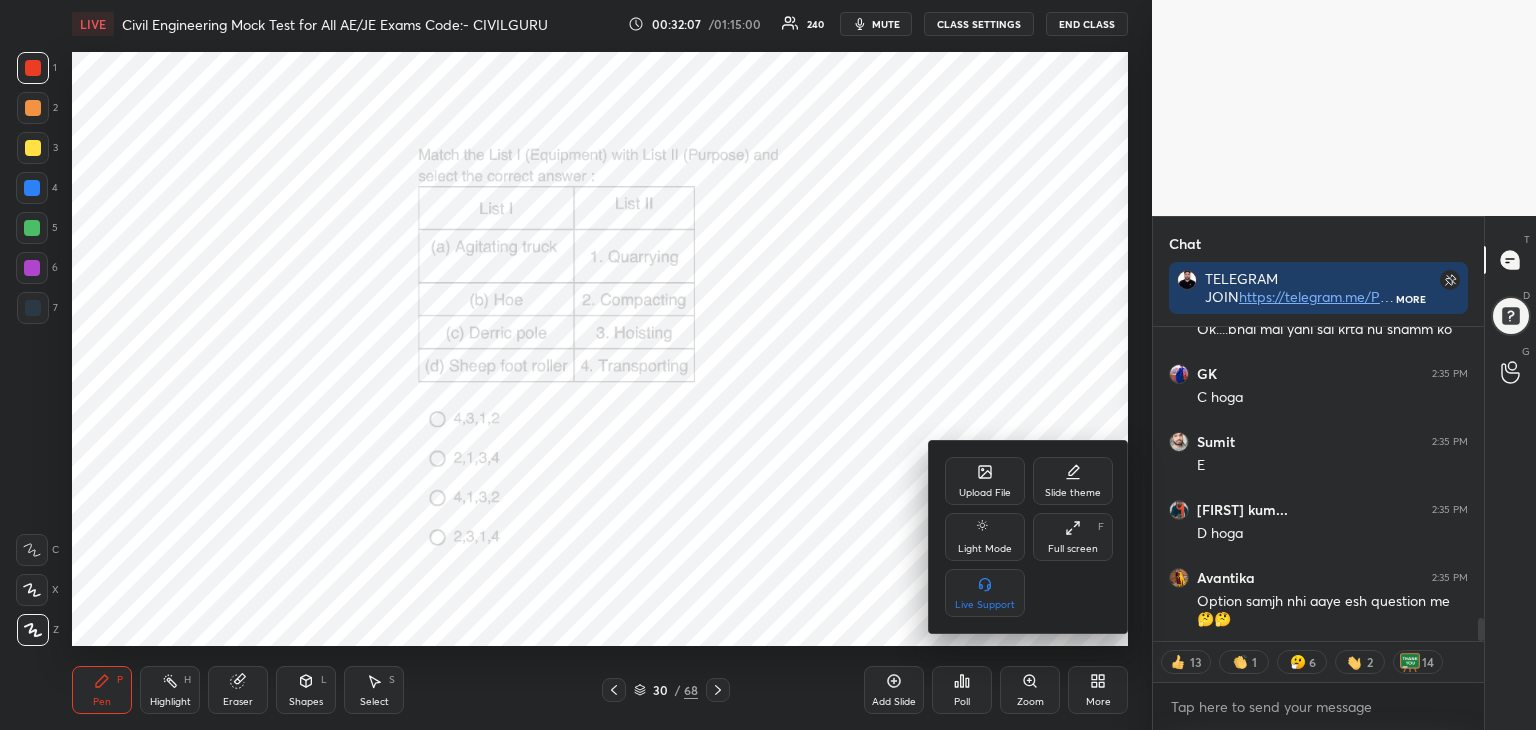 click on "Full screen F" at bounding box center (1073, 537) 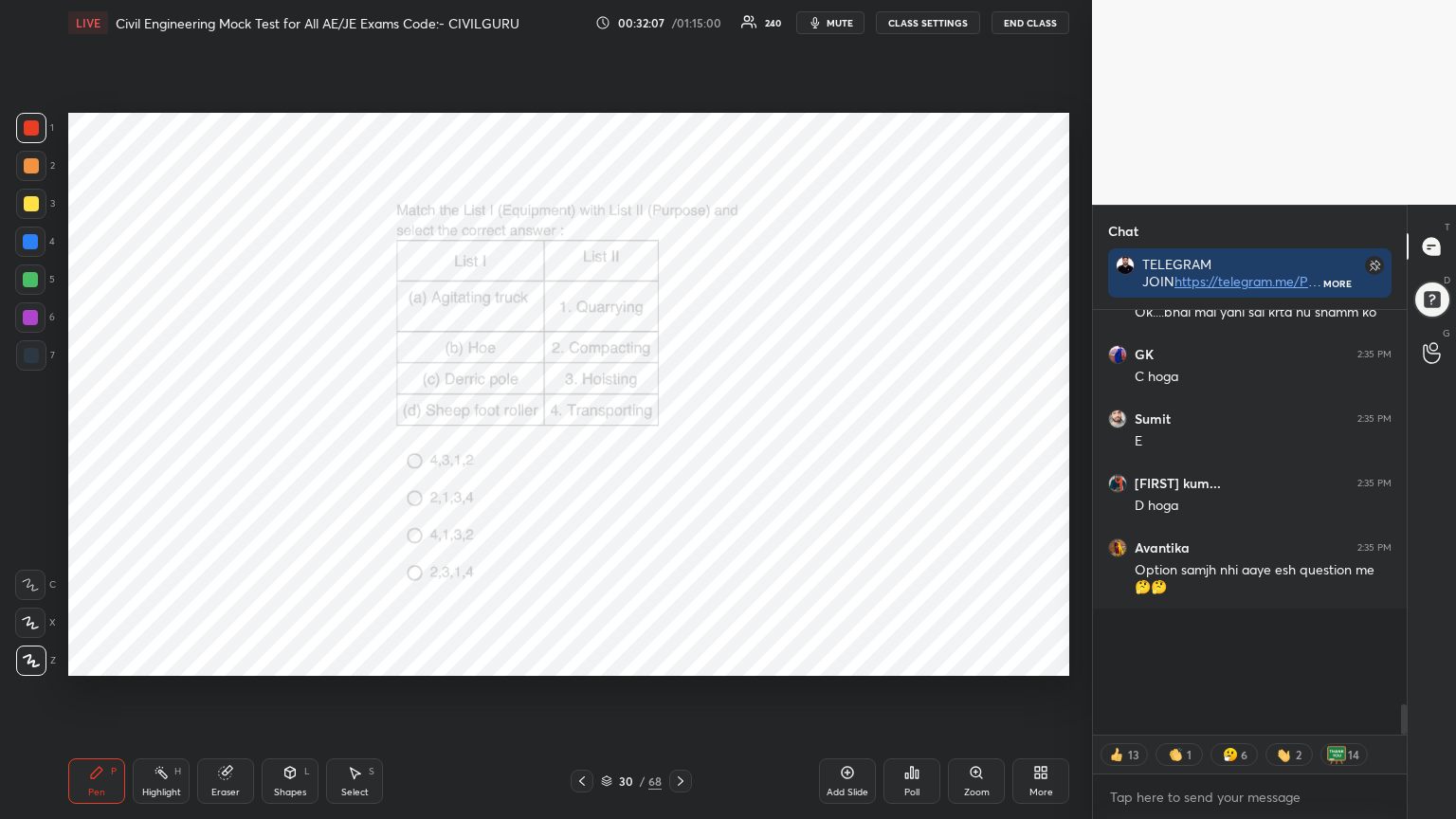 scroll, scrollTop: 94094, scrollLeft: 93776, axis: both 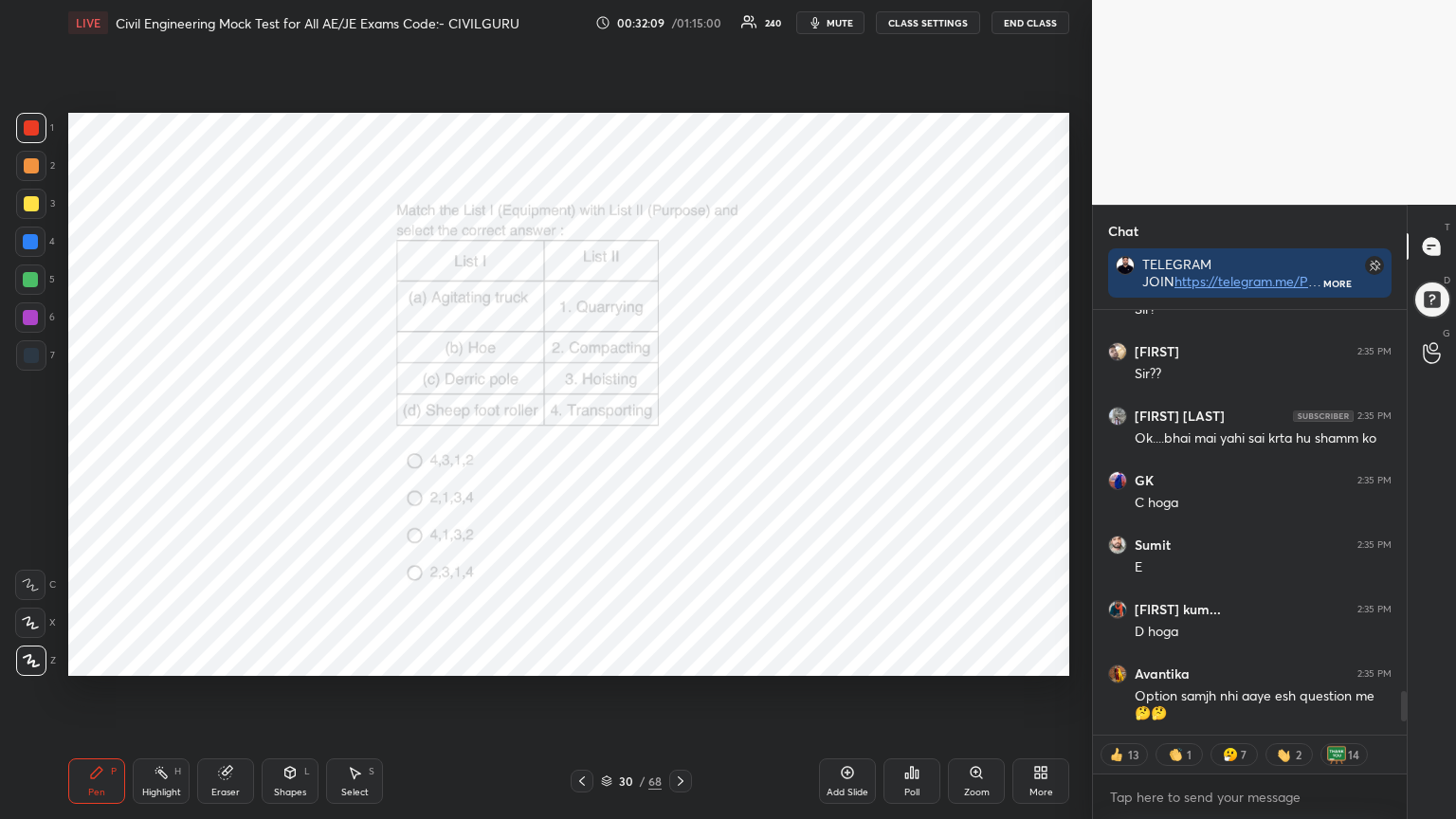 click 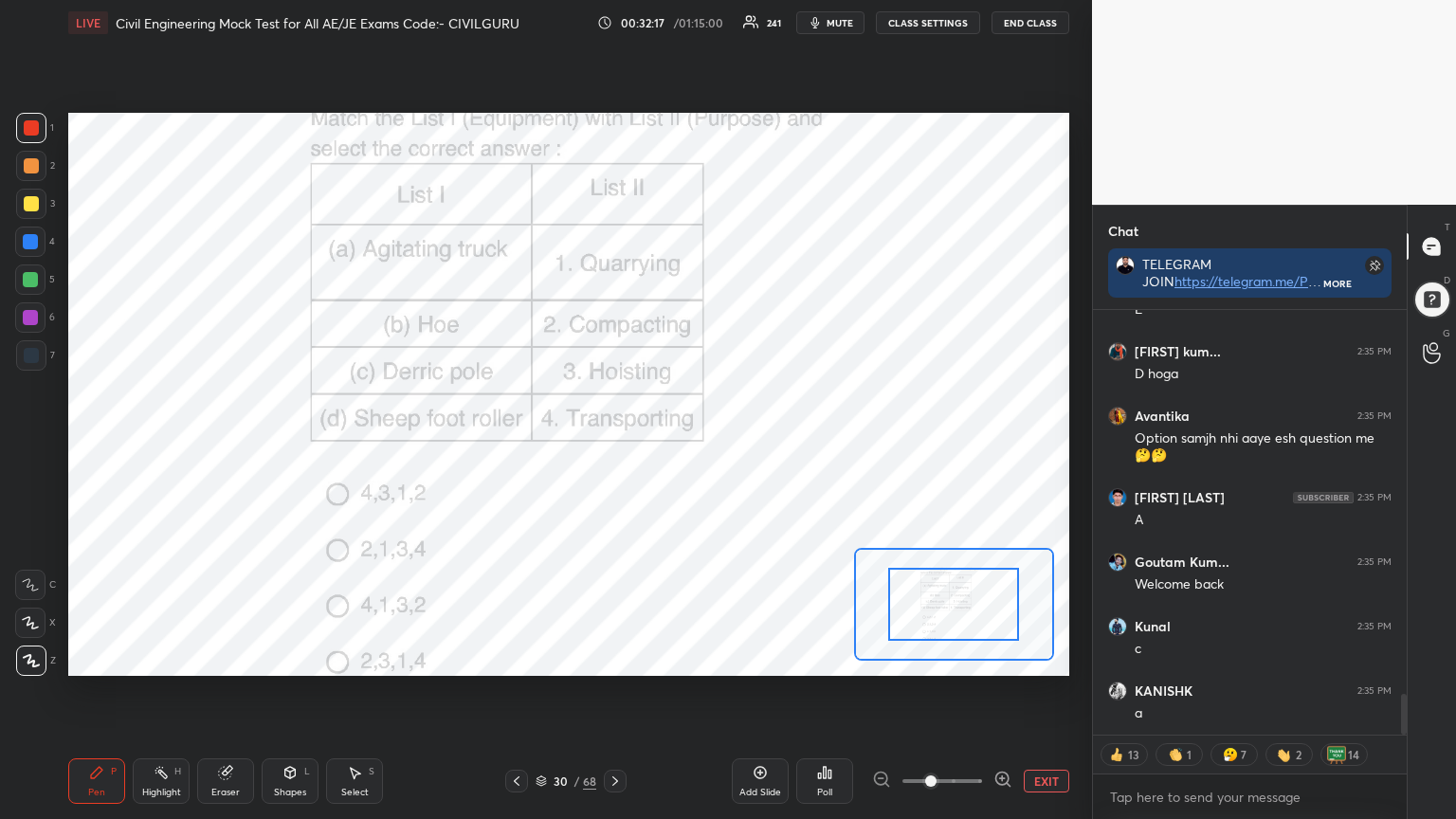 scroll, scrollTop: 4112, scrollLeft: 0, axis: vertical 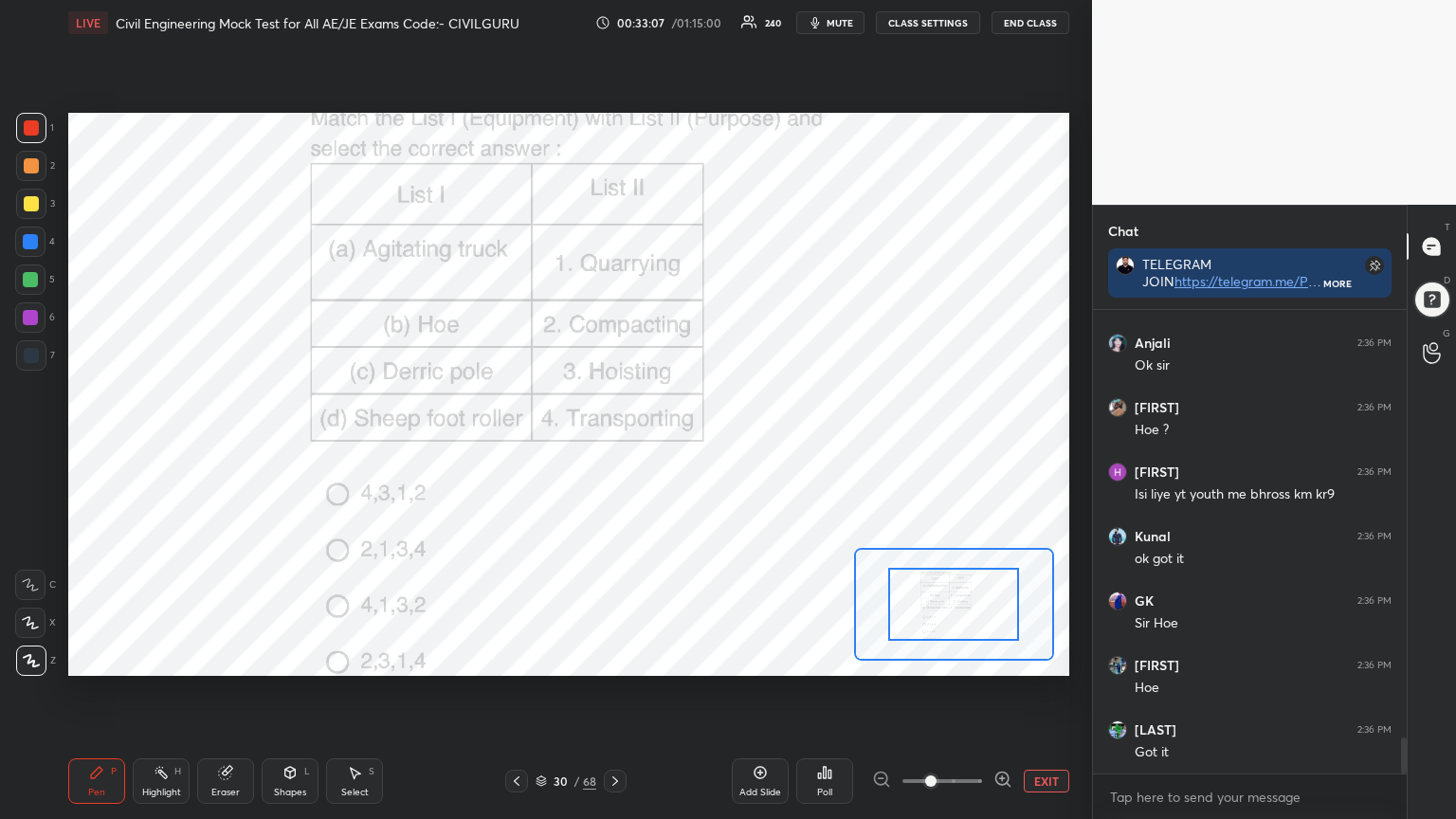 click 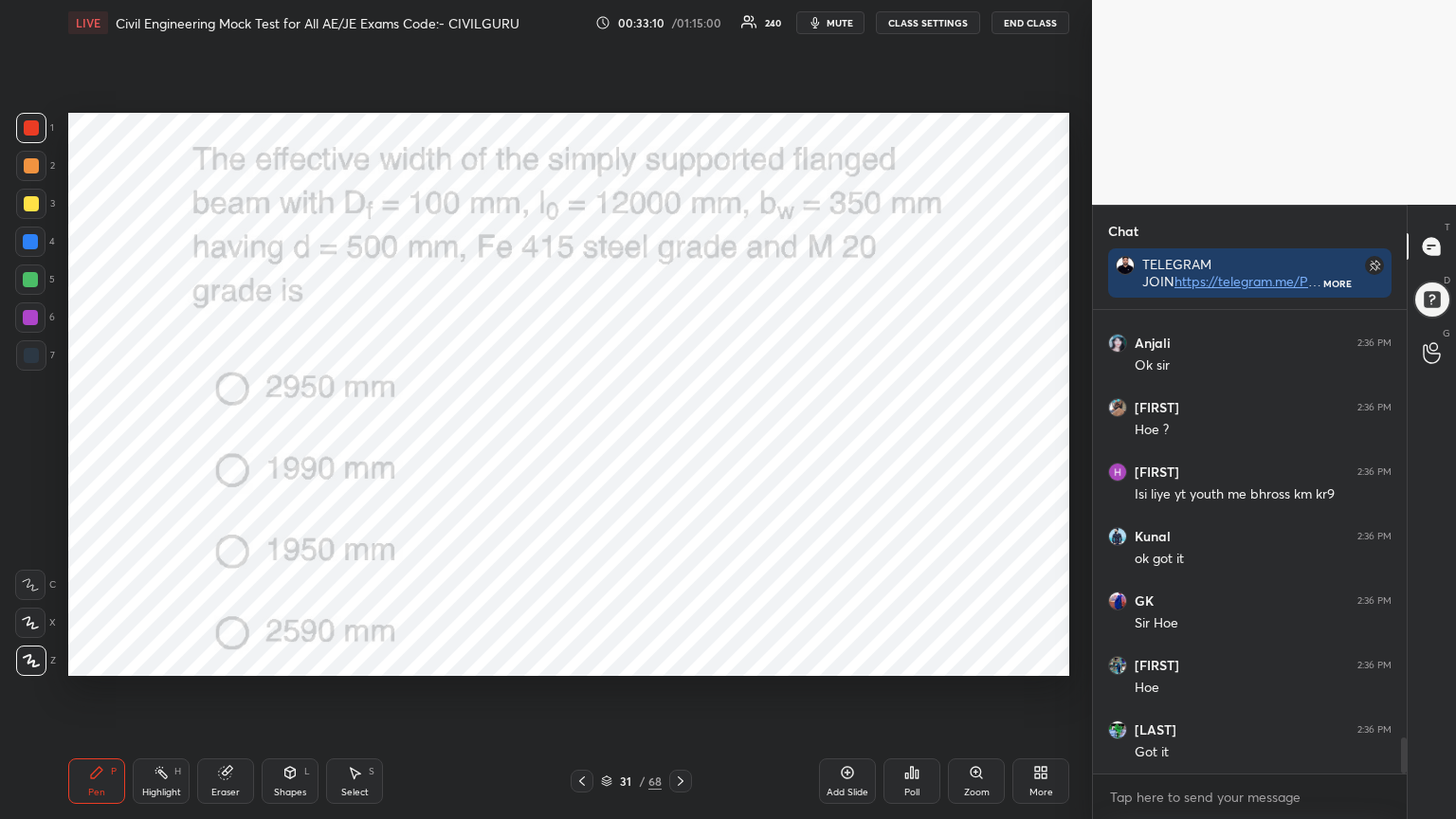 click on "Poll" at bounding box center [912, 781] 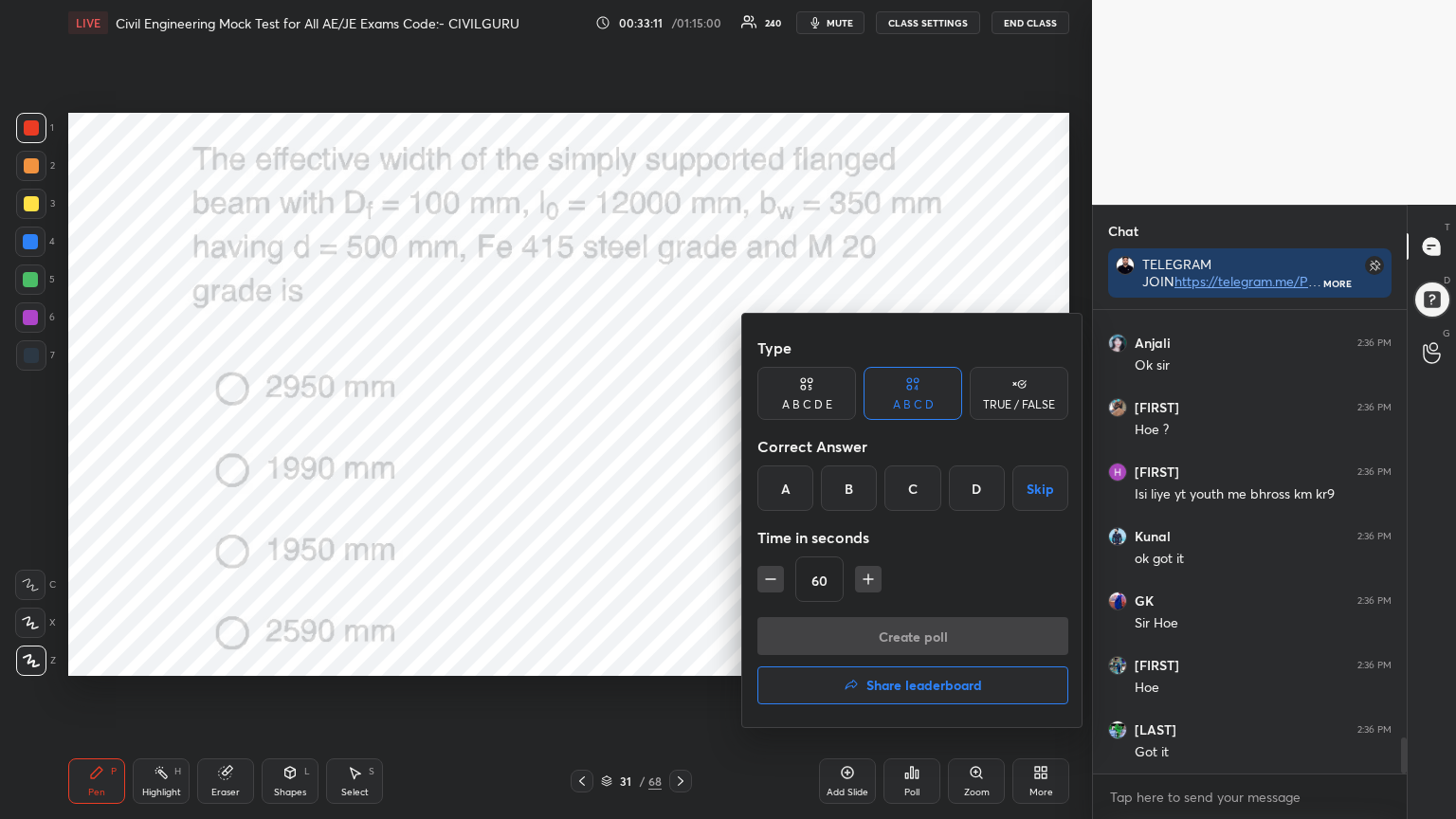 click on "A" at bounding box center (785, 488) 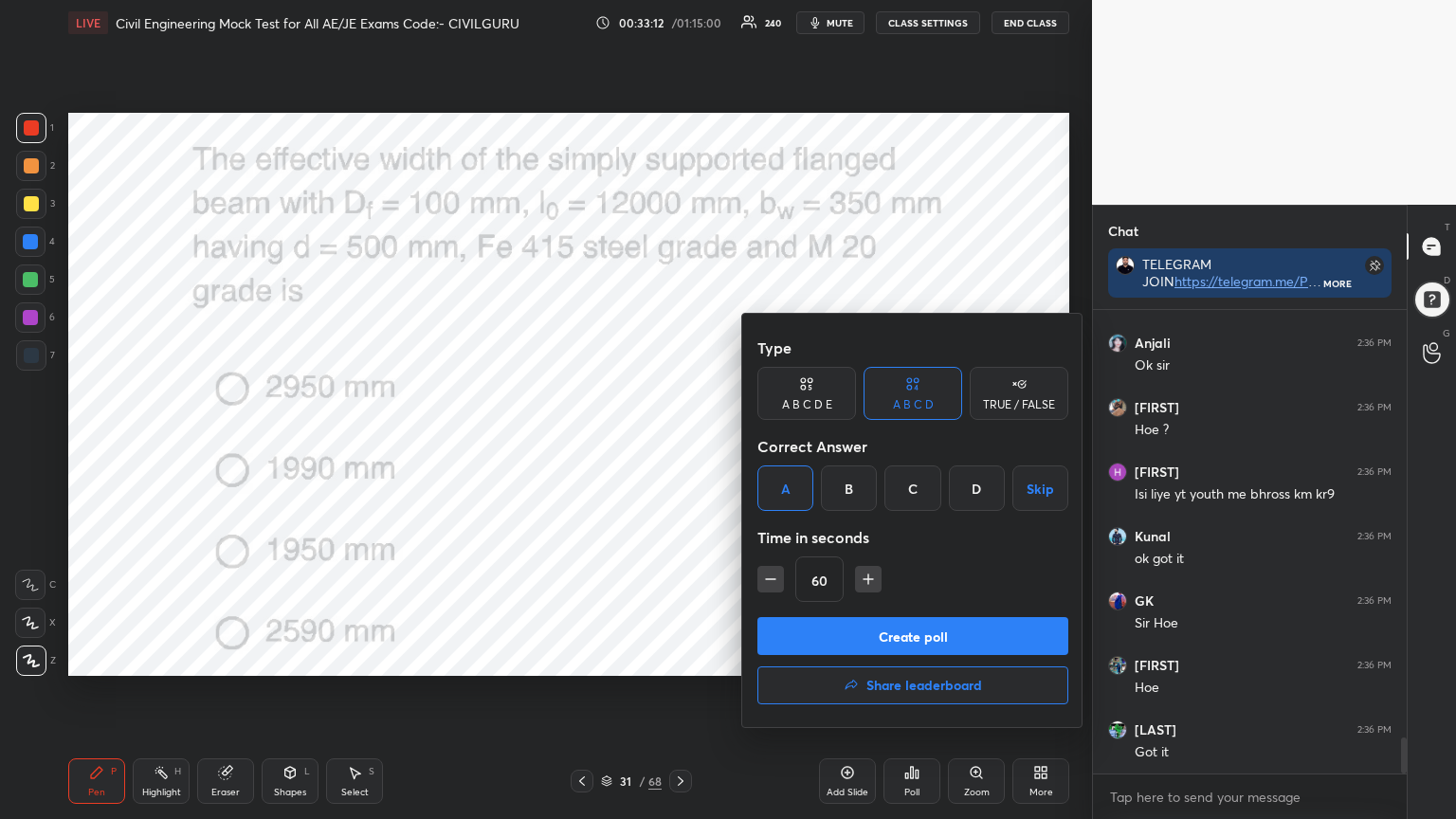 click on "Create poll" at bounding box center [913, 636] 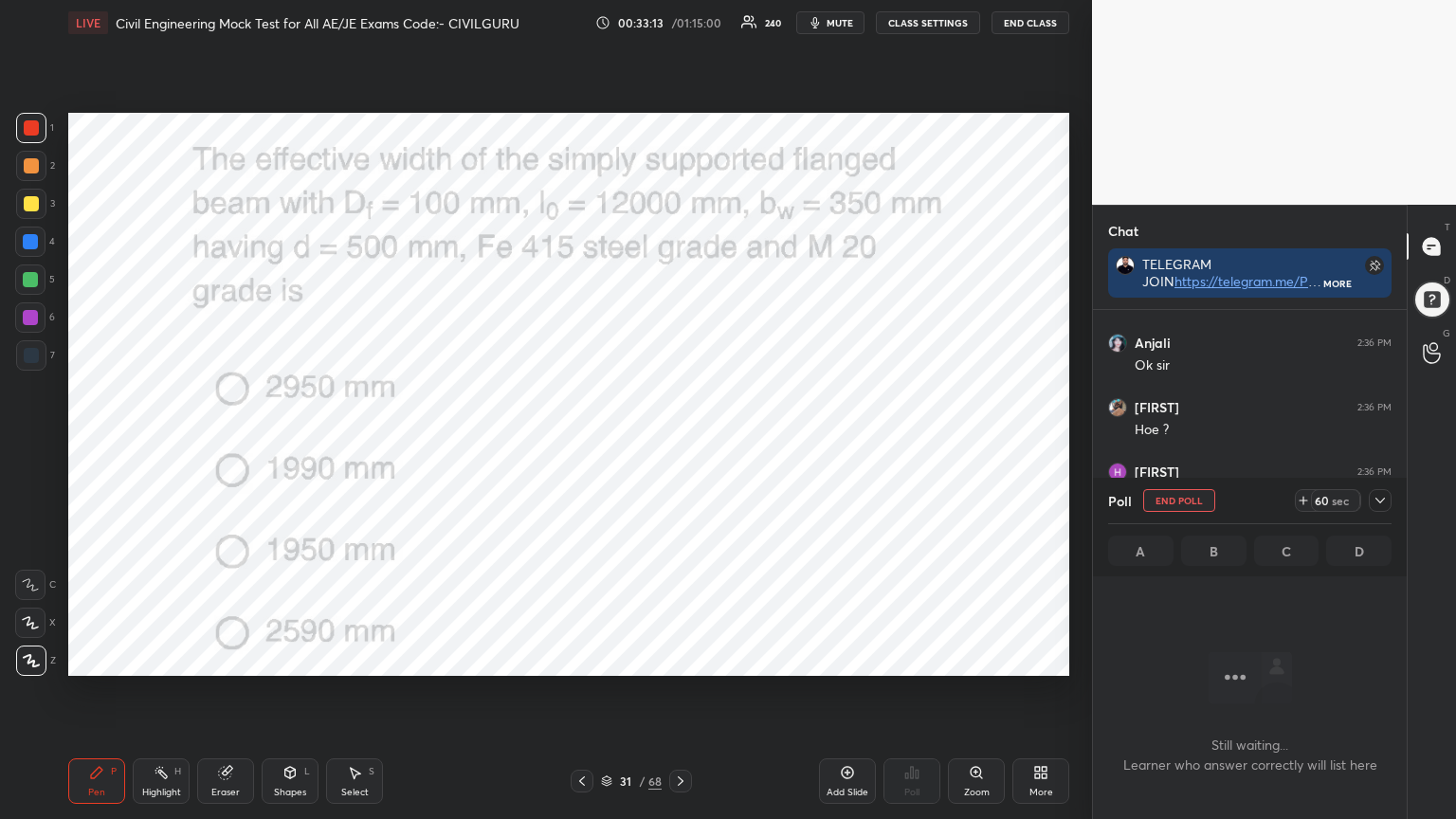 click 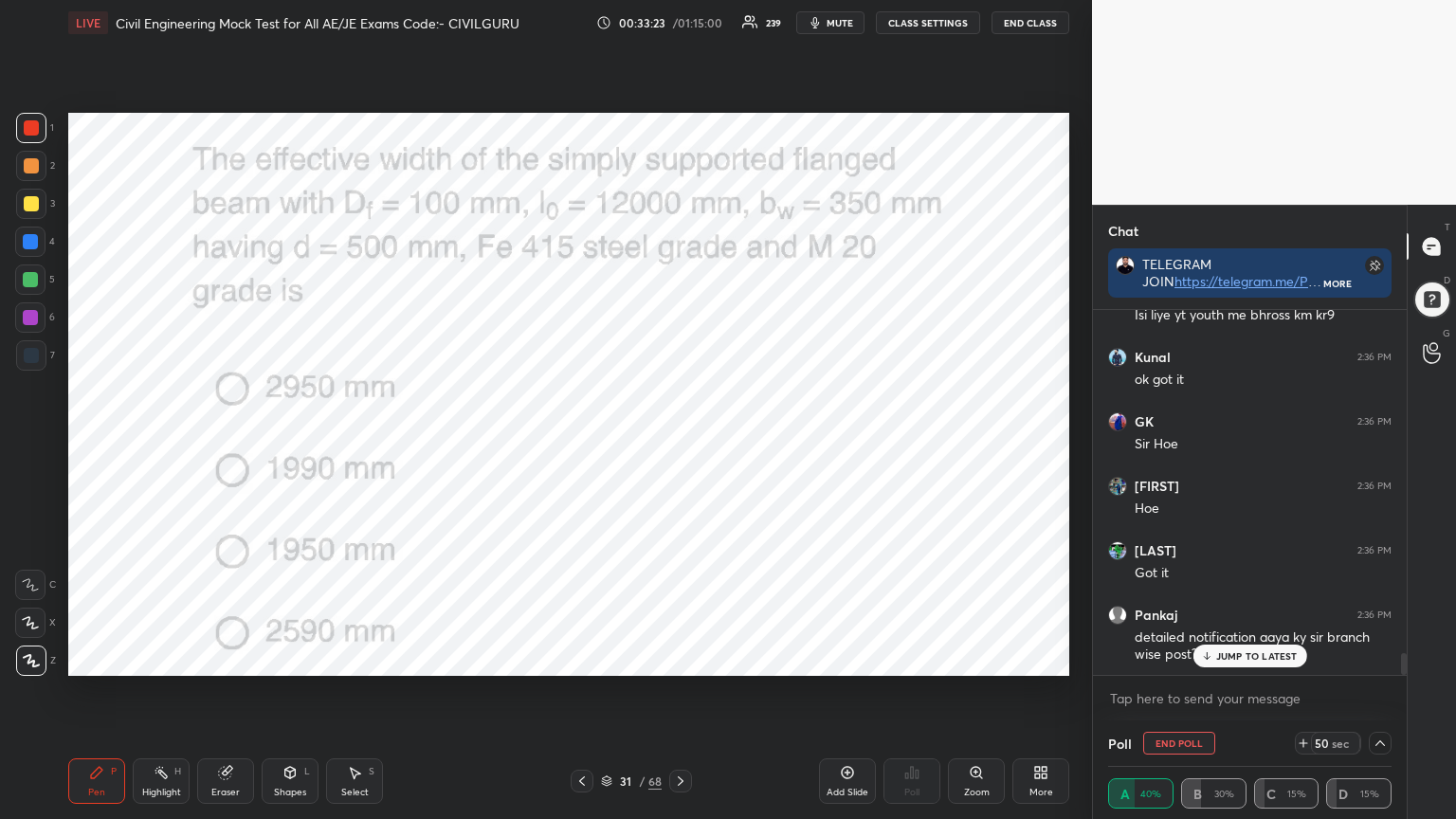 scroll, scrollTop: 5752, scrollLeft: 0, axis: vertical 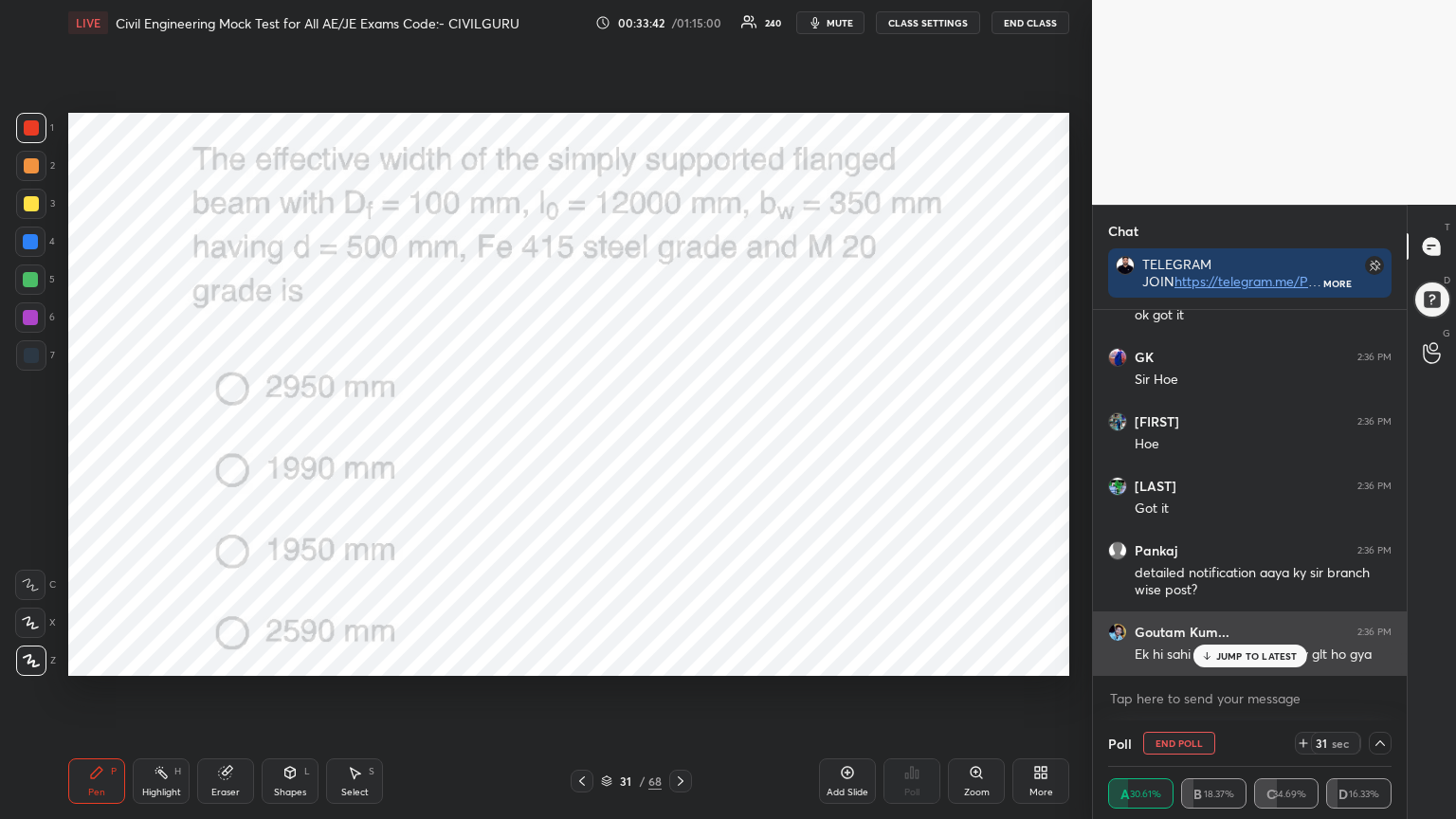 click on "JUMP TO LATEST" at bounding box center [1257, 656] 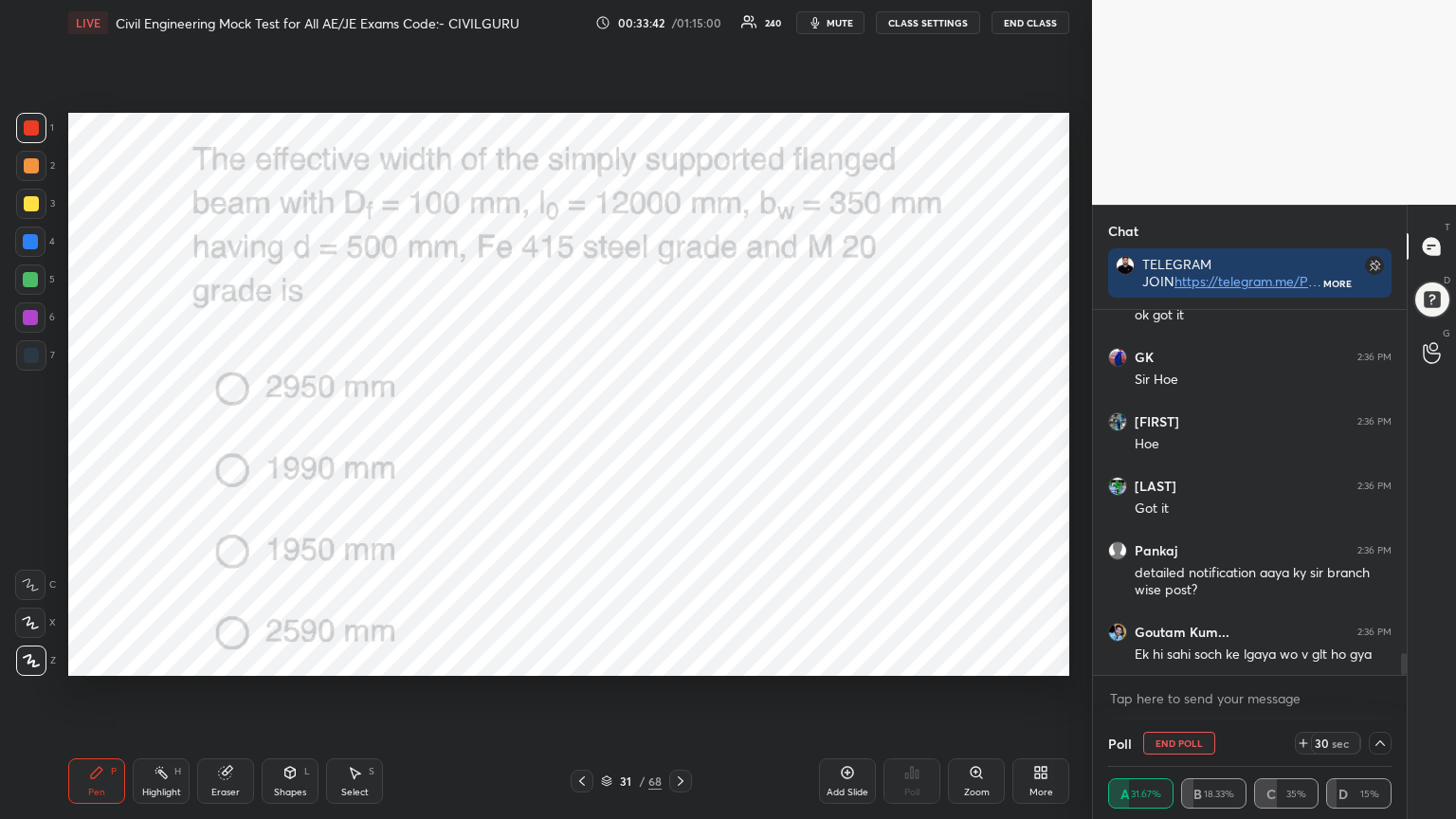 scroll, scrollTop: 321, scrollLeft: 308, axis: both 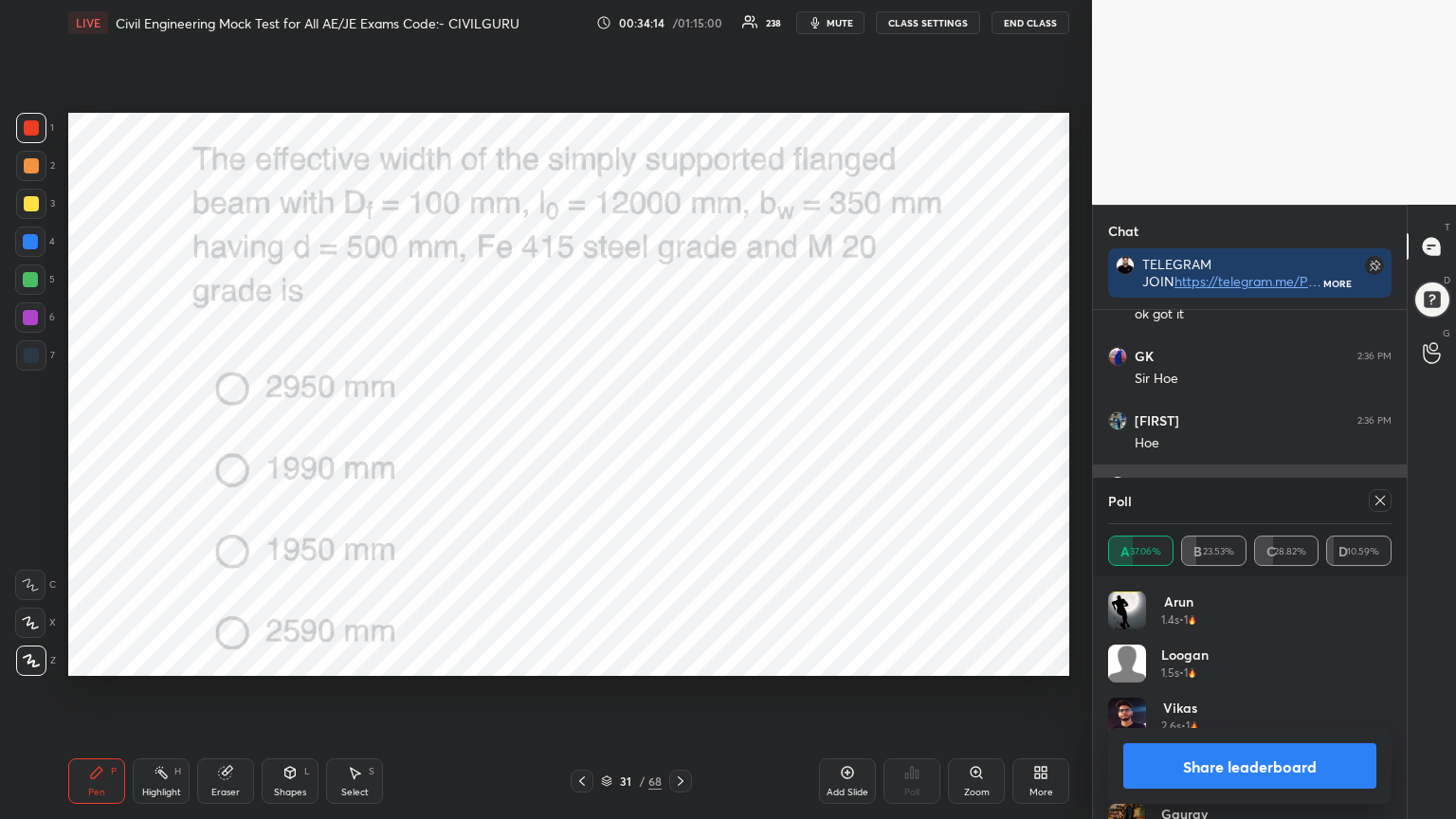 click 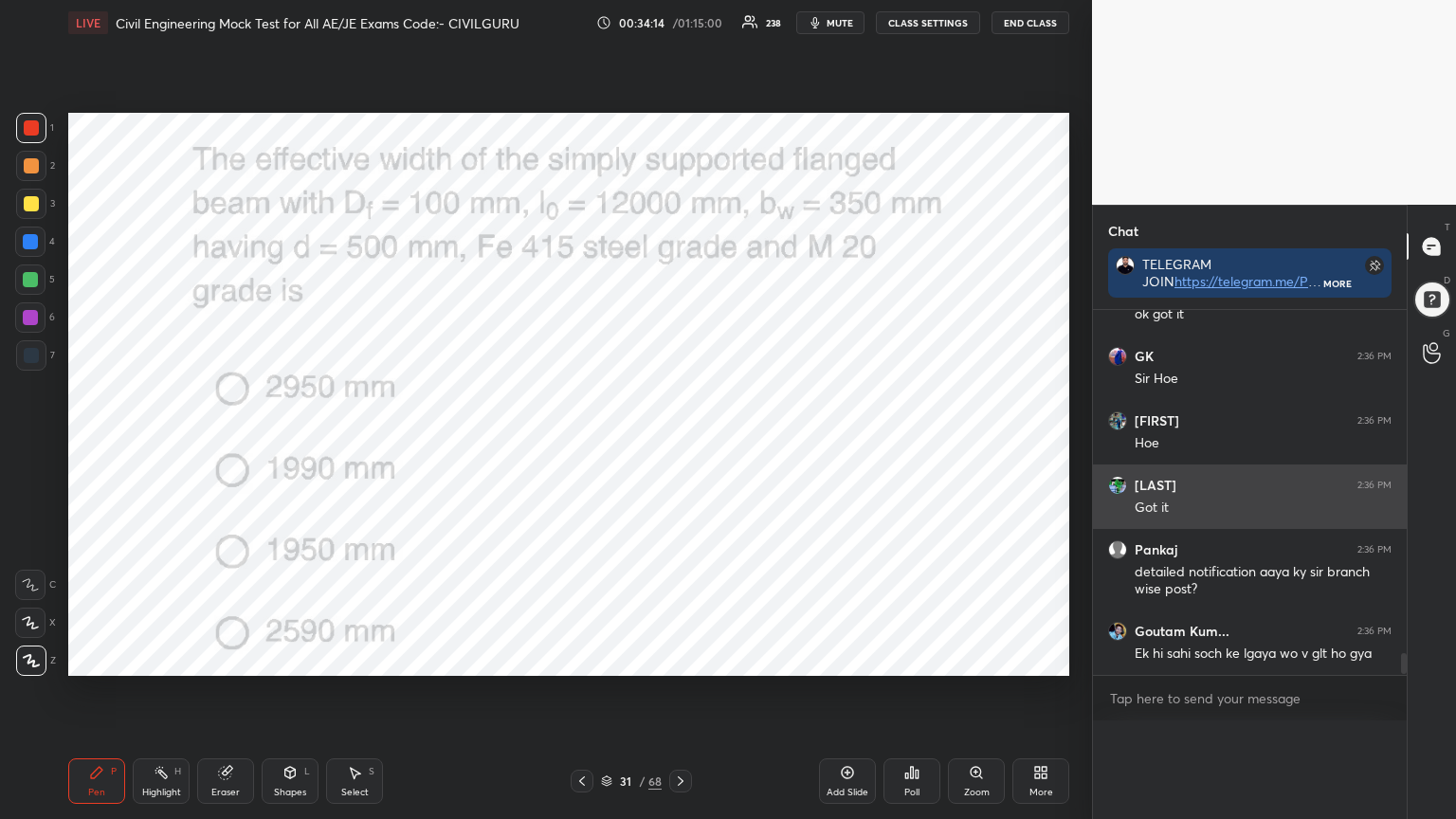 scroll, scrollTop: 84, scrollLeft: 278, axis: both 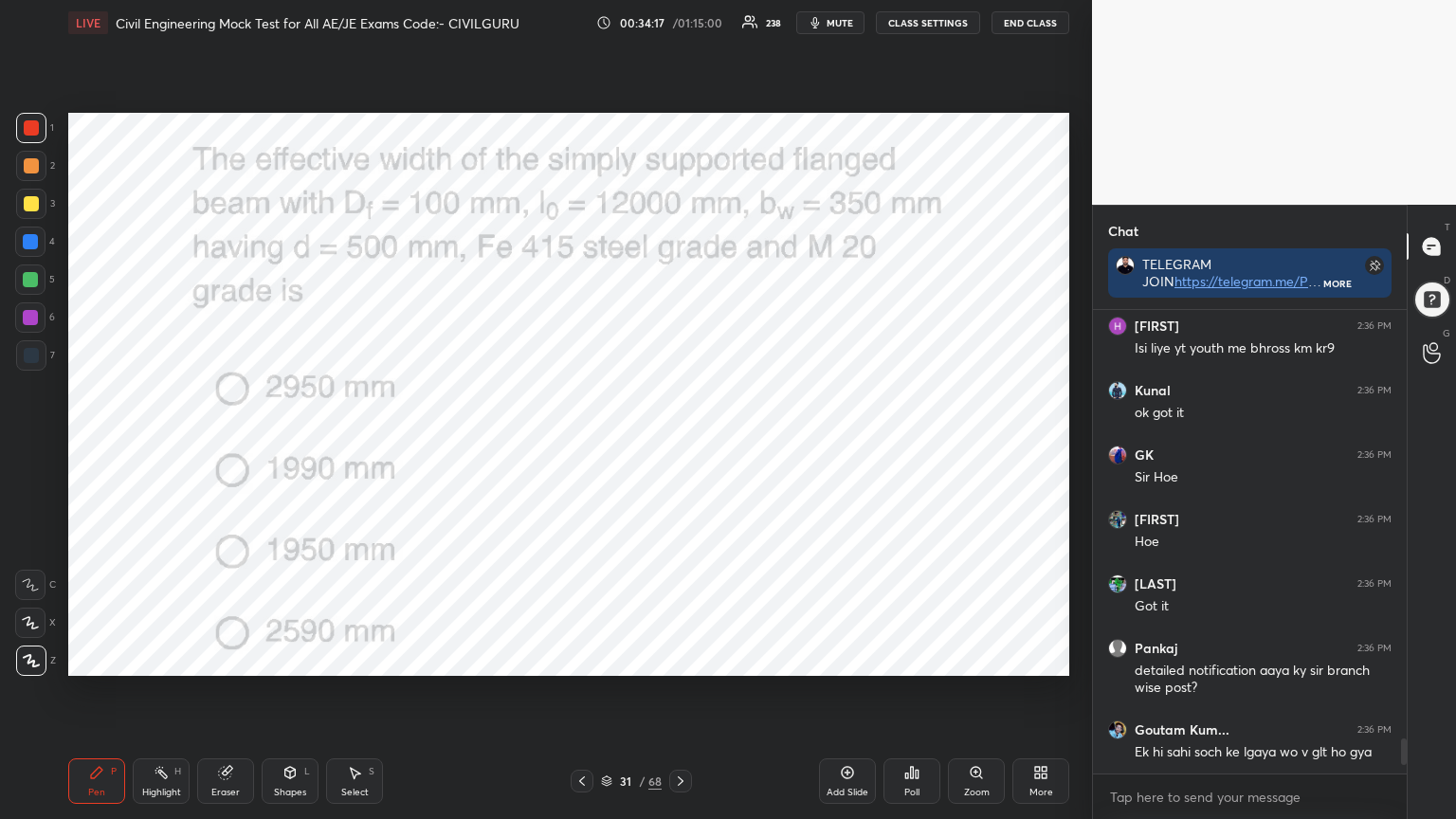 click at bounding box center [582, 781] 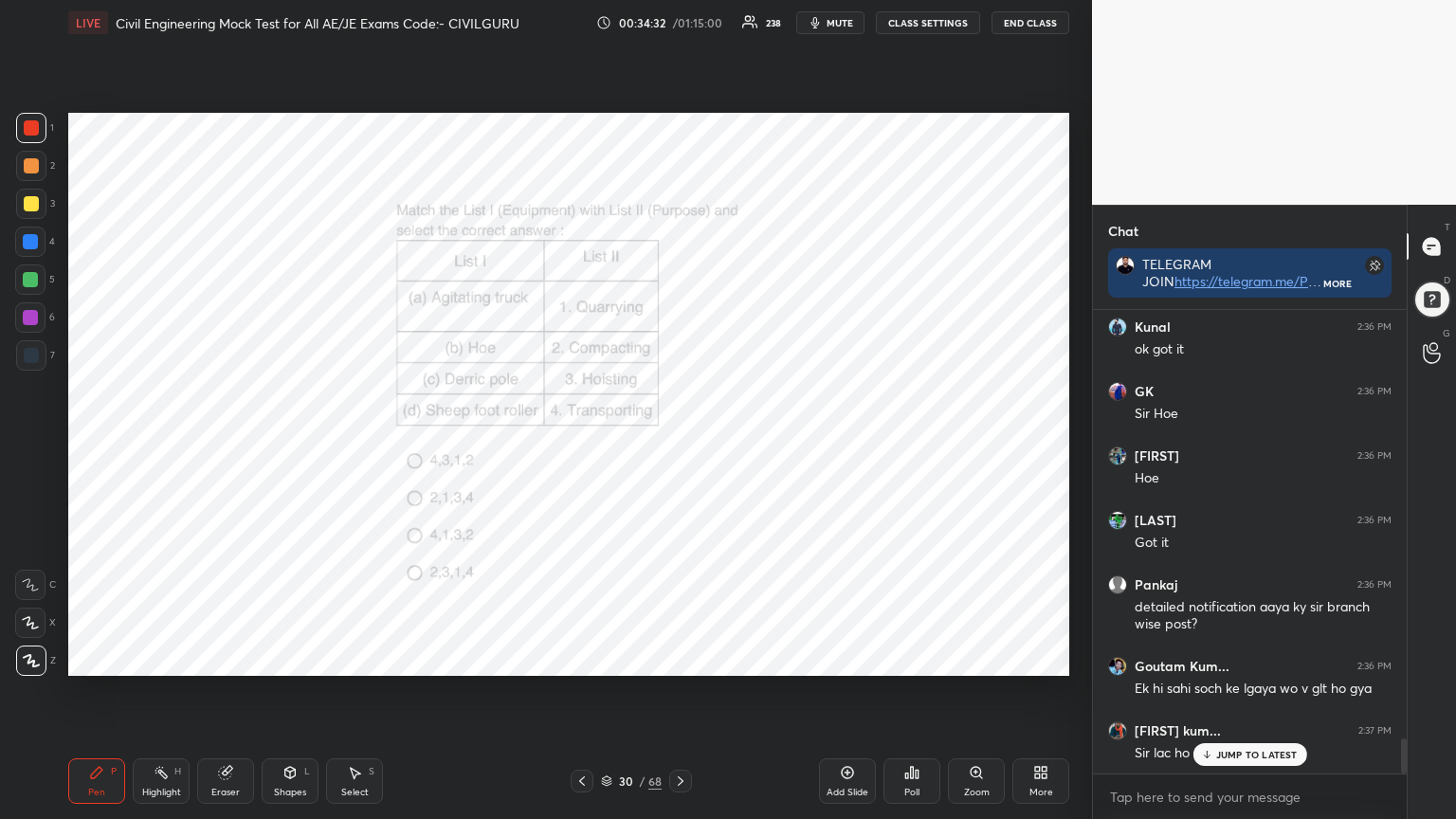 click on "Setting up your live class Poll for   secs No correct answer Start poll" at bounding box center (569, 394) 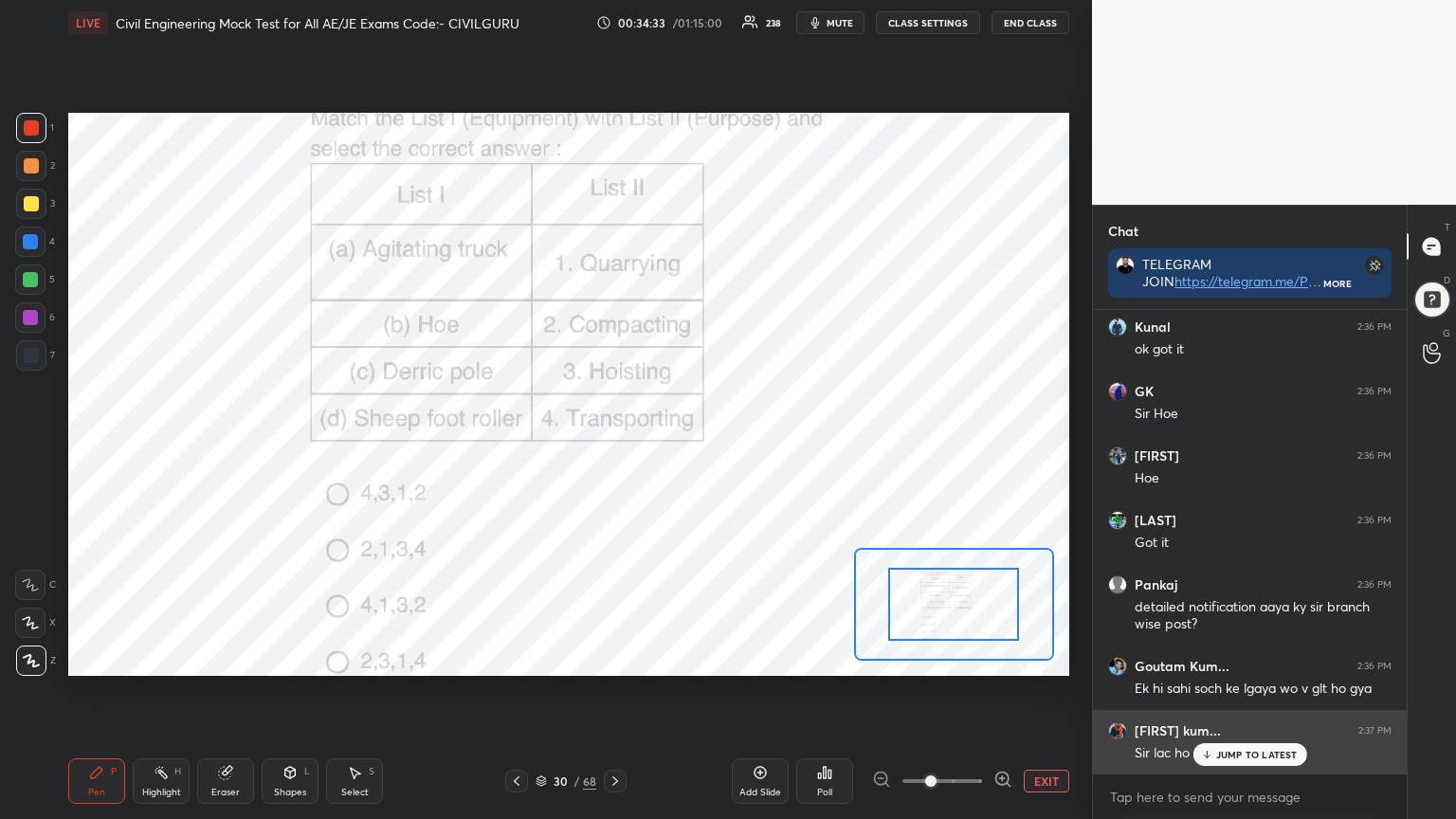 click on "JUMP TO LATEST" at bounding box center (1257, 755) 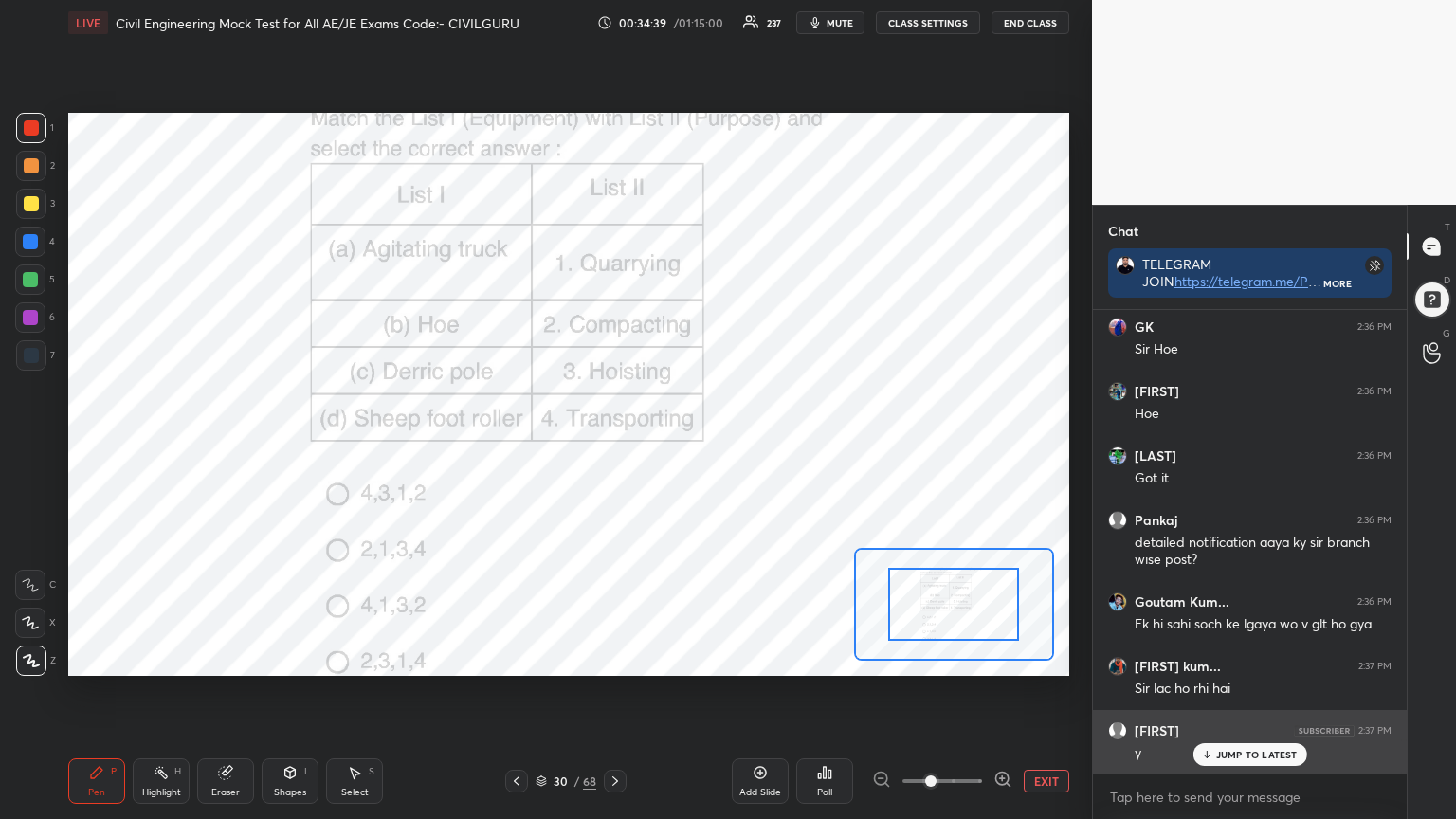 click on "JUMP TO LATEST" at bounding box center [1257, 755] 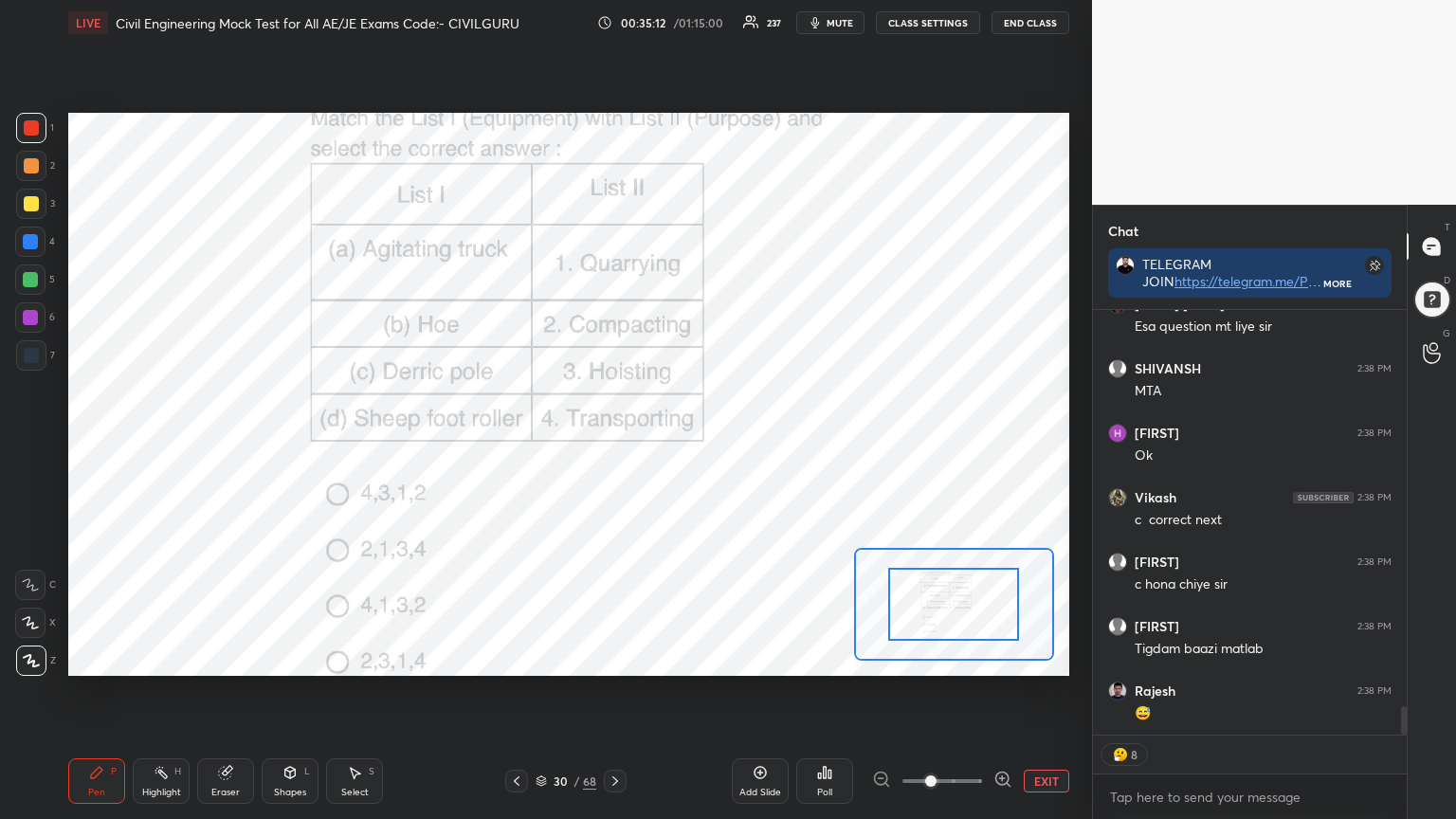 click on "EXIT" at bounding box center [1046, 781] 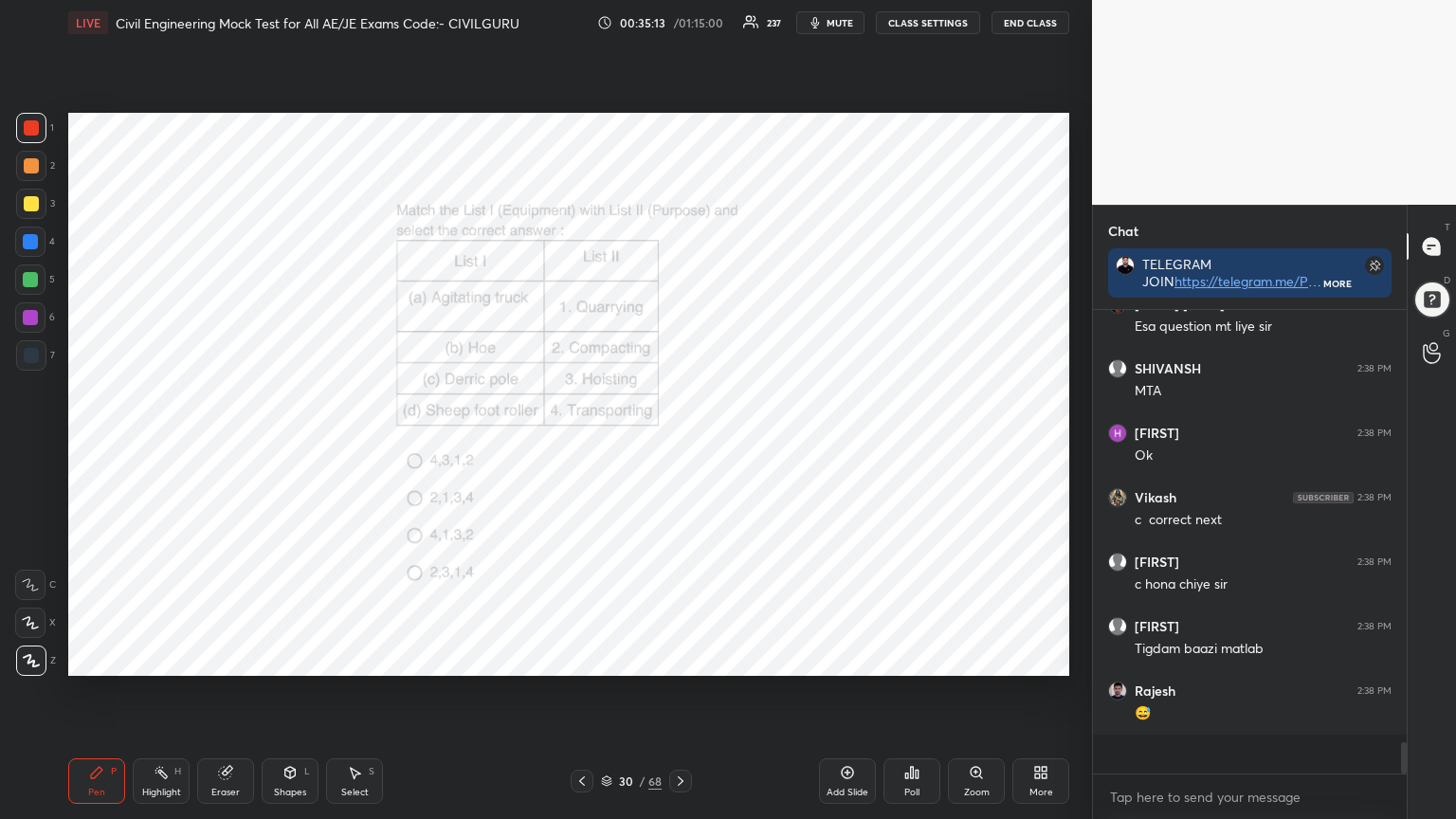 scroll, scrollTop: 7, scrollLeft: 6, axis: both 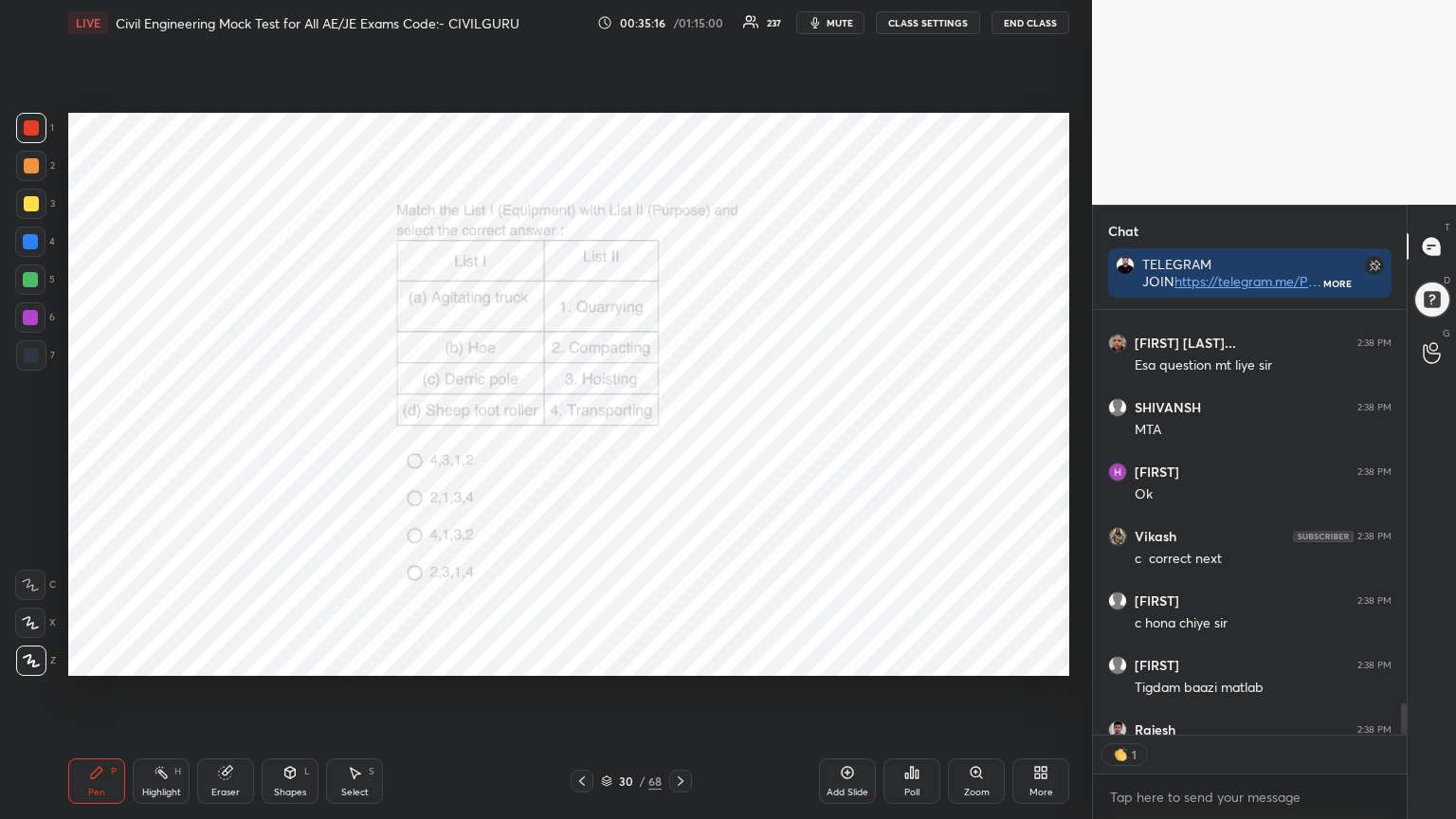 click 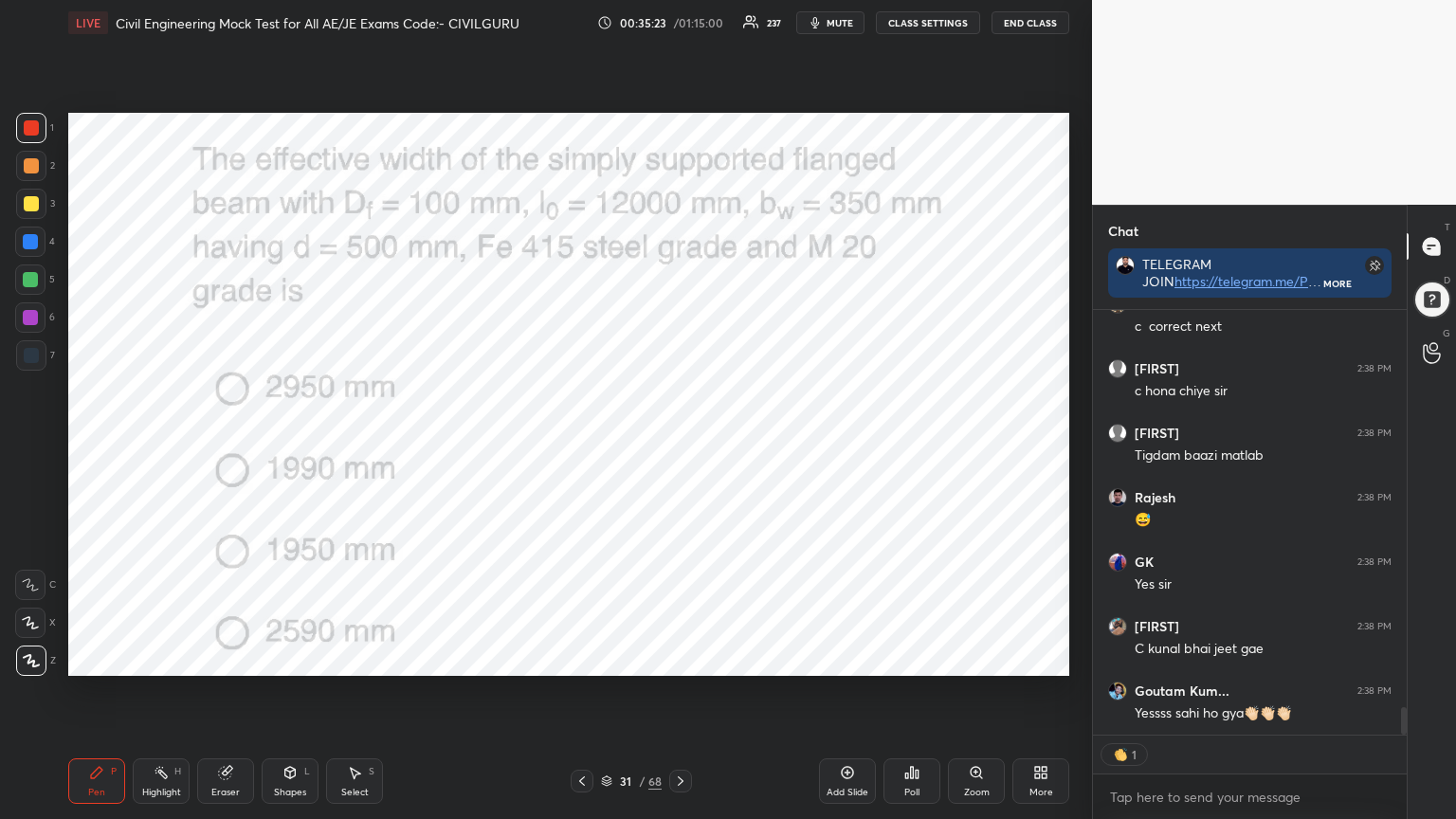 scroll, scrollTop: 6106, scrollLeft: 0, axis: vertical 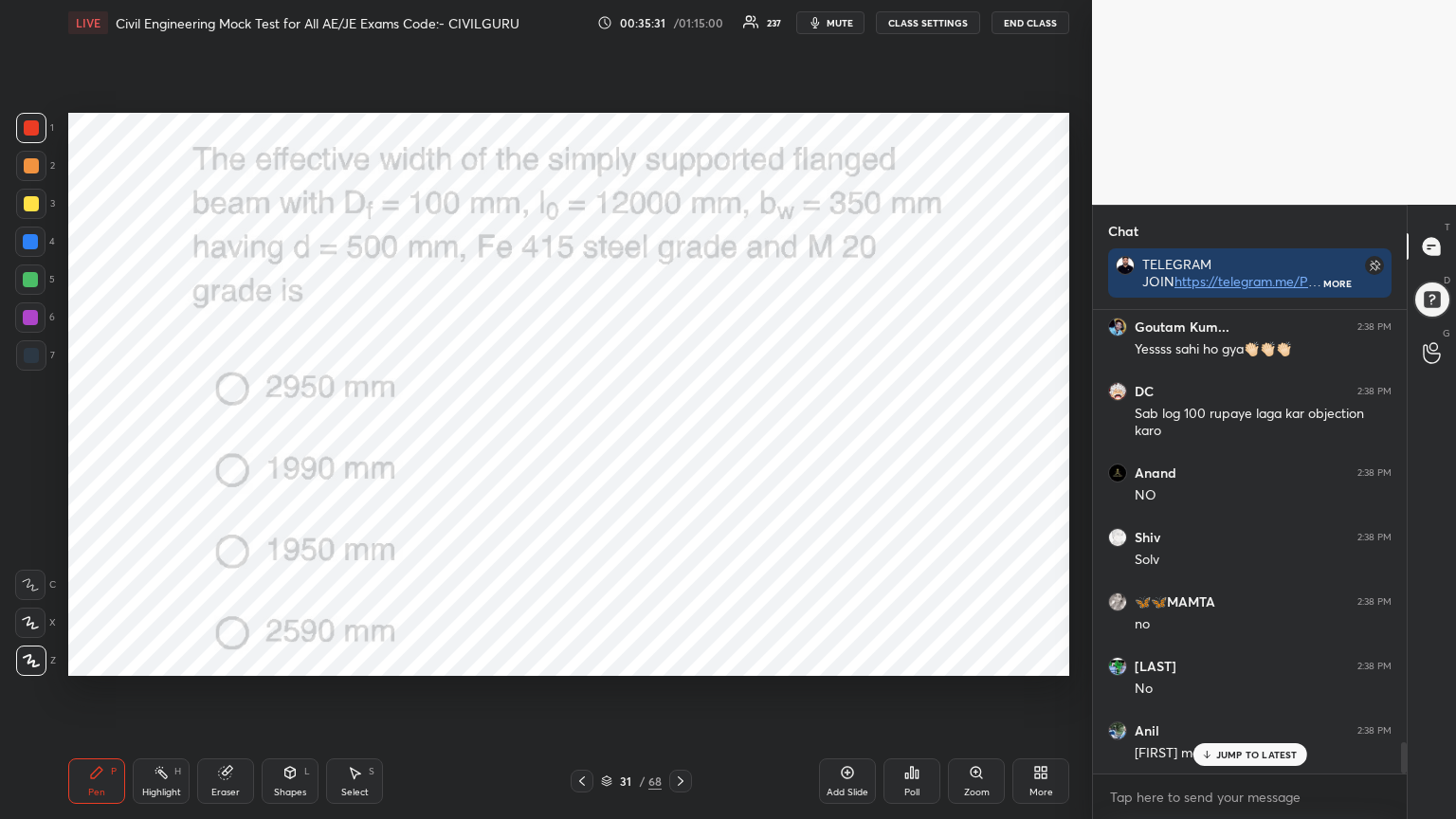 click 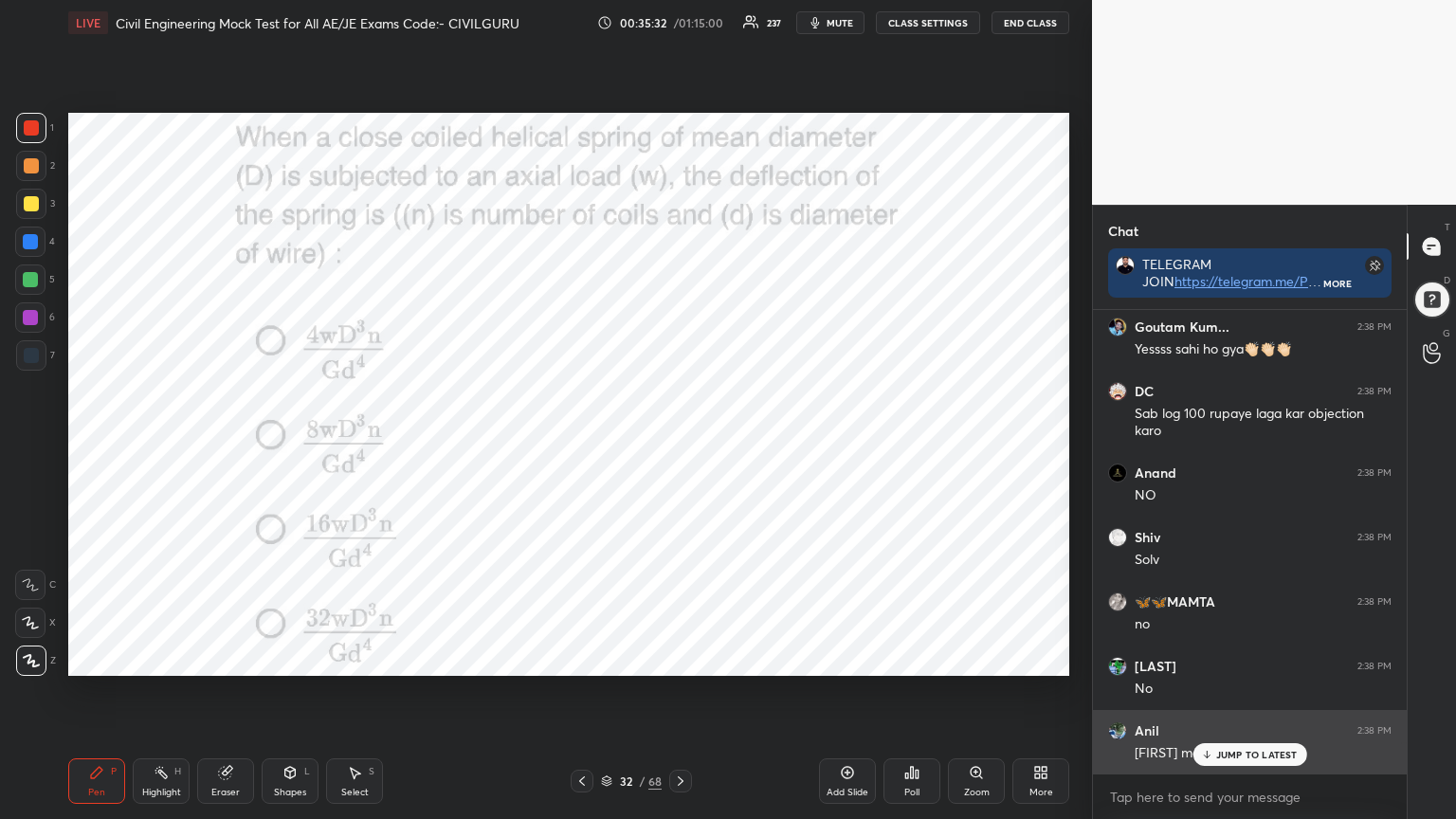 click on "JUMP TO LATEST" at bounding box center [1257, 755] 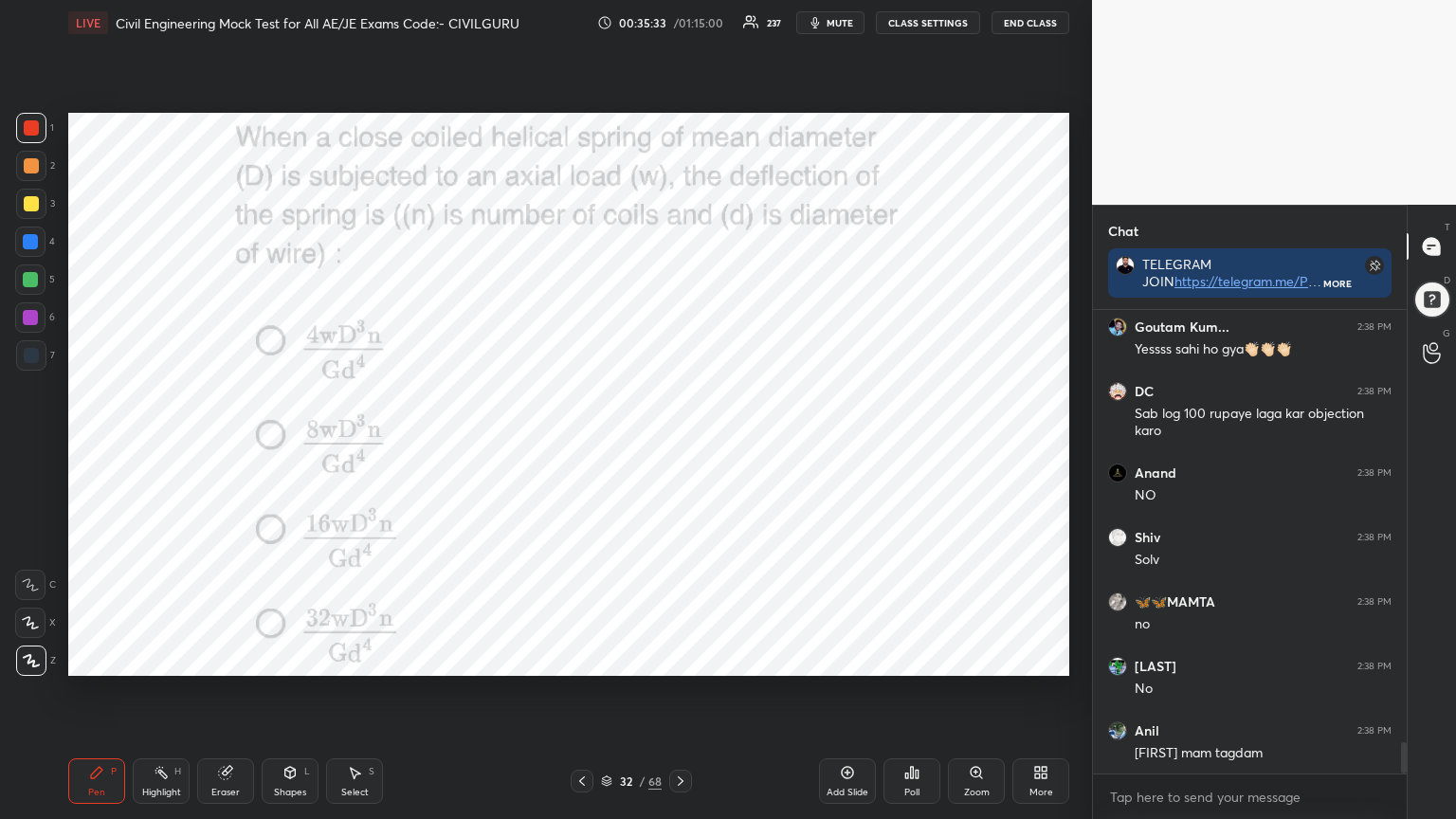 click on "Poll" at bounding box center [912, 781] 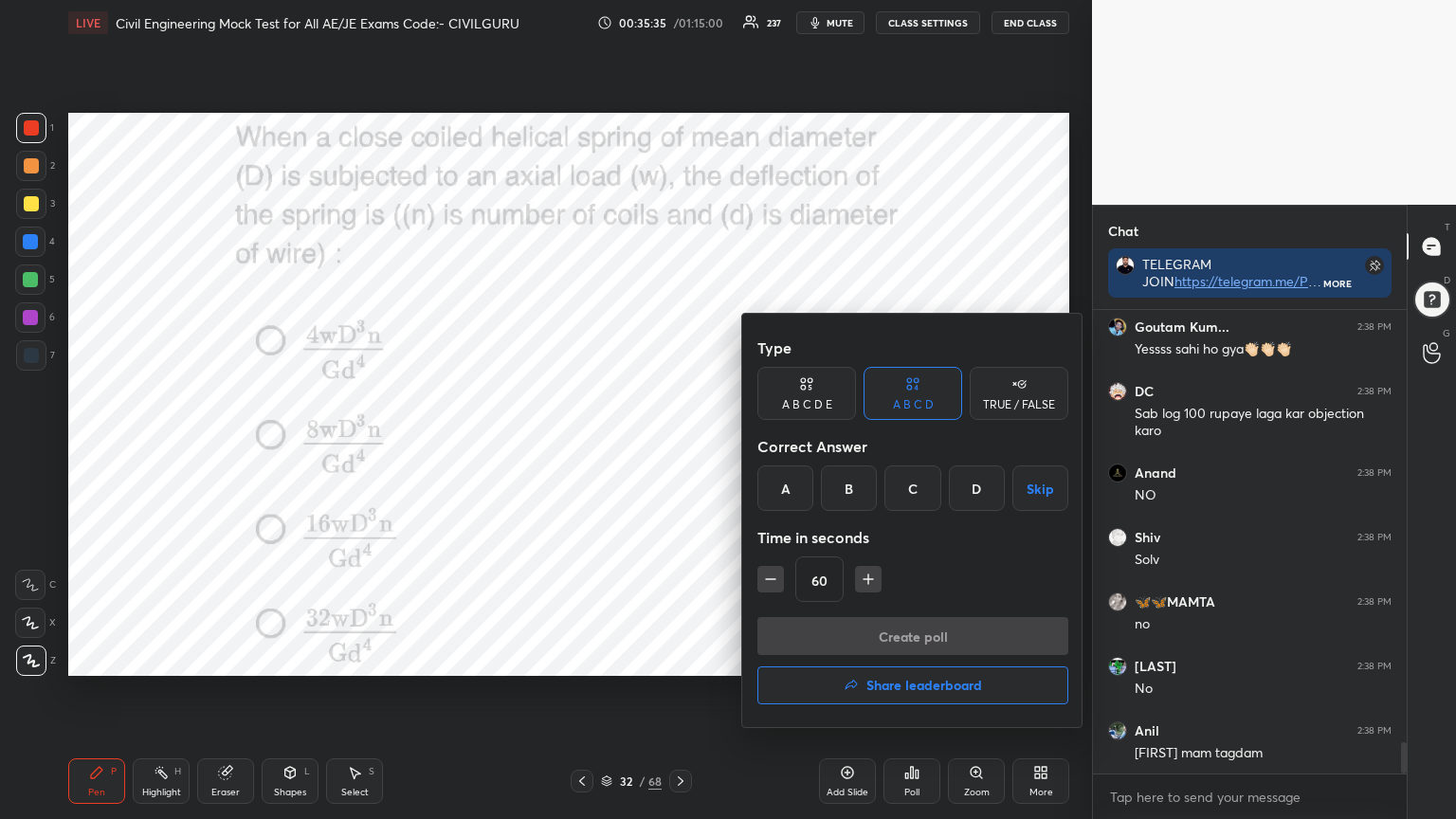 click on "B" at bounding box center [848, 488] 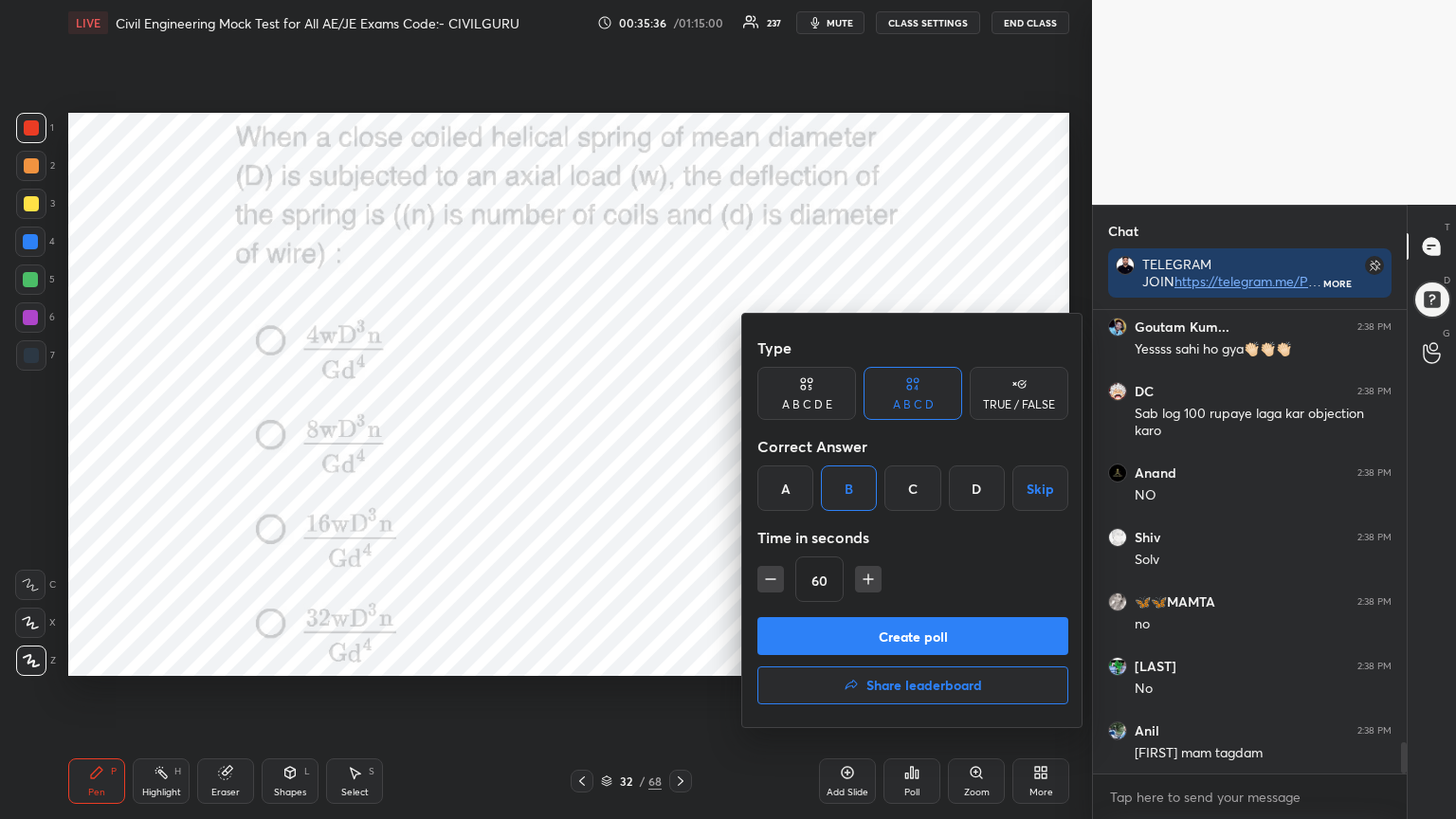 click on "Create poll" at bounding box center [913, 636] 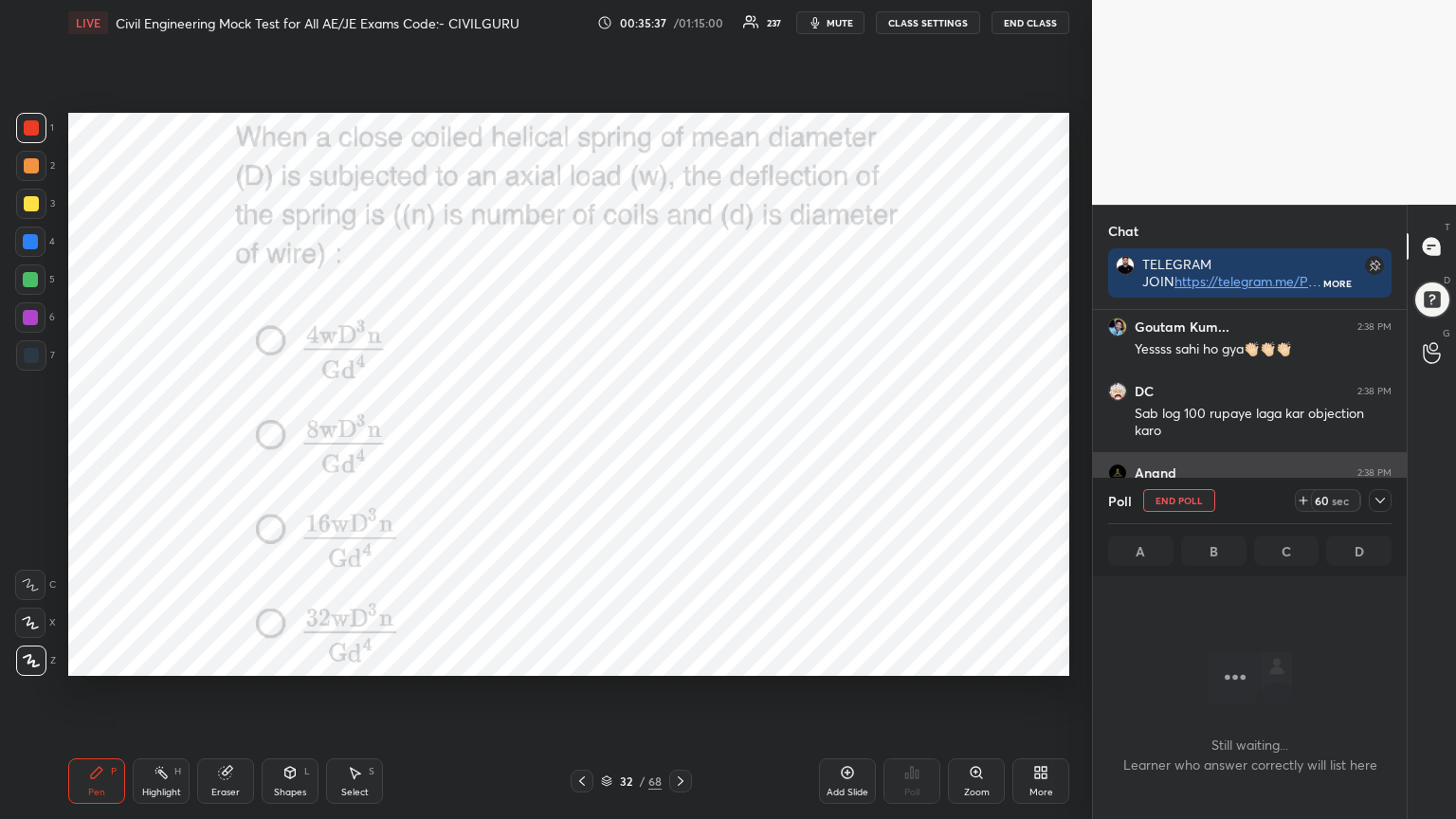 click 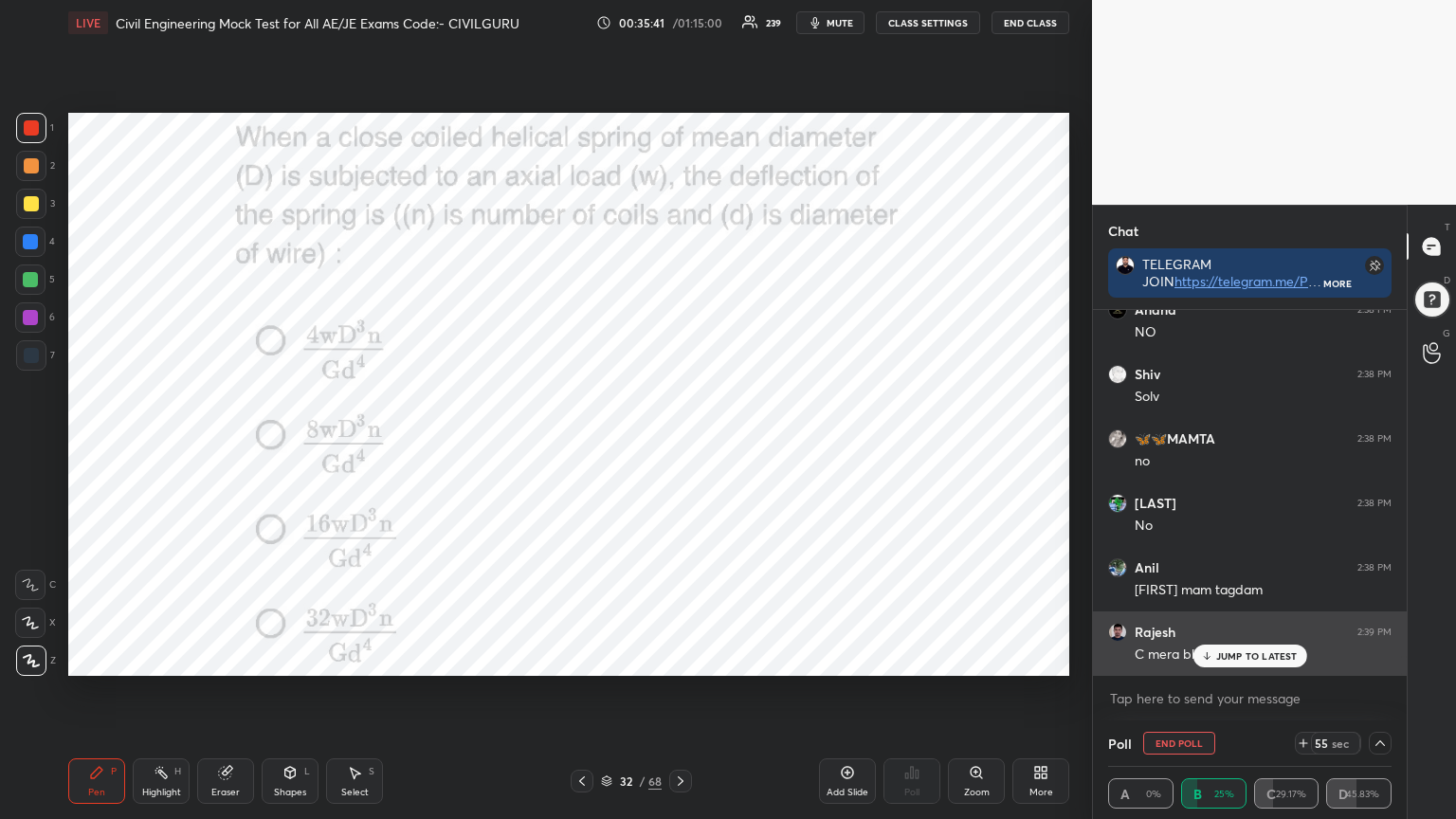 click on "JUMP TO LATEST" at bounding box center [1257, 656] 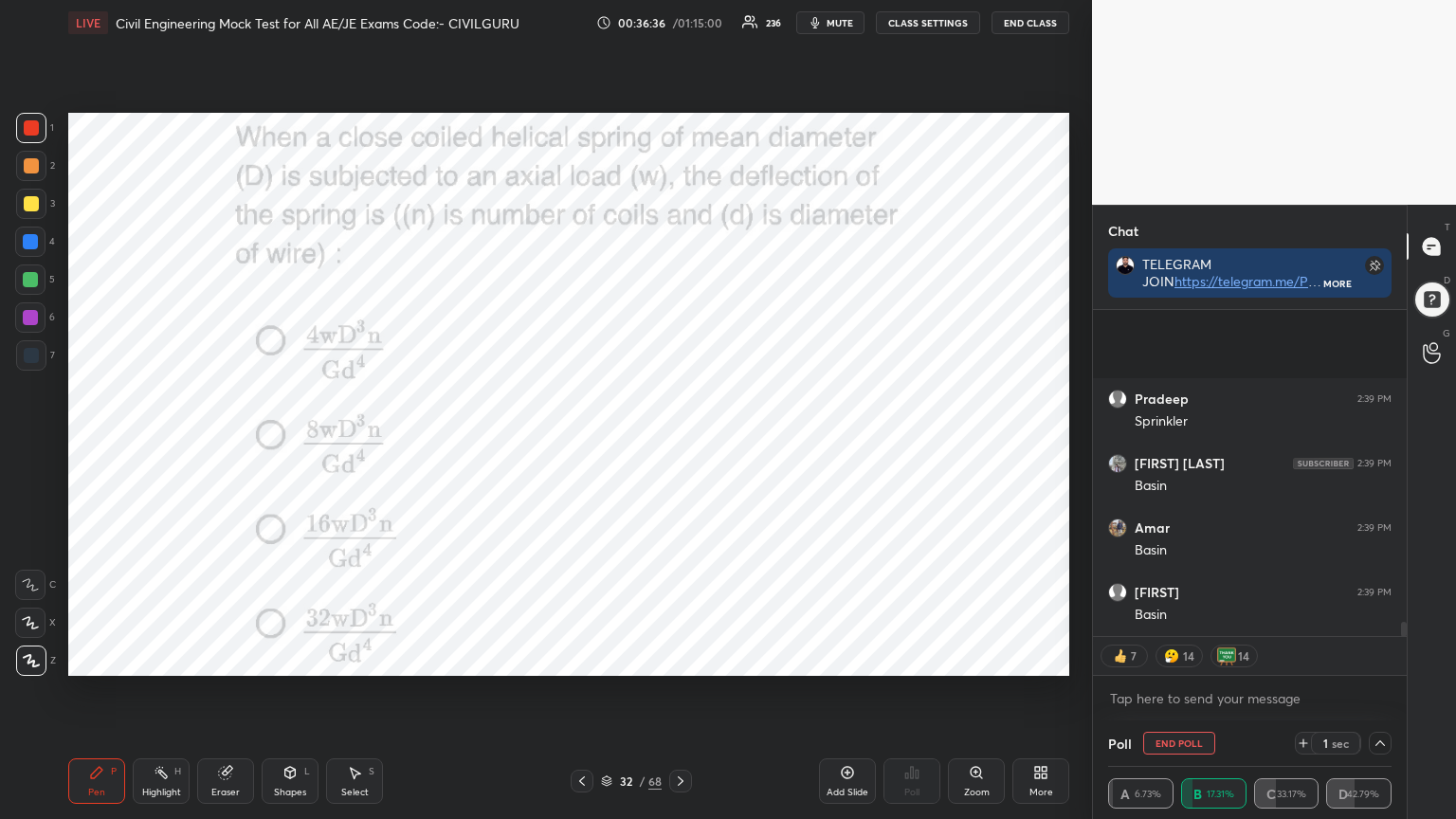 scroll, scrollTop: 7350, scrollLeft: 0, axis: vertical 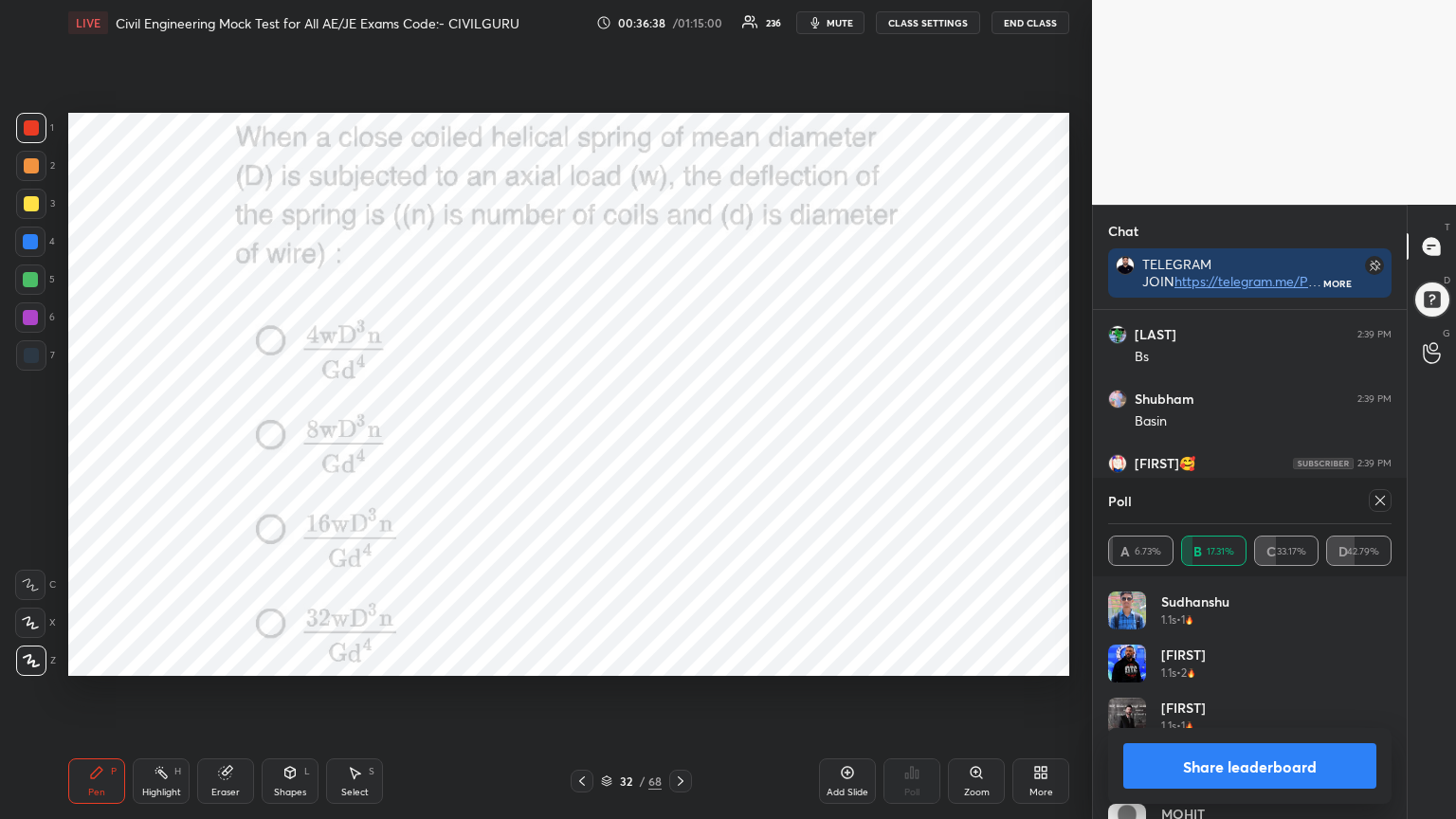 click 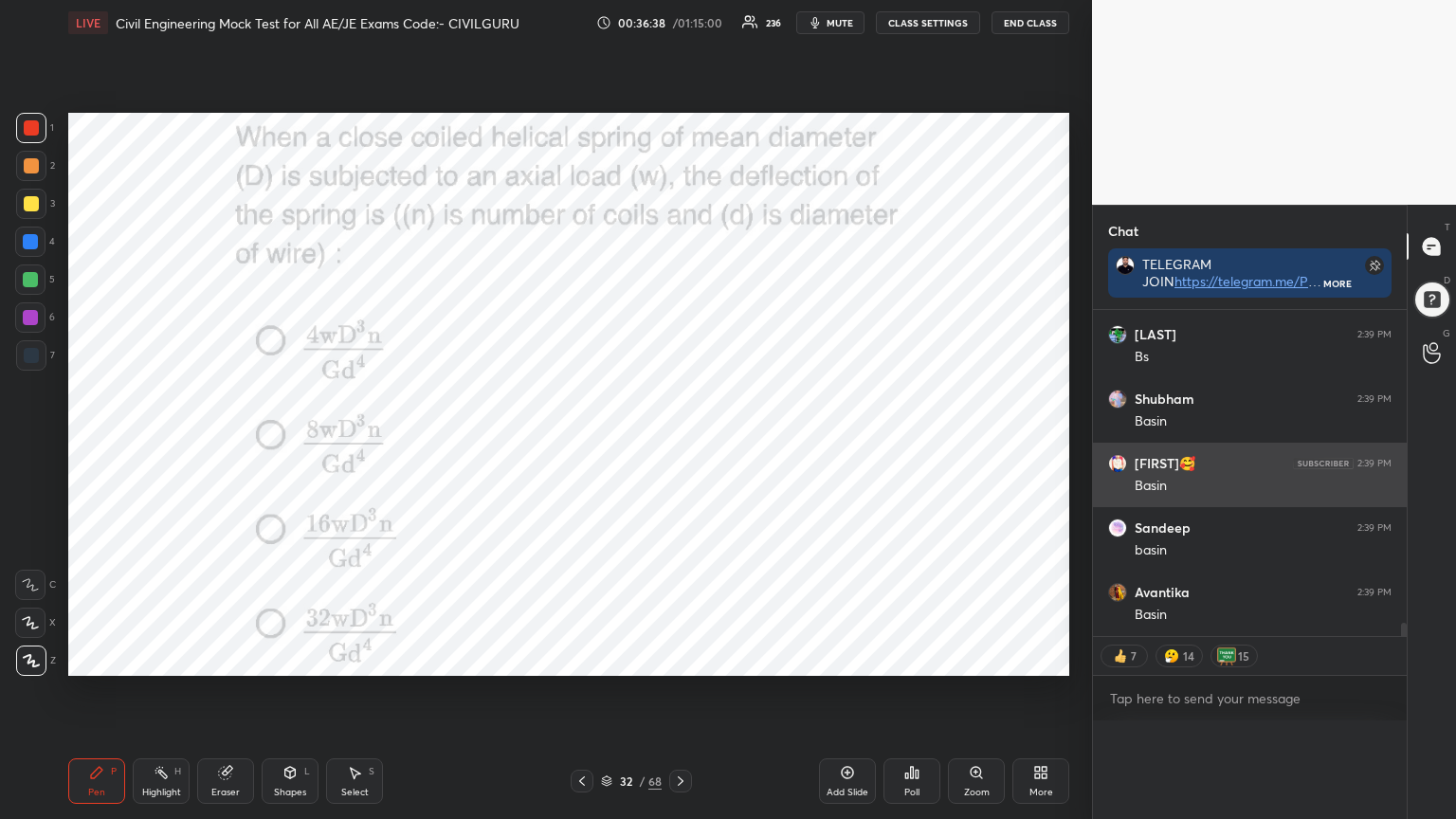 scroll, scrollTop: 0, scrollLeft: 0, axis: both 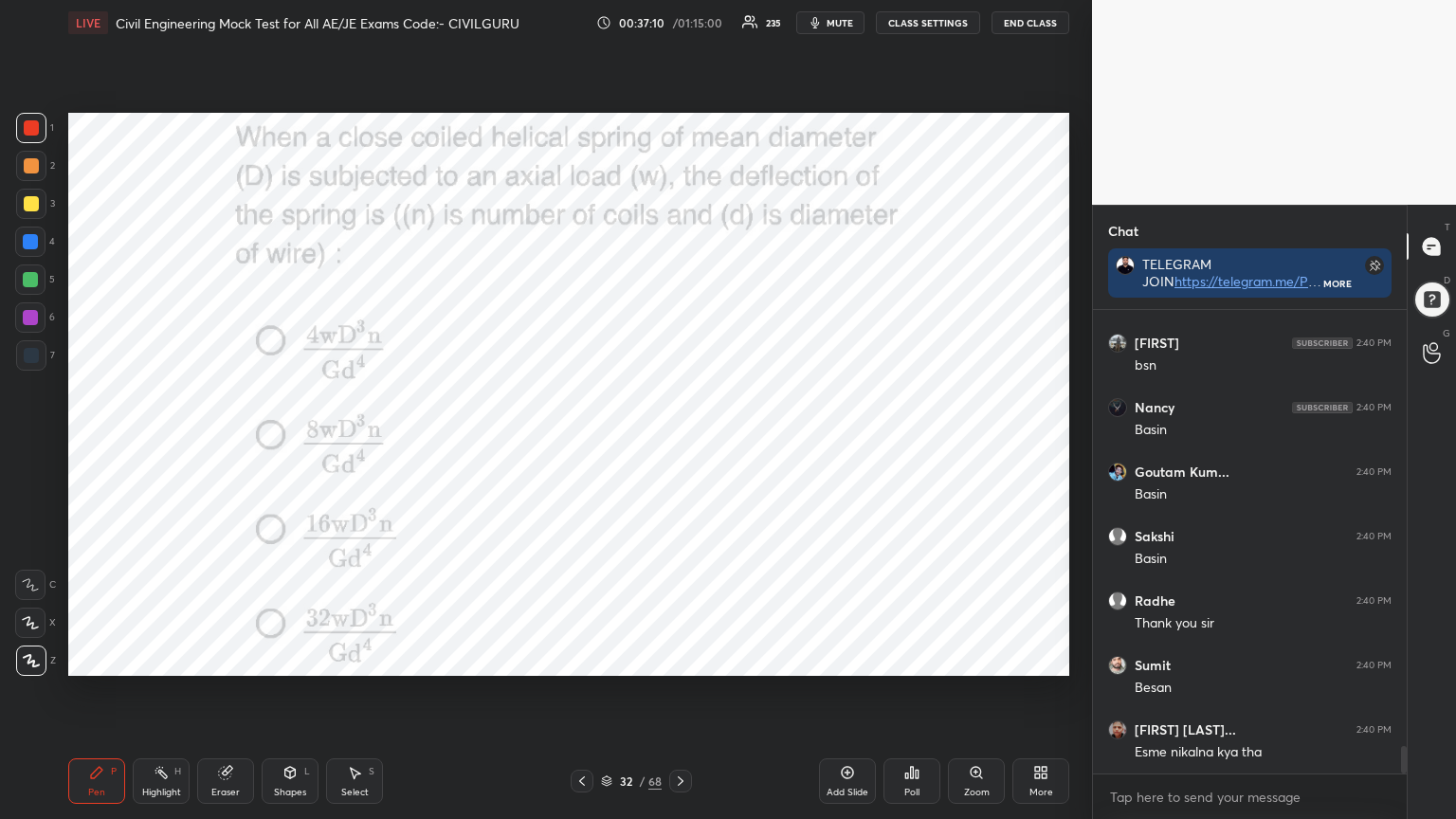 click 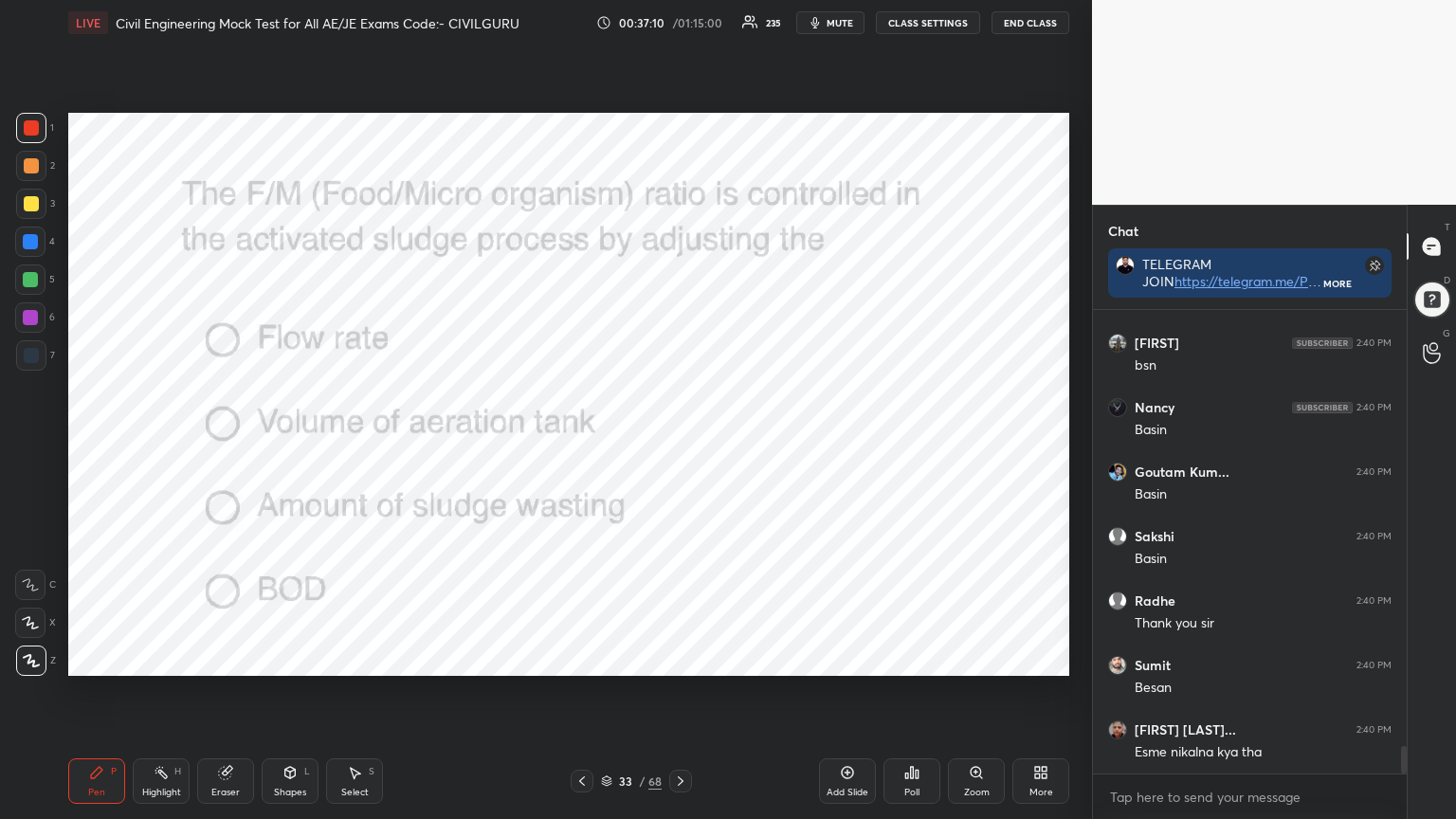 click 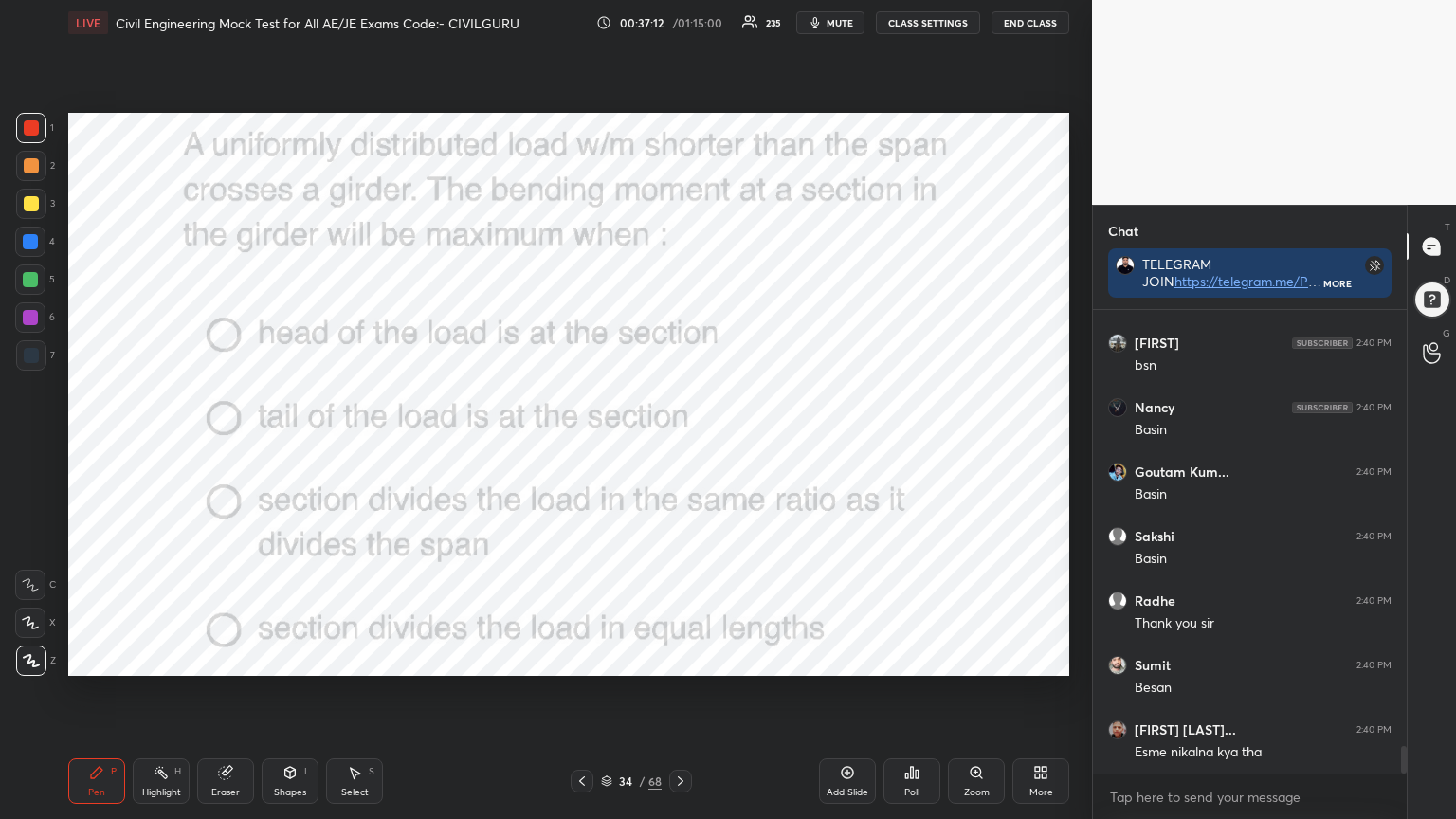 click on "Poll" at bounding box center [912, 792] 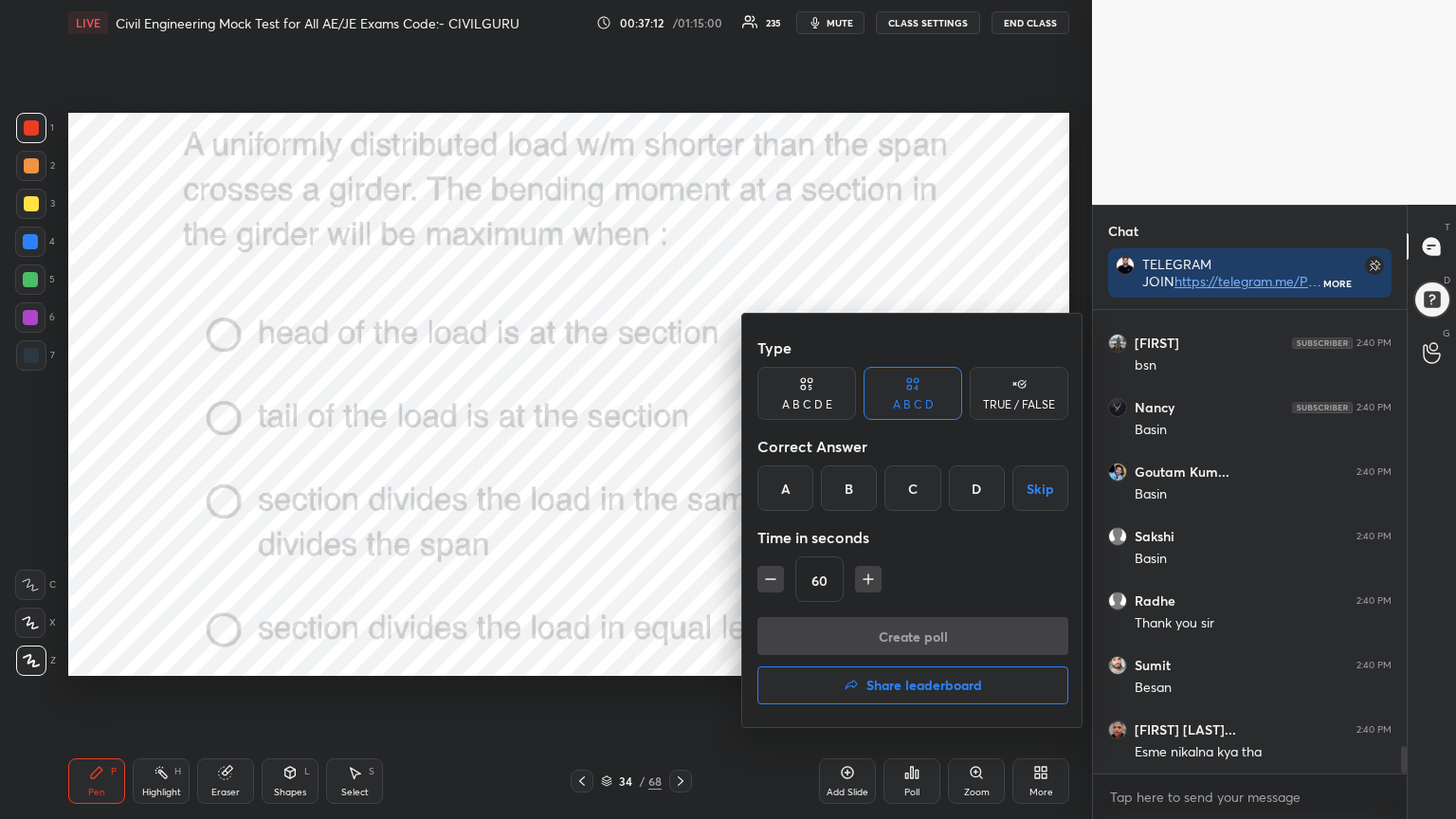 click on "C" at bounding box center [912, 488] 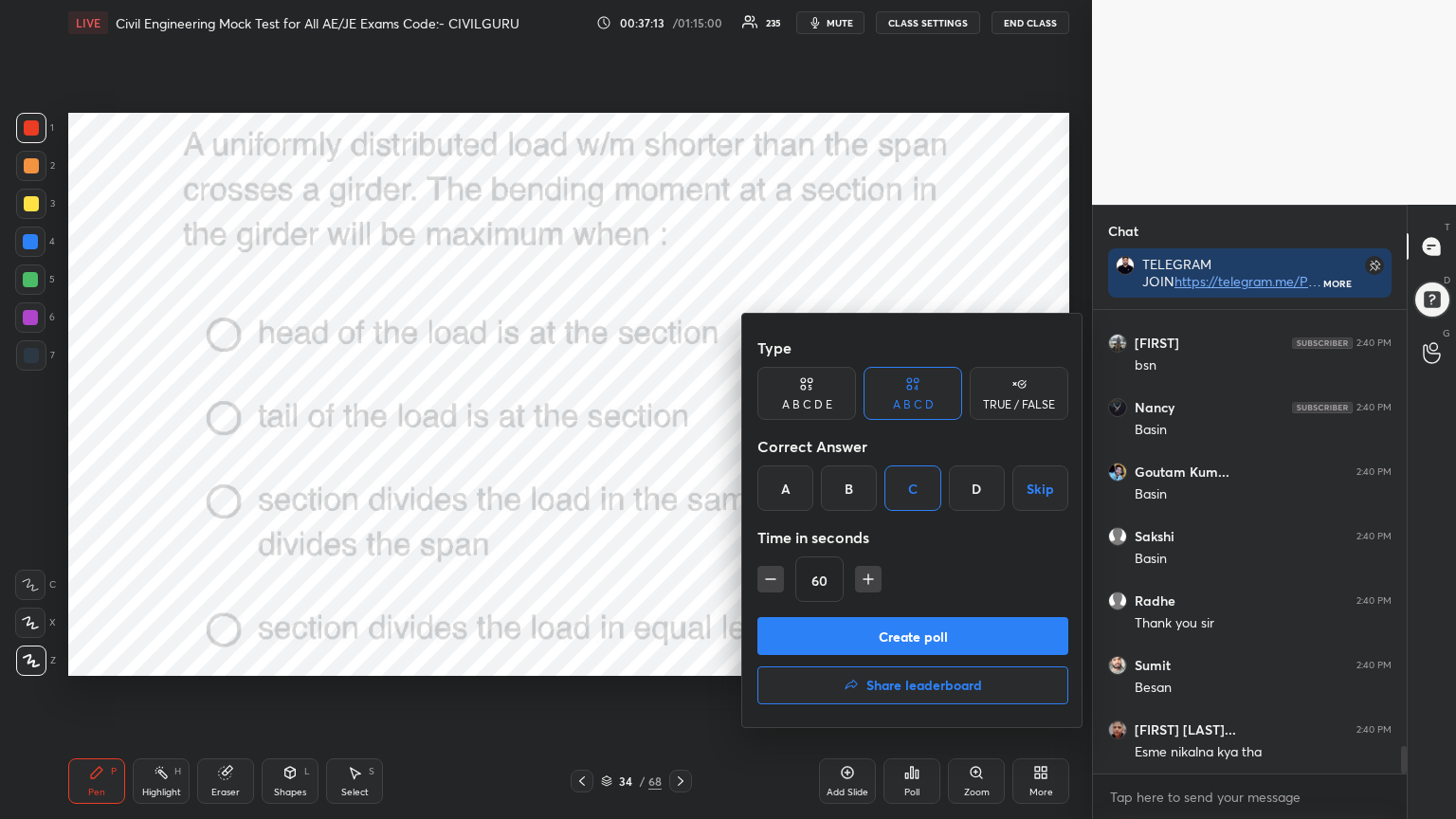 click on "Create poll" at bounding box center (913, 636) 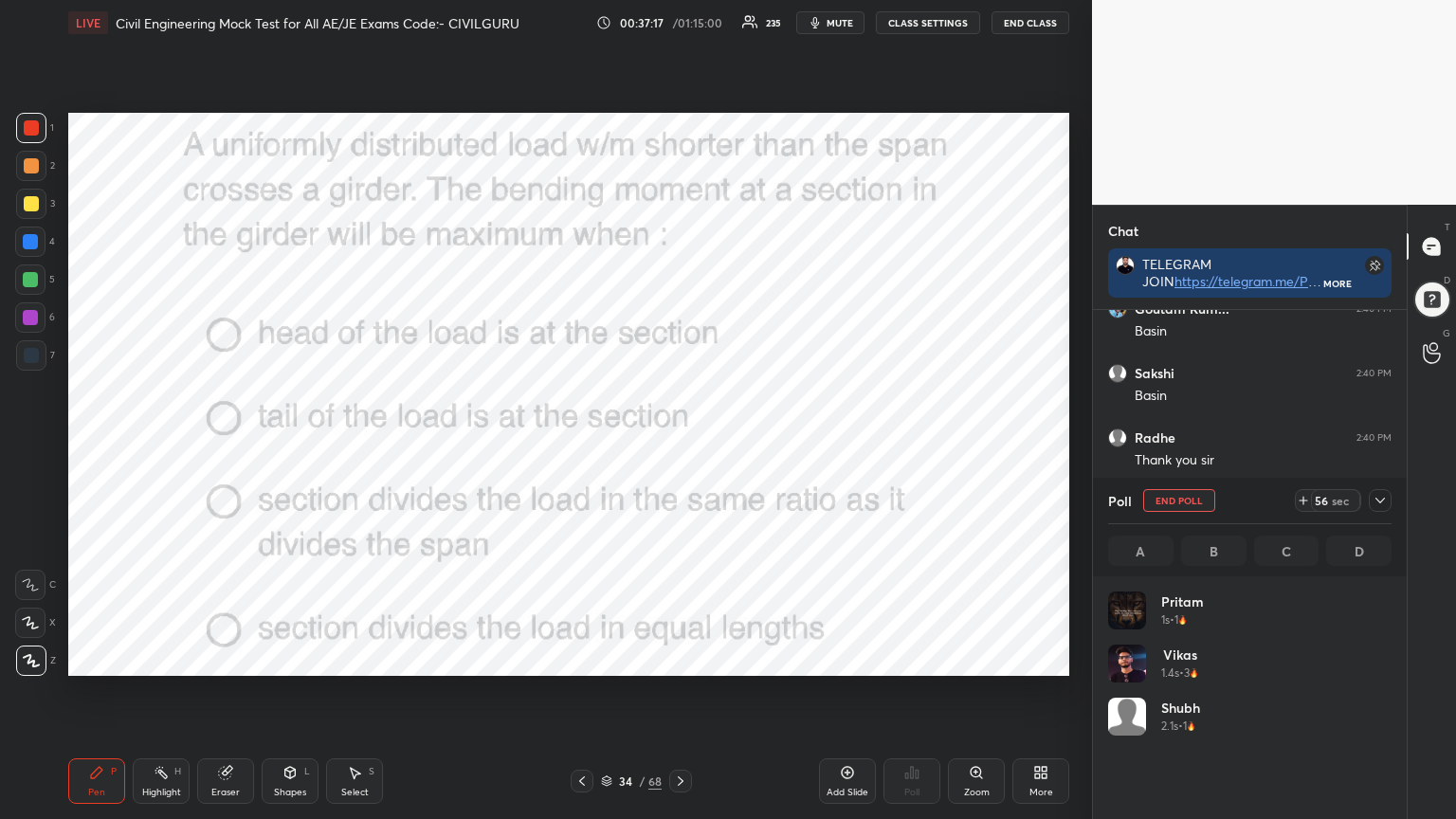 click 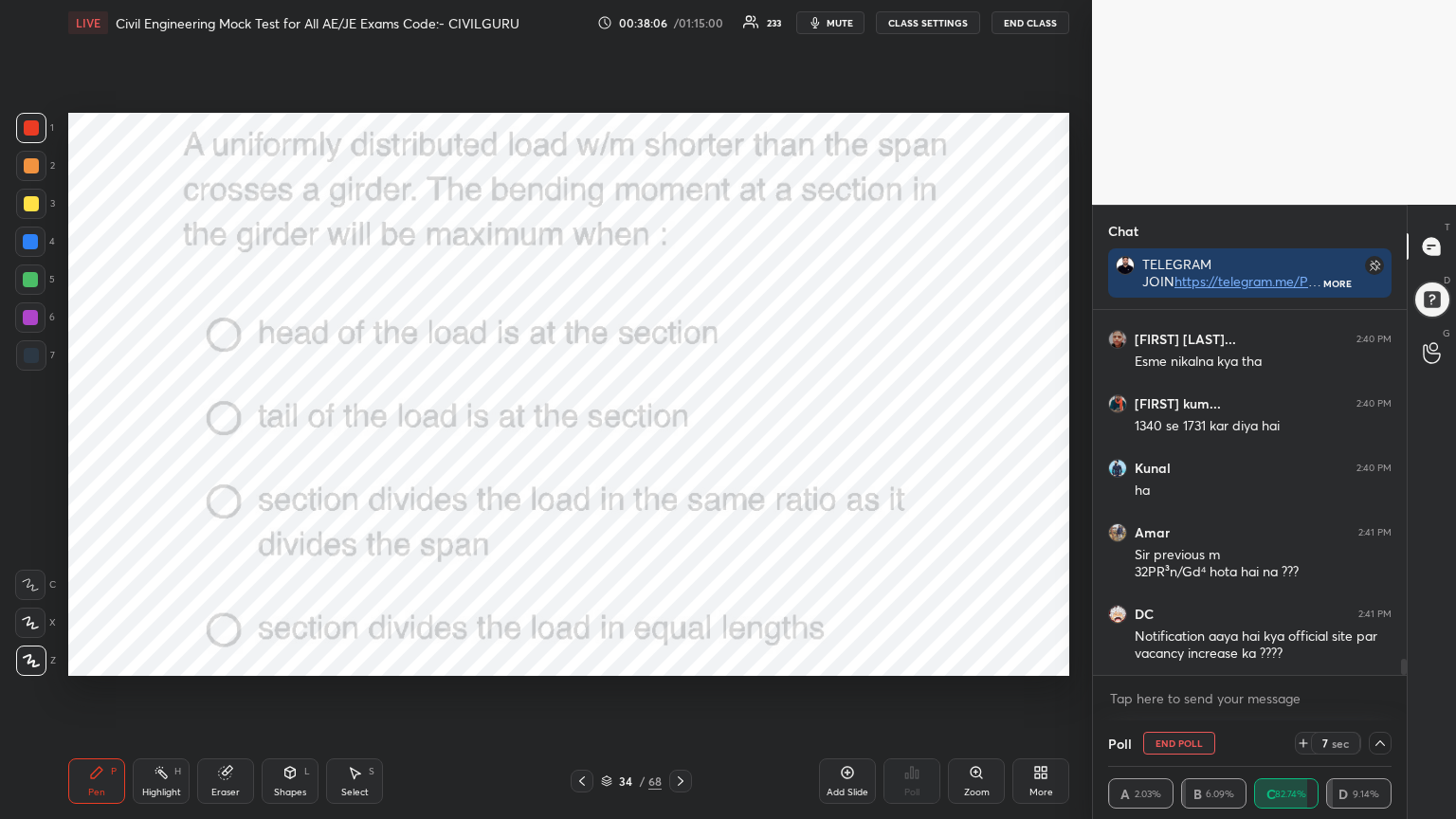scroll, scrollTop: 7796, scrollLeft: 0, axis: vertical 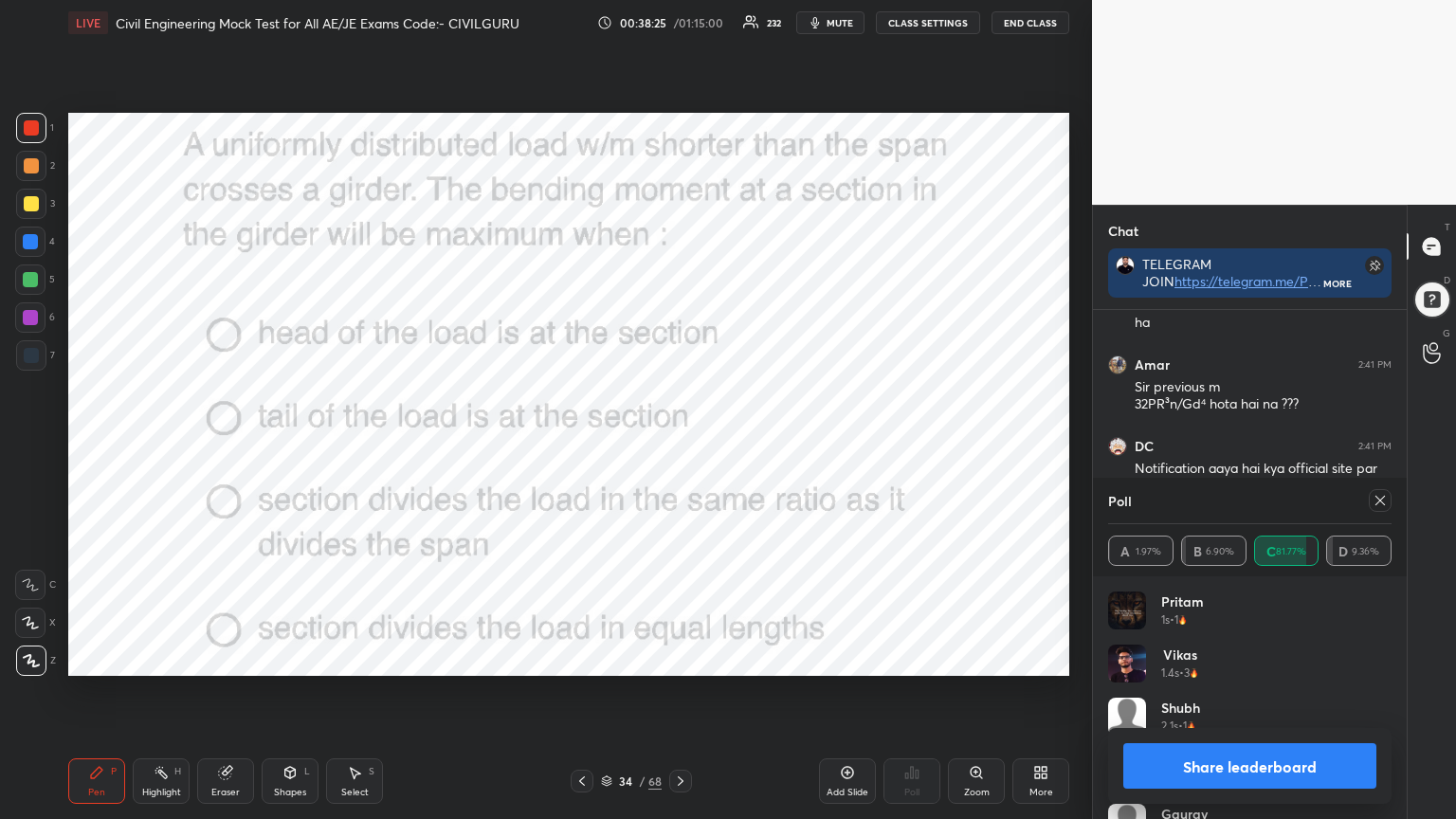 click on "Poll" at bounding box center (1249, 500) 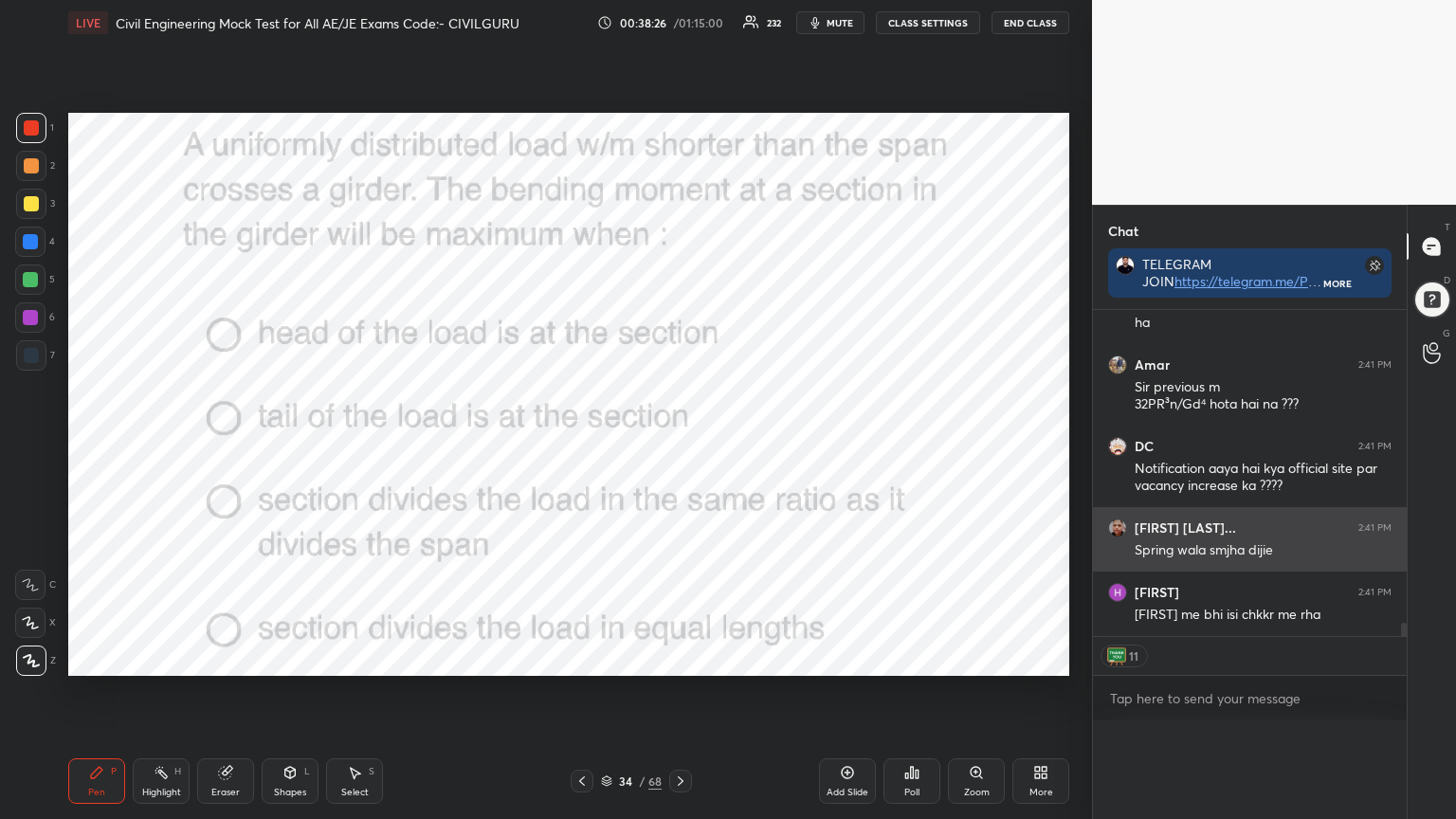 scroll, scrollTop: 0, scrollLeft: 6, axis: horizontal 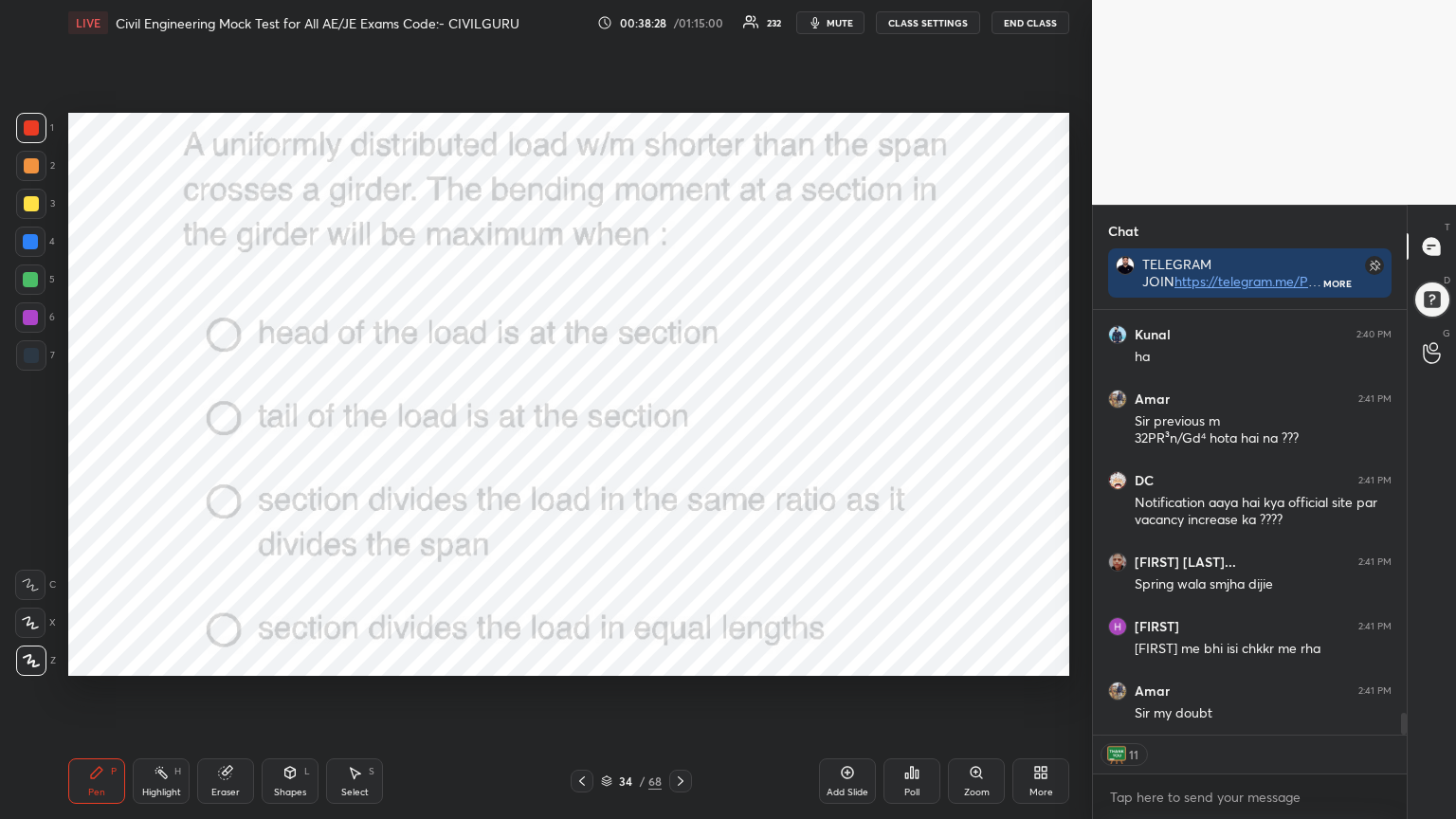 click 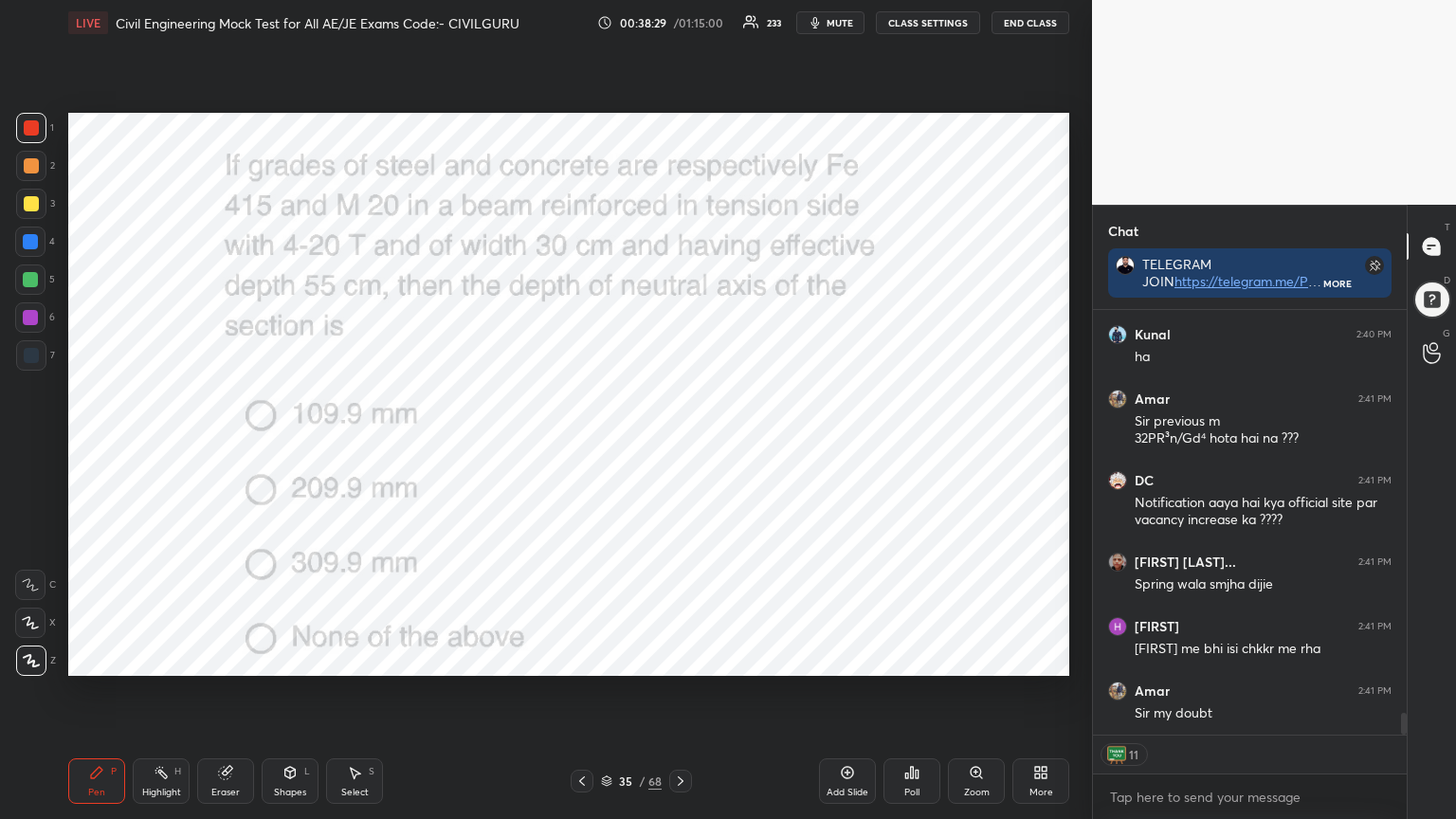 click 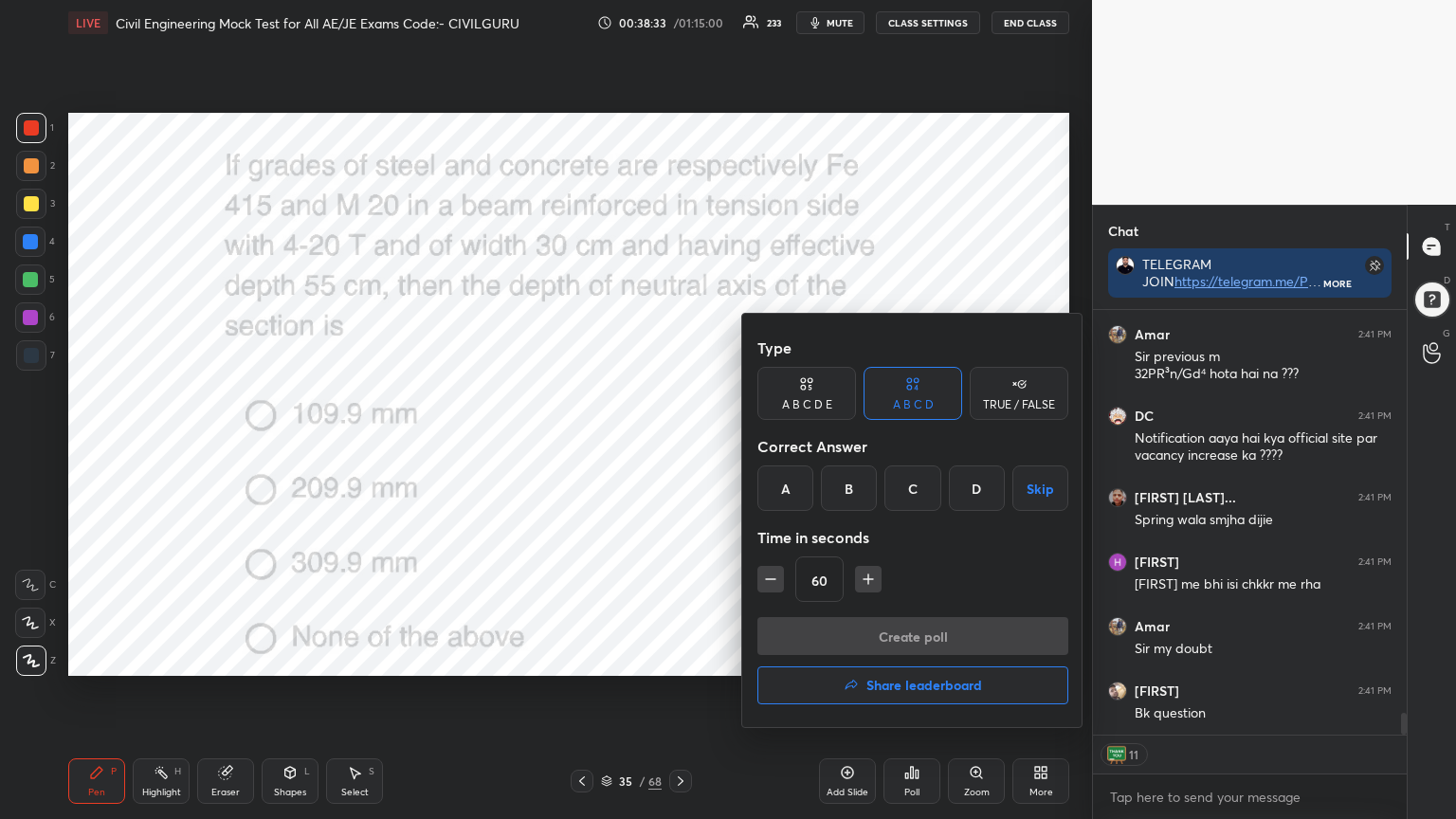 click on "B" at bounding box center (848, 488) 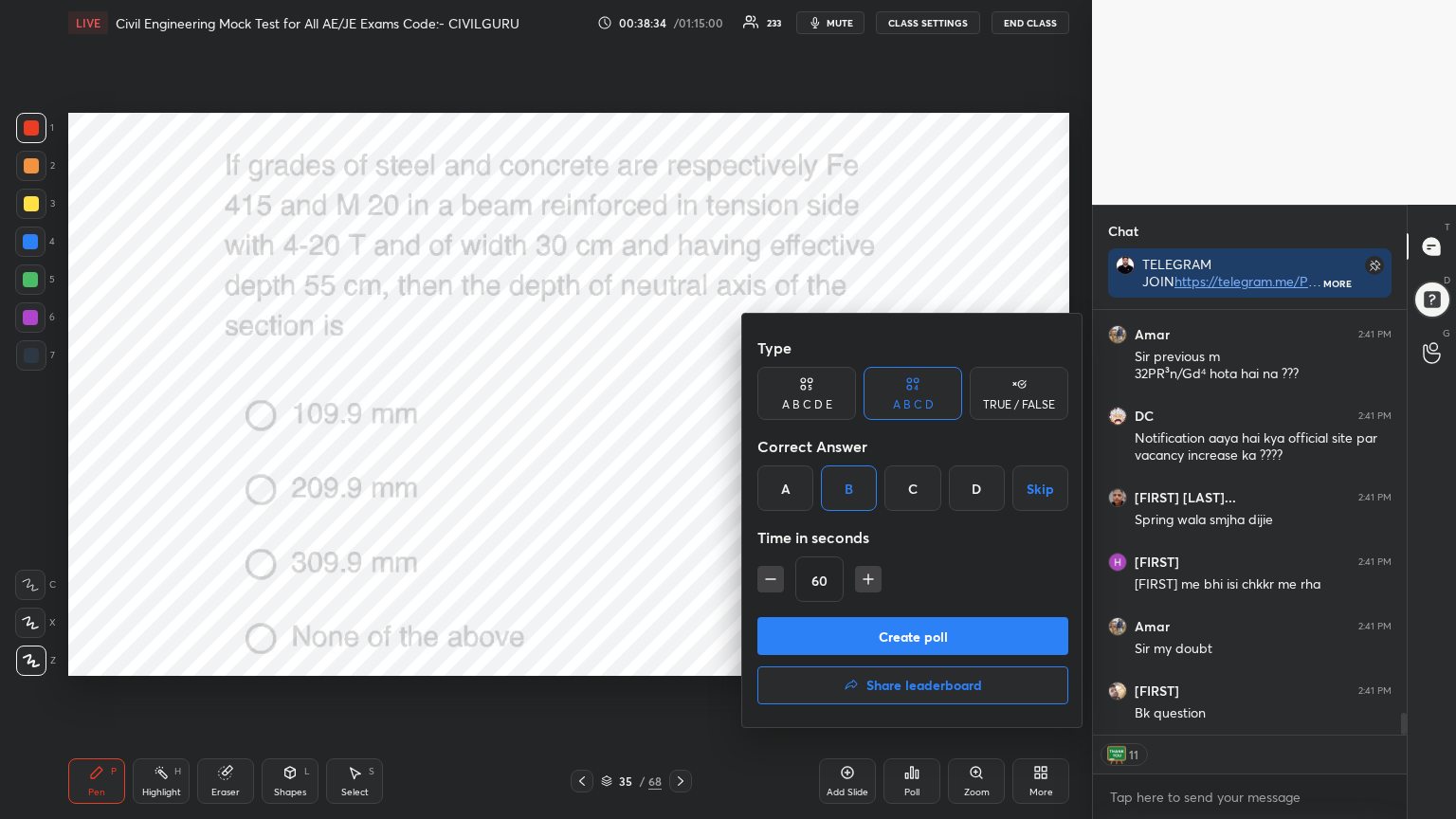 scroll, scrollTop: 7995, scrollLeft: 0, axis: vertical 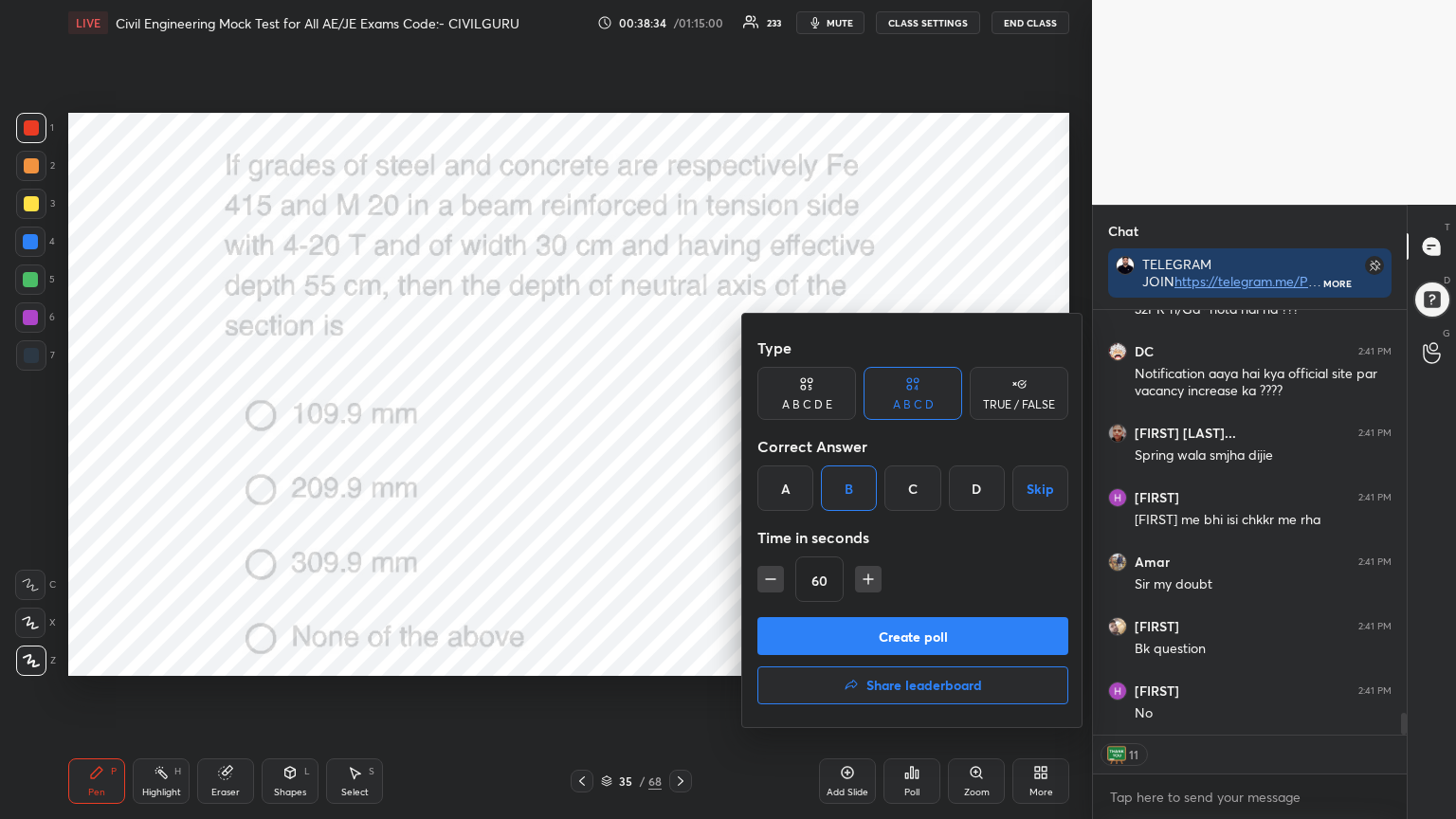 click on "Create poll" at bounding box center [913, 636] 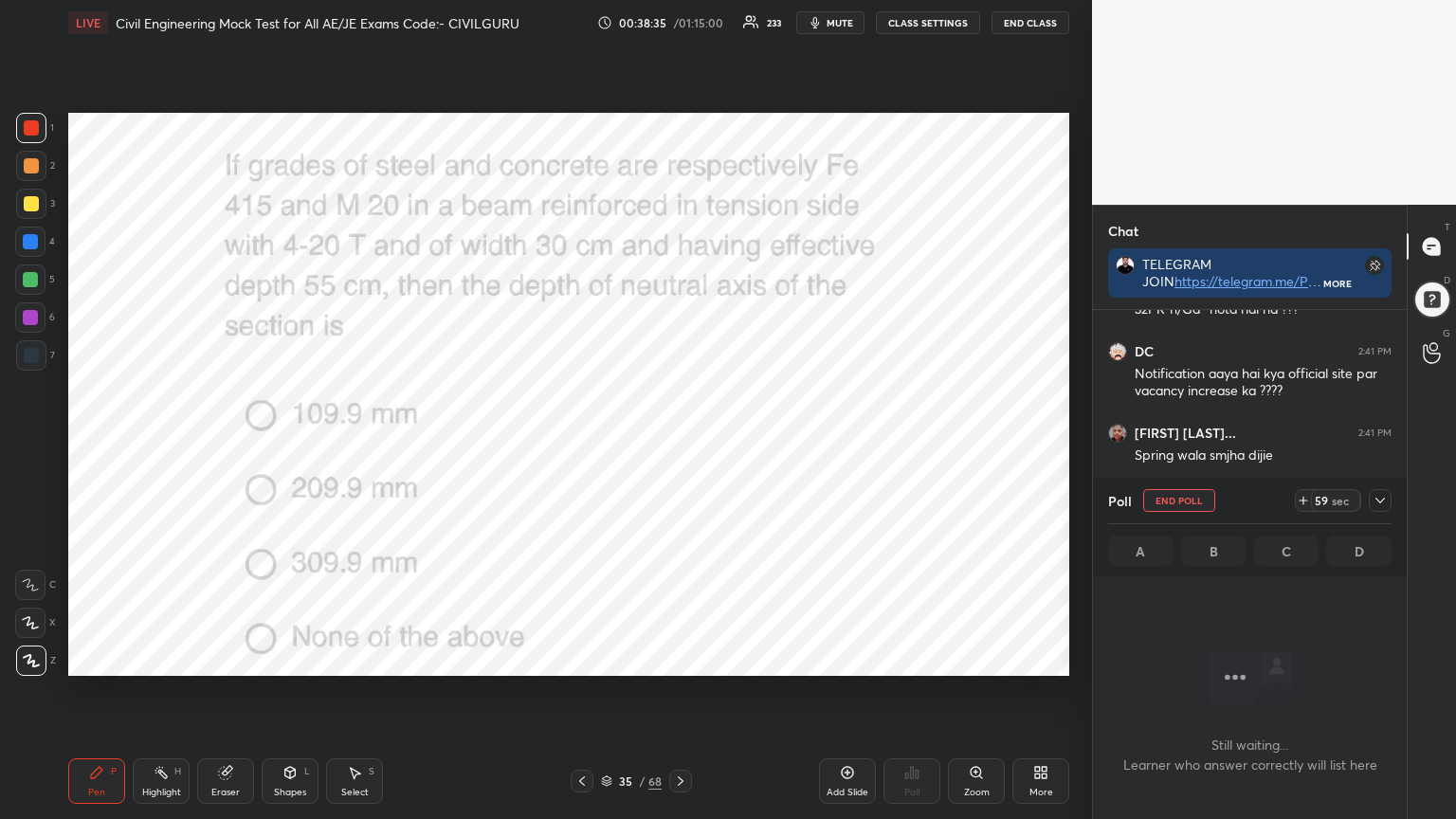 scroll, scrollTop: 388, scrollLeft: 308, axis: both 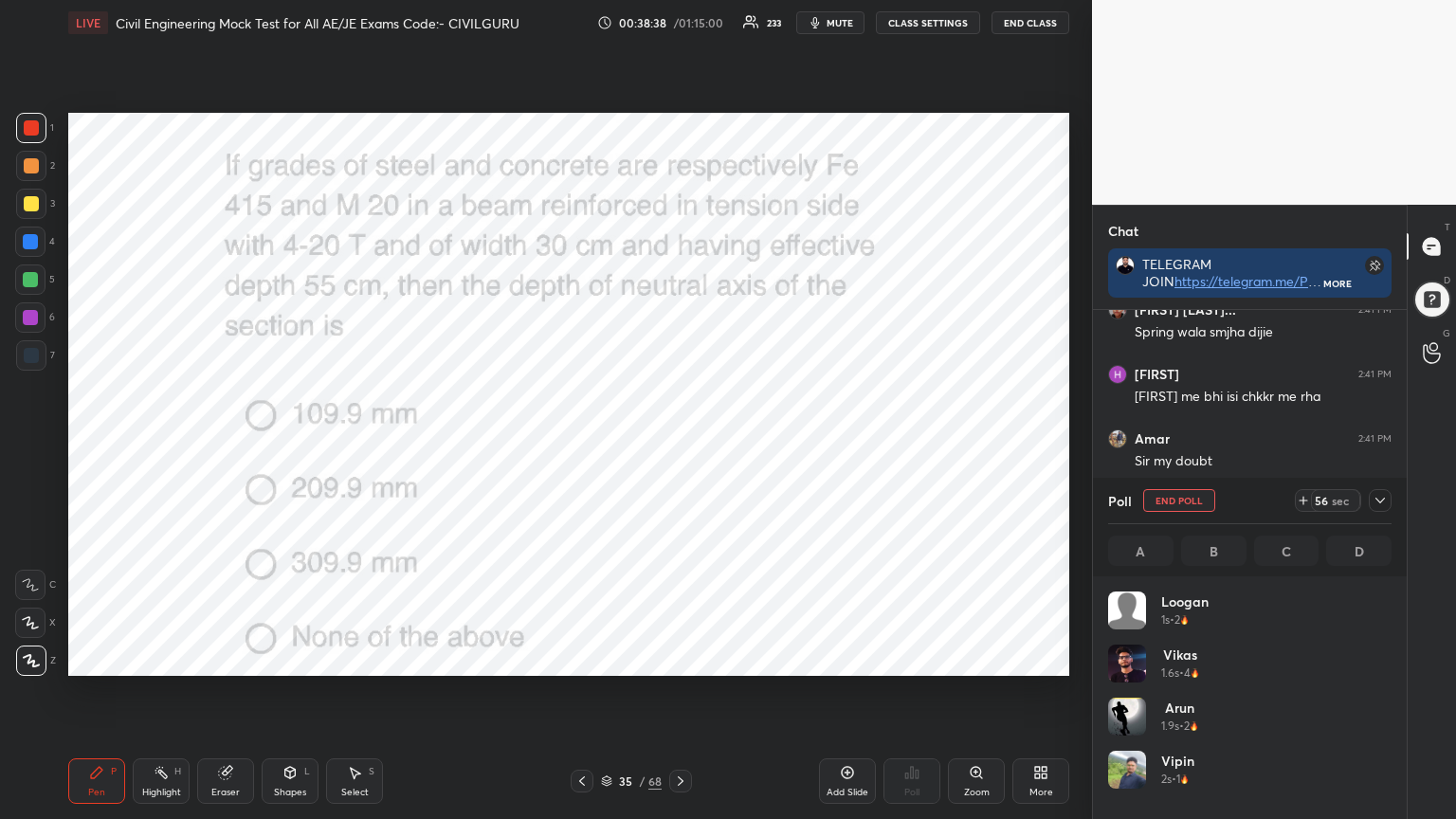click 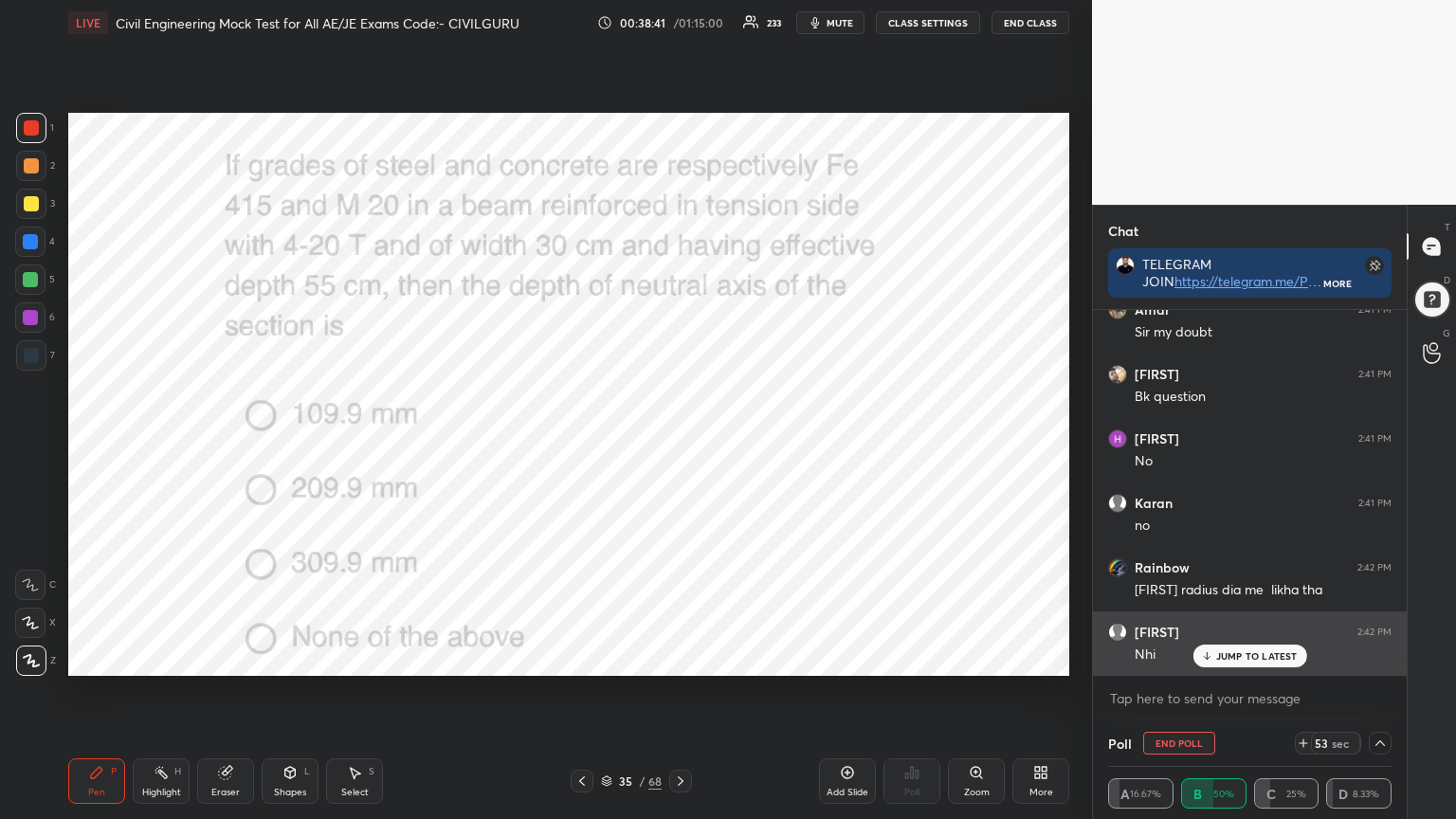 click on "JUMP TO LATEST" at bounding box center [1257, 656] 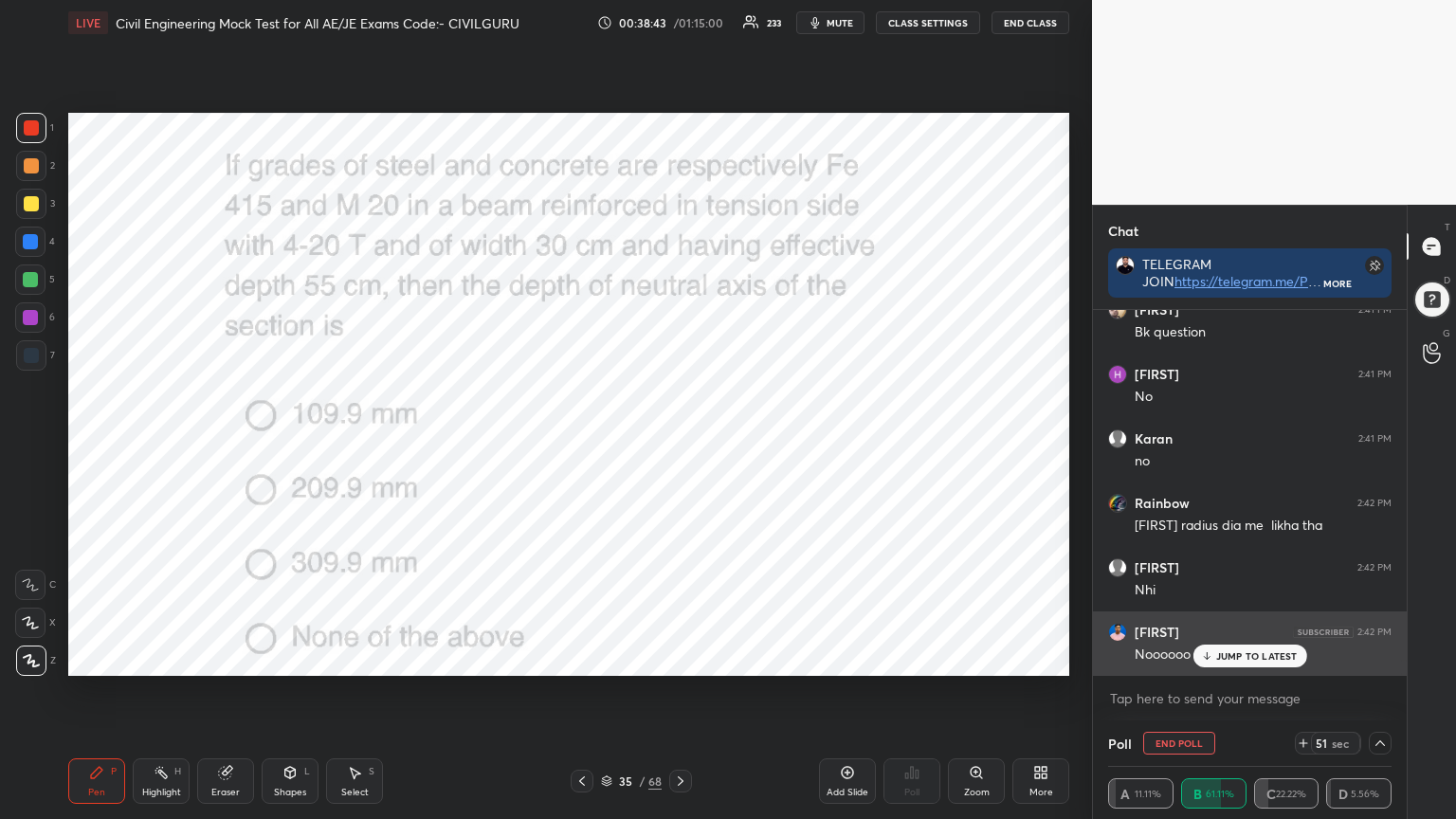 click on "JUMP TO LATEST" at bounding box center [1257, 656] 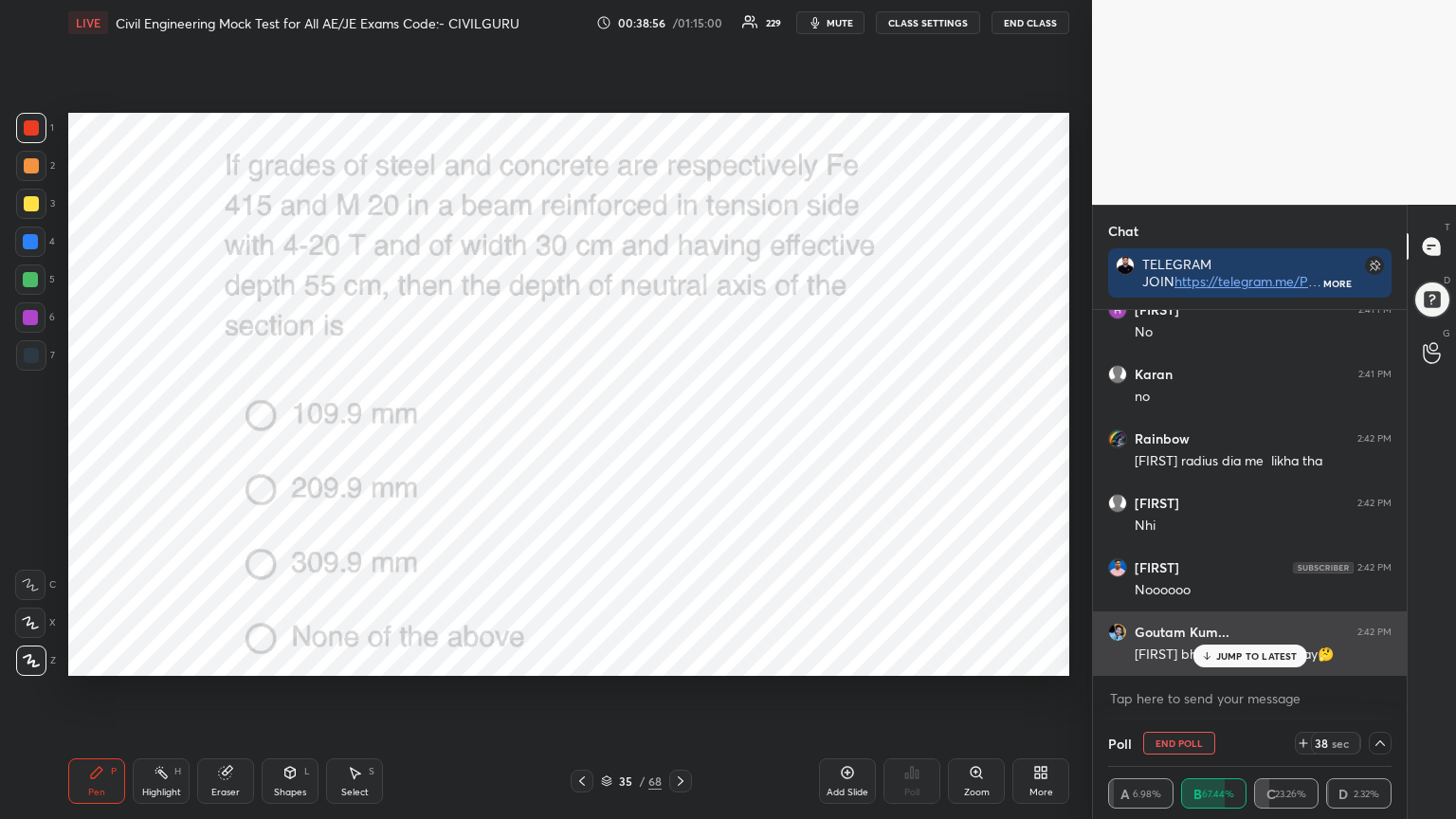 click on "JUMP TO LATEST" at bounding box center [1257, 656] 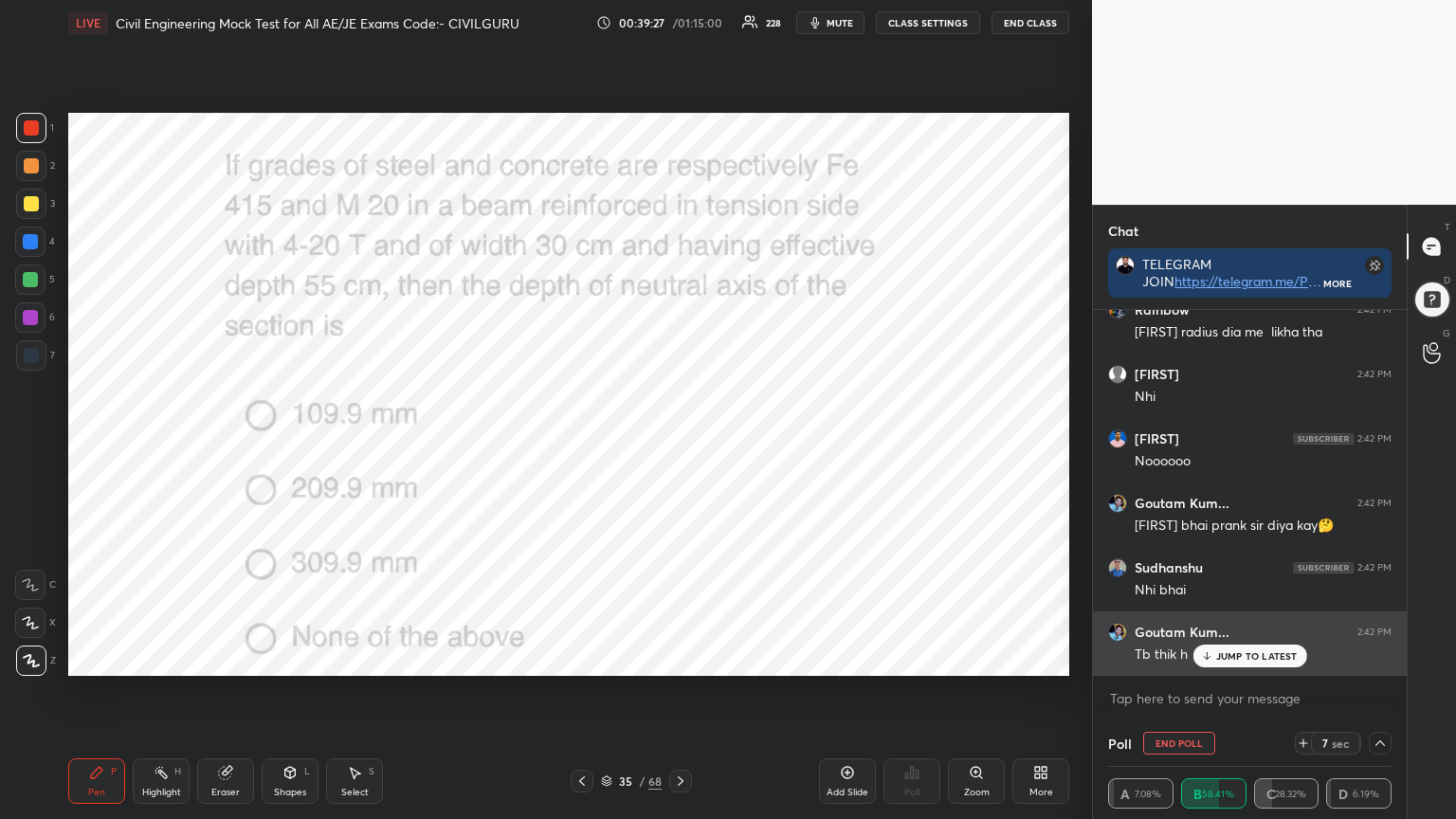 click on "JUMP TO LATEST" at bounding box center [1257, 656] 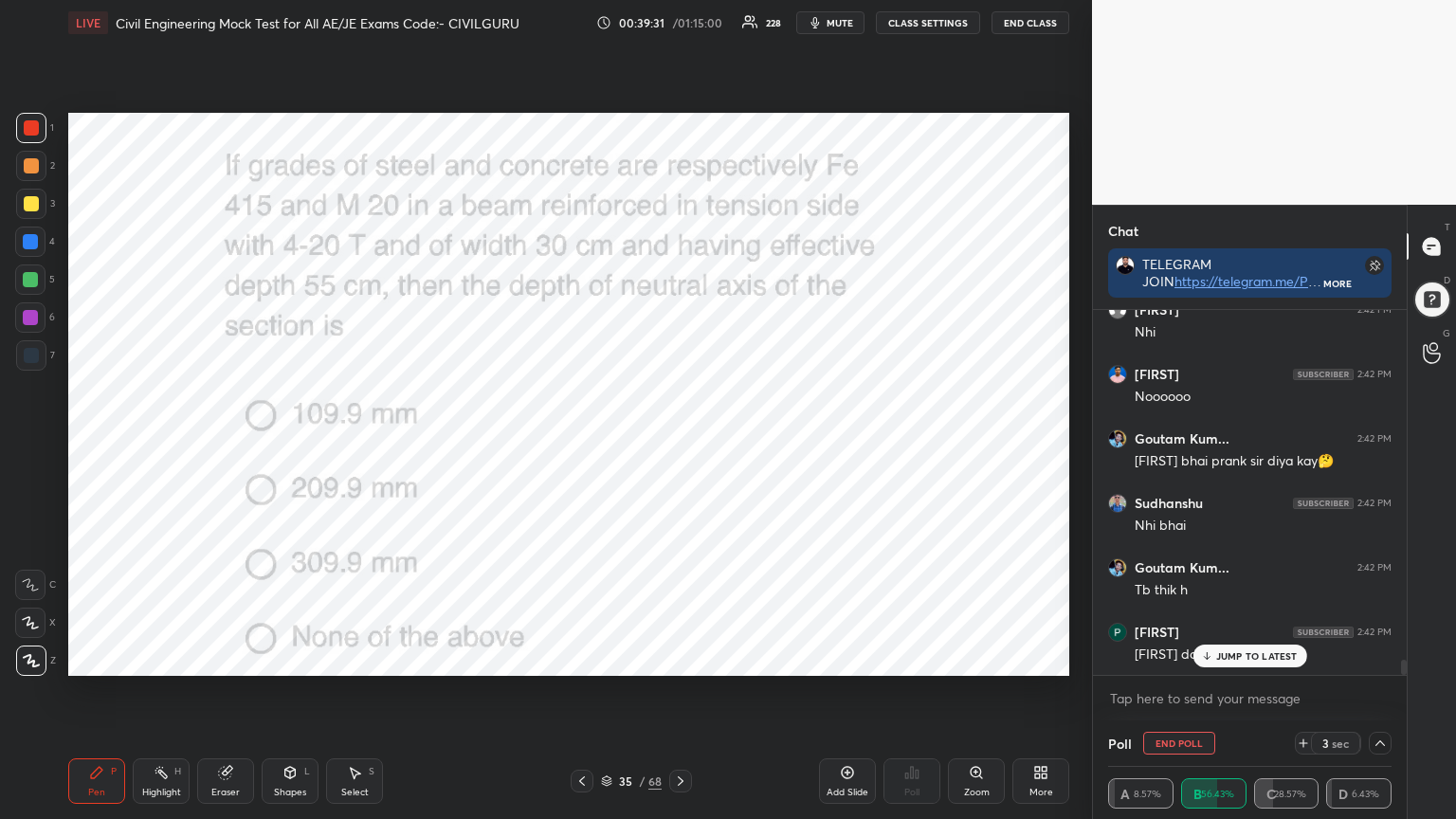 click 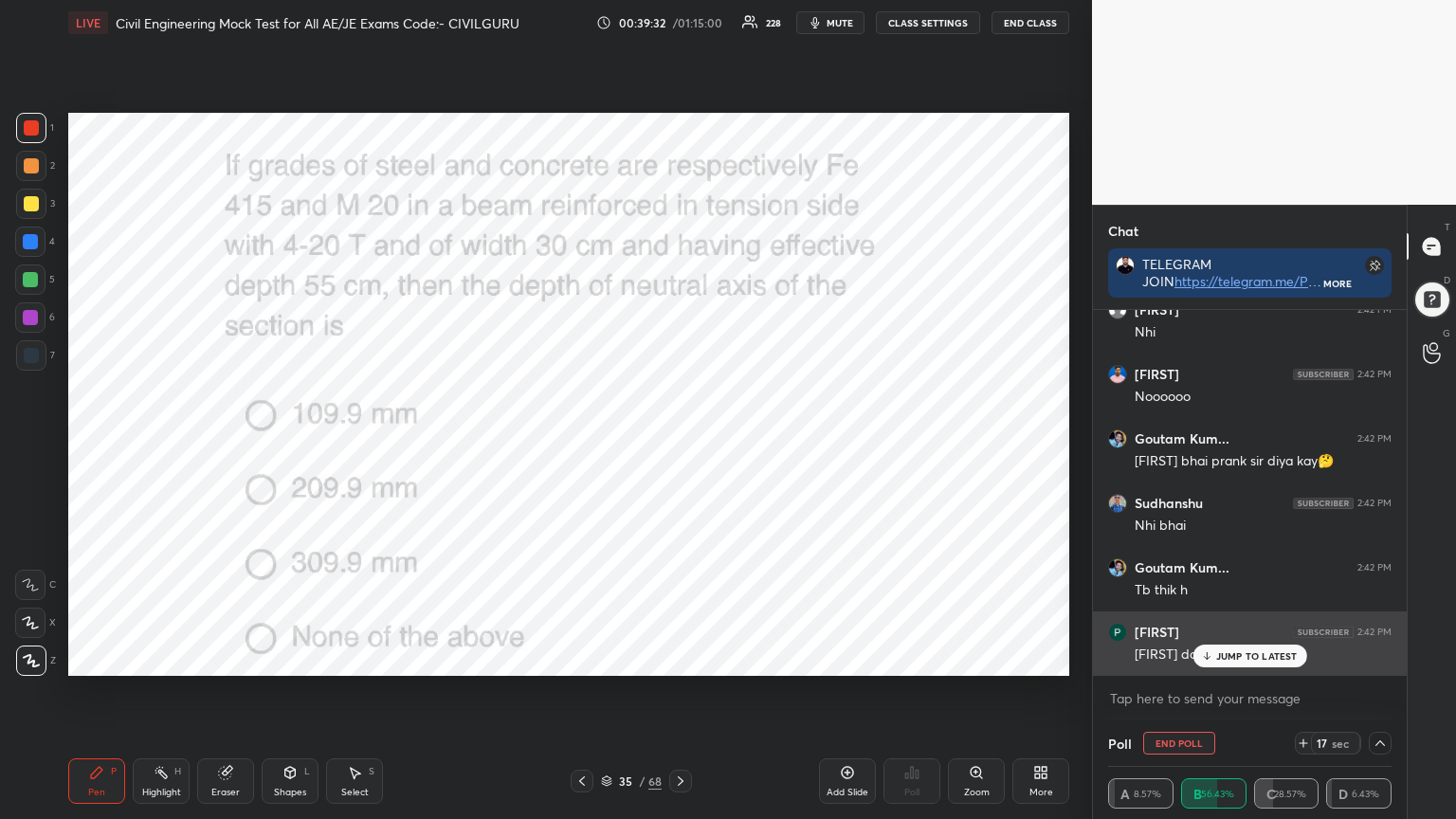click on "JUMP TO LATEST" at bounding box center [1257, 656] 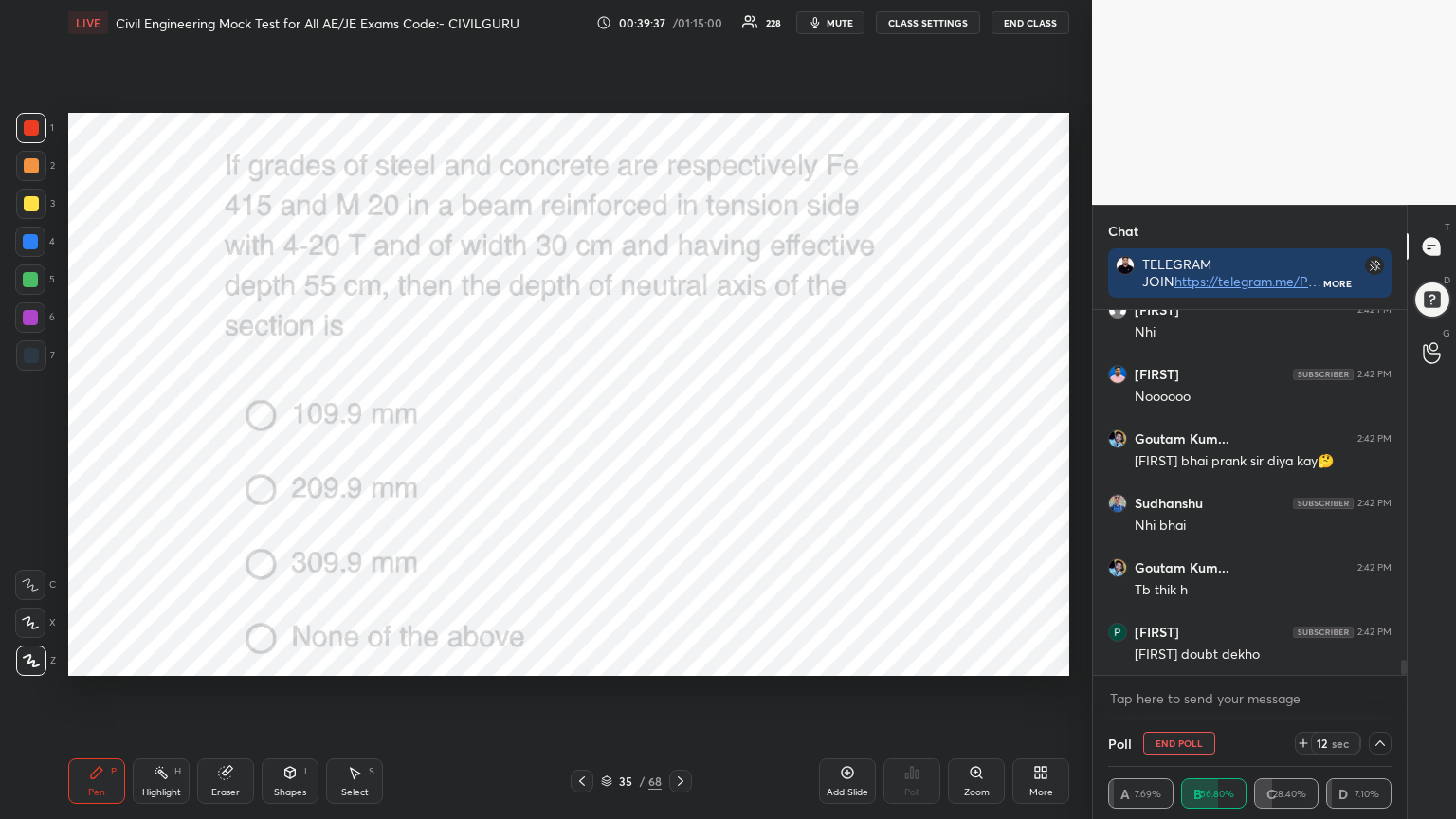 click 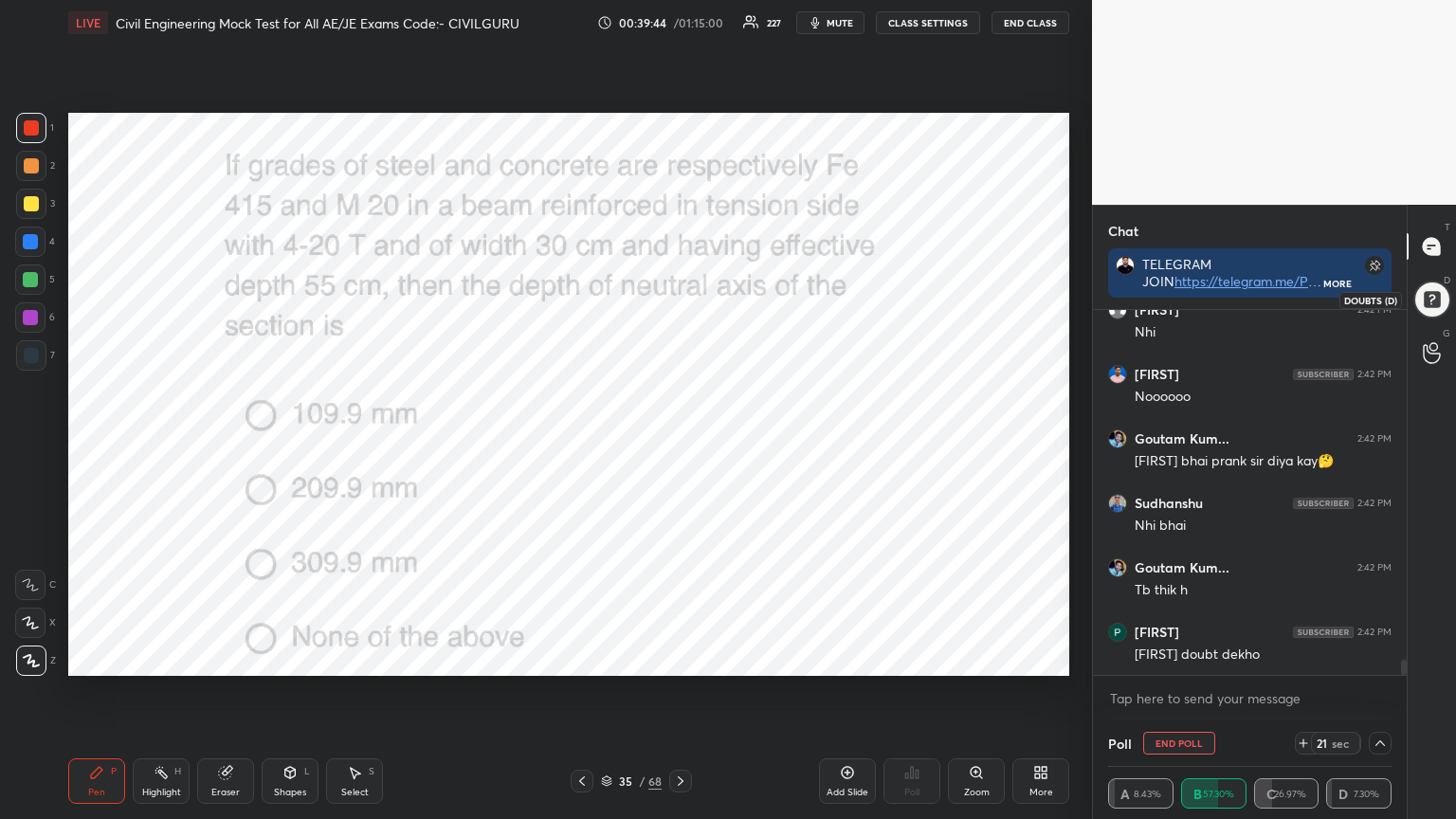 click at bounding box center [1431, 300] 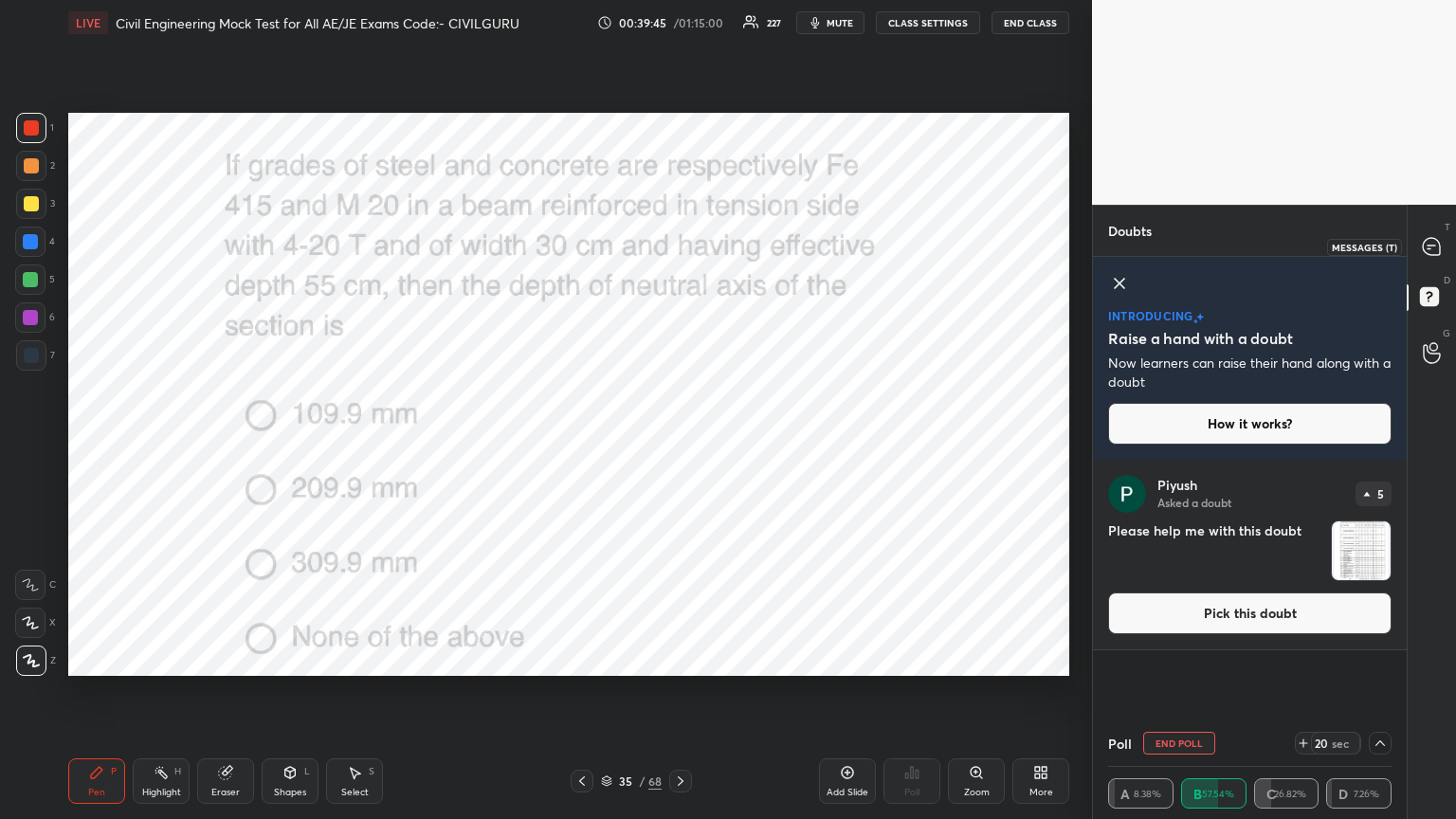 click 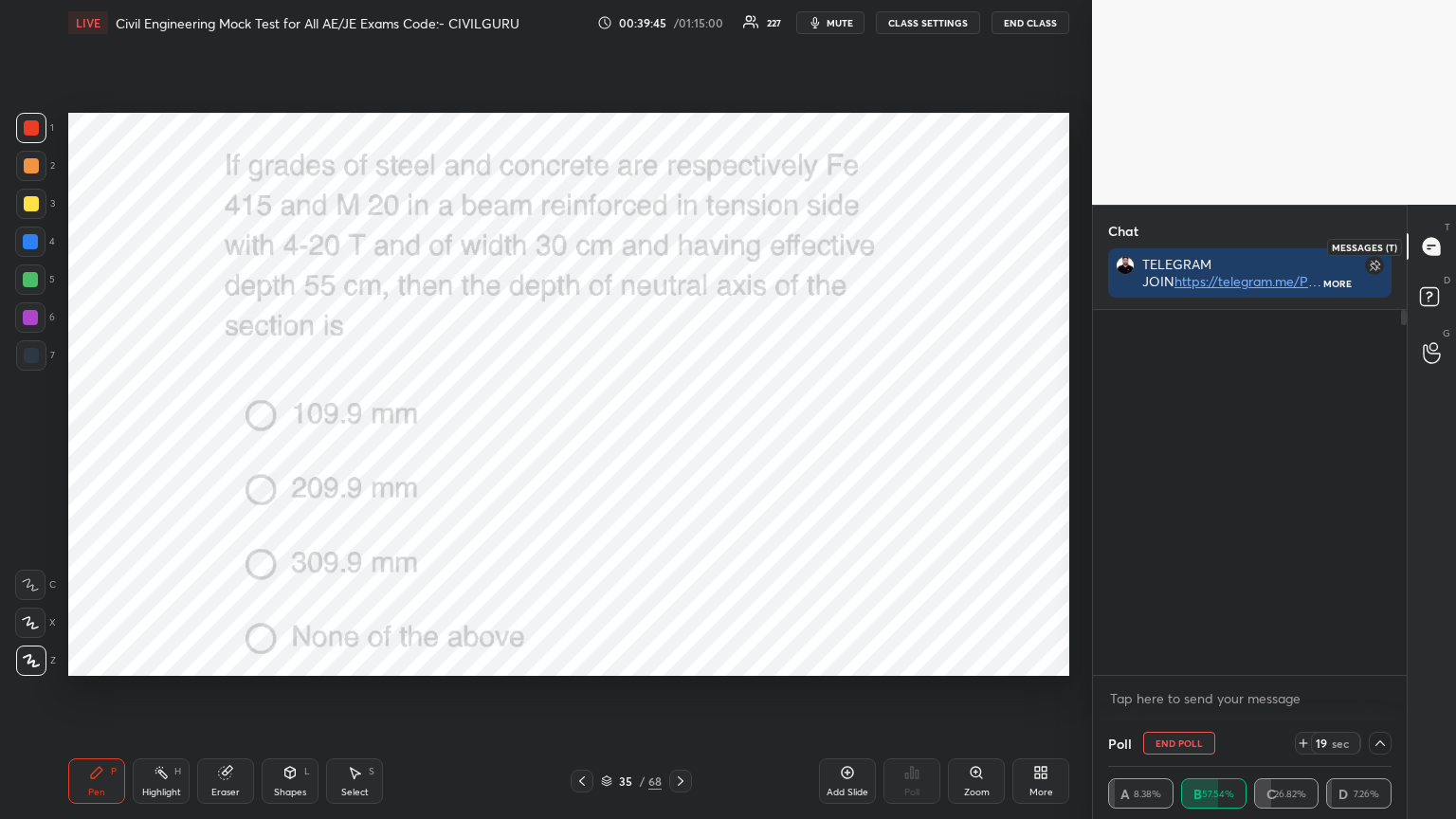 scroll, scrollTop: 202, scrollLeft: 308, axis: both 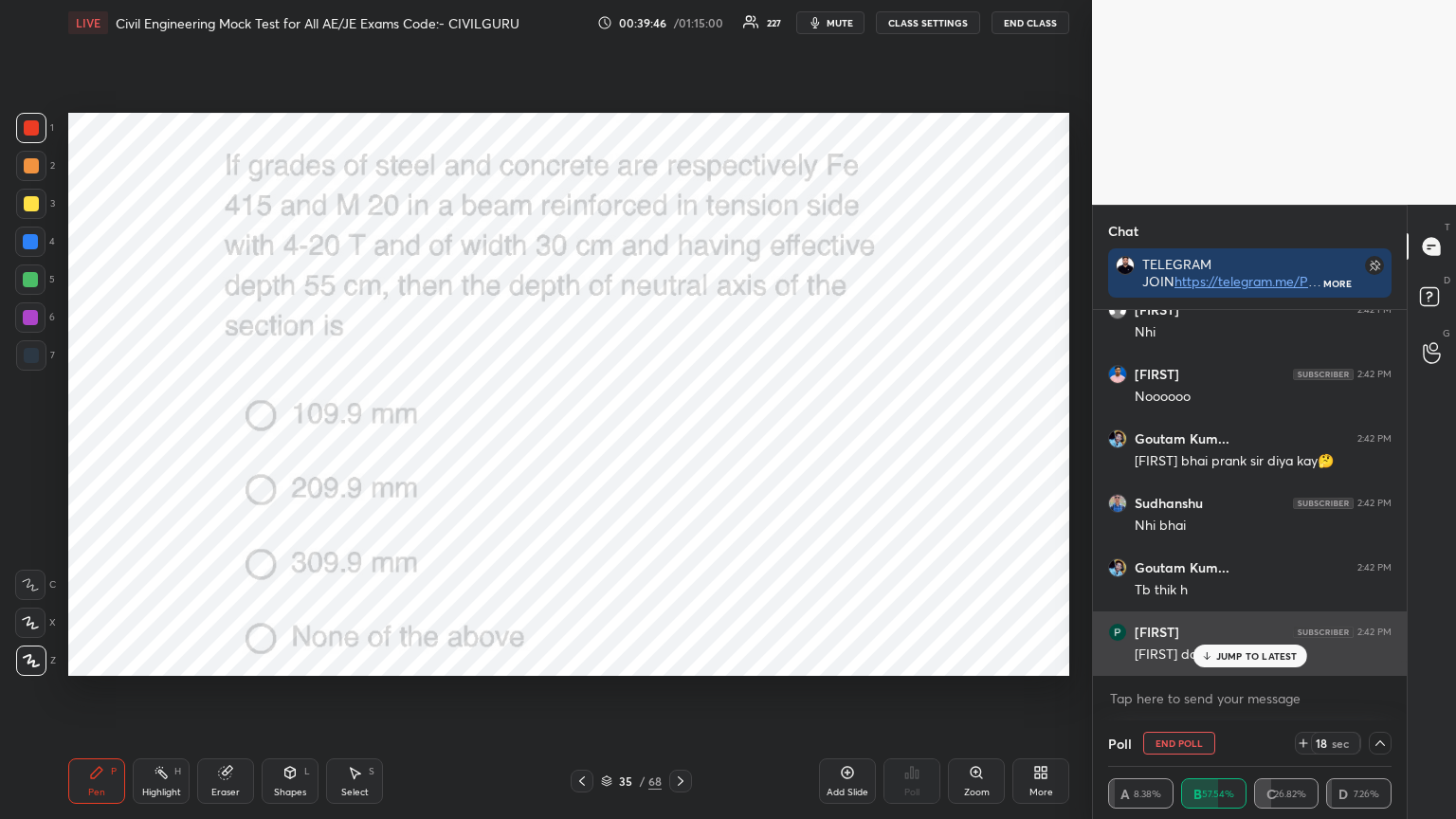 click on "JUMP TO LATEST" at bounding box center (1257, 656) 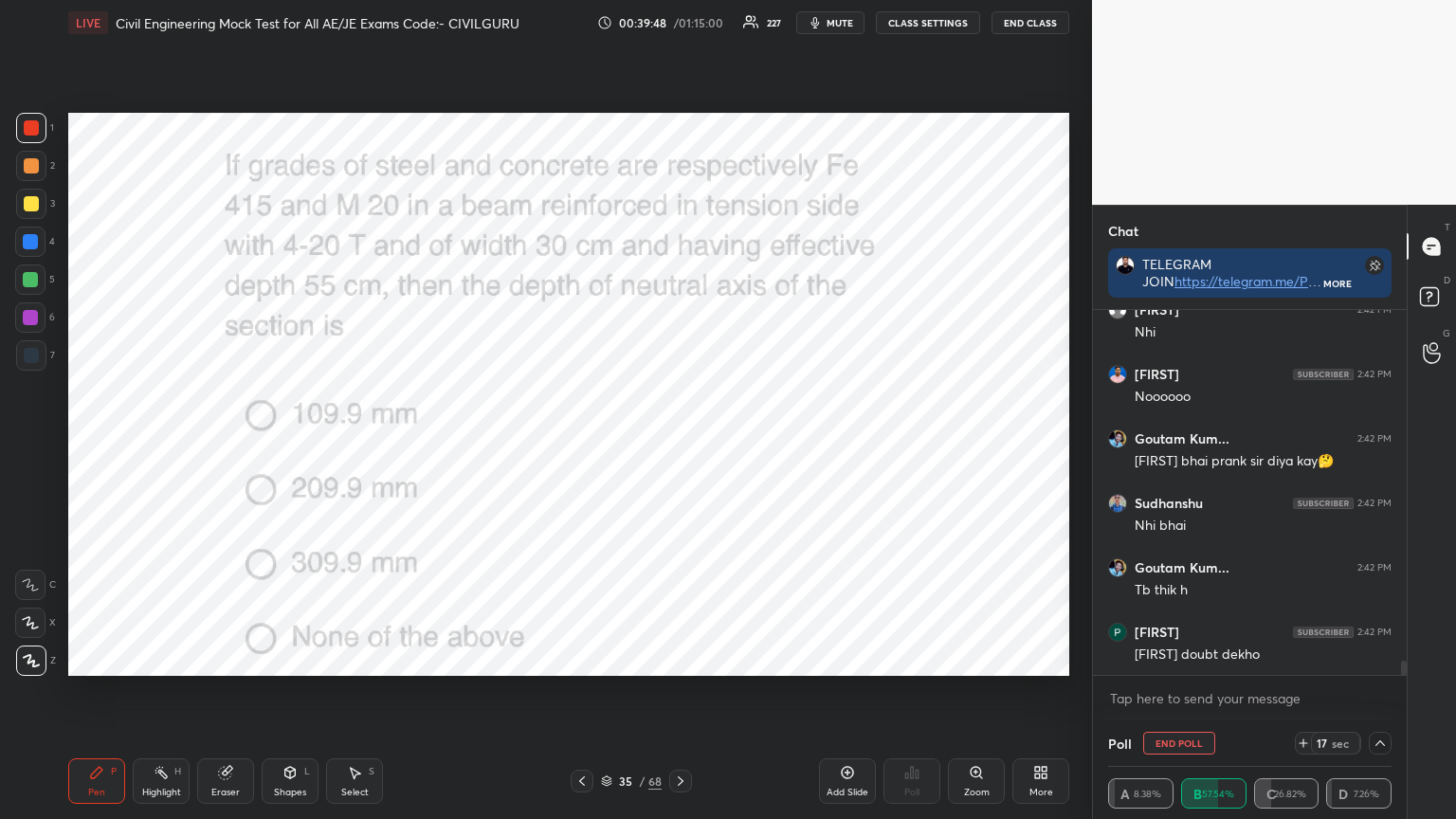 click on "Eraser" at bounding box center (226, 781) 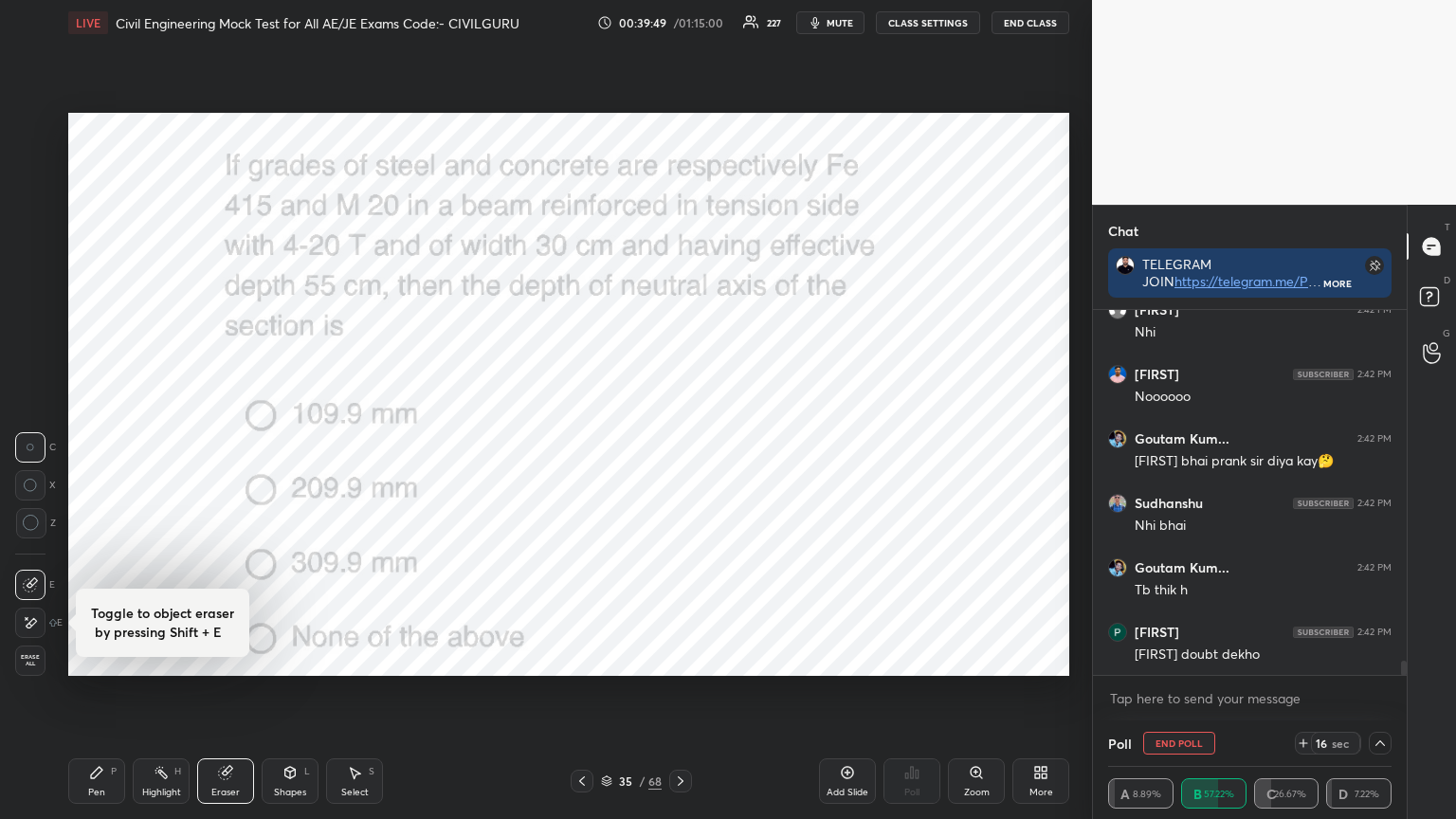 click on "Erase all" at bounding box center [30, 661] 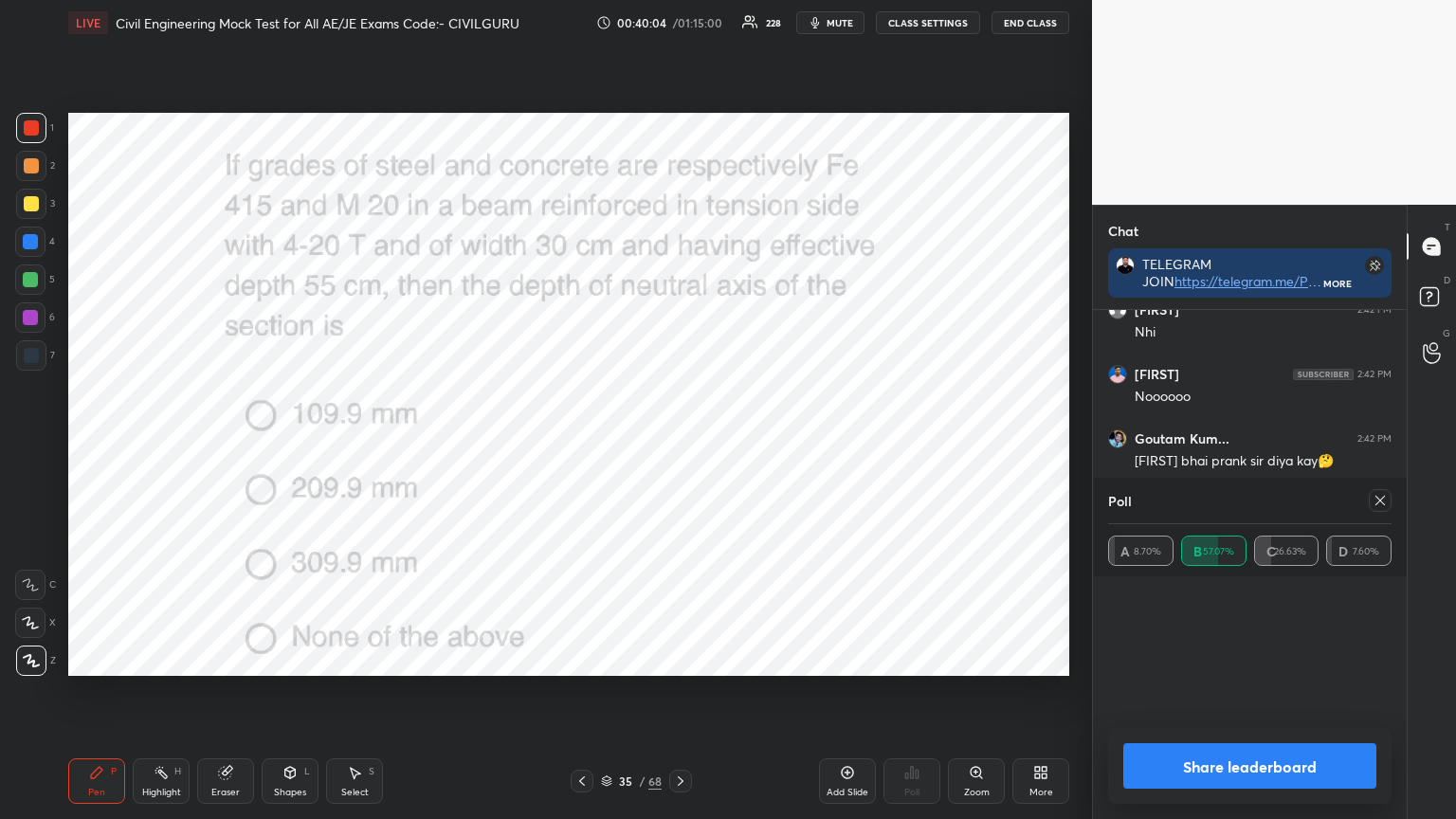scroll, scrollTop: 6, scrollLeft: 6, axis: both 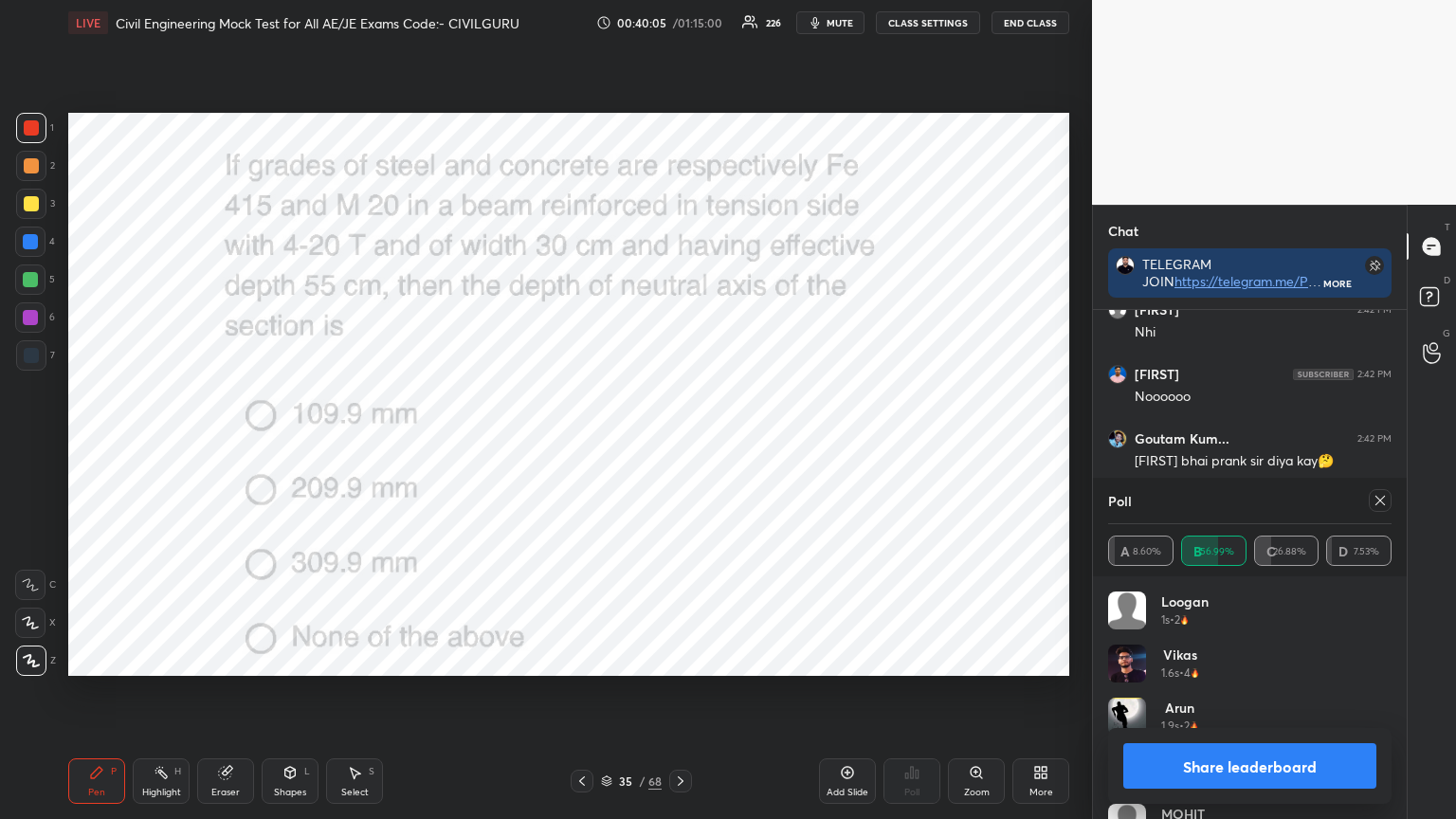 click 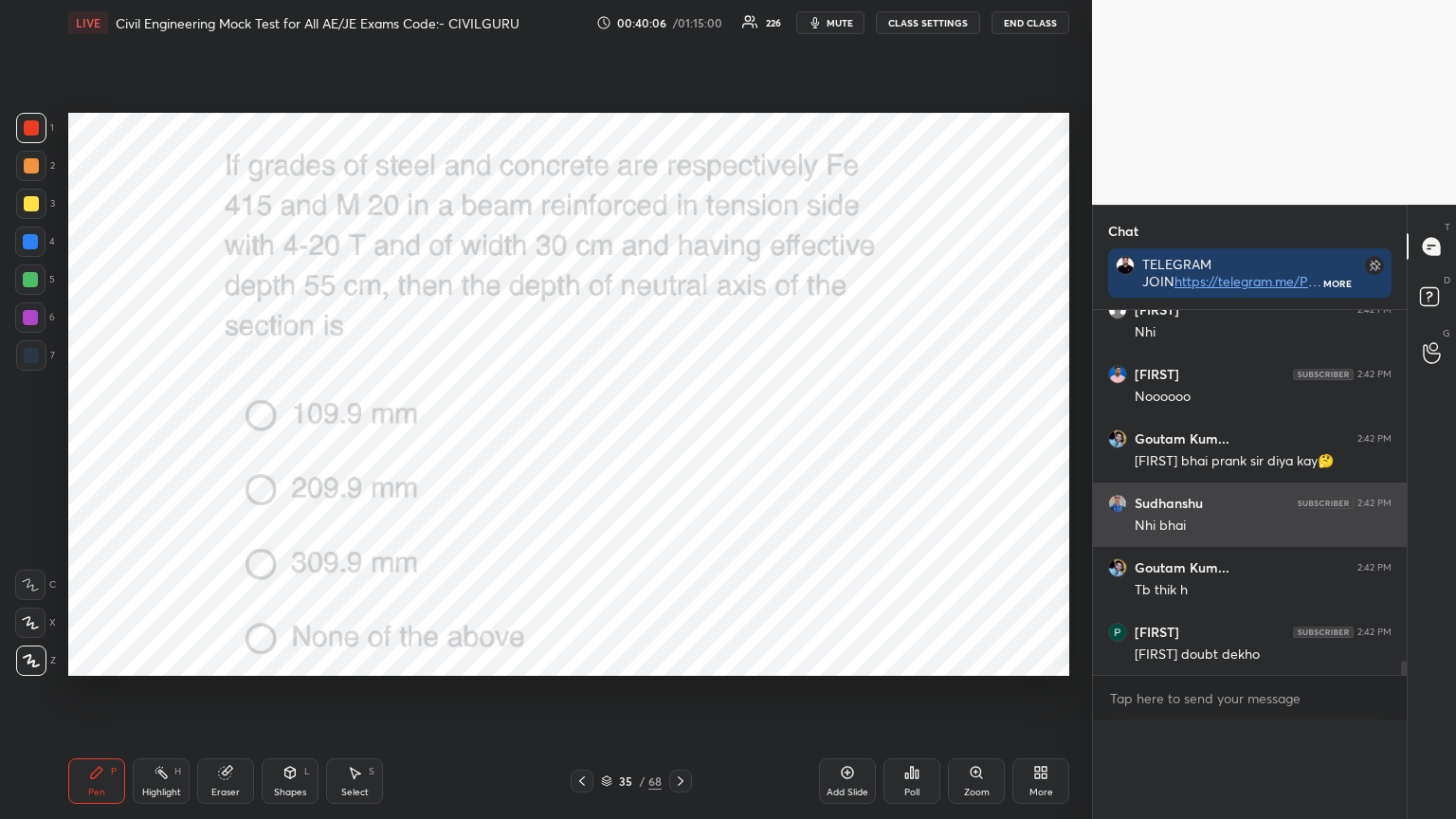 scroll, scrollTop: 52, scrollLeft: 278, axis: both 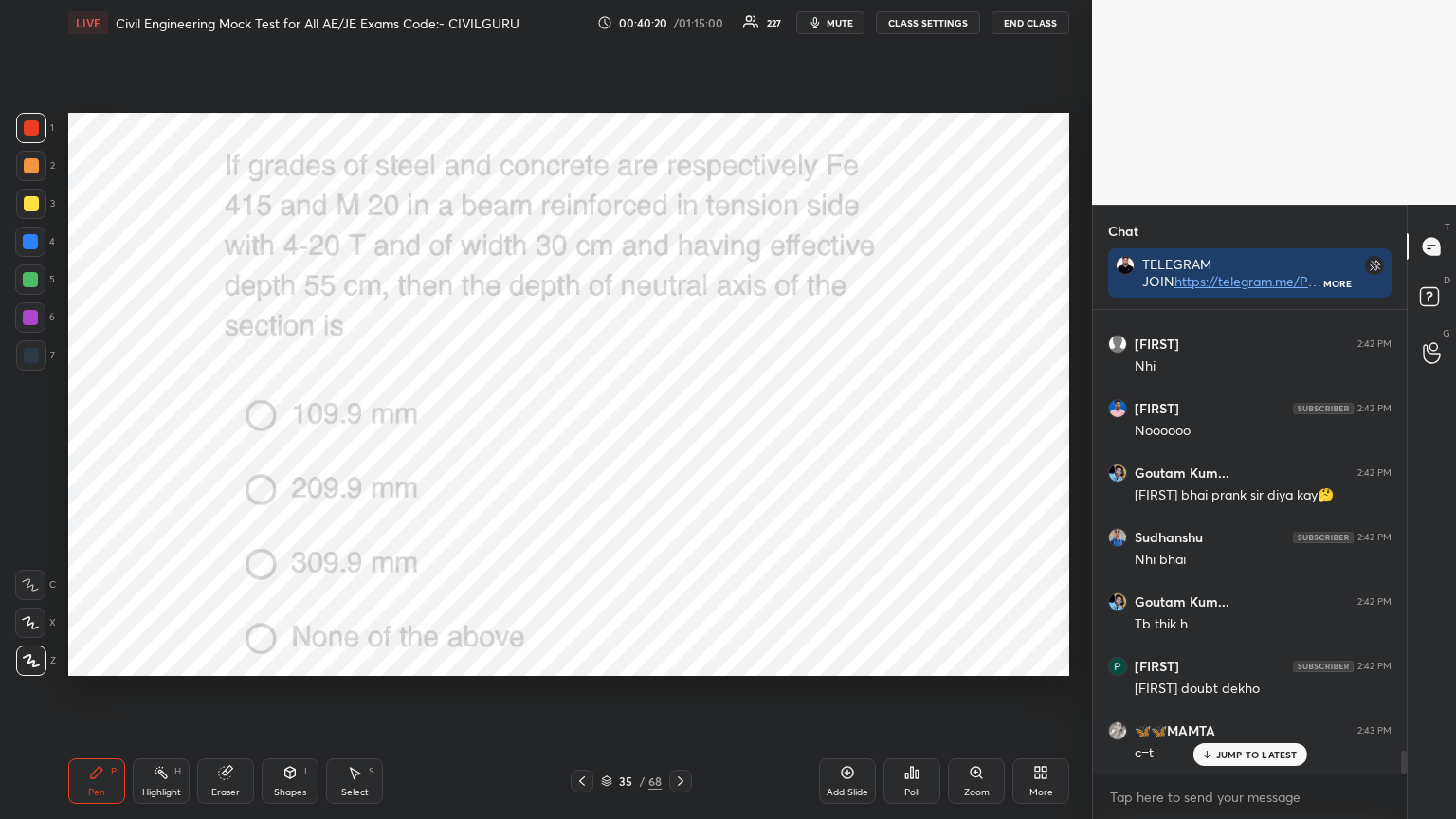 click 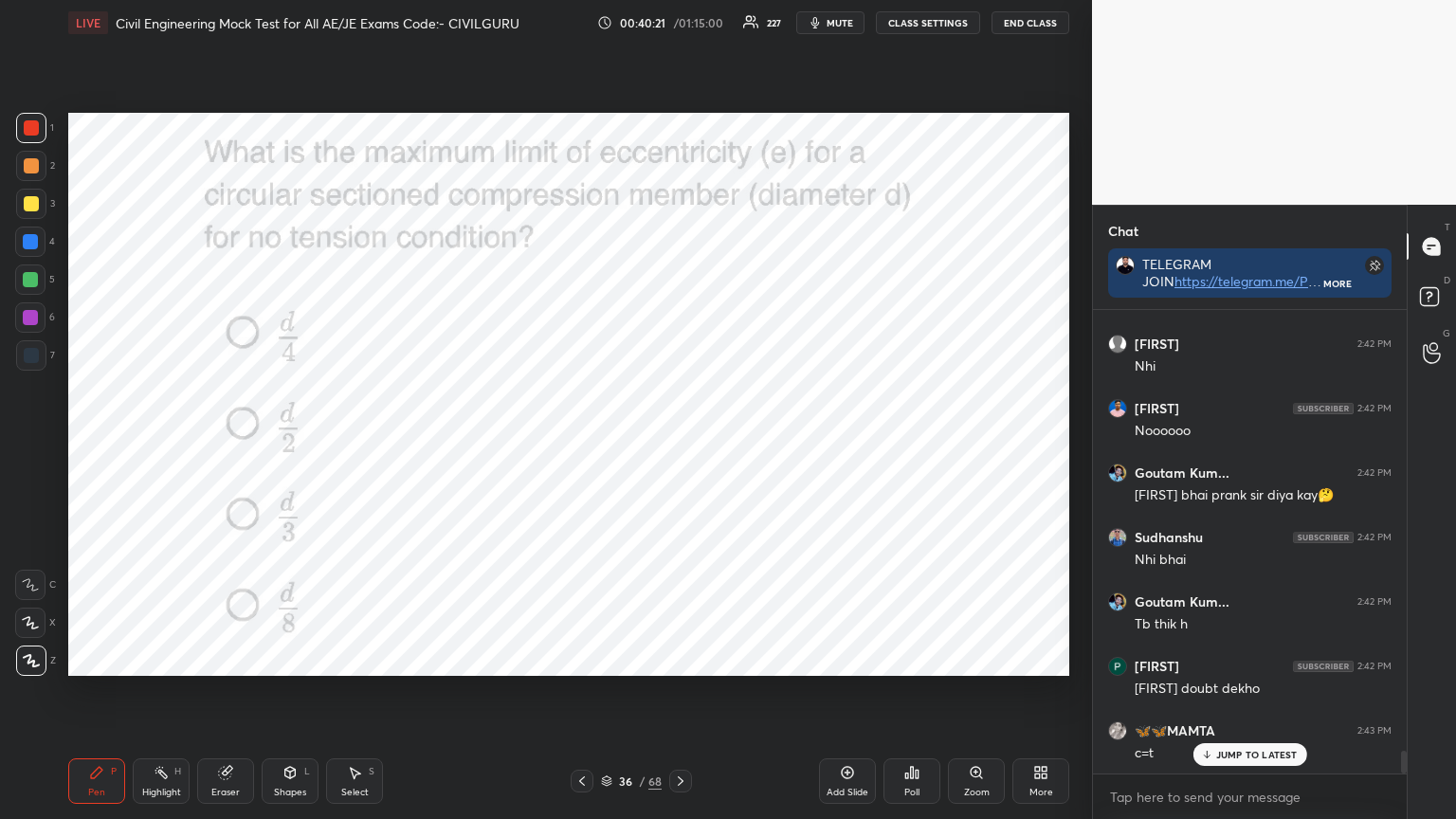 click on "Poll" at bounding box center (912, 781) 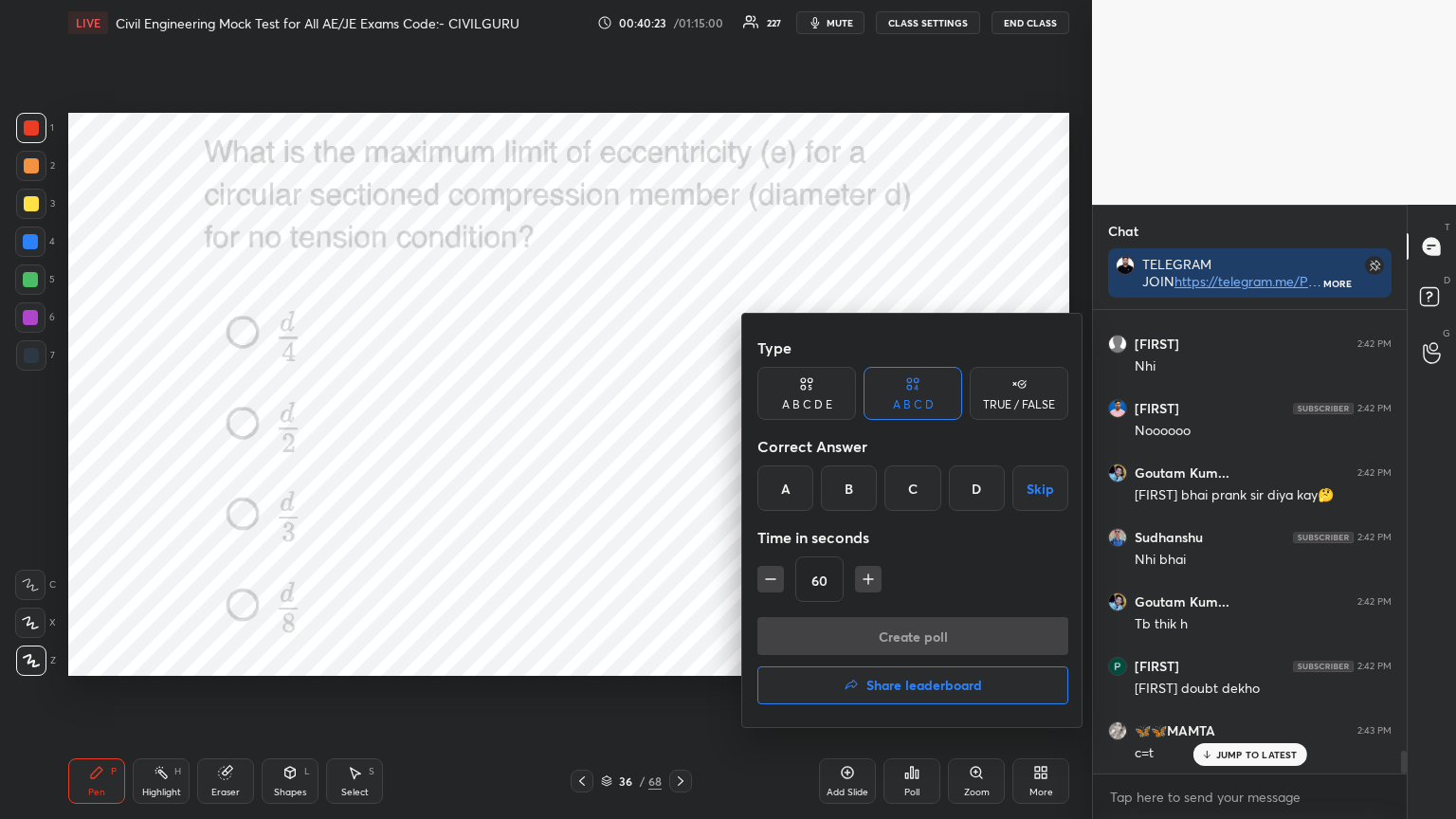 click on "D" at bounding box center [976, 488] 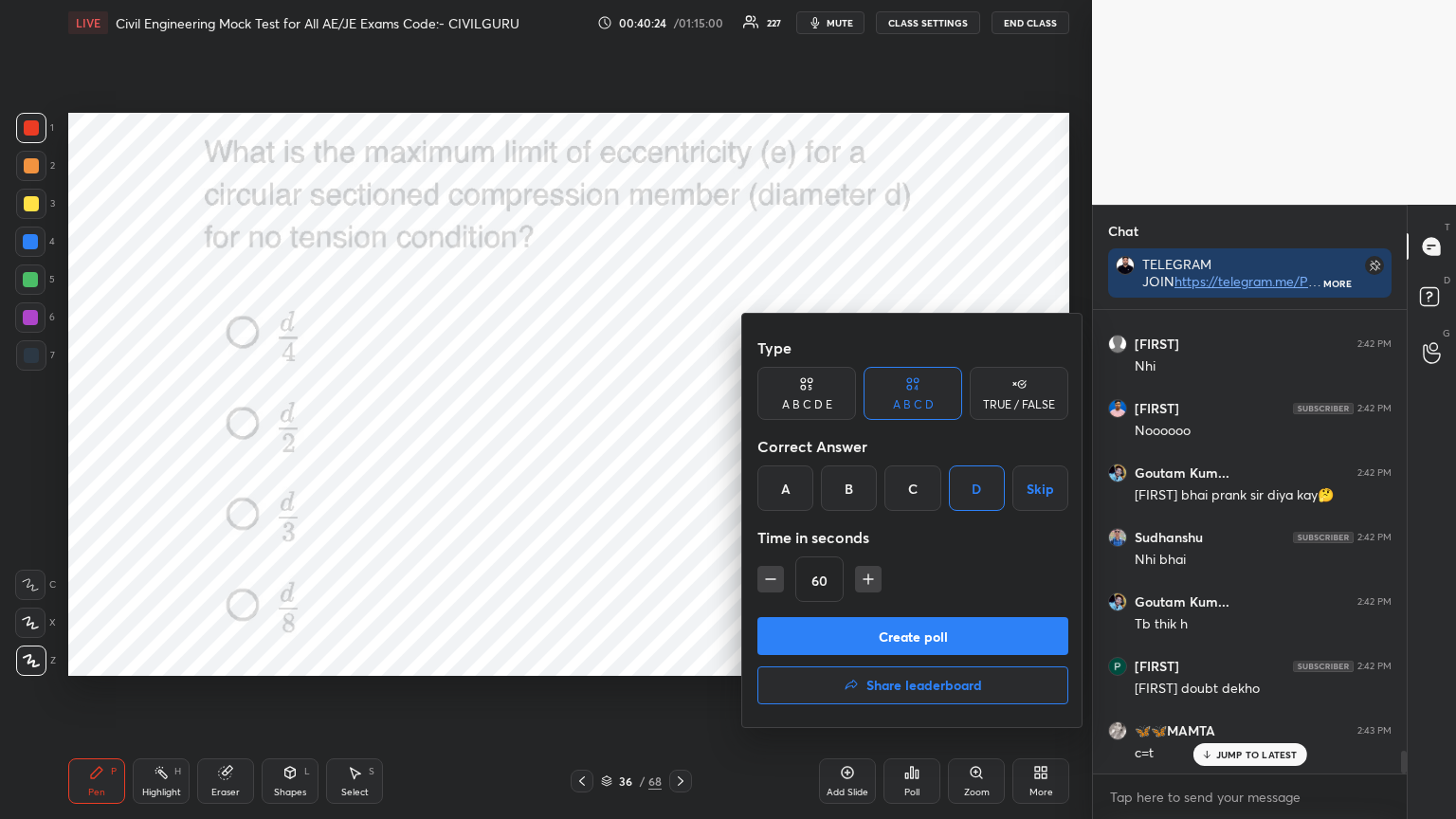 click 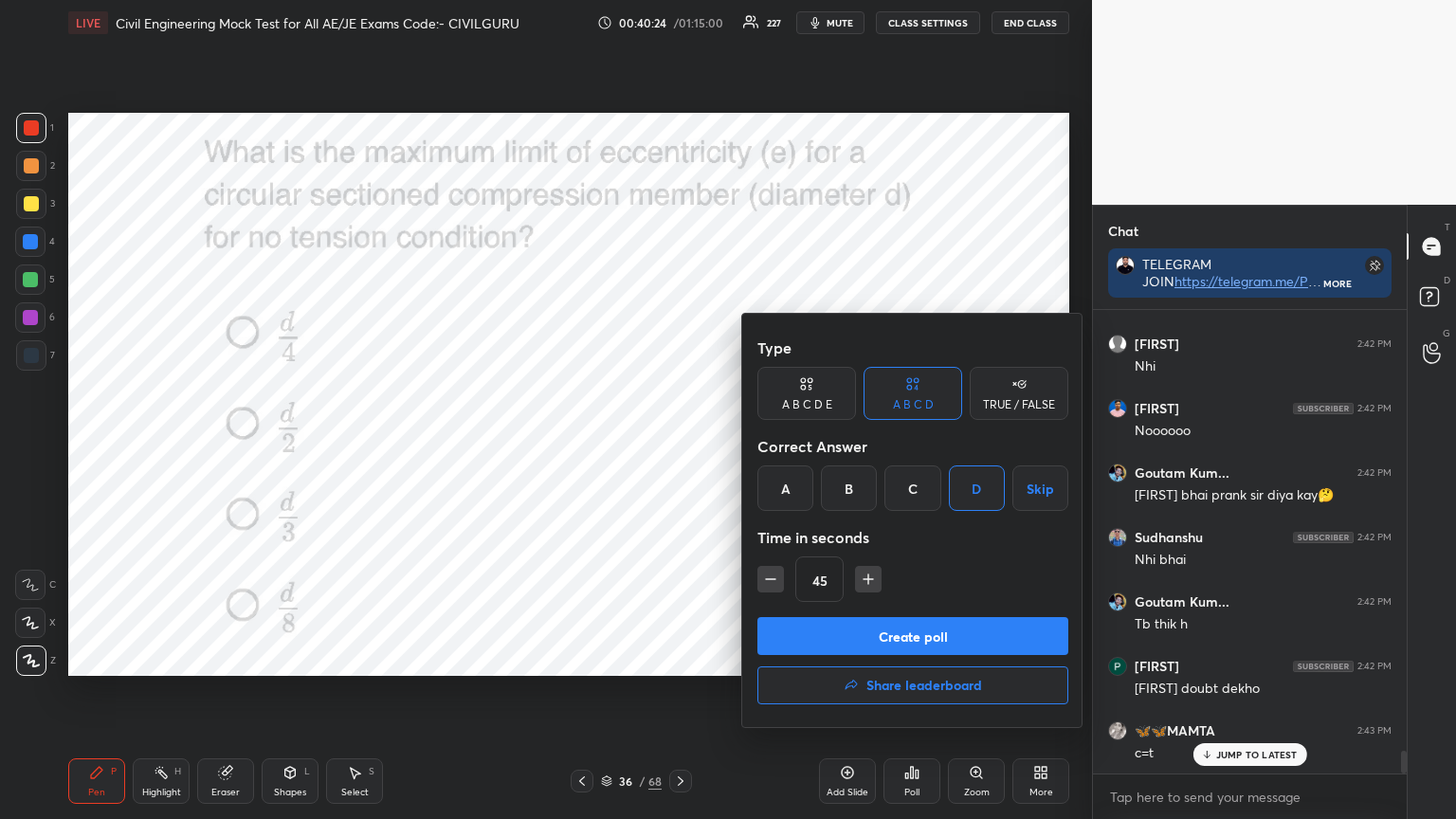 click on "Create poll" at bounding box center (913, 636) 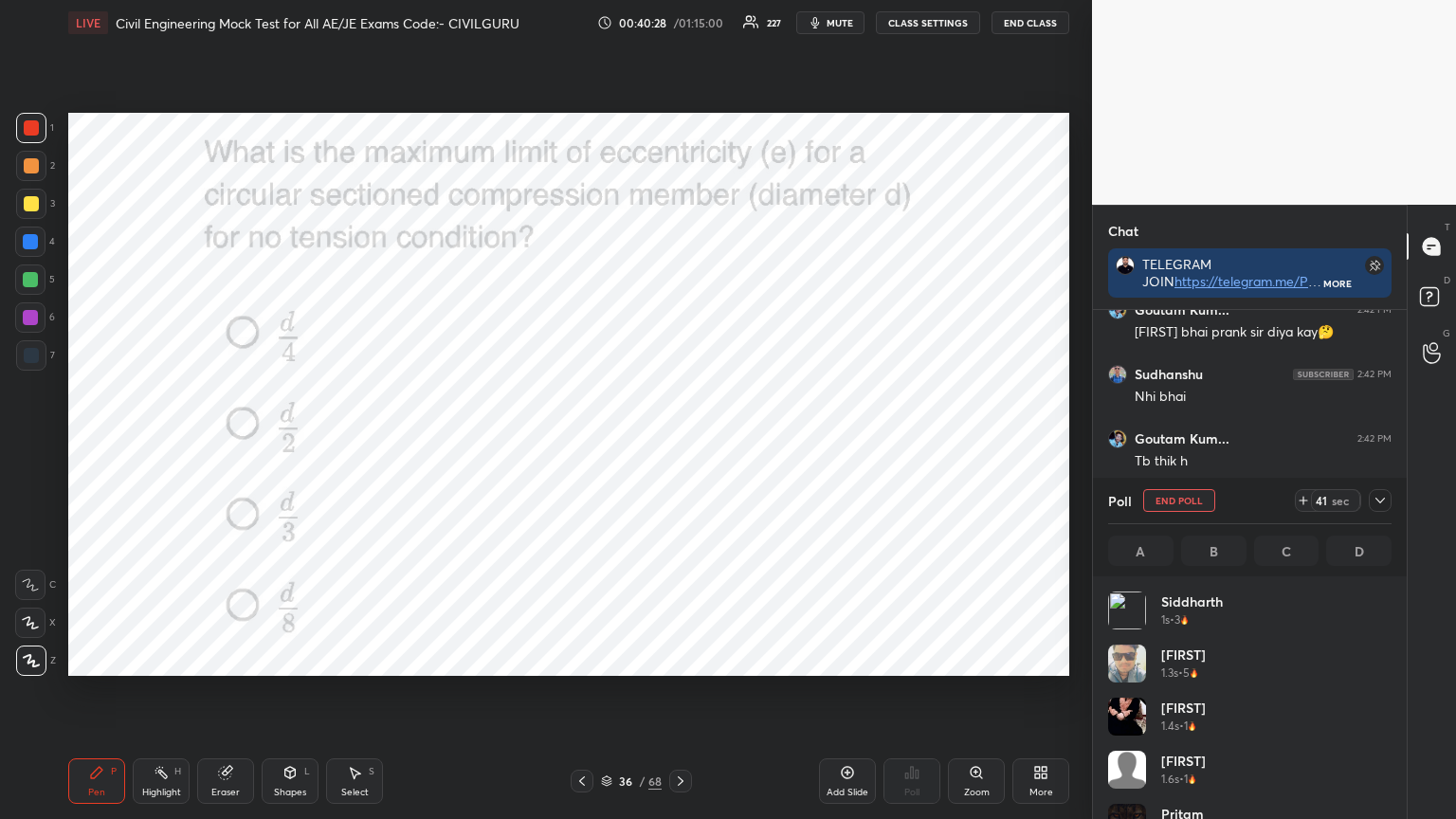 click 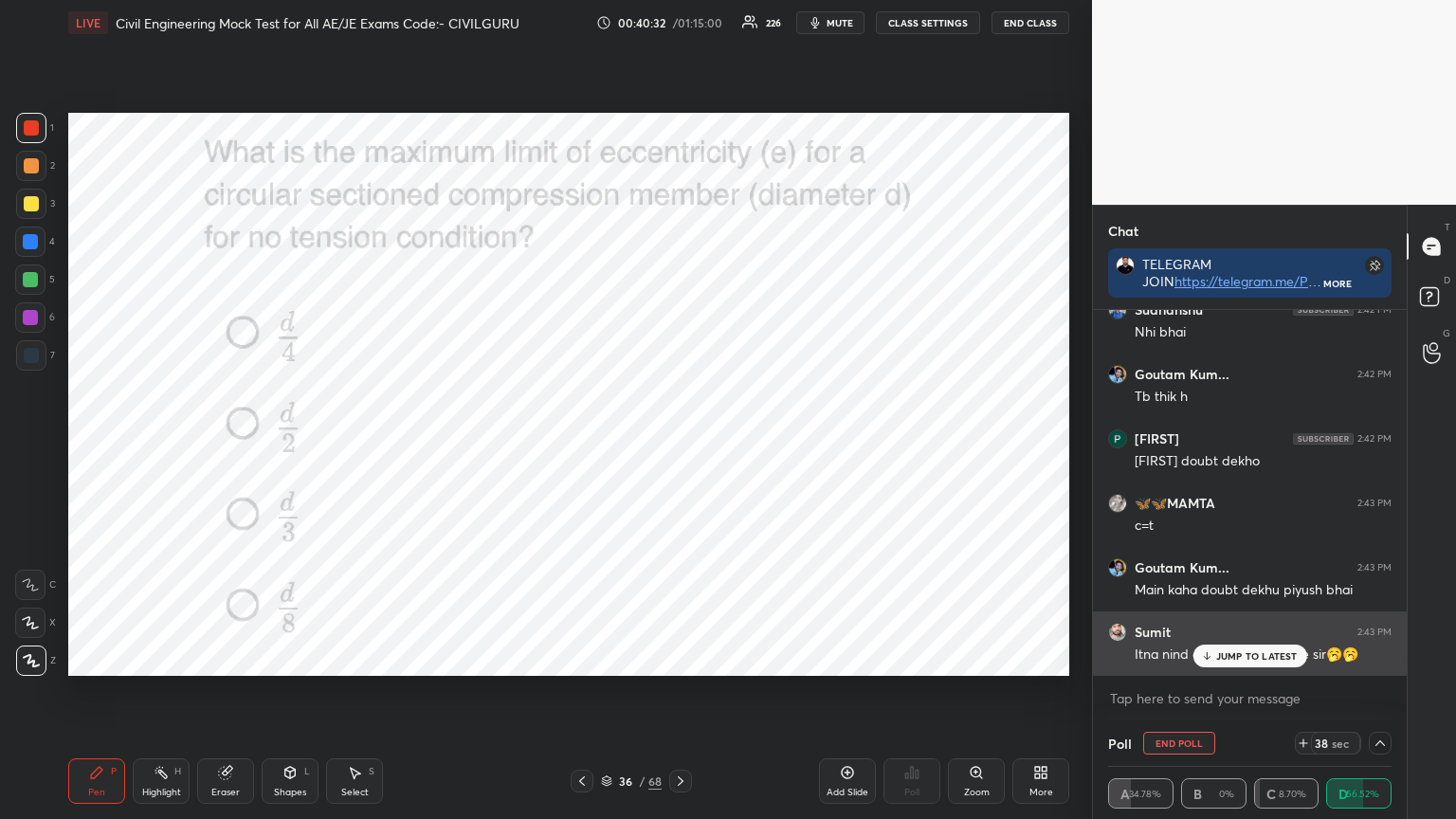 click on "JUMP TO LATEST" at bounding box center [1257, 656] 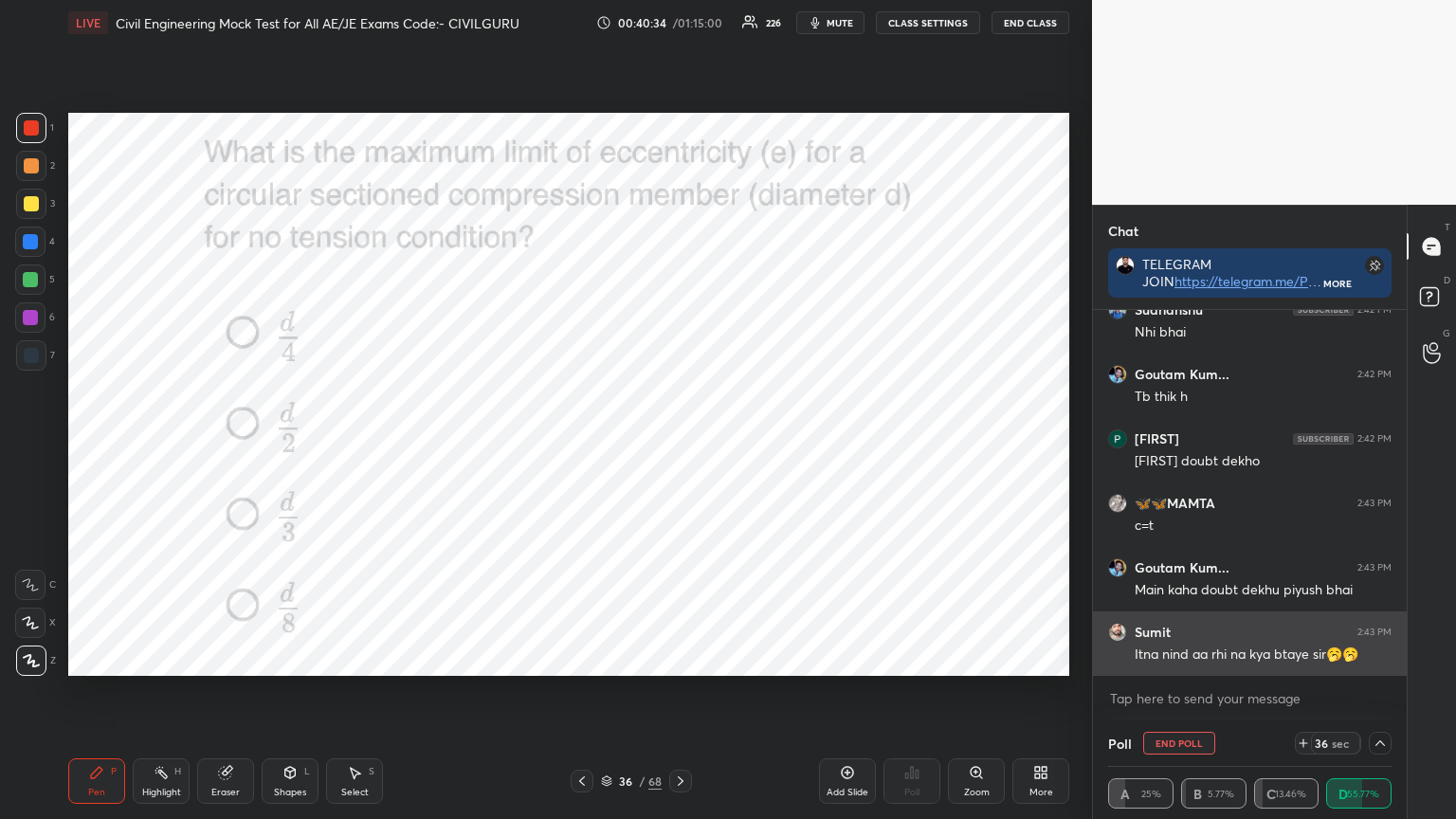 click at bounding box center (1118, 632) 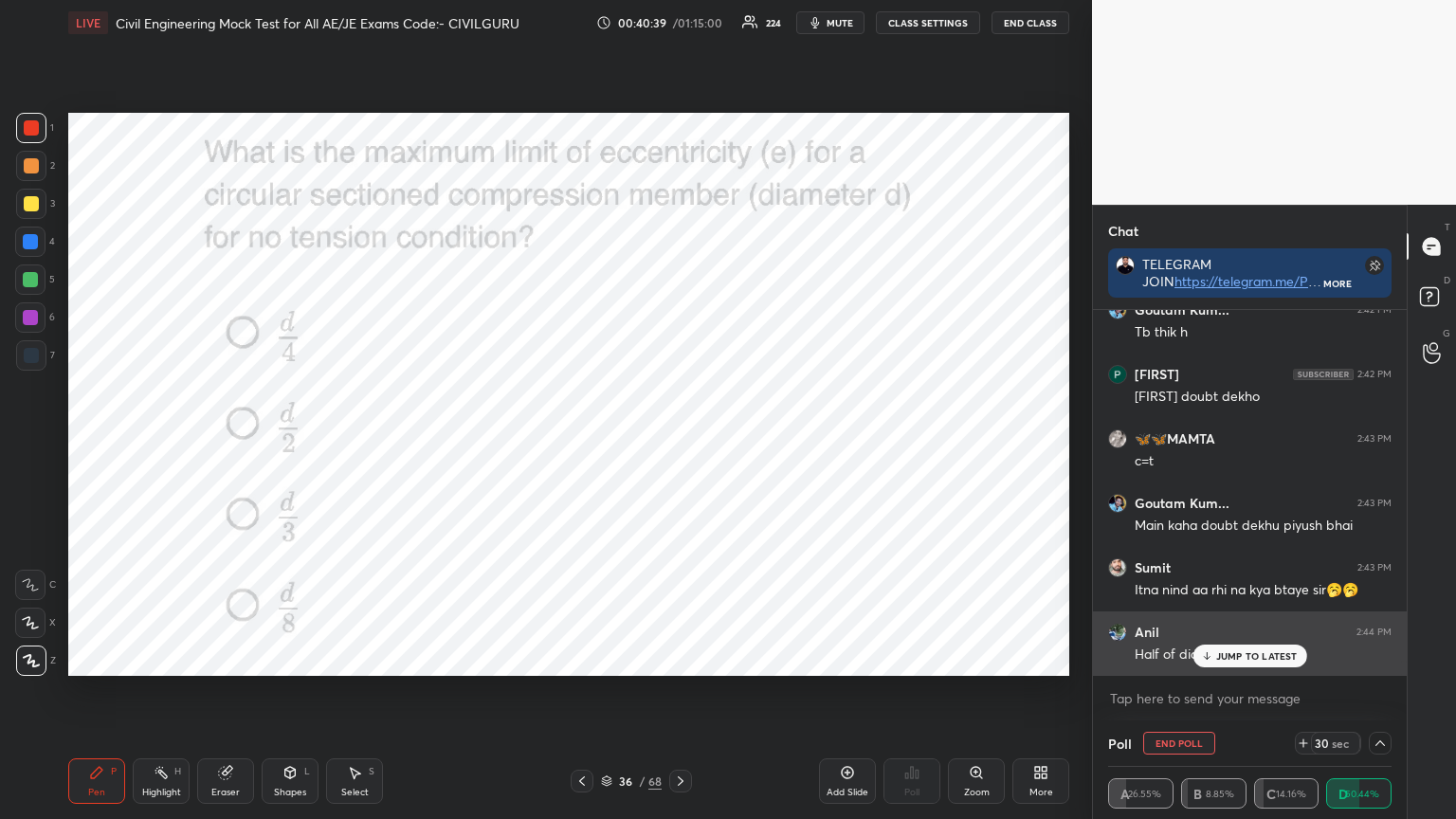 click on "JUMP TO LATEST" at bounding box center (1249, 656) 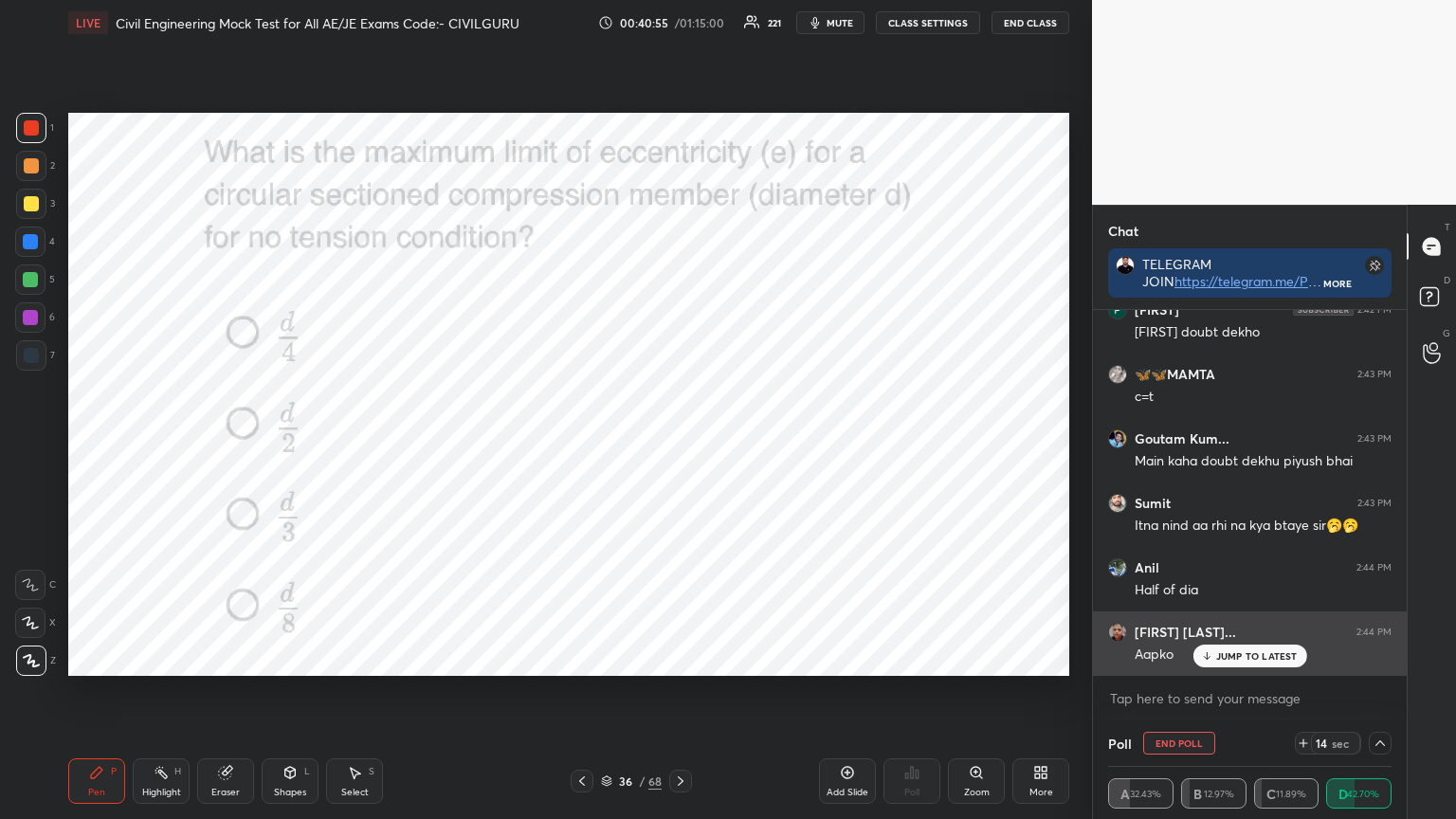 click on "JUMP TO LATEST" at bounding box center (1249, 656) 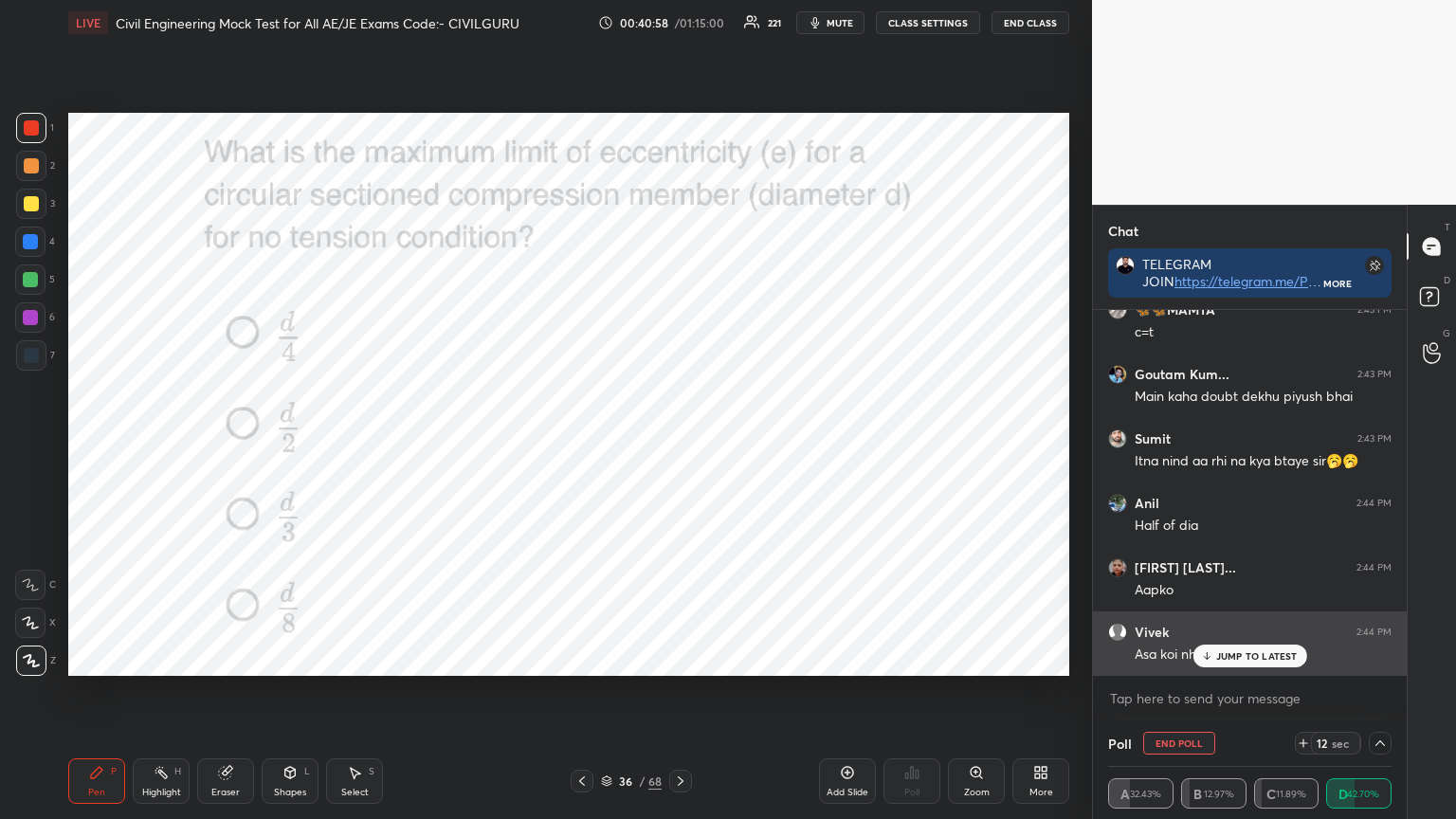click on "JUMP TO LATEST" at bounding box center (1257, 656) 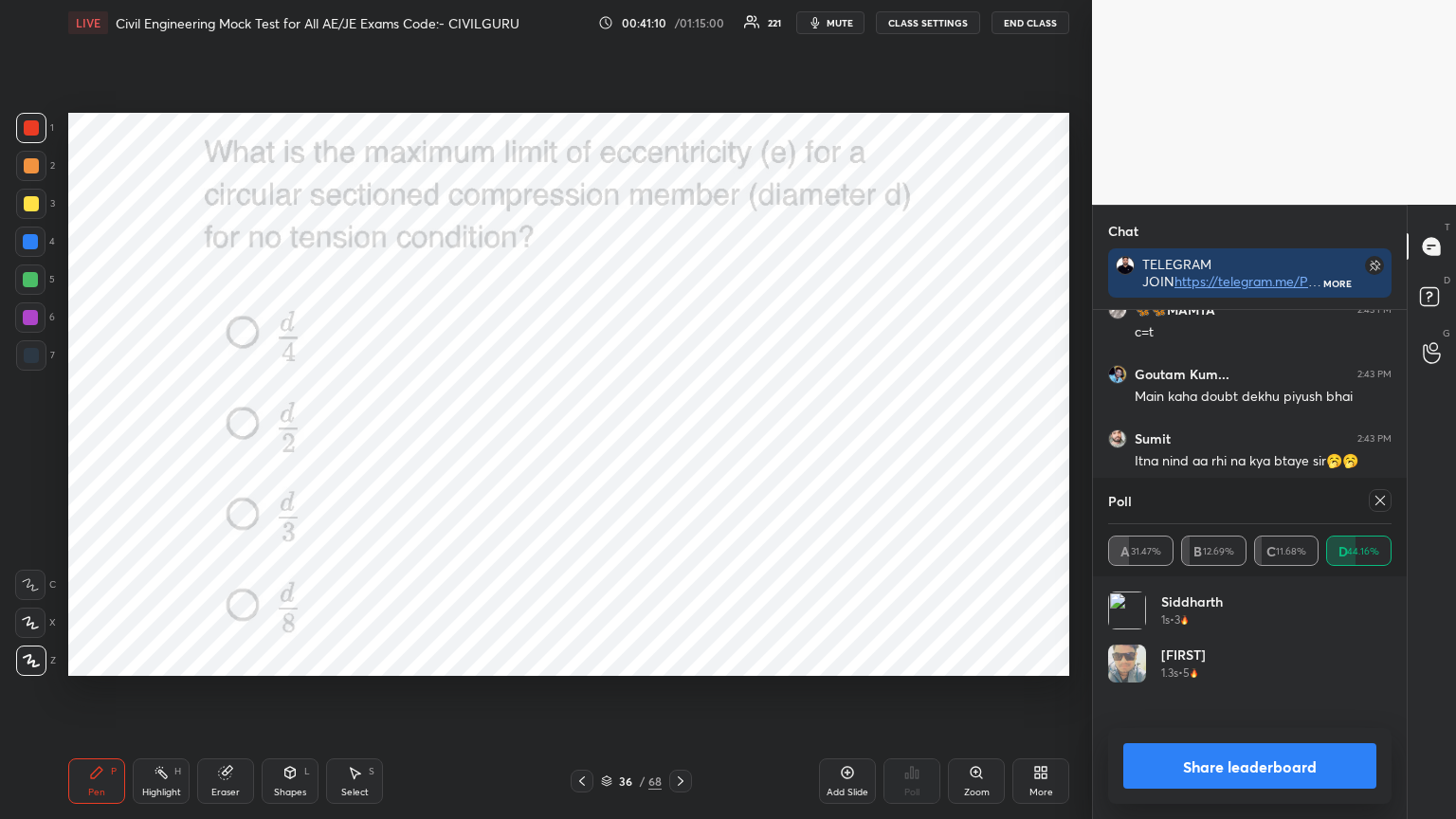 scroll, scrollTop: 4, scrollLeft: 6, axis: both 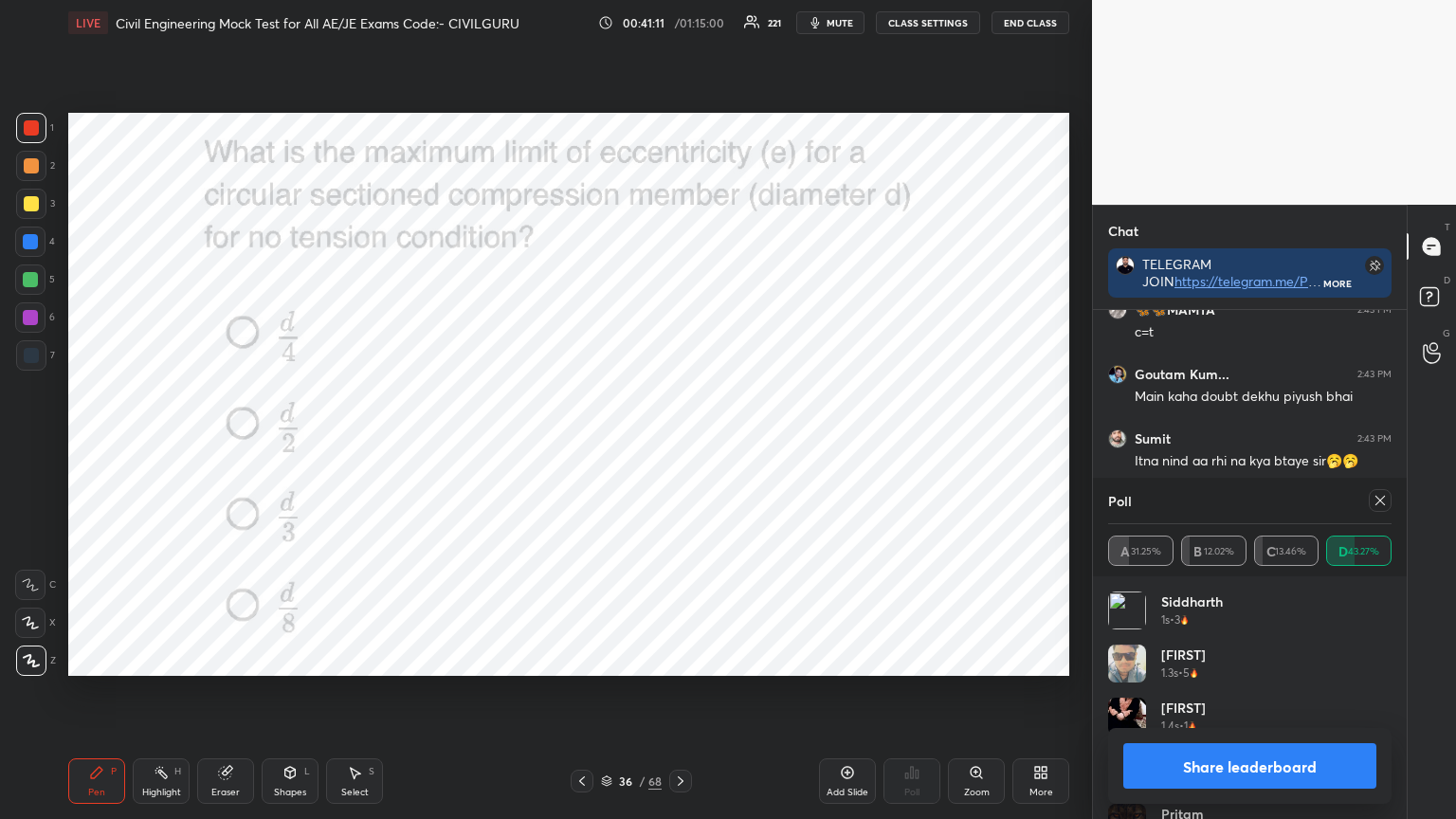 click 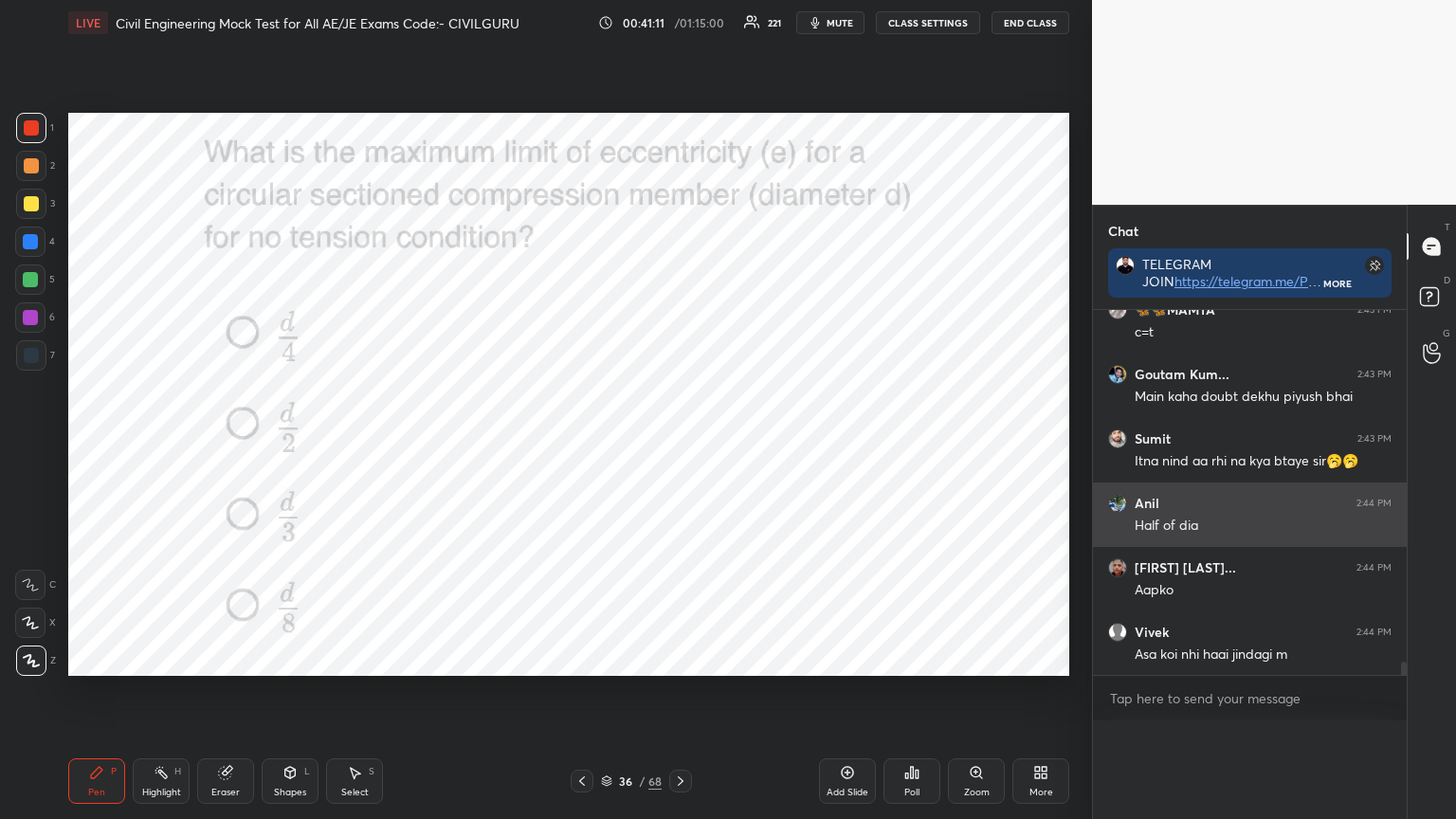 scroll, scrollTop: 116, scrollLeft: 278, axis: both 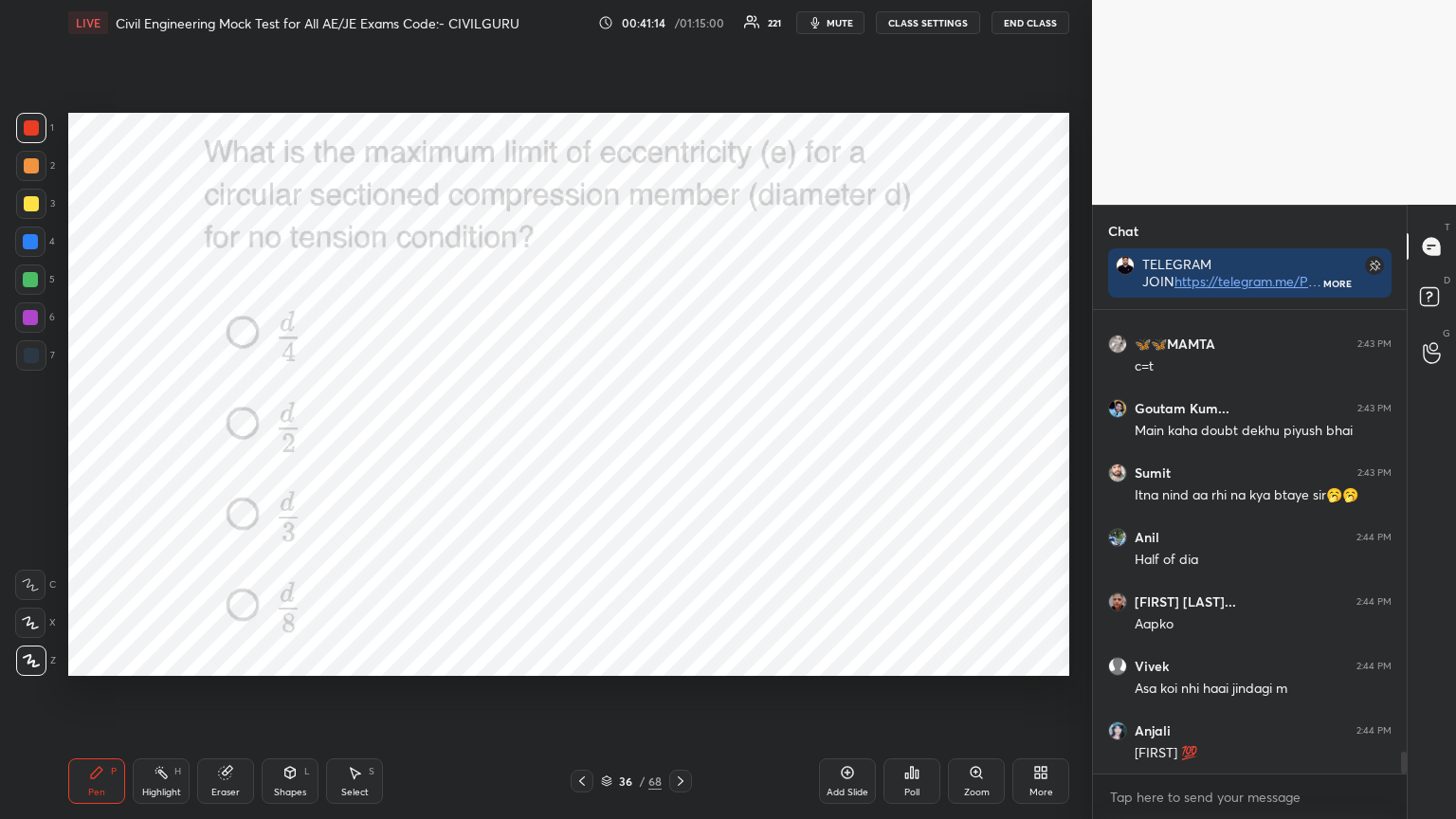 click 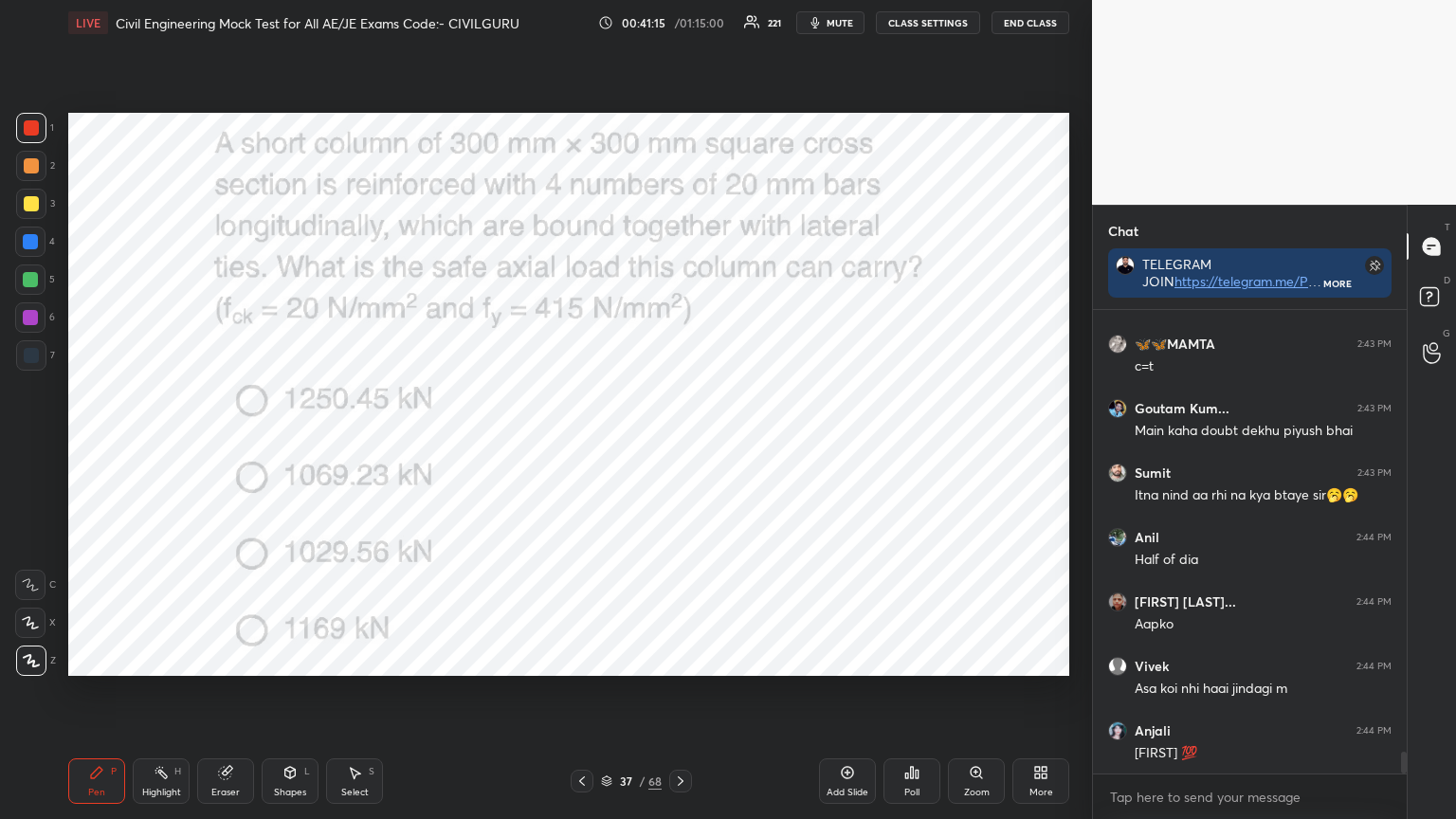 click 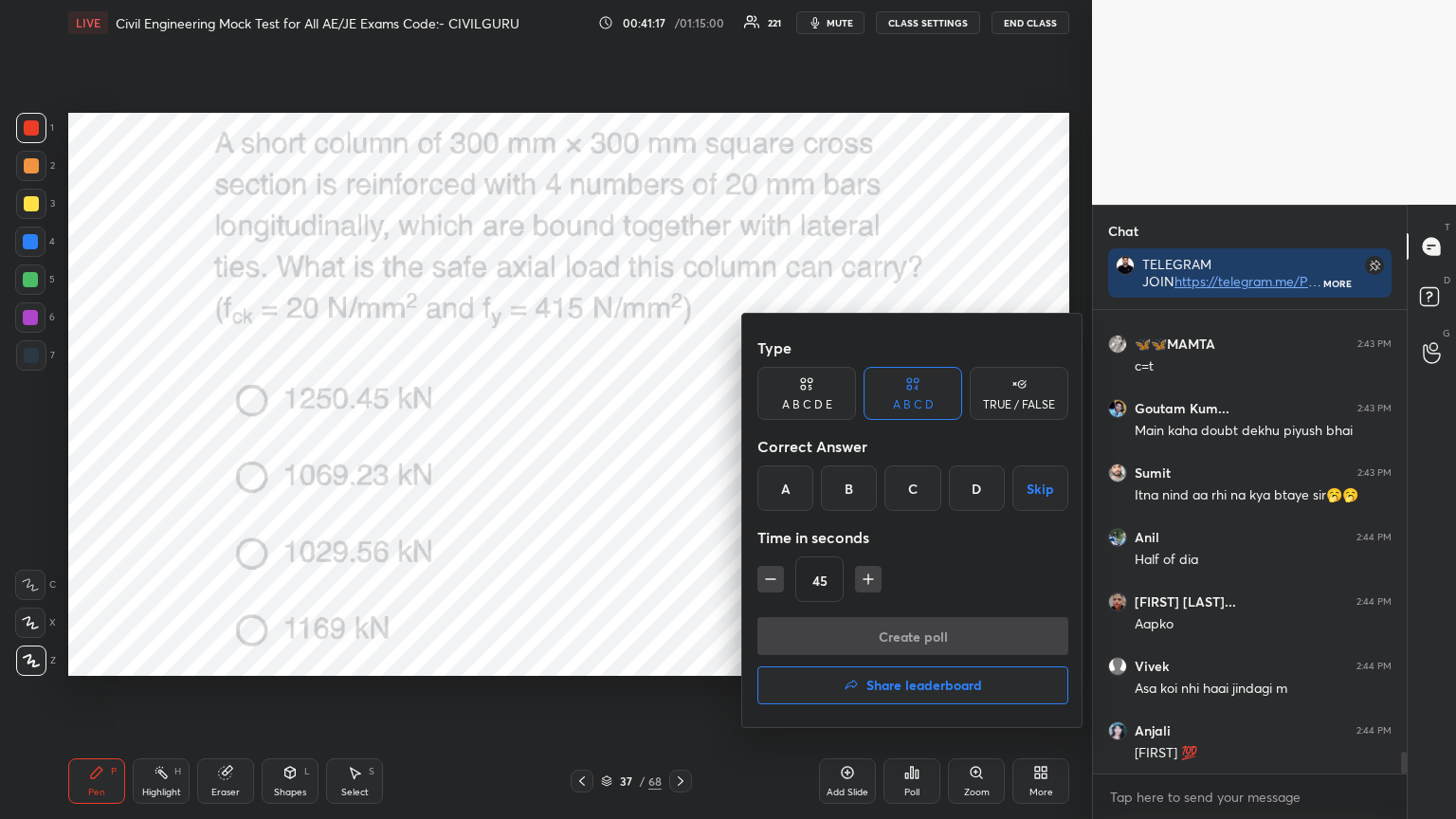 click on "B" at bounding box center (848, 488) 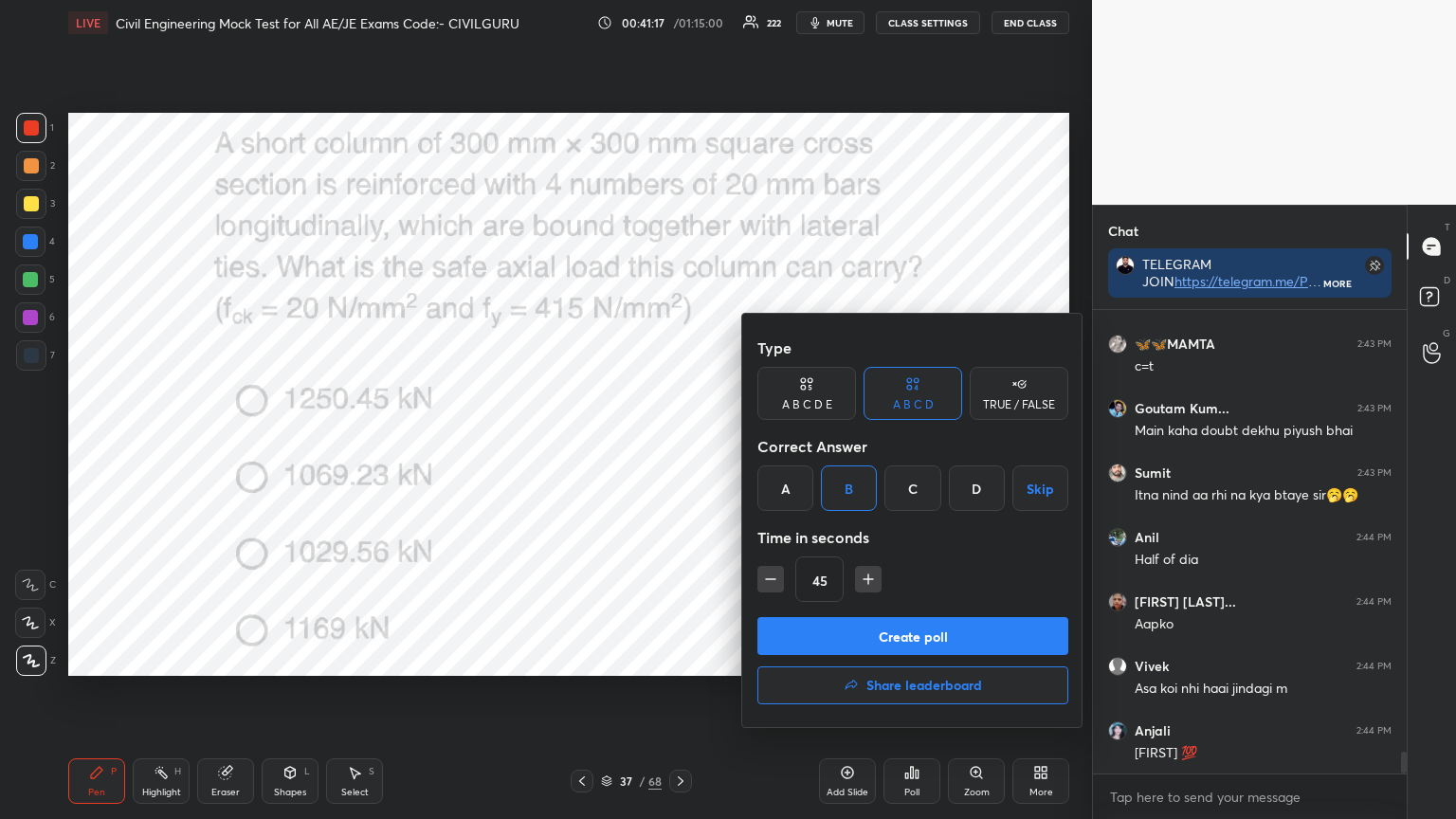 click 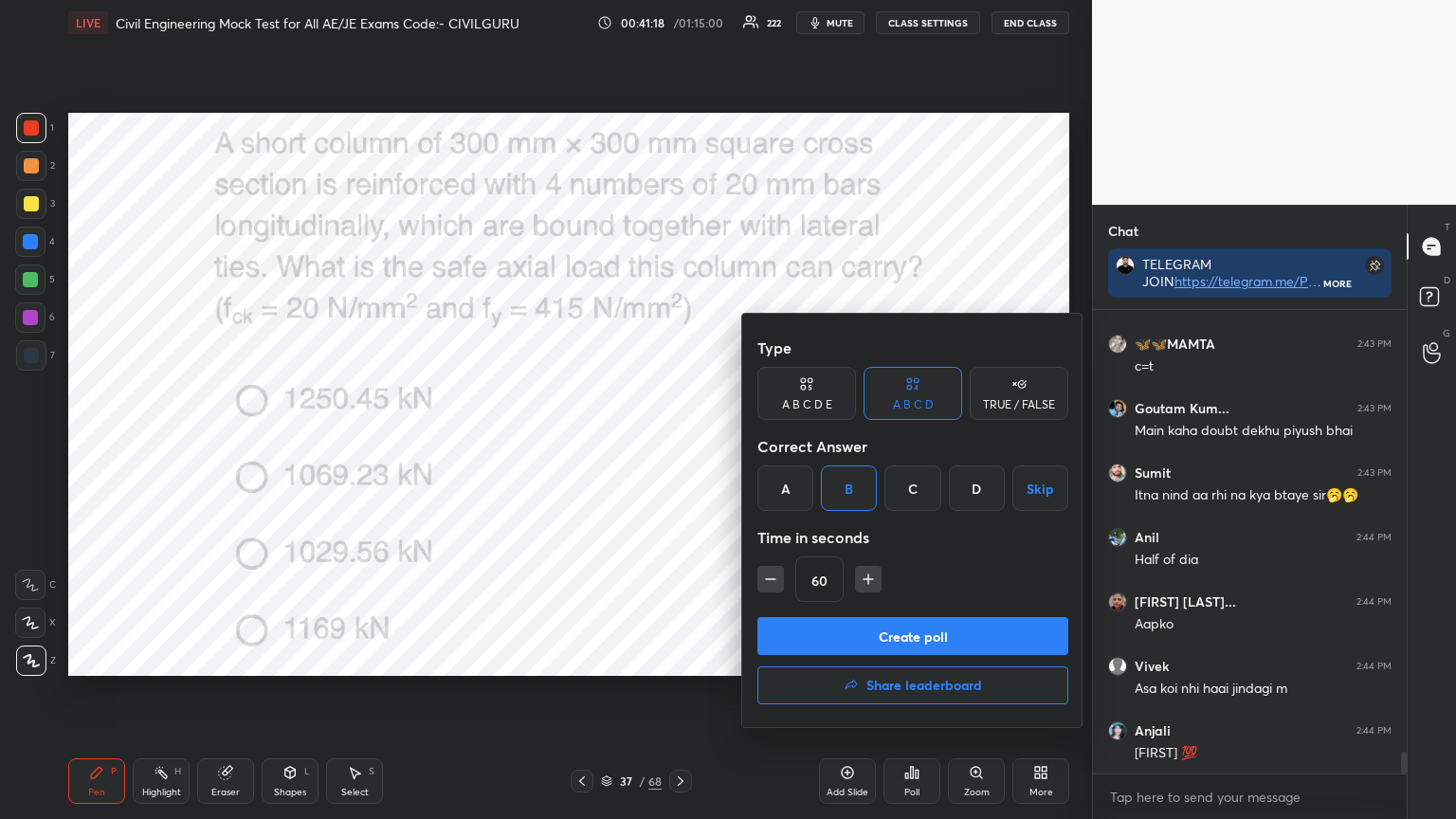 click on "Create poll" at bounding box center (913, 636) 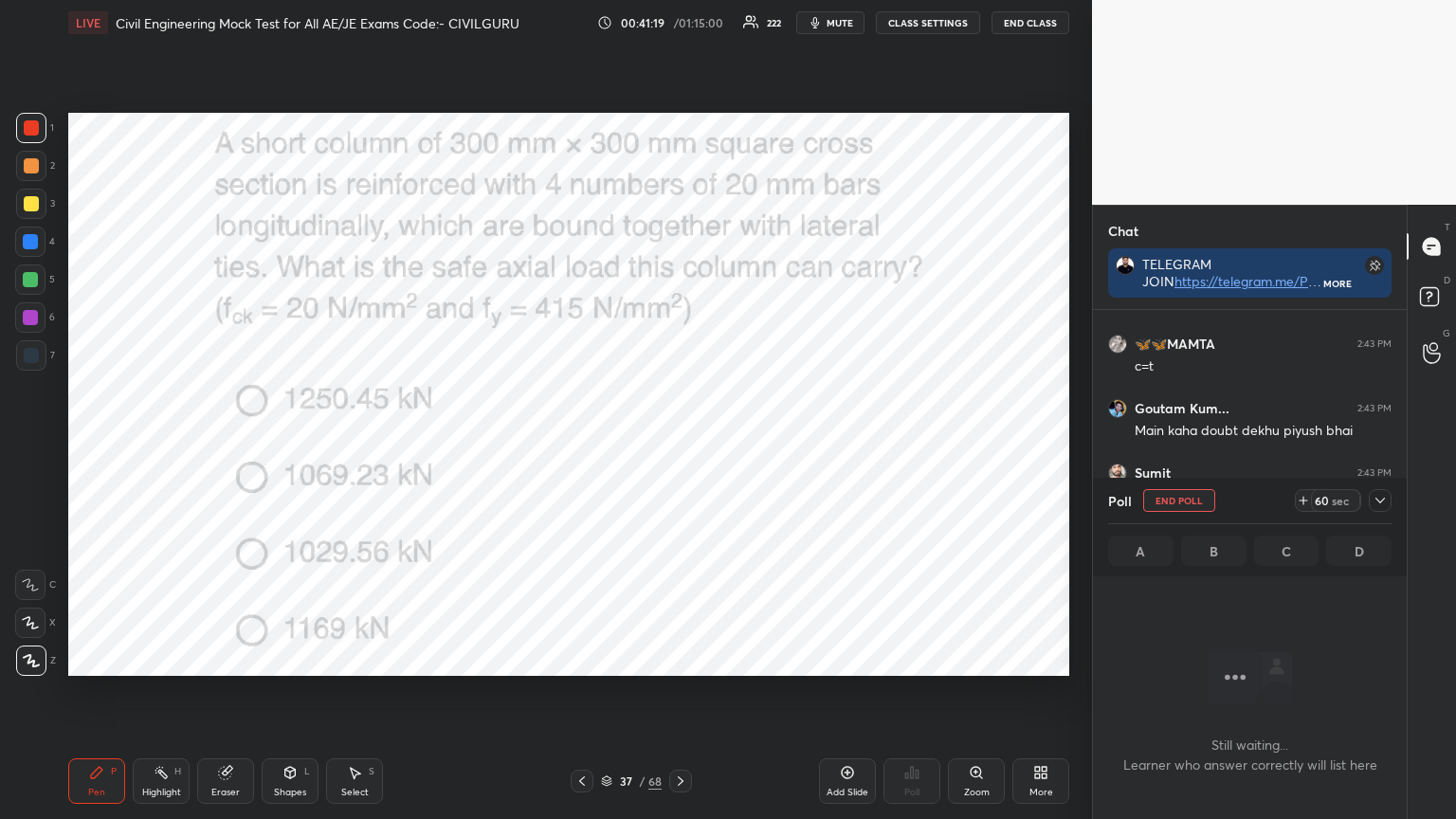 click 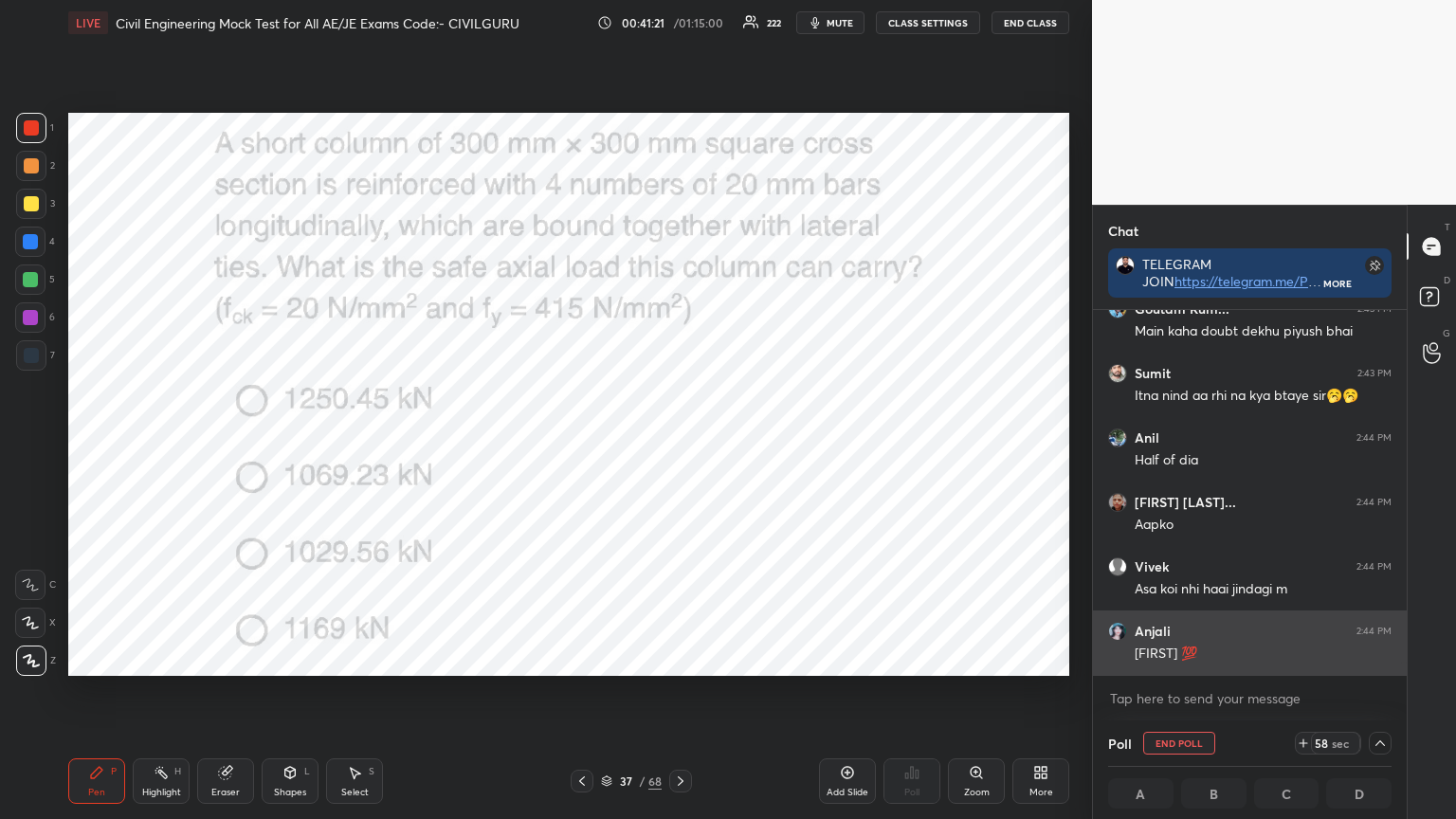 click at bounding box center [1118, 631] 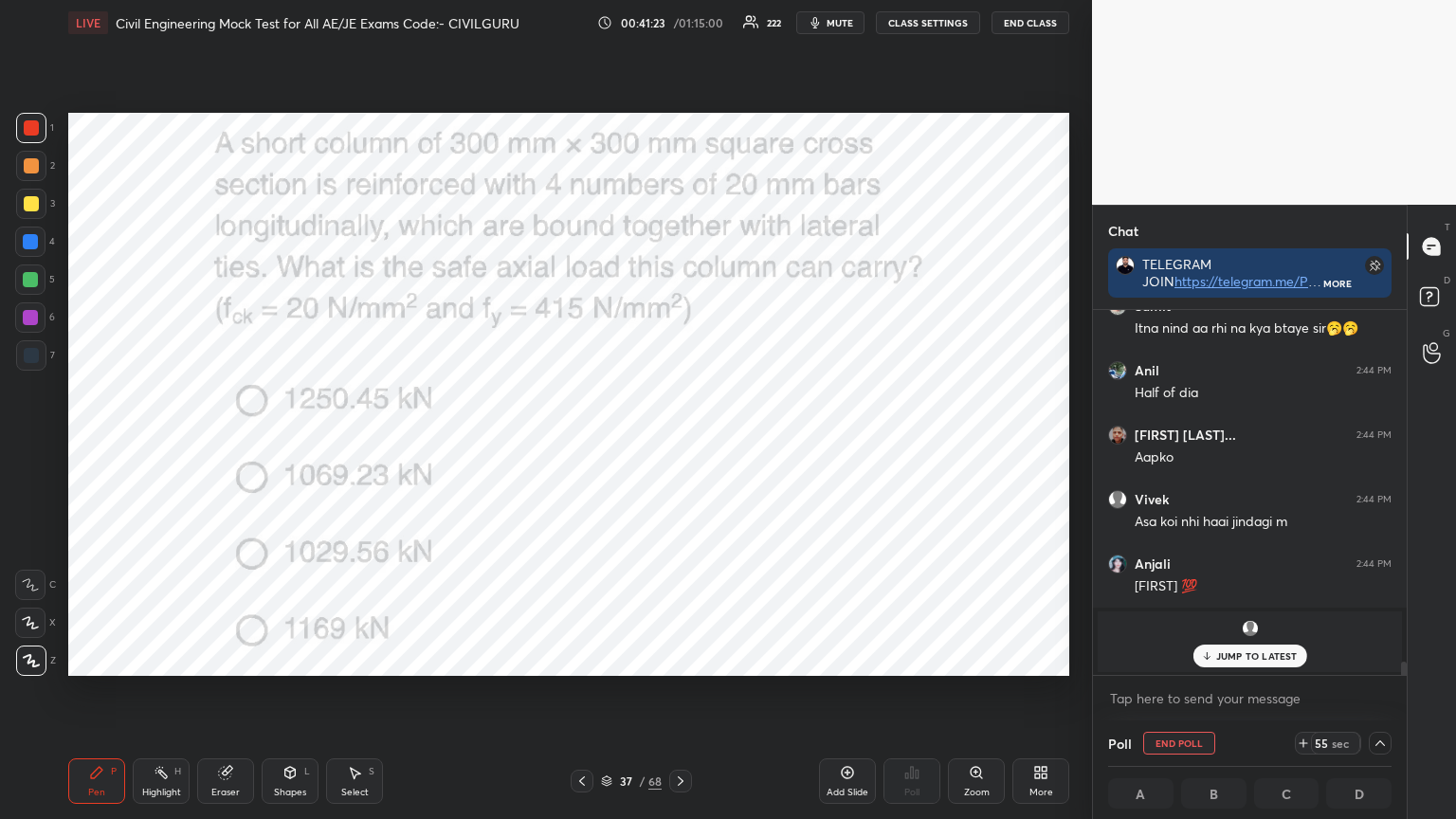 click on "JUMP TO LATEST" at bounding box center [1257, 656] 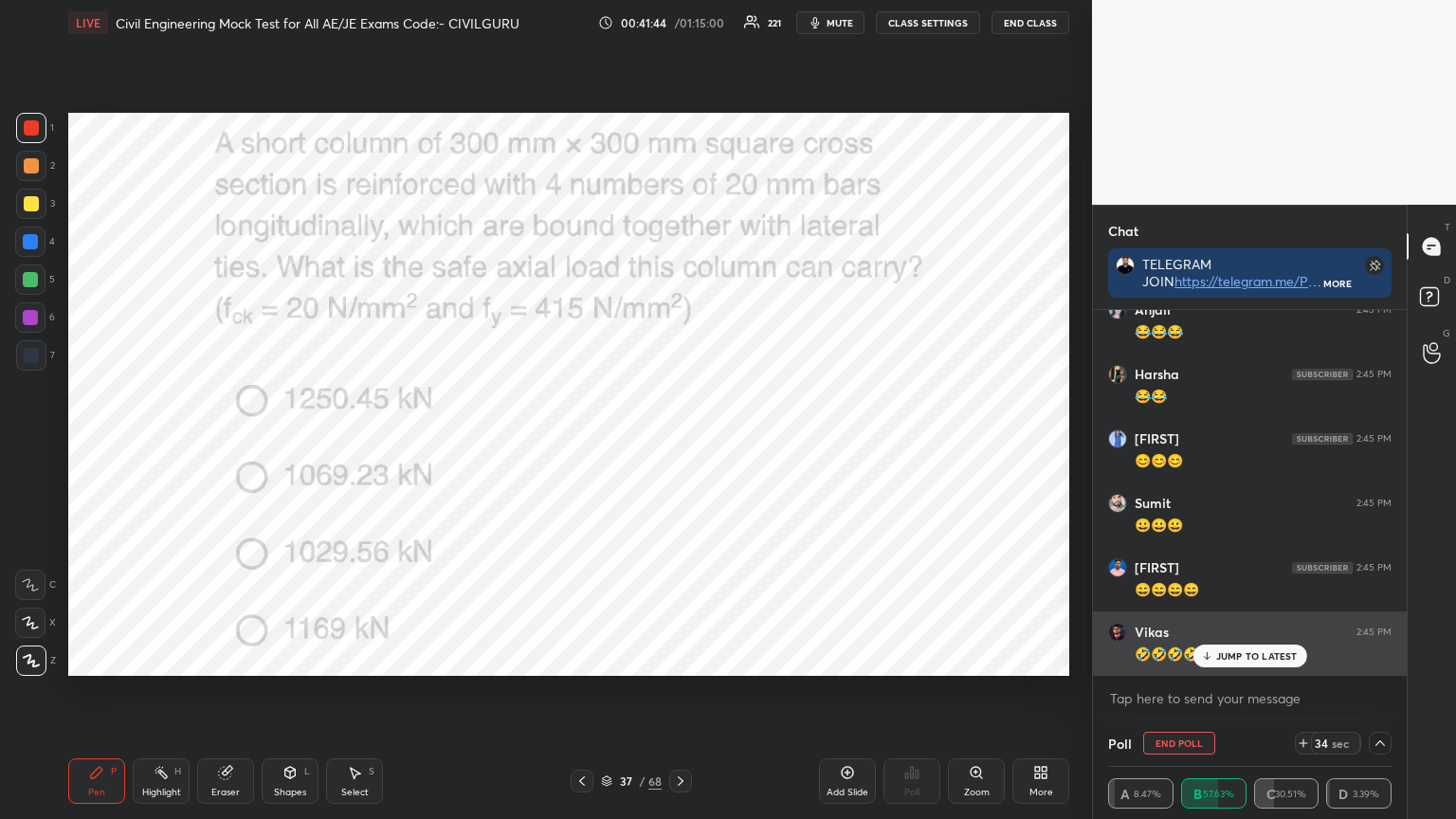 click on "JUMP TO LATEST" at bounding box center (1257, 656) 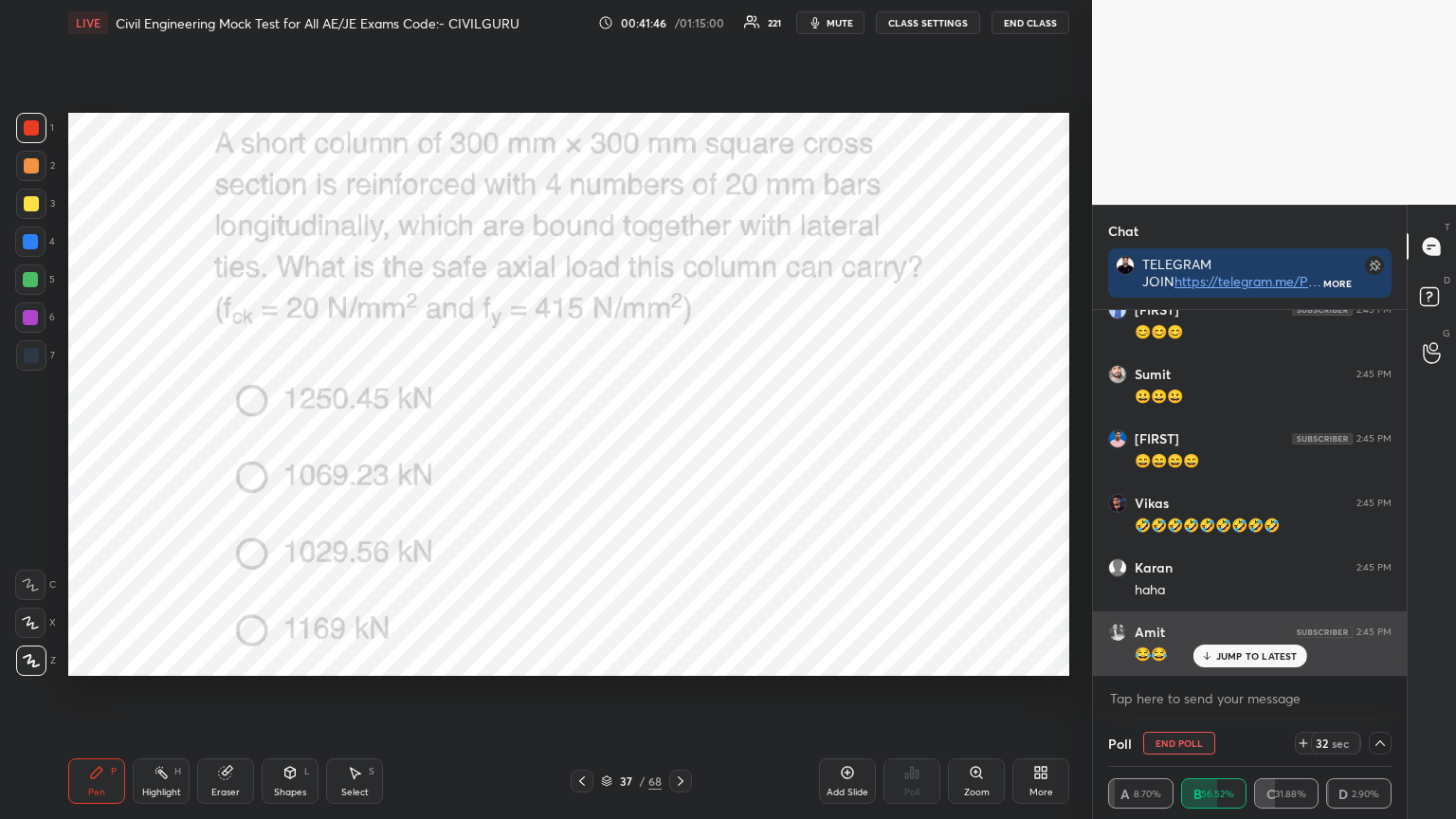 click on "JUMP TO LATEST" at bounding box center [1257, 656] 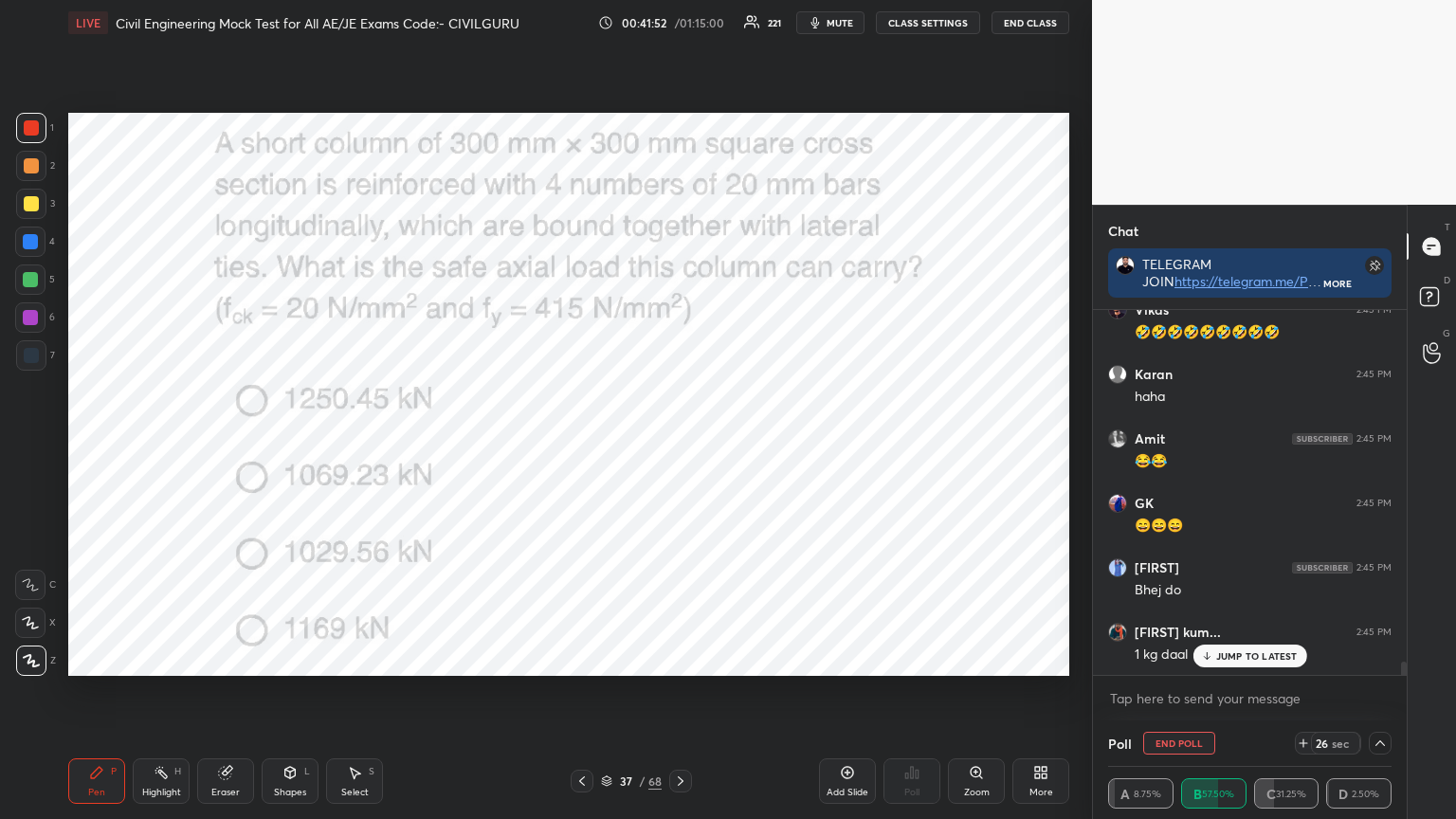 click on "Anil 2:44 PM 😁 vishnu 2:44 PM 😂😂 Goutam Kum... 2:45 PM 😂😂😂😂😂😂 Avantika 2:45 PM 😄😄😂😂😂😂 Madhusmita 2:45 PM 😂 Anjali 2:45 PM 😂😂😂 Harsha 2:45 PM 😂😂 brajesh 2:45 PM 😊😊😊 Sumit 2:45 PM 😀😀😀 samir 2:45 PM 😄😄😄😄 Vikas 2:45 PM 🤣🤣🤣🤣🤣🤣🤣🤣🤣 Karan 2:45 PM haha Amit 2:45 PM 😂😂 GK 2:45 PM 😄😄😄 brajesh 2:45 PM Bhej do Ranjan kum... 2:45 PM 1 kg daal" at bounding box center [1249, 492] 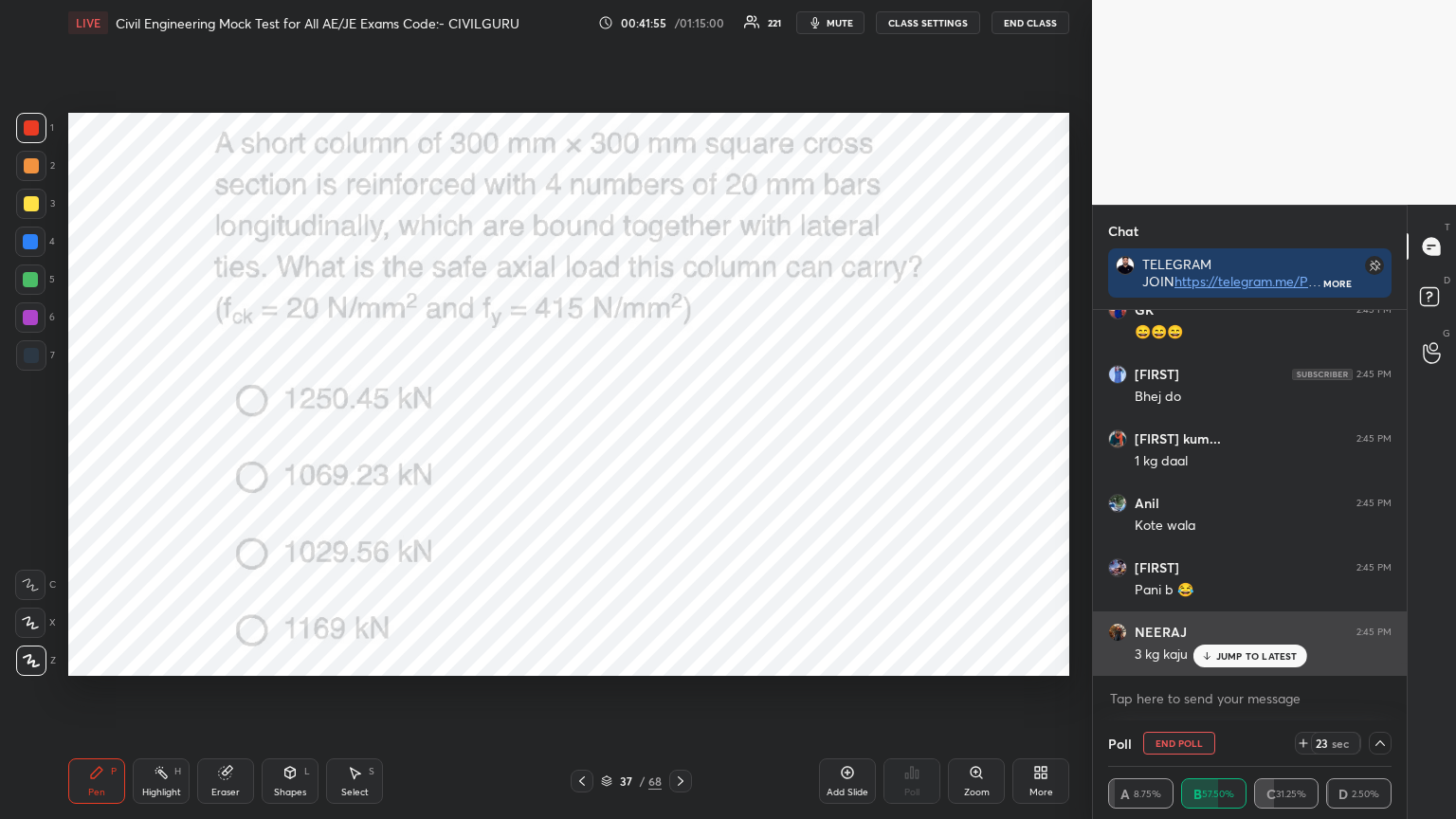click on "JUMP TO LATEST" at bounding box center (1257, 656) 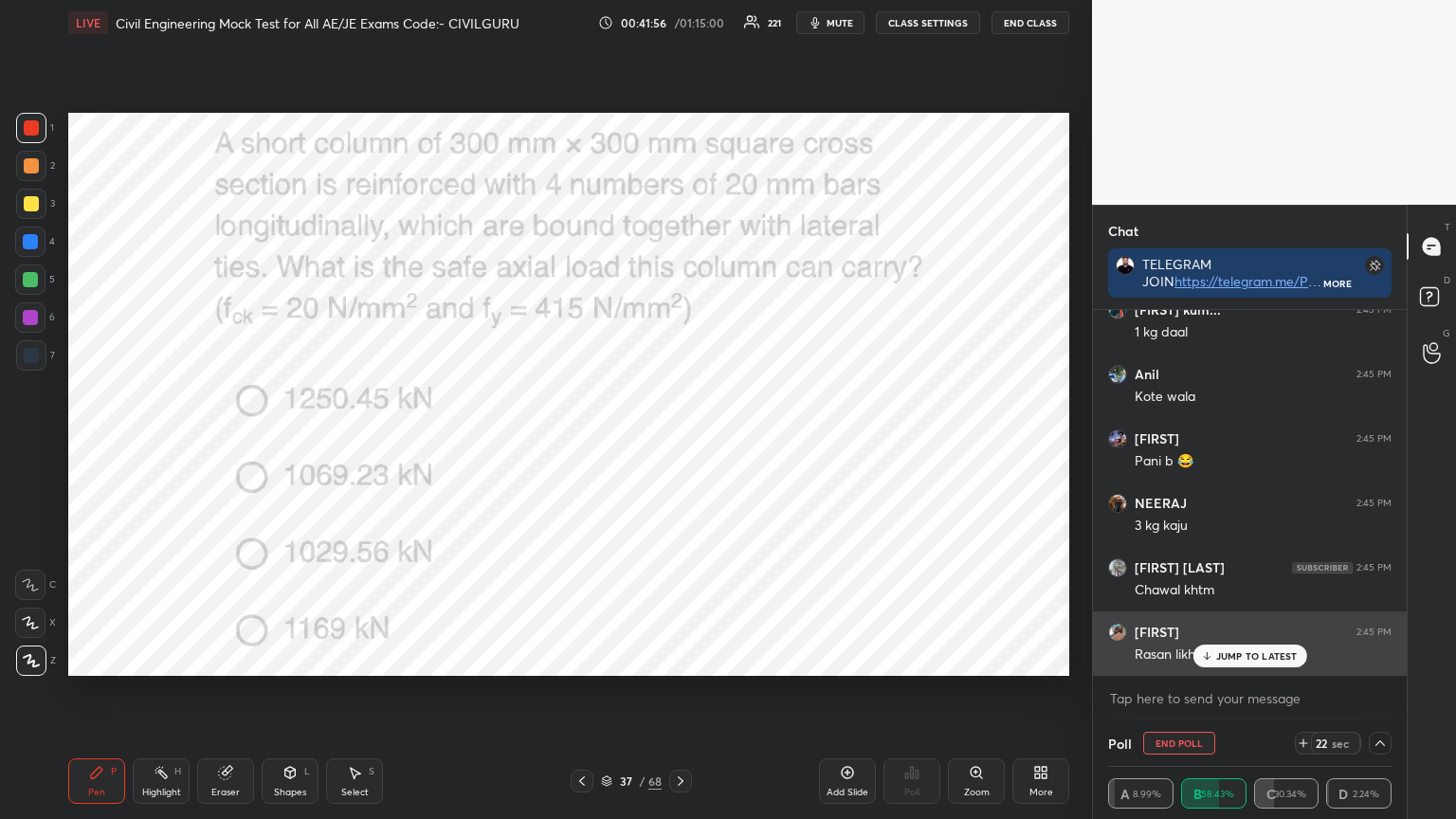 click on "JUMP TO LATEST" at bounding box center (1257, 656) 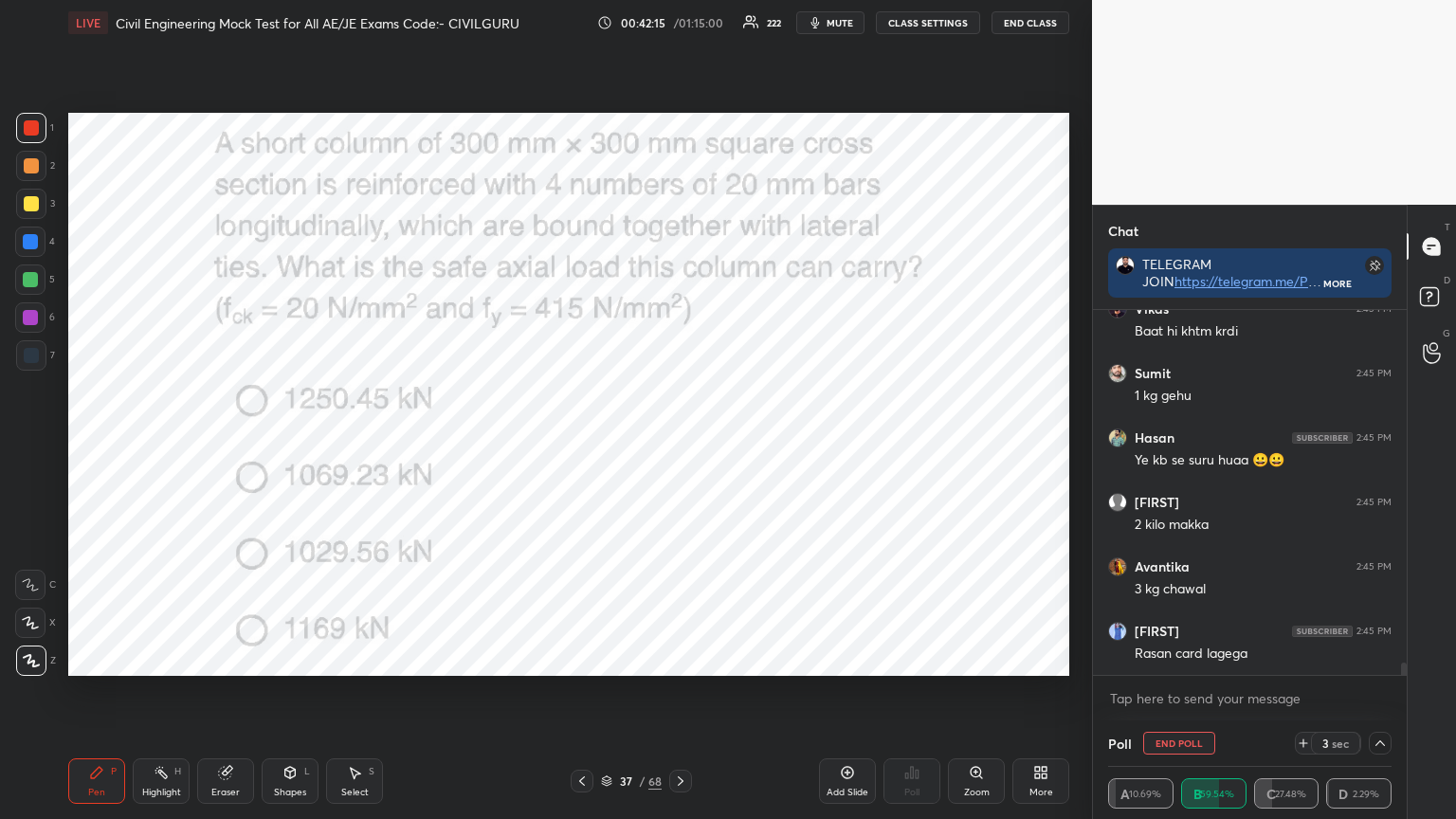 scroll, scrollTop: 10760, scrollLeft: 0, axis: vertical 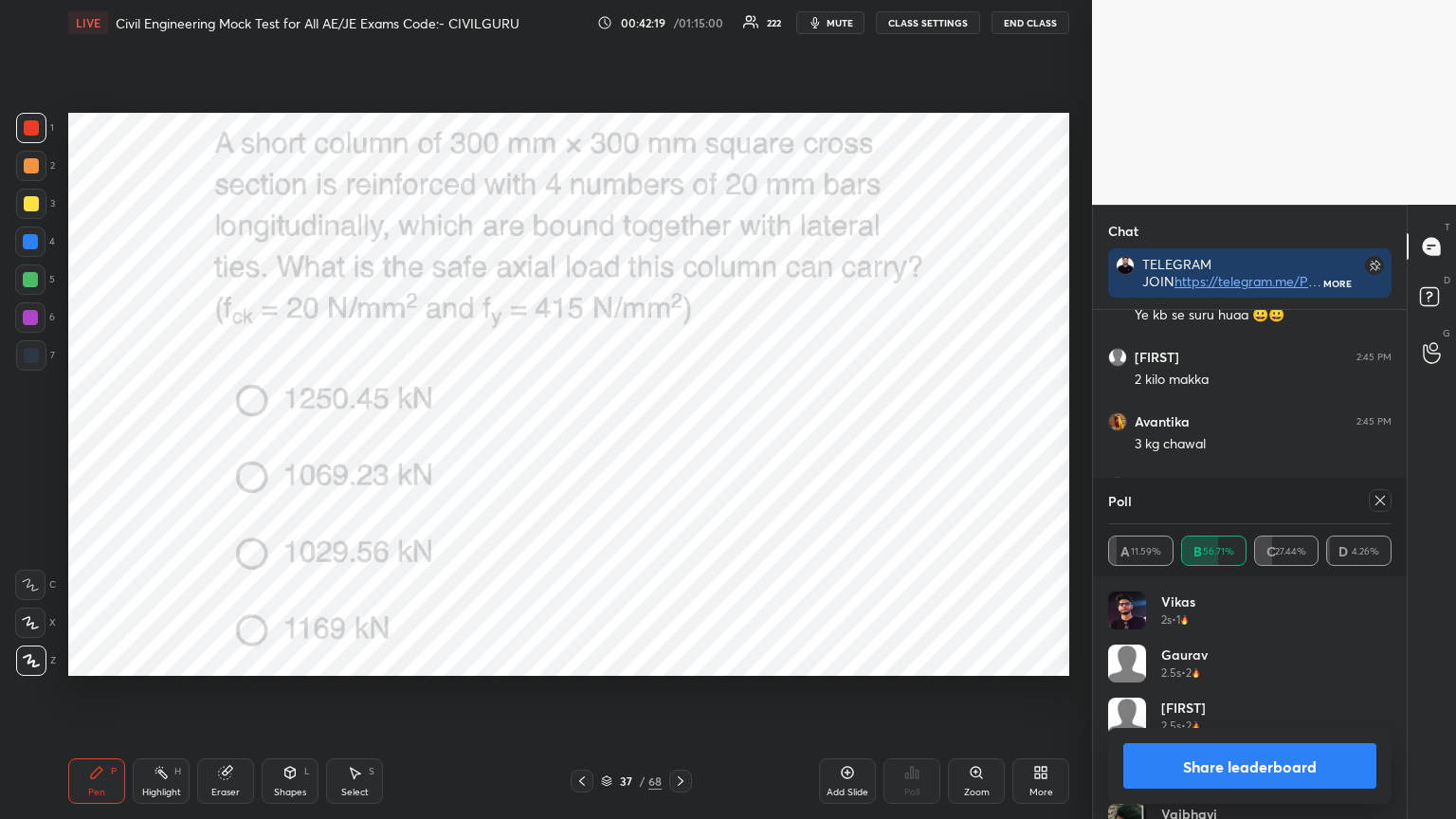 click 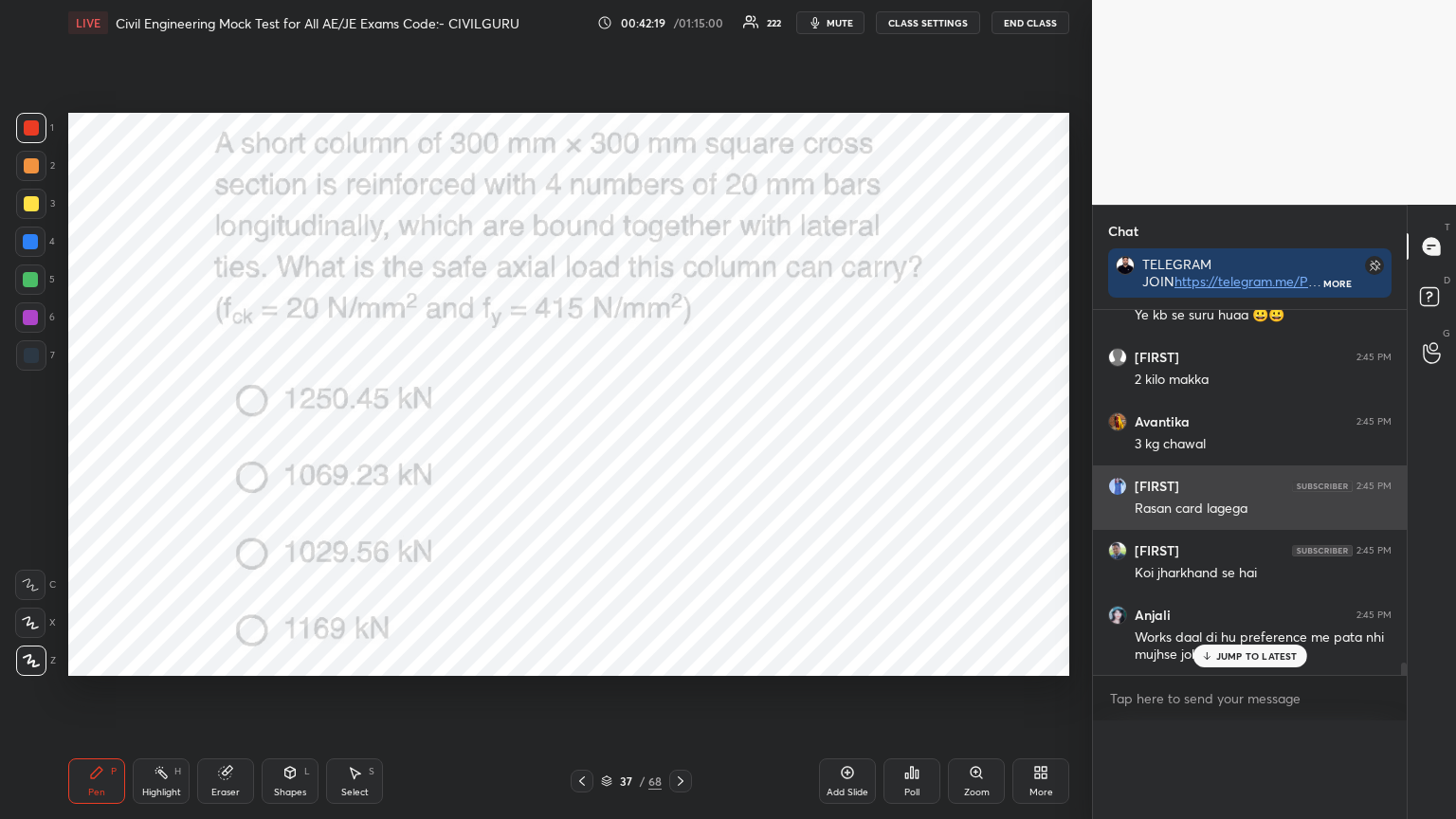 scroll, scrollTop: 84, scrollLeft: 278, axis: both 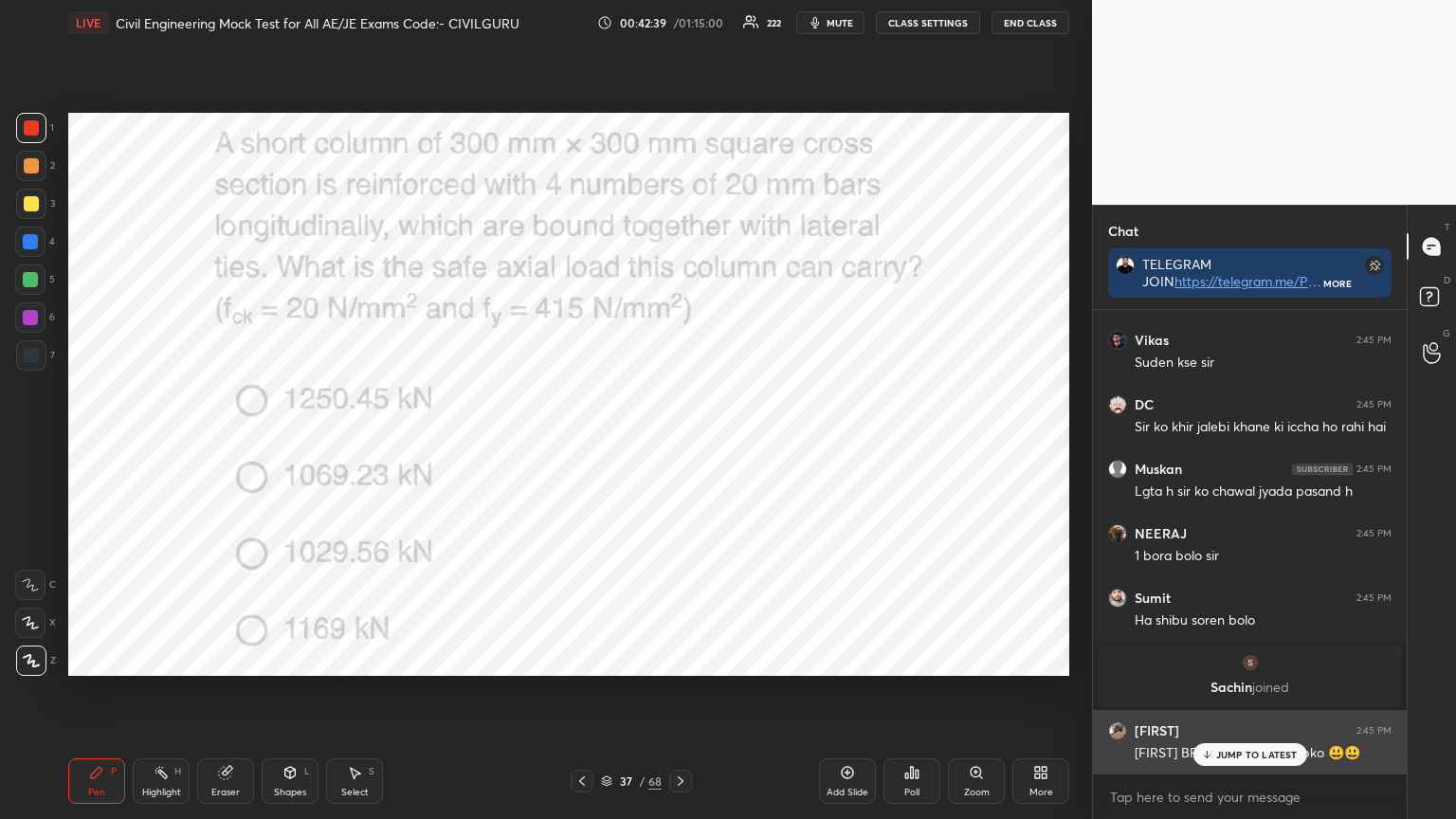click on "JUMP TO LATEST" at bounding box center [1257, 755] 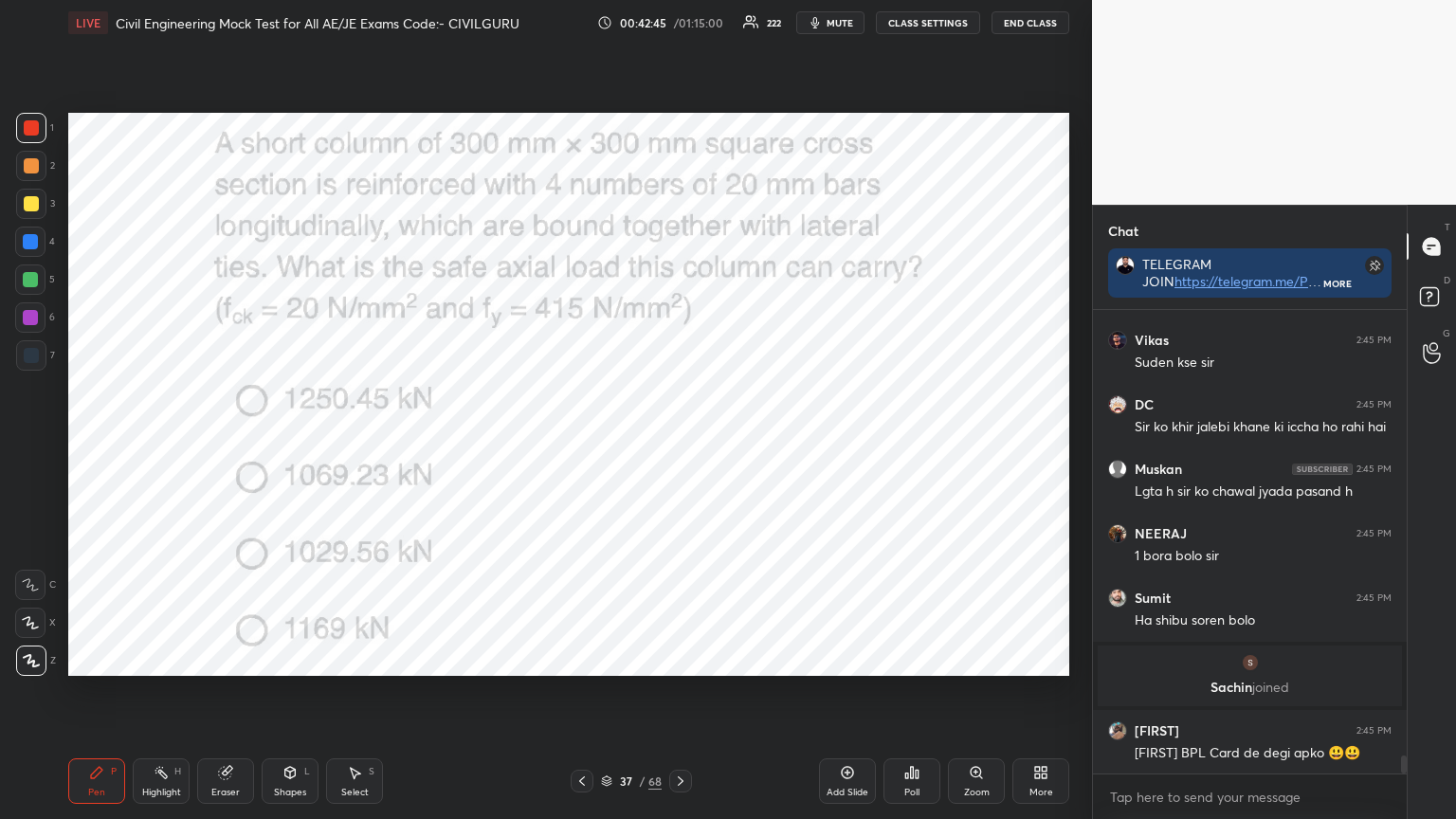 click 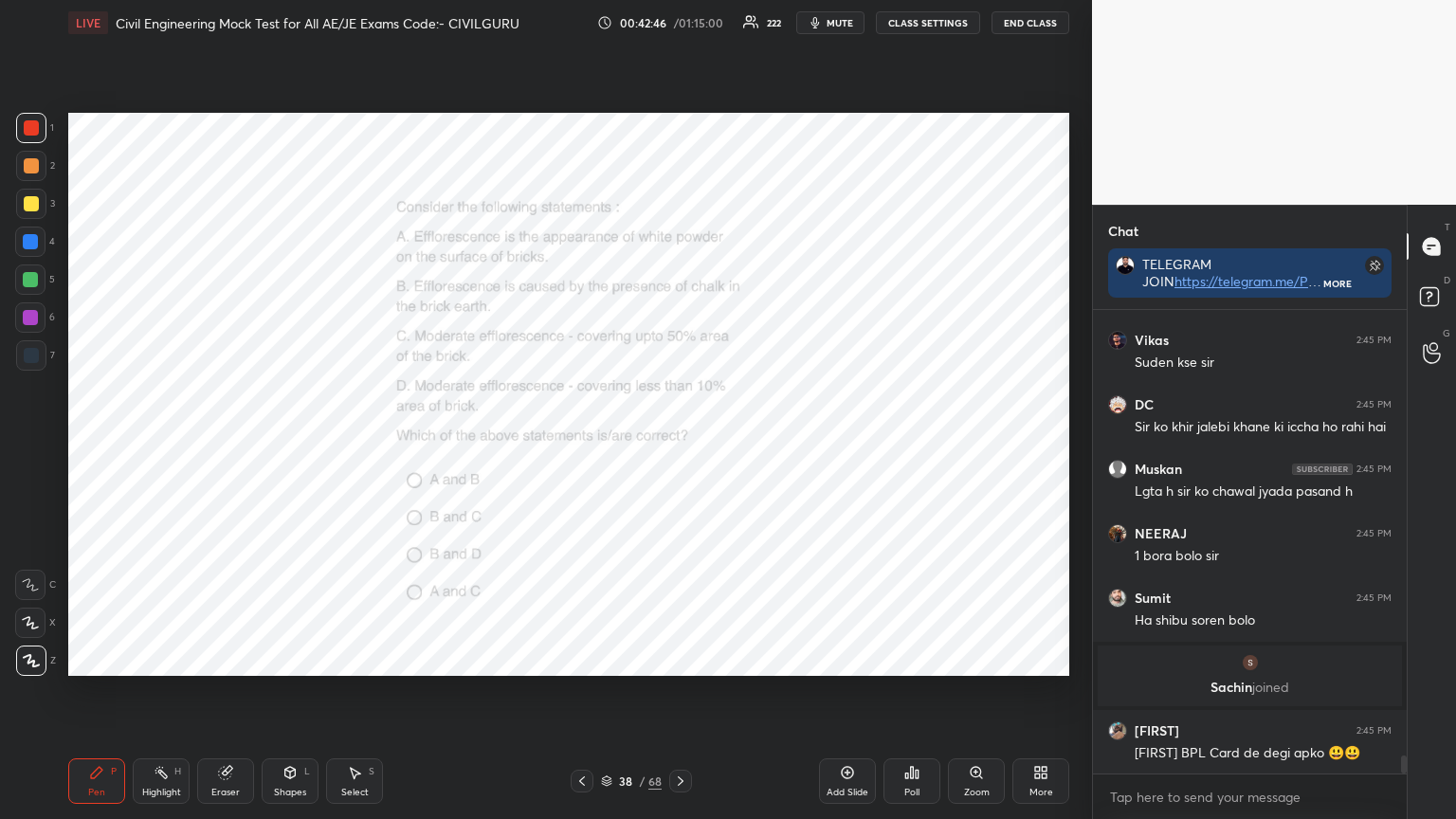 click on "Poll" at bounding box center [912, 781] 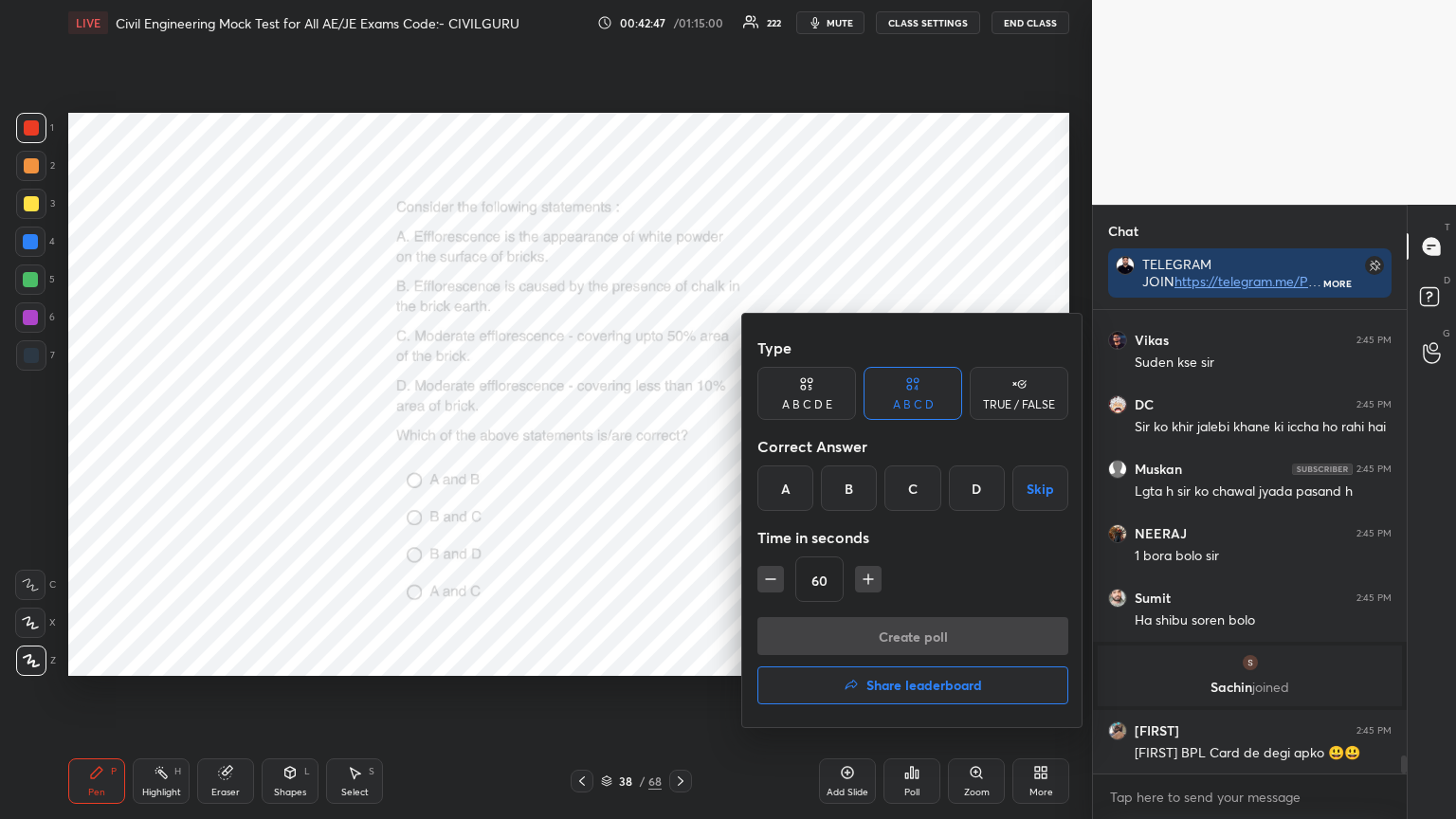 click on "C" at bounding box center (912, 488) 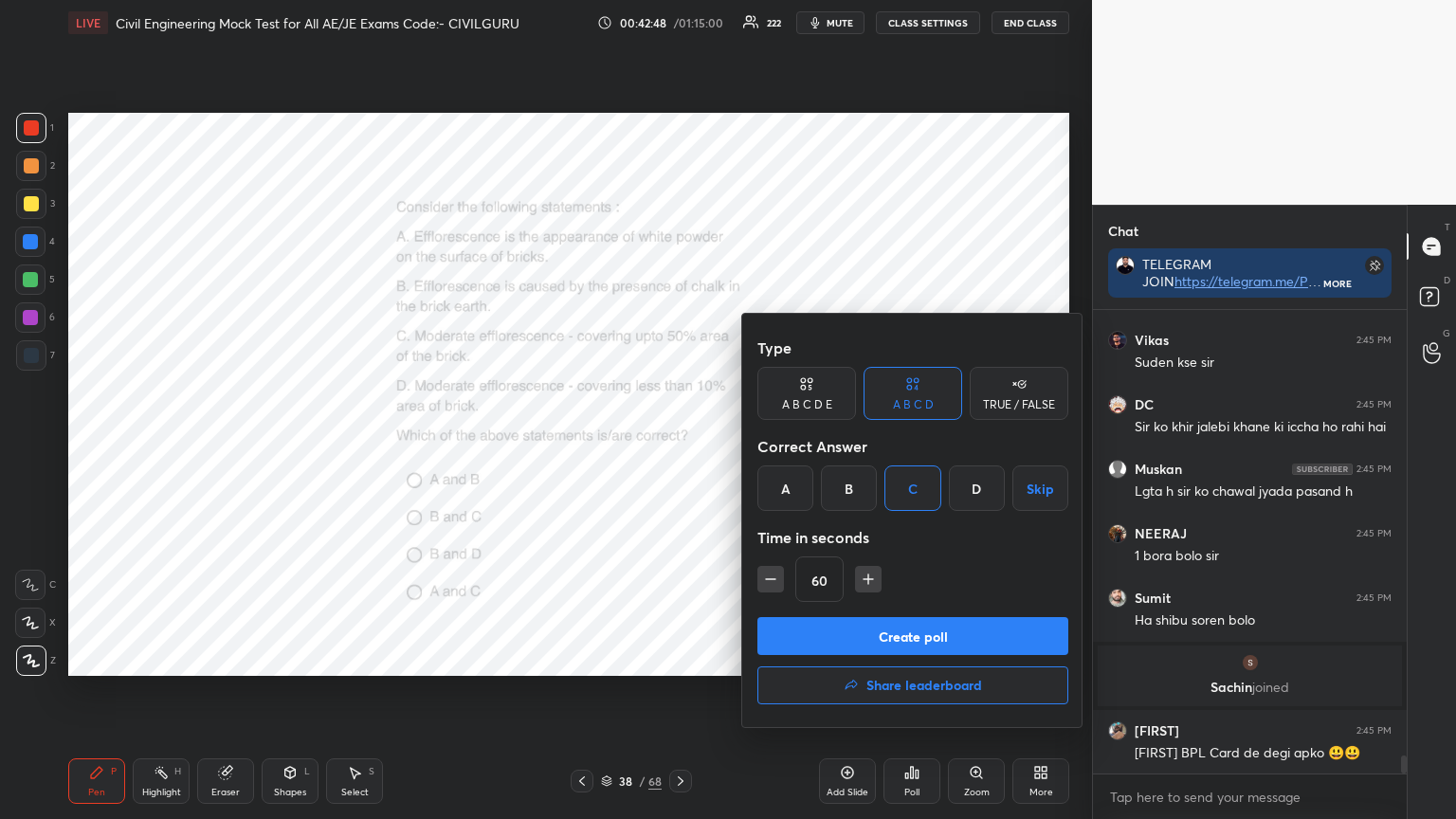 click on "D" at bounding box center (976, 488) 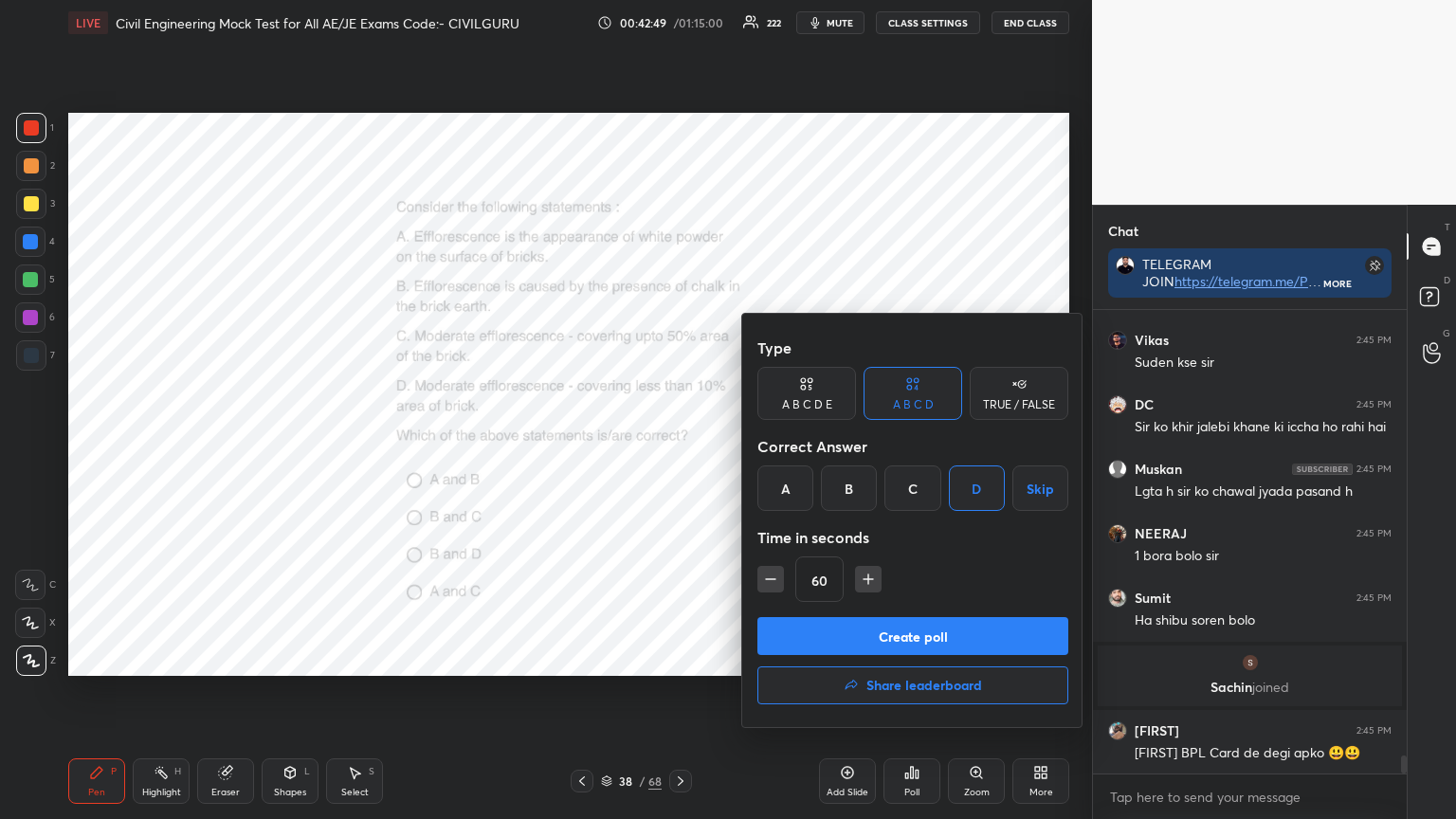 click 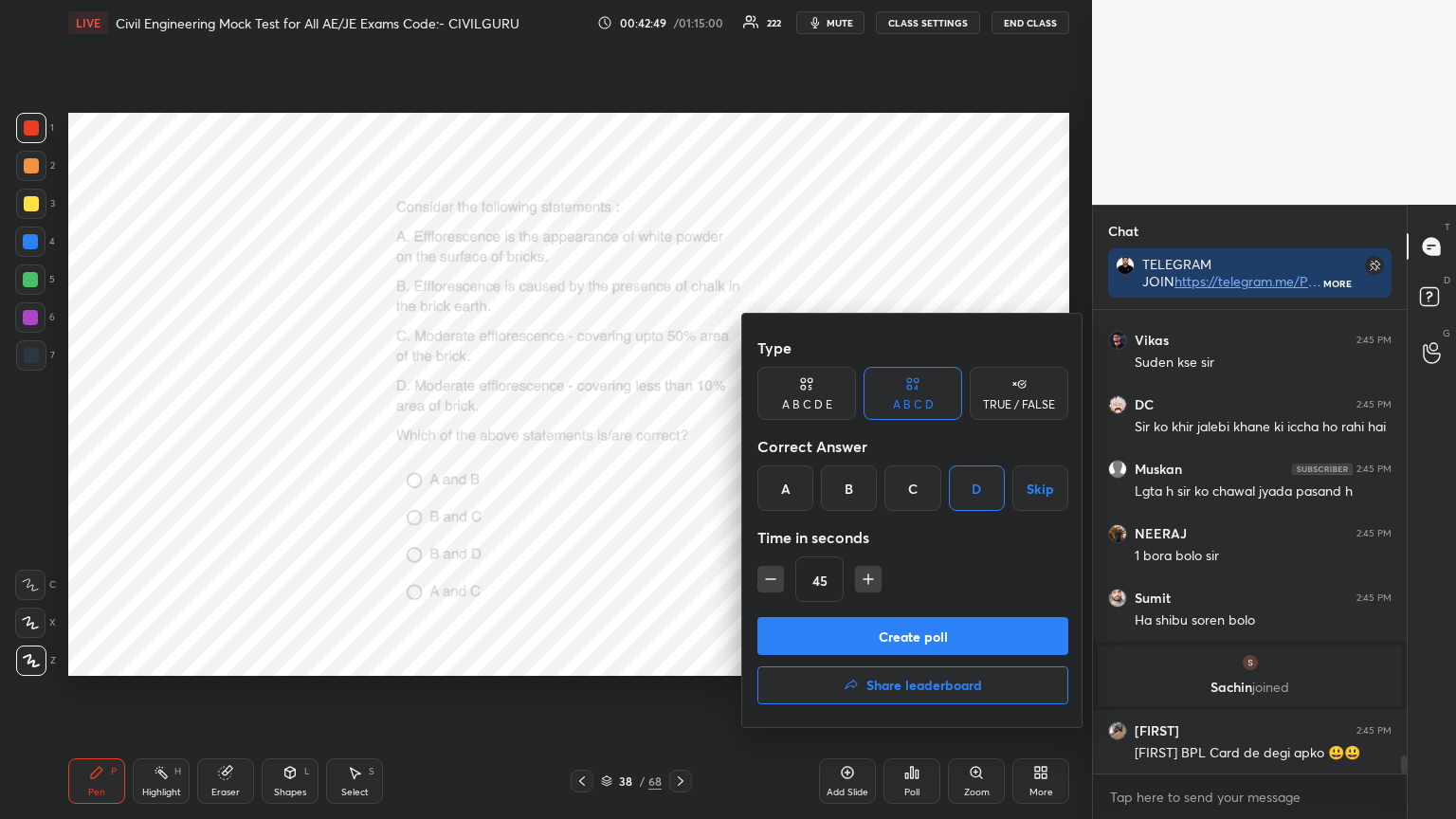 click 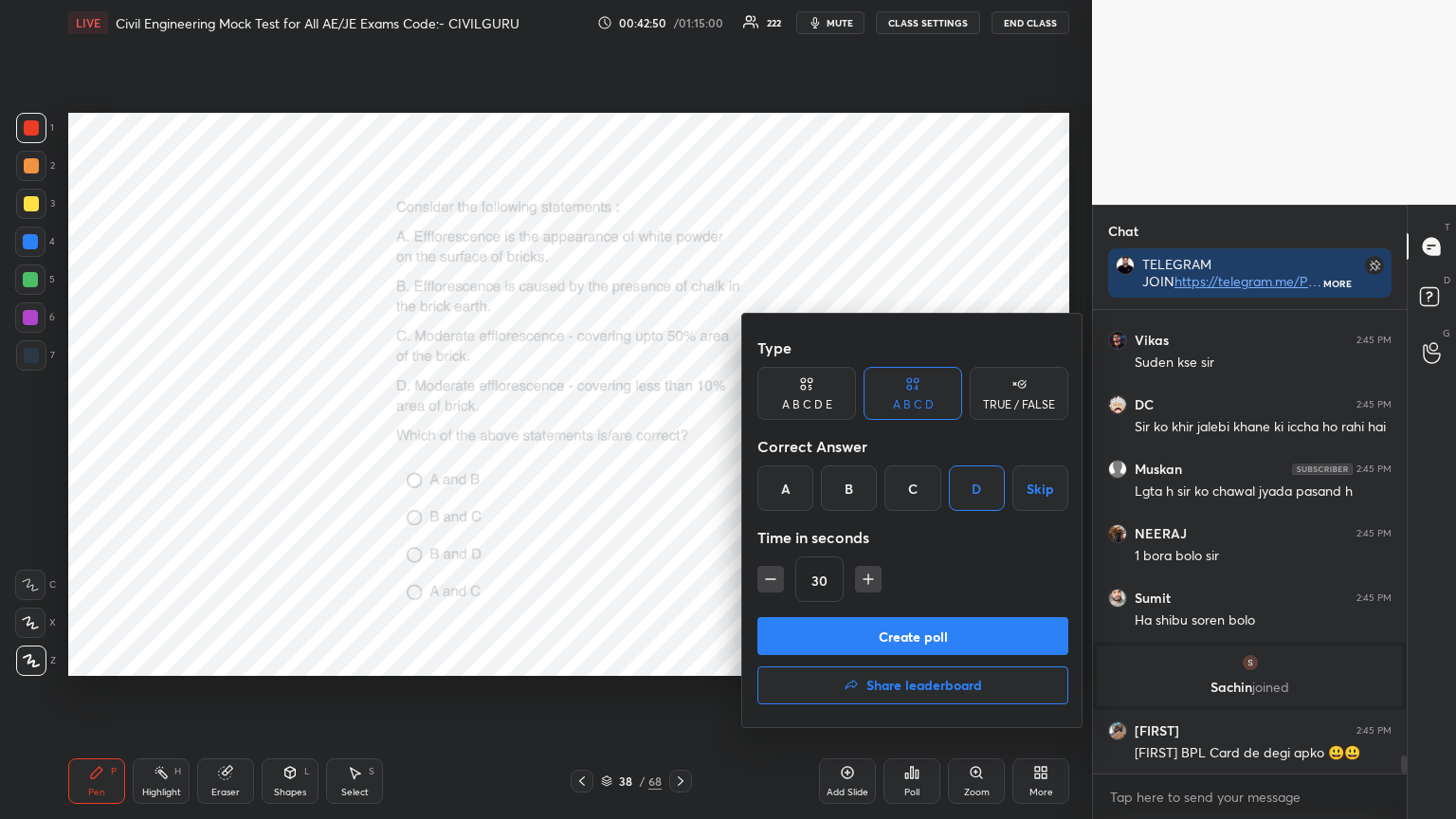 click 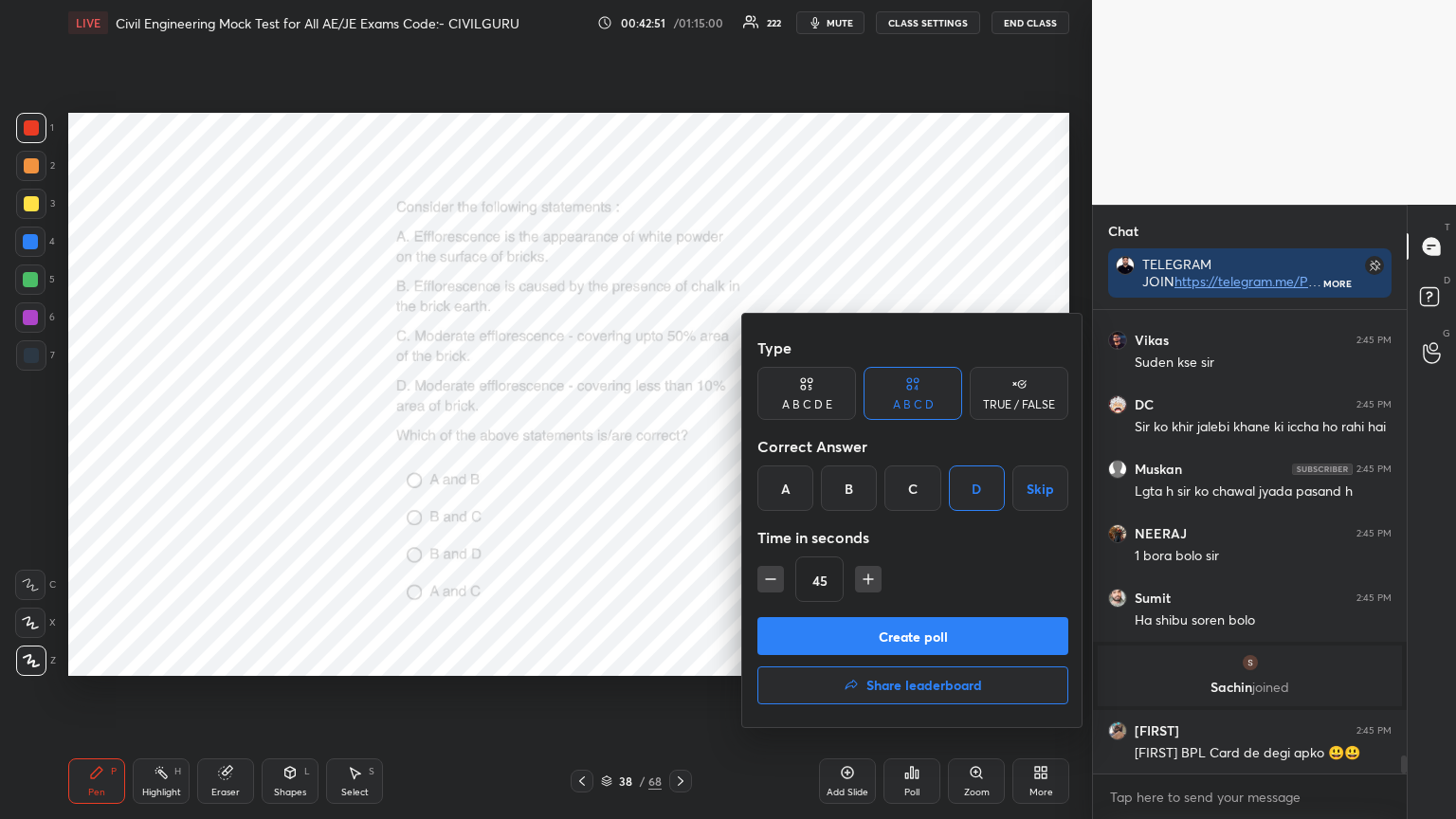 click on "Create poll" at bounding box center (913, 636) 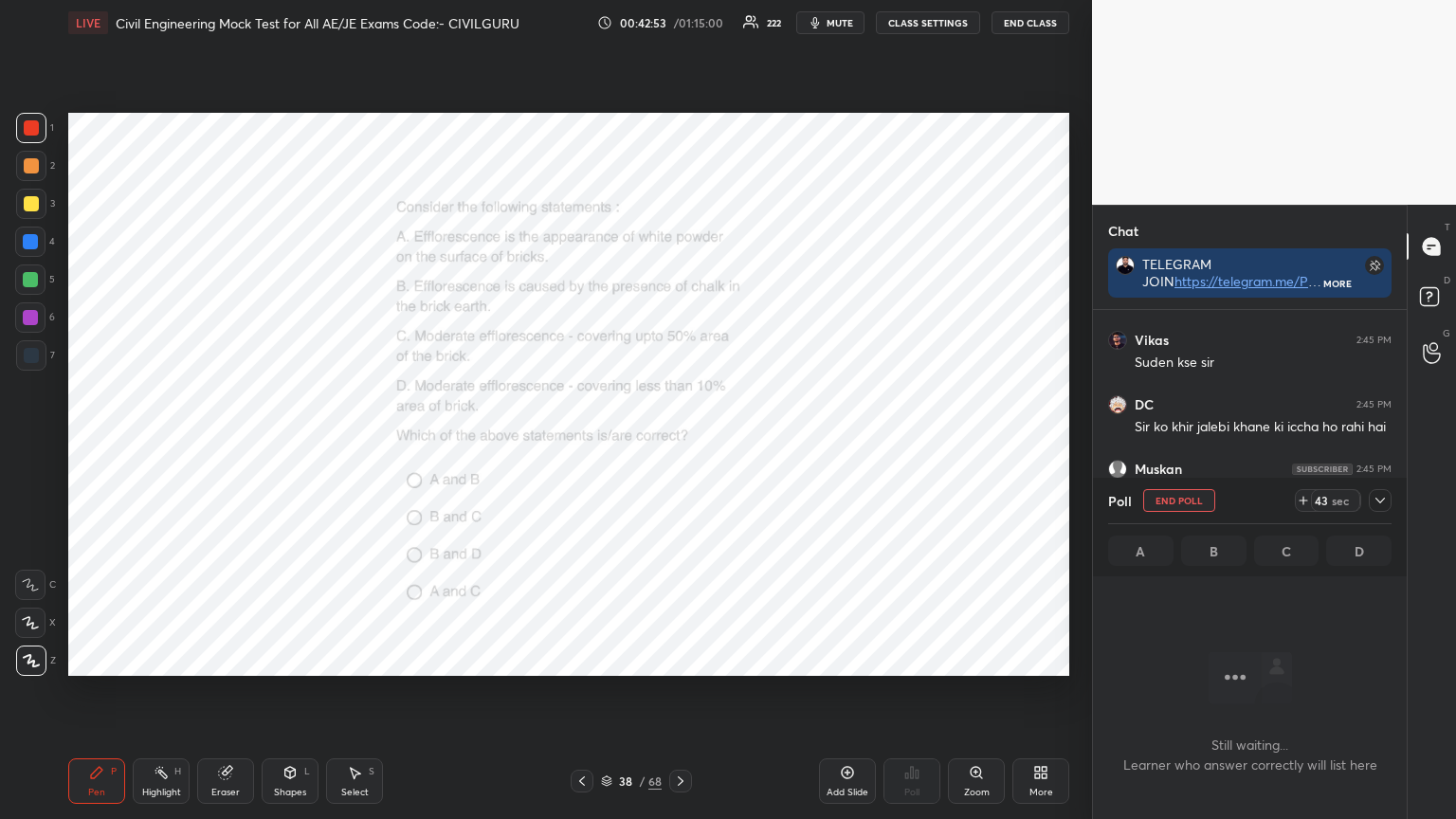 click on "Zoom" at bounding box center [976, 781] 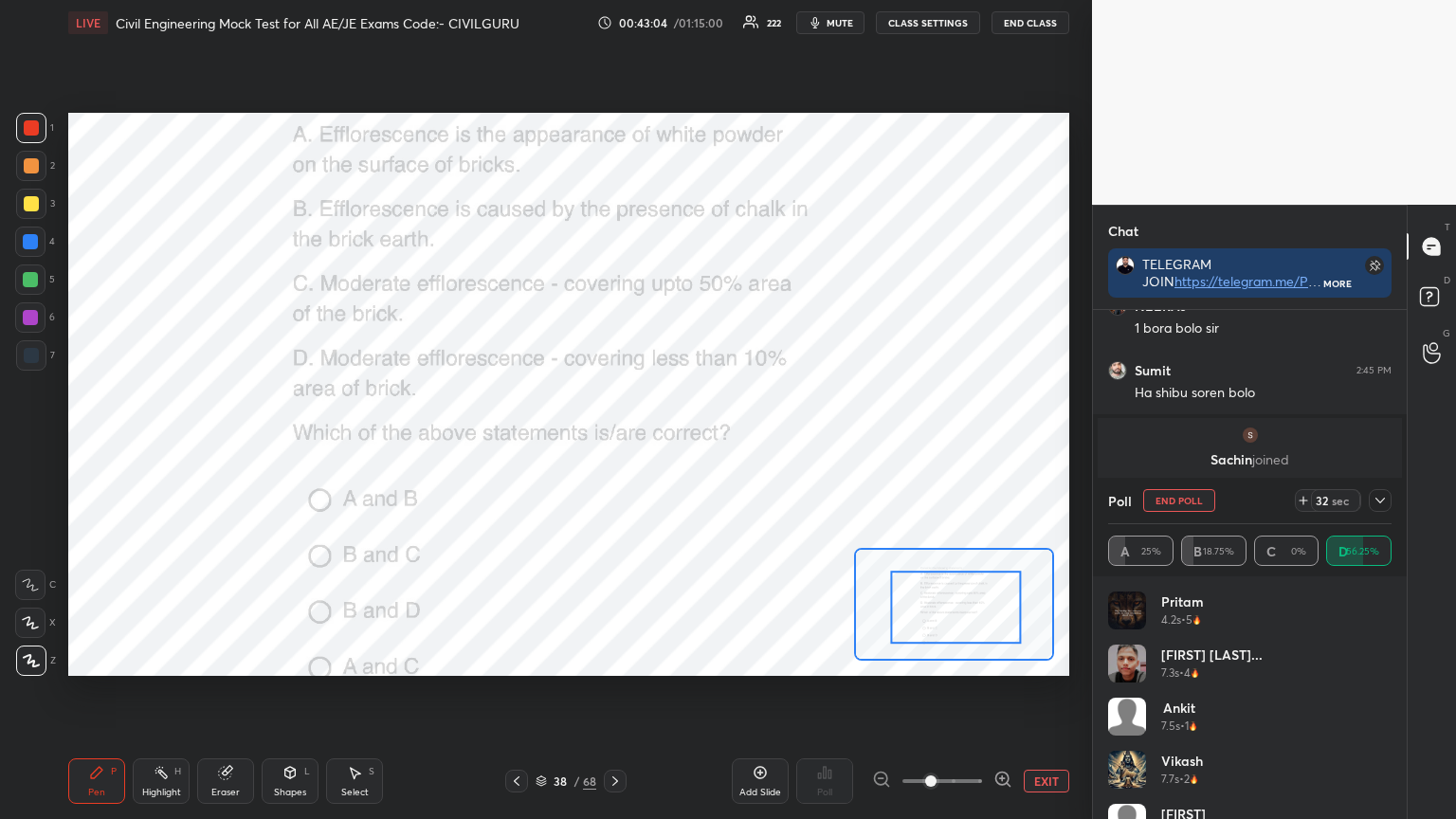 click 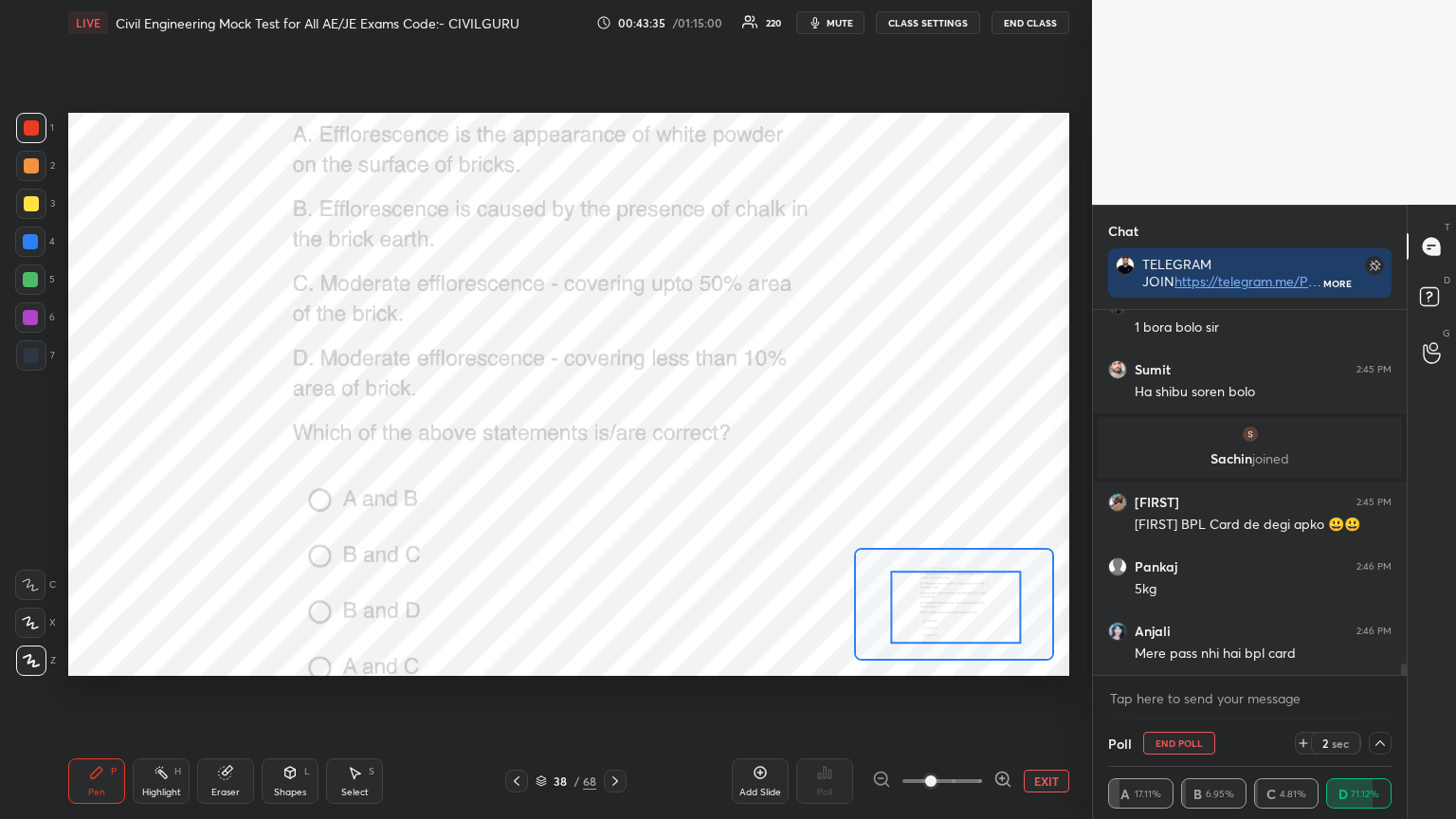 scroll, scrollTop: 11489, scrollLeft: 0, axis: vertical 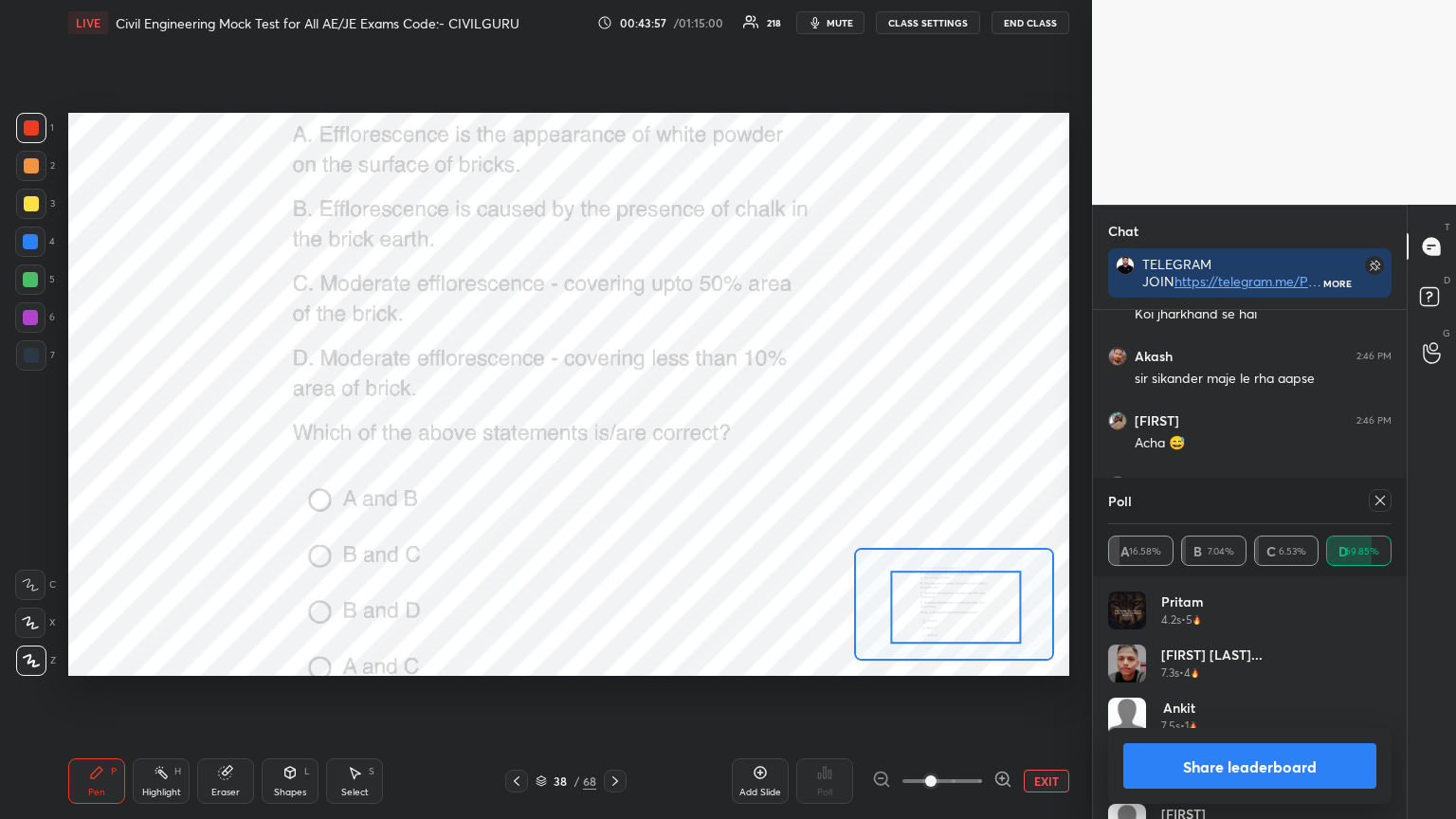 click 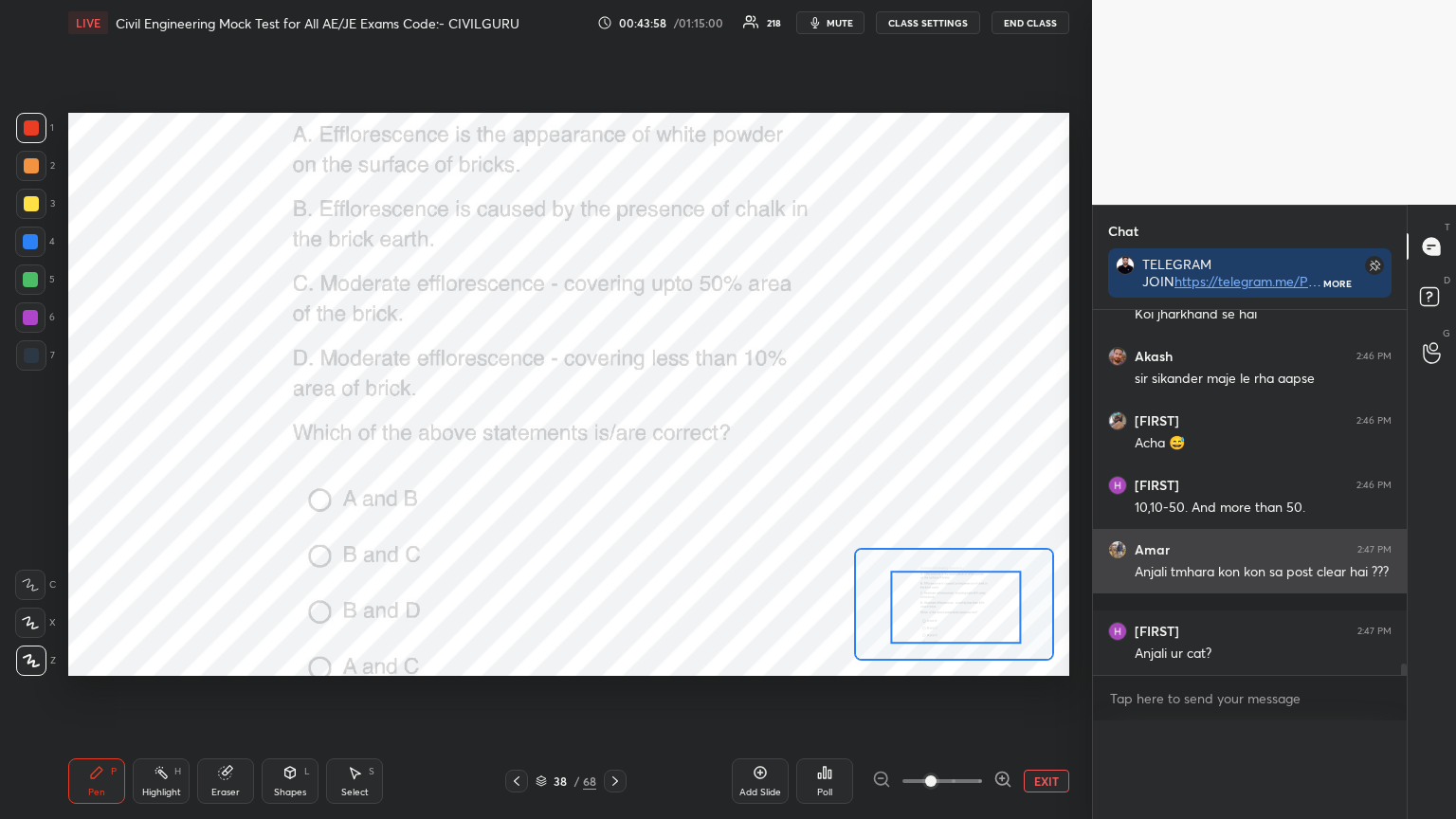 scroll, scrollTop: 115, scrollLeft: 278, axis: both 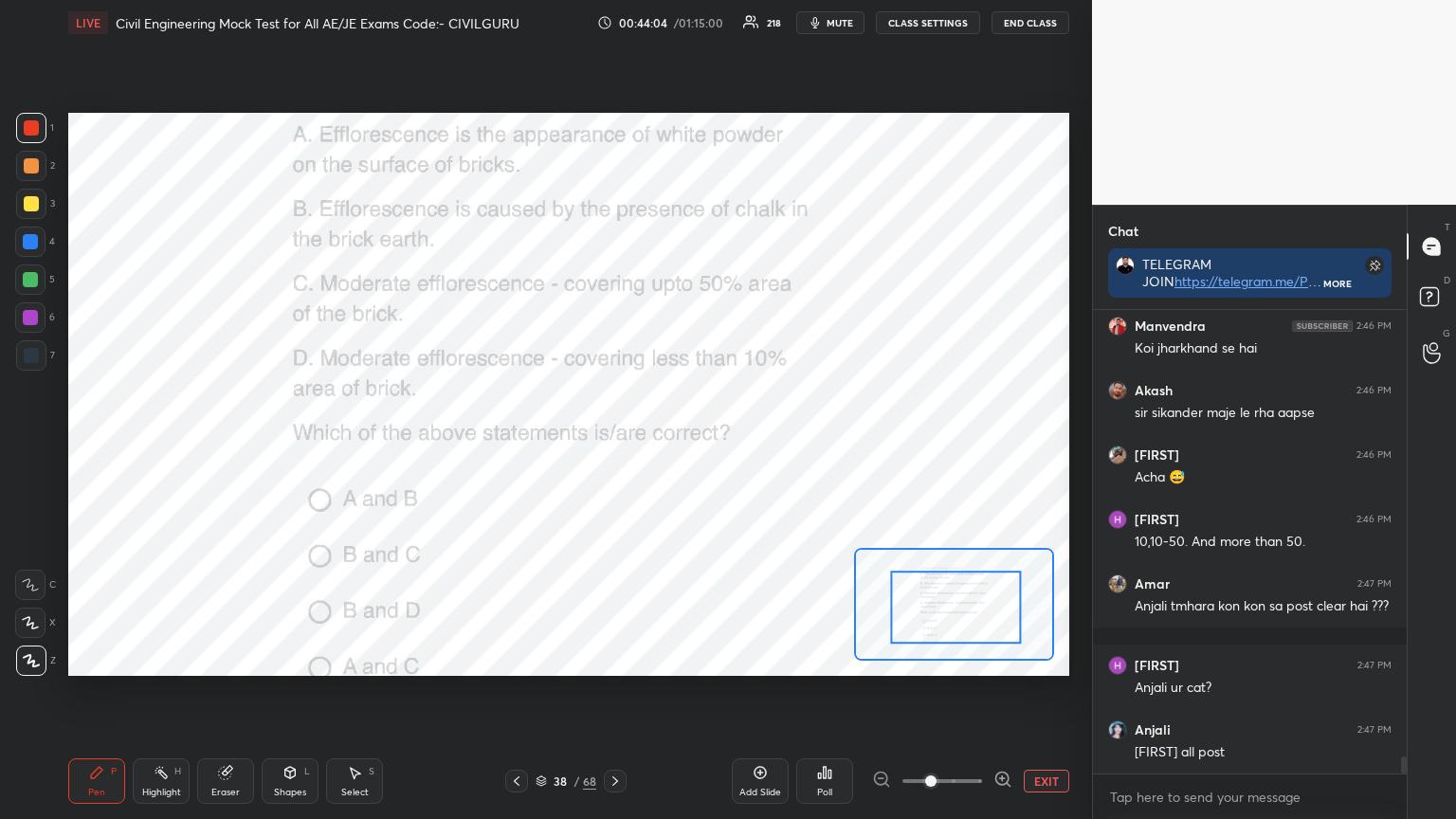 click 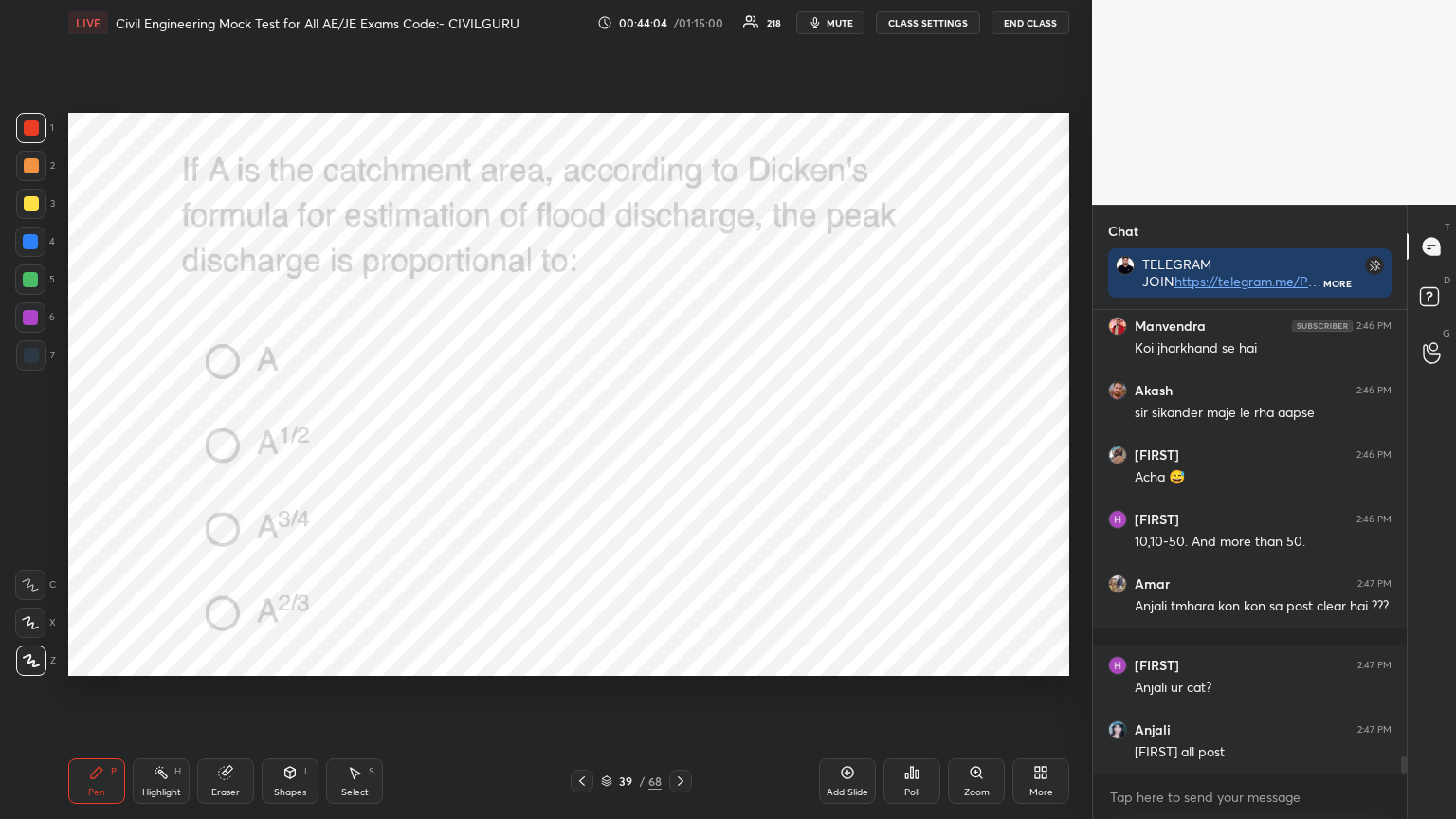 scroll, scrollTop: 11859, scrollLeft: 0, axis: vertical 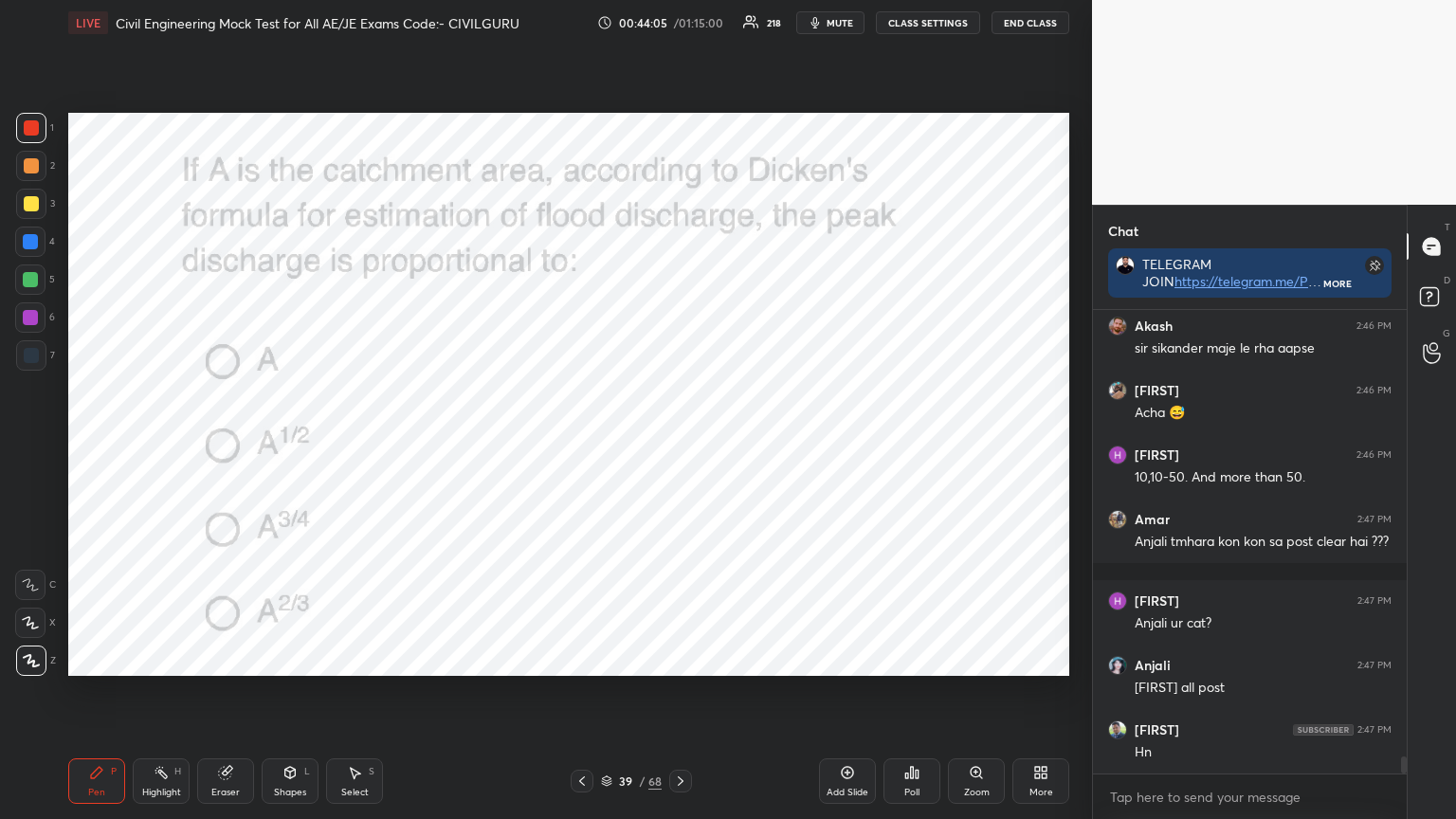 click on "Poll" at bounding box center (912, 781) 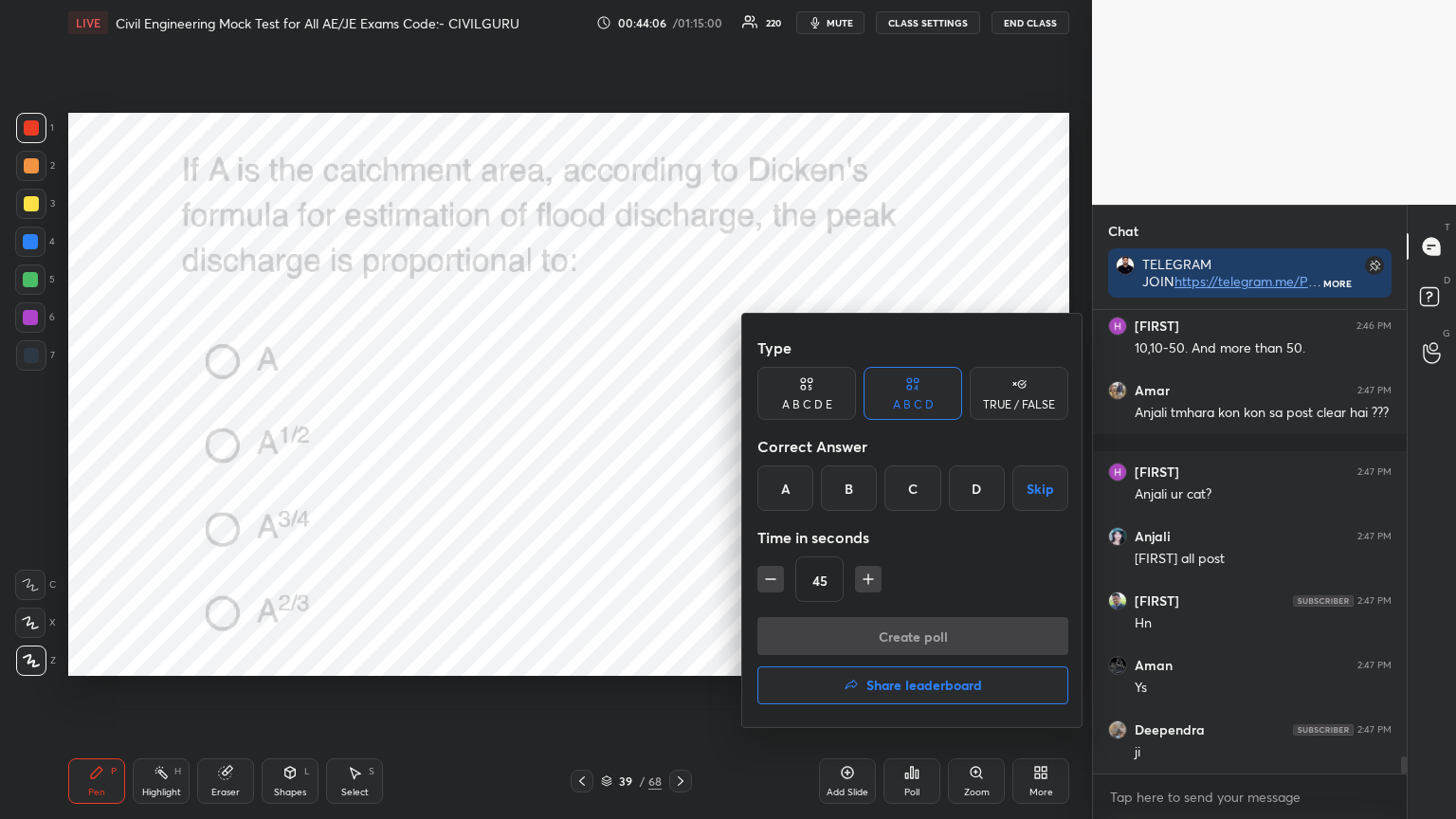scroll, scrollTop: 12053, scrollLeft: 0, axis: vertical 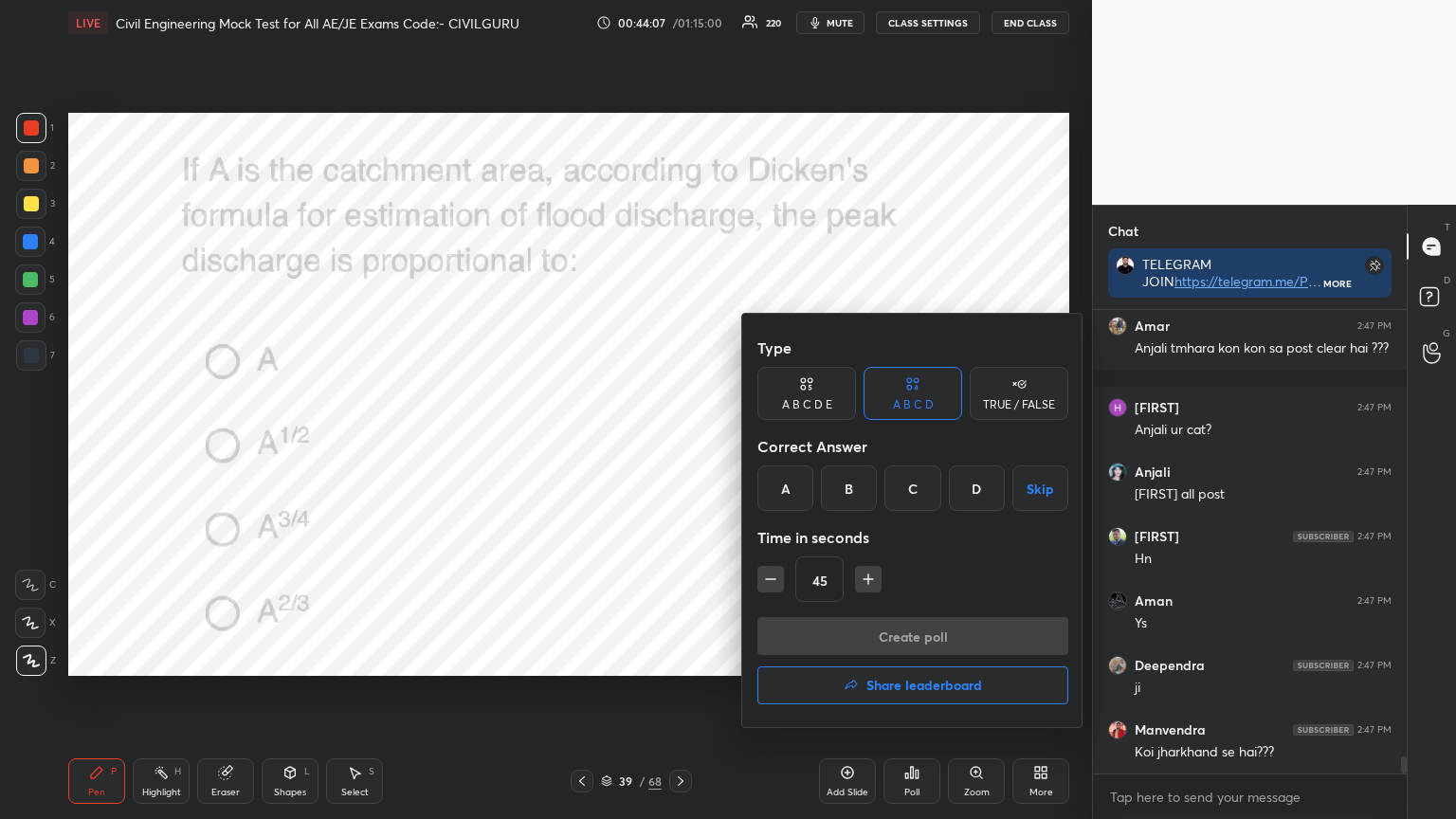 click on "C" at bounding box center [912, 488] 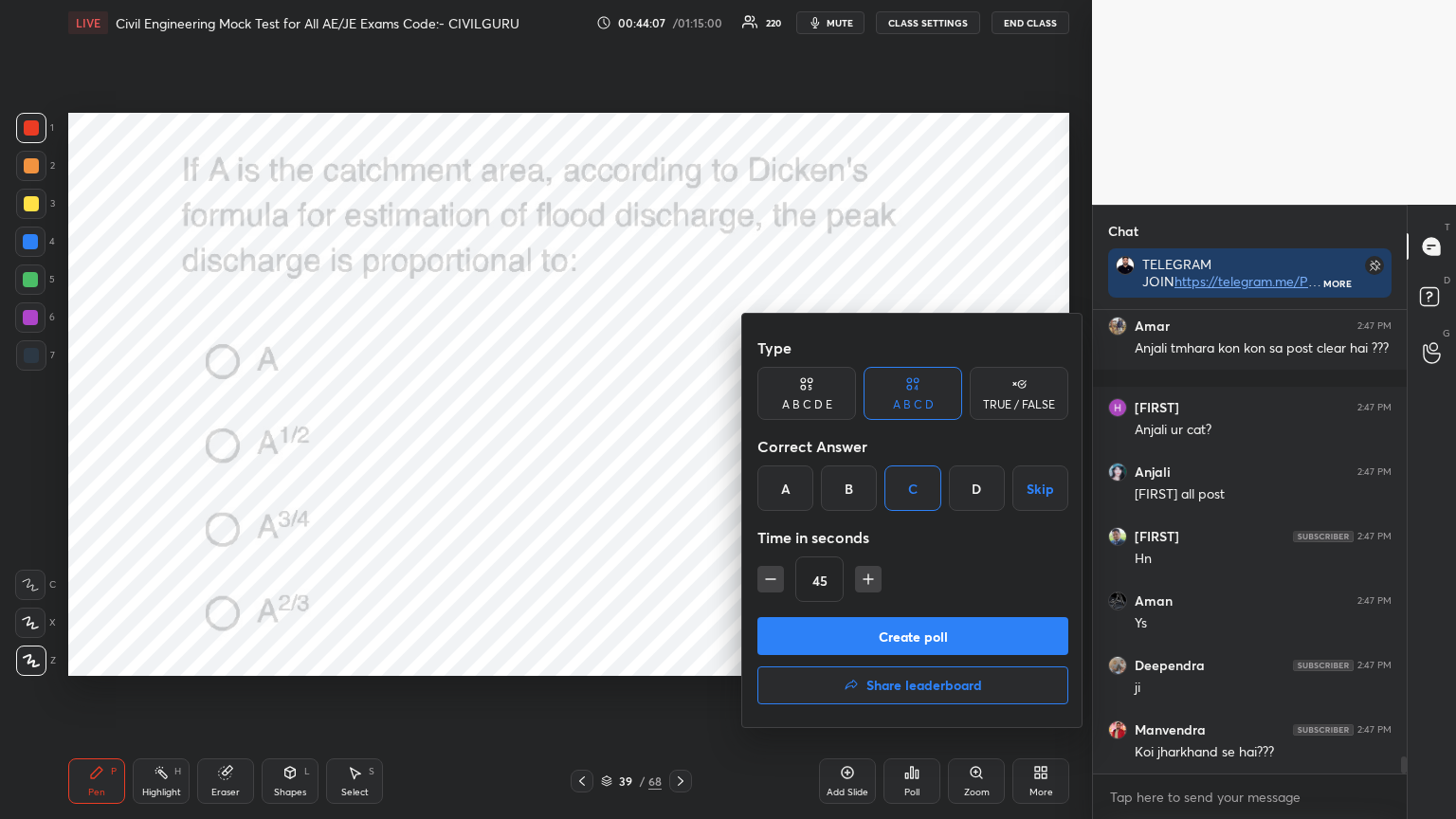 scroll, scrollTop: 12117, scrollLeft: 0, axis: vertical 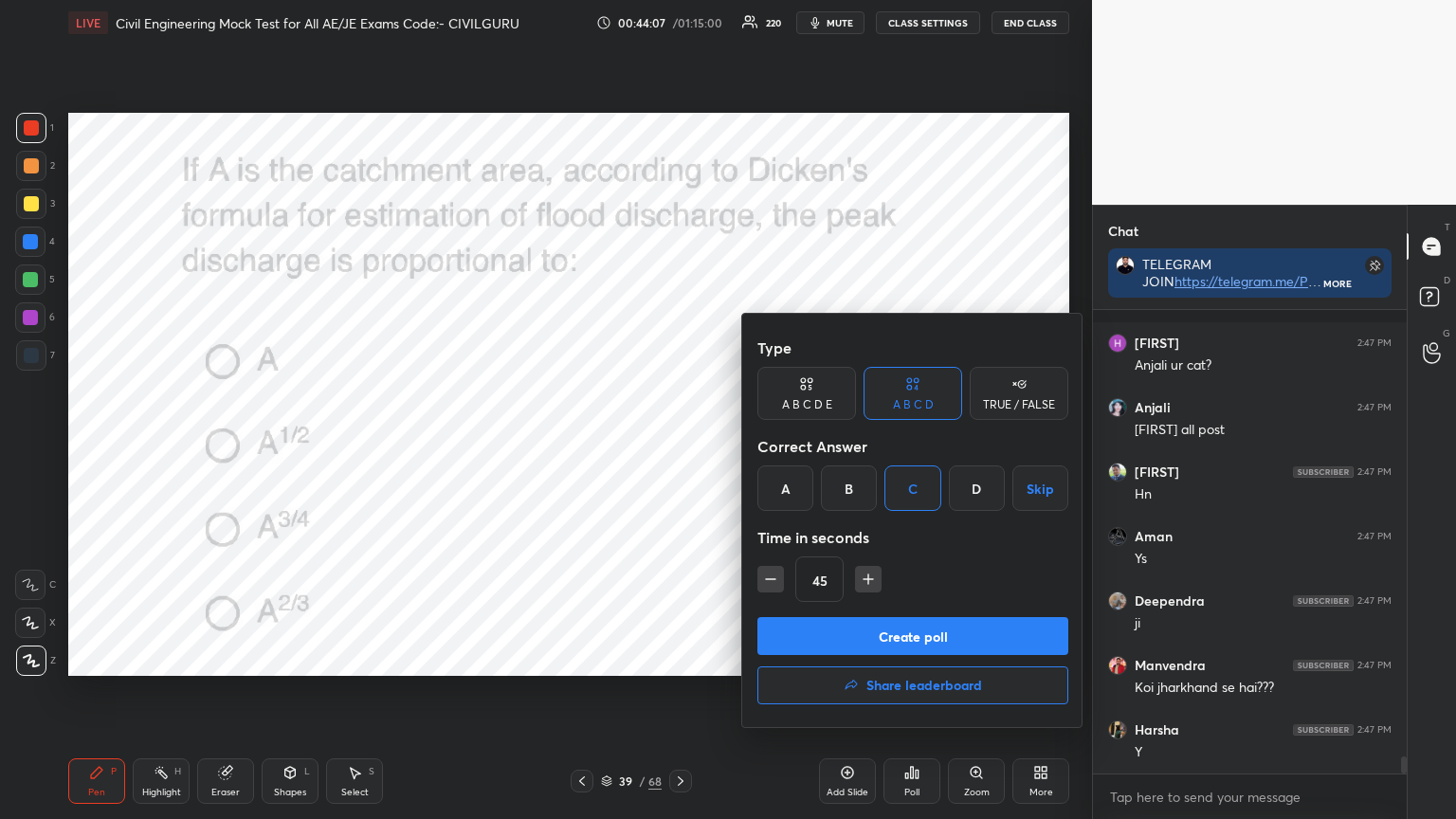 click 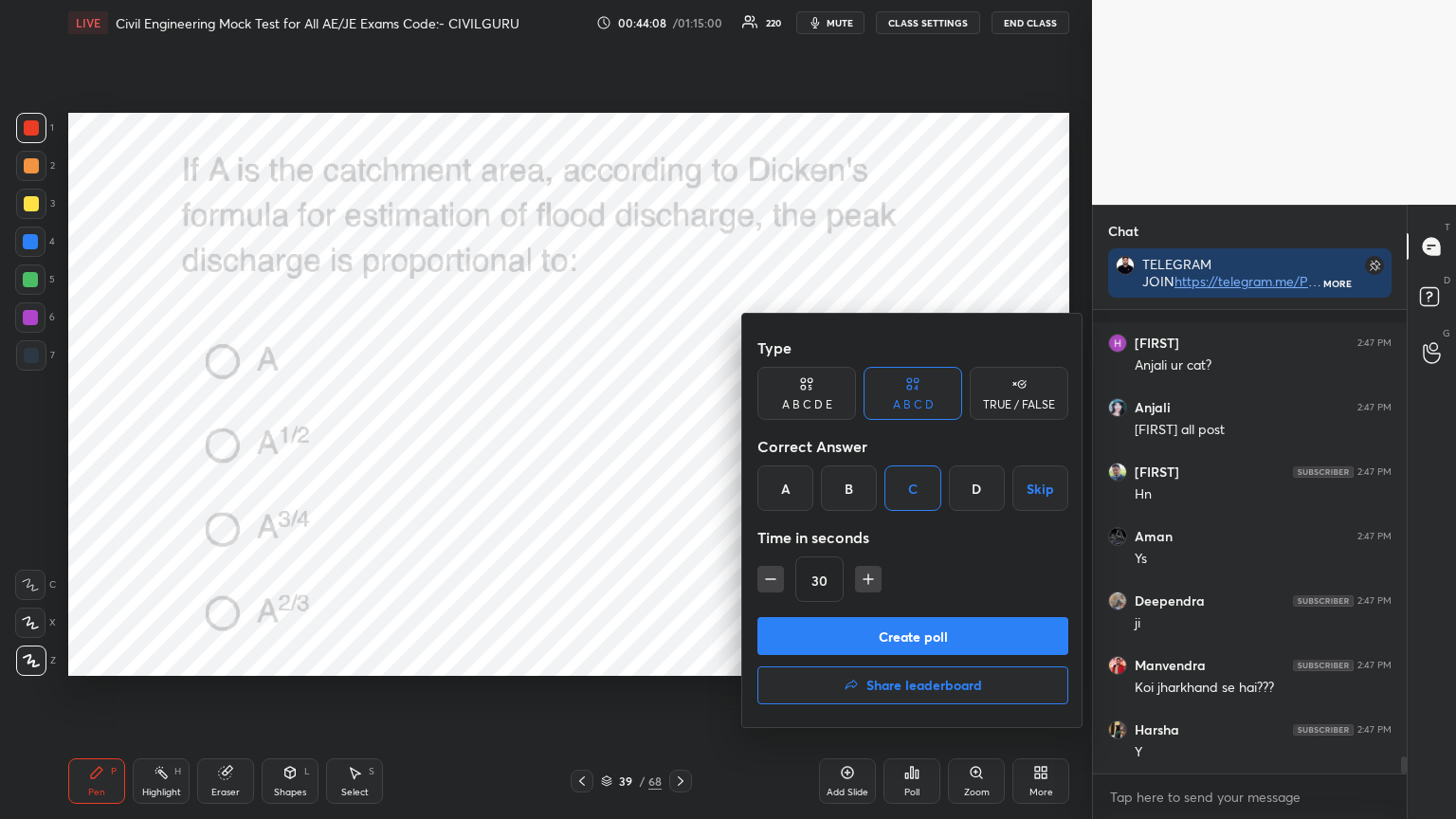 click on "Create poll" at bounding box center (913, 636) 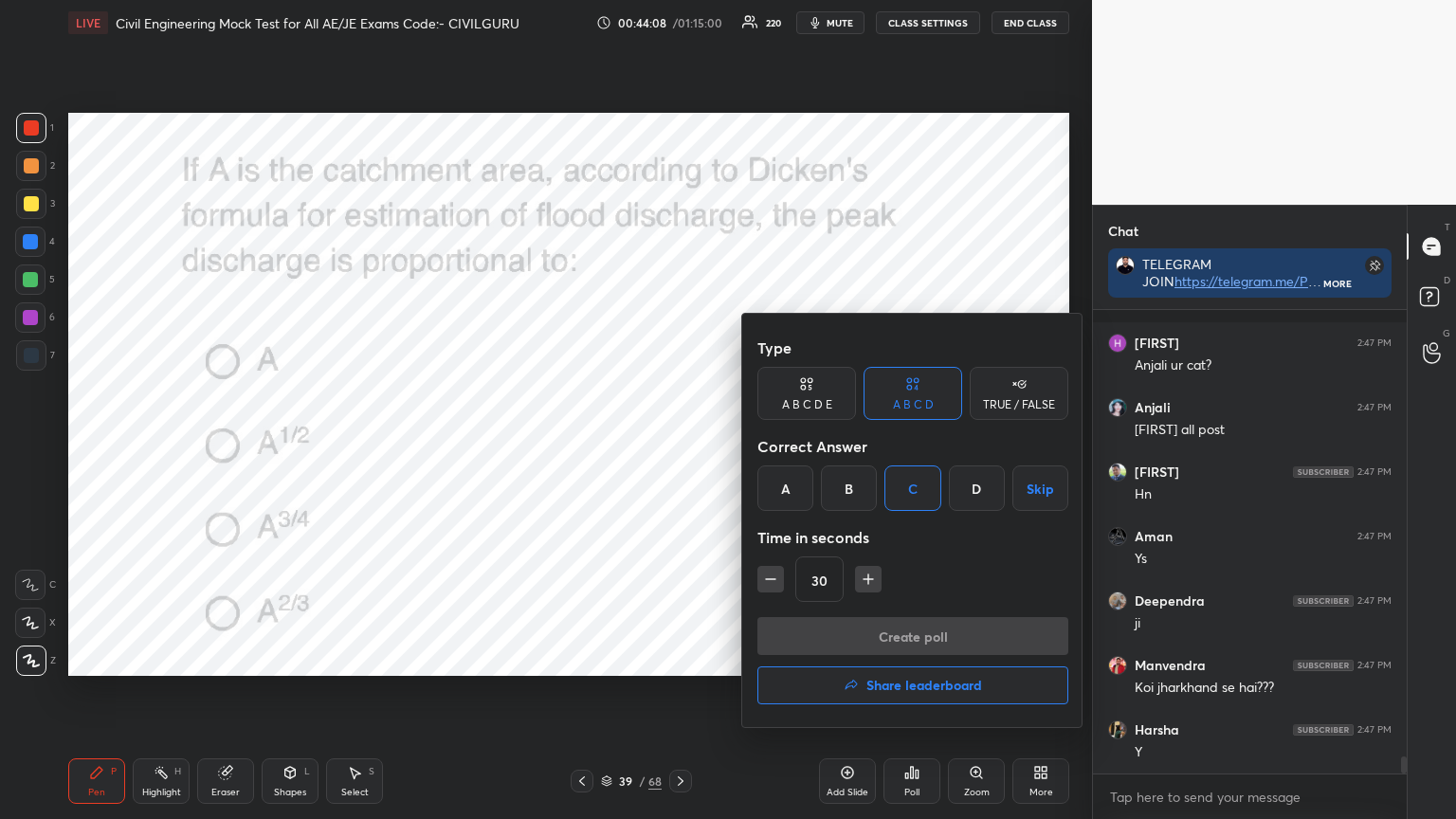 scroll, scrollTop: 427, scrollLeft: 308, axis: both 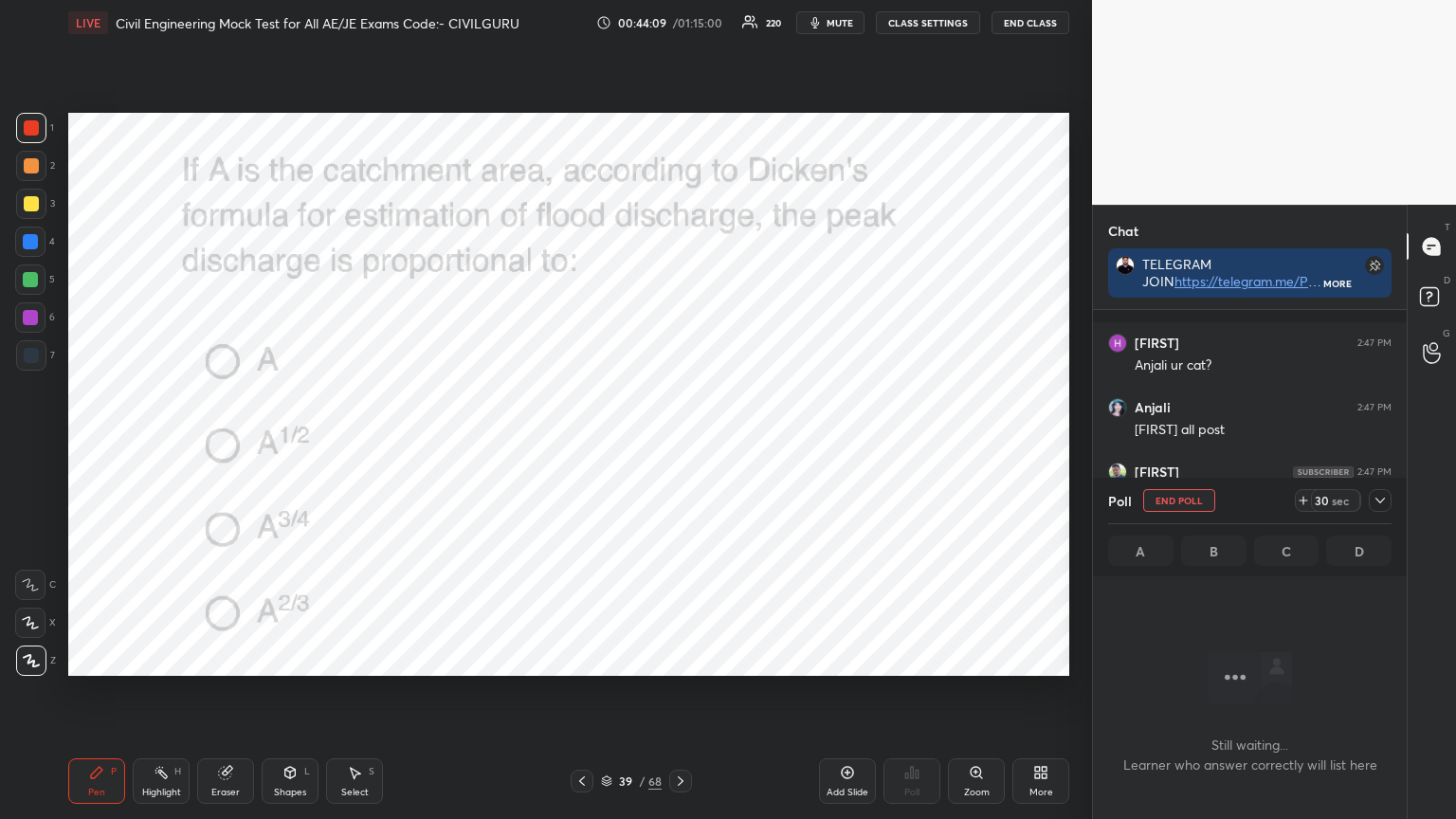 click on "30  sec" at bounding box center [1343, 500] 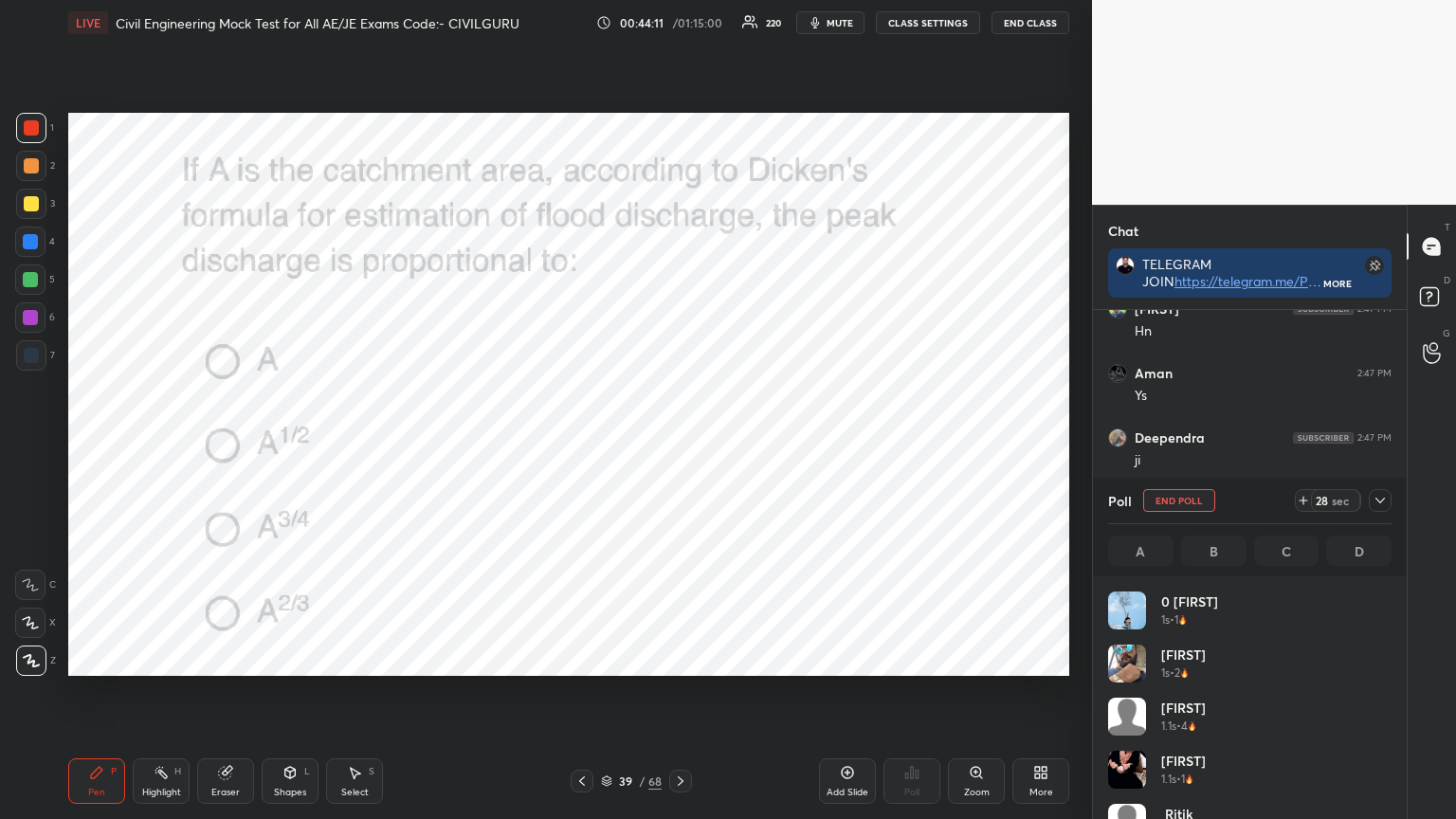 click 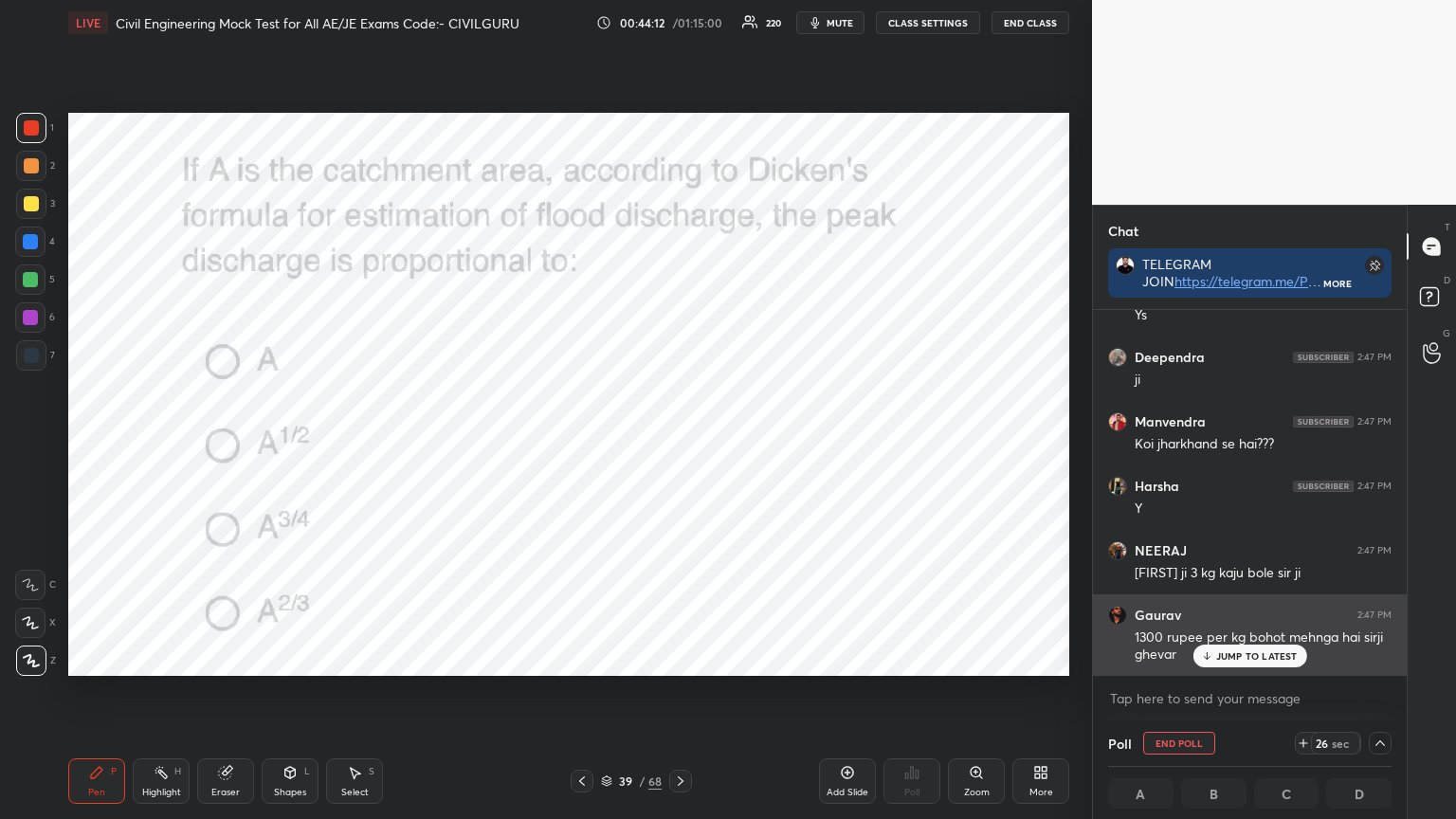 click on "JUMP TO LATEST" at bounding box center (1249, 656) 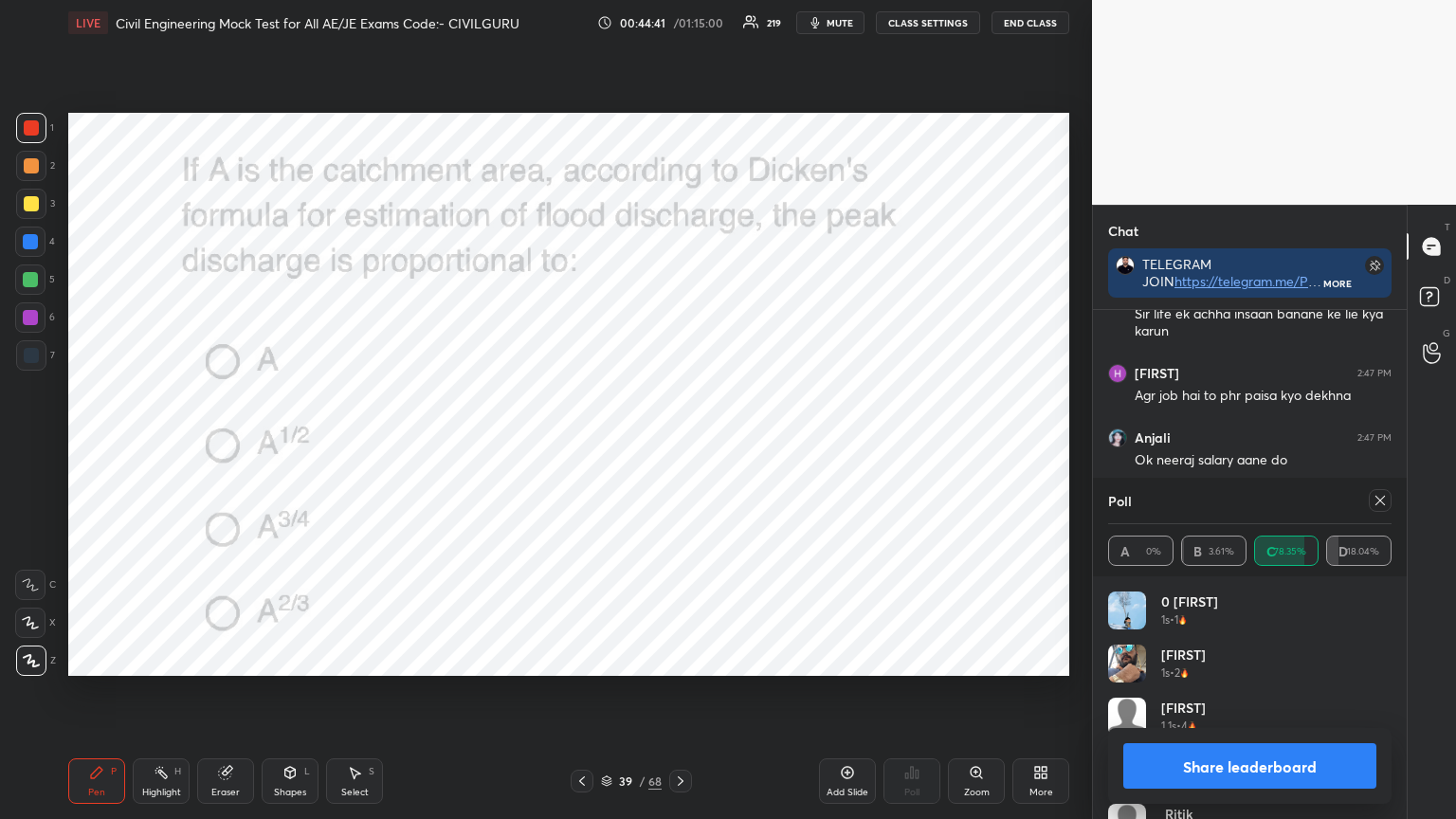 click 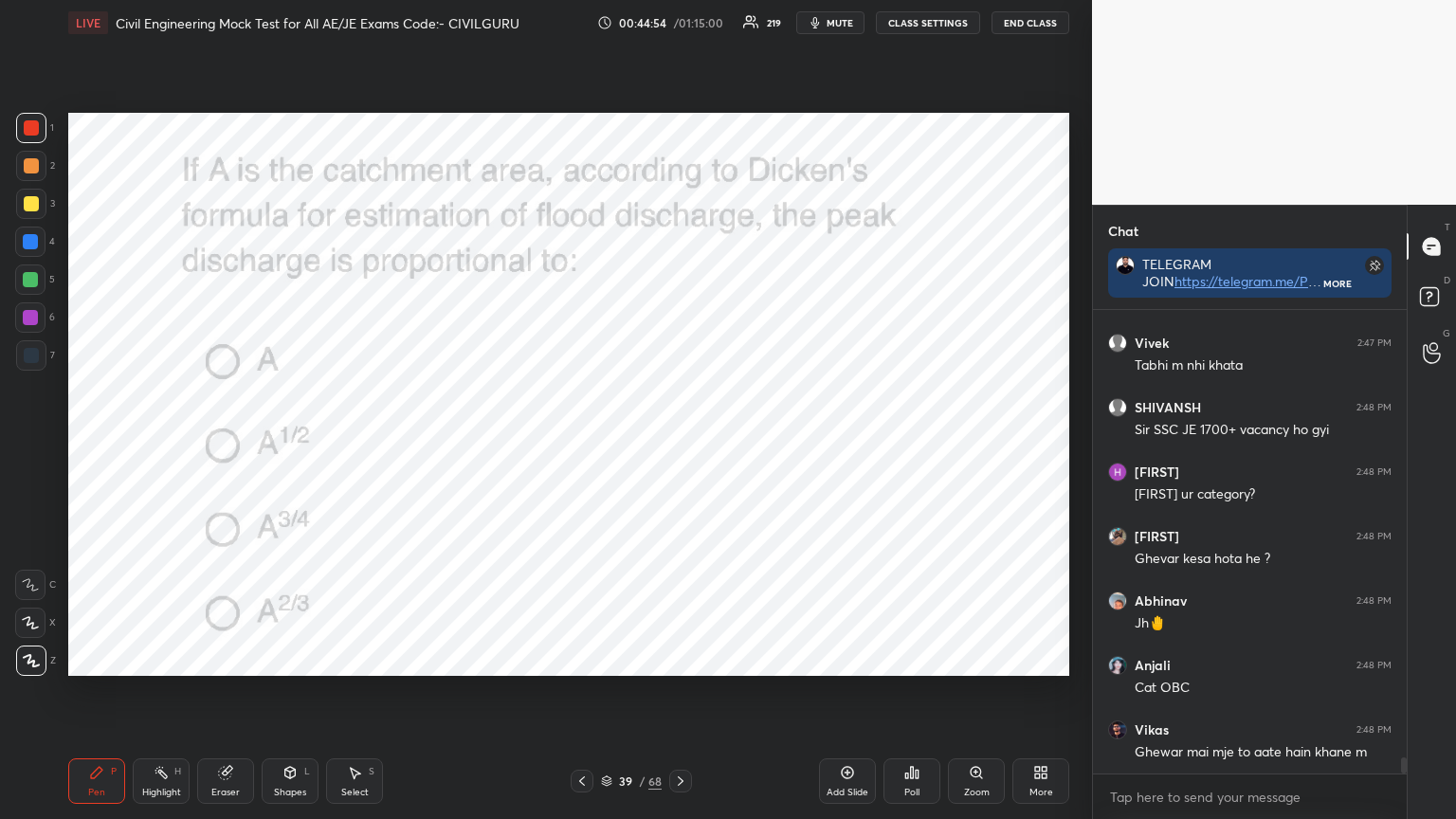 click 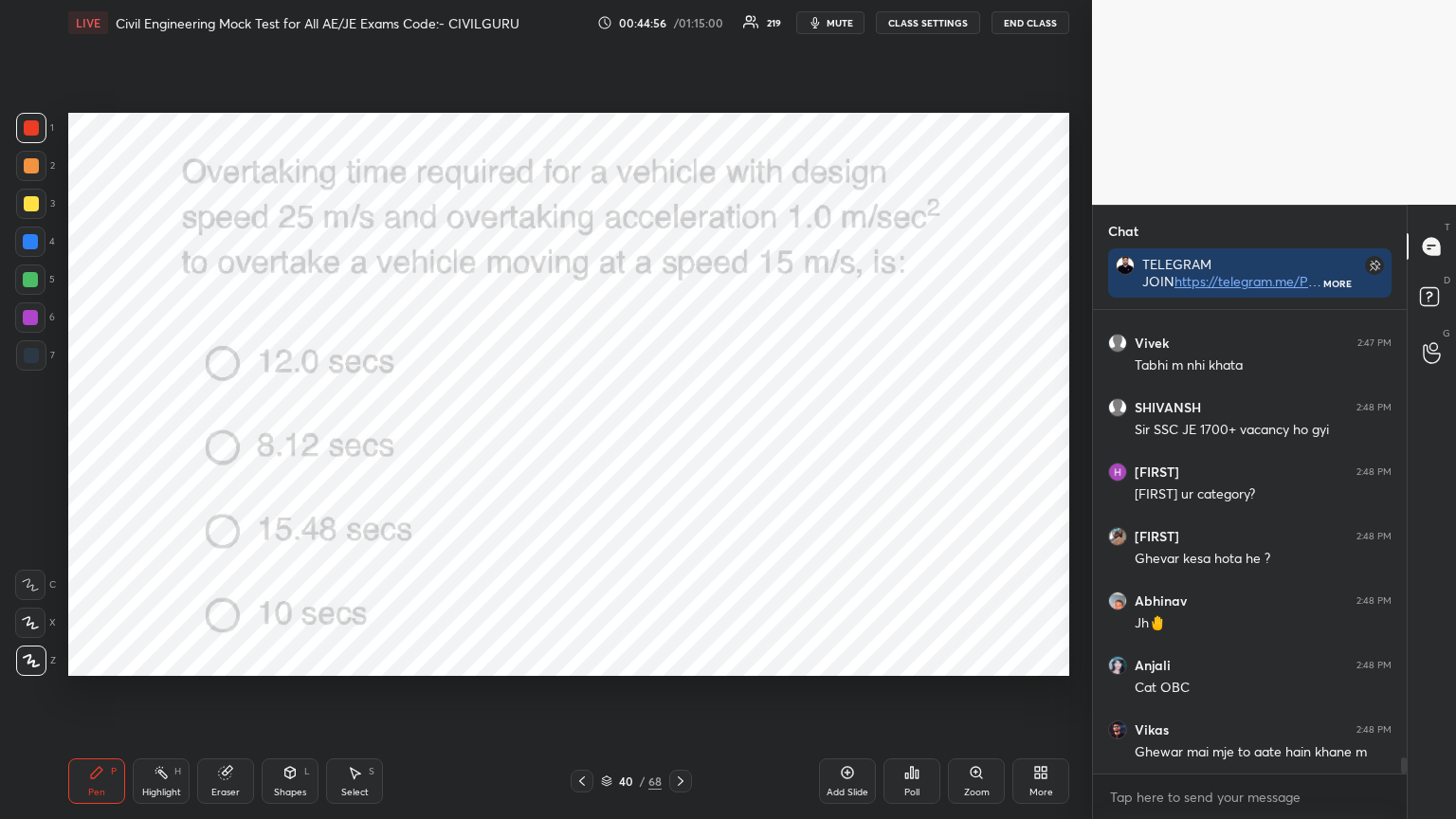 click on "Poll" at bounding box center (912, 781) 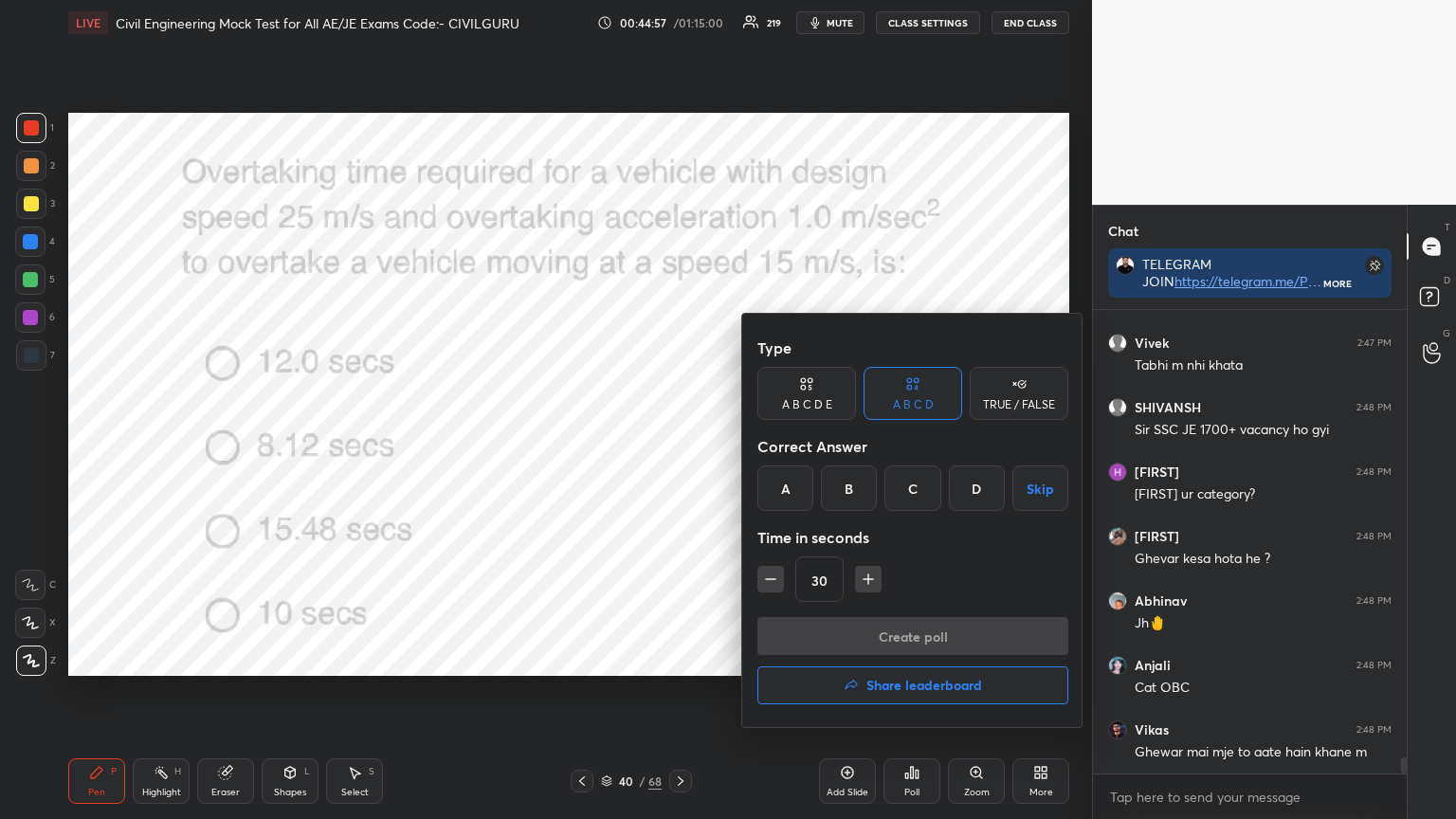 click on "D" at bounding box center (976, 488) 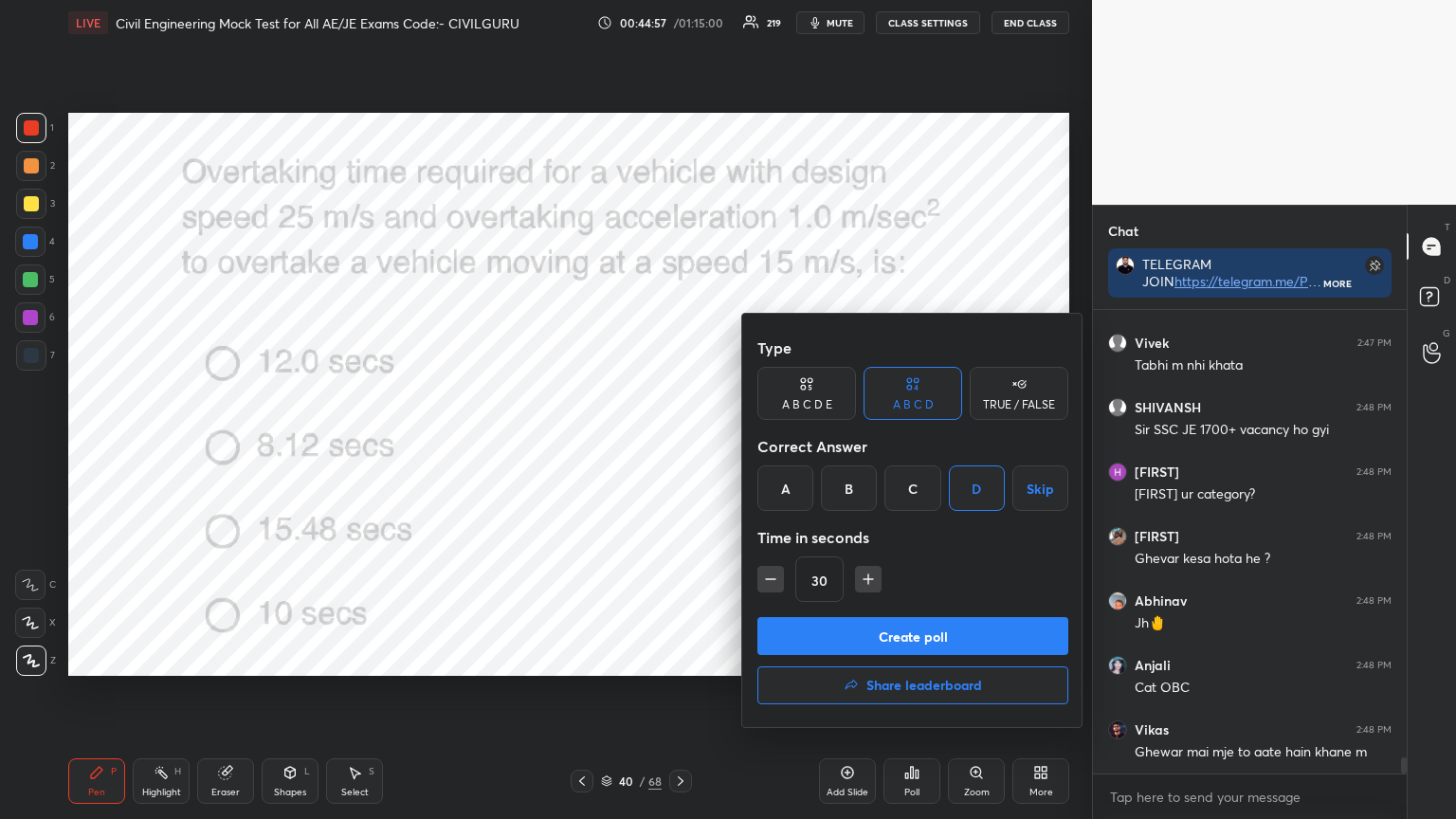 click 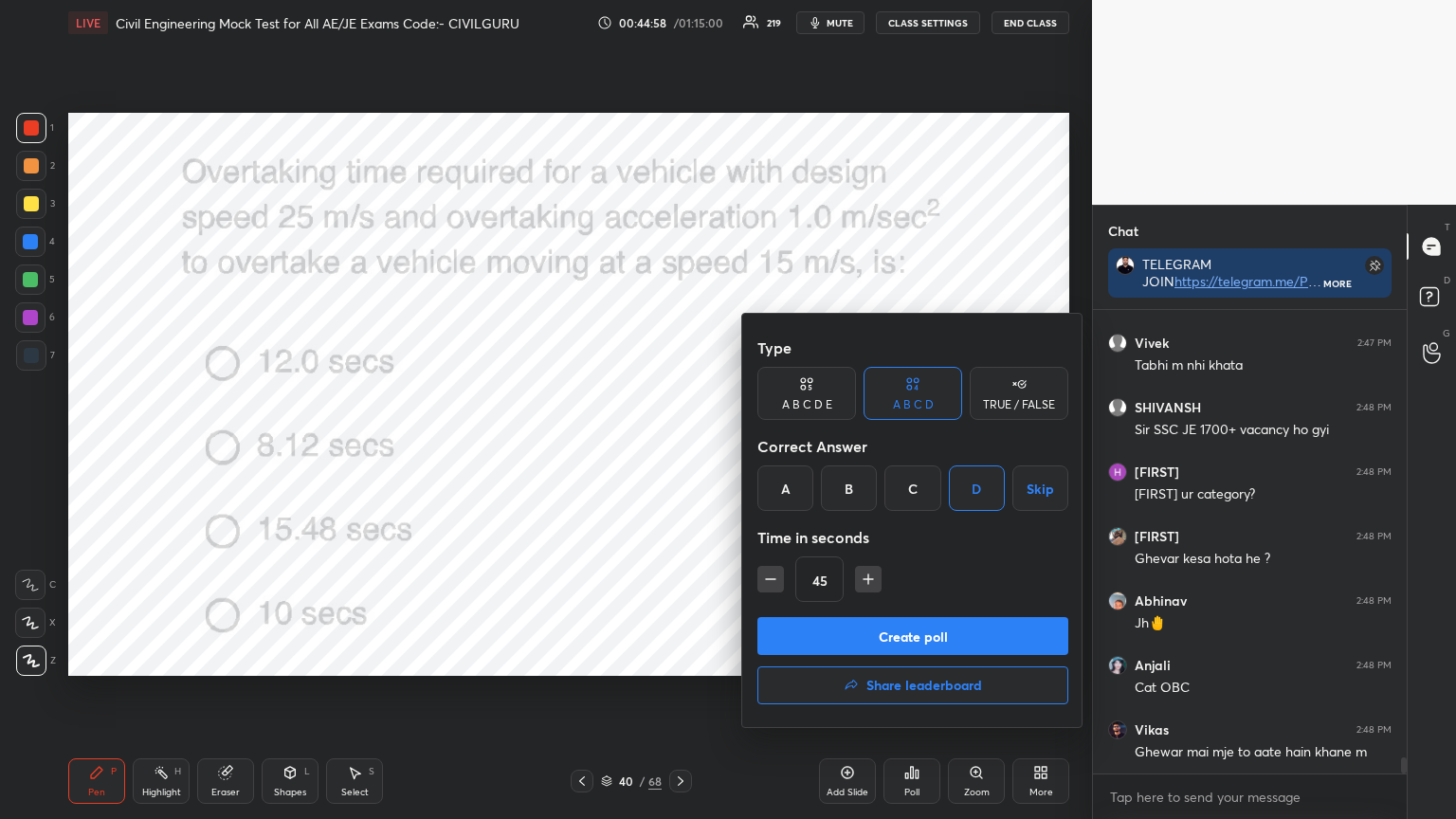 click 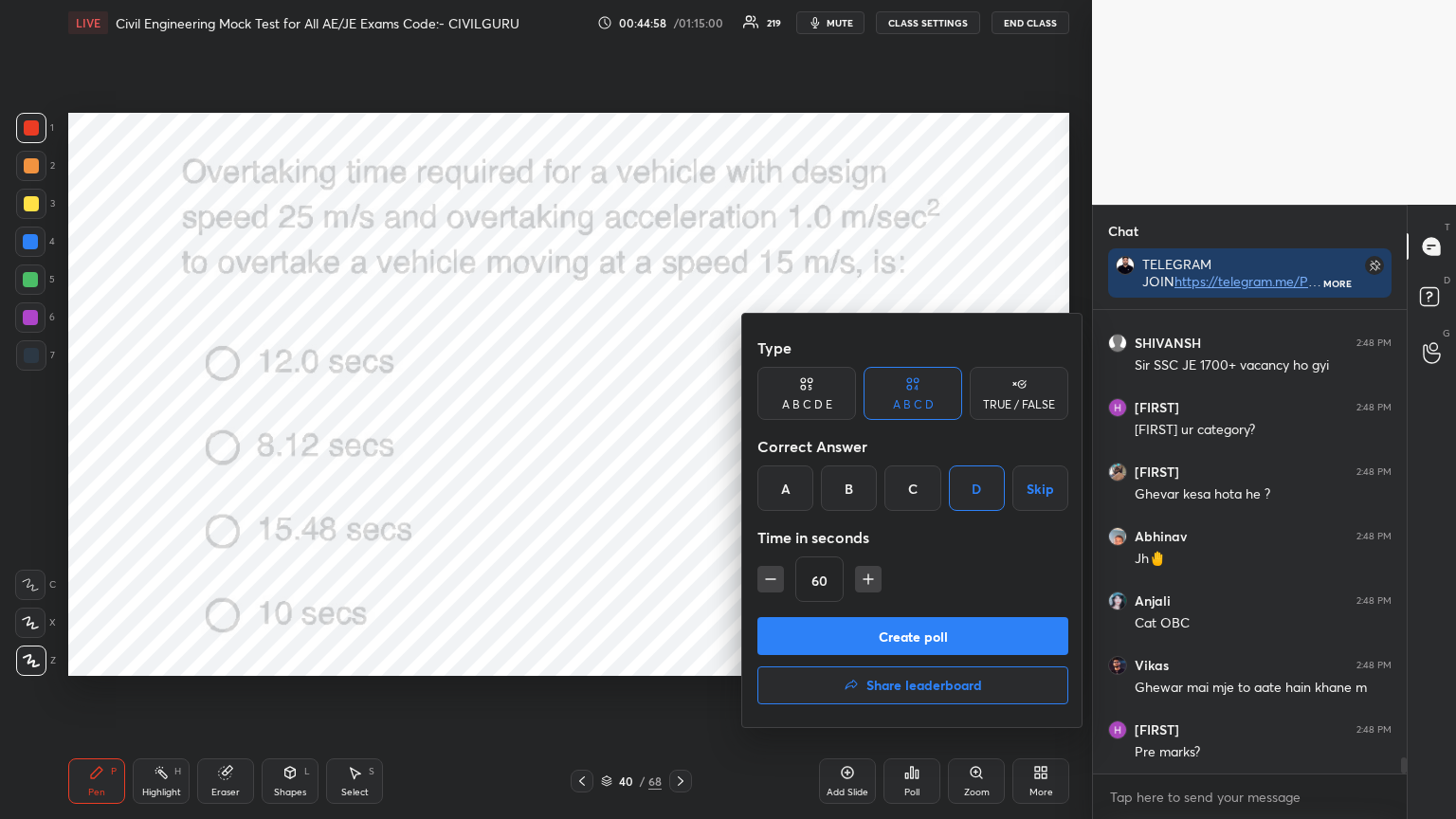 click on "Create poll" at bounding box center [913, 636] 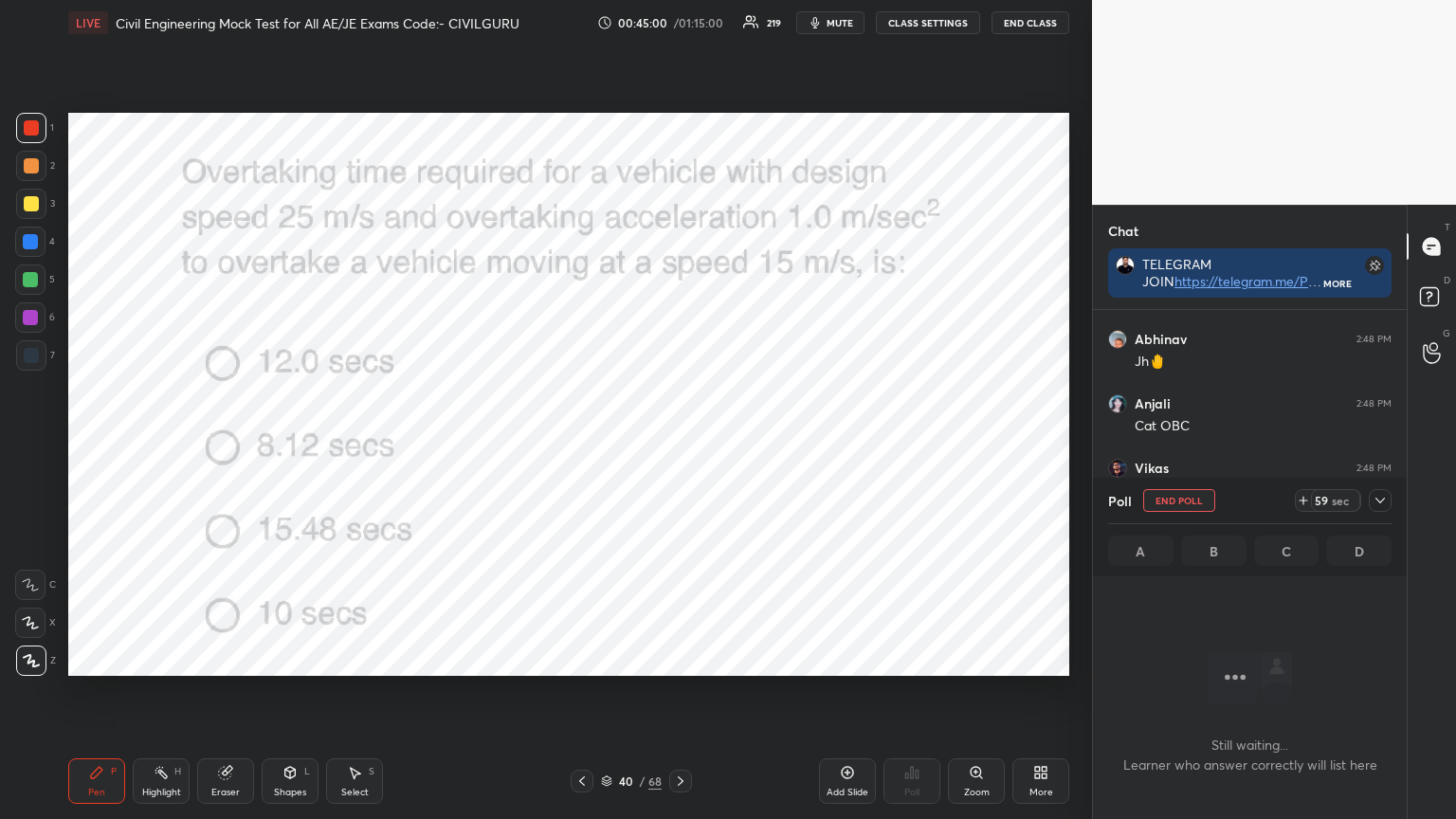 click 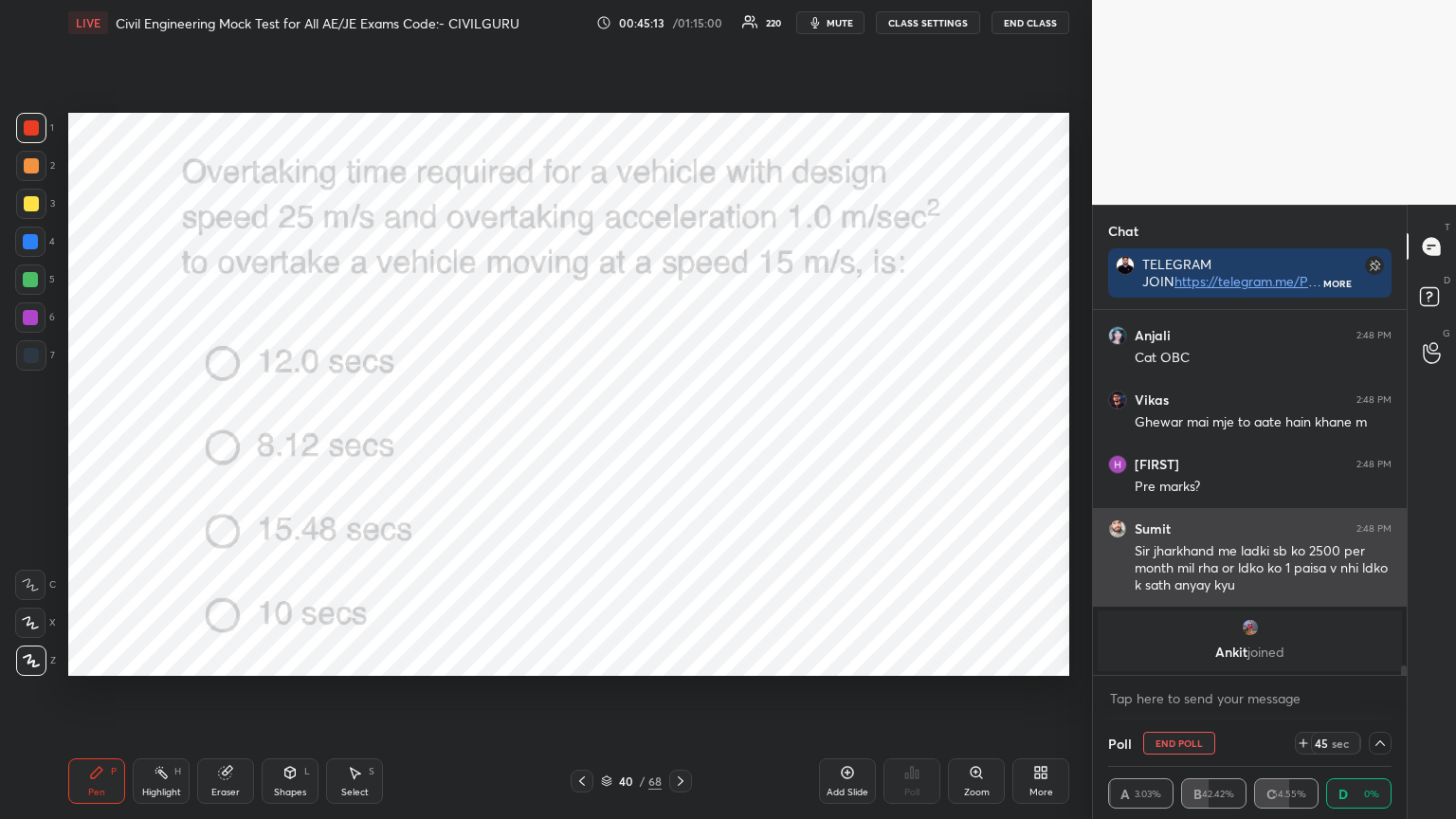 click at bounding box center [1118, 529] 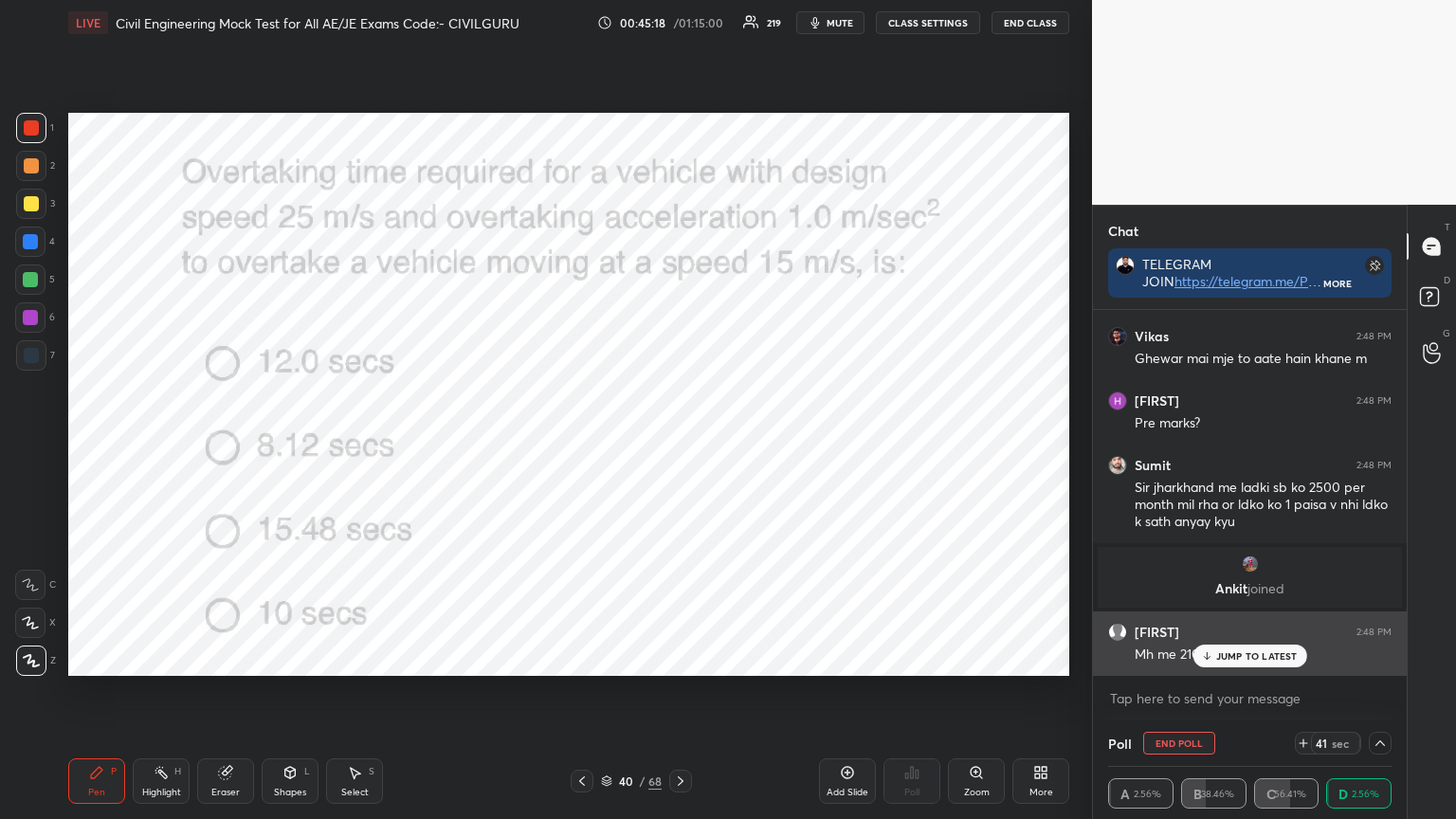 click on "JUMP TO LATEST" at bounding box center [1257, 656] 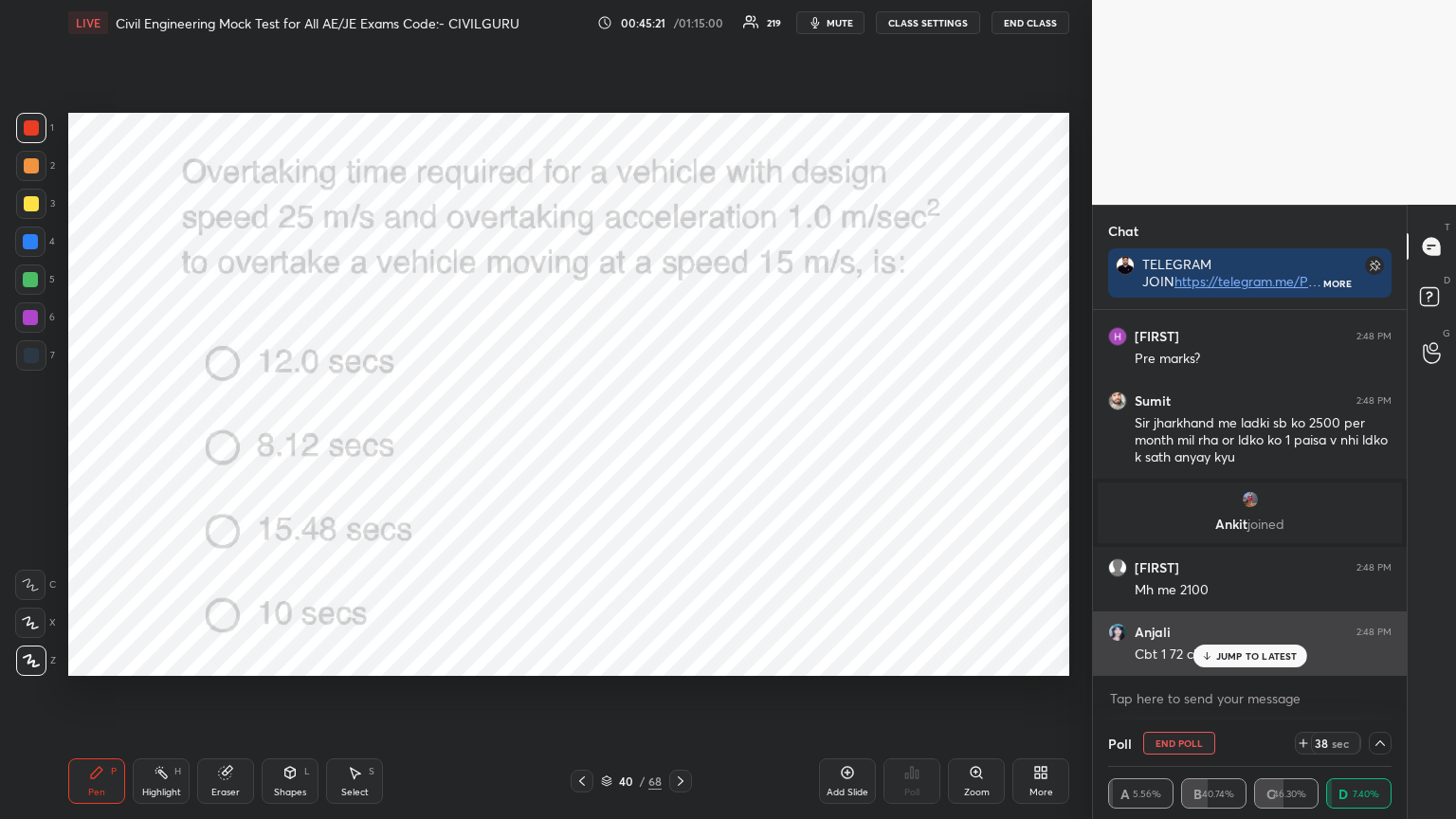 click on "JUMP TO LATEST" at bounding box center [1257, 656] 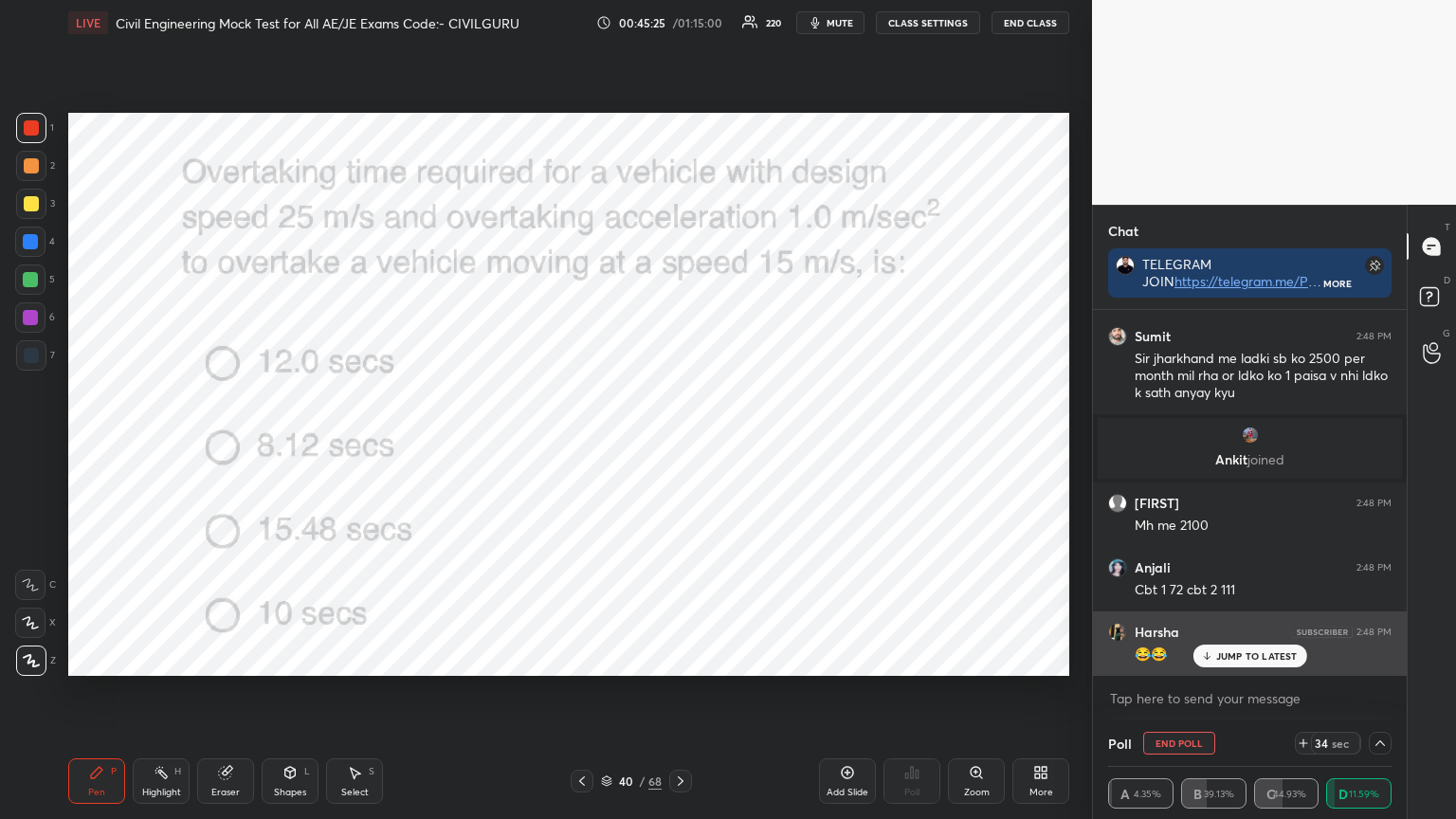 click on "JUMP TO LATEST" at bounding box center [1257, 656] 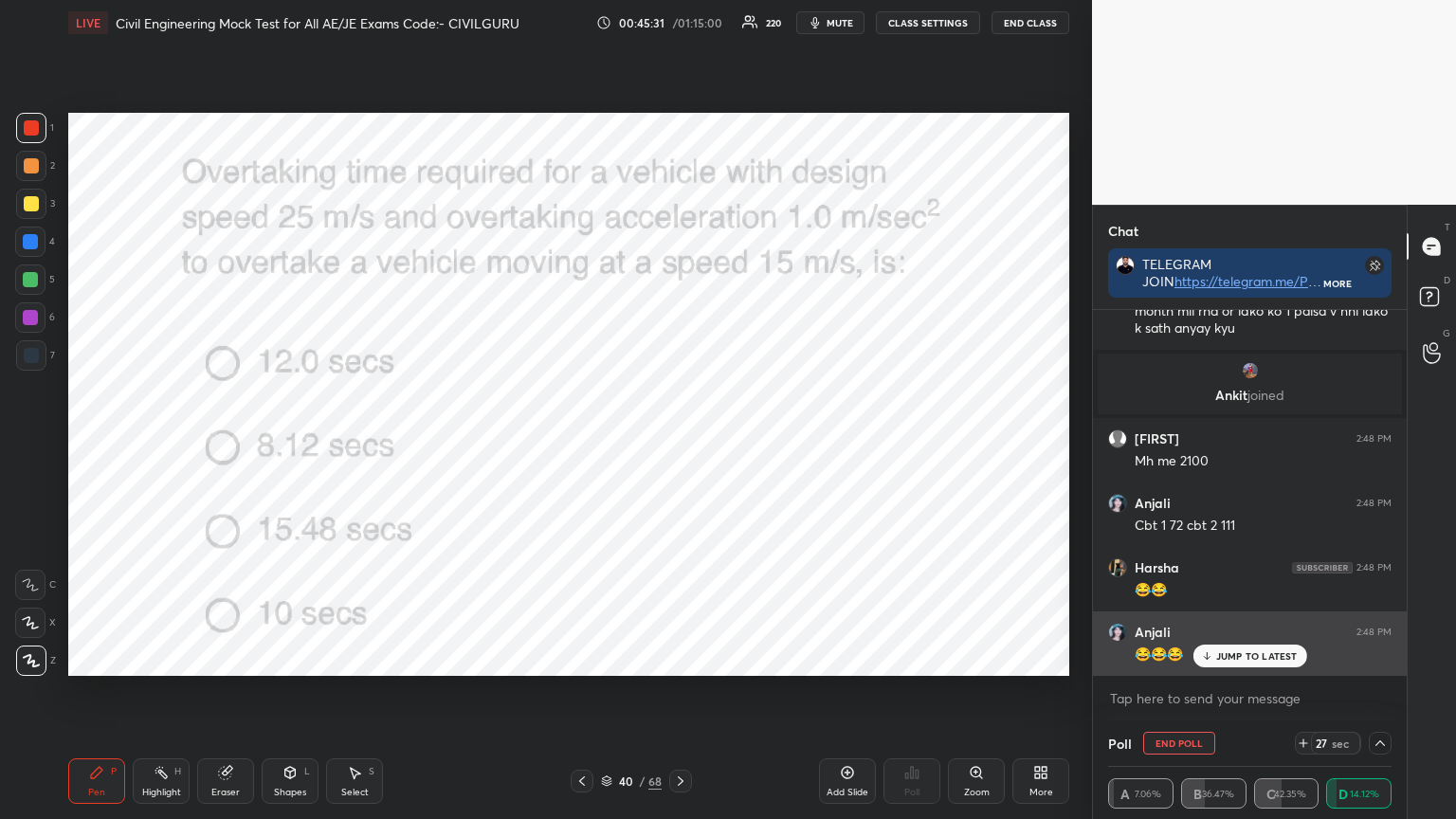 click on "JUMP TO LATEST" at bounding box center [1257, 656] 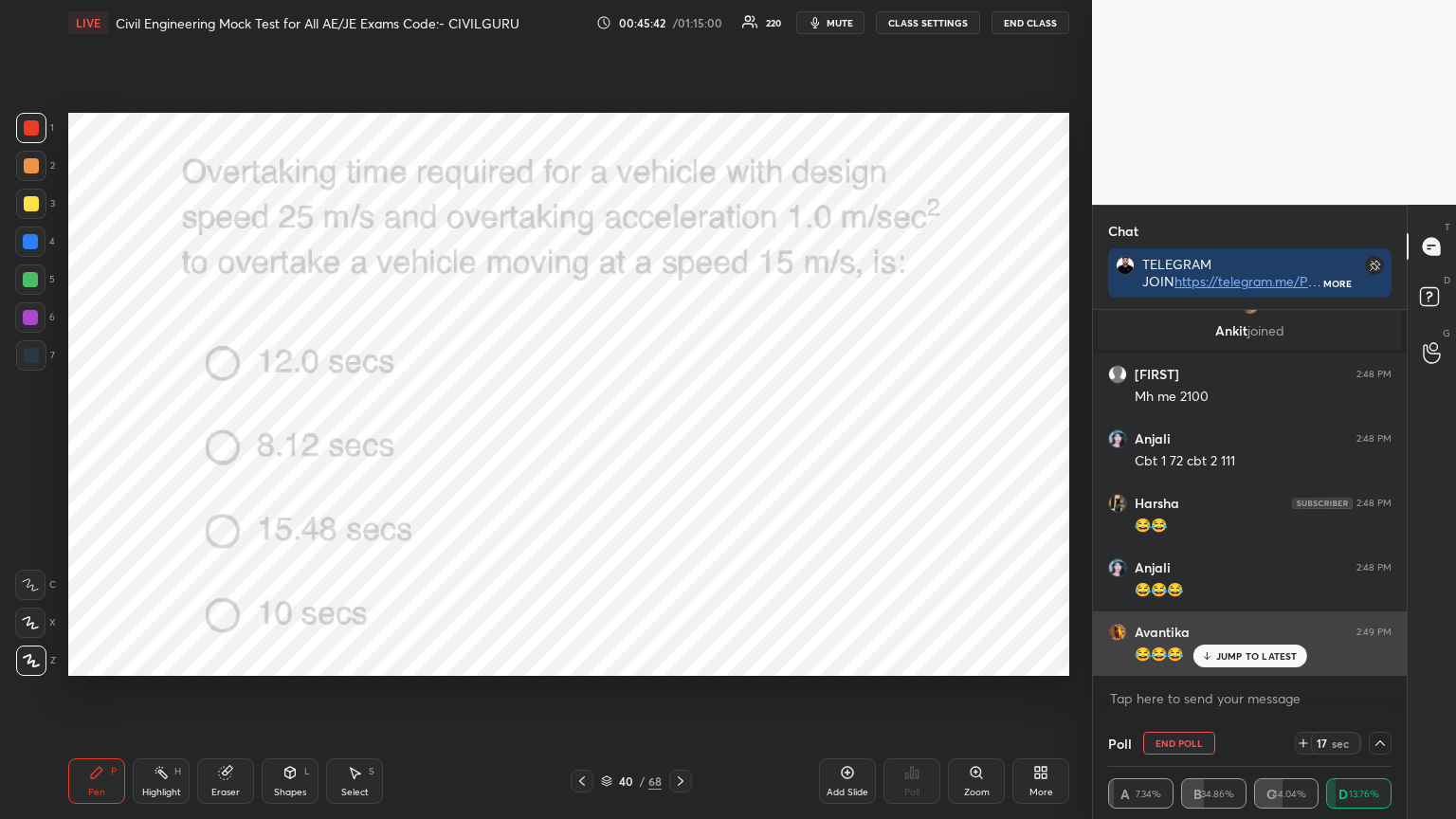 click on "JUMP TO LATEST" at bounding box center (1257, 656) 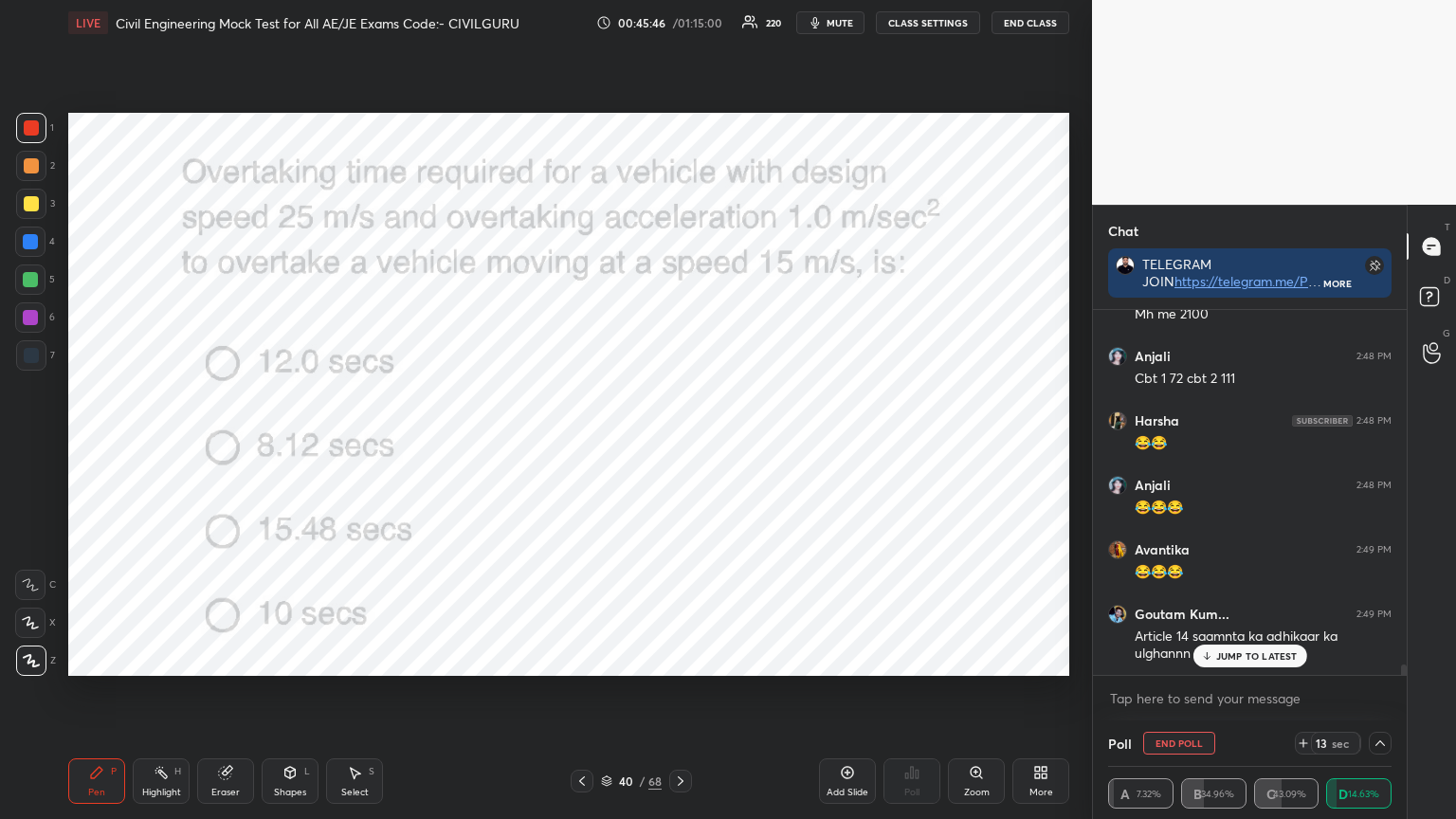 scroll, scrollTop: 12585, scrollLeft: 0, axis: vertical 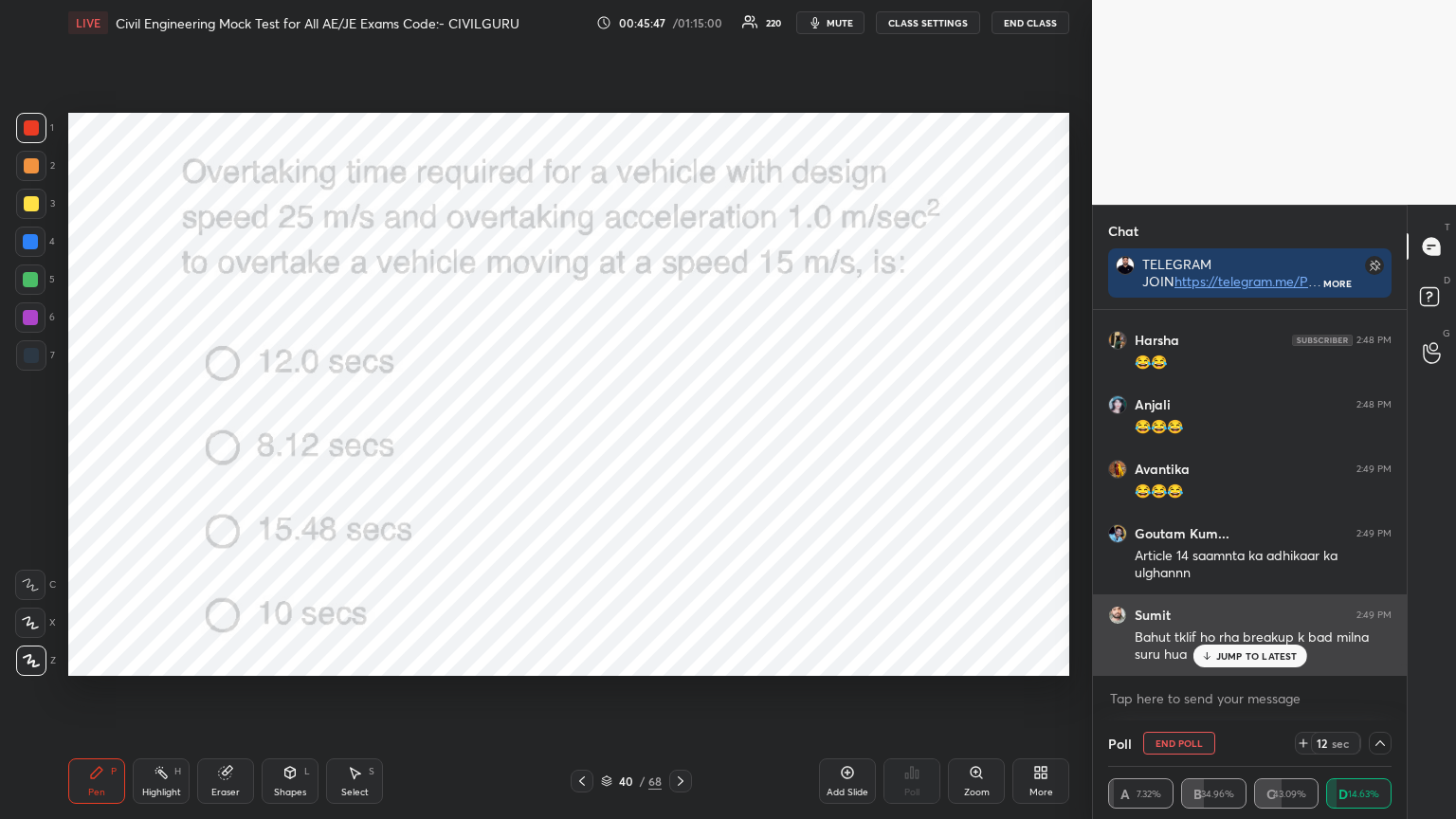 click on "JUMP TO LATEST" at bounding box center (1257, 656) 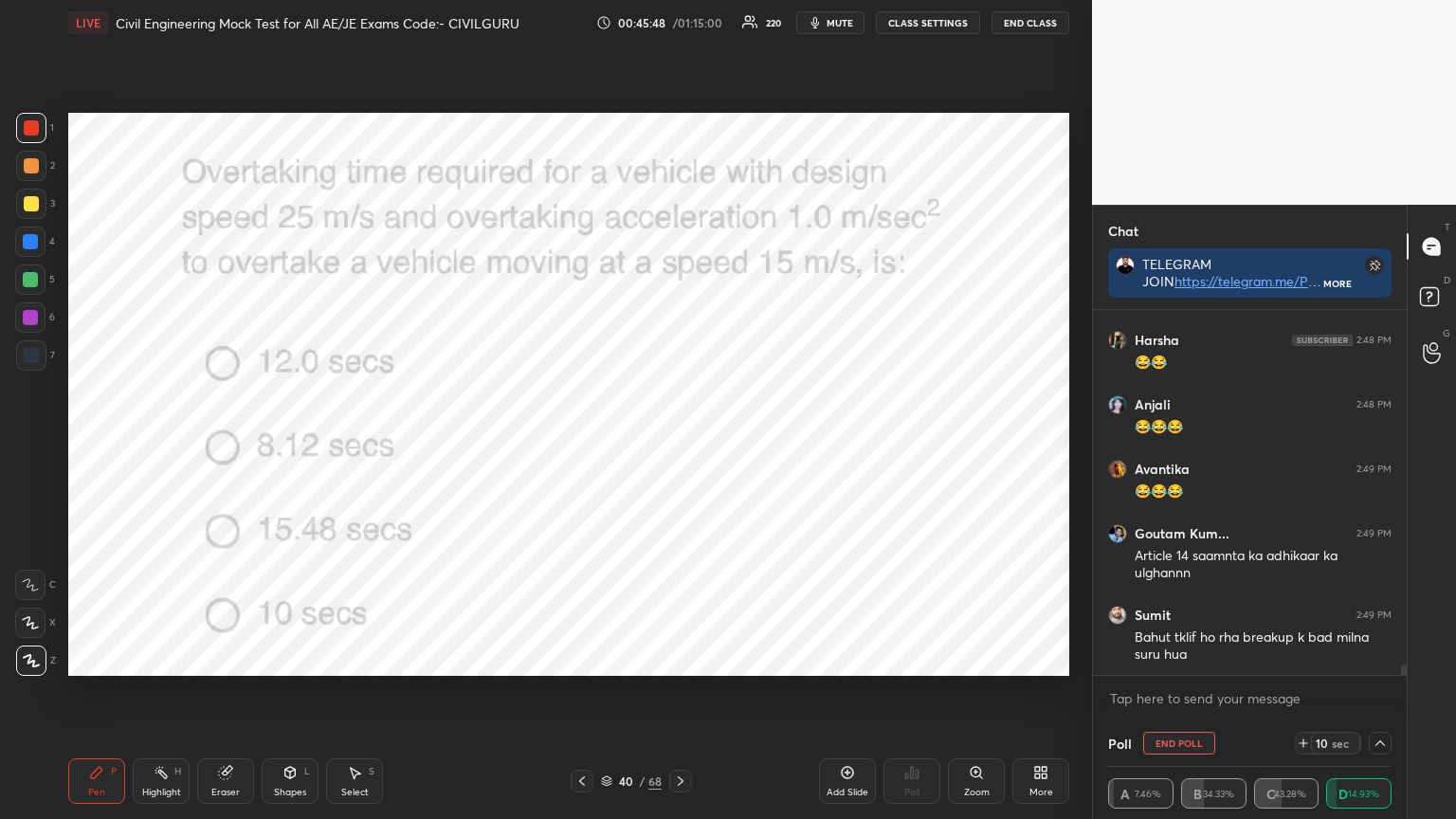 scroll, scrollTop: 12649, scrollLeft: 0, axis: vertical 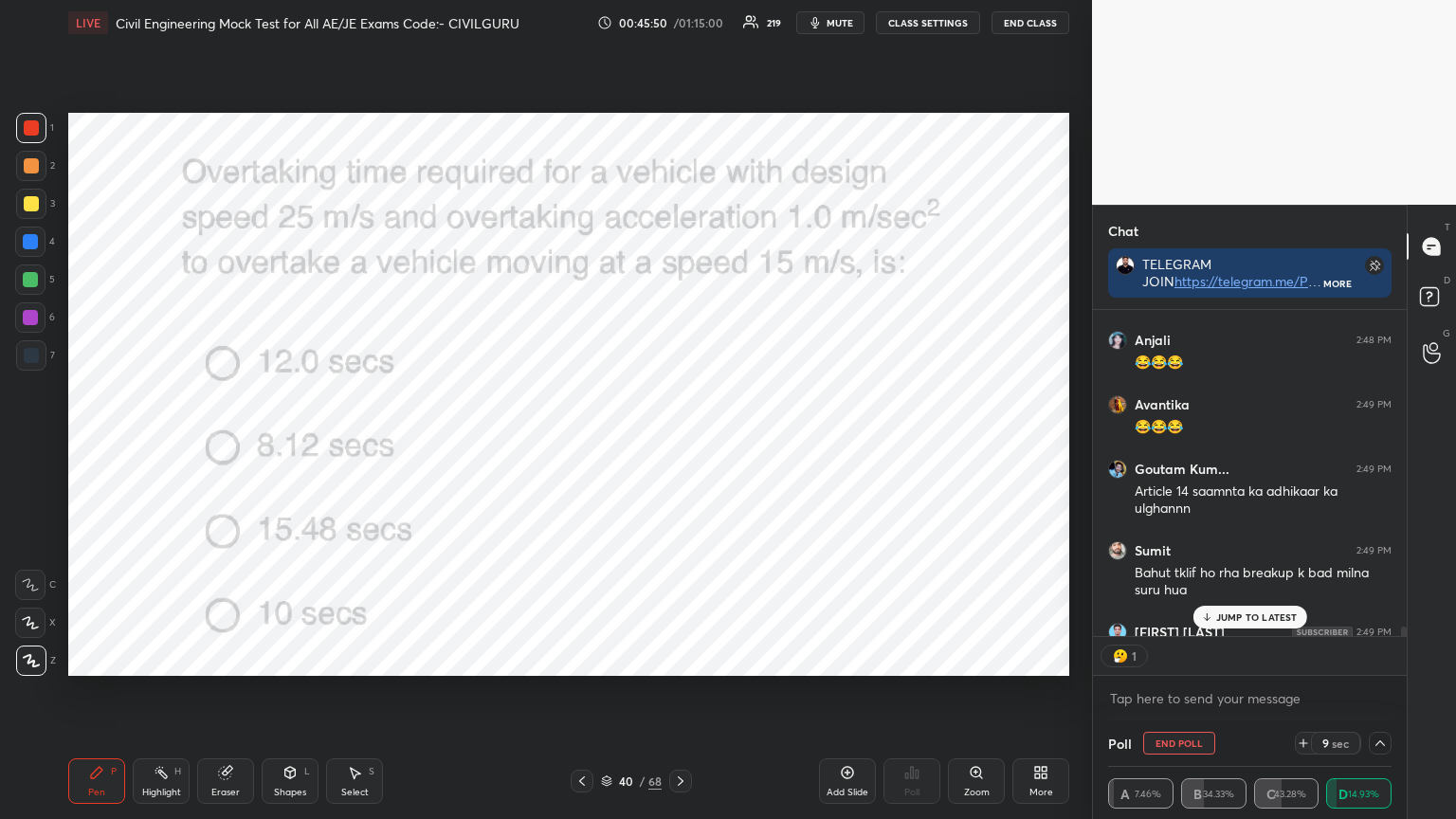click on "1" at bounding box center [1249, 656] 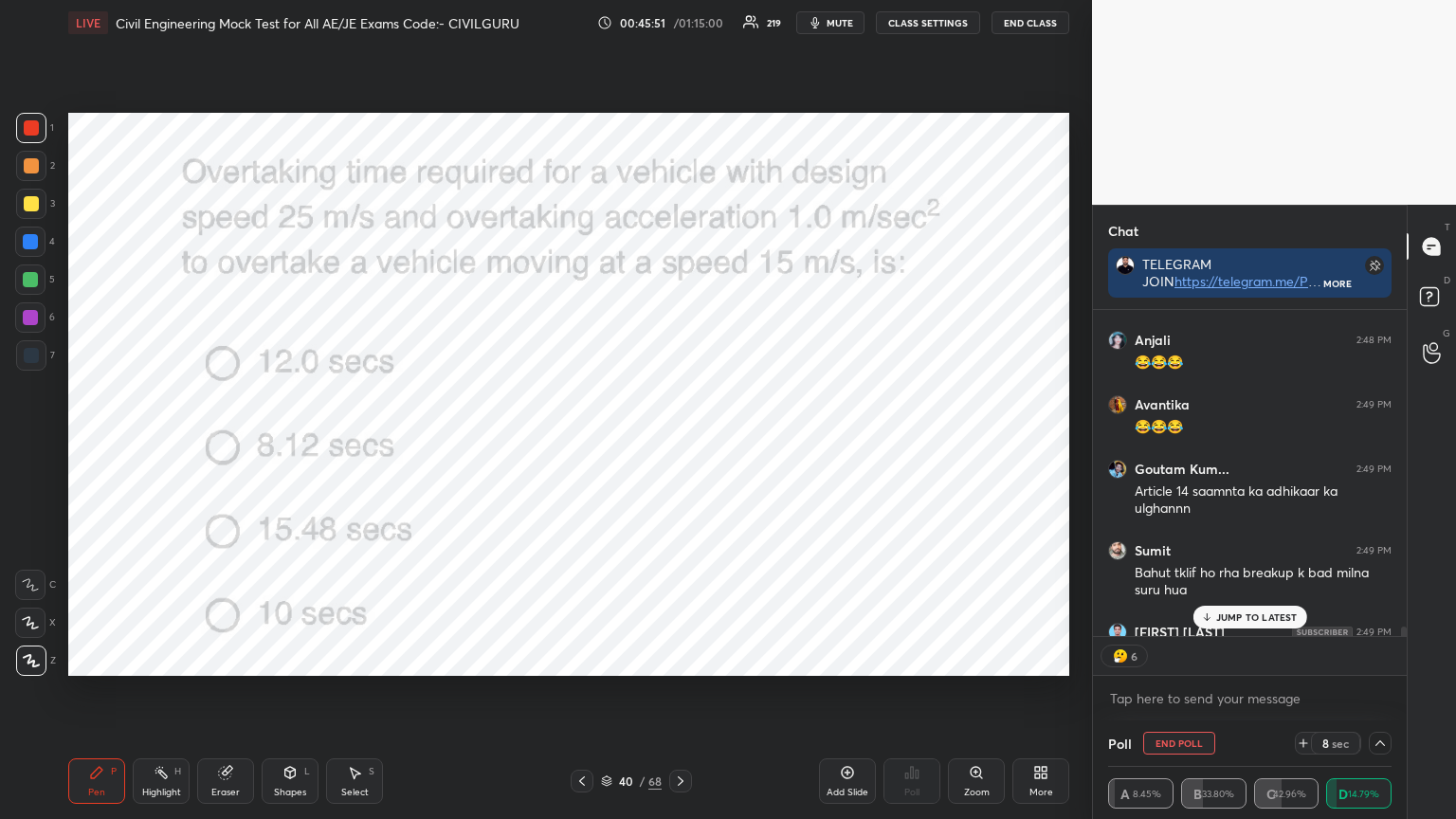click on "JUMP TO LATEST" at bounding box center [1257, 617] 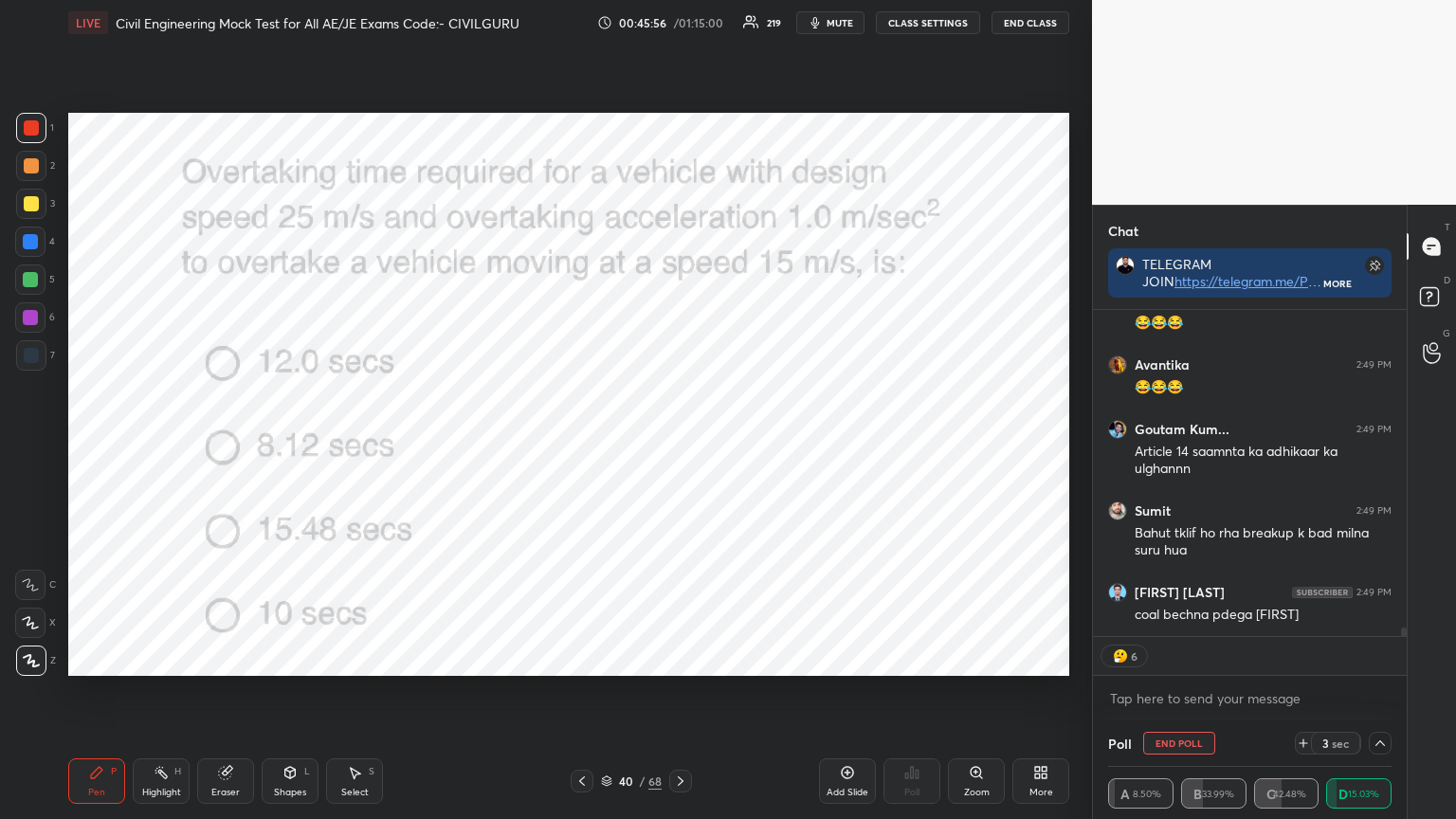 scroll, scrollTop: 12753, scrollLeft: 0, axis: vertical 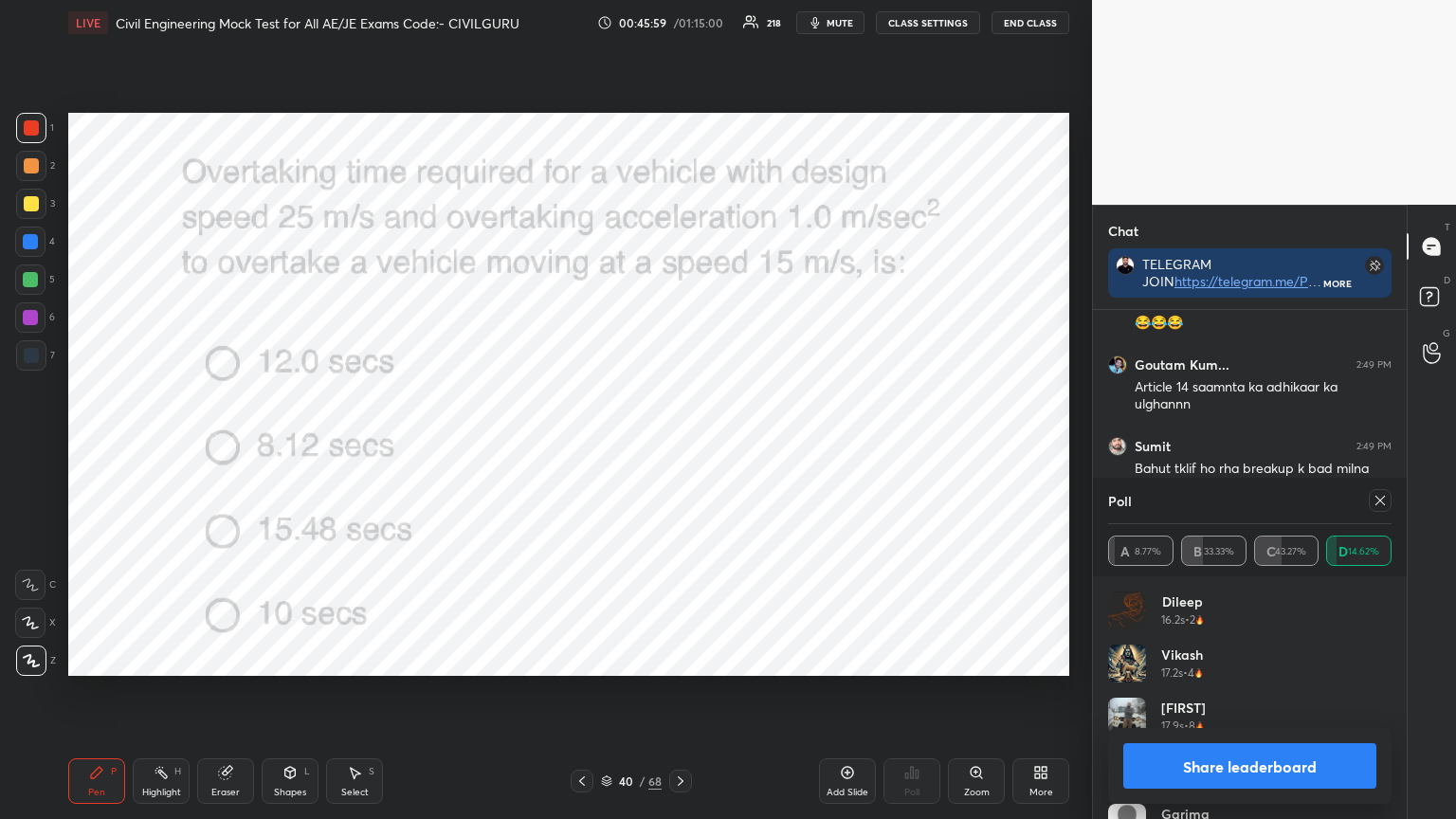 click at bounding box center [1380, 500] 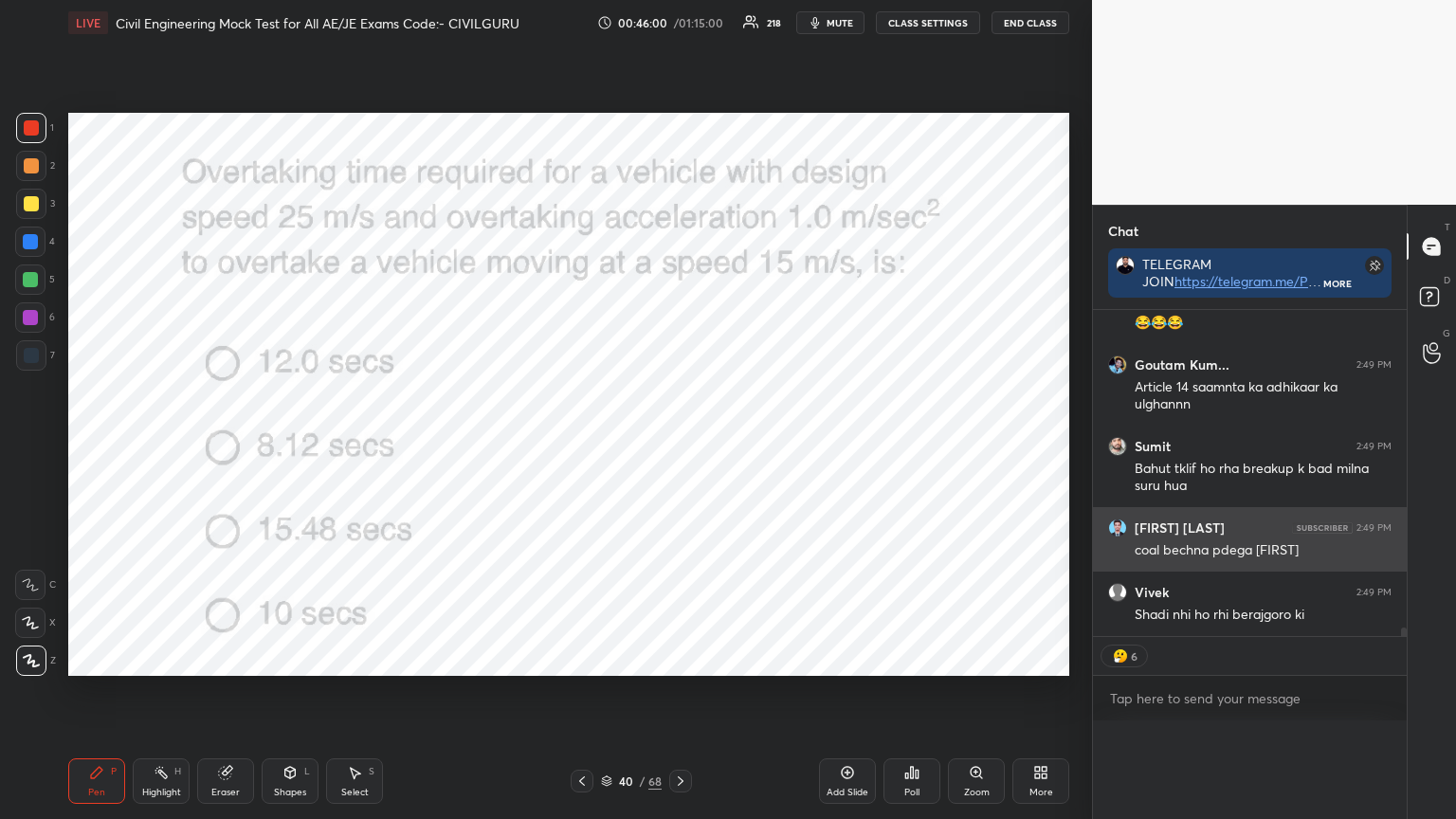scroll, scrollTop: 115, scrollLeft: 278, axis: both 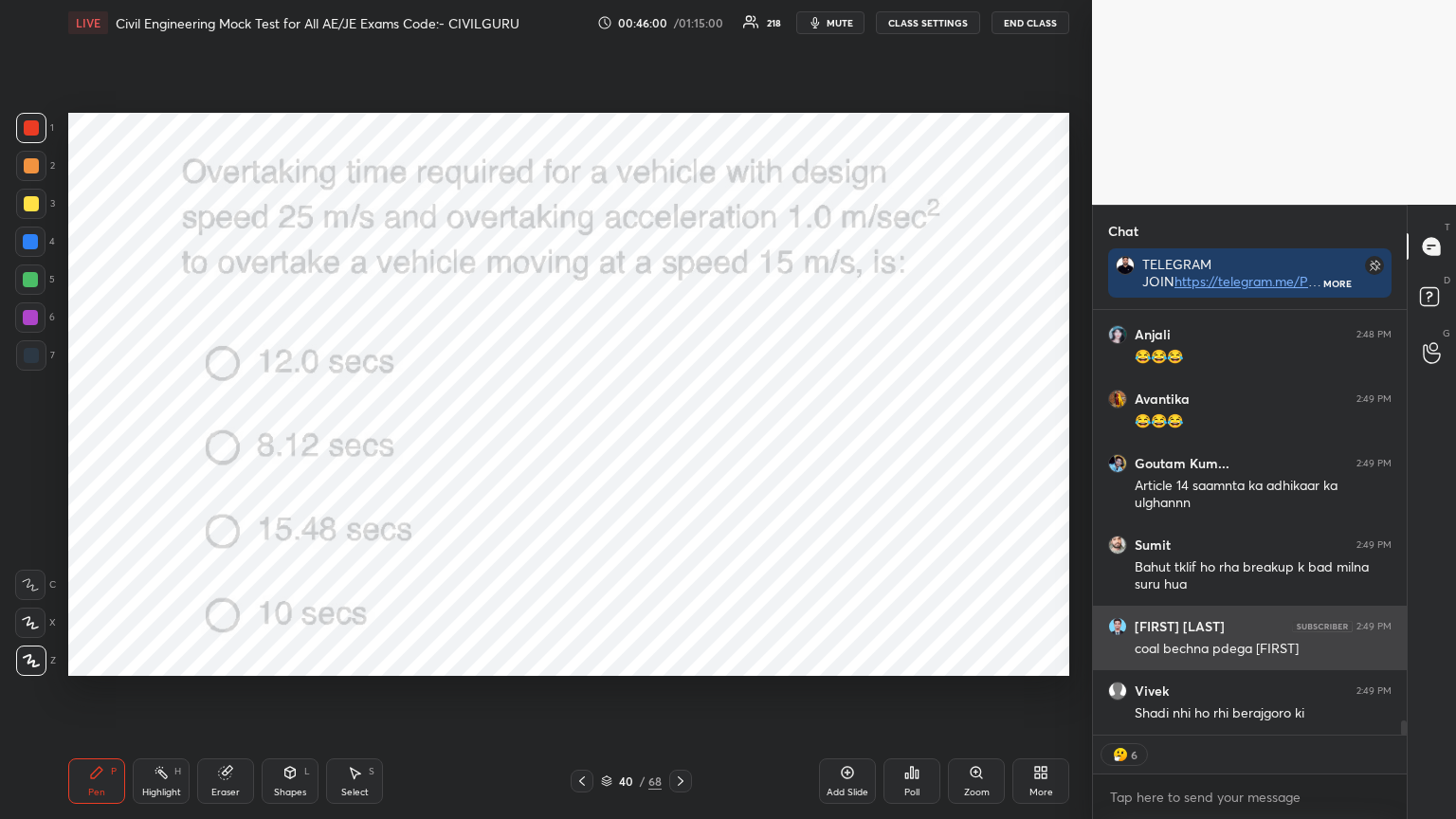 type on "x" 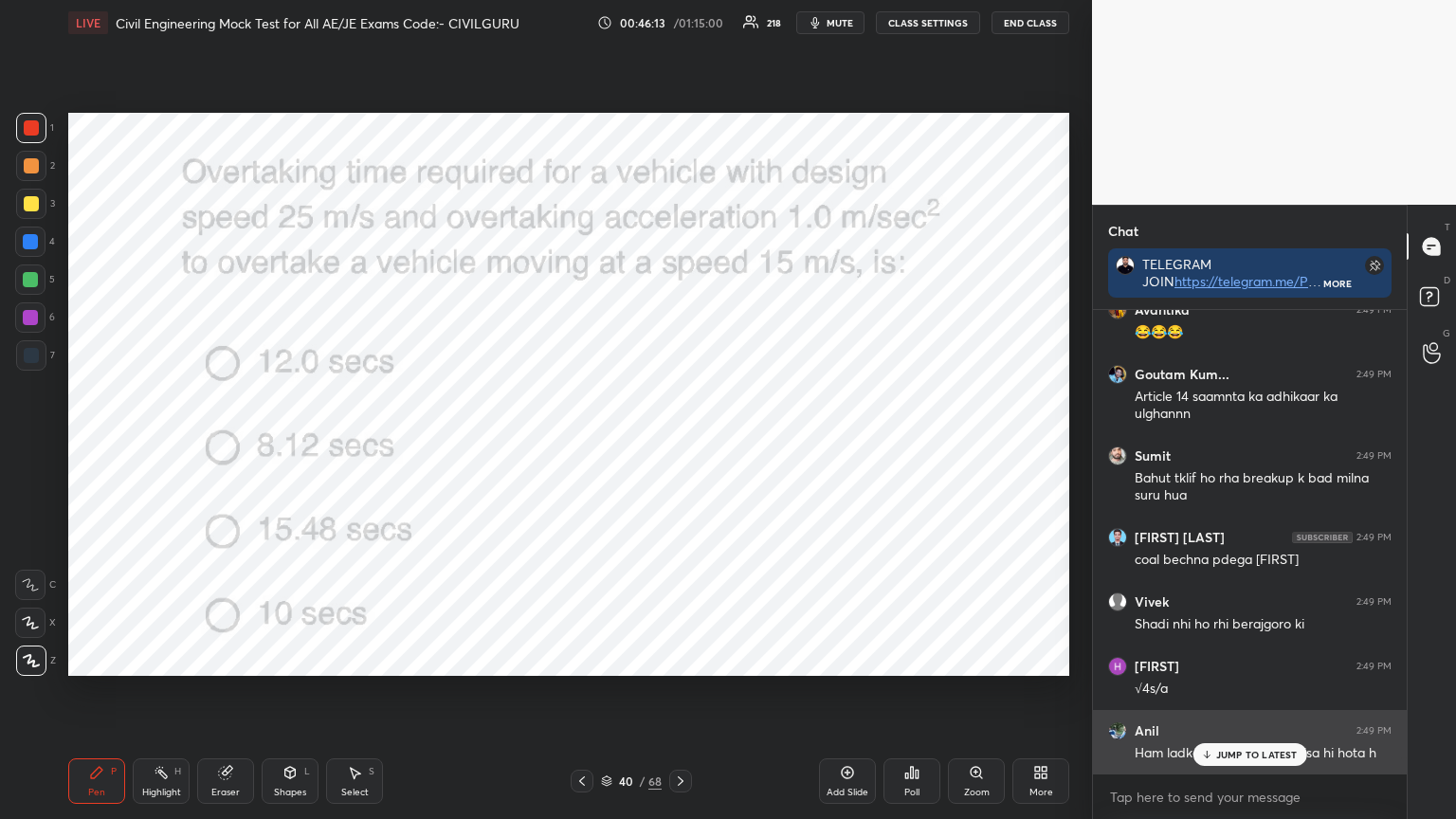 click on "JUMP TO LATEST" at bounding box center (1257, 755) 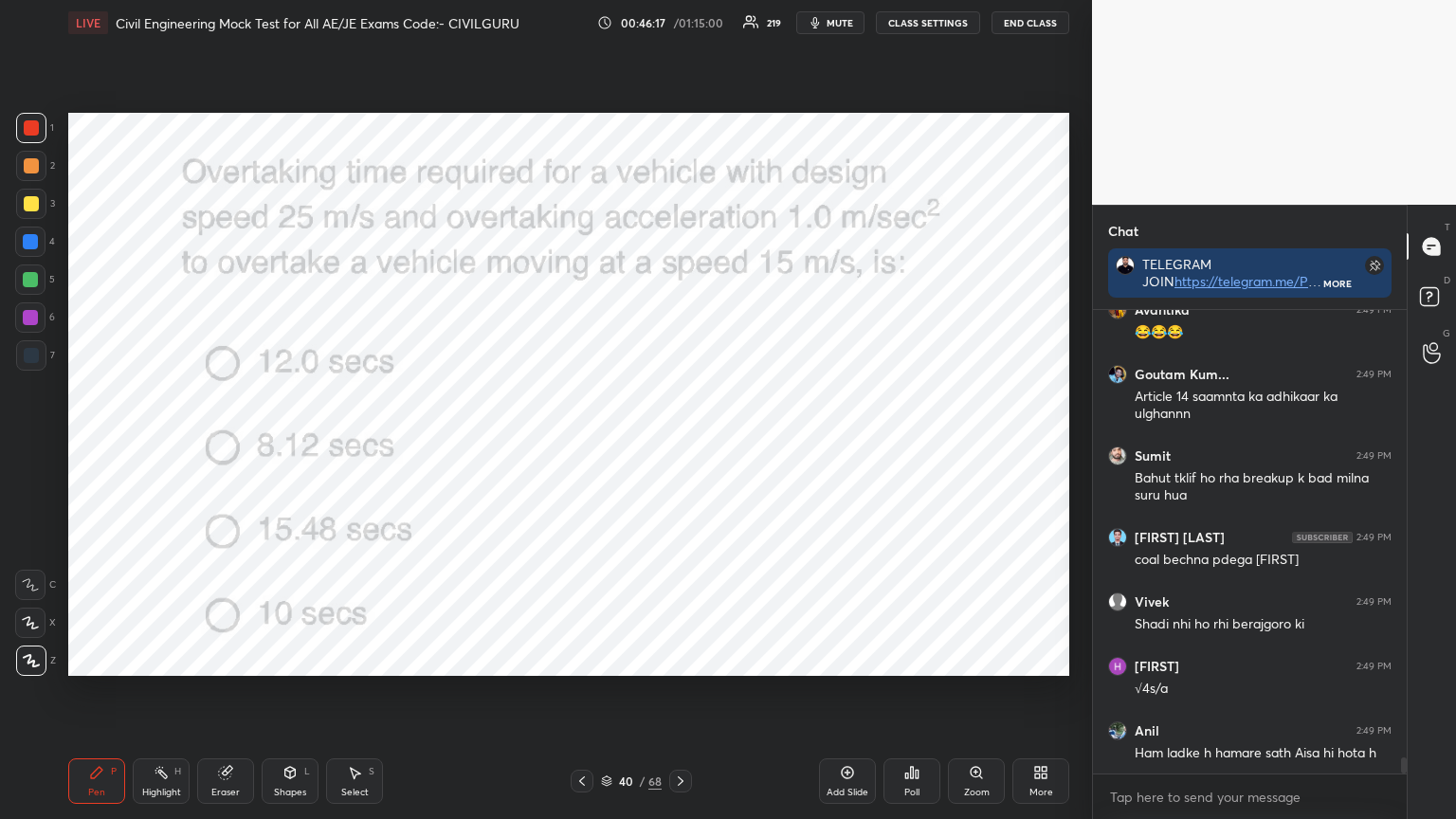 click 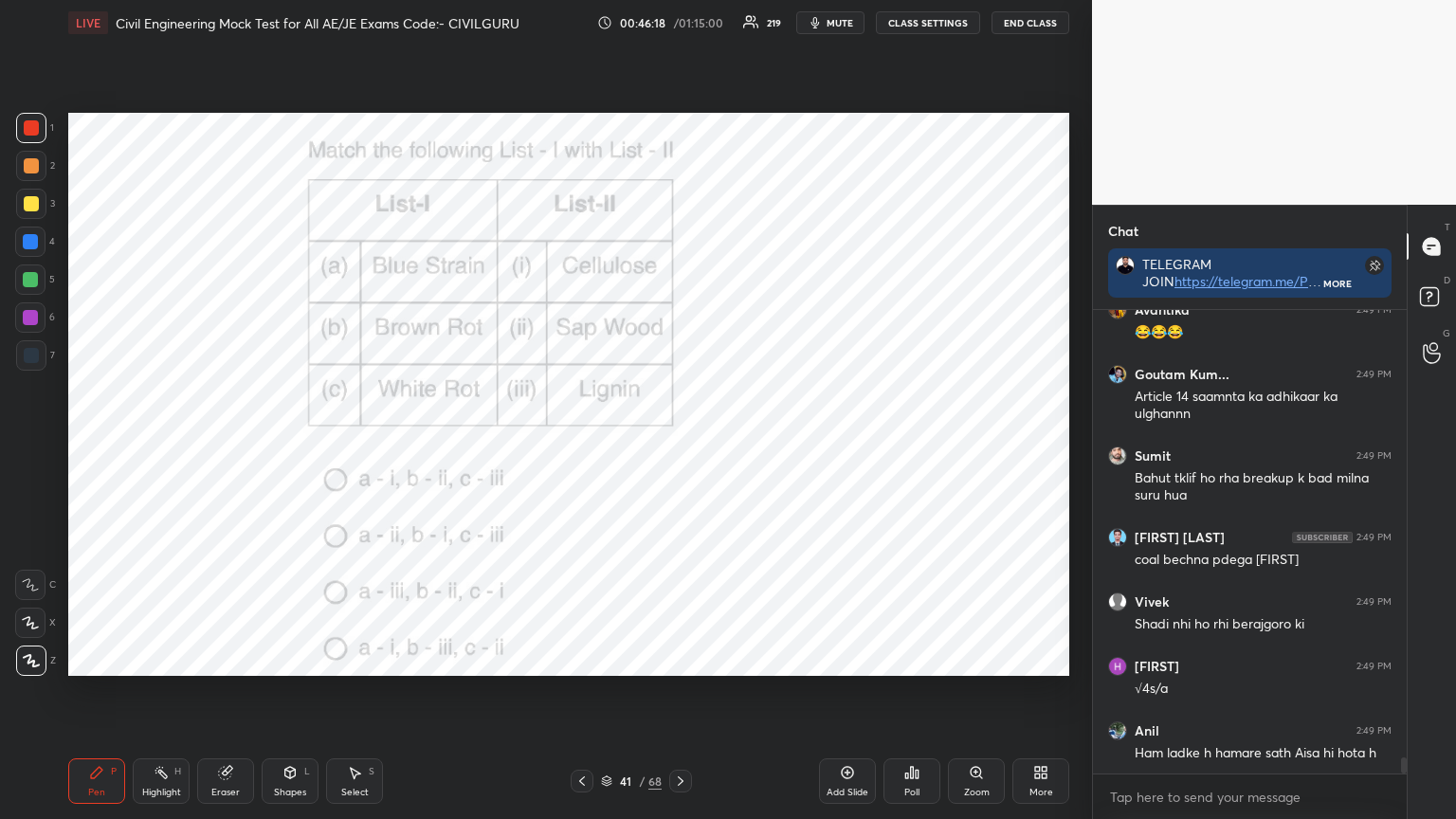 click on "Poll" at bounding box center [912, 781] 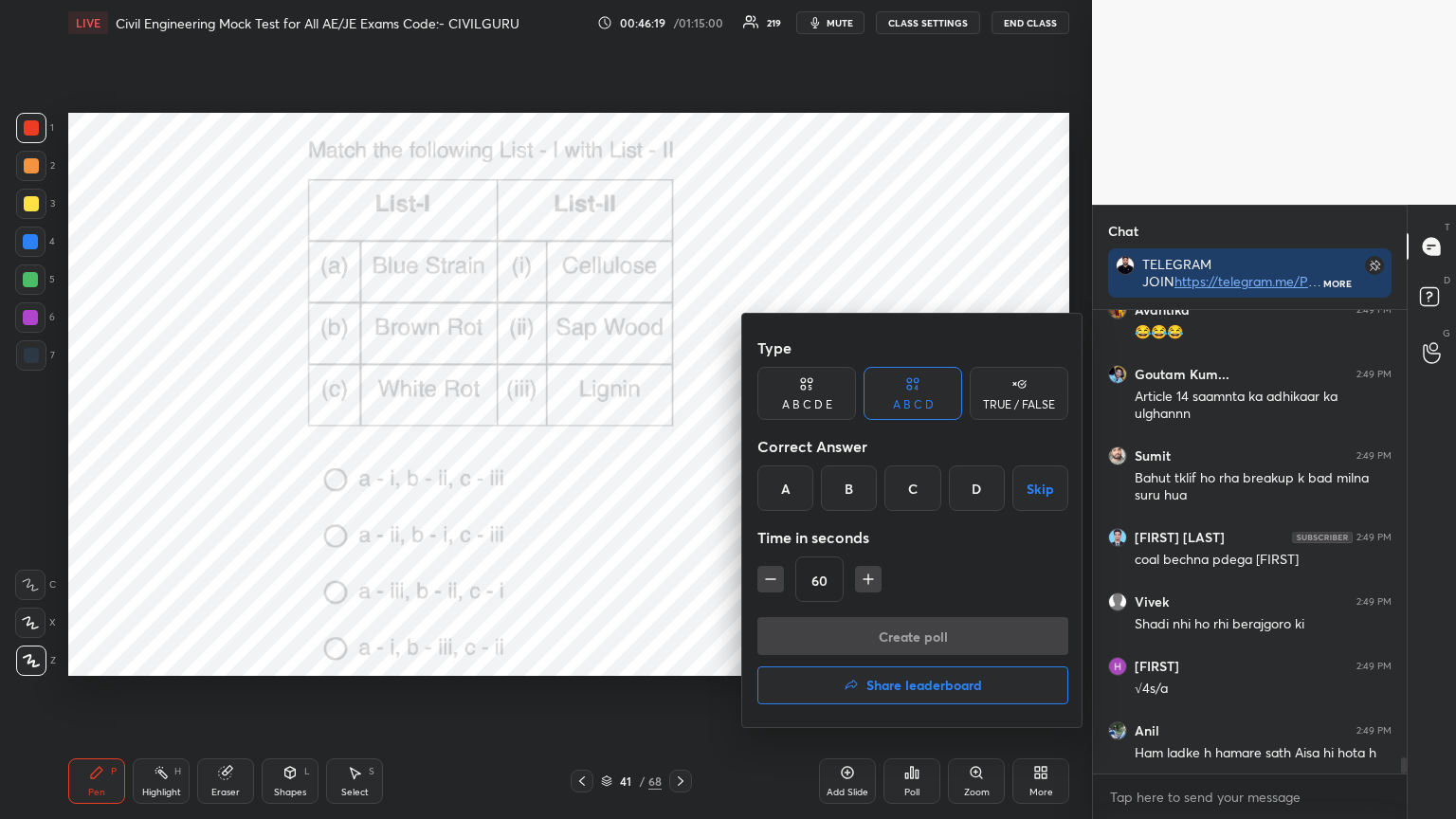 click on "B" at bounding box center (848, 488) 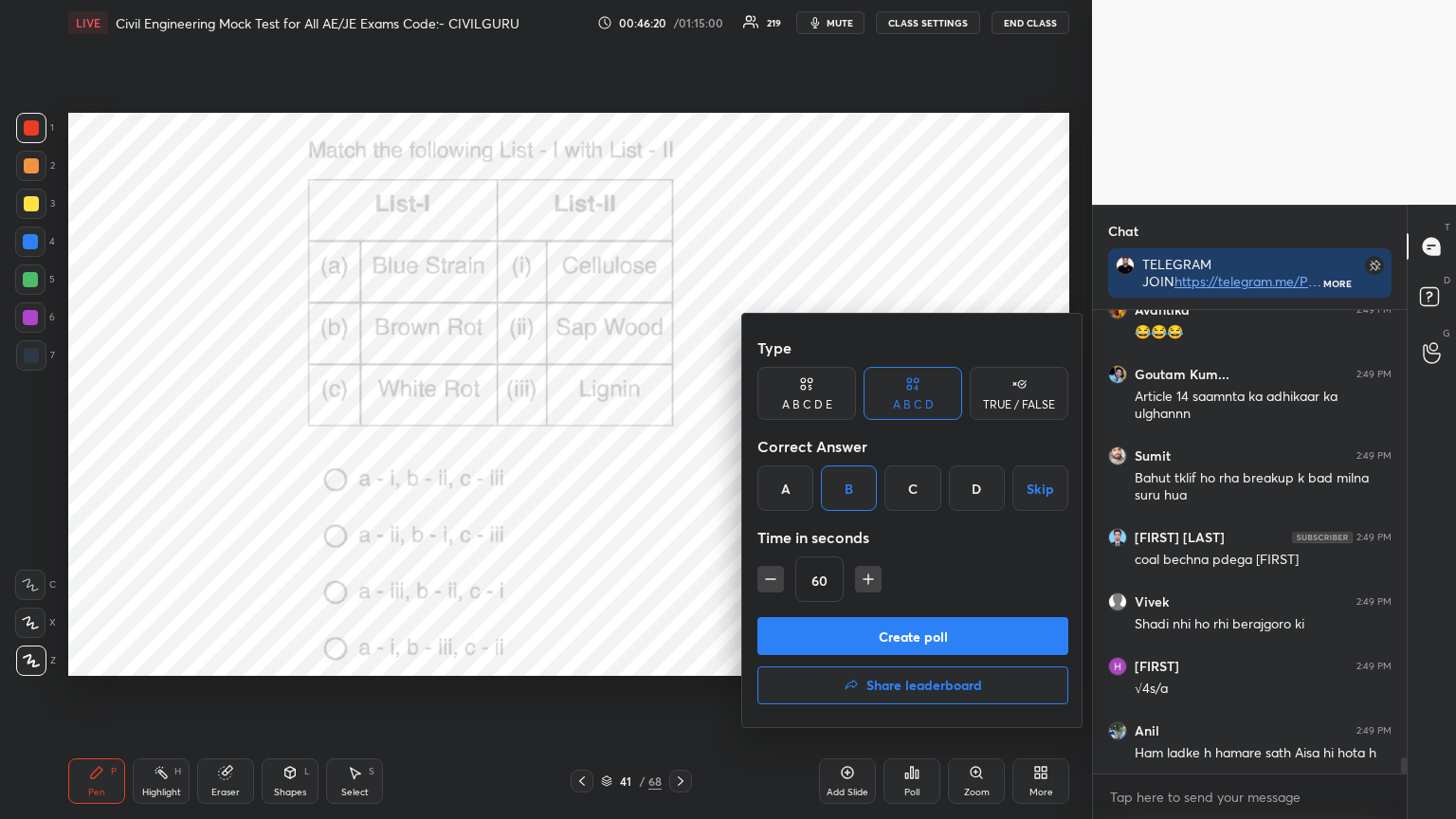 click 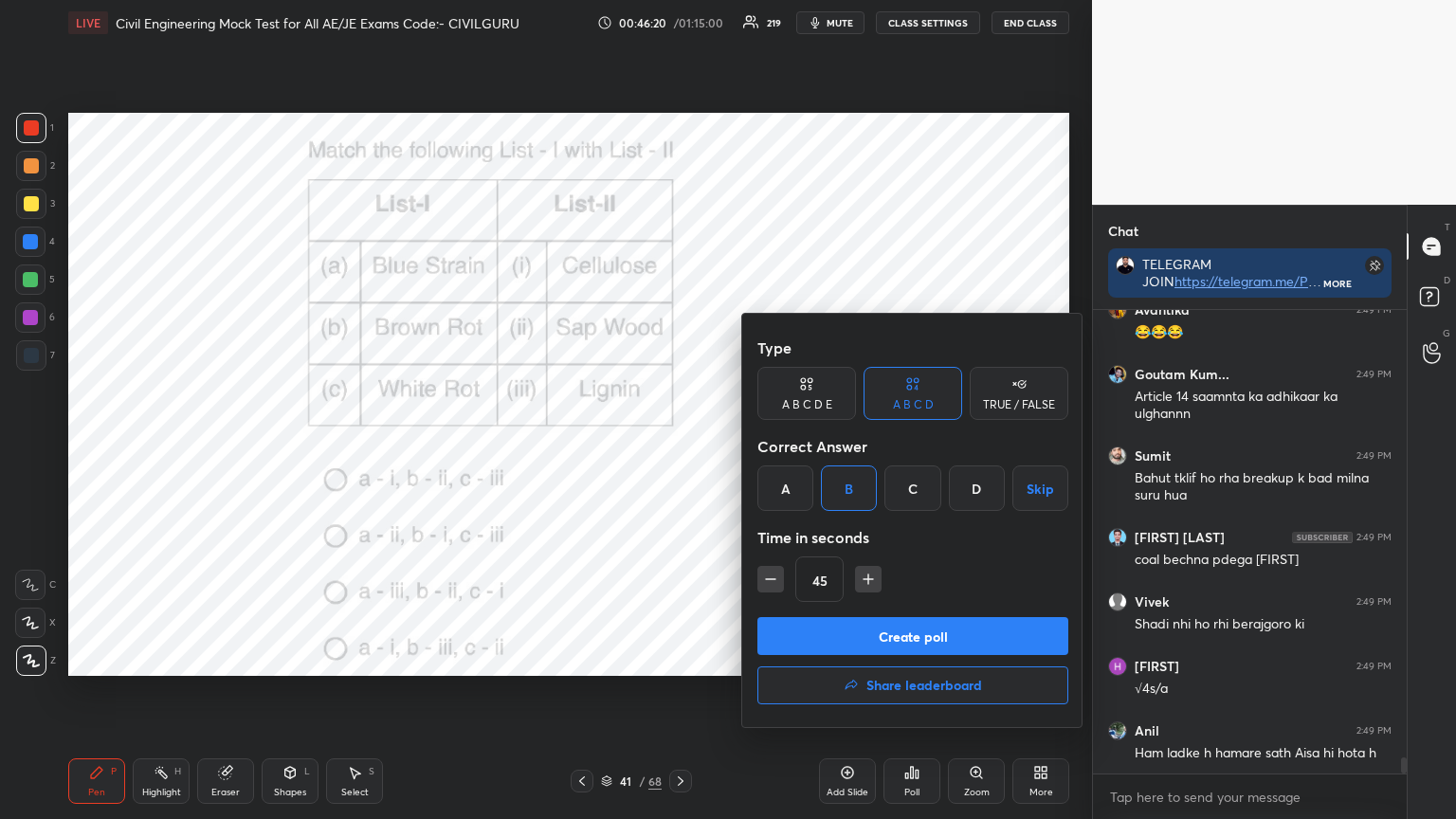 click on "Create poll" at bounding box center [913, 636] 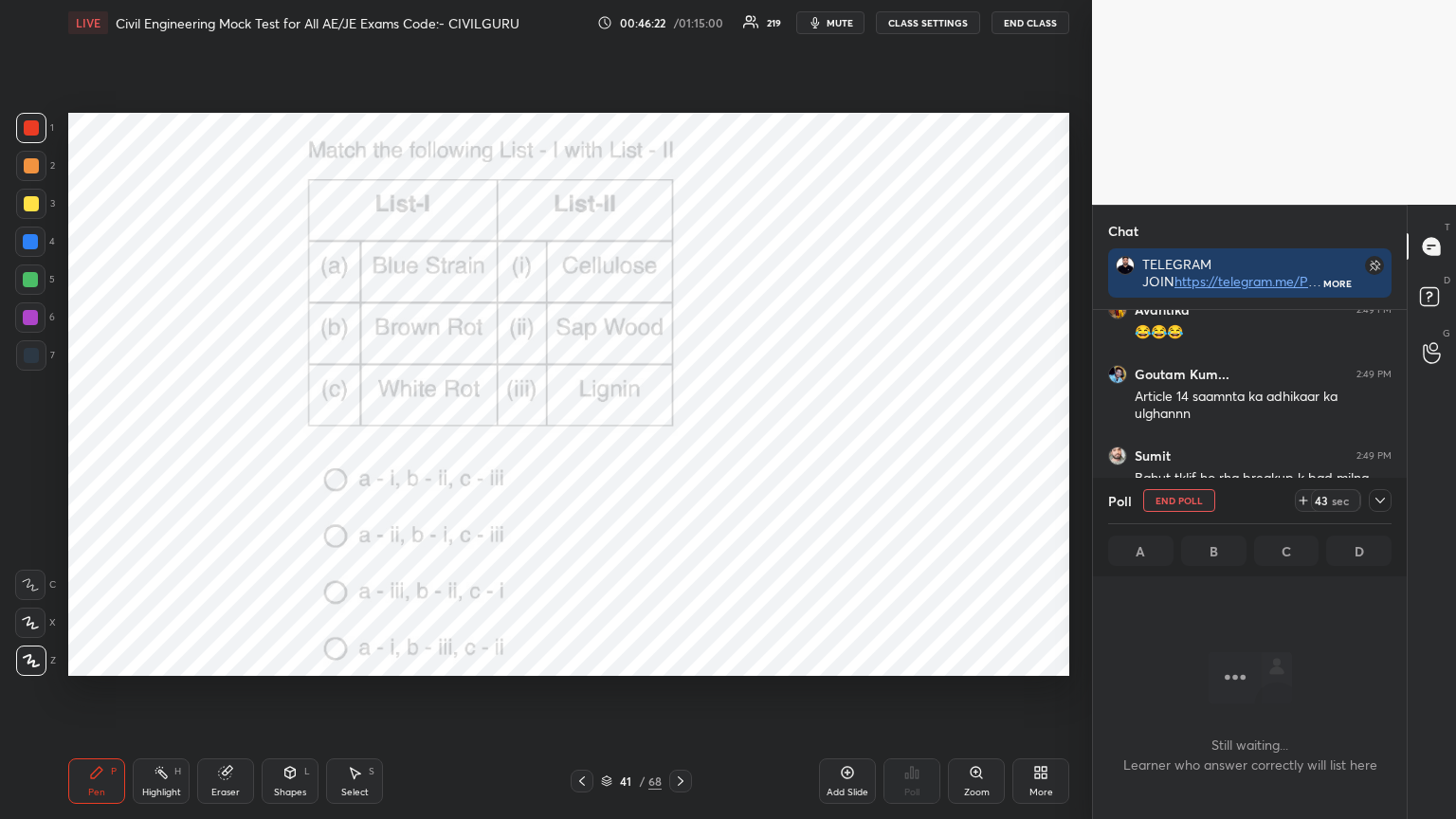 click 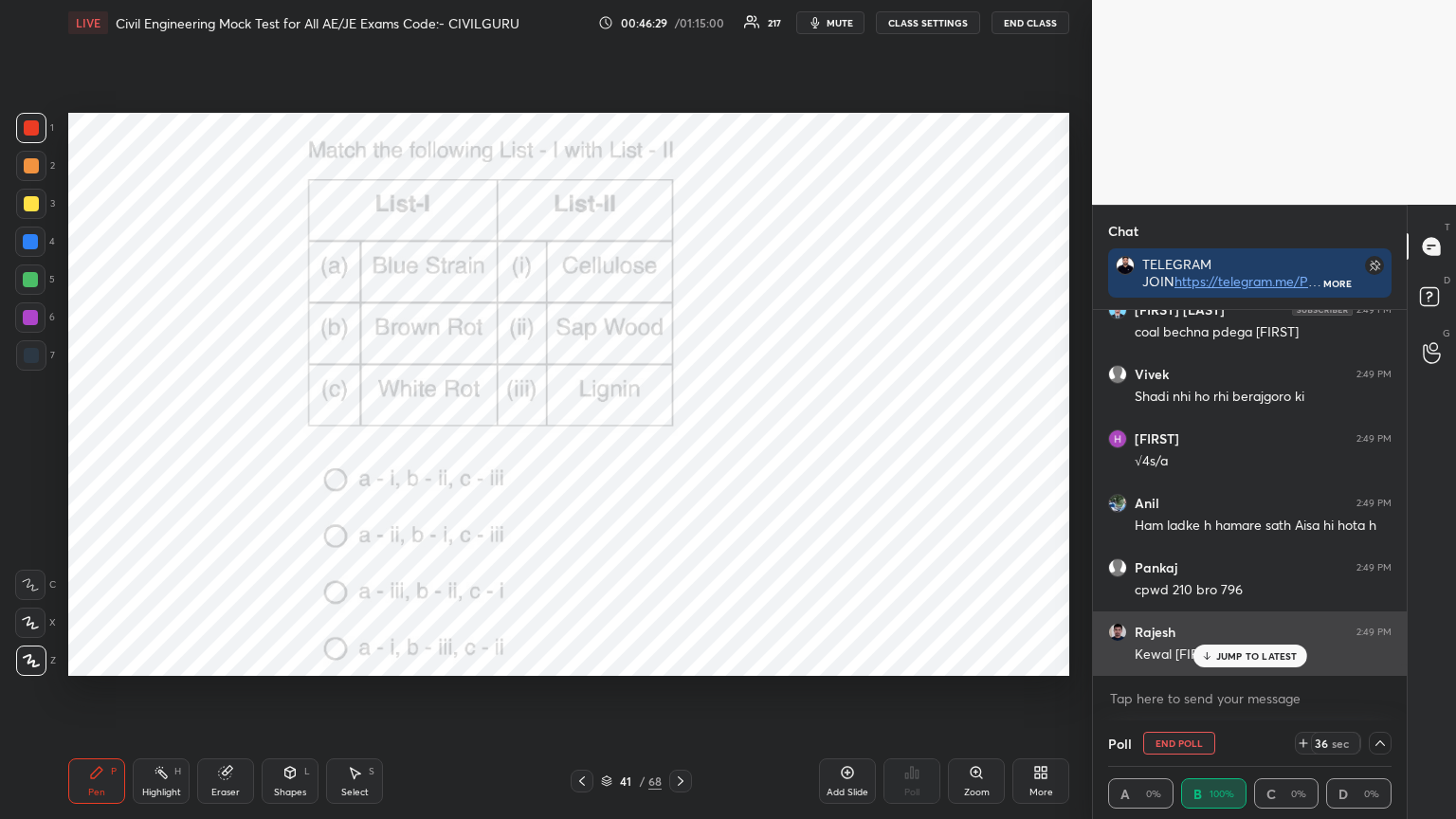 click on "JUMP TO LATEST" at bounding box center [1257, 656] 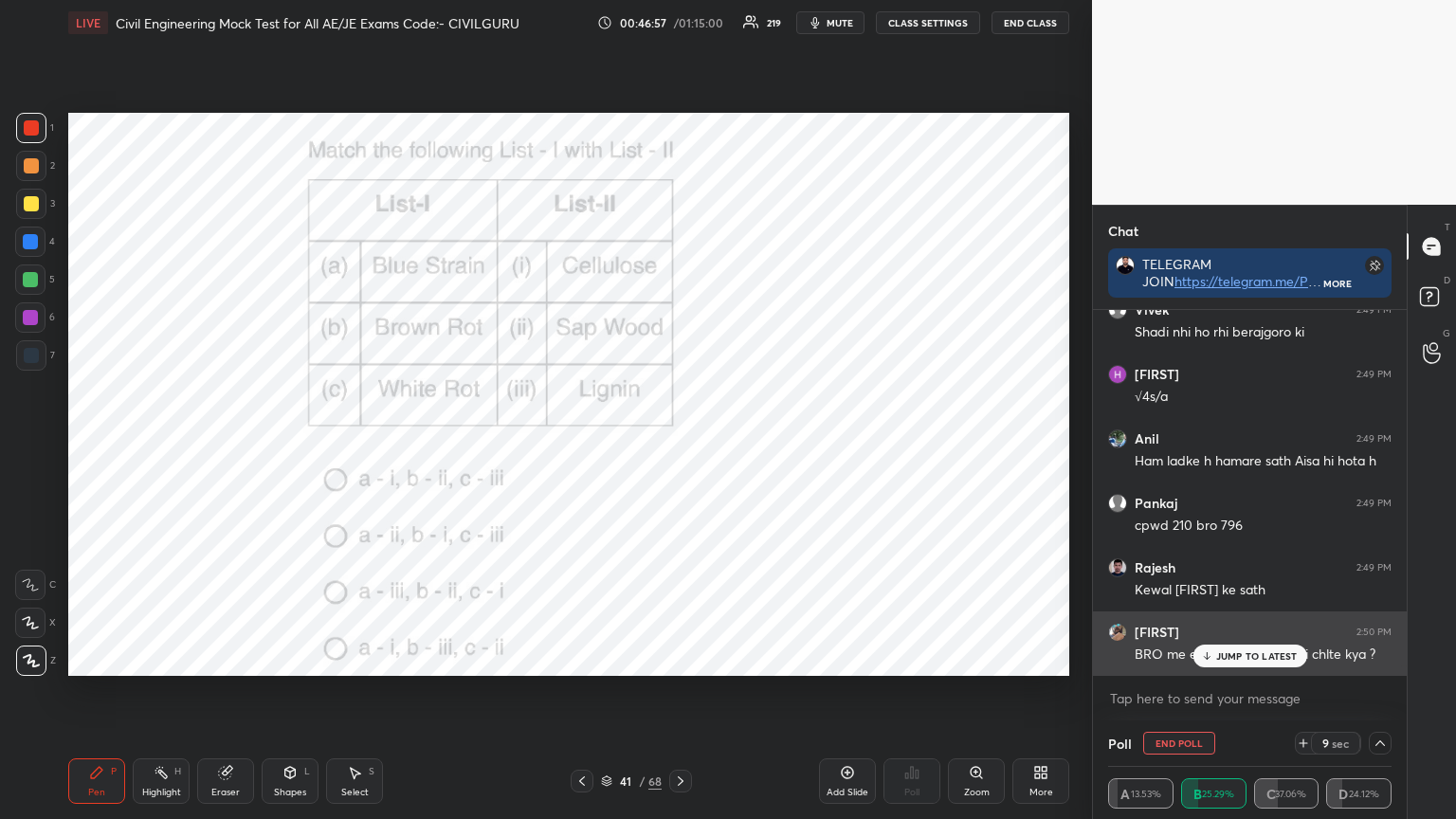 click on "JUMP TO LATEST" at bounding box center [1257, 656] 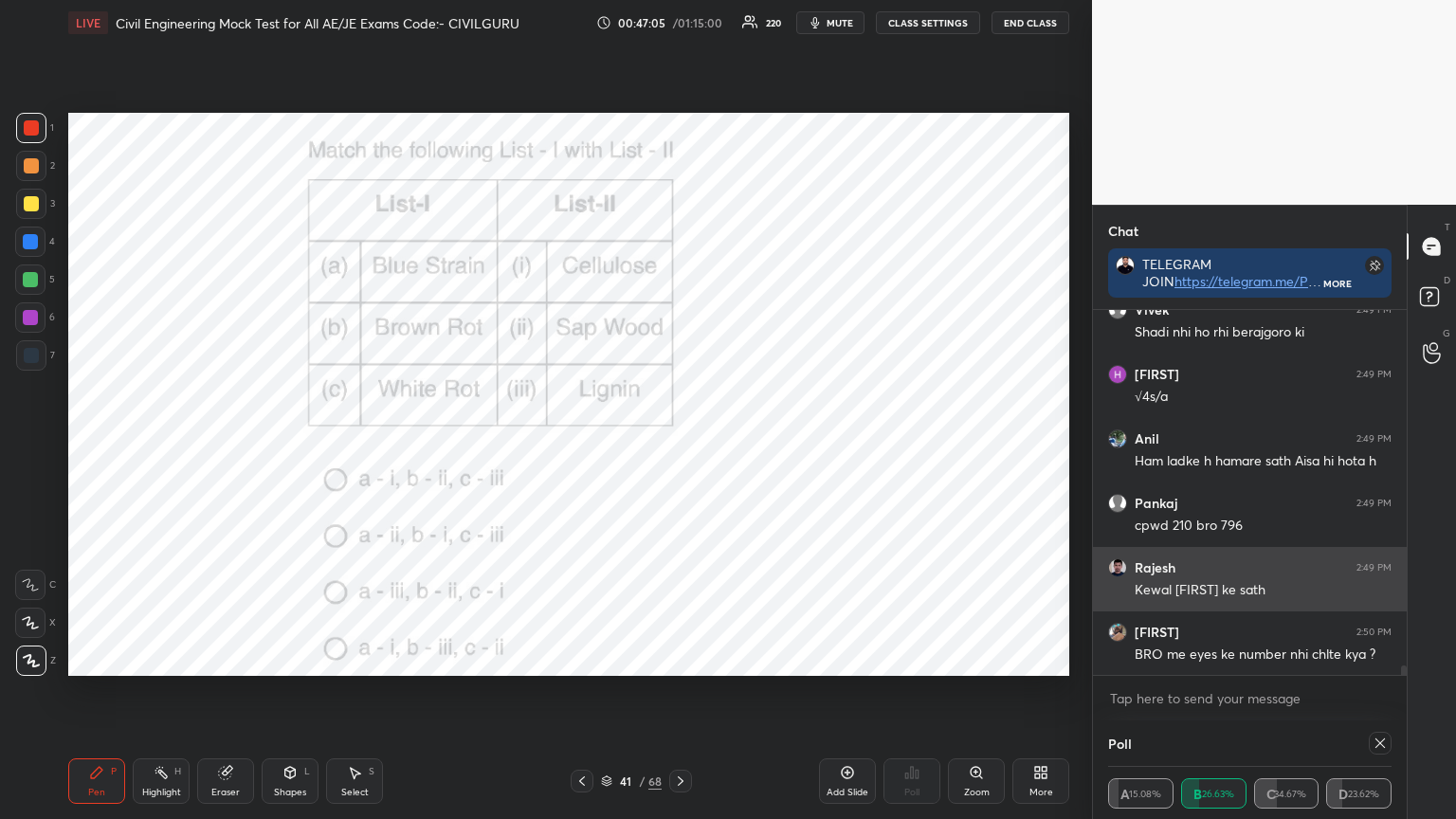 scroll, scrollTop: 6, scrollLeft: 6, axis: both 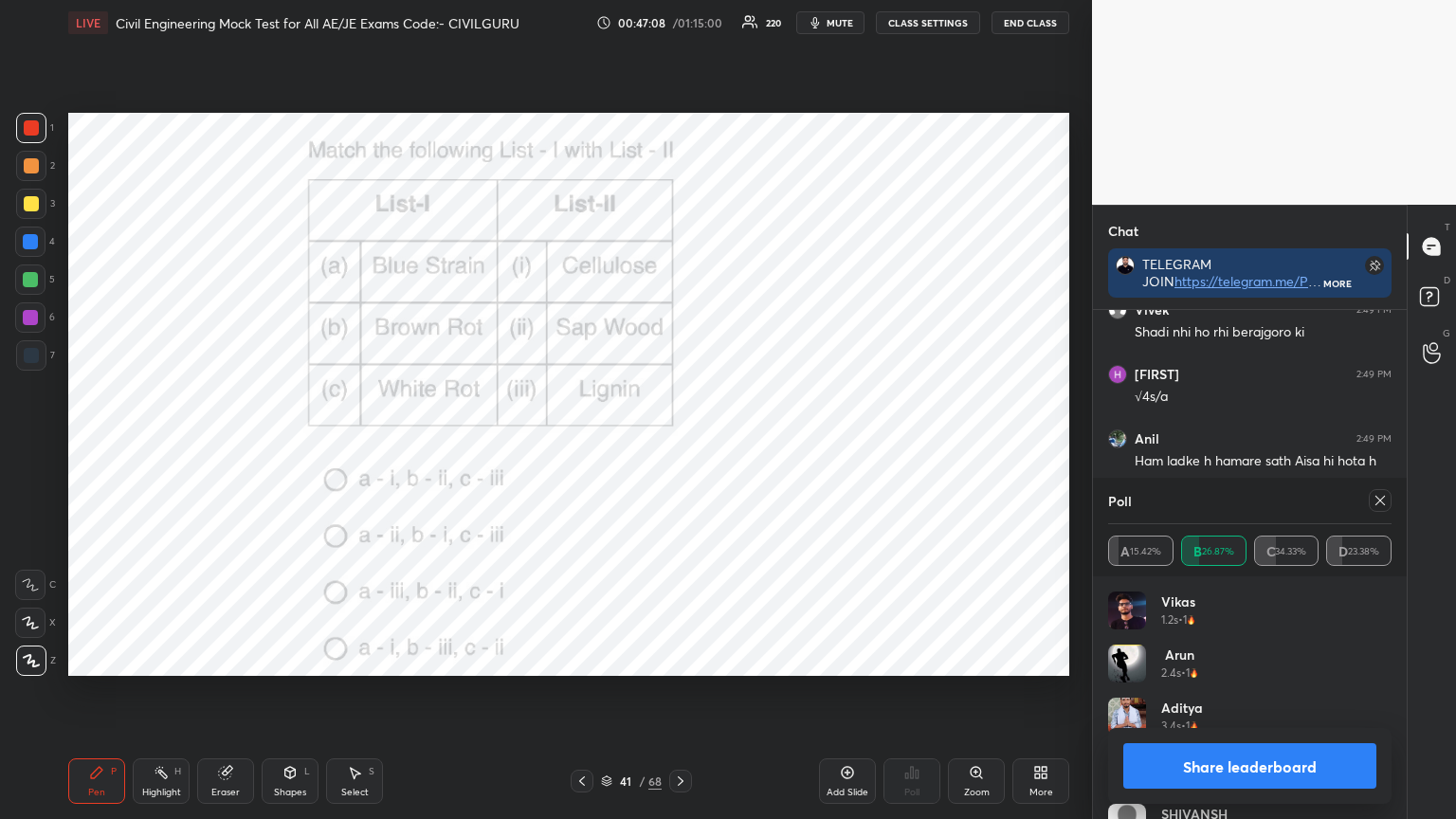 click 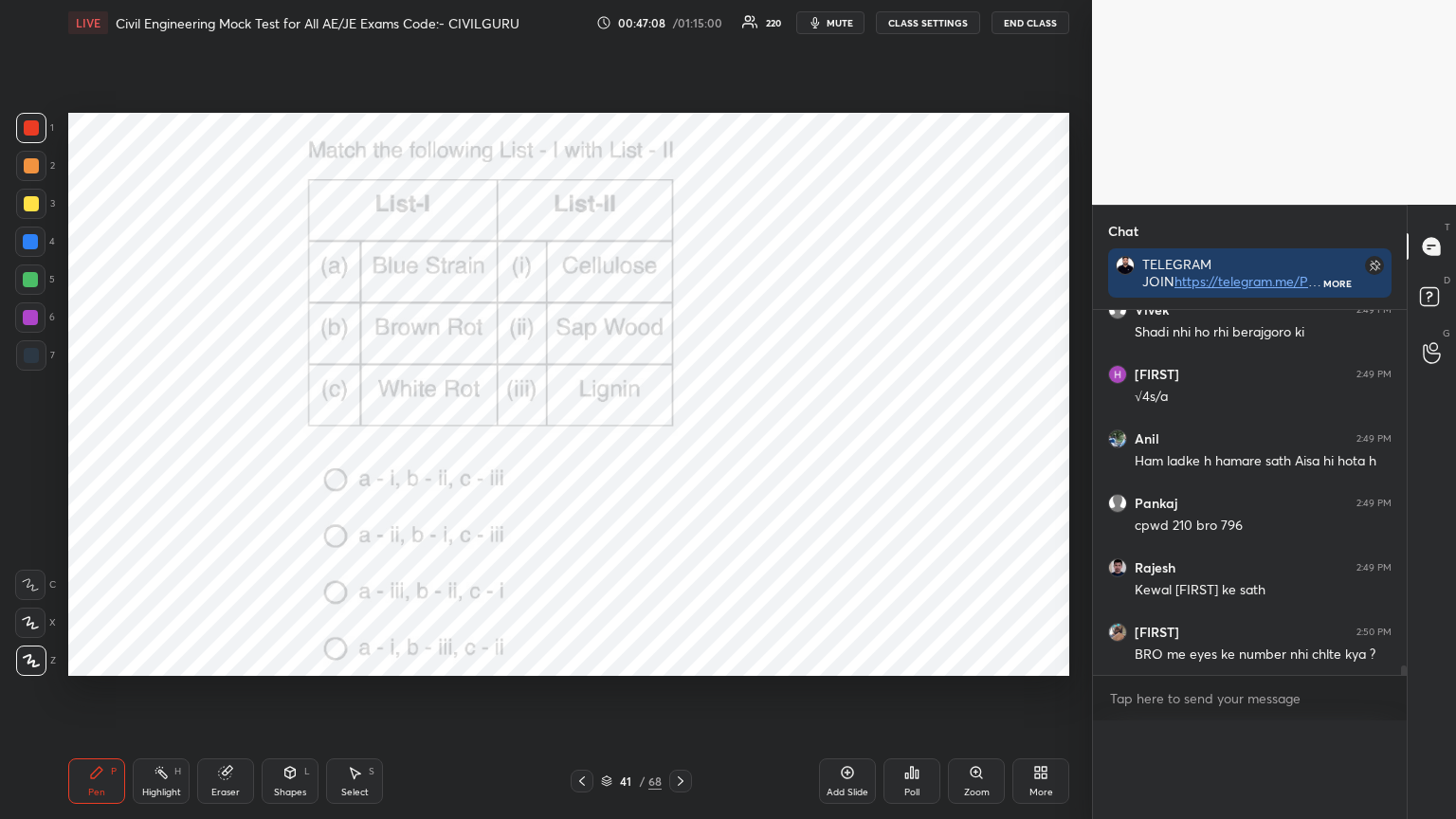 scroll, scrollTop: 83, scrollLeft: 278, axis: both 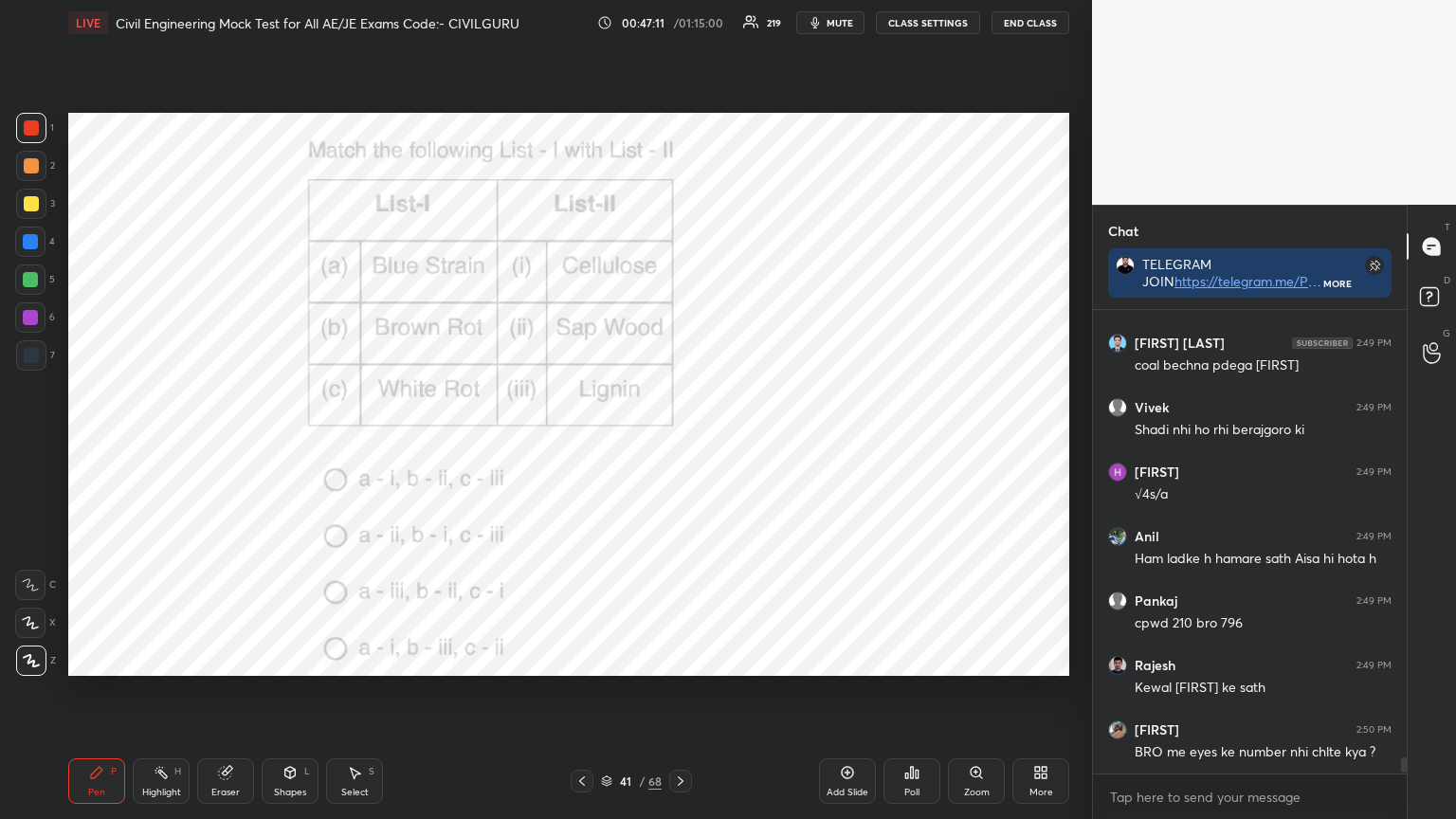 click 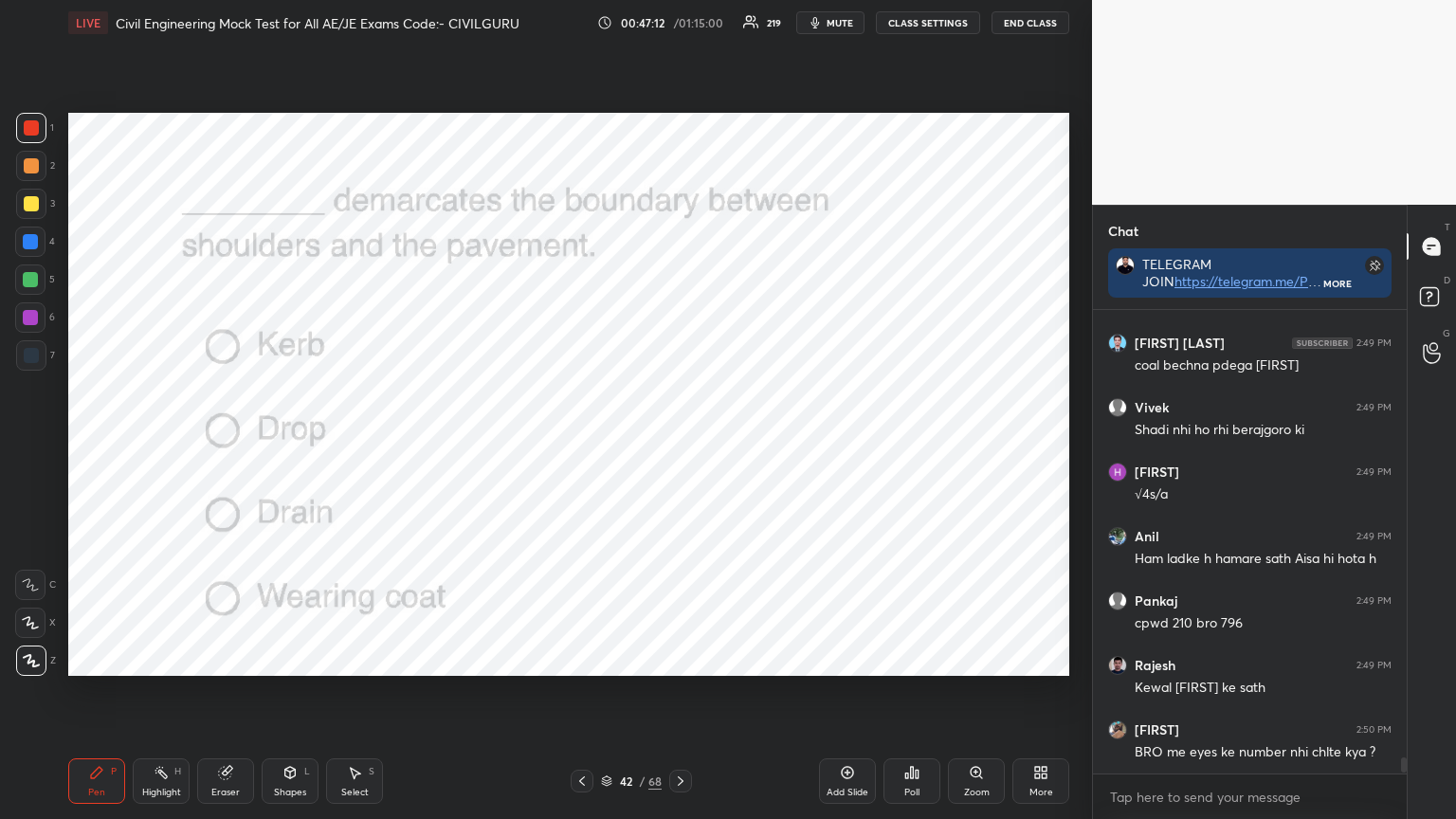 click 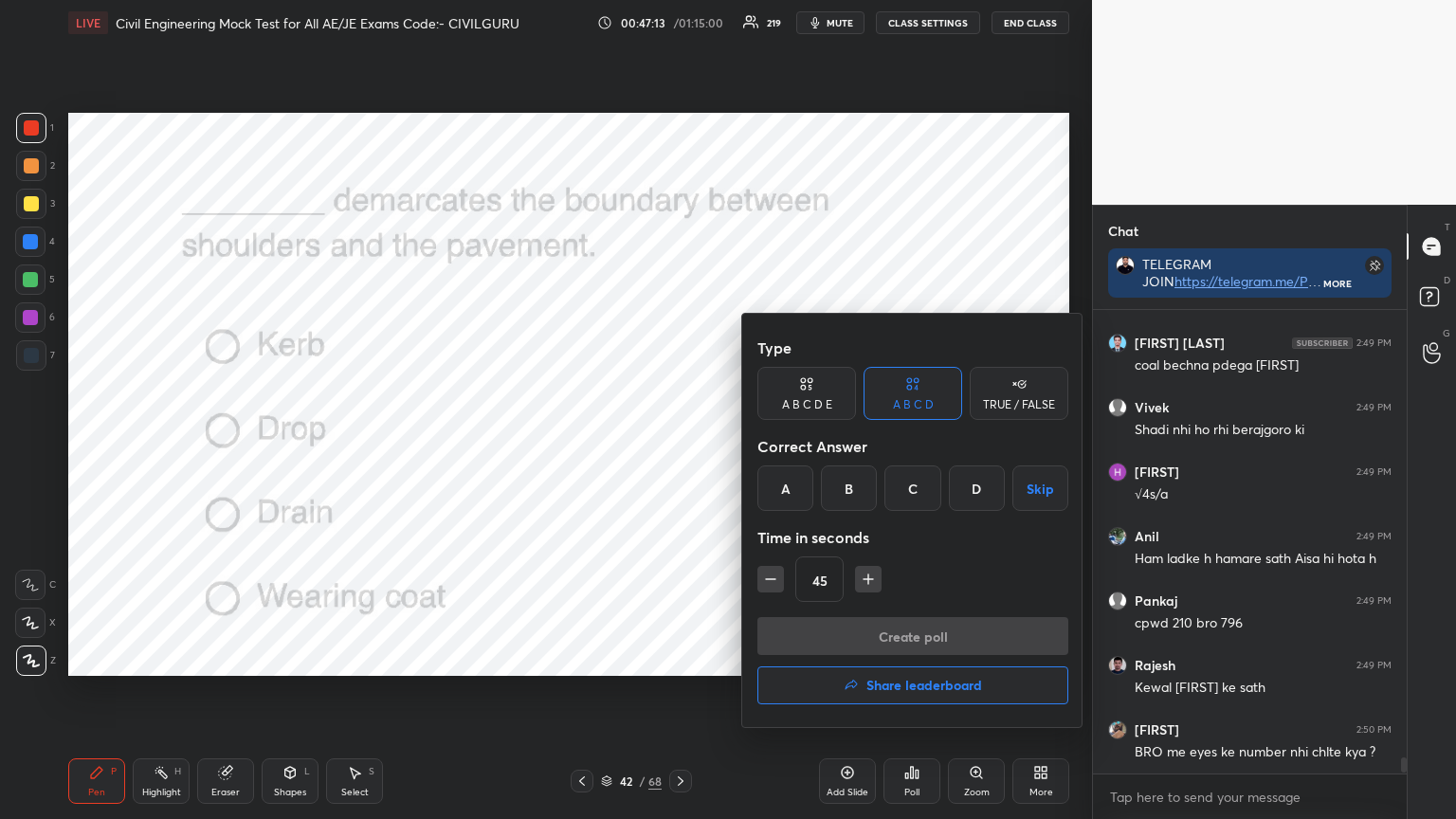 click on "A" at bounding box center [785, 488] 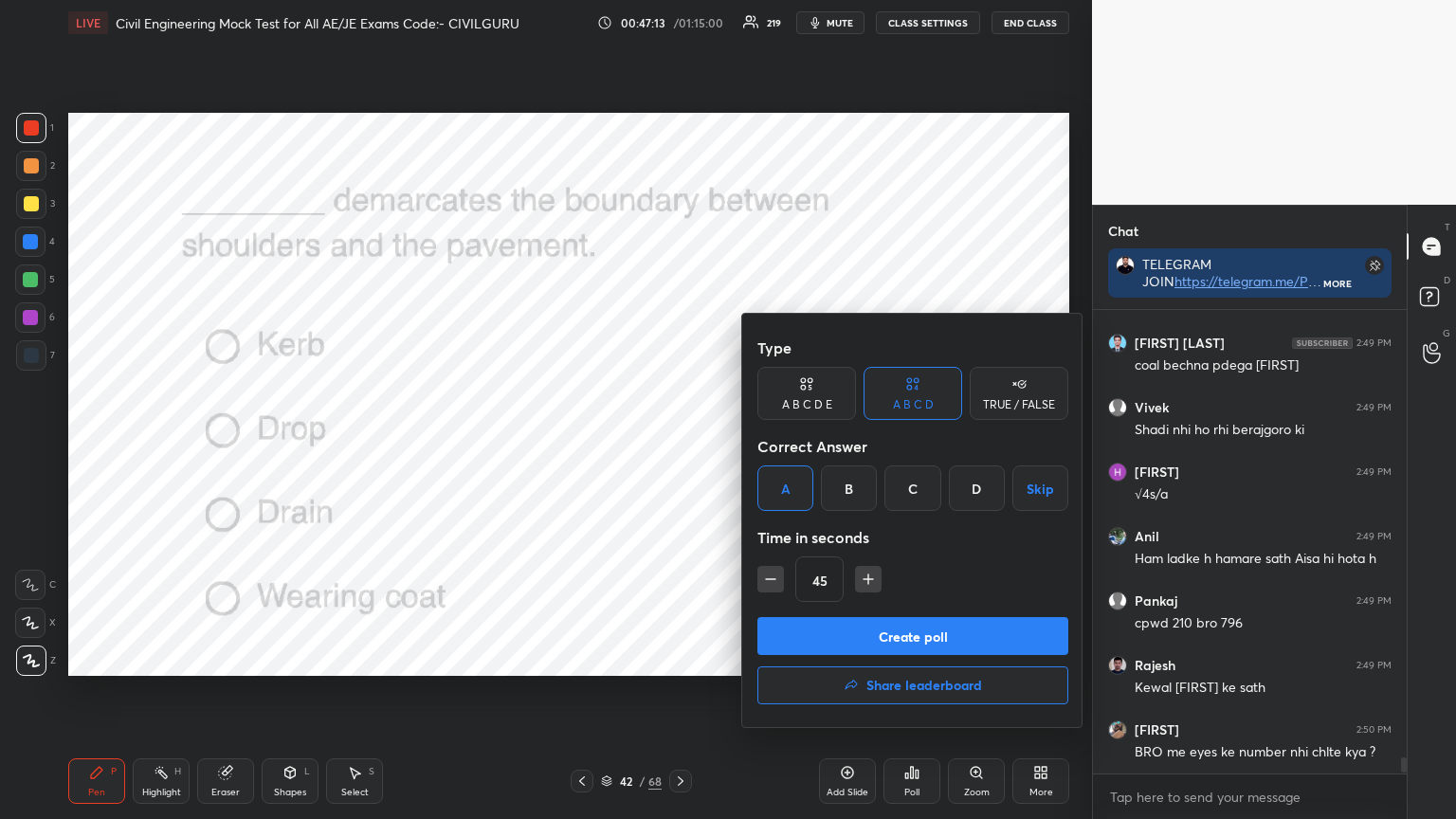 click 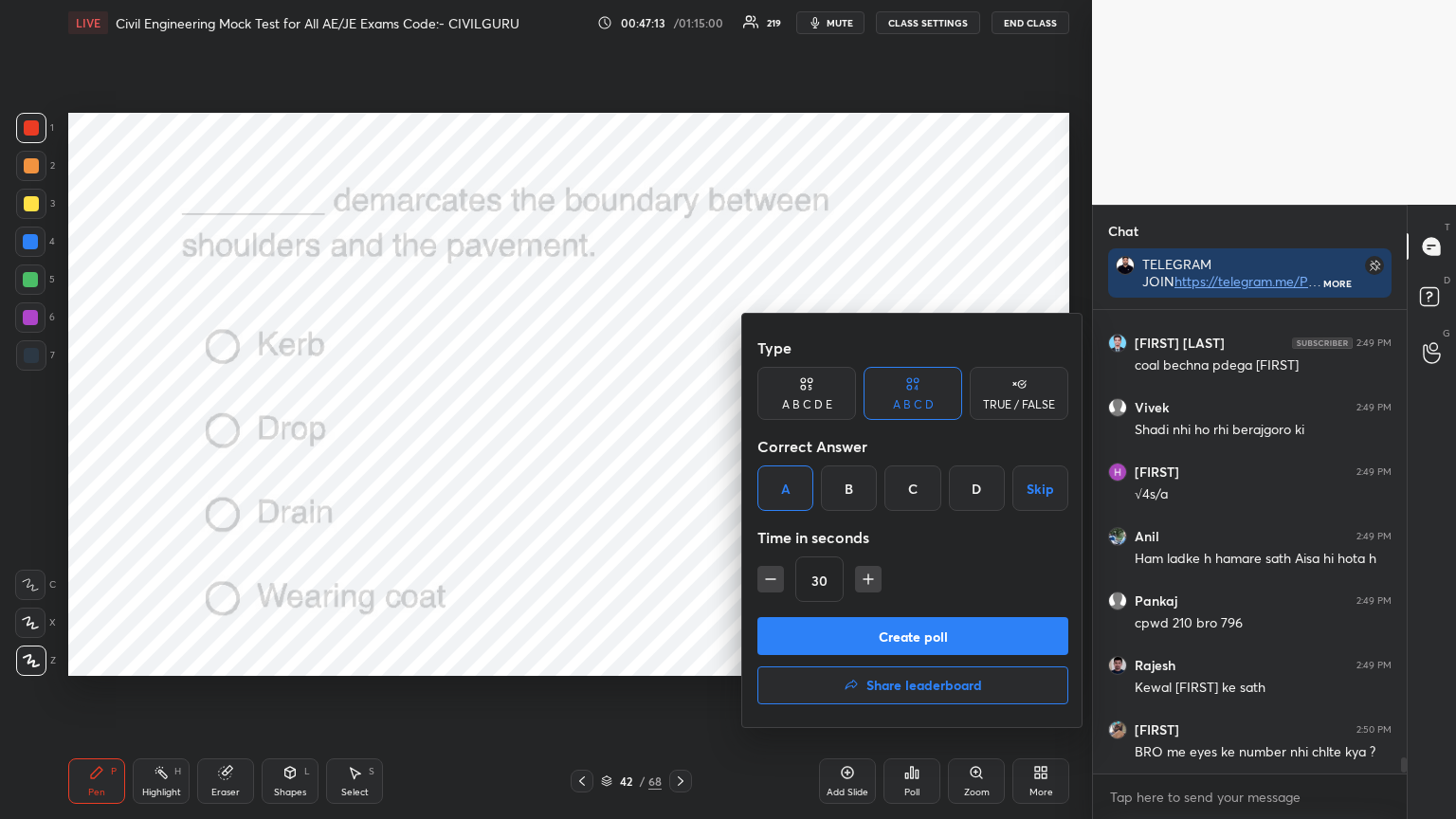 click on "Create poll" at bounding box center [913, 636] 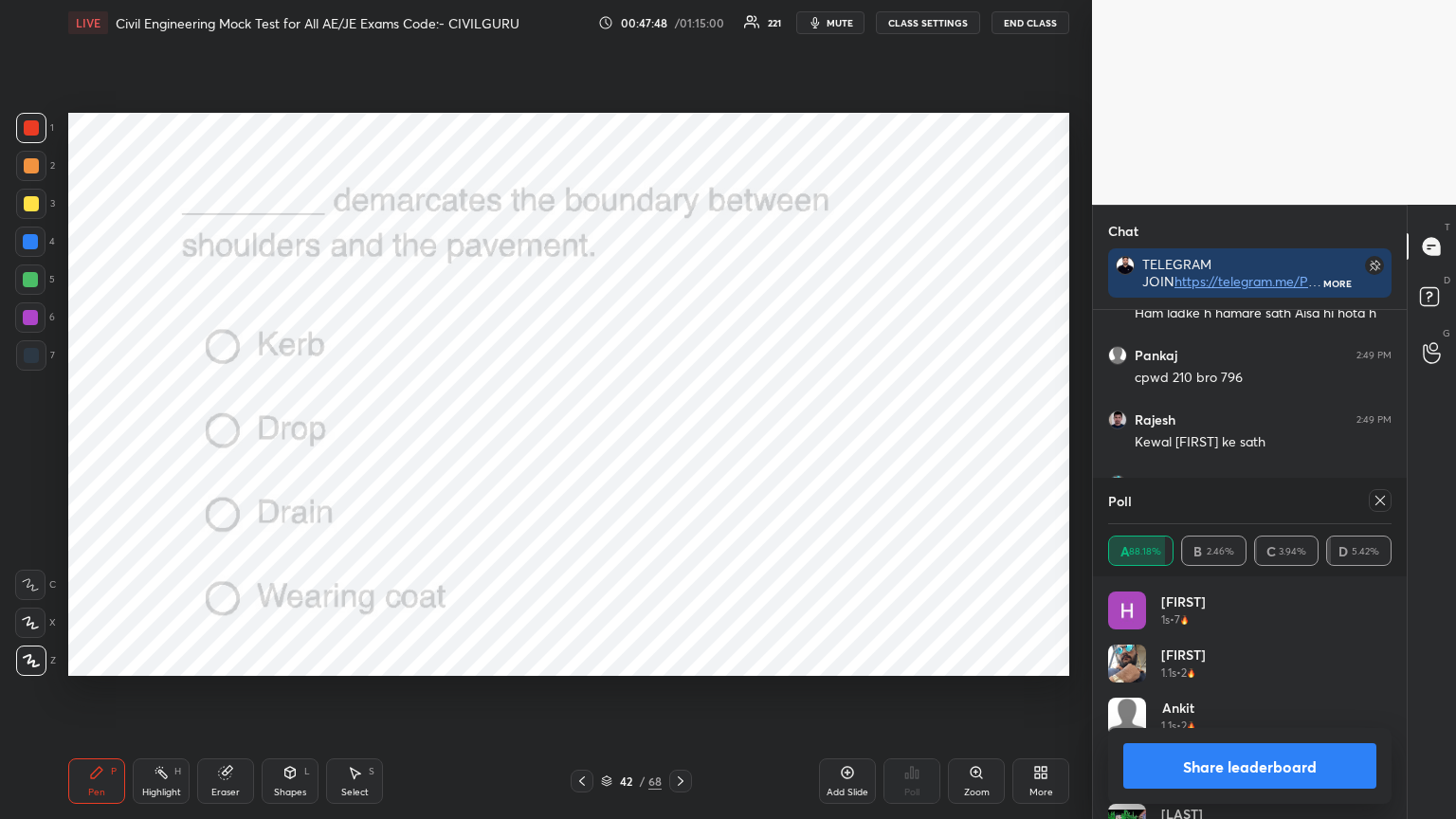 click at bounding box center [1380, 500] 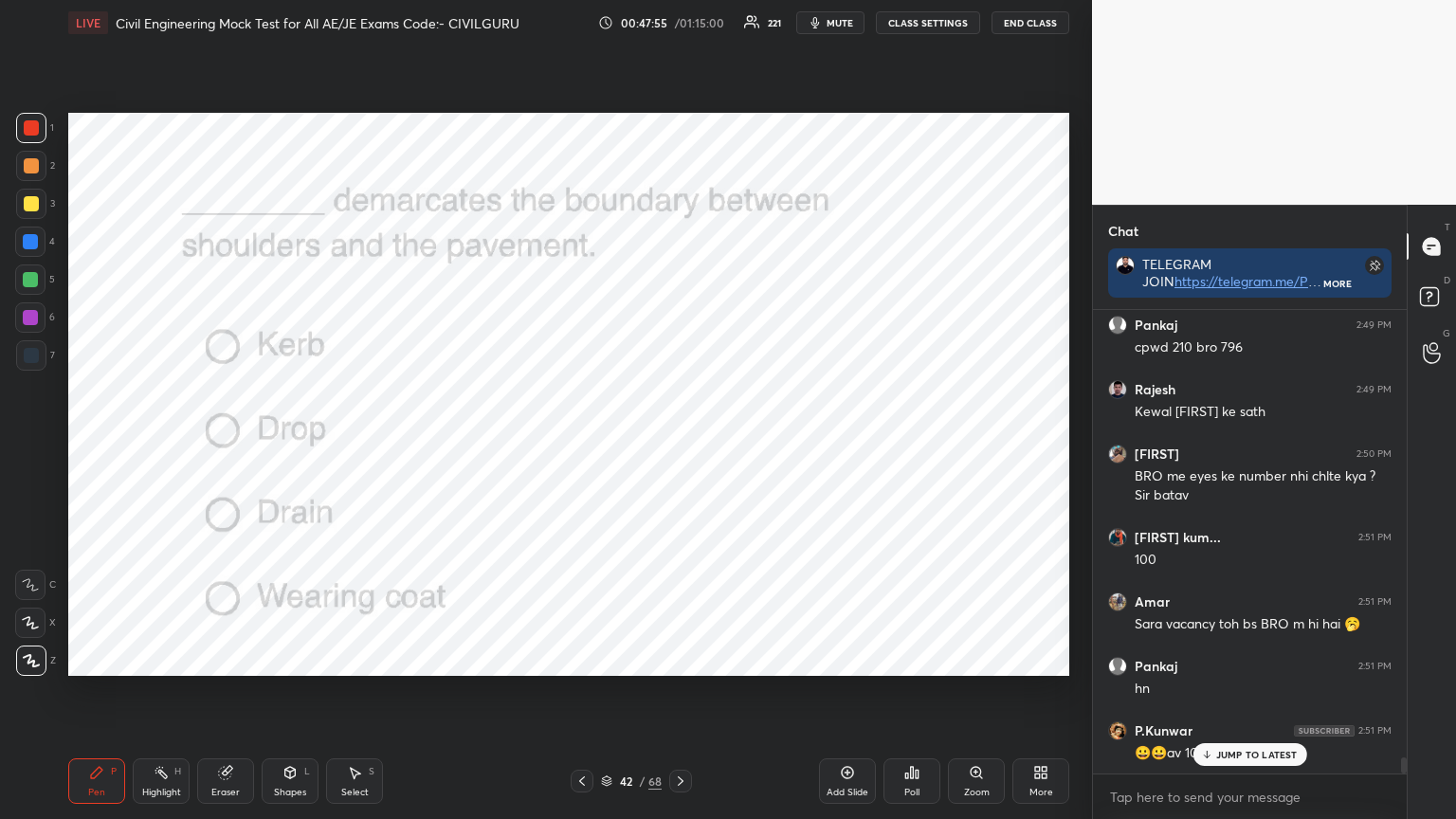 click 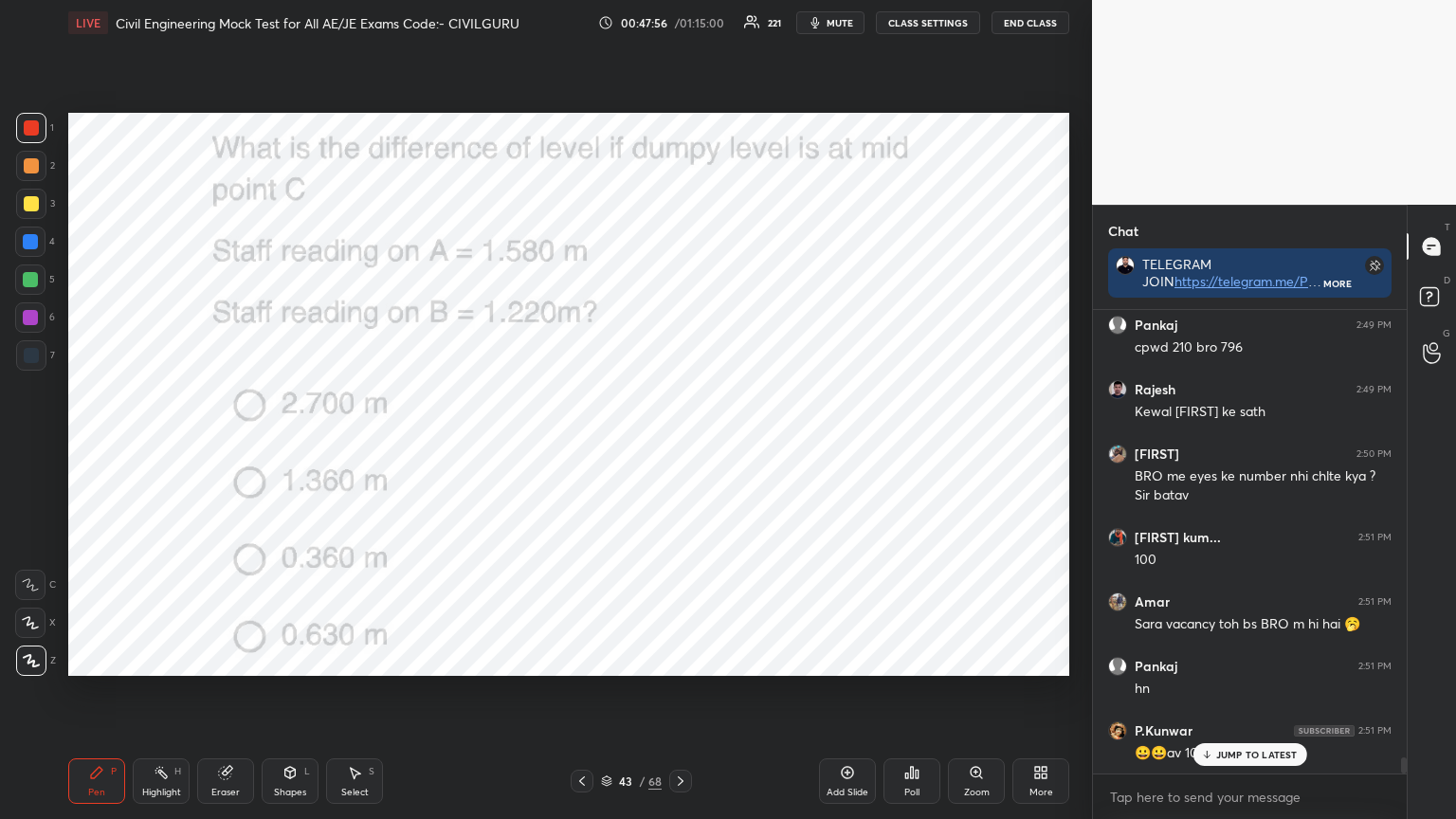 click 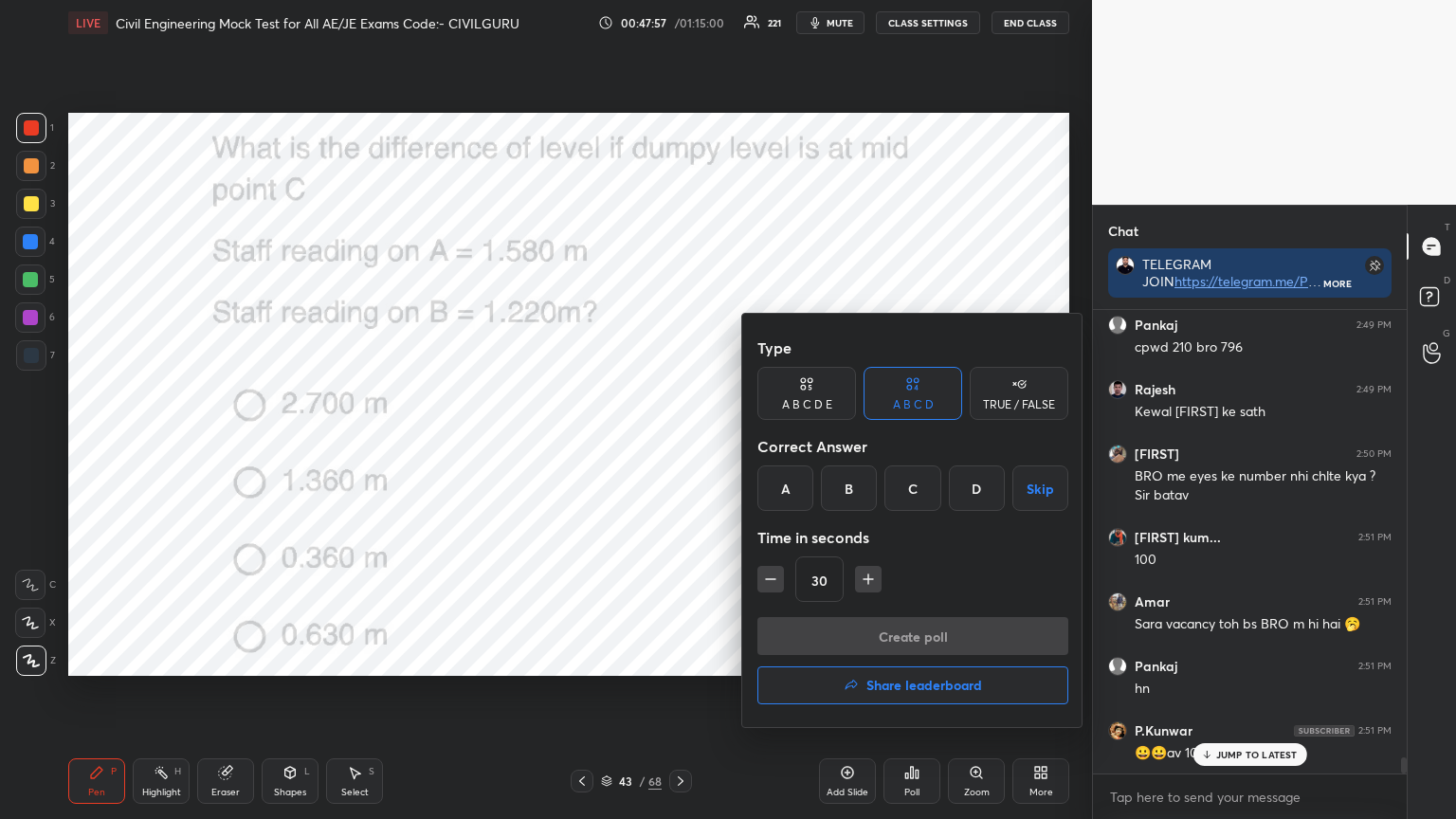 click on "C" at bounding box center (912, 488) 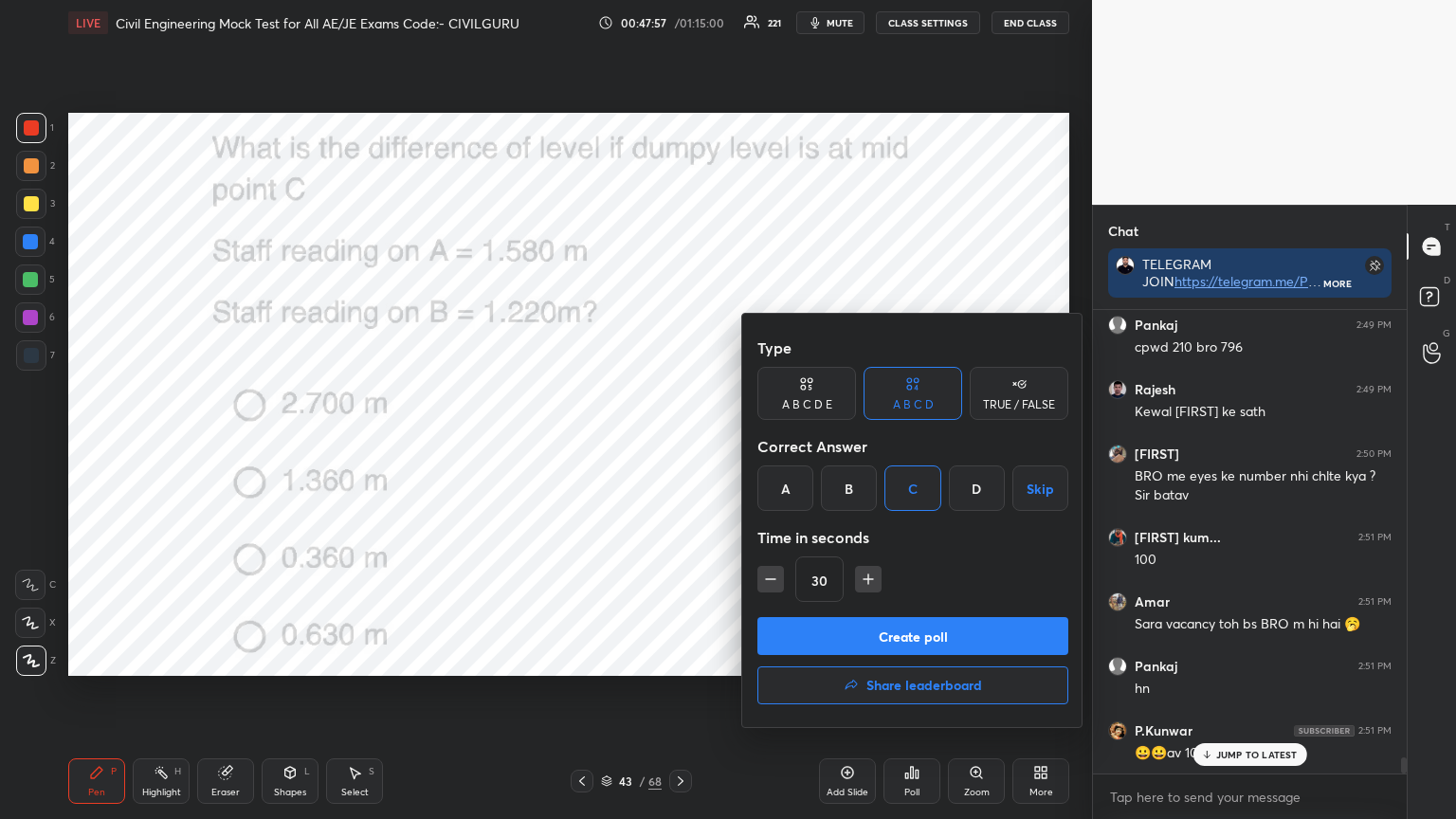 click 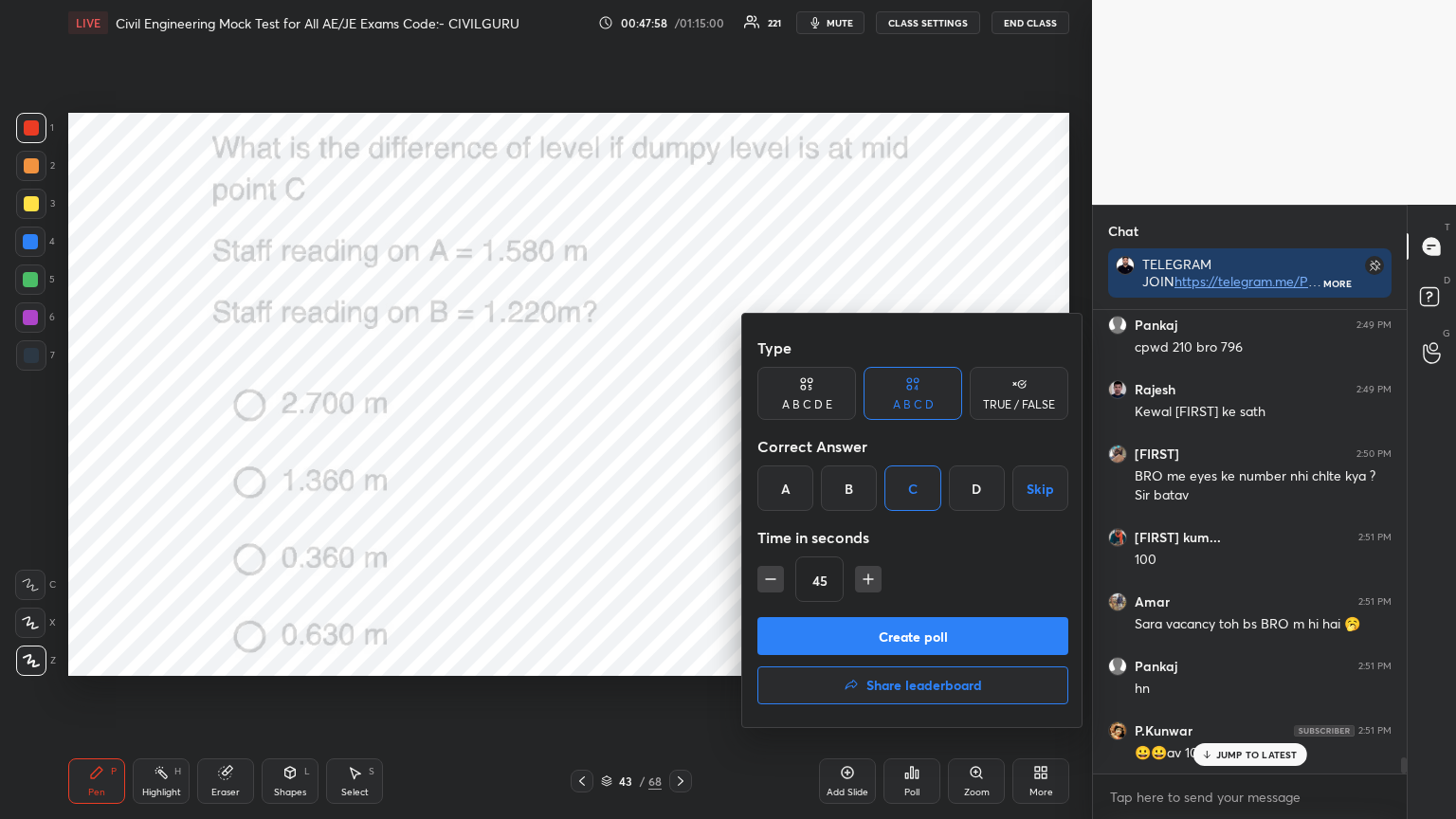 click 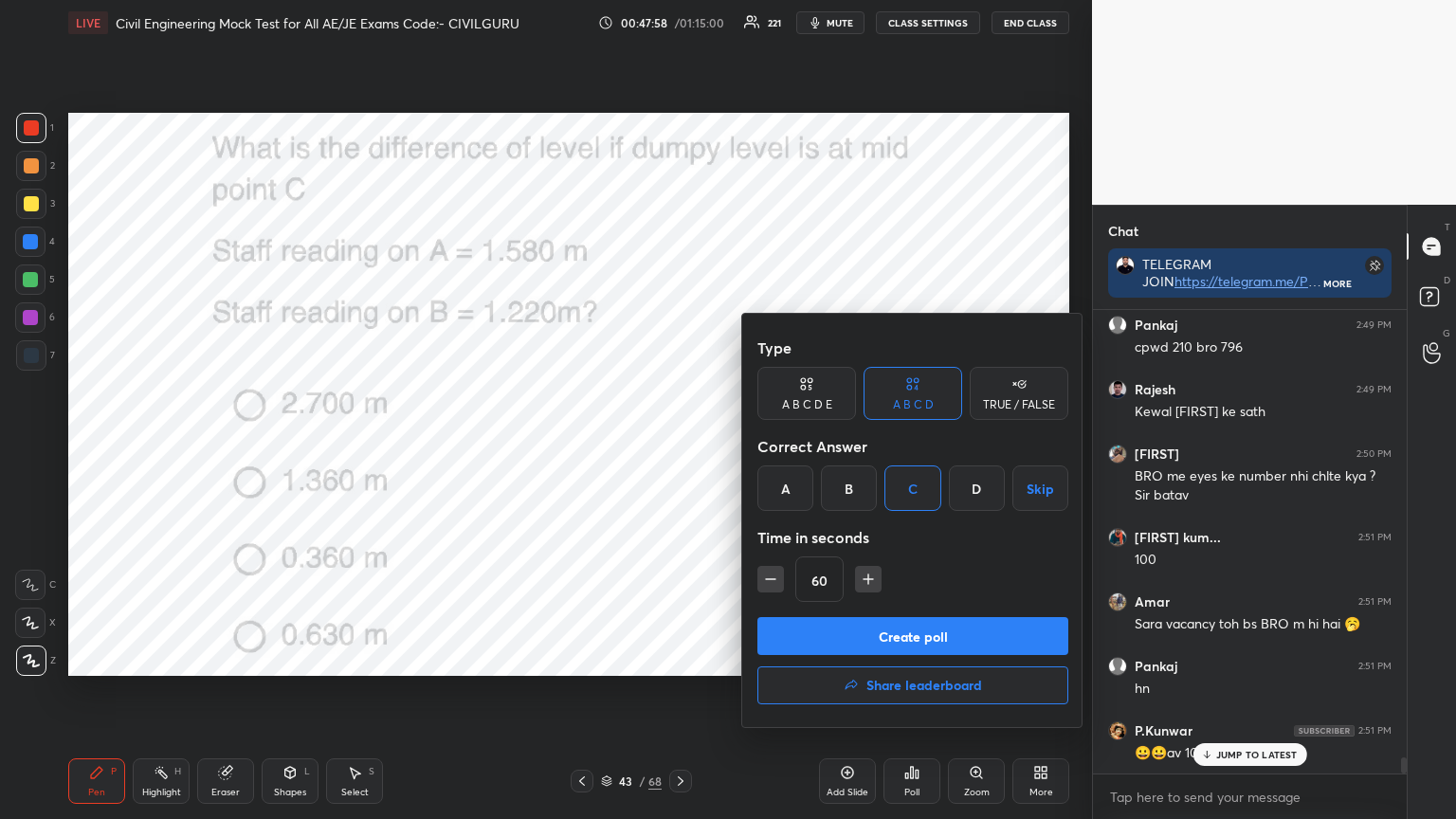 click on "Create poll" at bounding box center [913, 636] 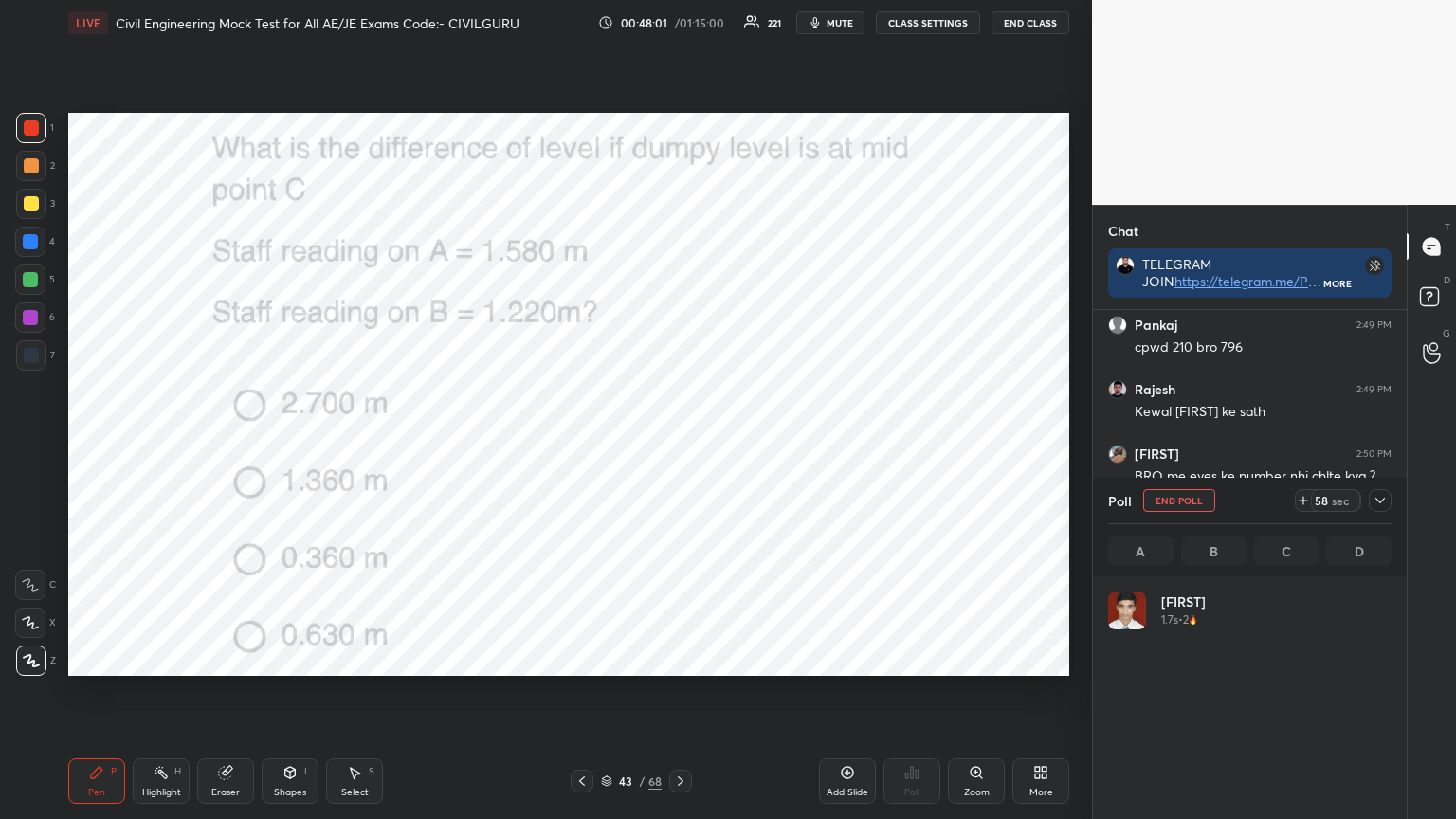 click 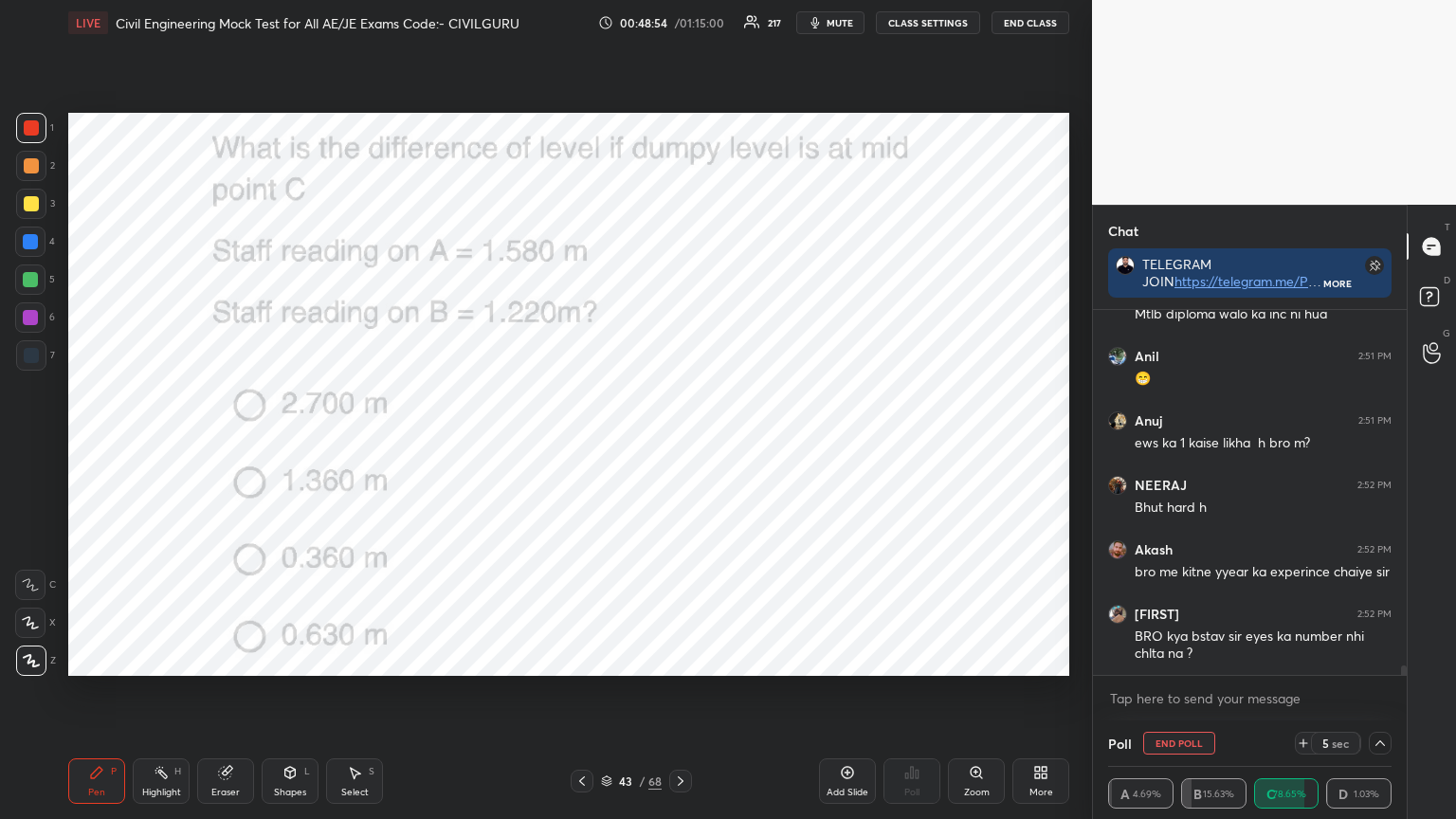 scroll, scrollTop: 13403, scrollLeft: 0, axis: vertical 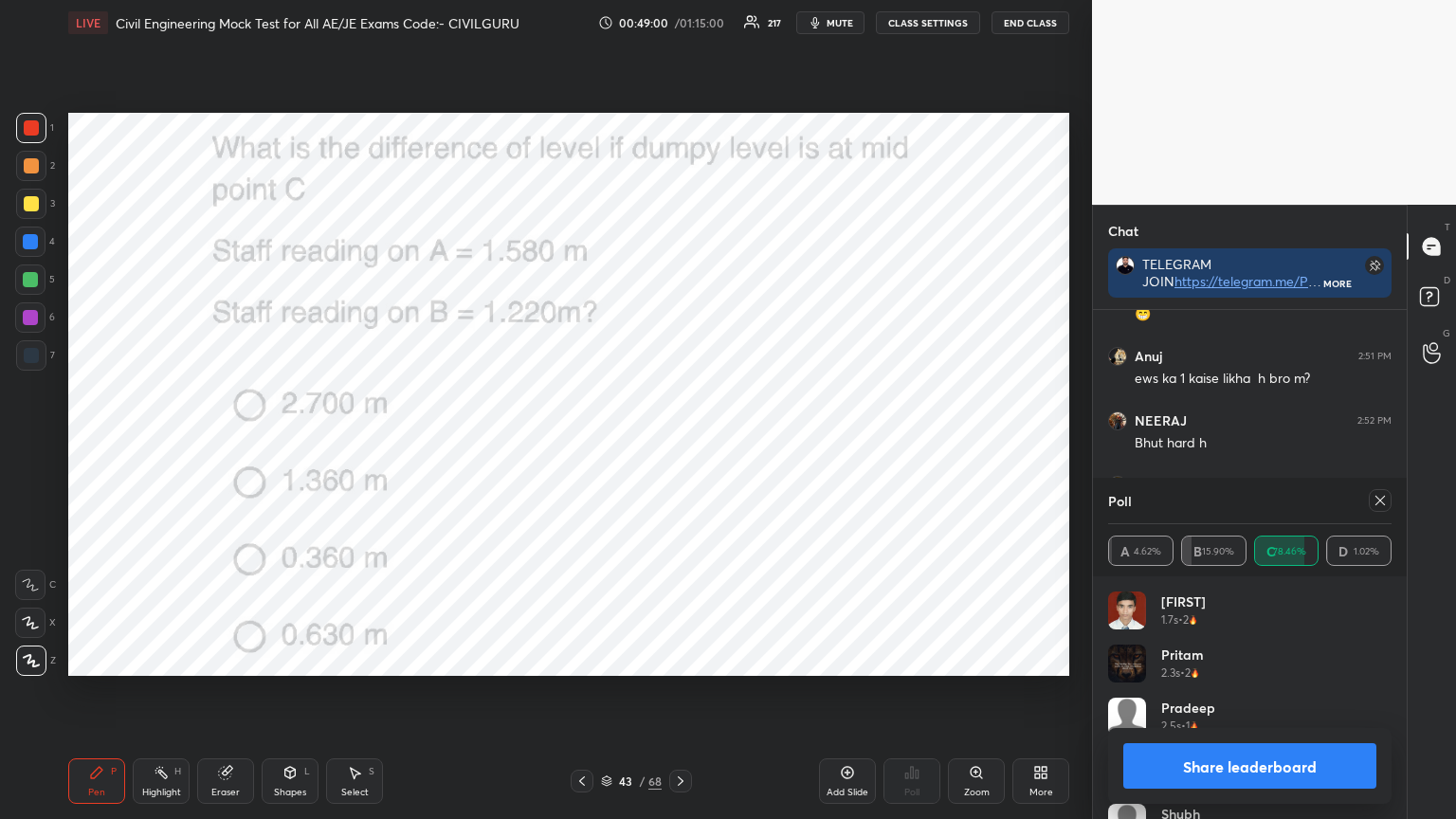 click 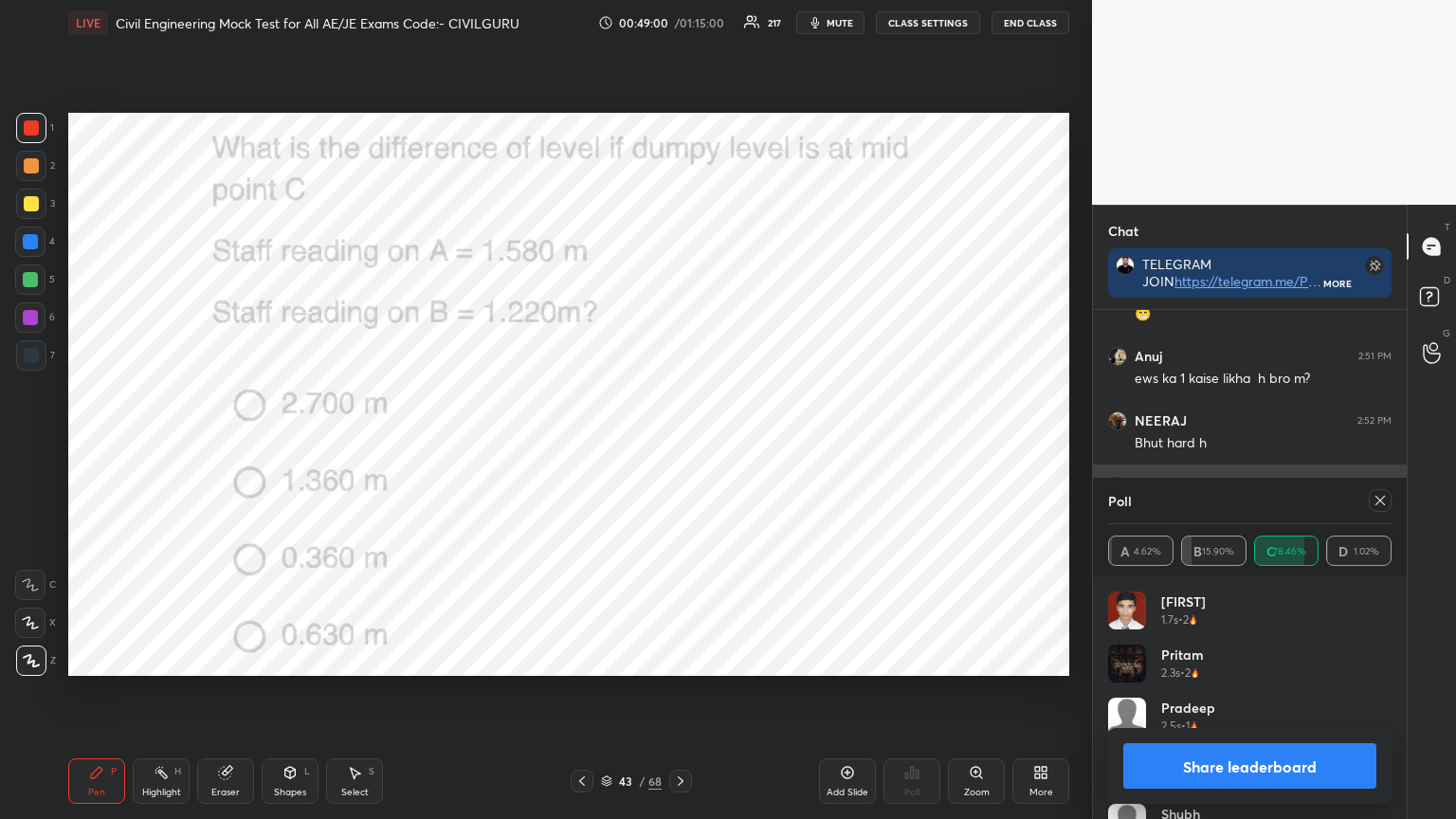 type on "x" 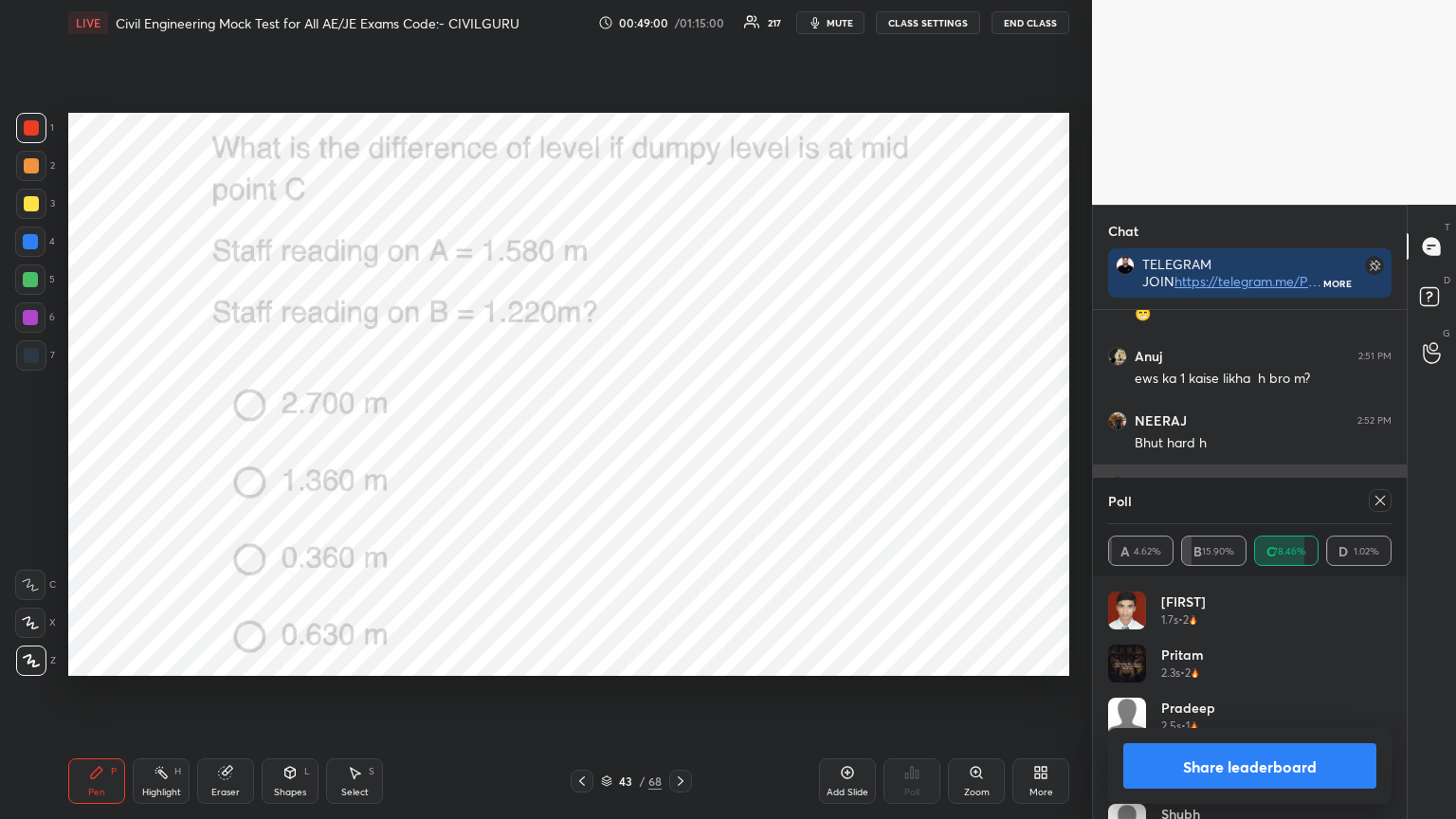 scroll, scrollTop: 144, scrollLeft: 278, axis: both 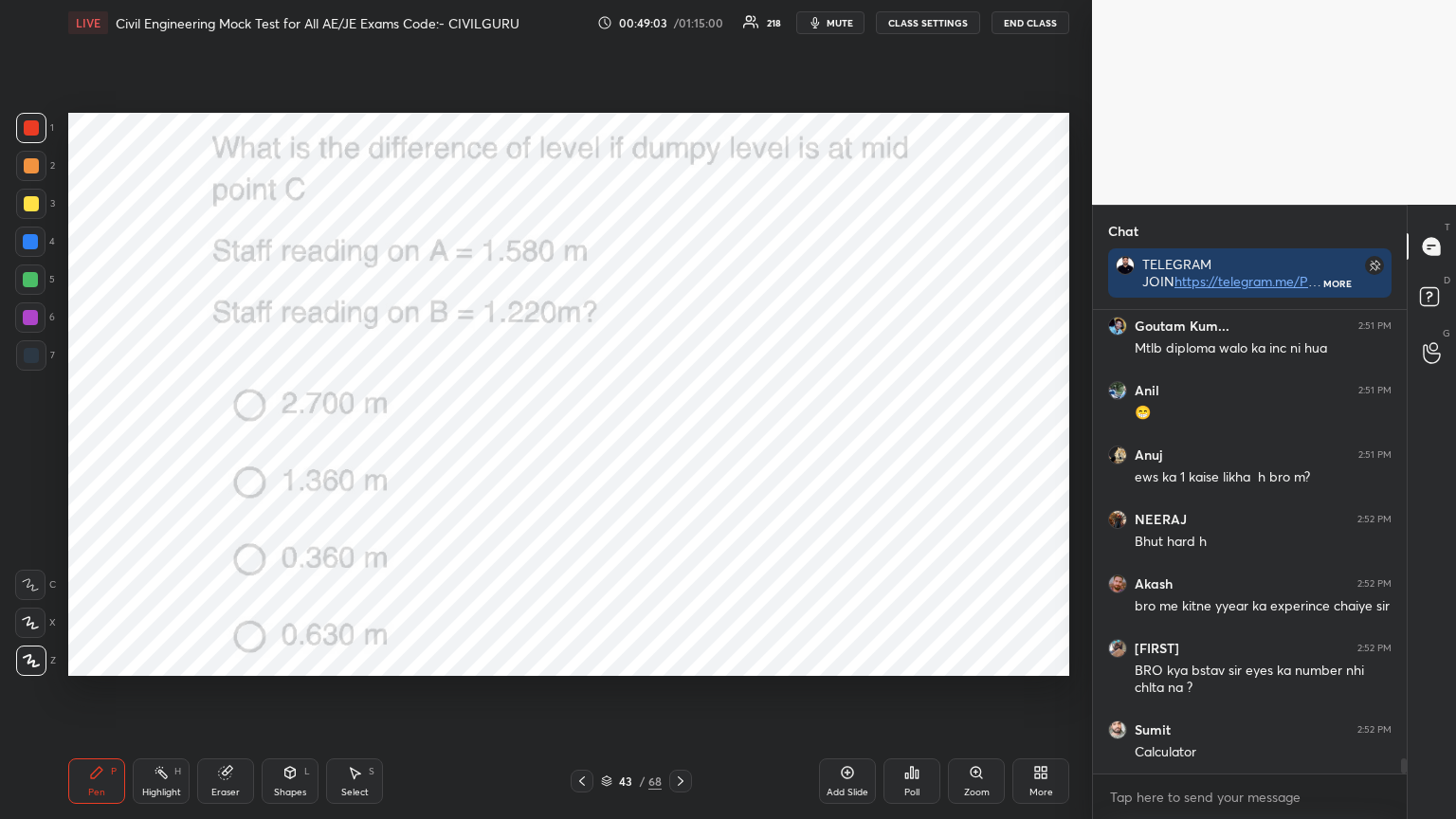 click 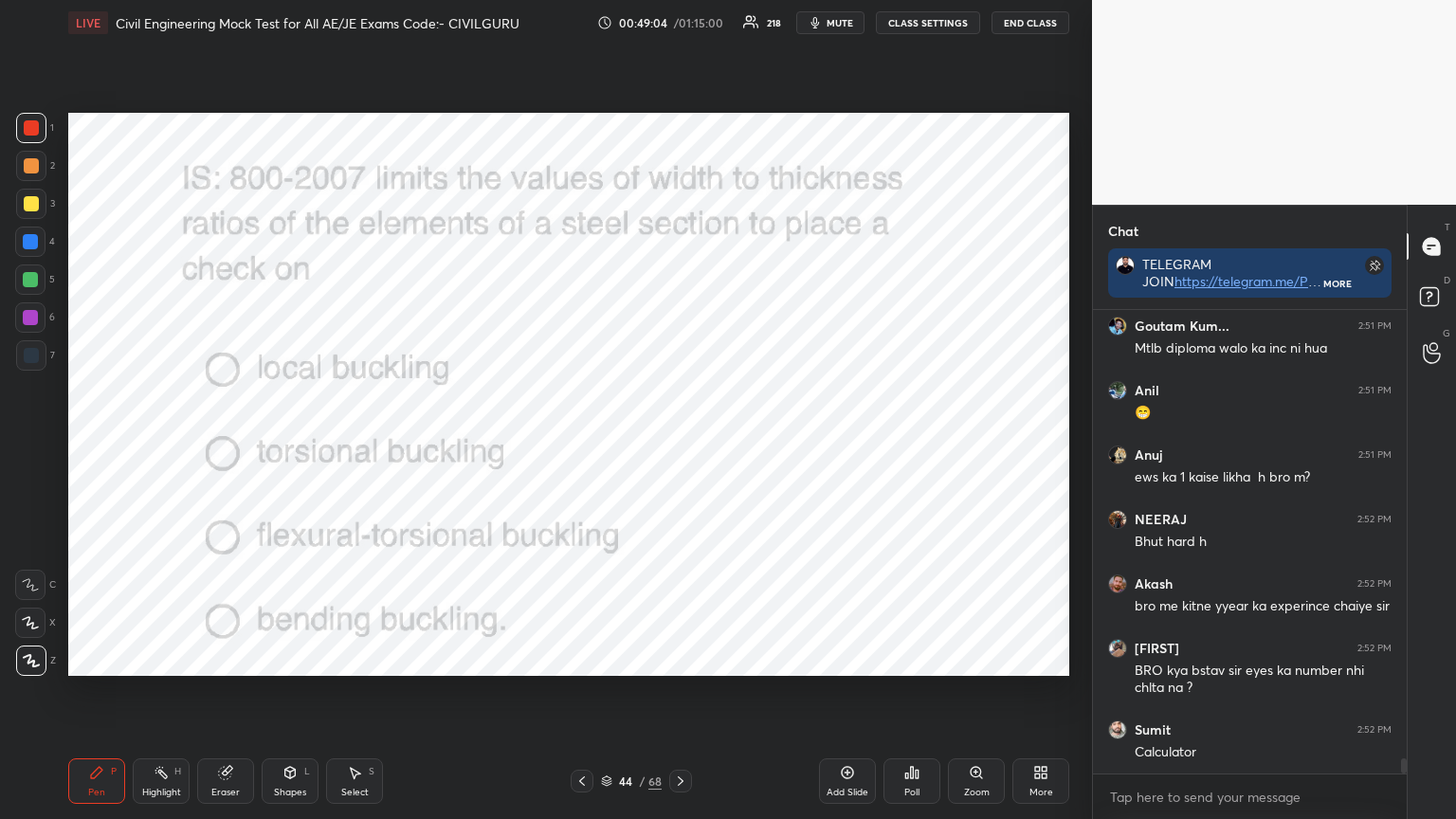 click on "Poll" at bounding box center (912, 781) 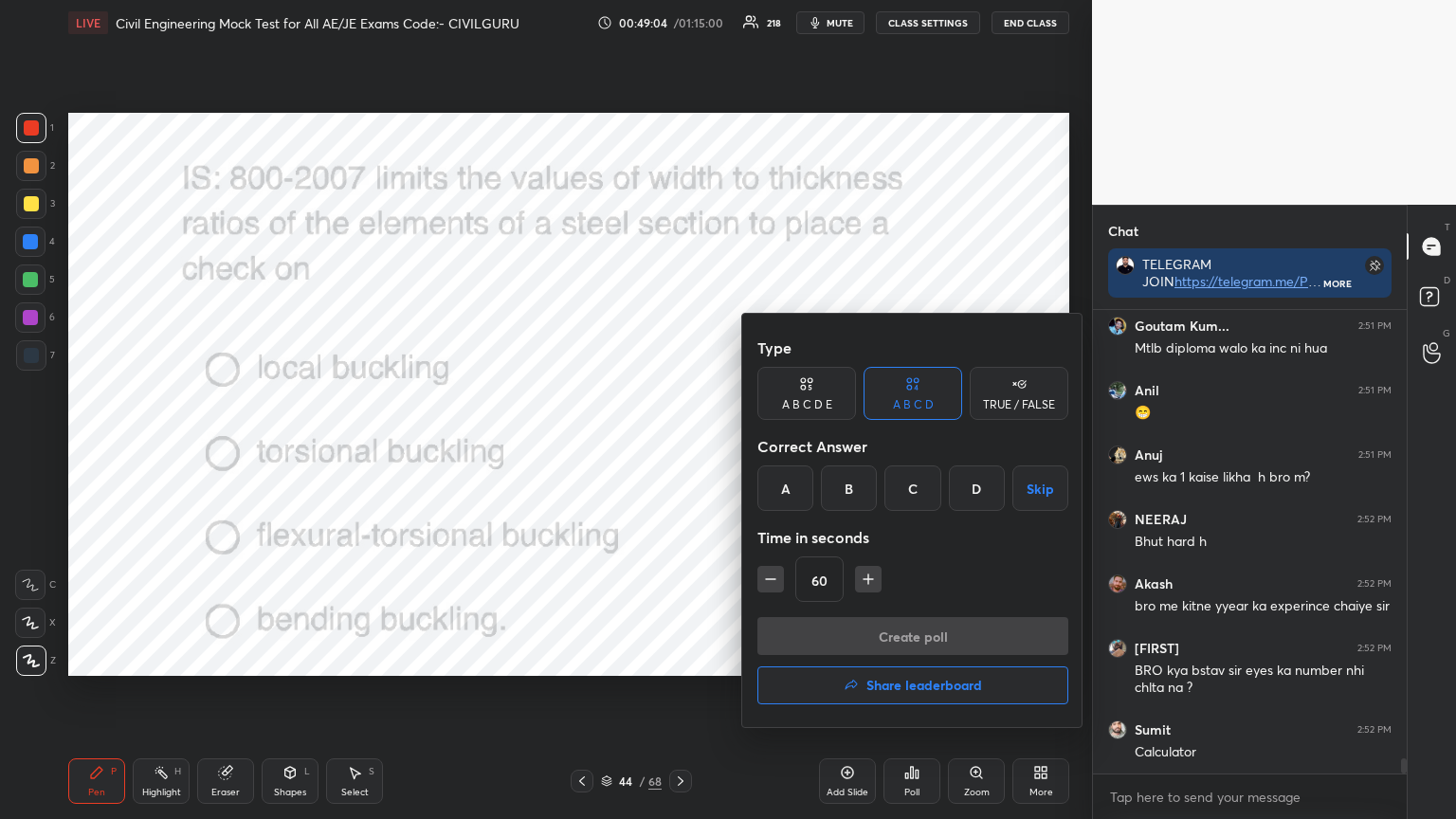 click on "A" at bounding box center [785, 488] 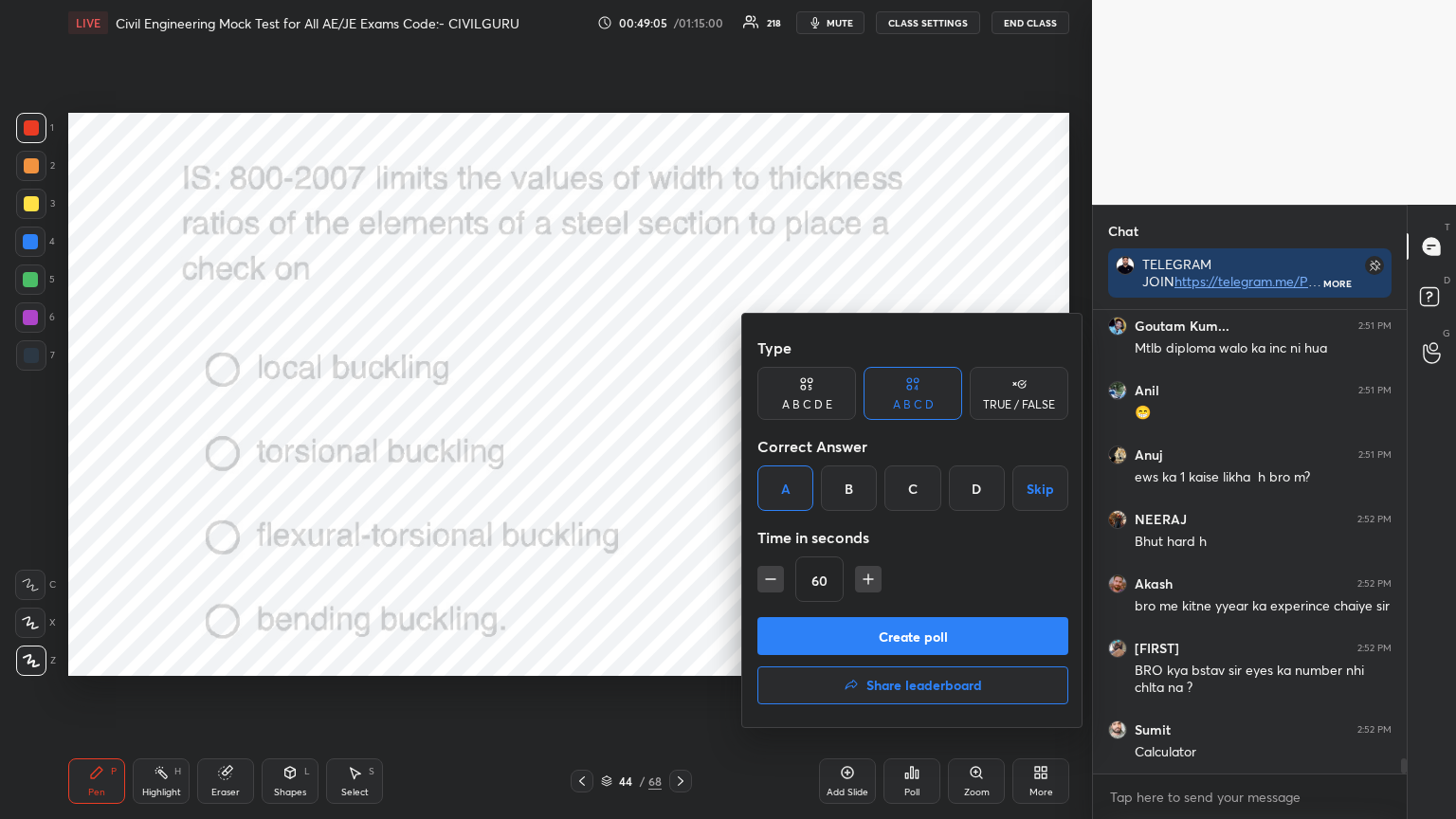 click 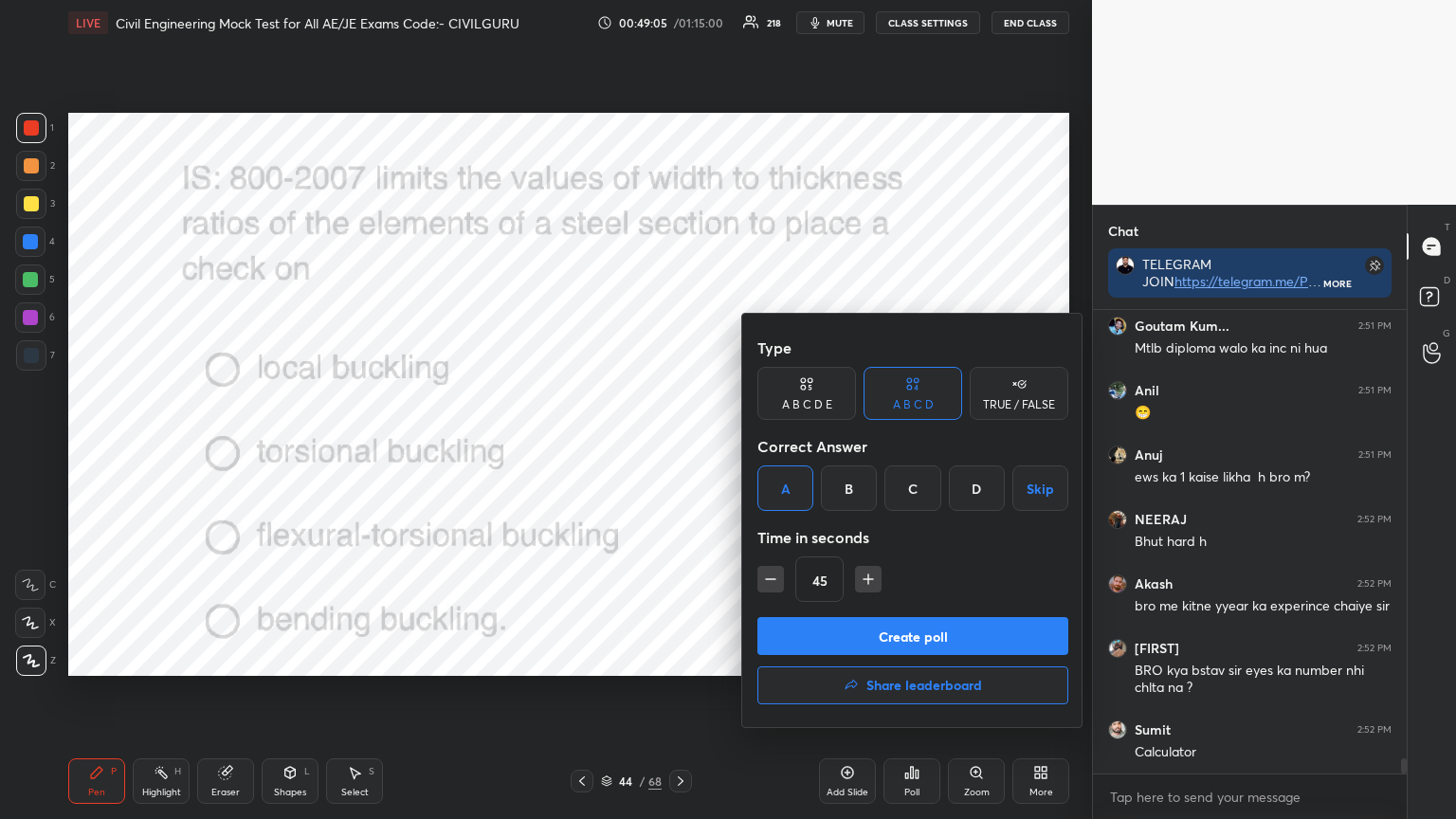 click 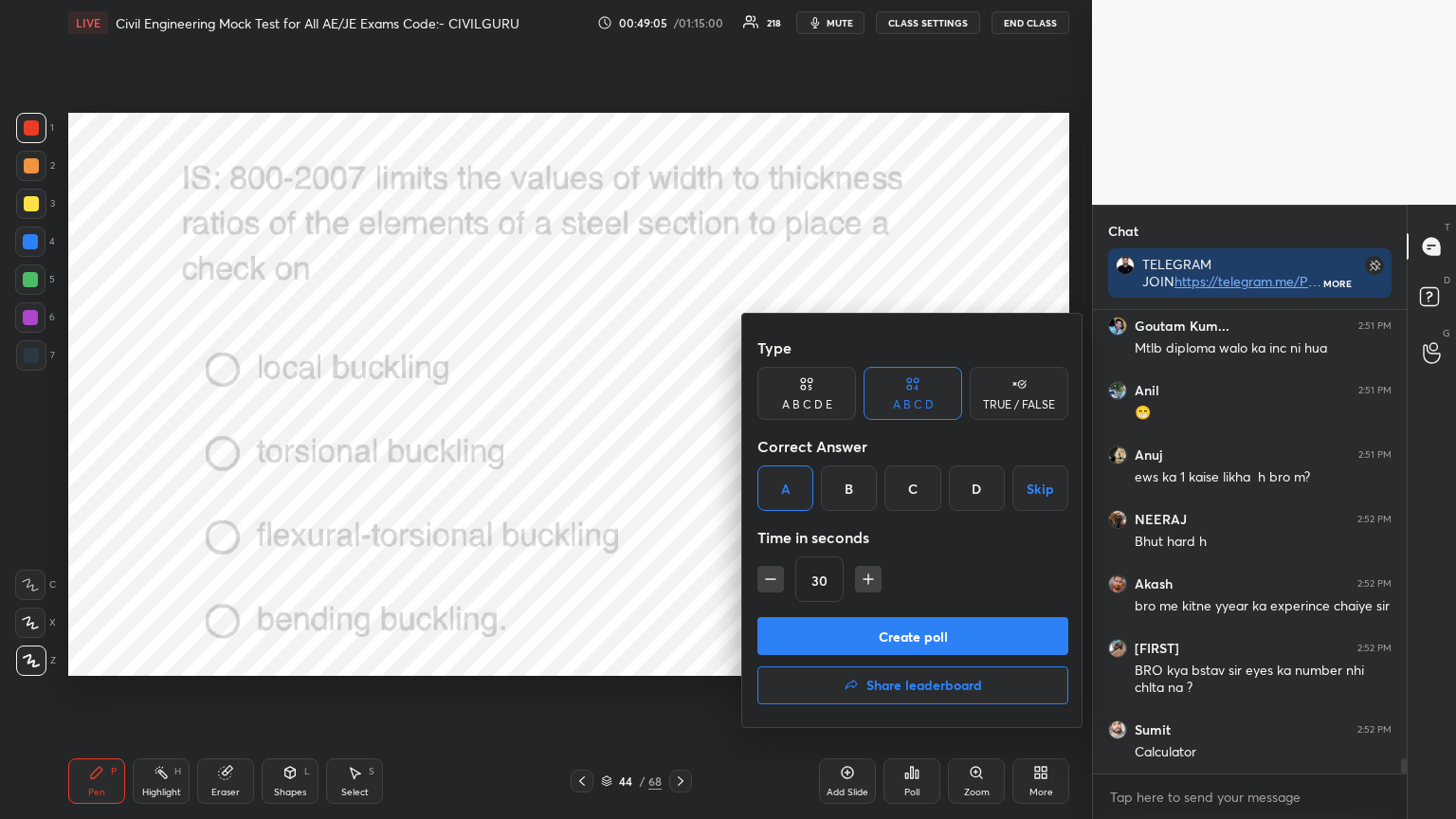 click on "Create poll" at bounding box center (913, 636) 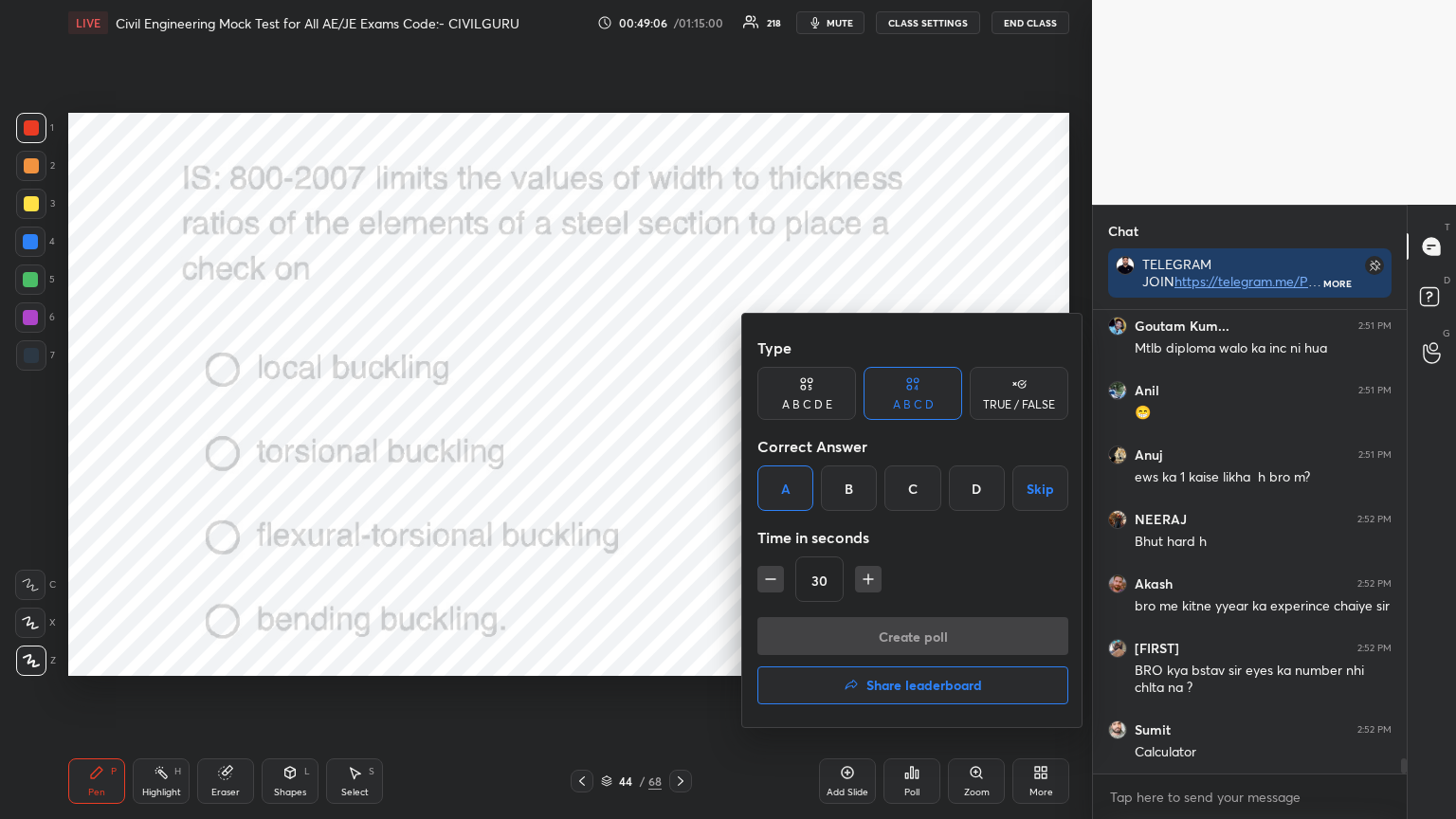 scroll, scrollTop: 427, scrollLeft: 308, axis: both 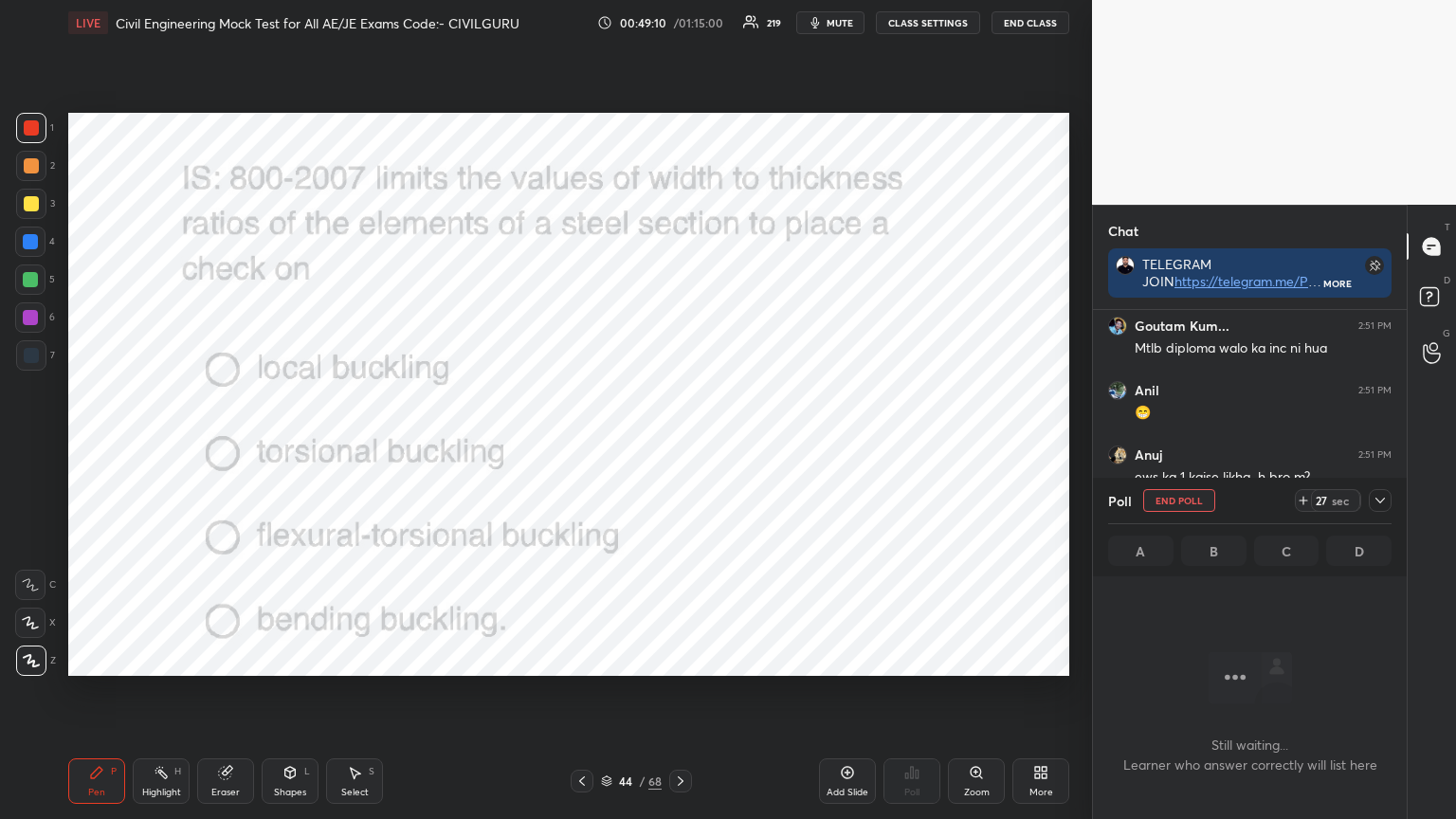 click 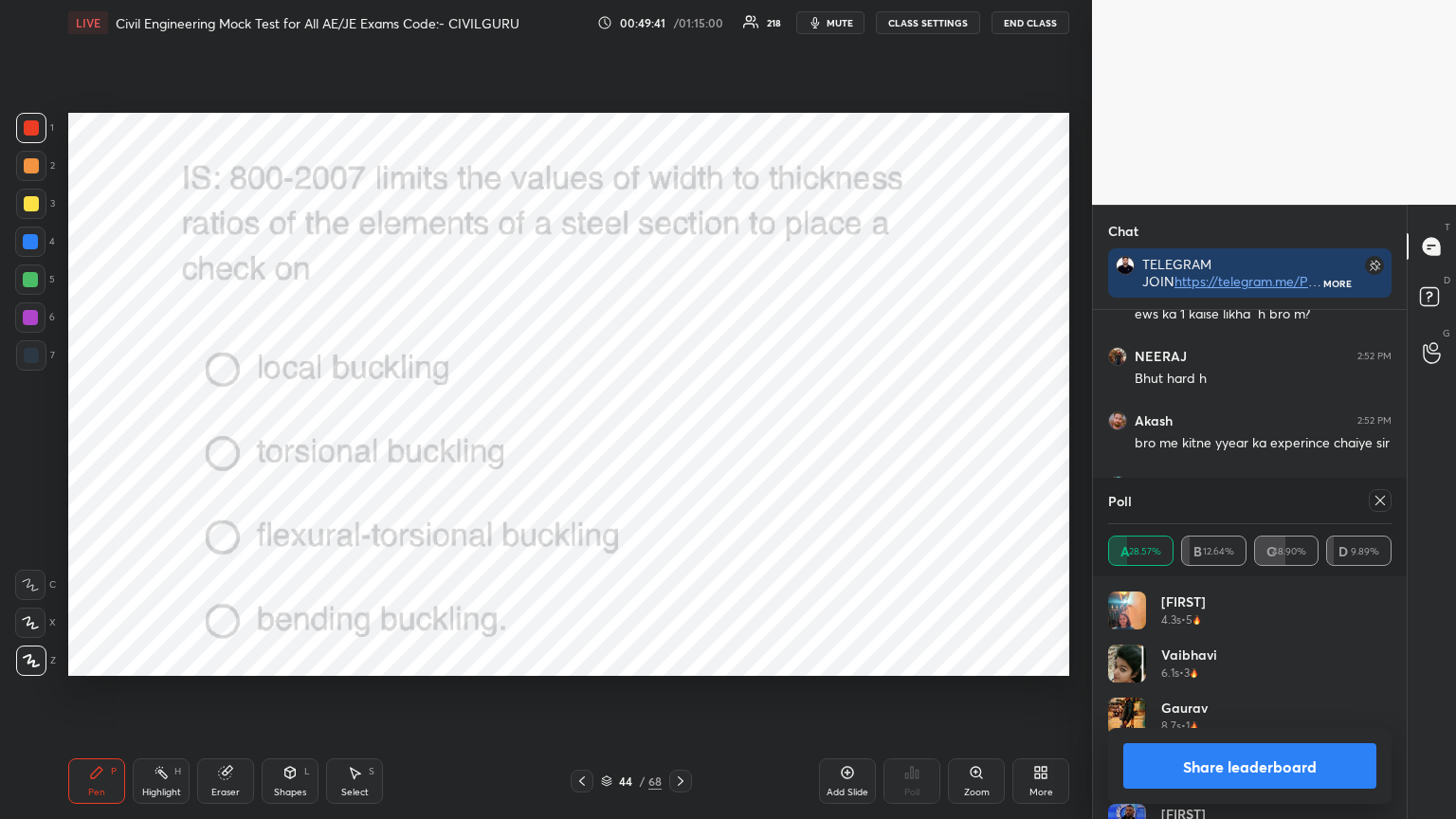 click 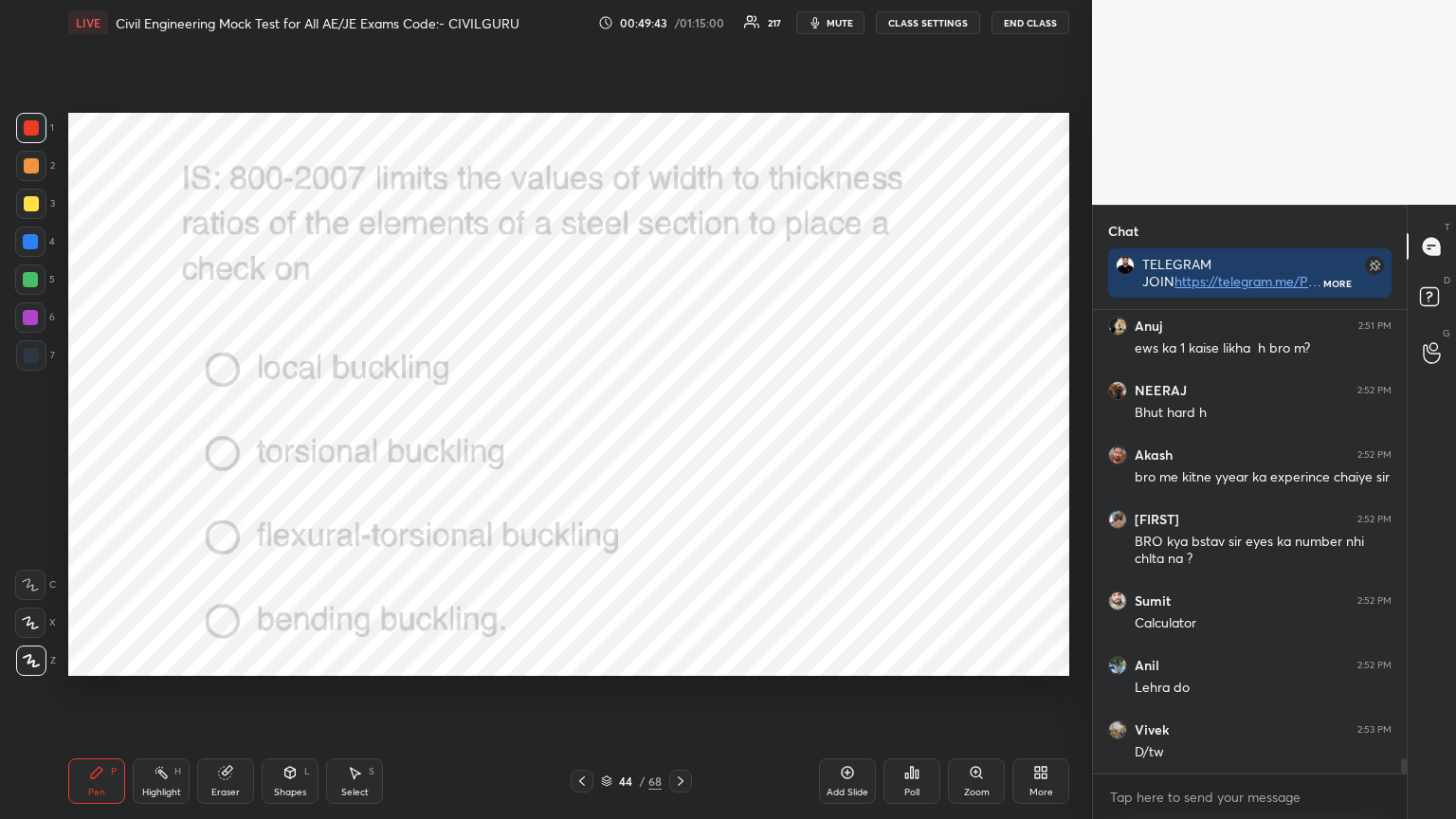 click 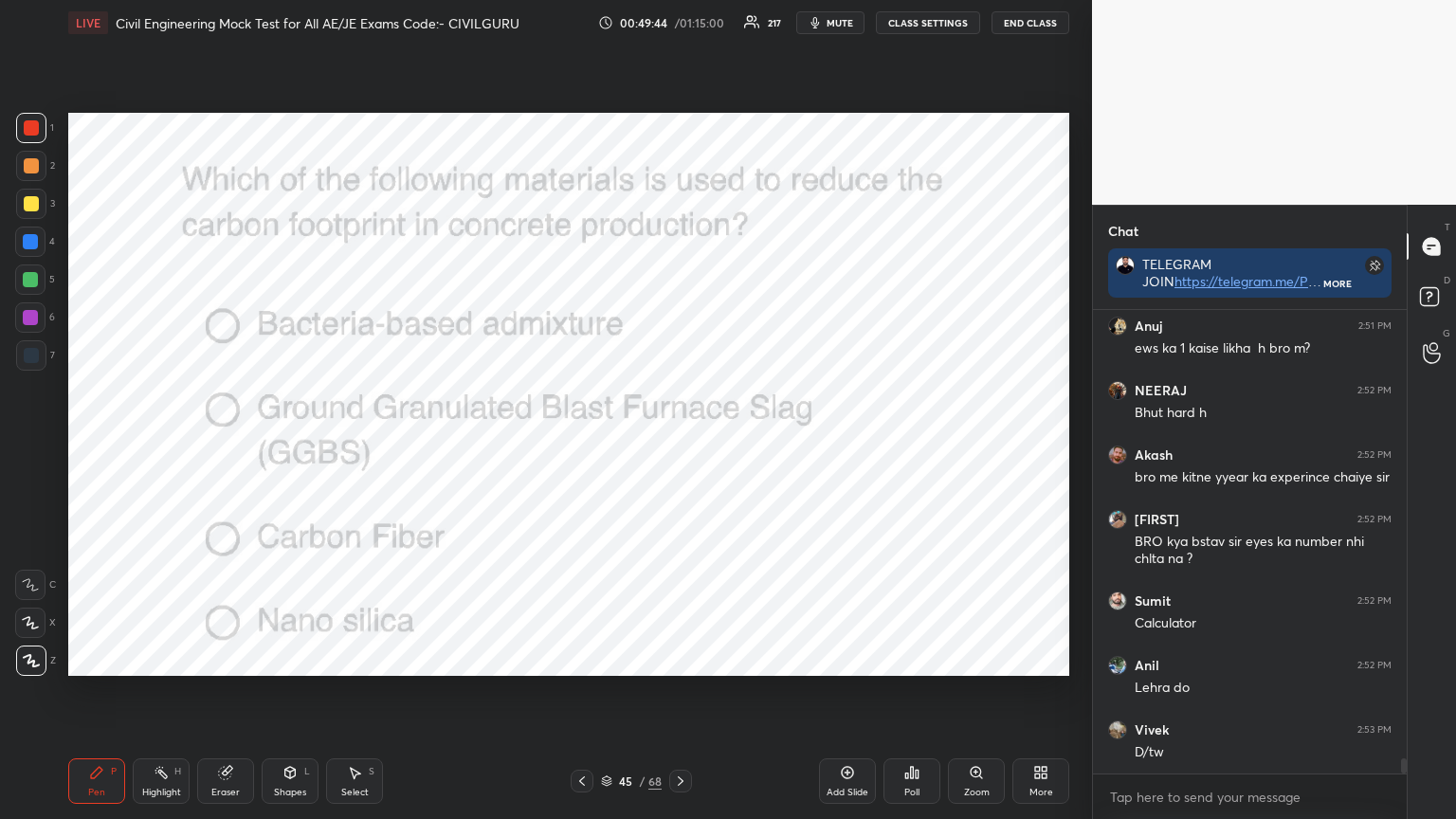 click on "Poll" at bounding box center [912, 781] 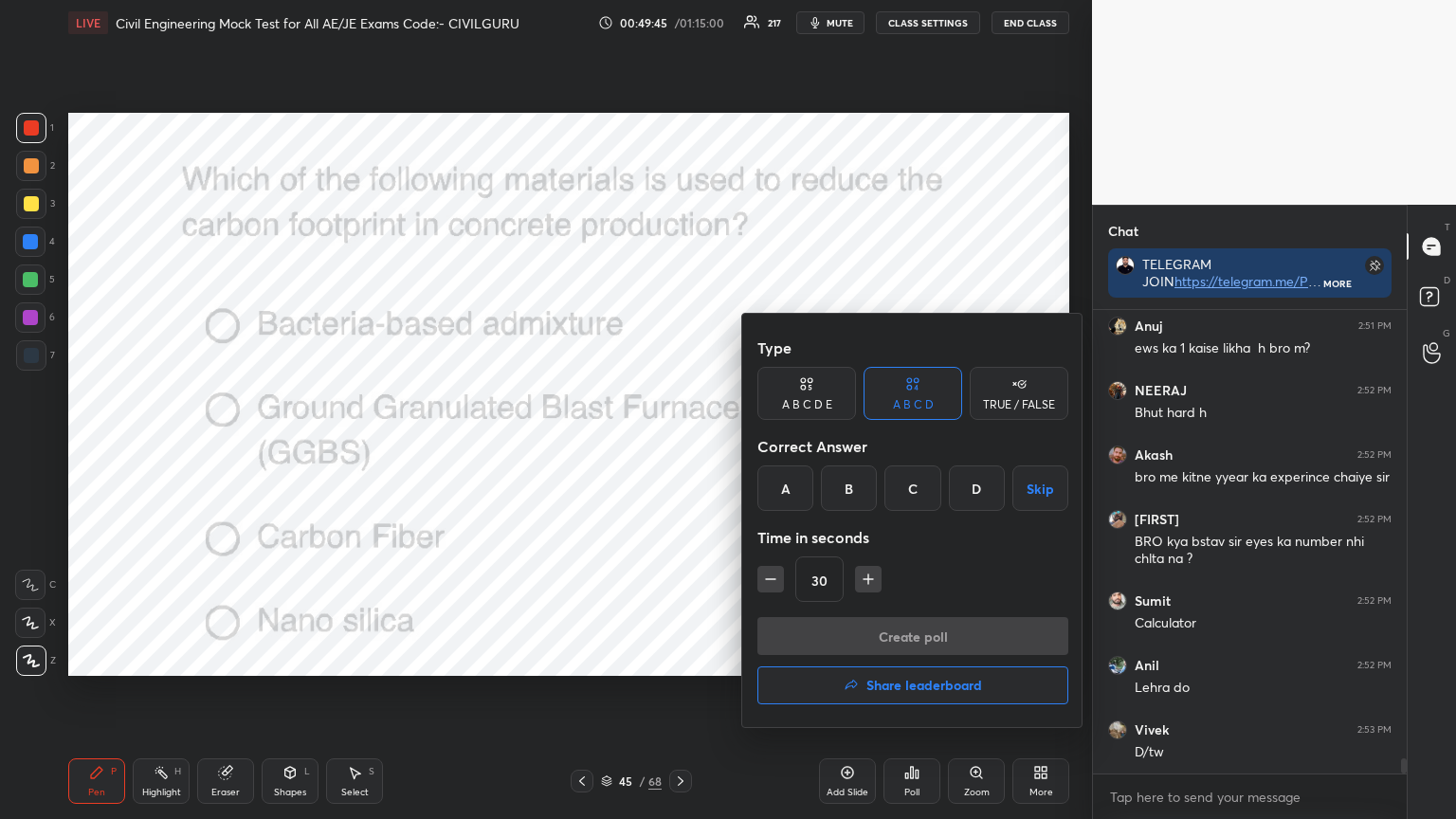 click on "B" at bounding box center [848, 488] 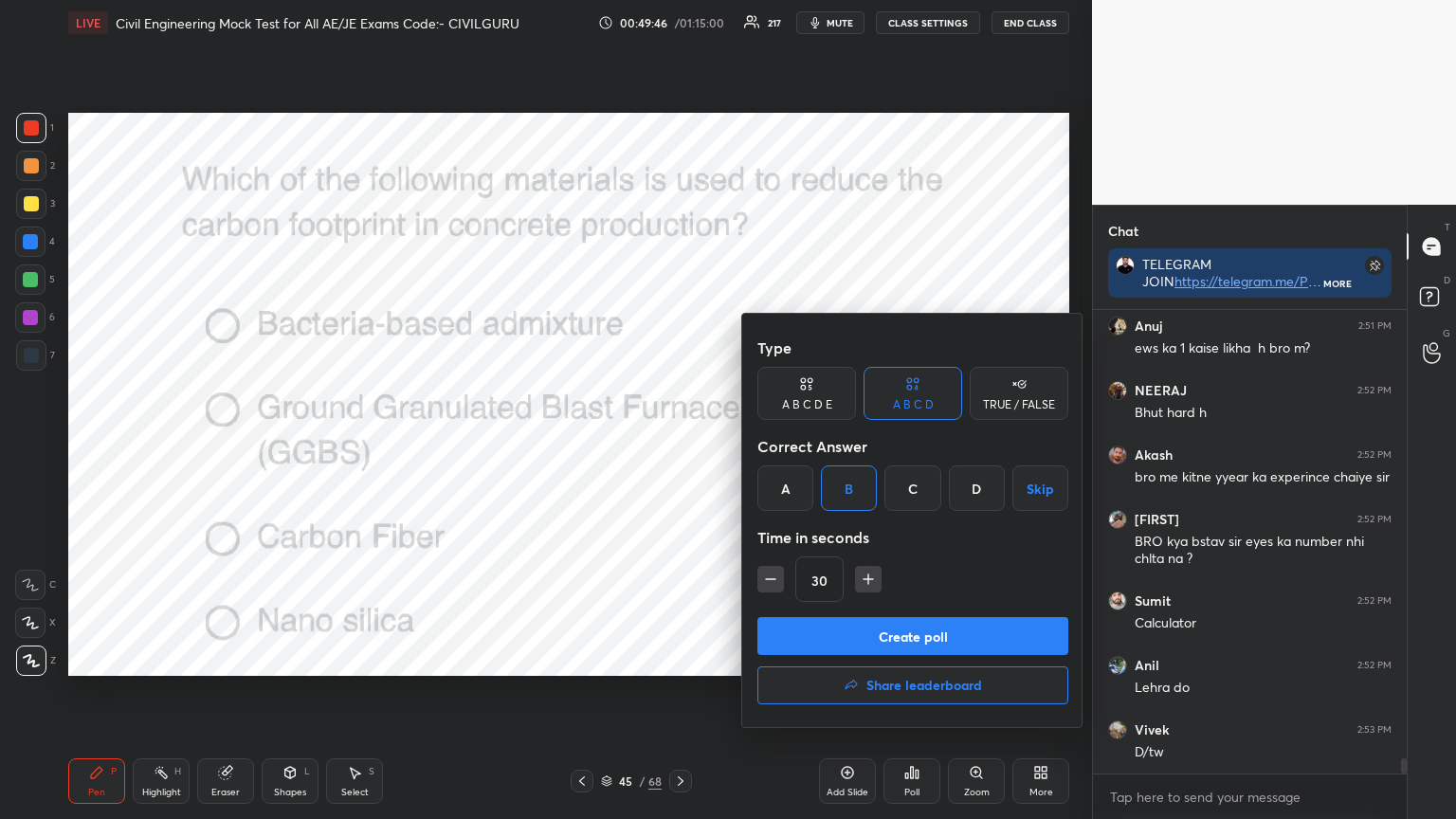 click on "Create poll" at bounding box center (913, 636) 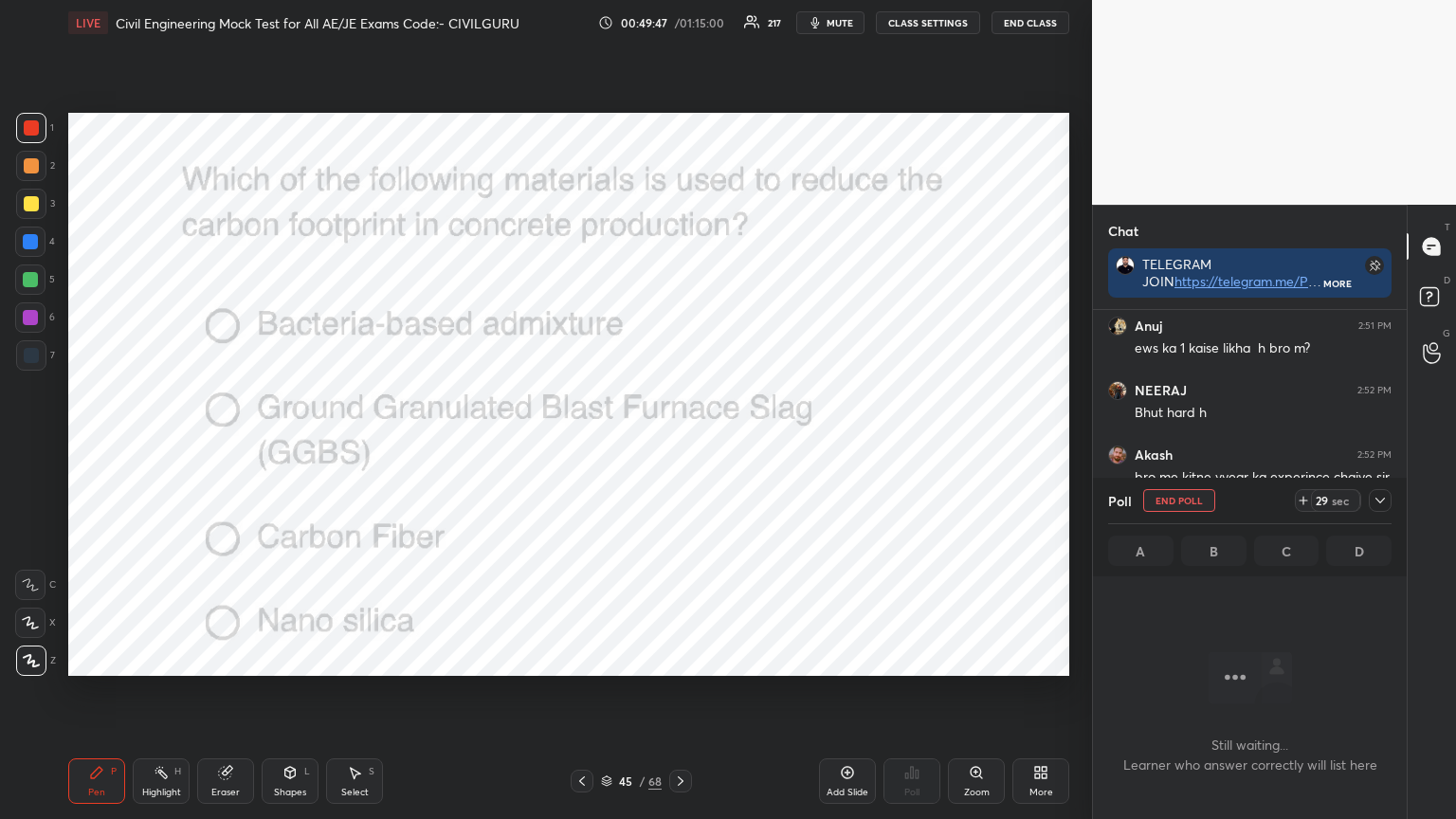 click 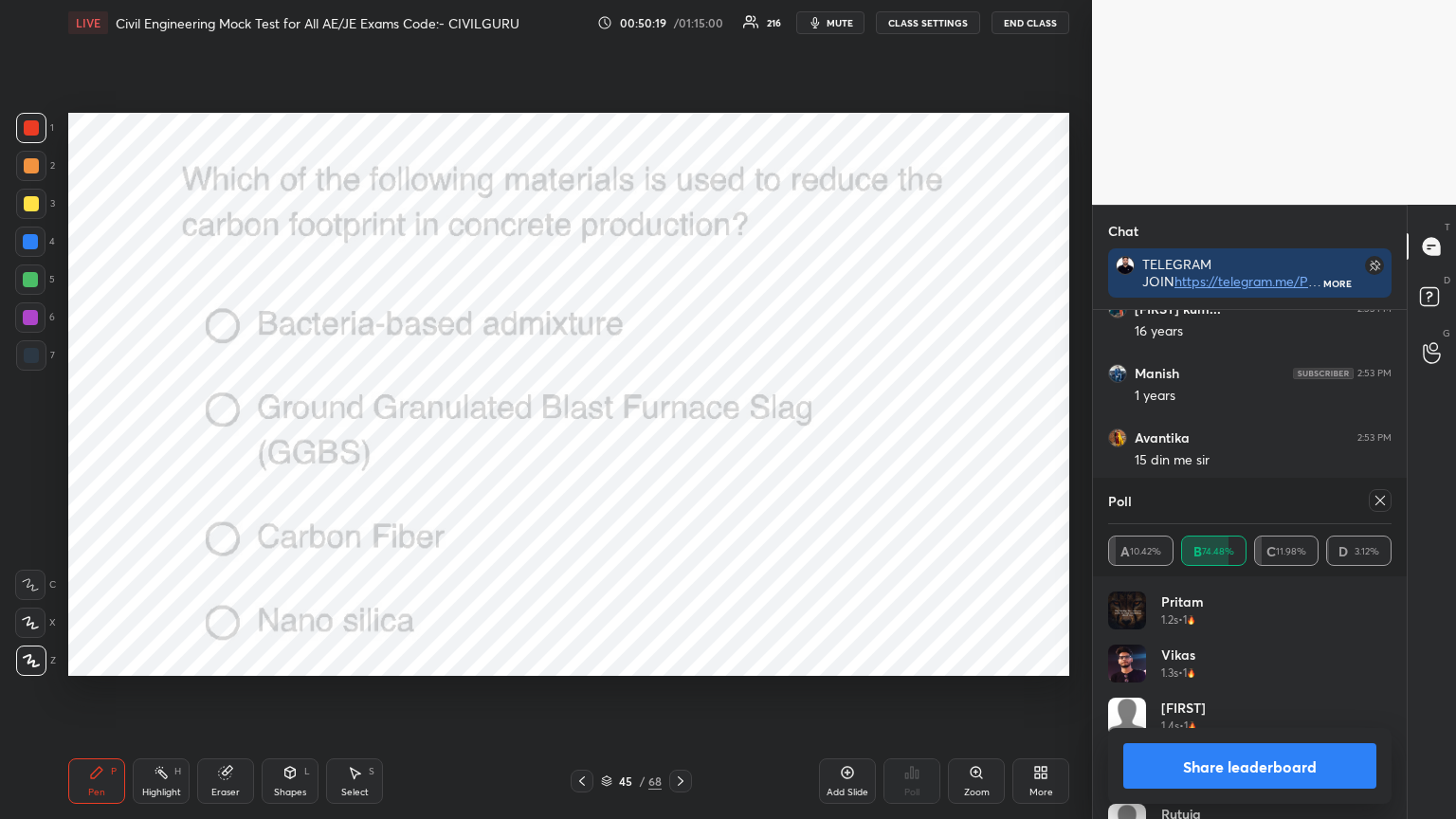 click 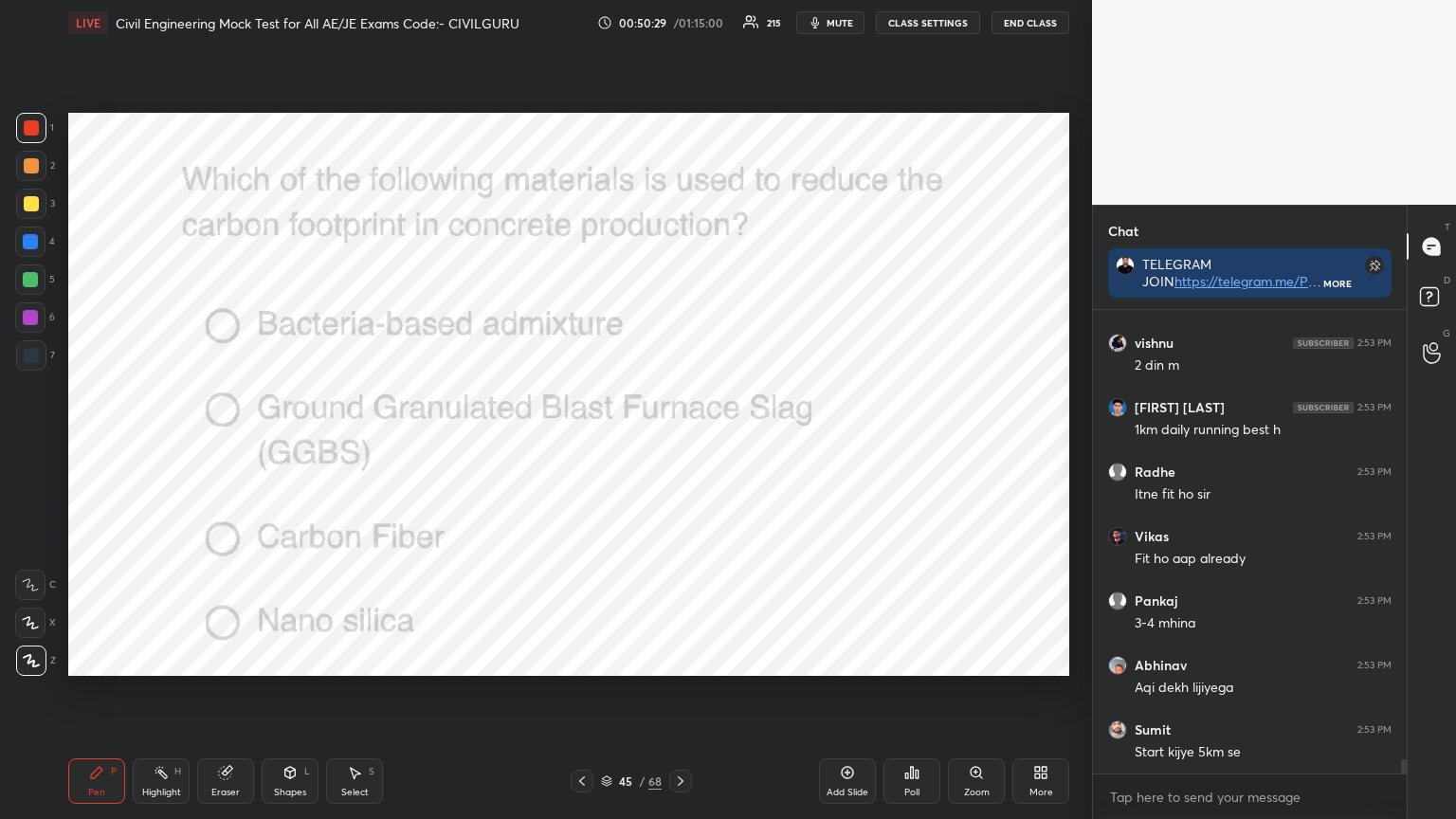 click 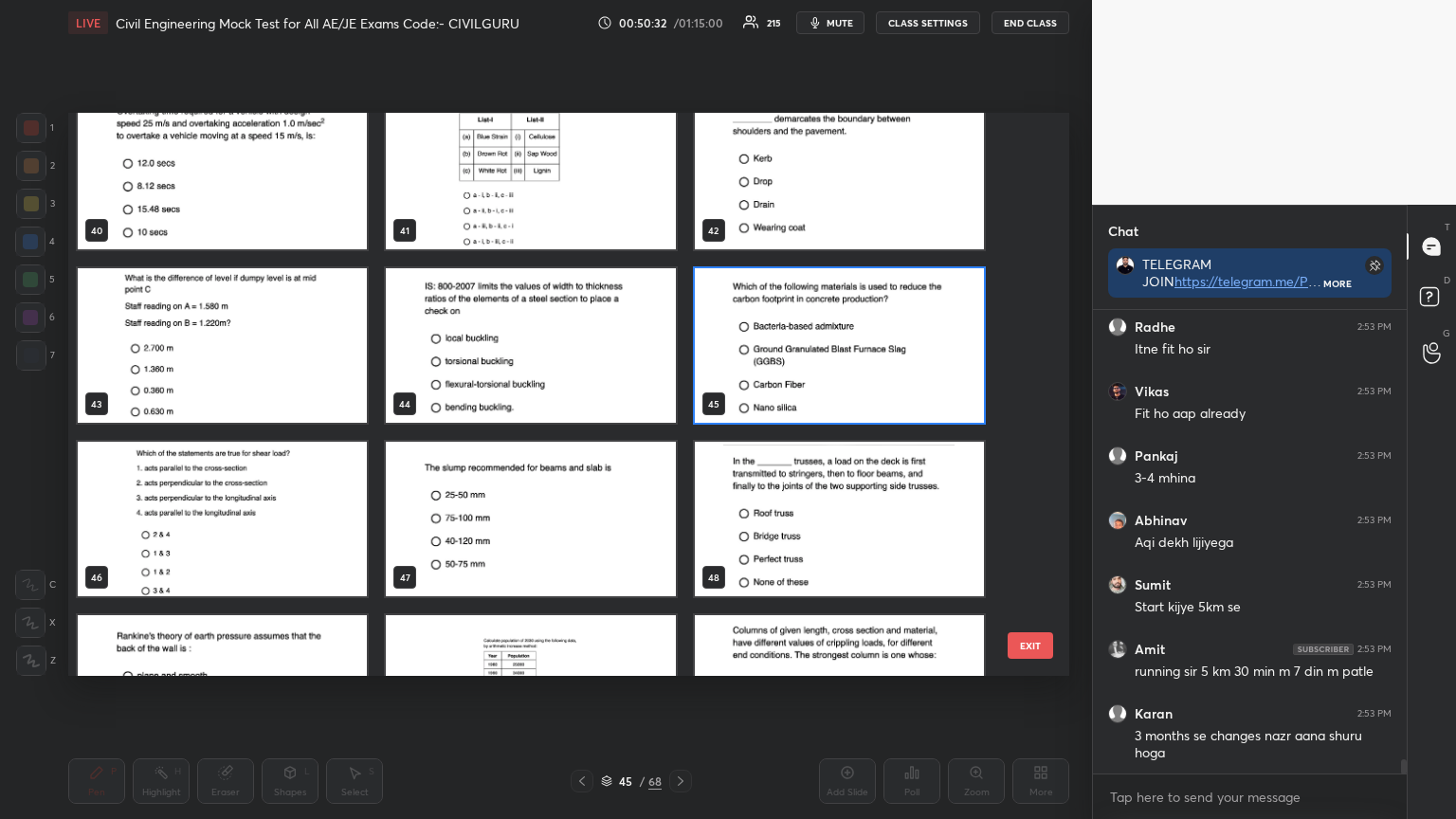 click at bounding box center (530, 519) 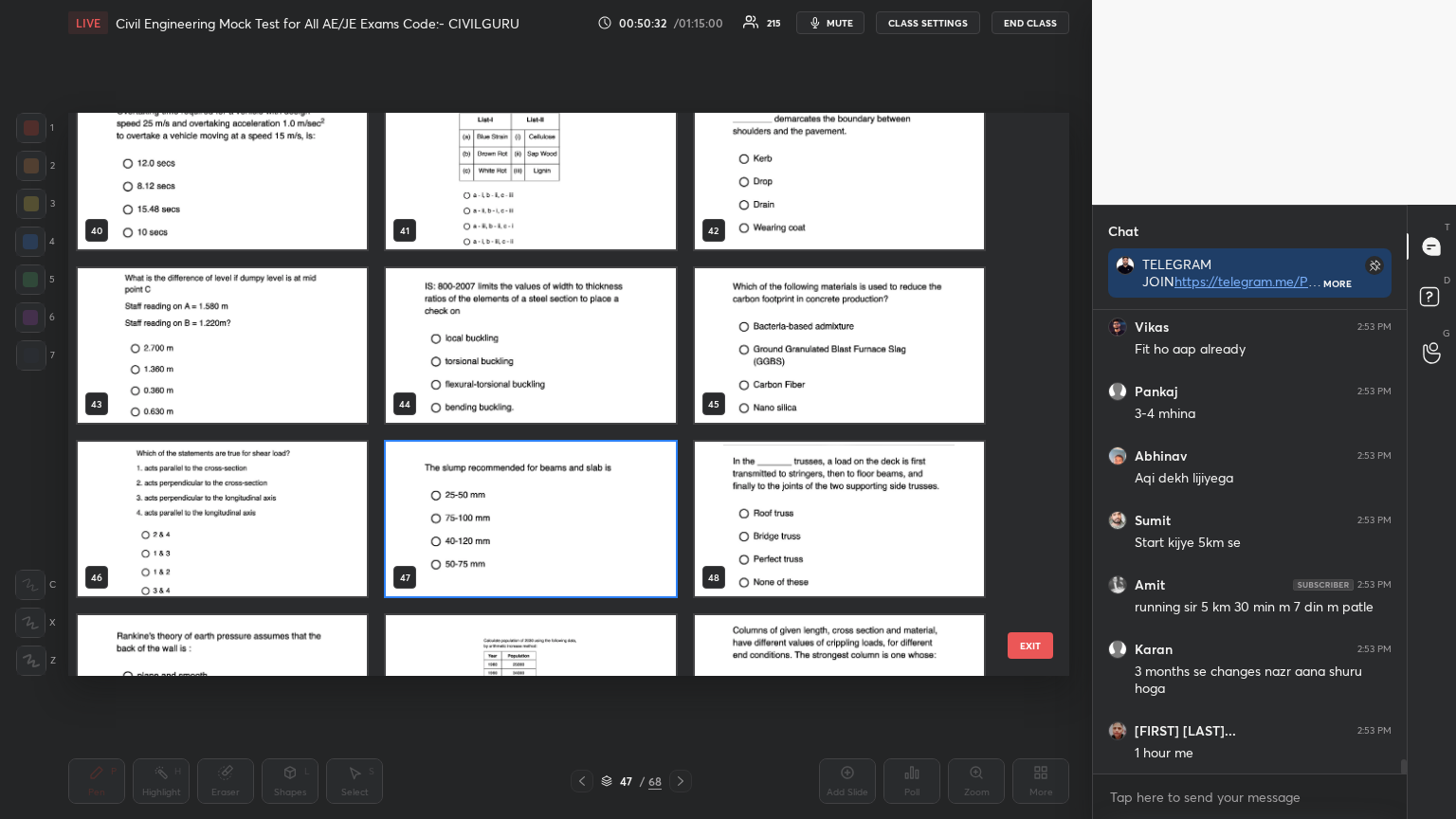 click at bounding box center (530, 519) 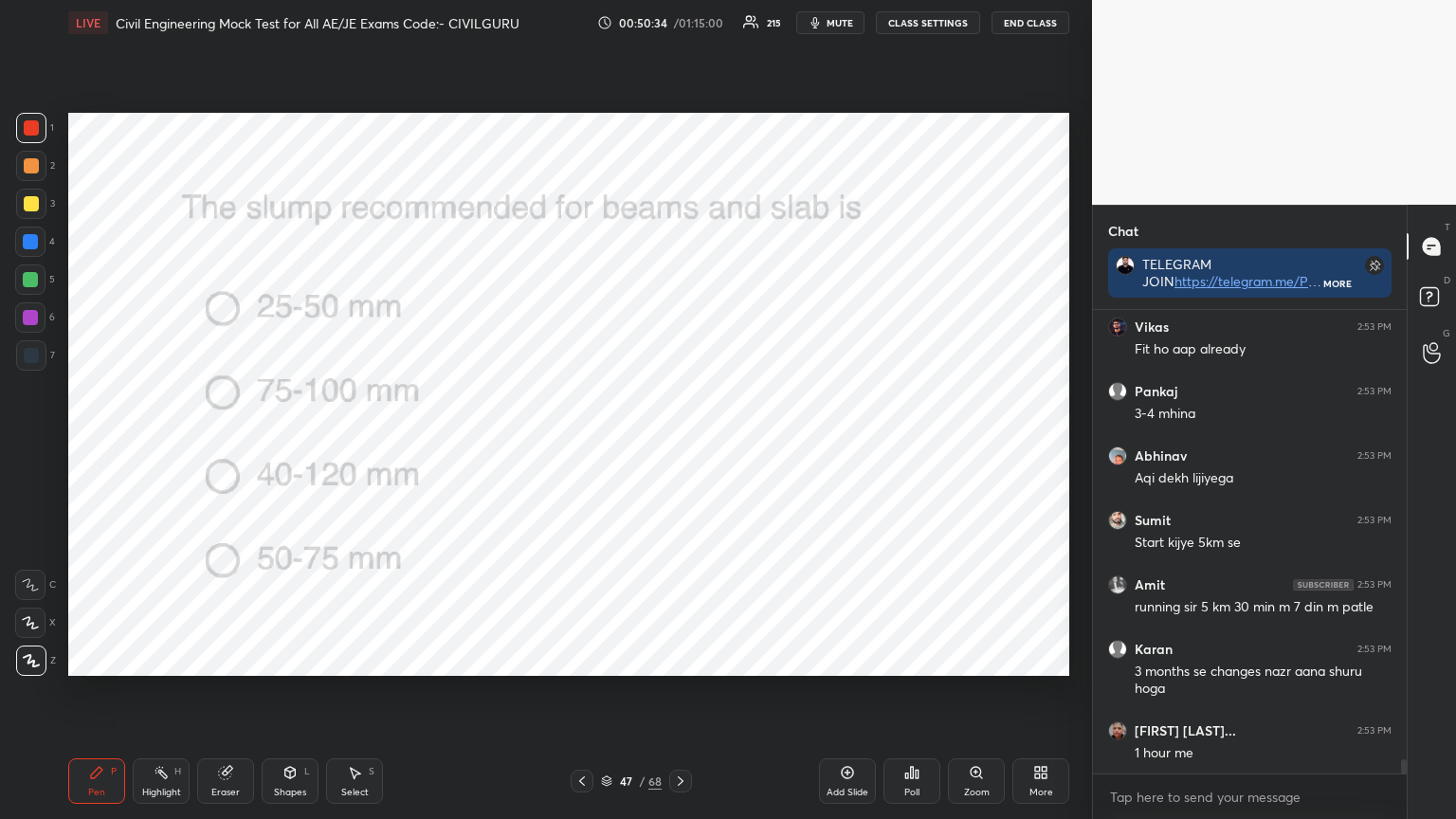 click on "Poll" at bounding box center (912, 792) 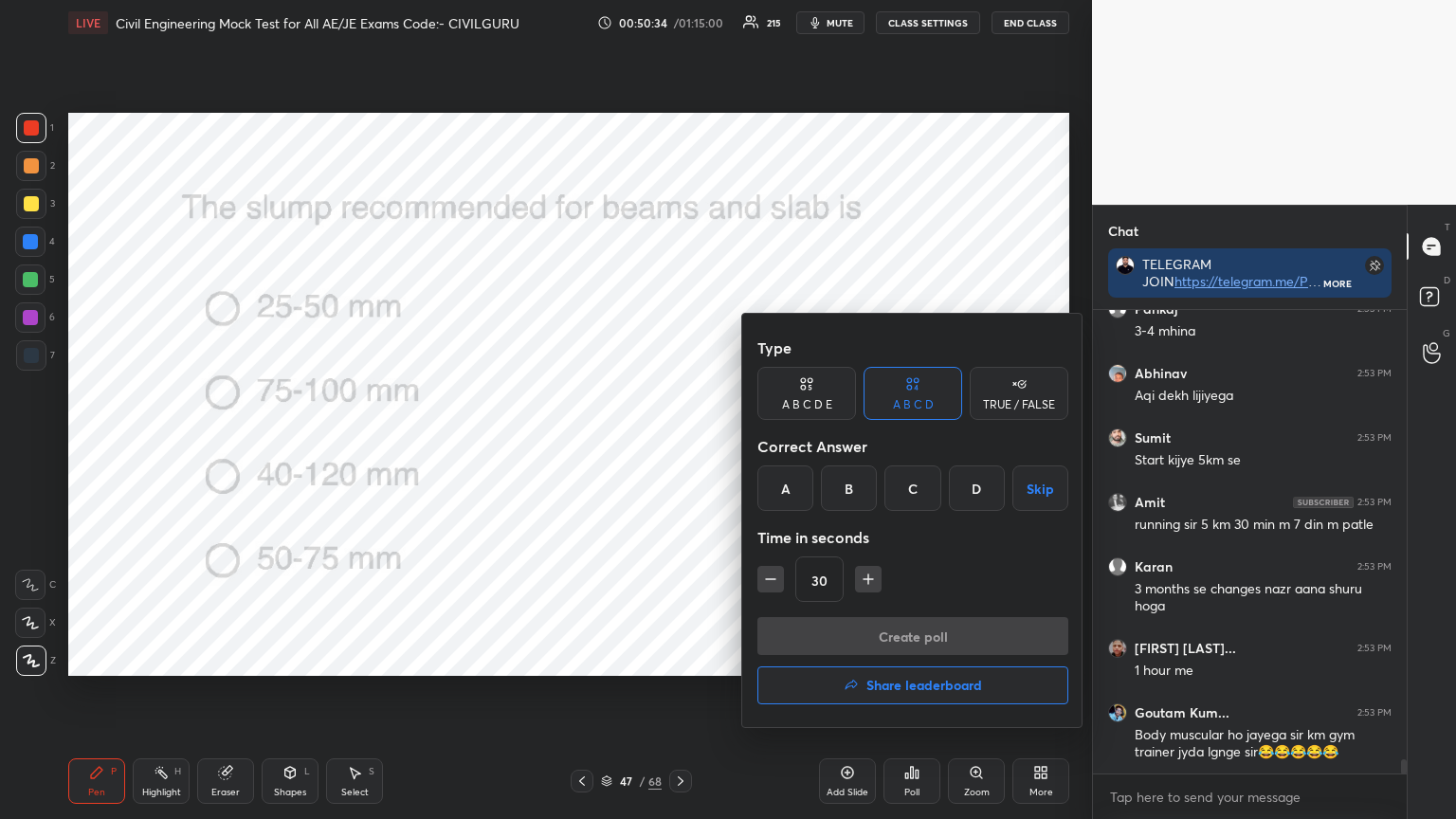 click on "D" at bounding box center [976, 488] 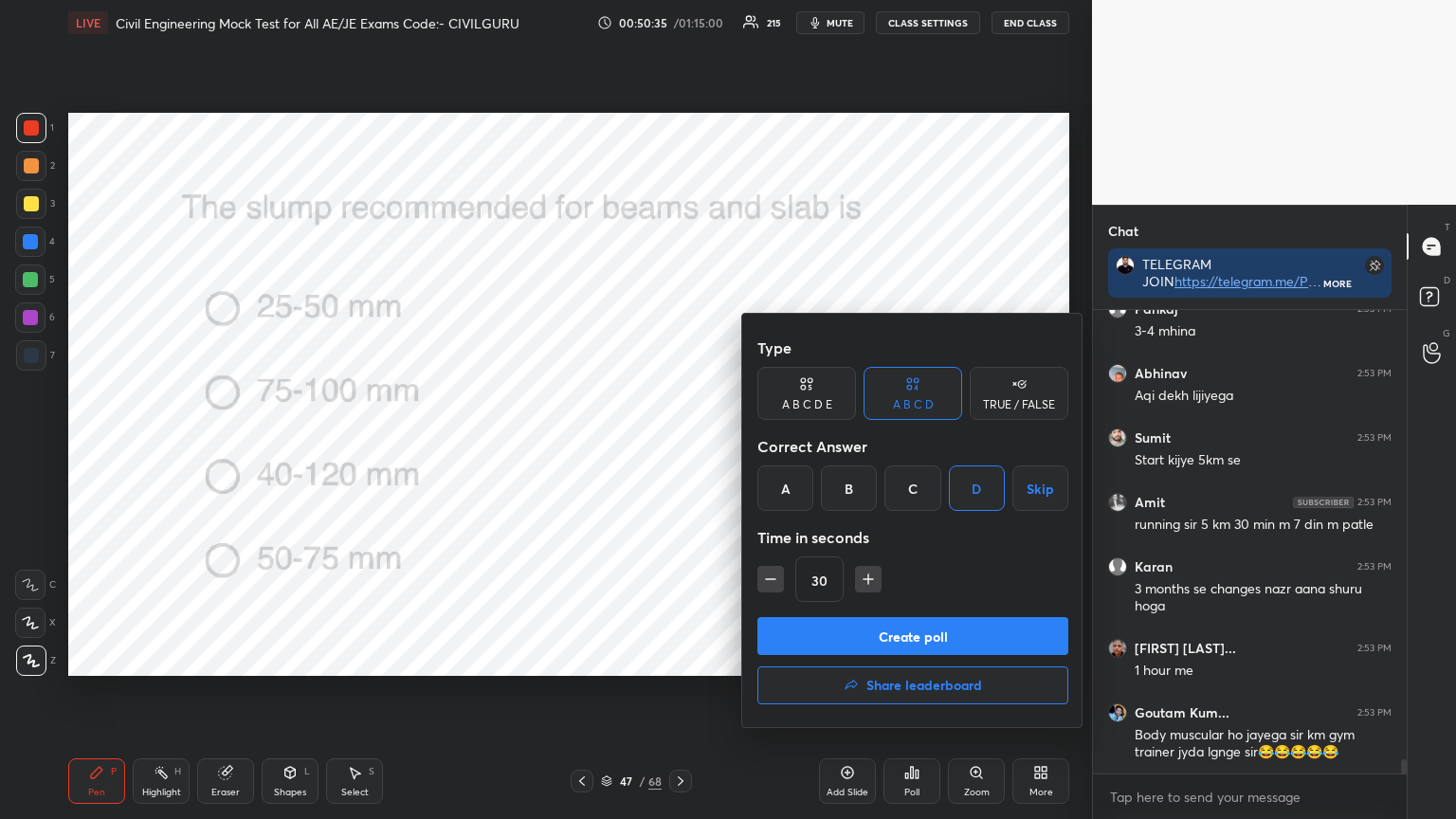 click on "Create poll" at bounding box center (913, 636) 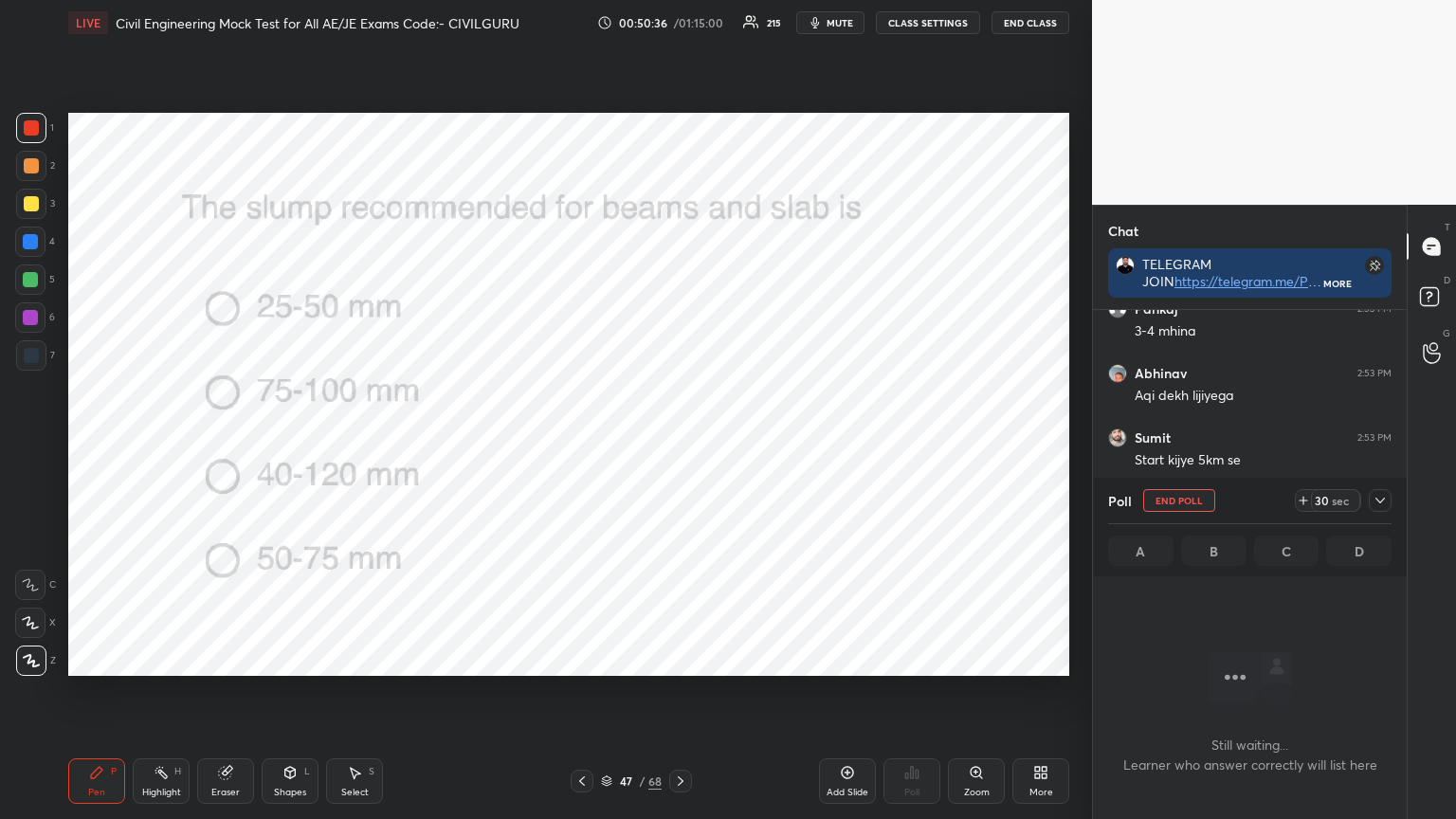 click 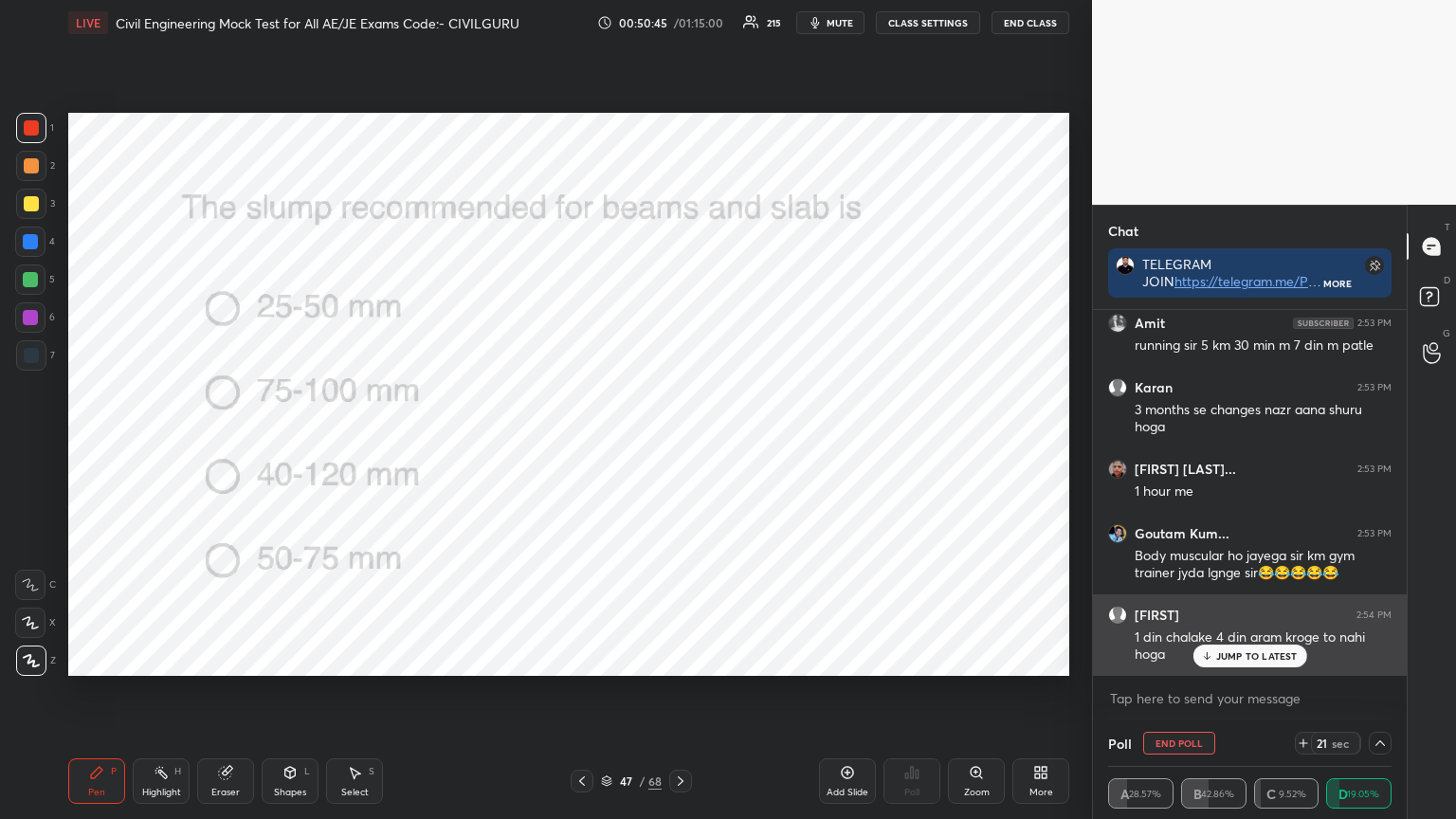 click on "JUMP TO LATEST" at bounding box center (1257, 656) 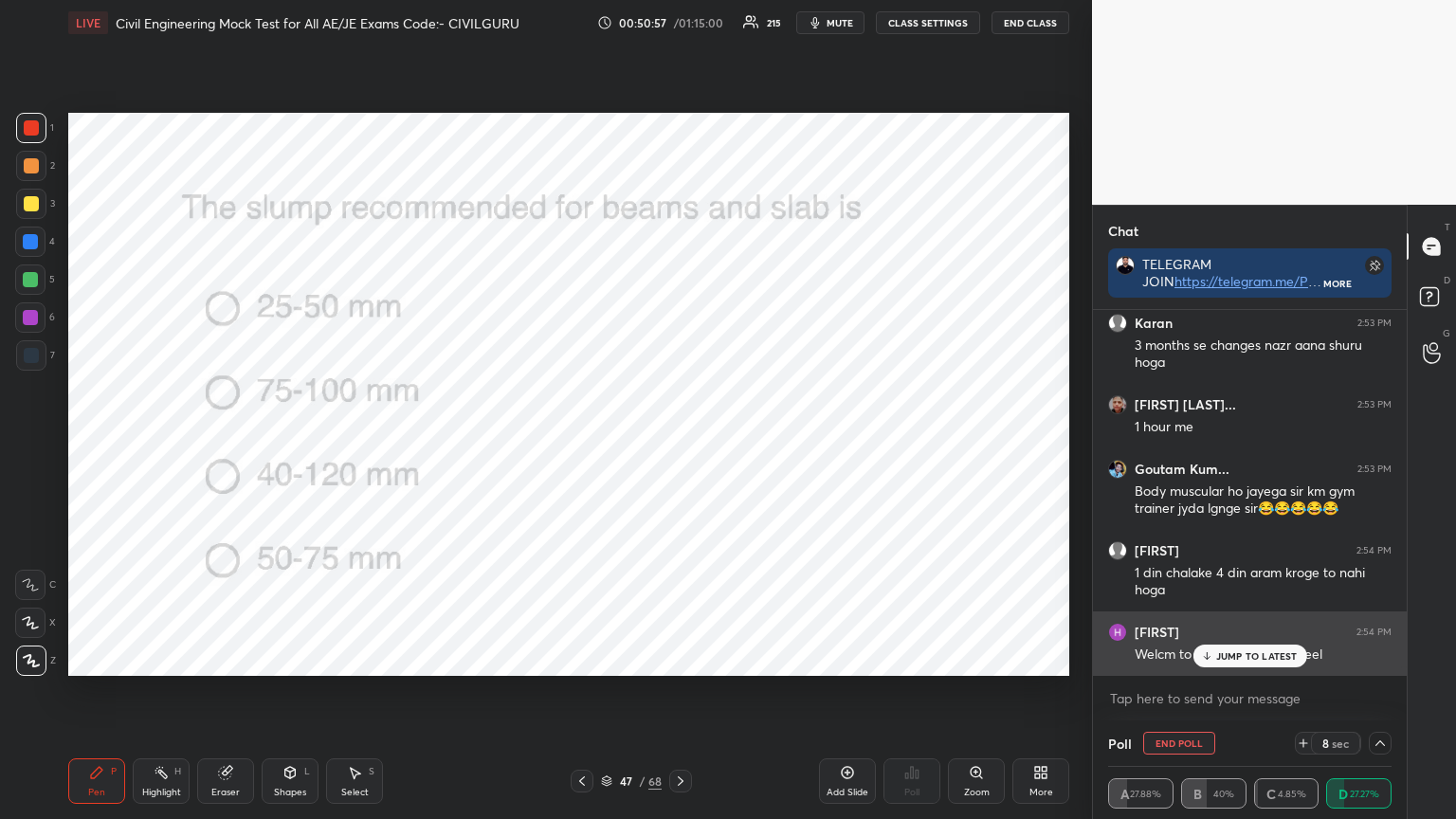 click on "JUMP TO LATEST" at bounding box center (1249, 656) 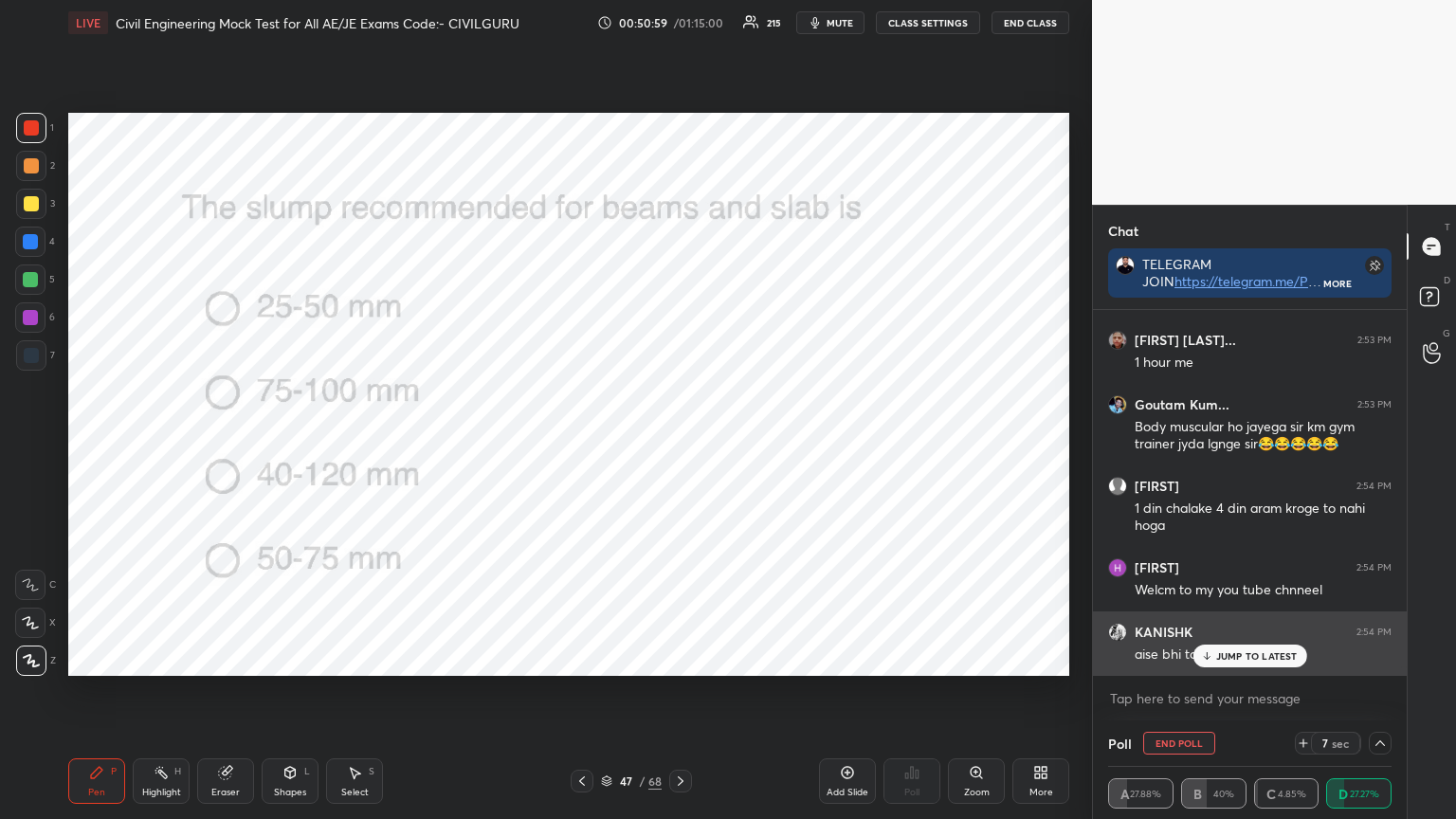 click on "JUMP TO LATEST" at bounding box center [1257, 656] 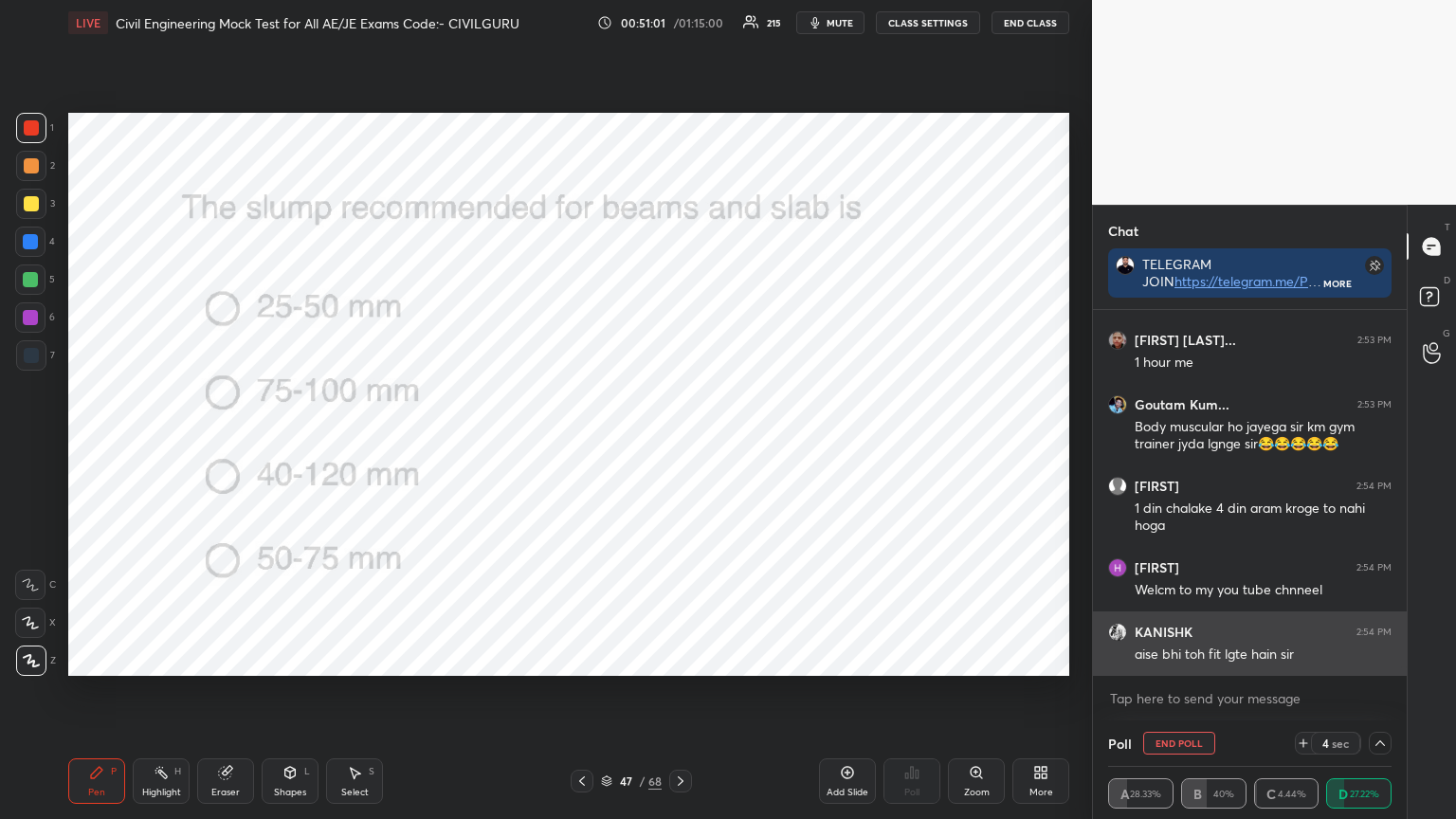 click at bounding box center (1118, 632) 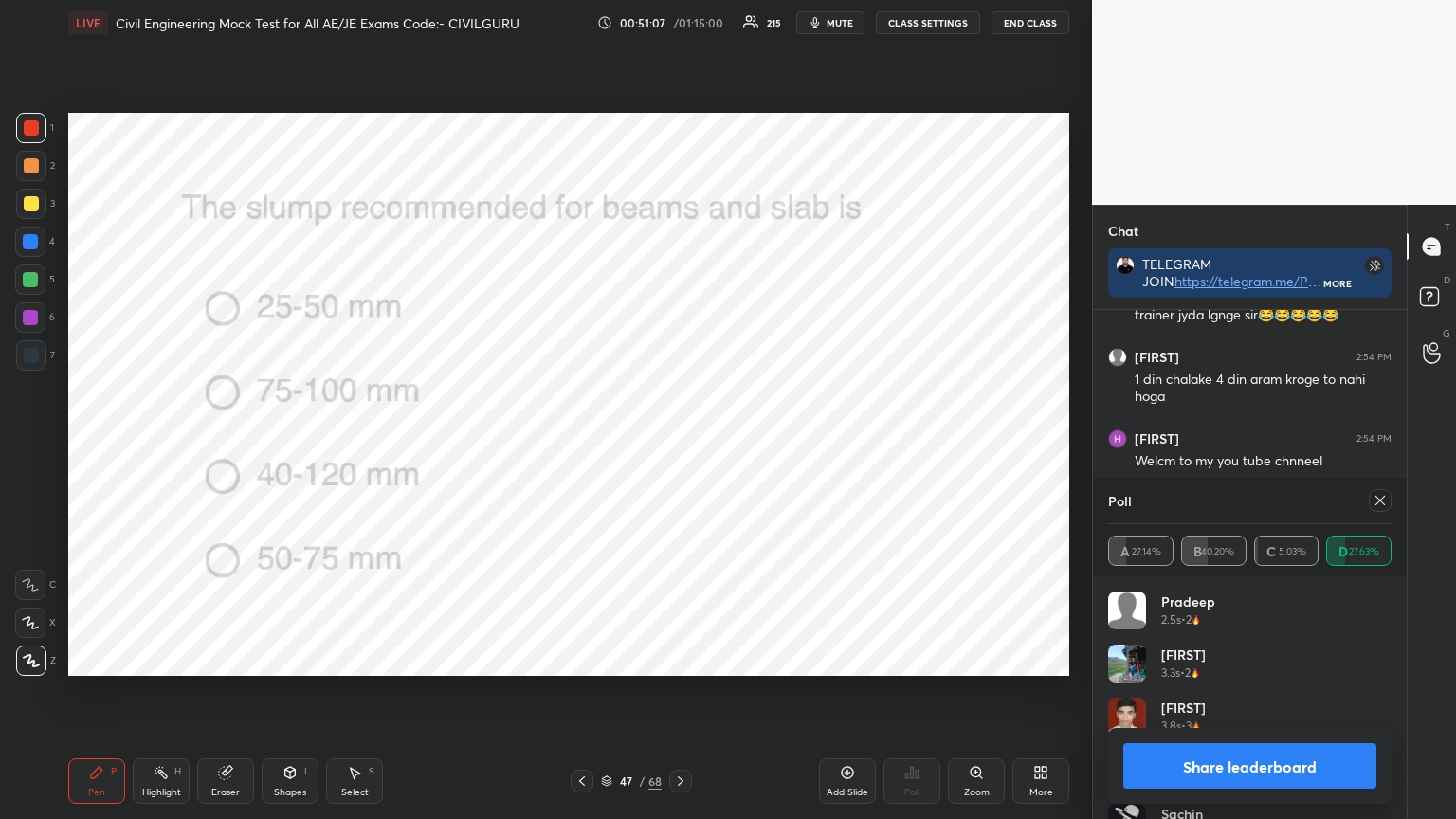 click 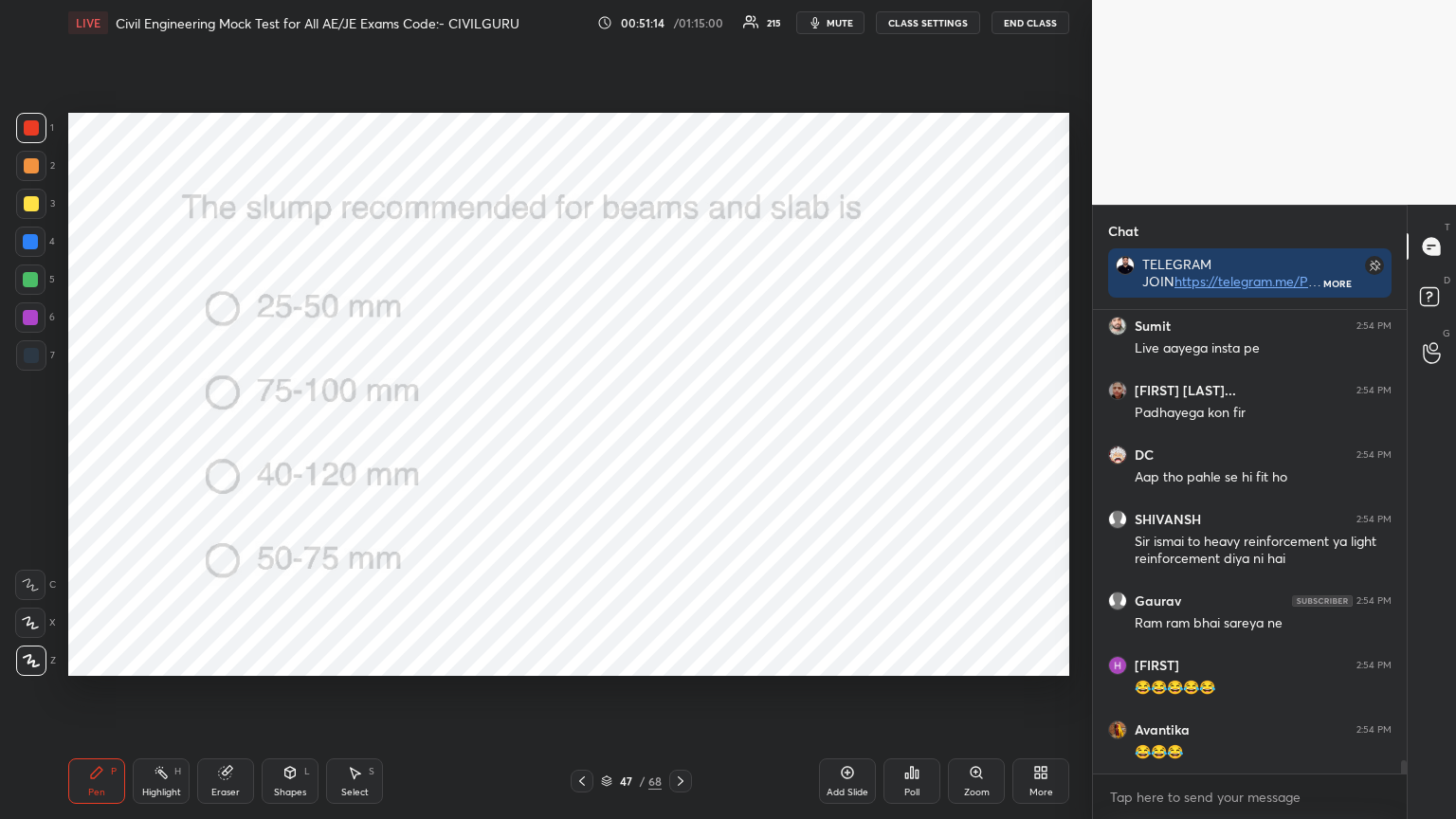 click at bounding box center [681, 781] 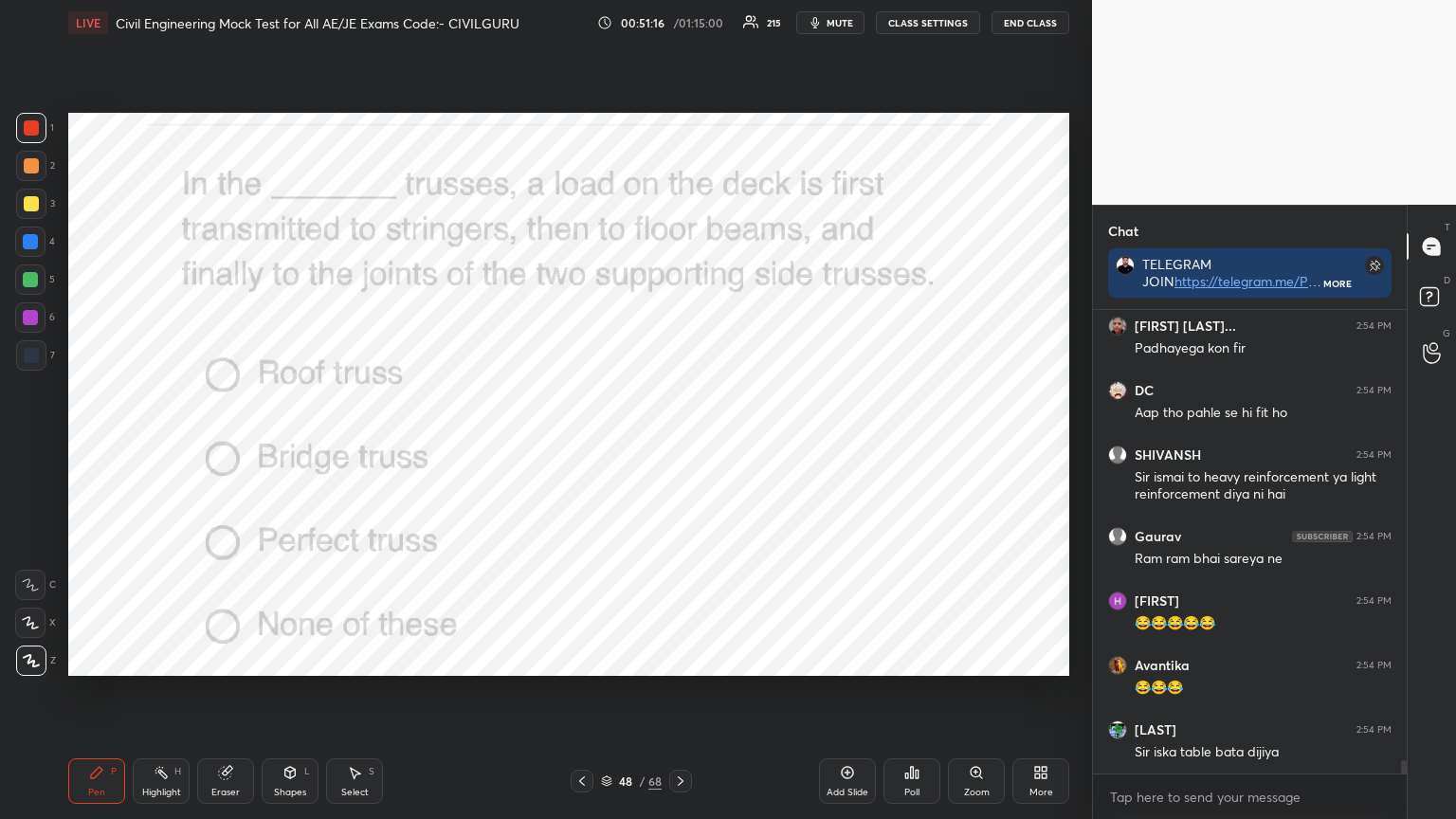 click 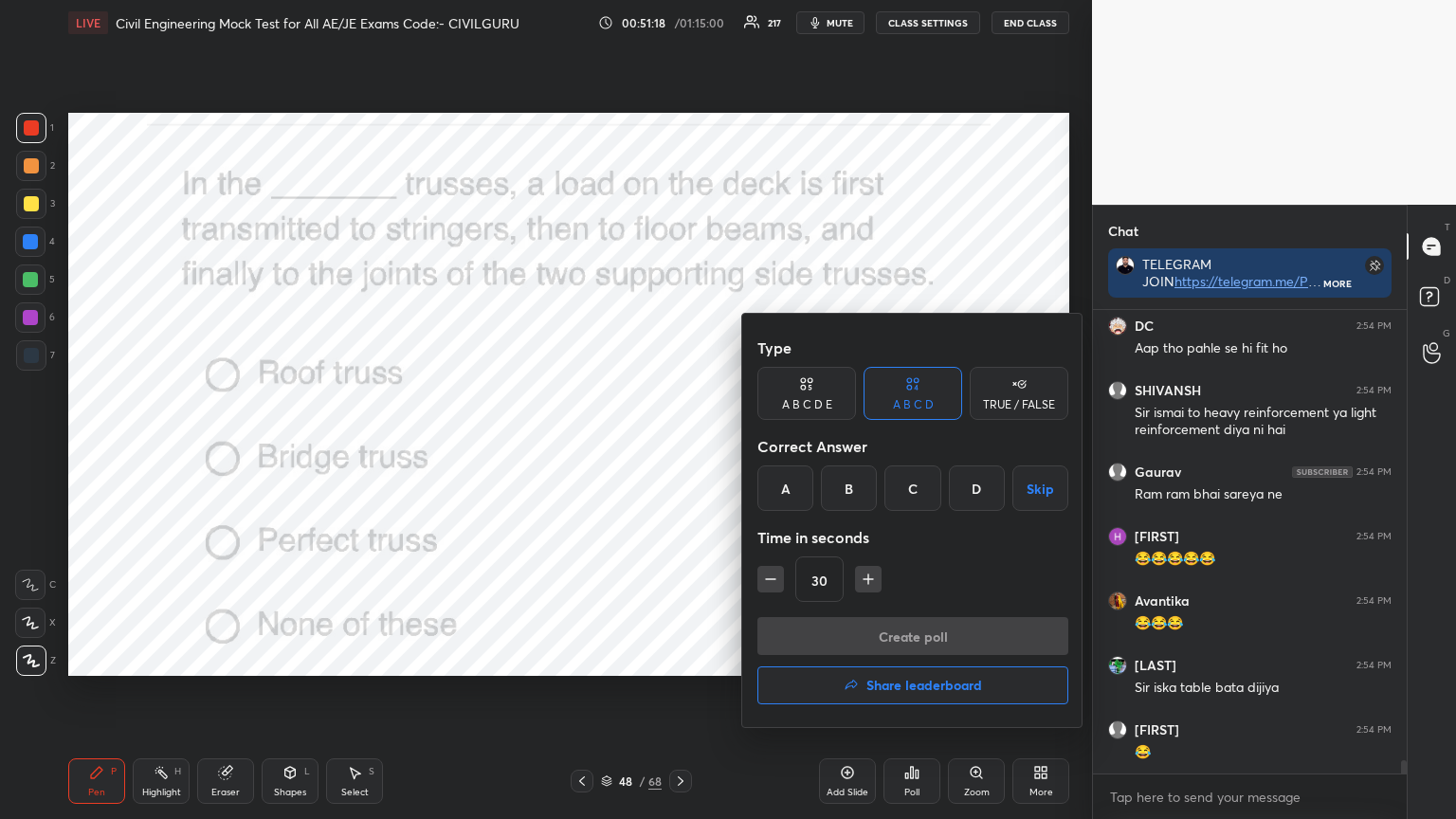 click on "B" at bounding box center [848, 488] 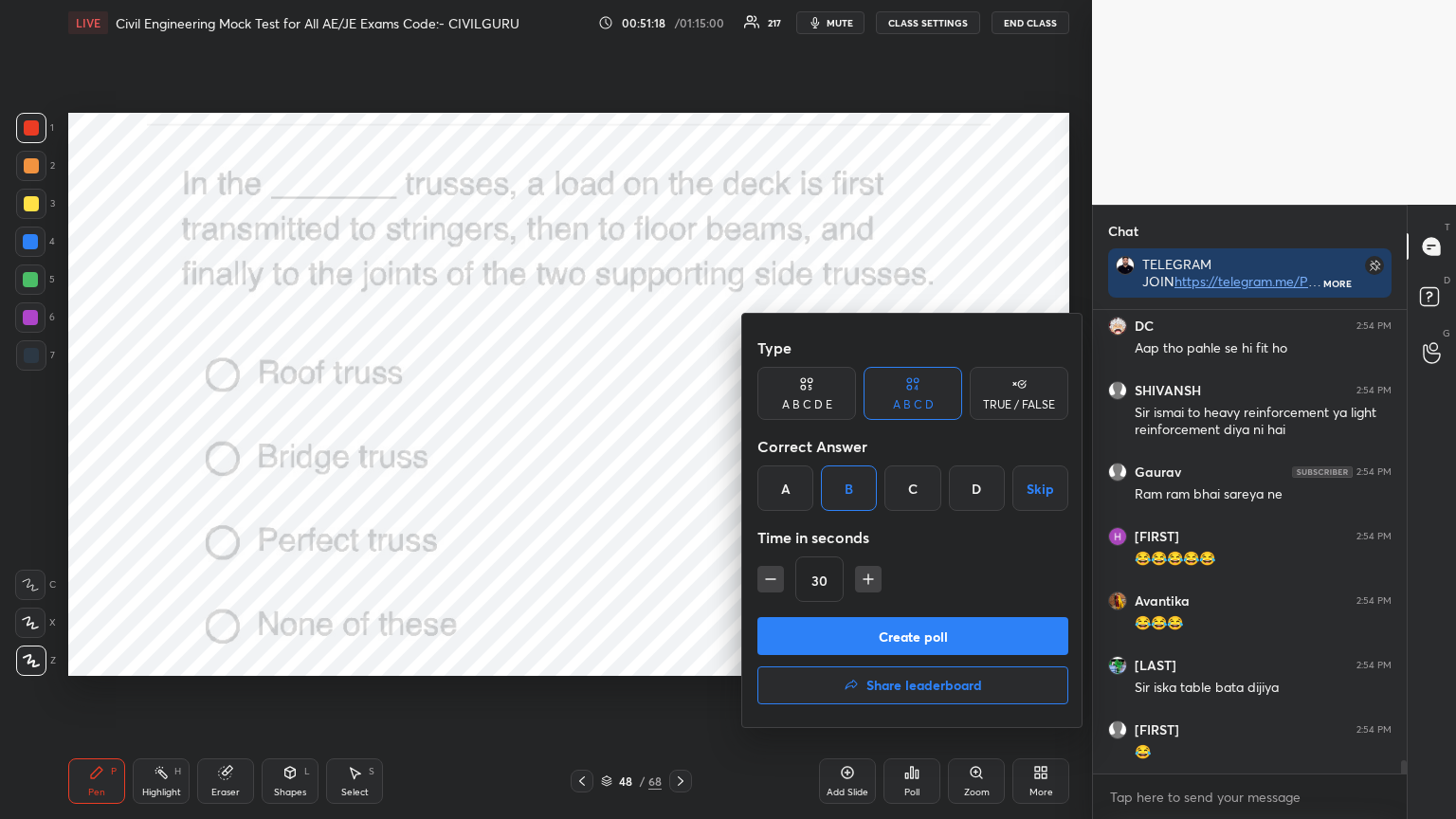 click on "Create poll" at bounding box center [913, 636] 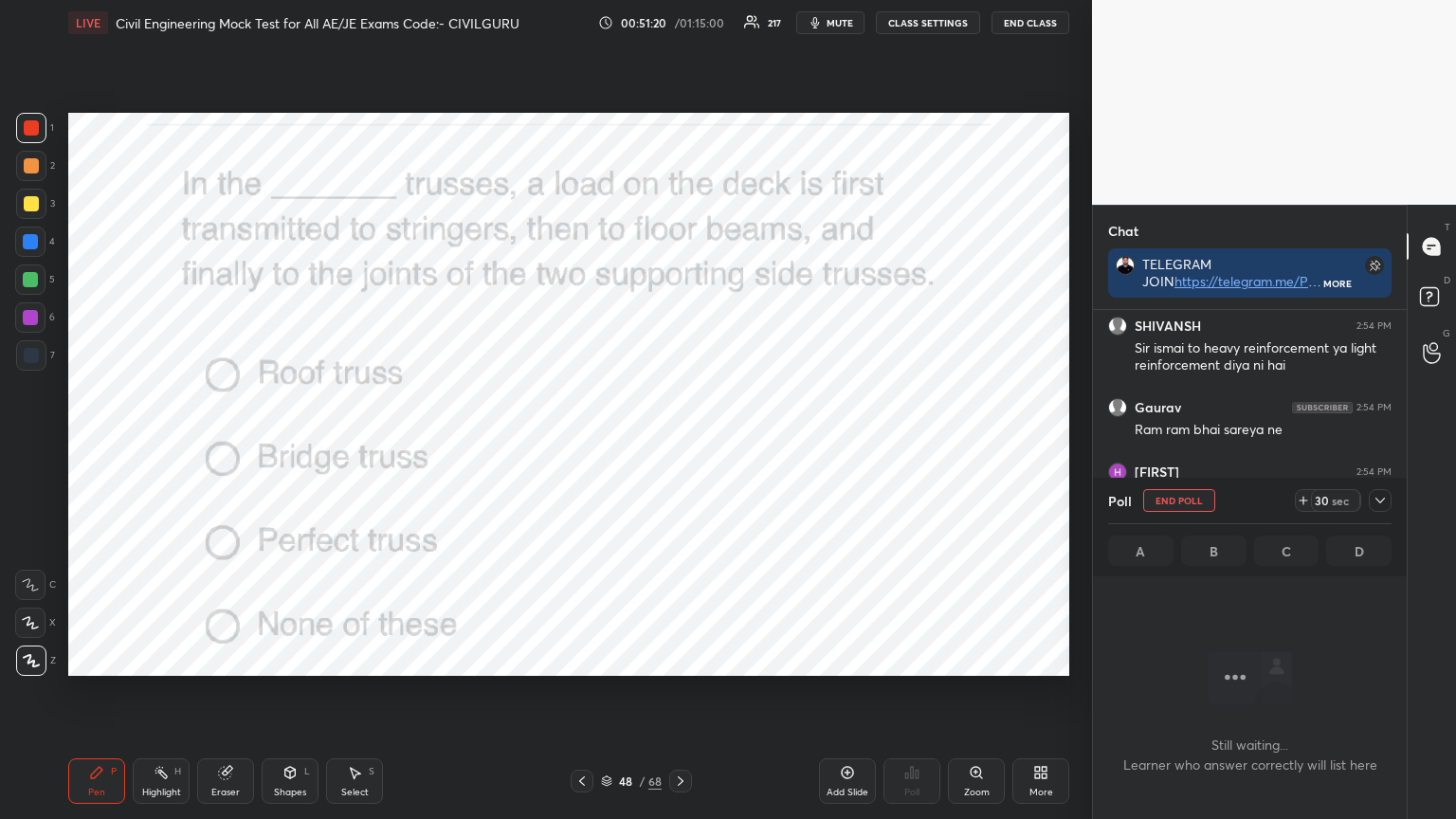 click at bounding box center (1380, 500) 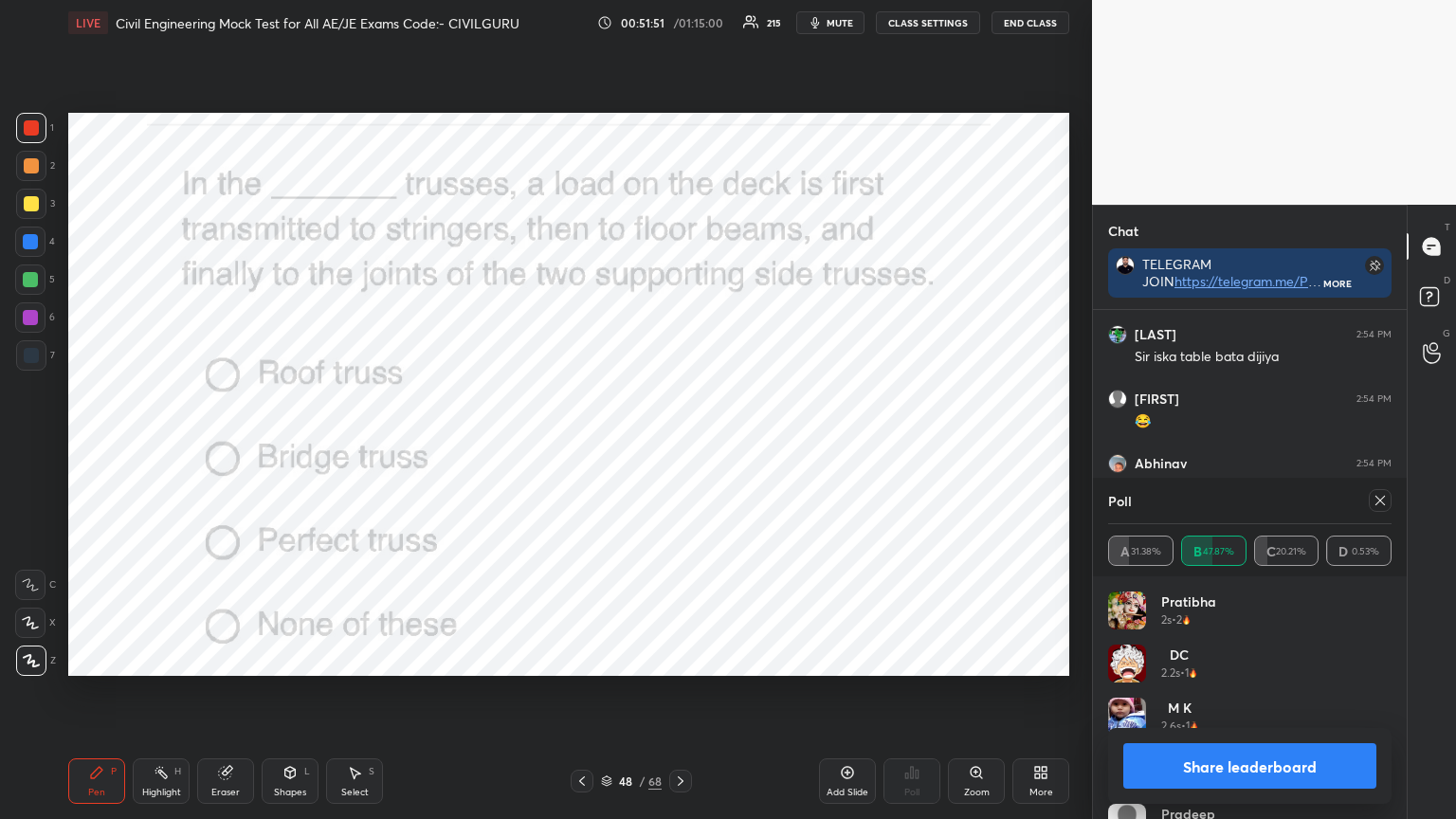 click 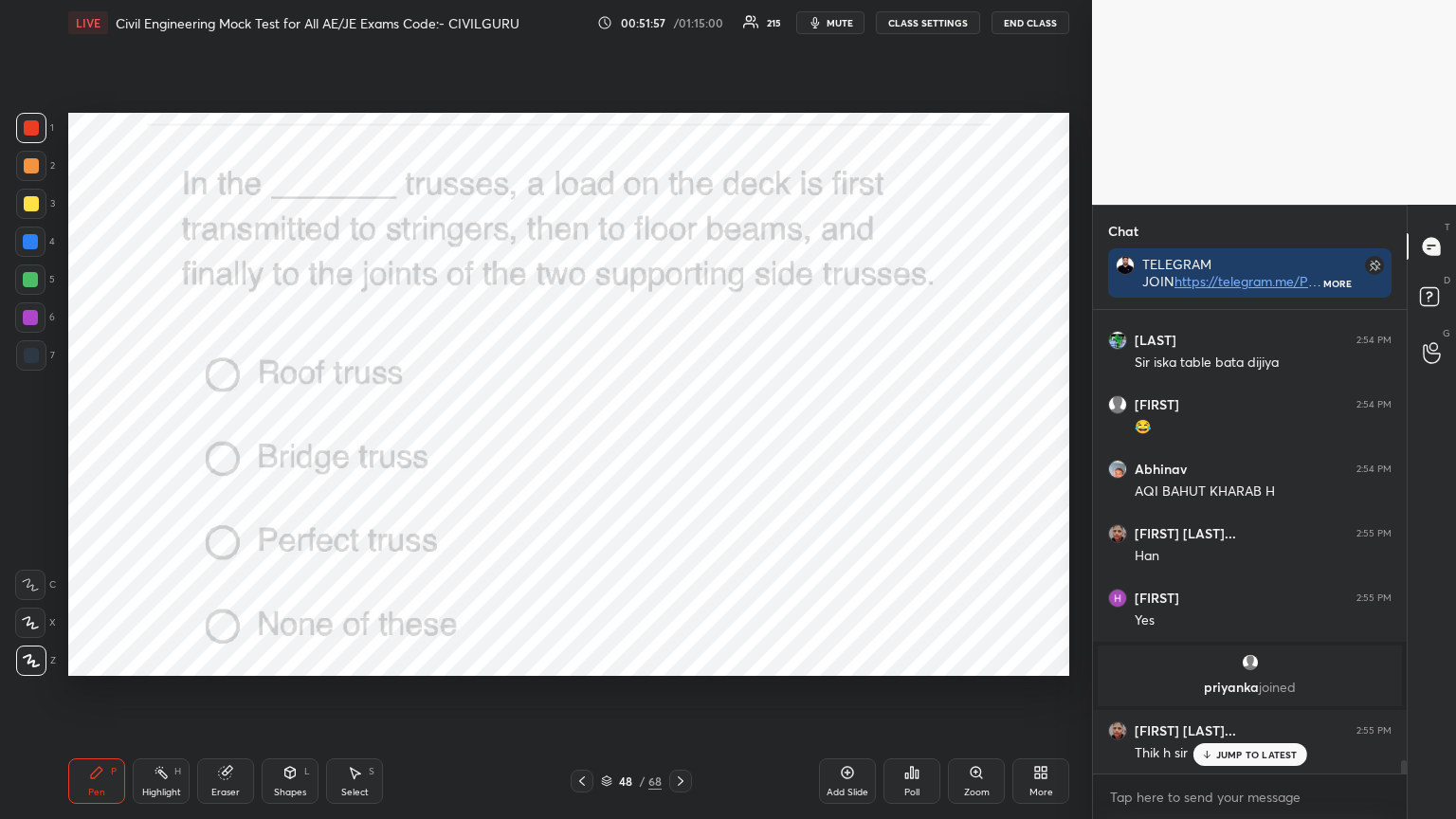 click 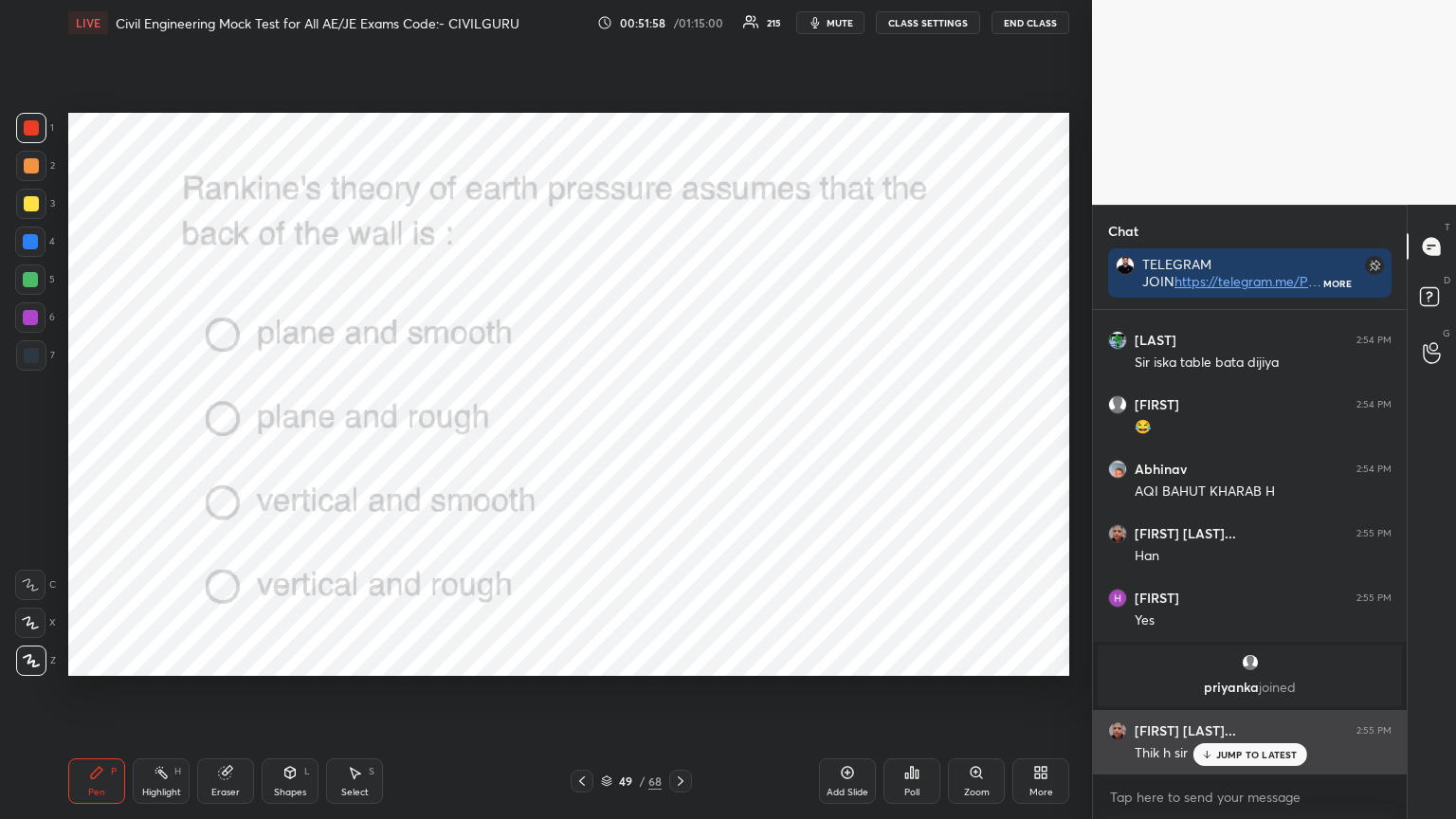 click on "JUMP TO LATEST" at bounding box center (1257, 755) 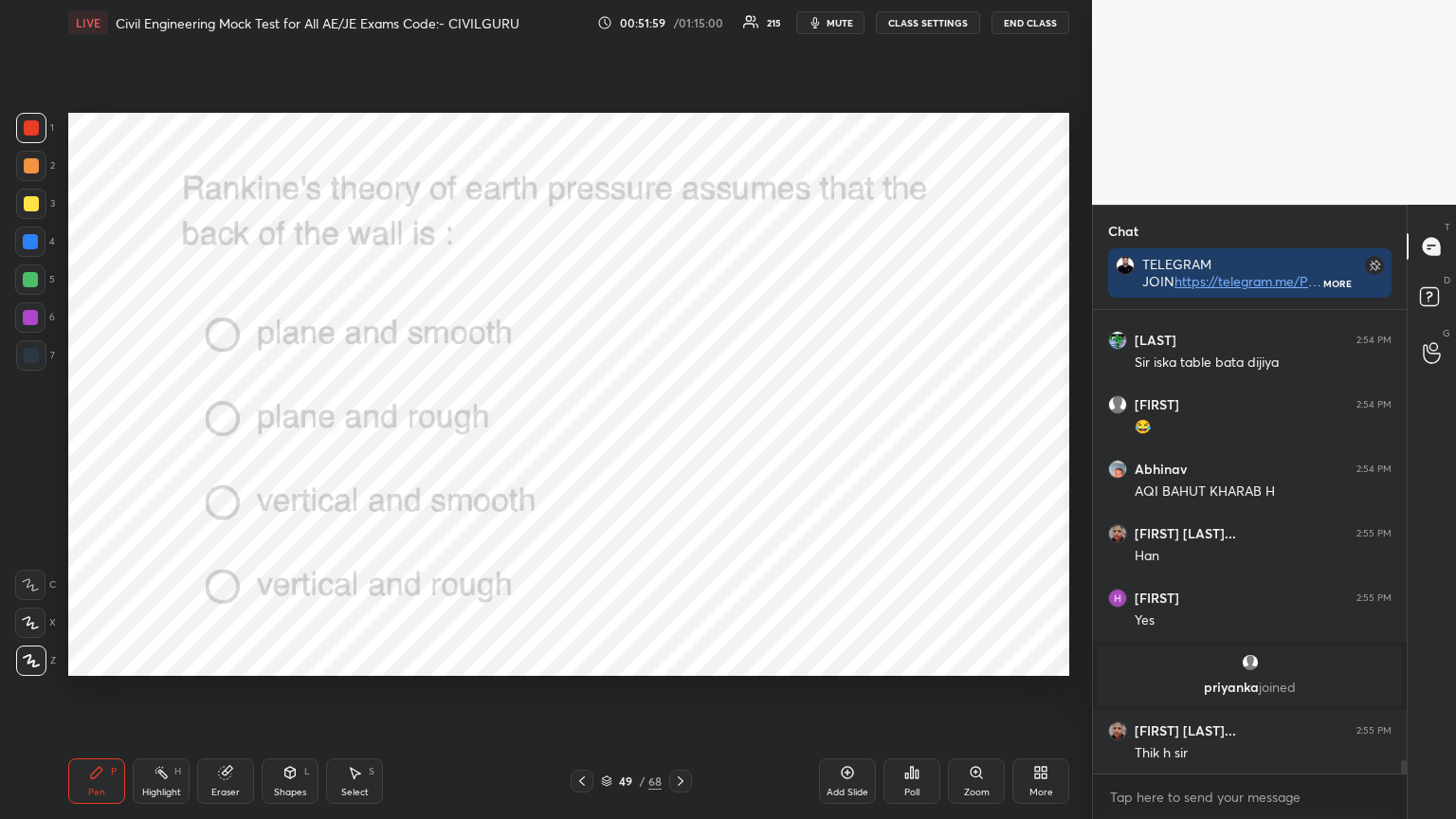click on "Poll" at bounding box center [912, 792] 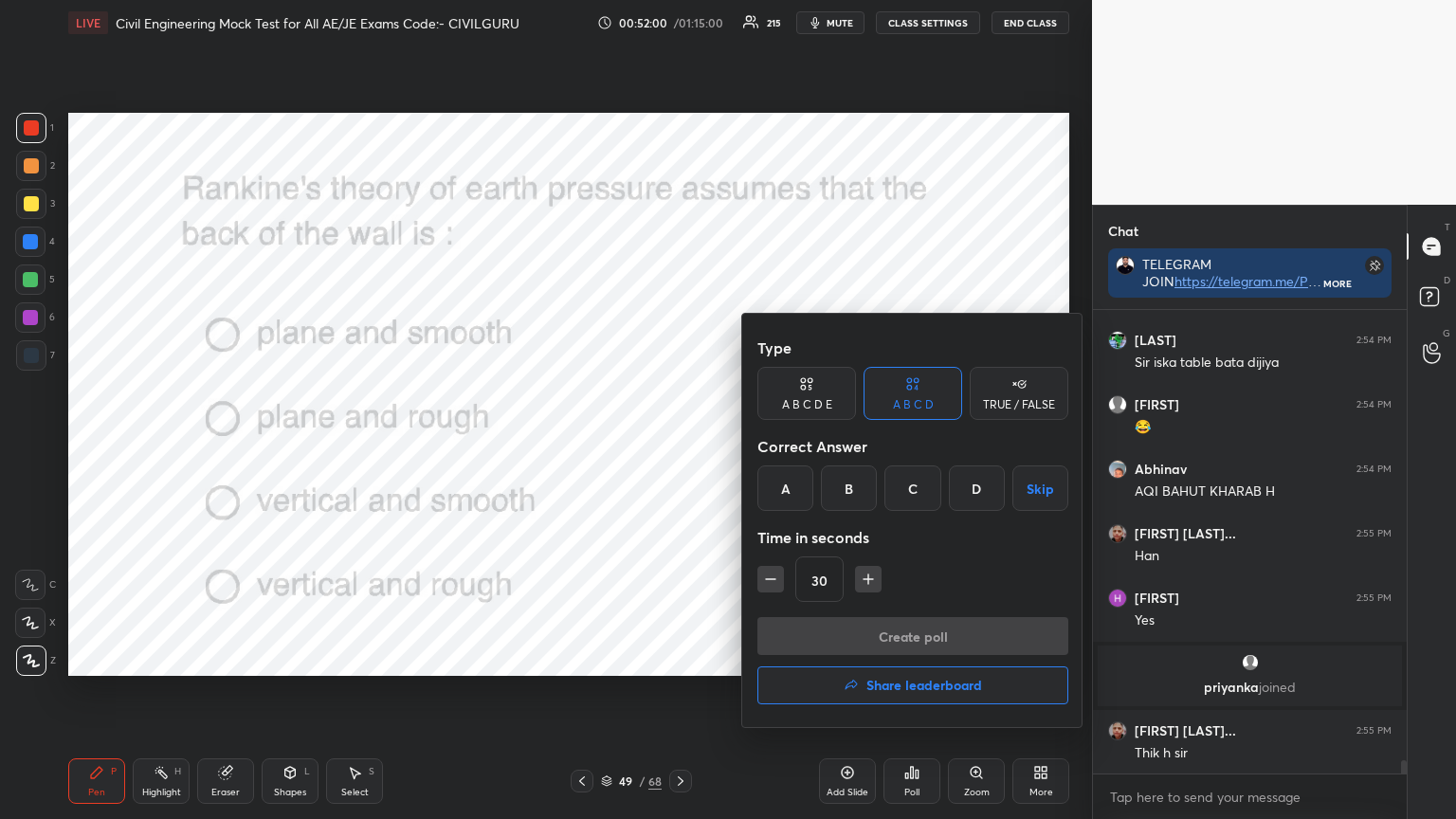 click on "C" at bounding box center [912, 488] 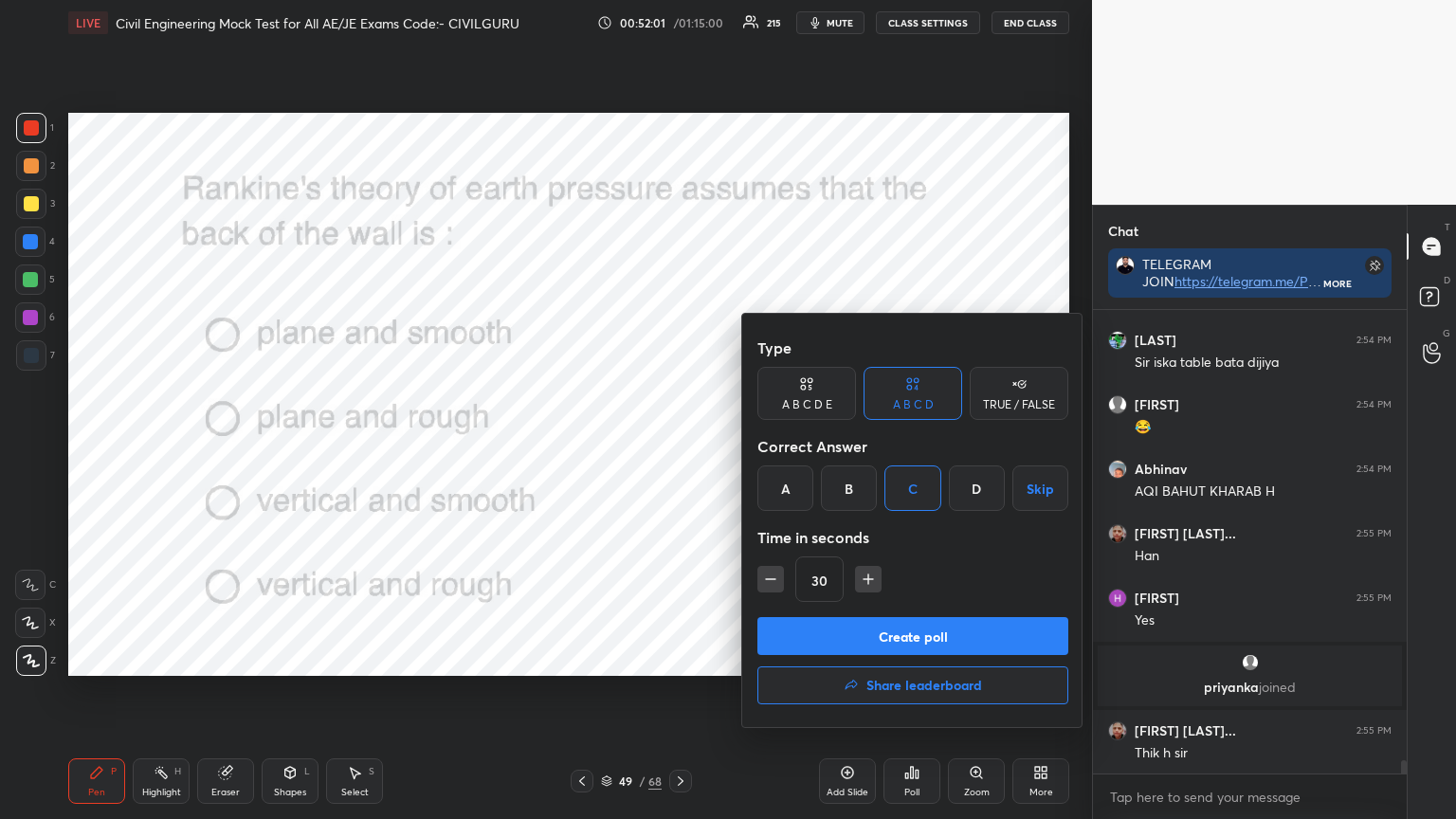 click on "Create poll" at bounding box center (913, 636) 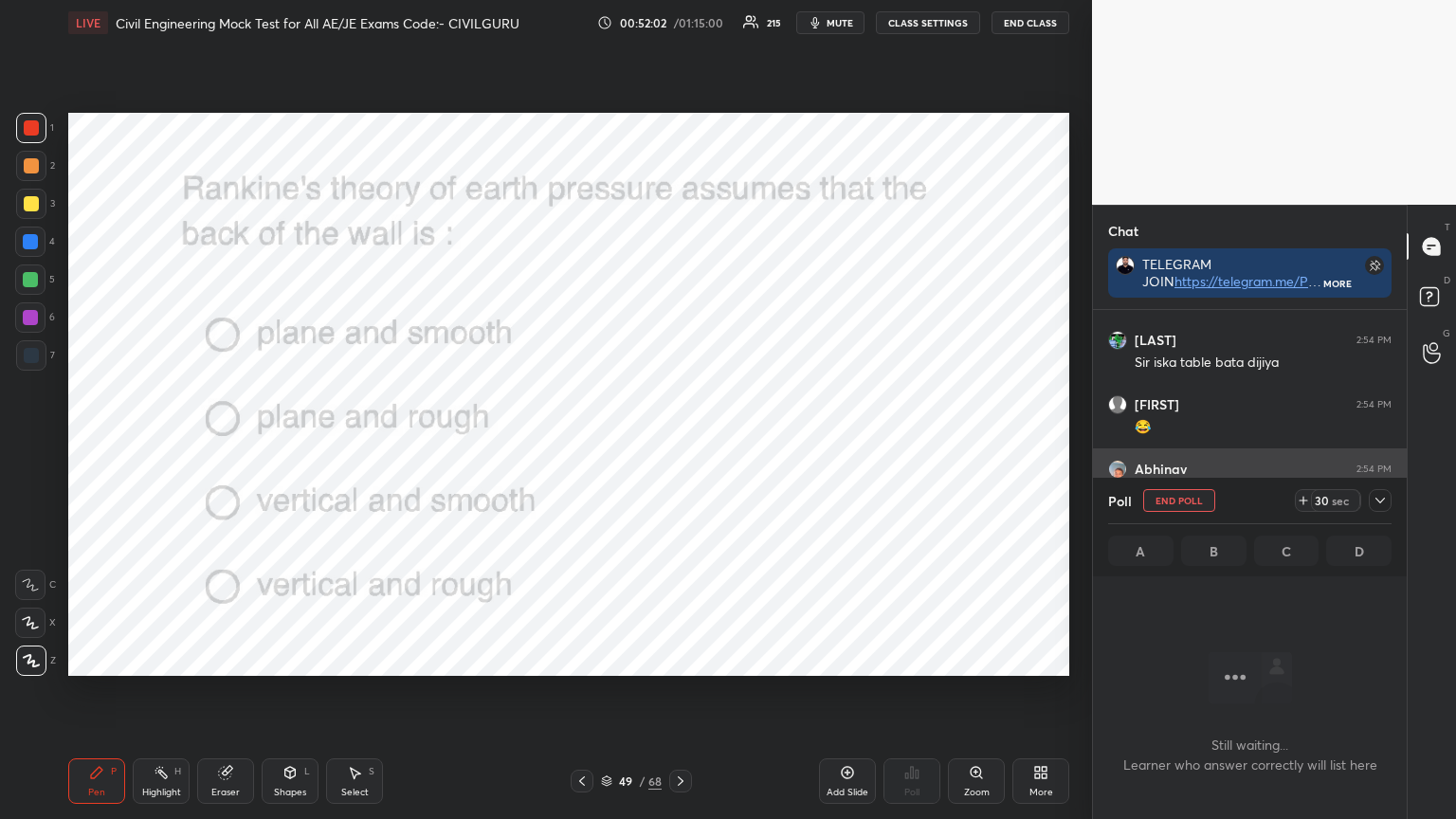 click 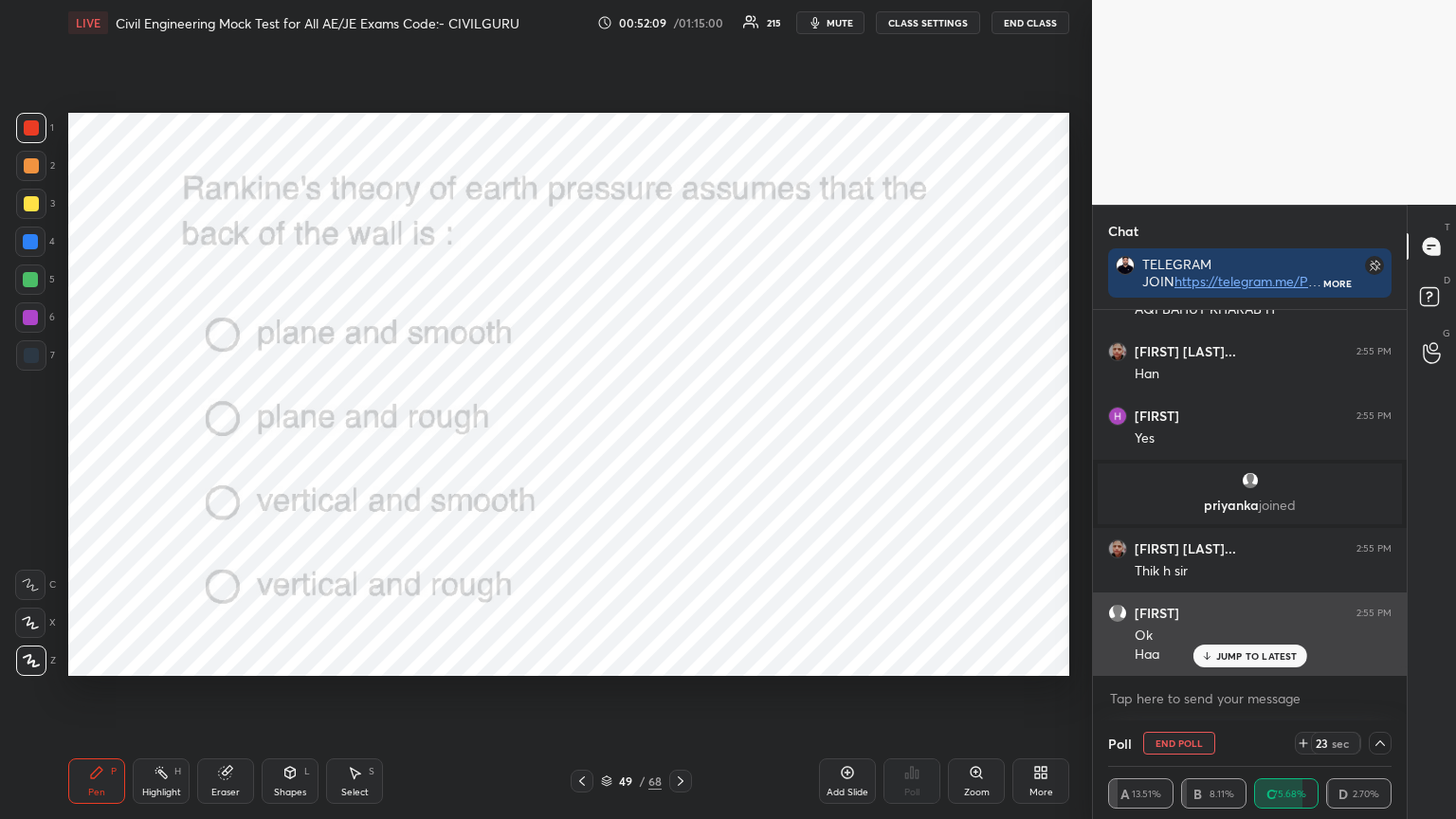 click on "JUMP TO LATEST" at bounding box center (1257, 656) 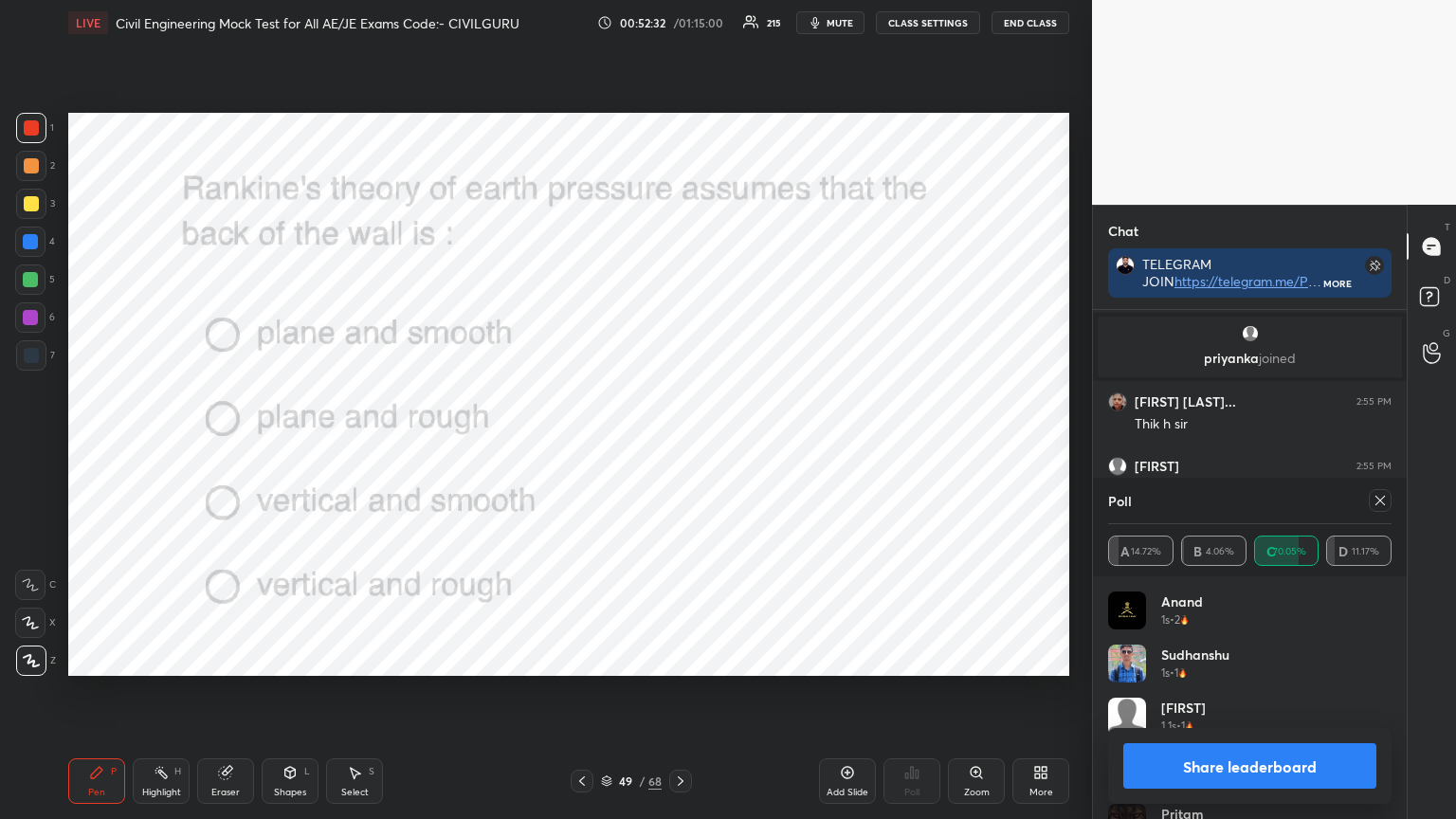 click 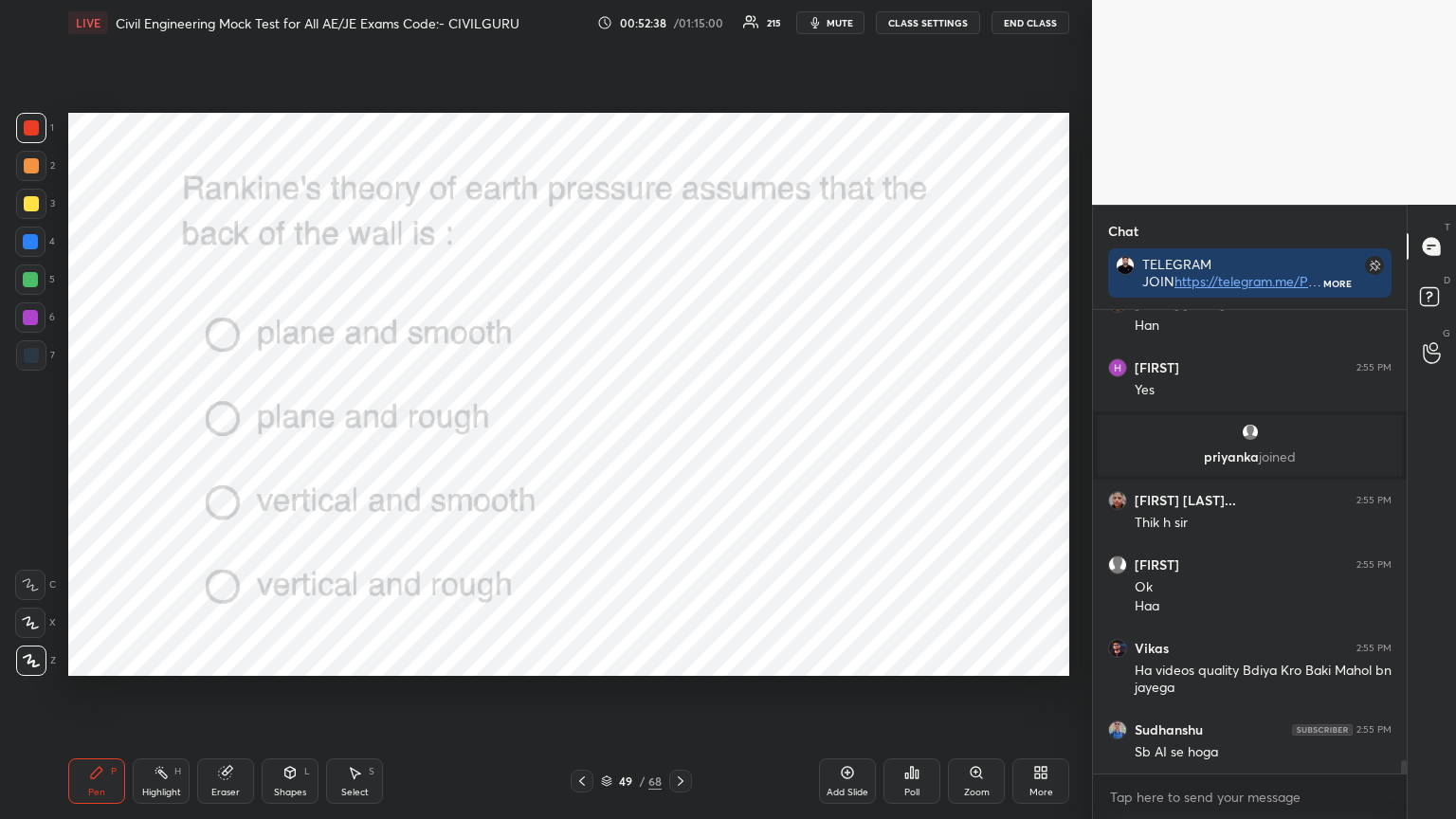 click 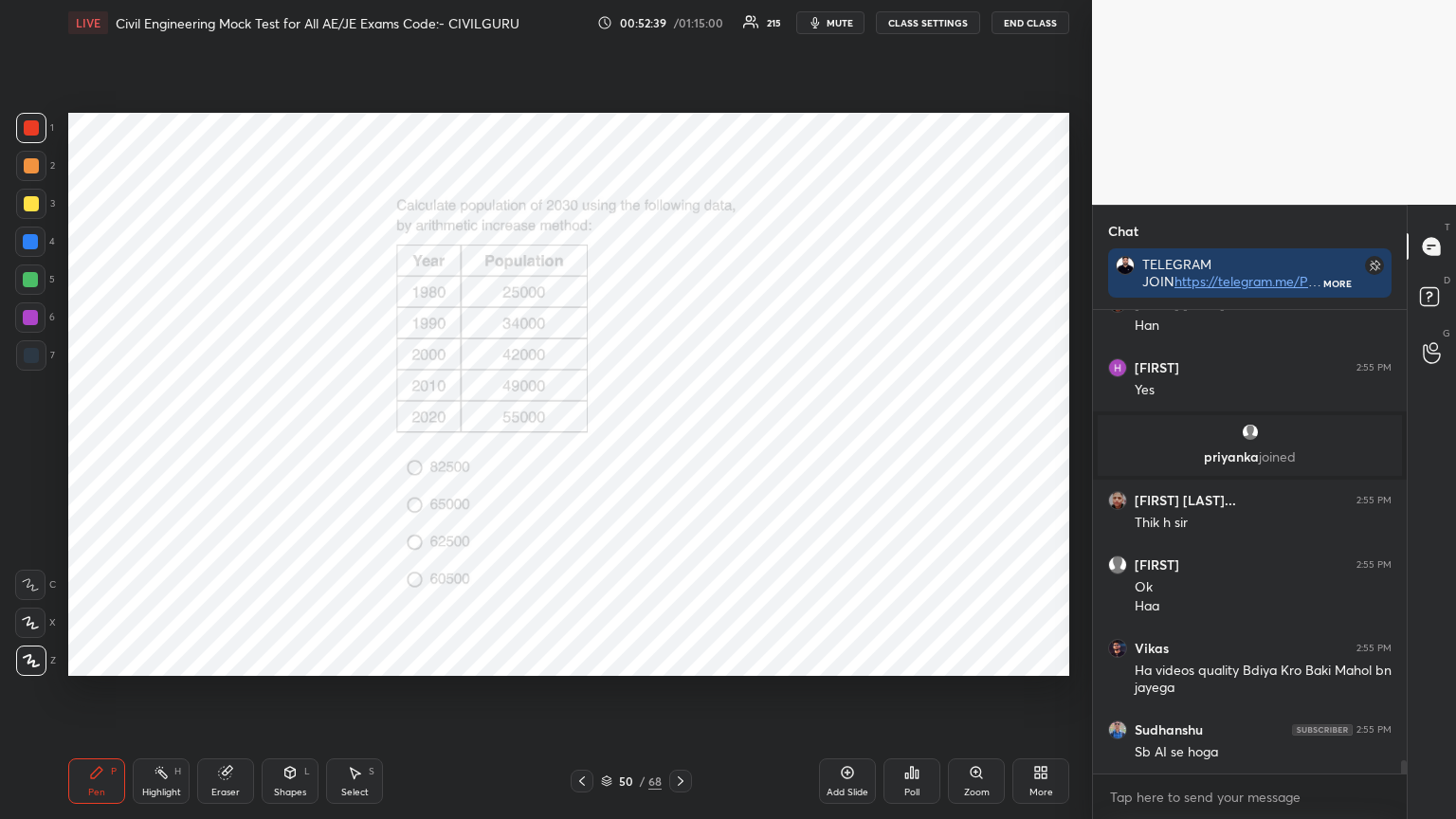 click on "Poll" at bounding box center (912, 781) 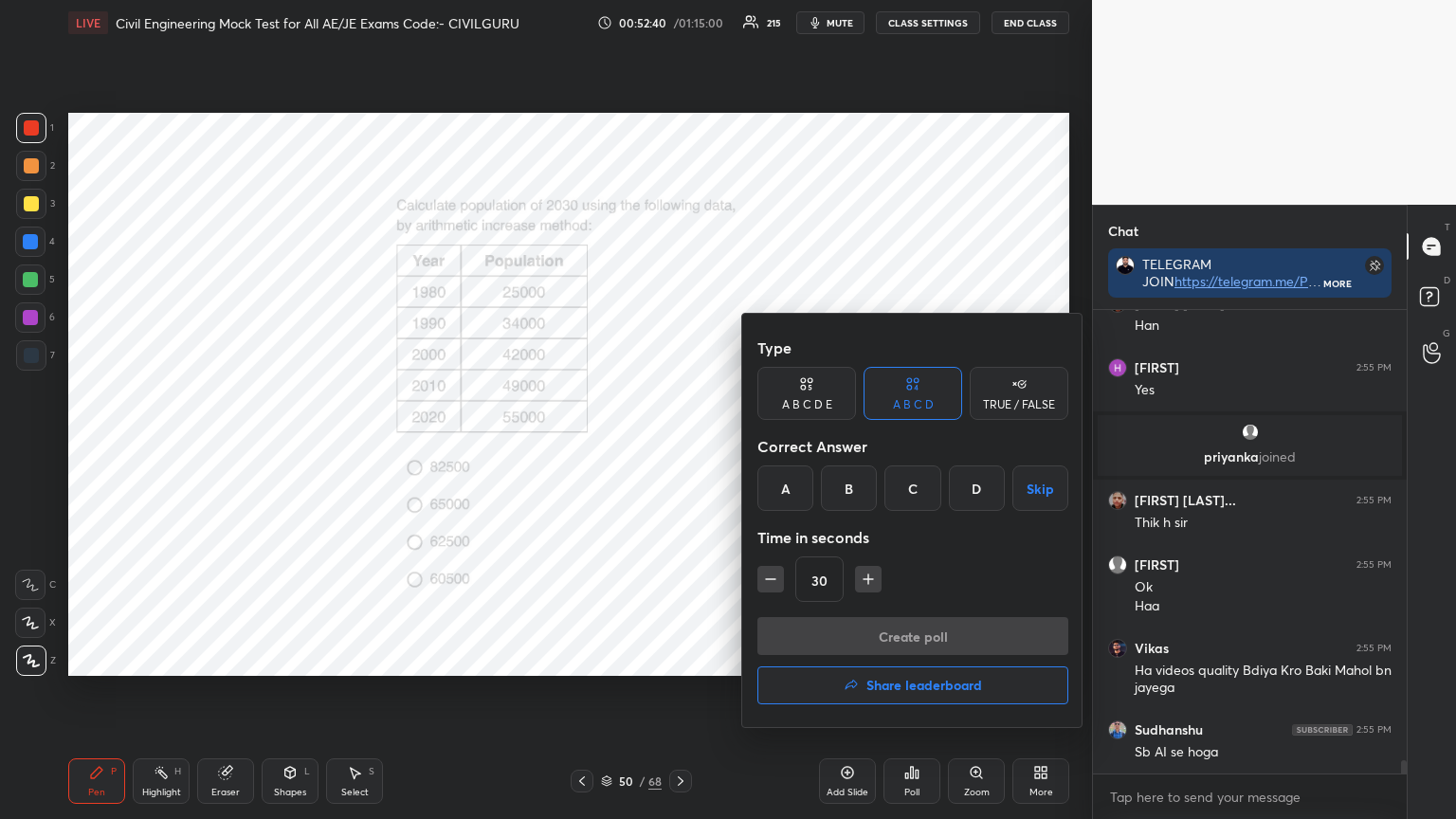click on "C" at bounding box center (912, 488) 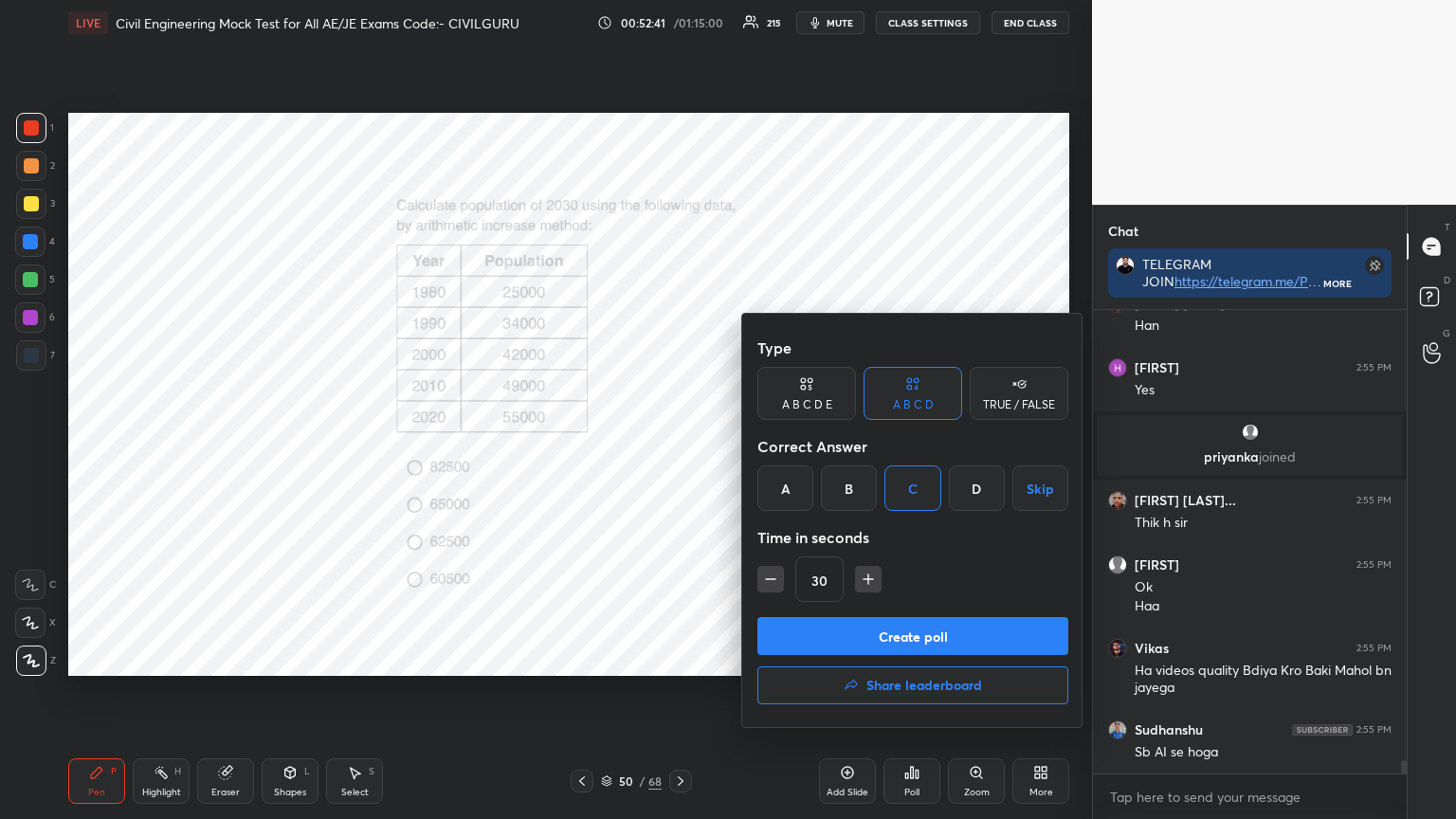 click 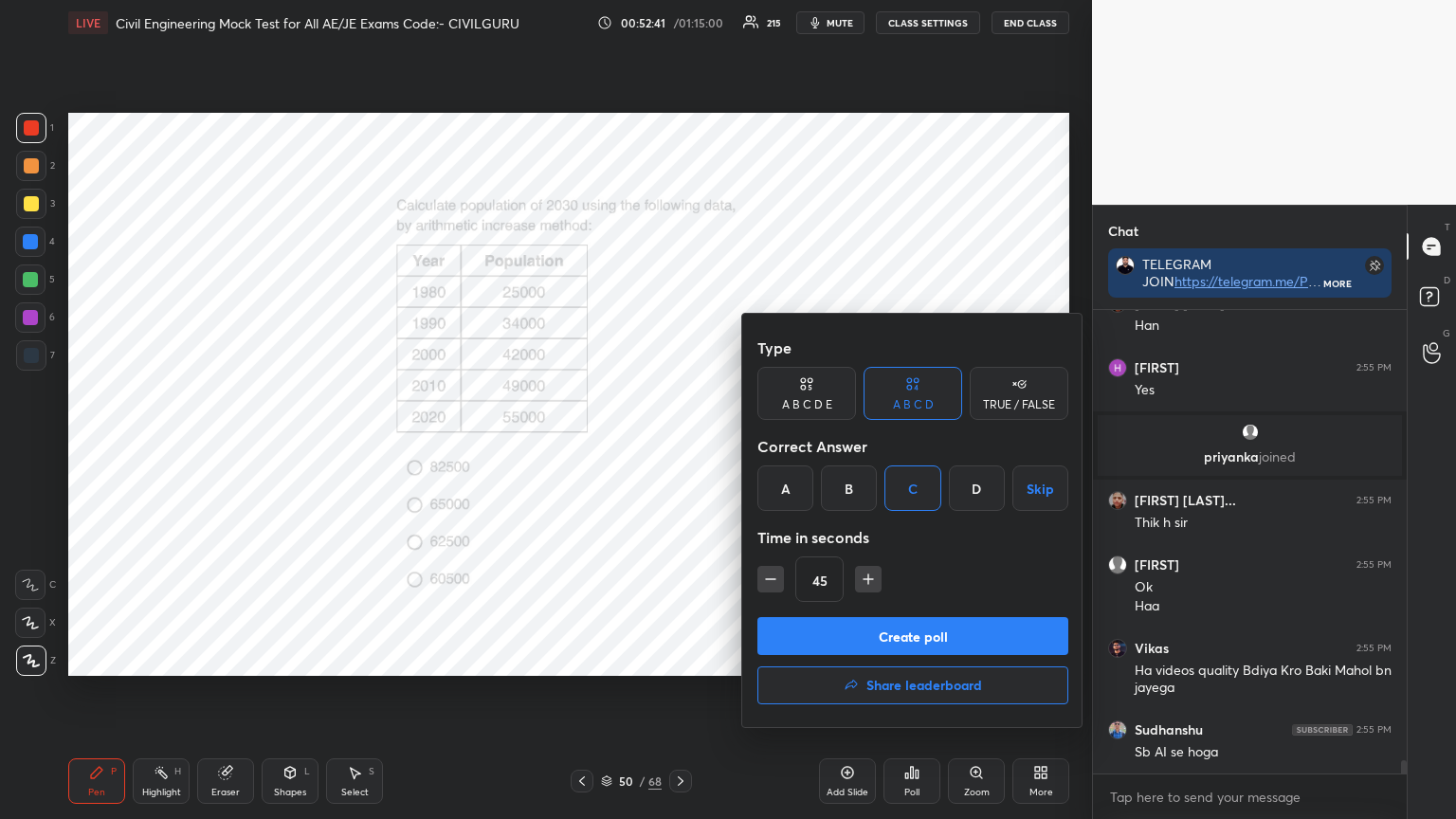 click on "Create poll" at bounding box center (913, 636) 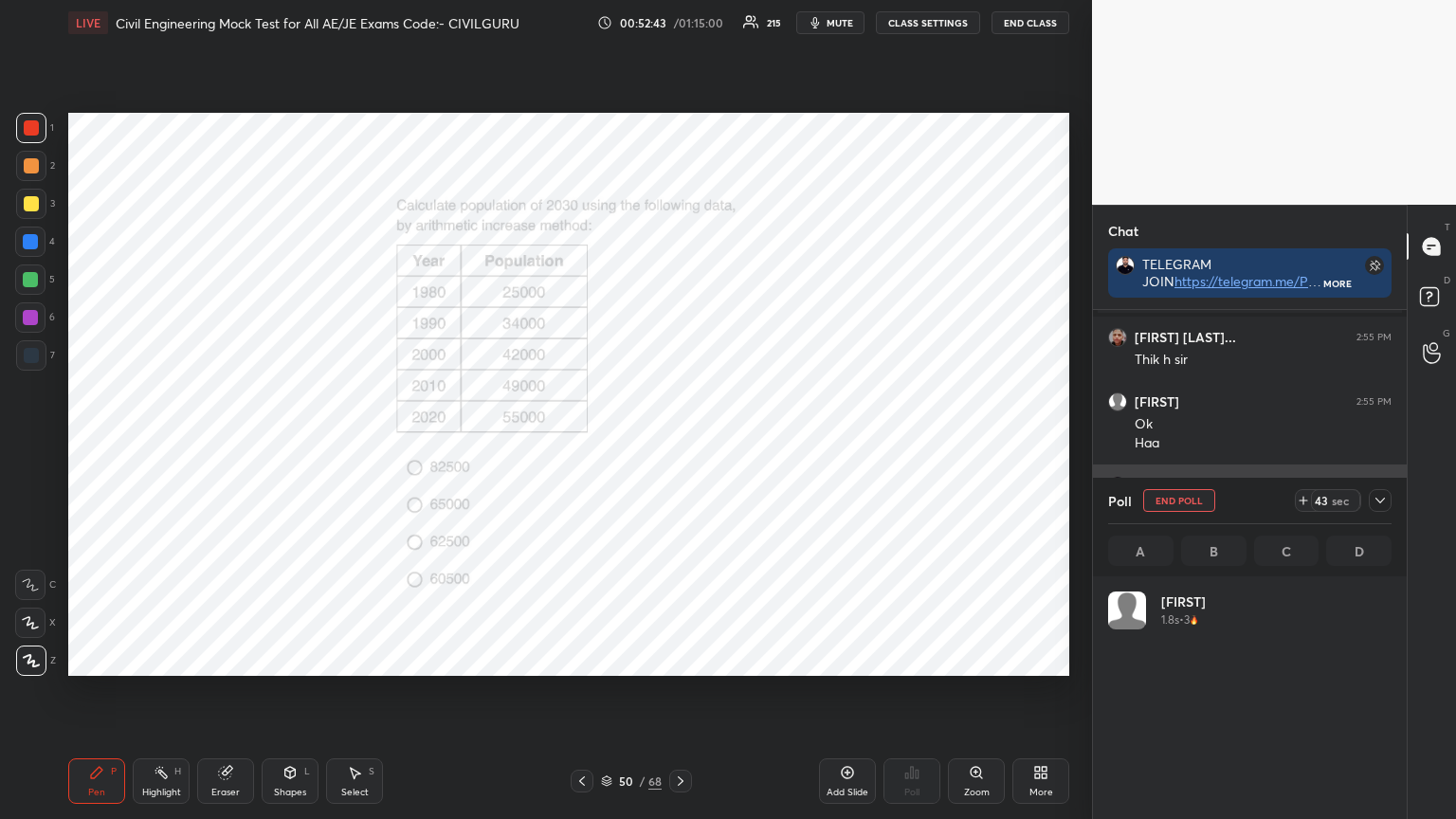click 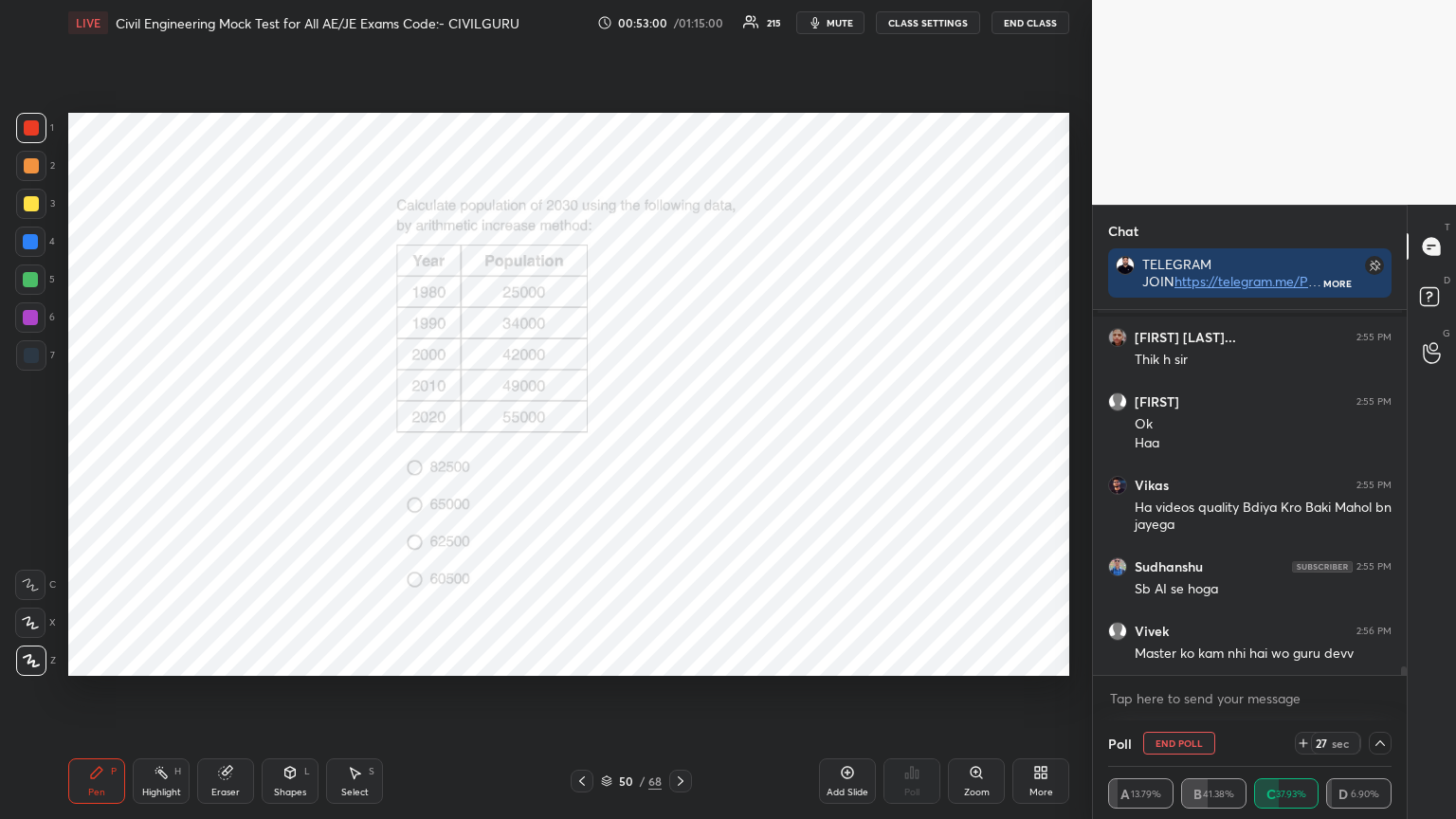click 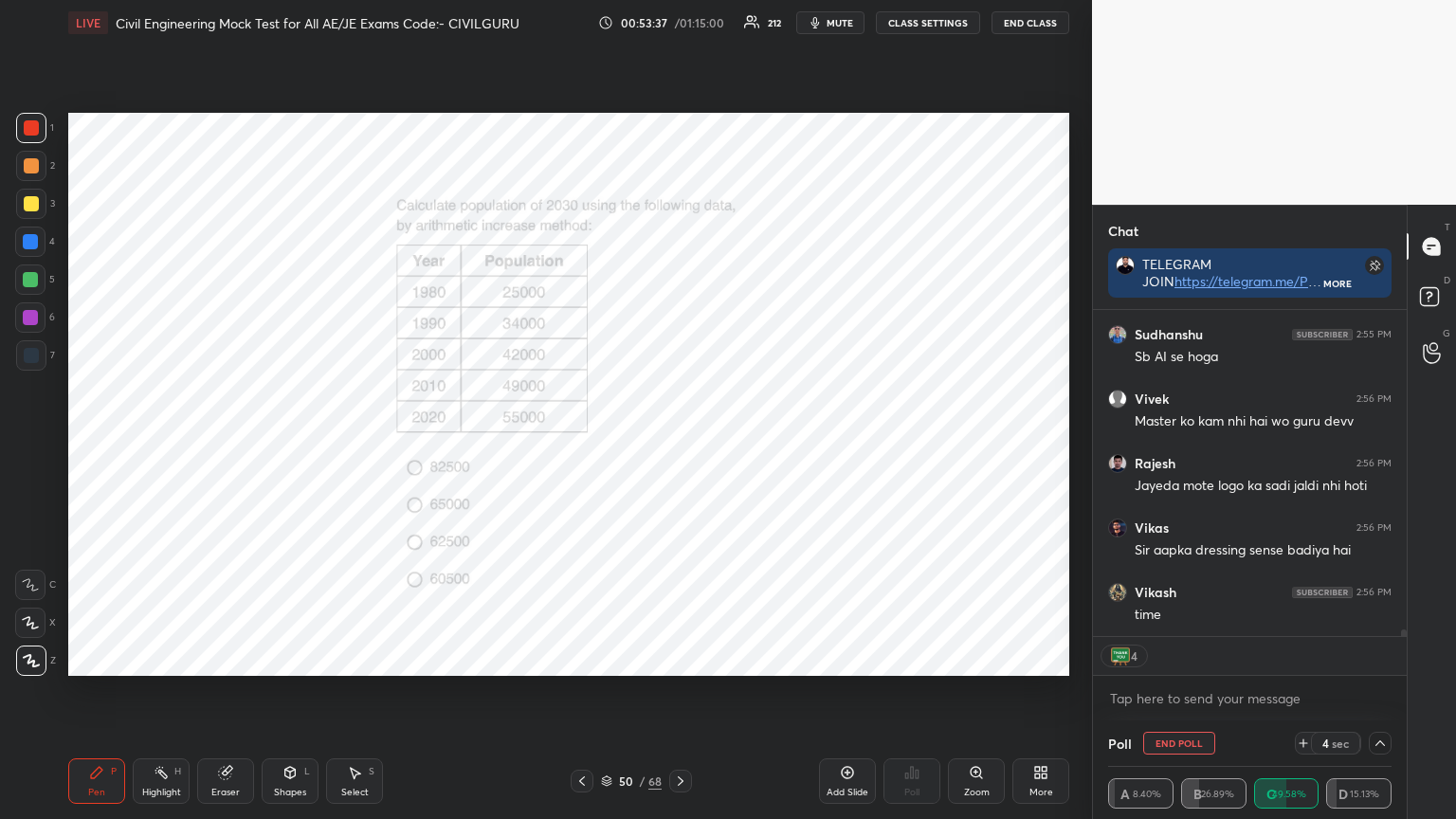 scroll, scrollTop: 15965, scrollLeft: 0, axis: vertical 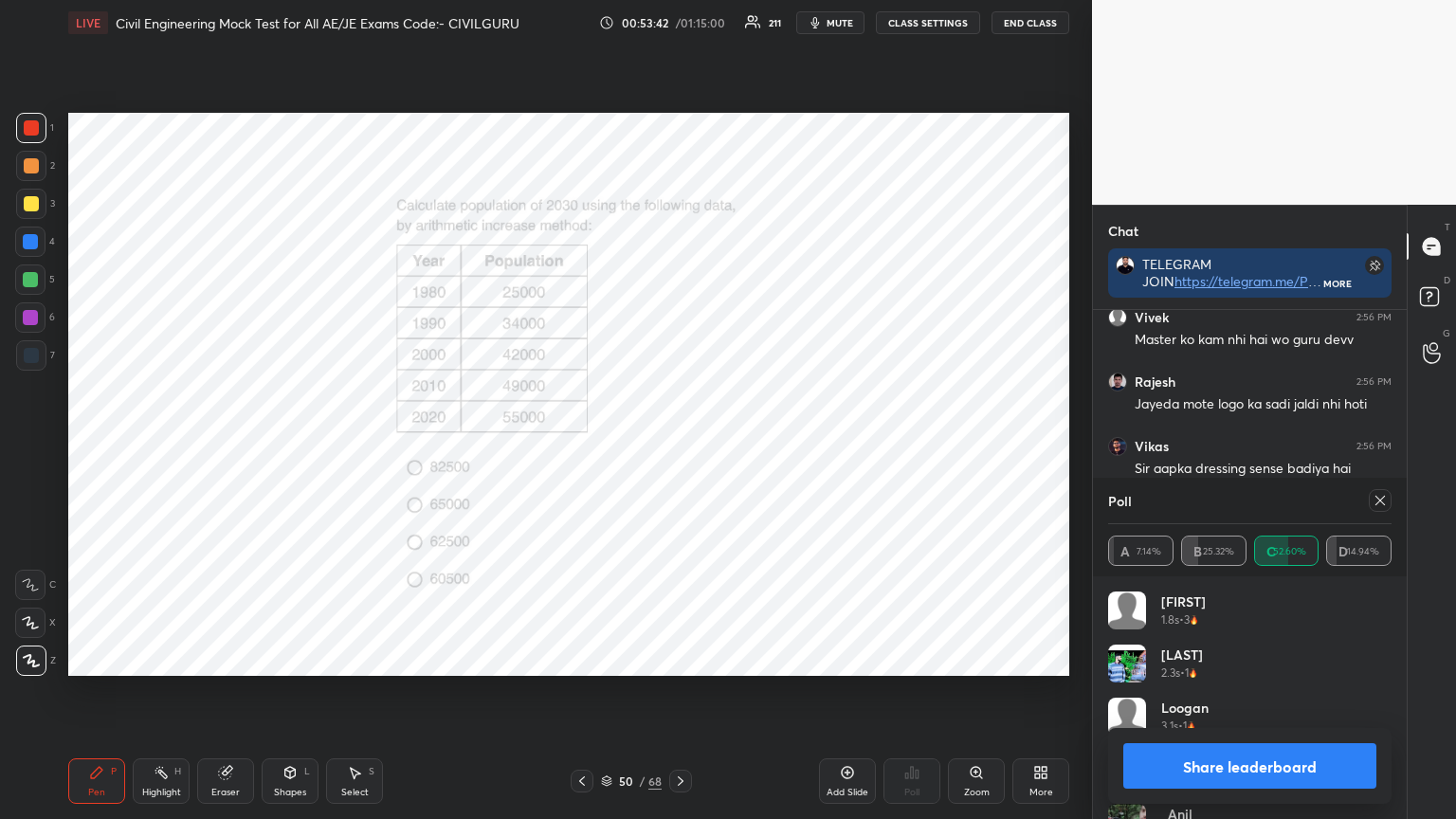click 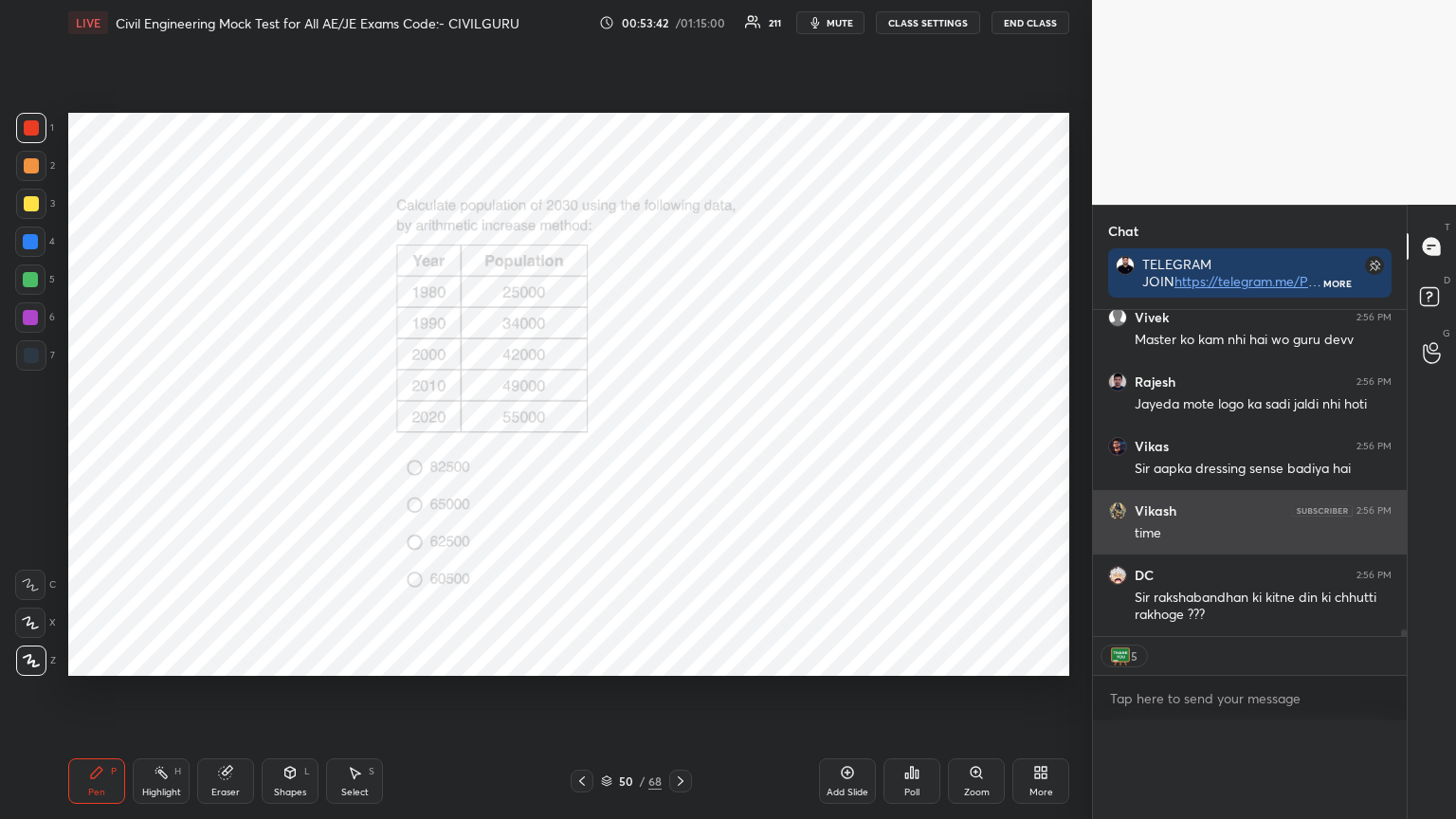 scroll, scrollTop: 167, scrollLeft: 278, axis: both 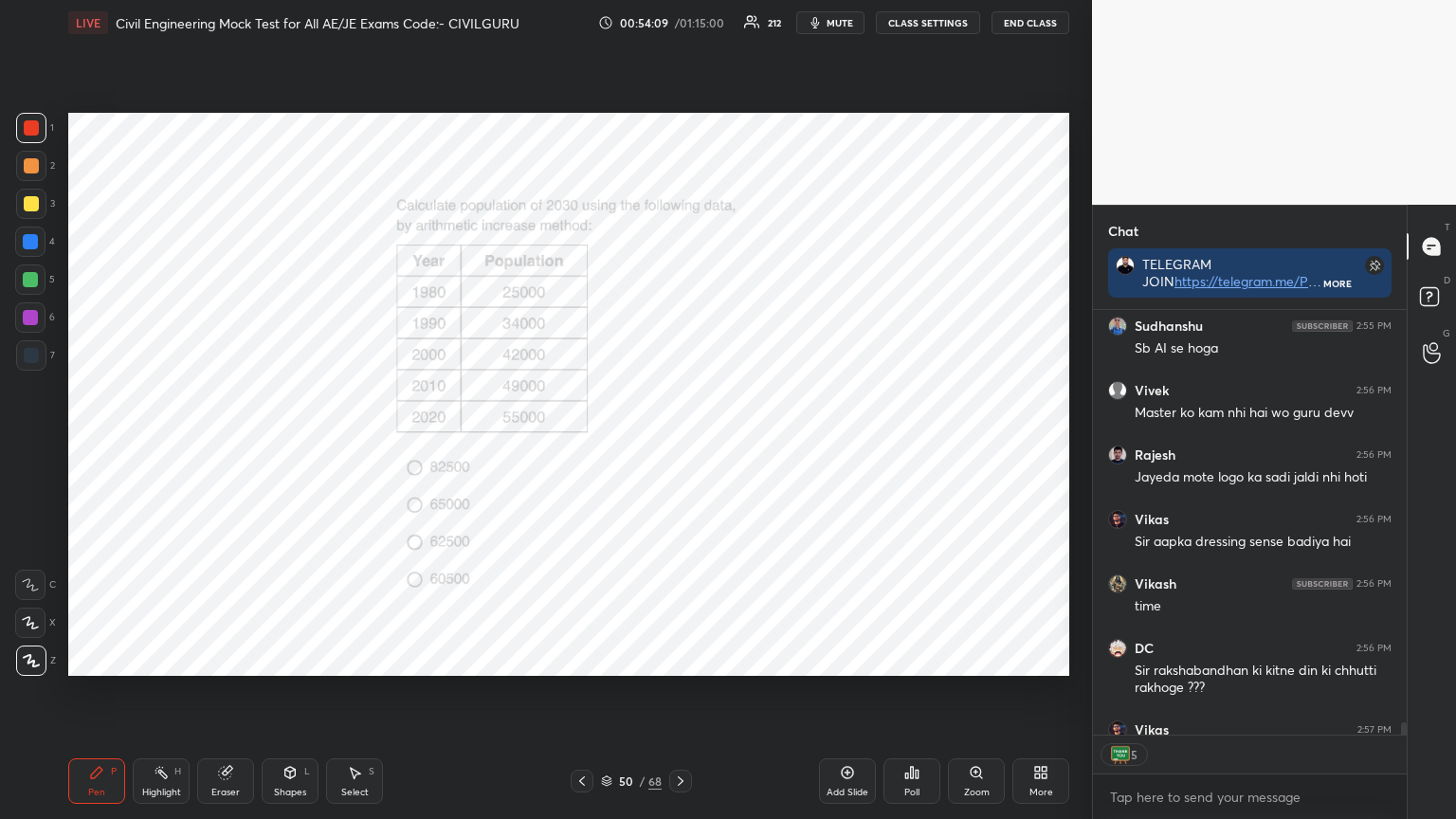 type on "x" 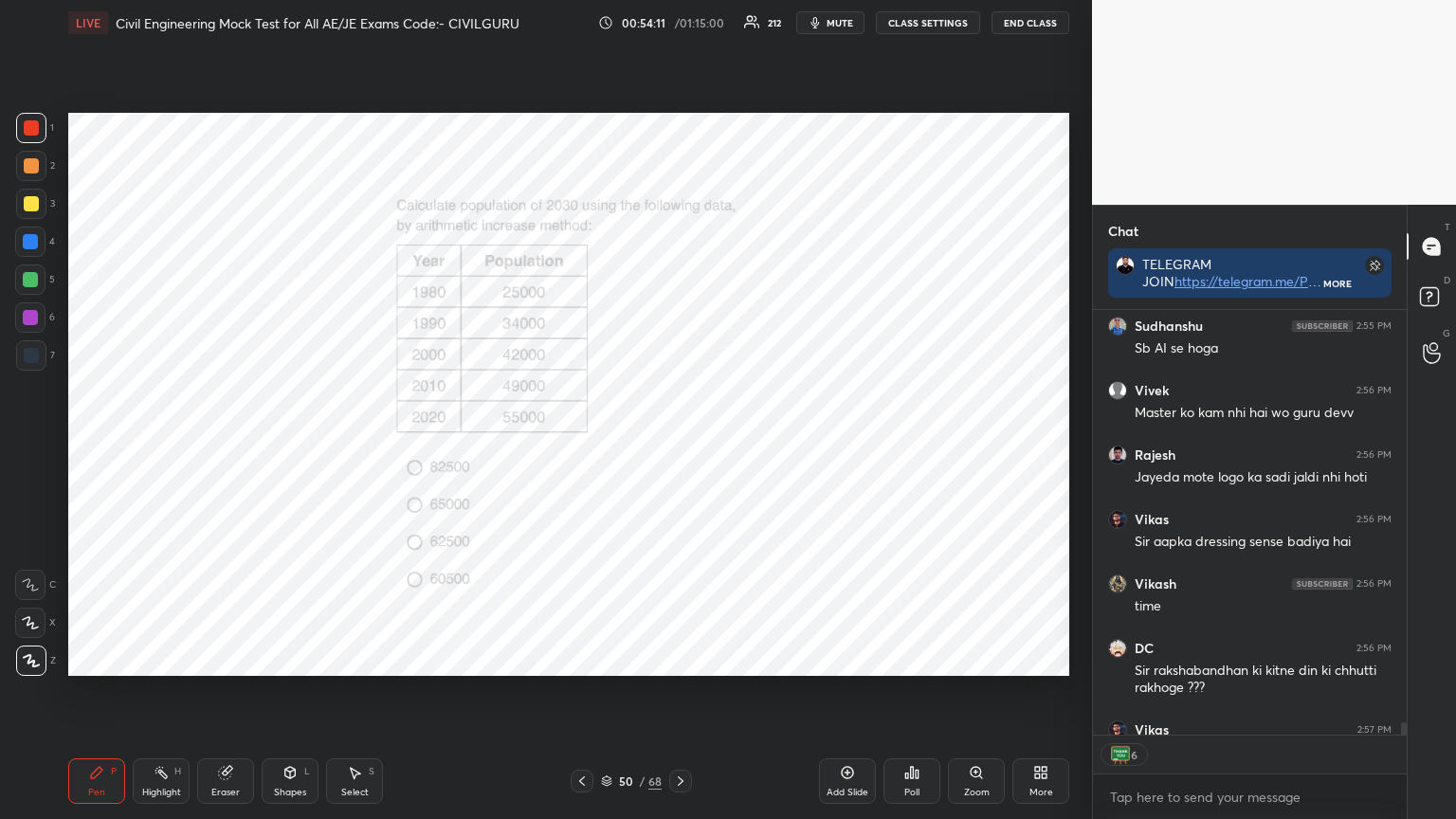 click 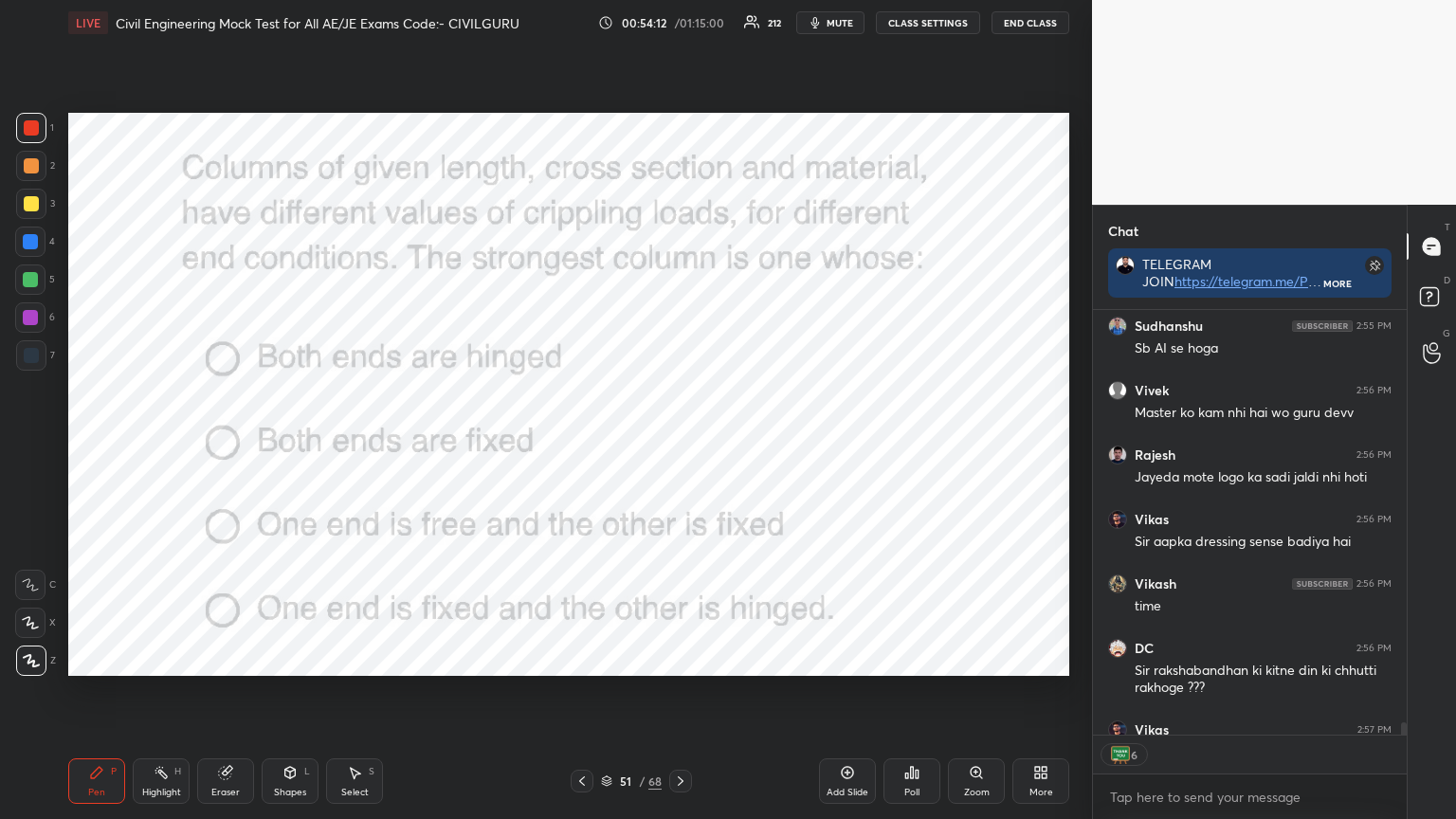 click 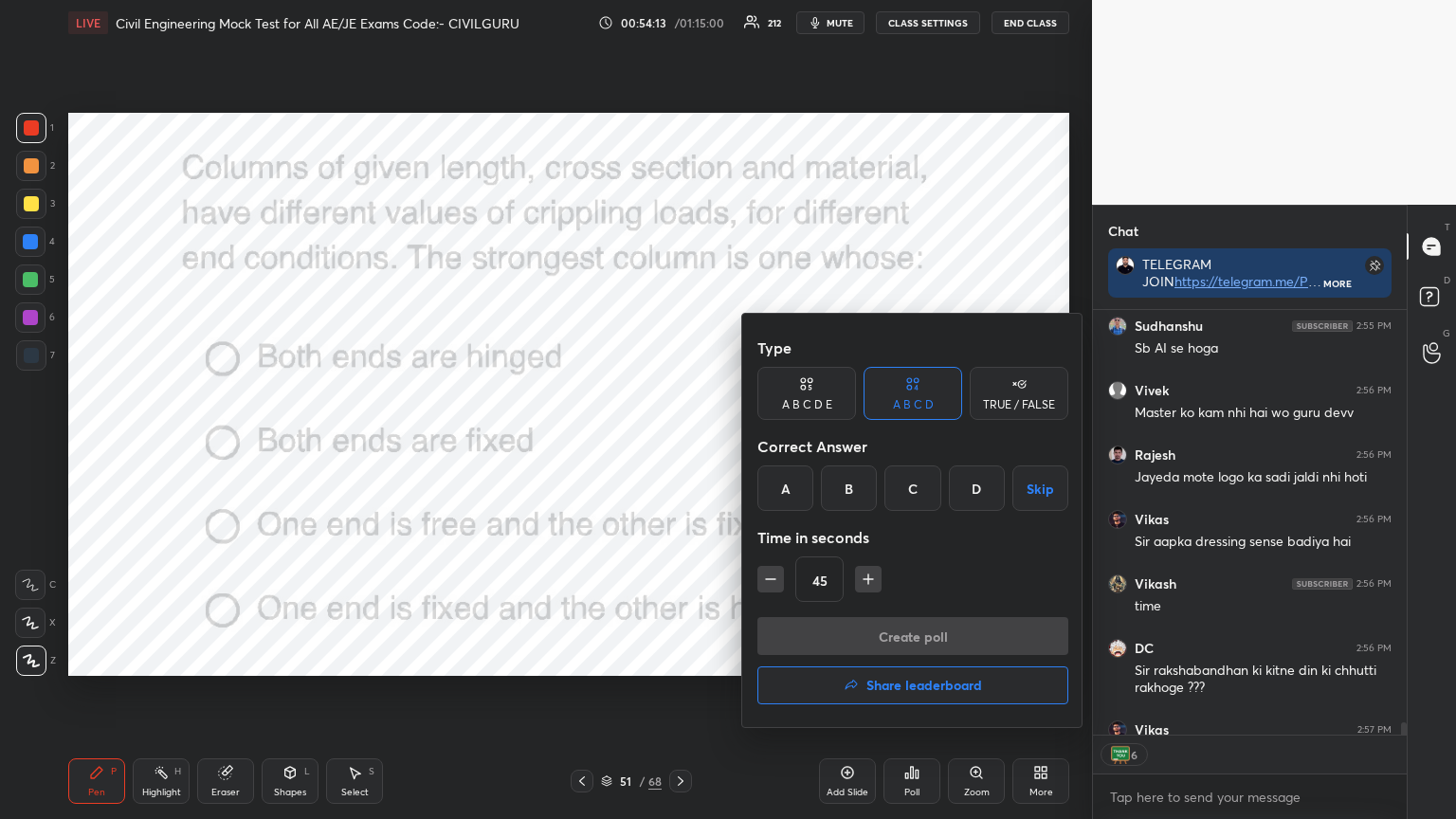 click on "B" at bounding box center [848, 488] 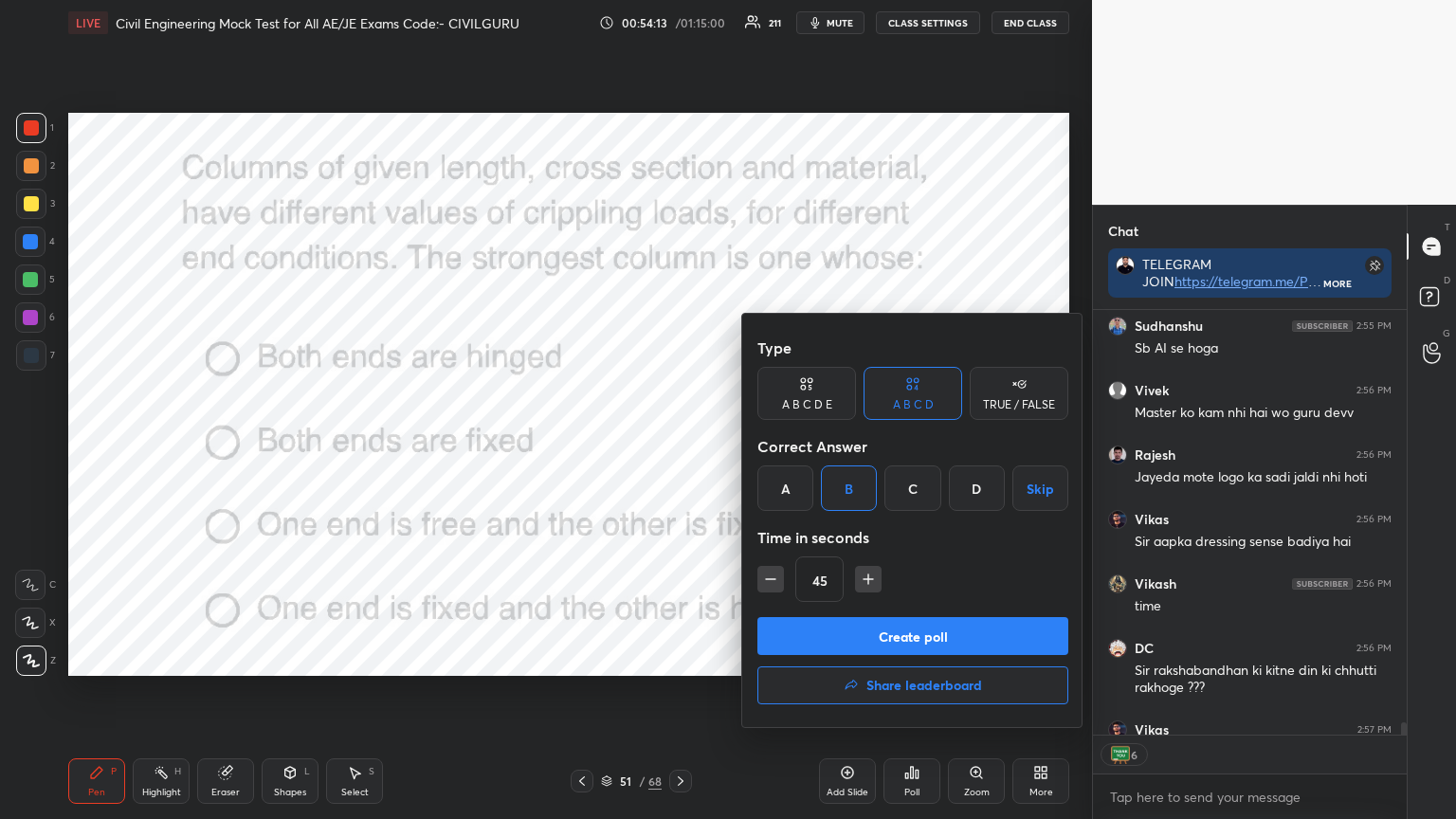 click 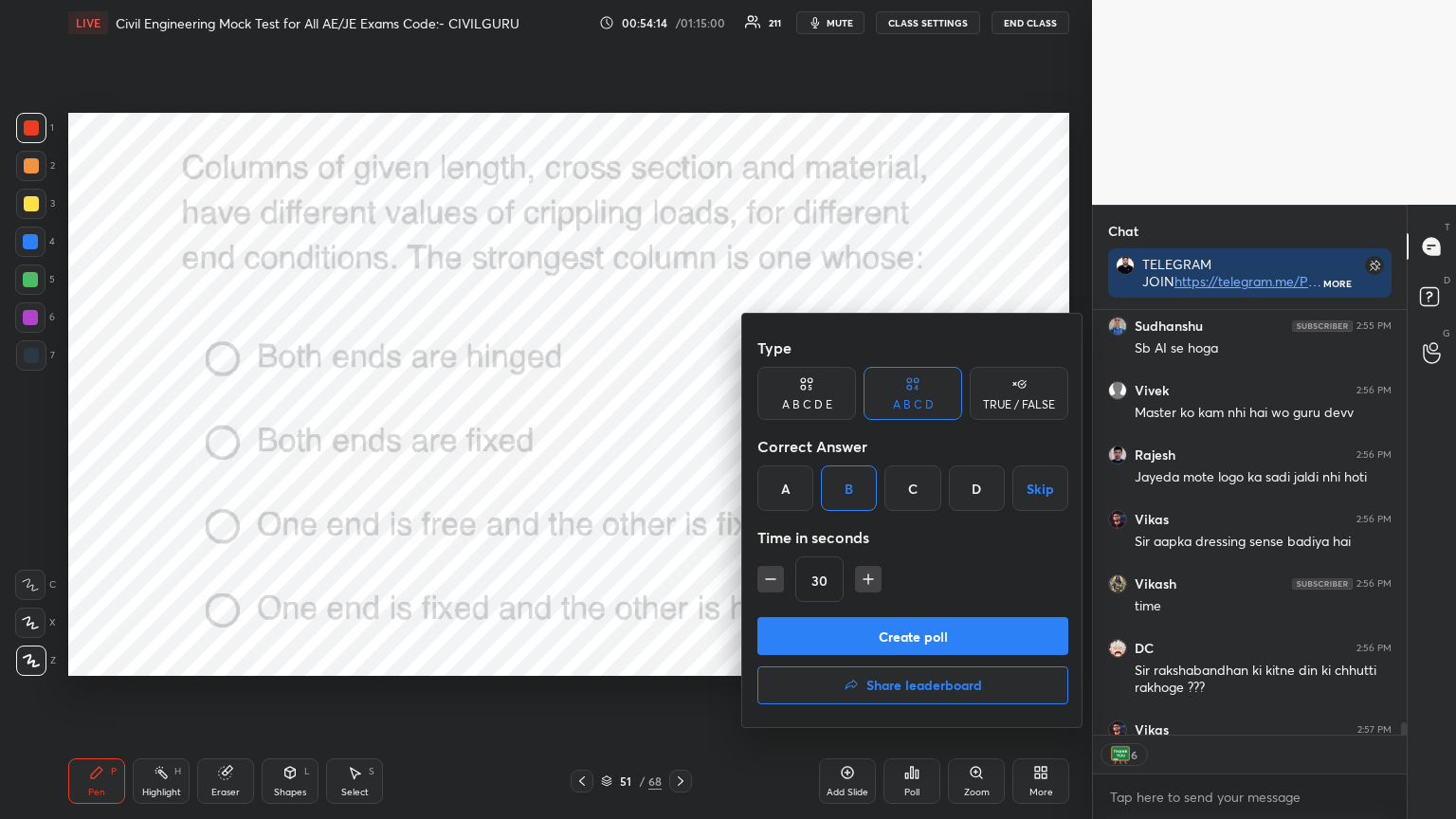 click on "Create poll" at bounding box center [913, 636] 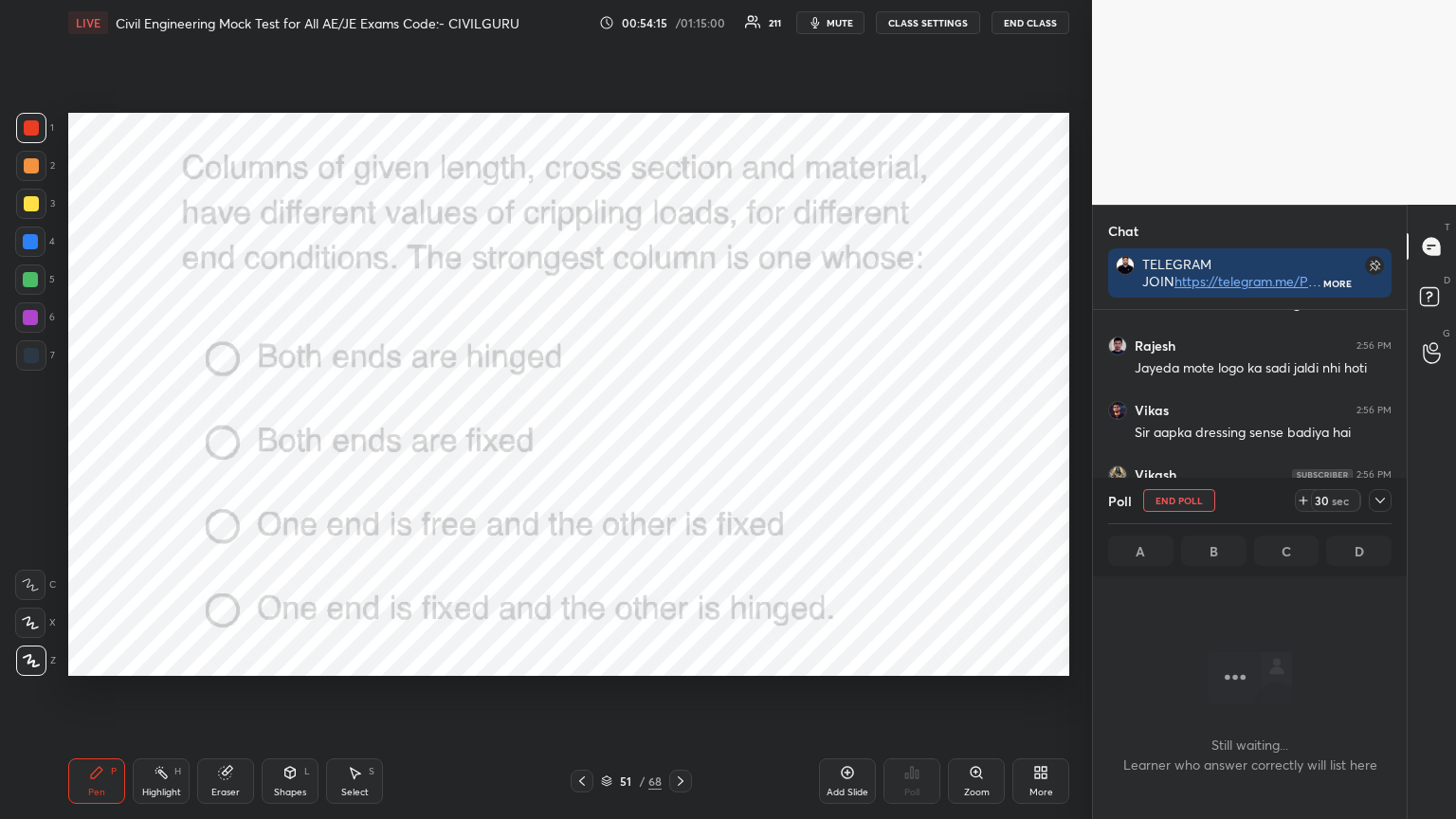 click 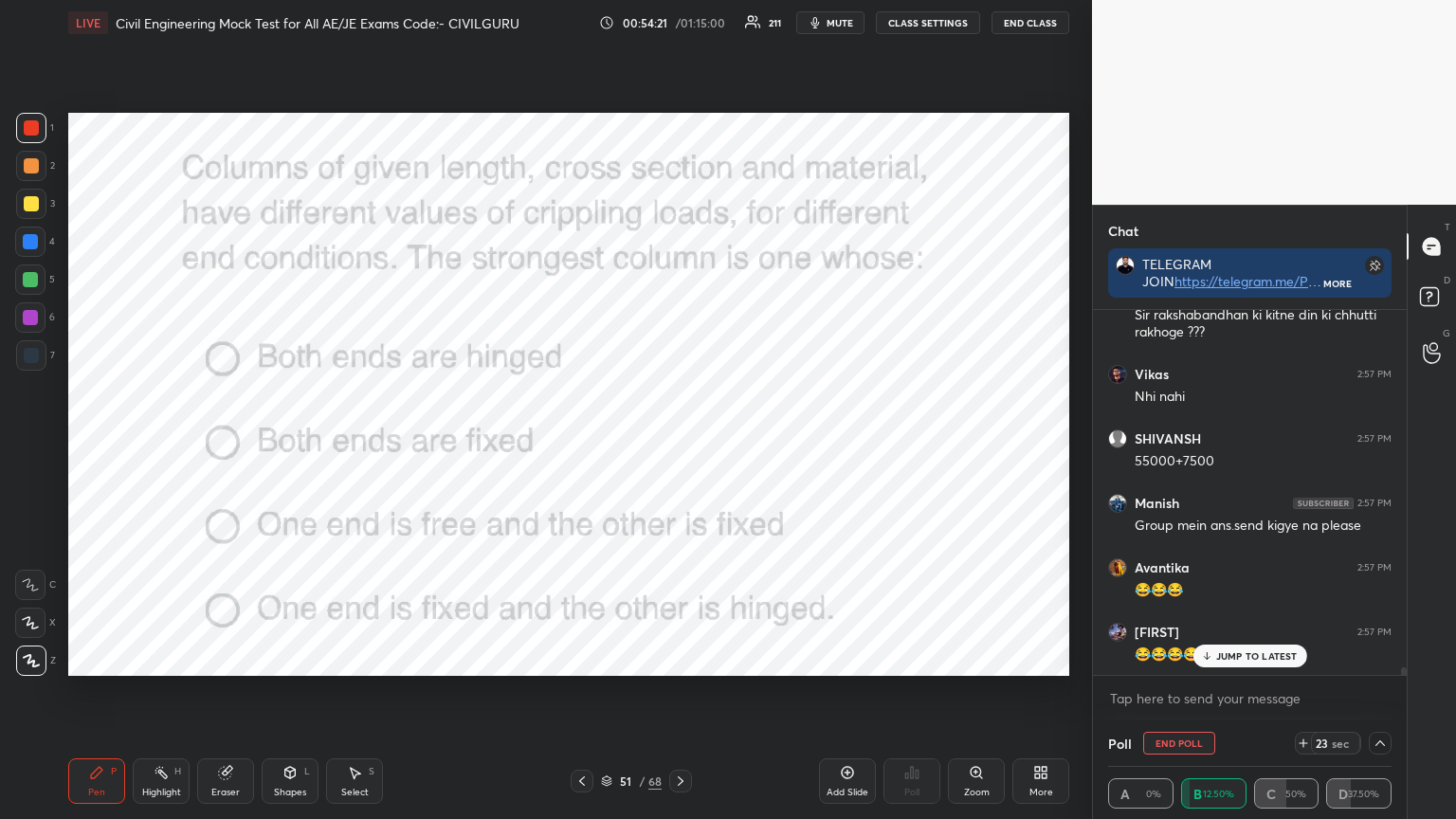 click on "JUMP TO LATEST" at bounding box center [1257, 656] 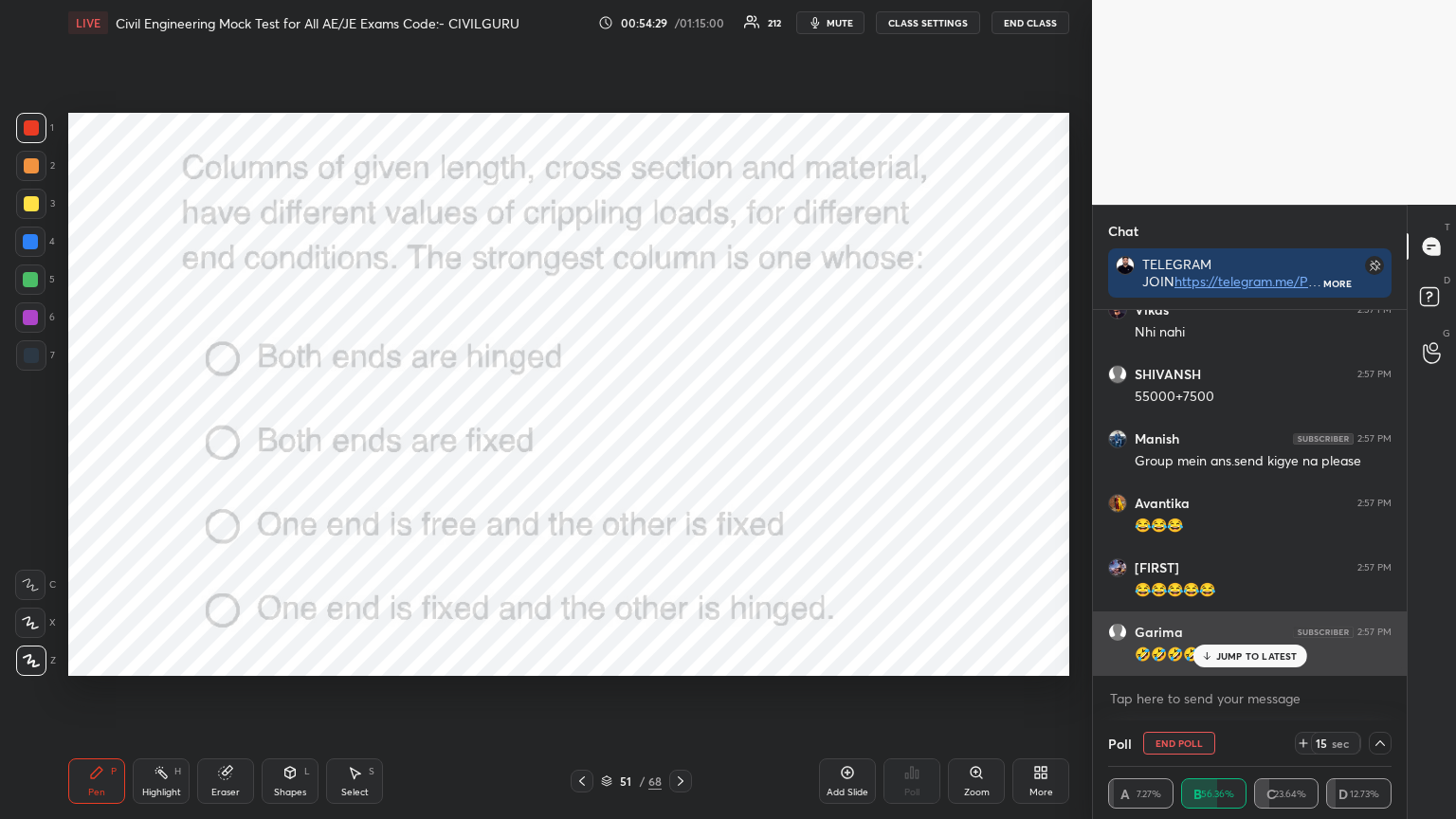 click on "JUMP TO LATEST" at bounding box center (1257, 656) 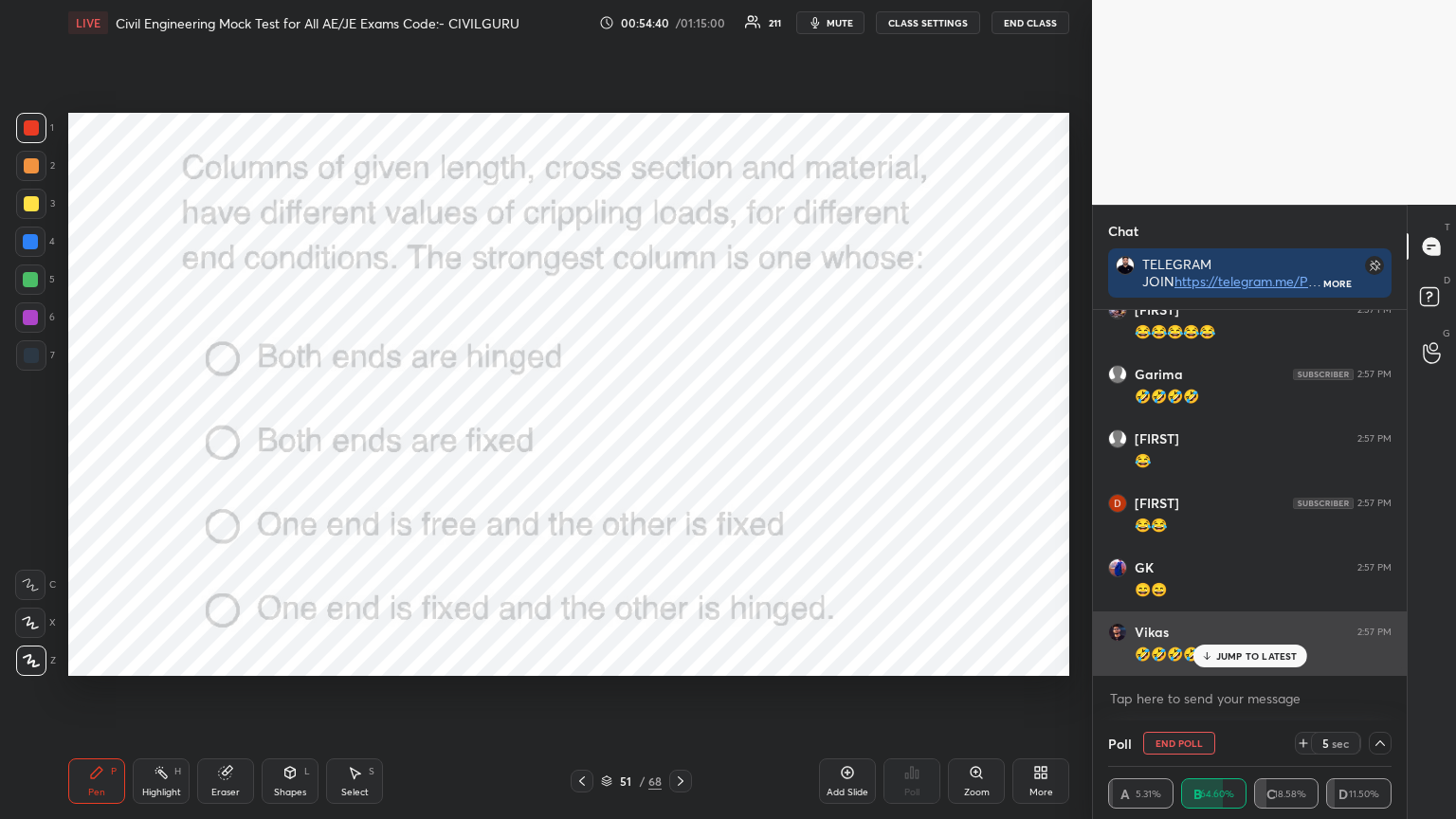click on "JUMP TO LATEST" at bounding box center (1257, 656) 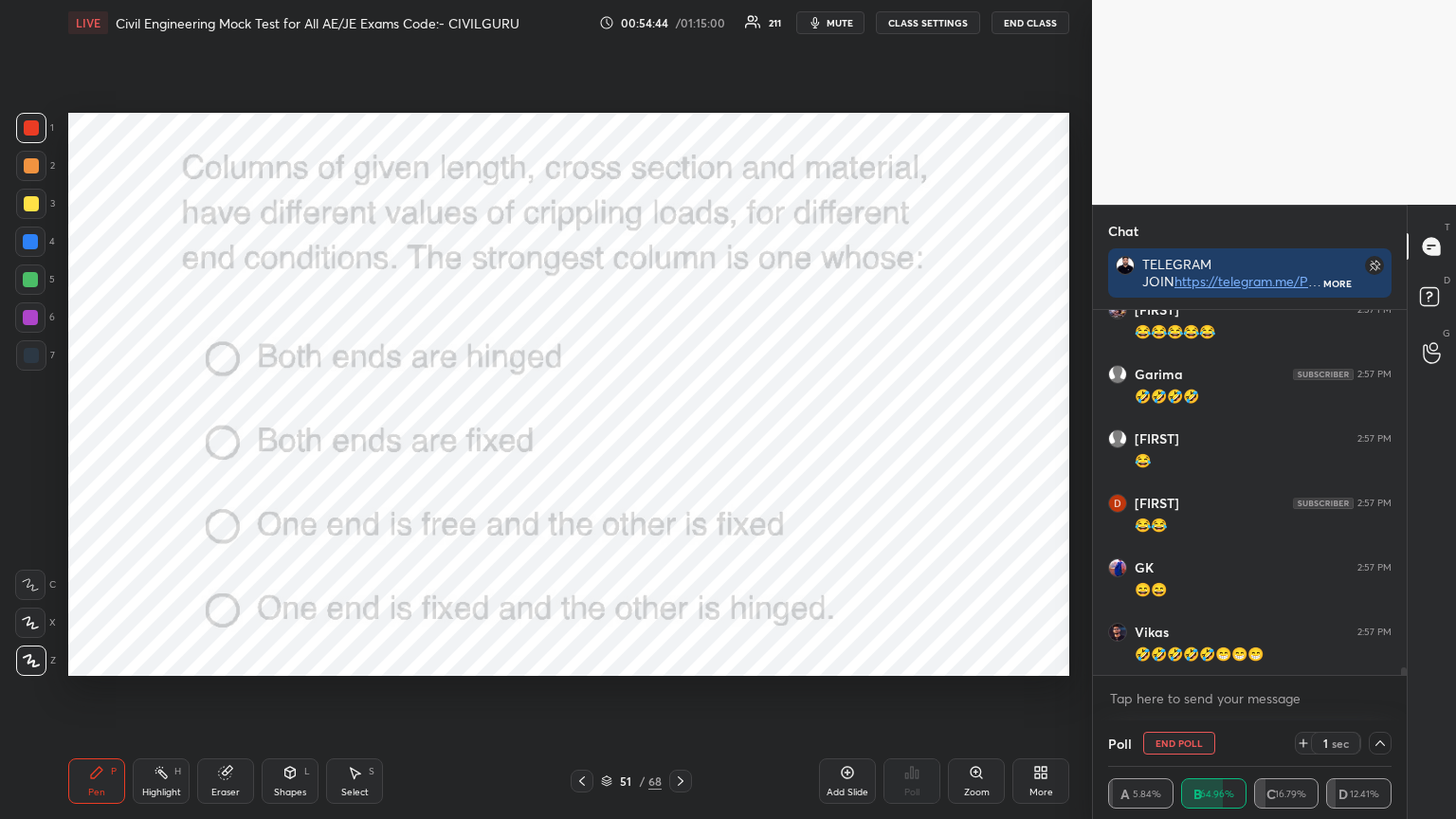scroll, scrollTop: 16652, scrollLeft: 0, axis: vertical 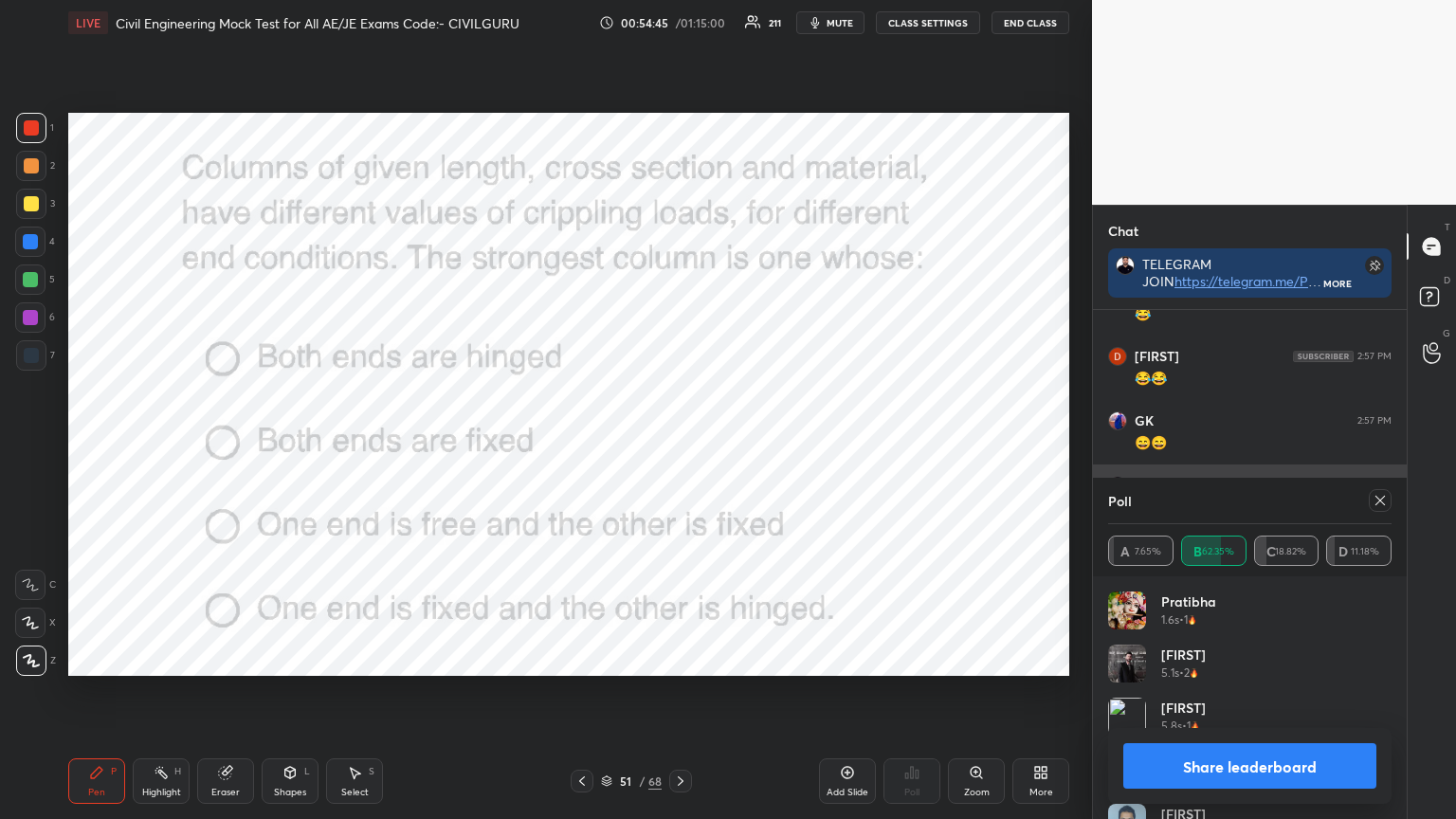 click 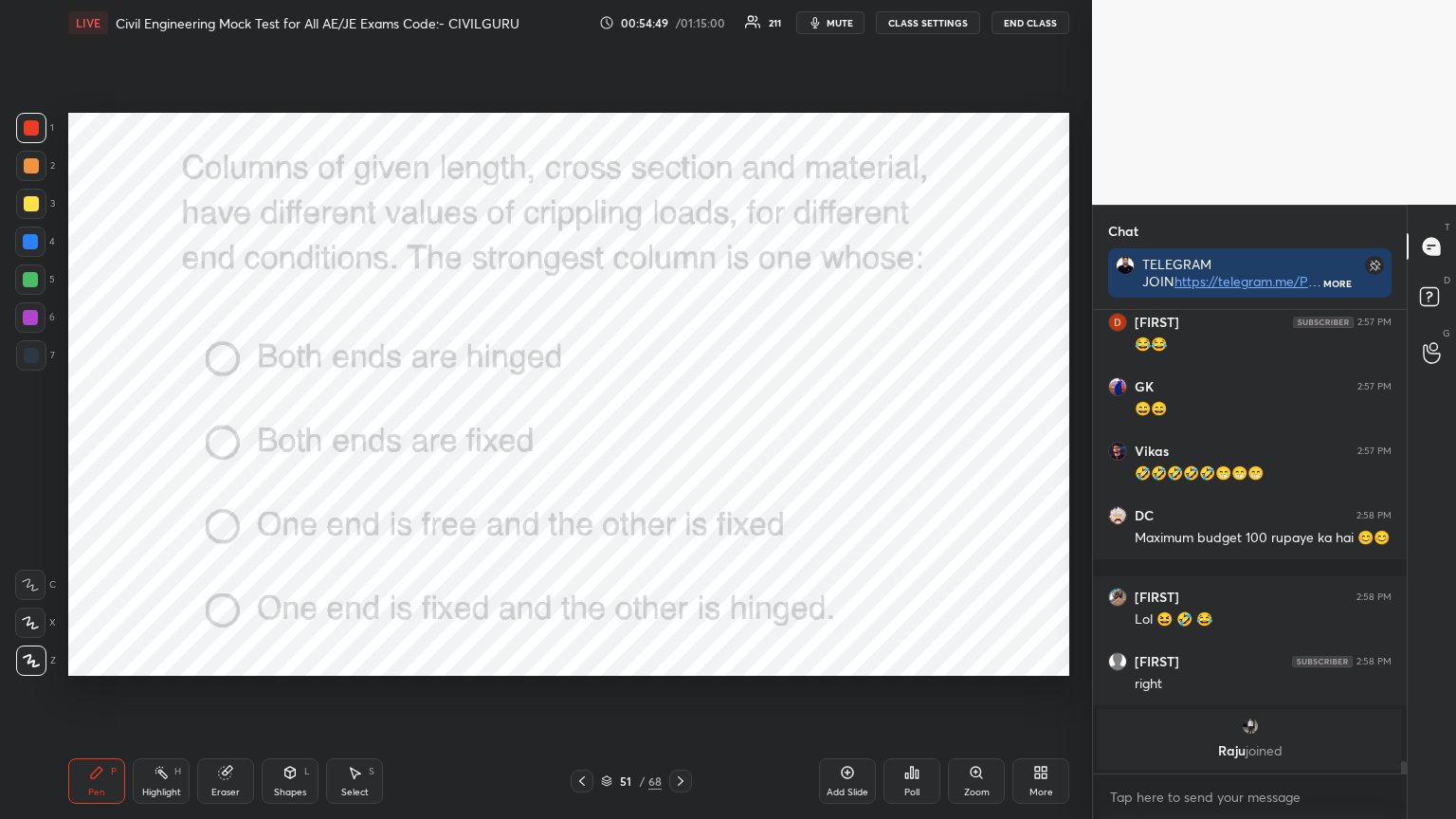 click 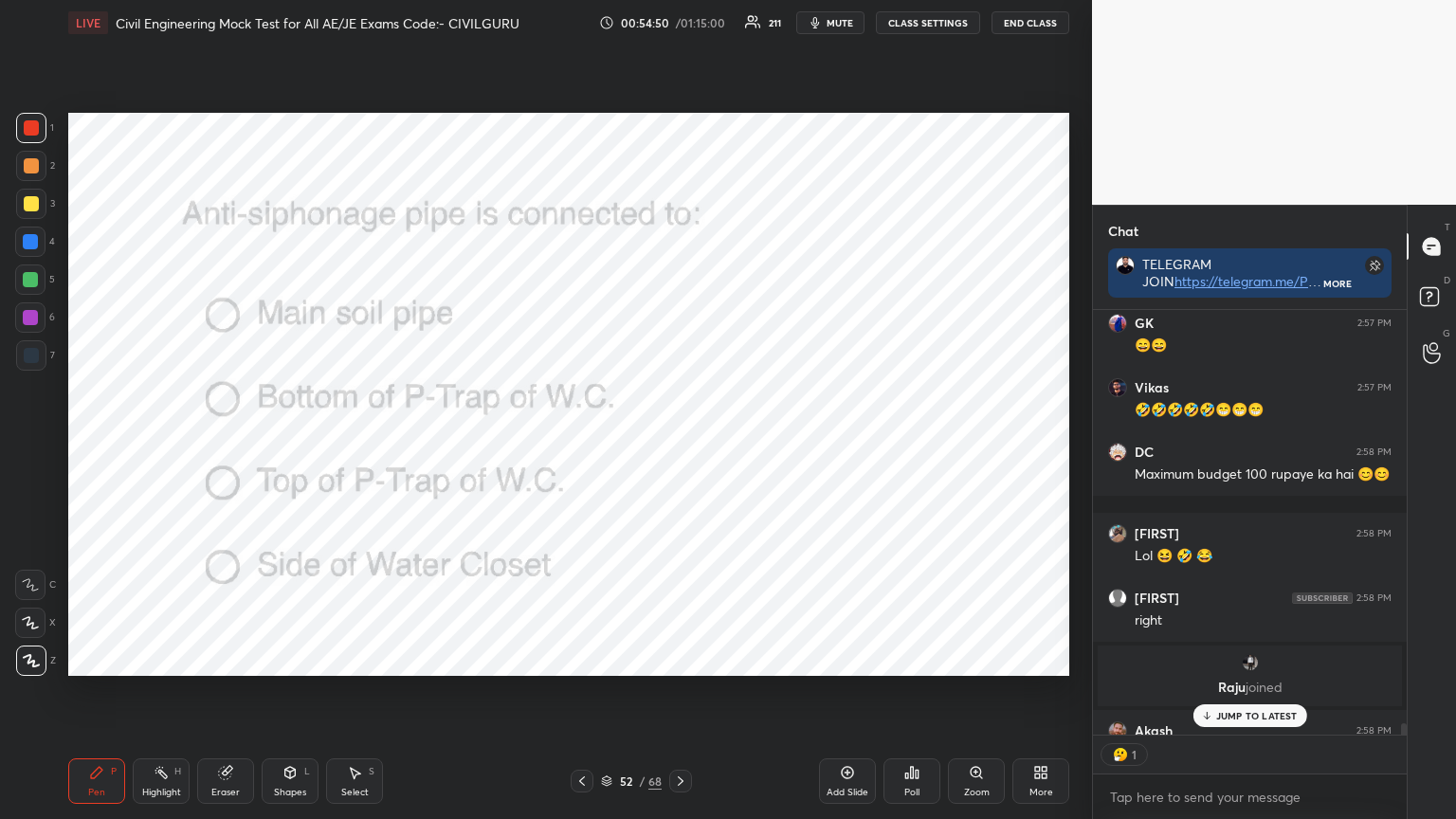 click 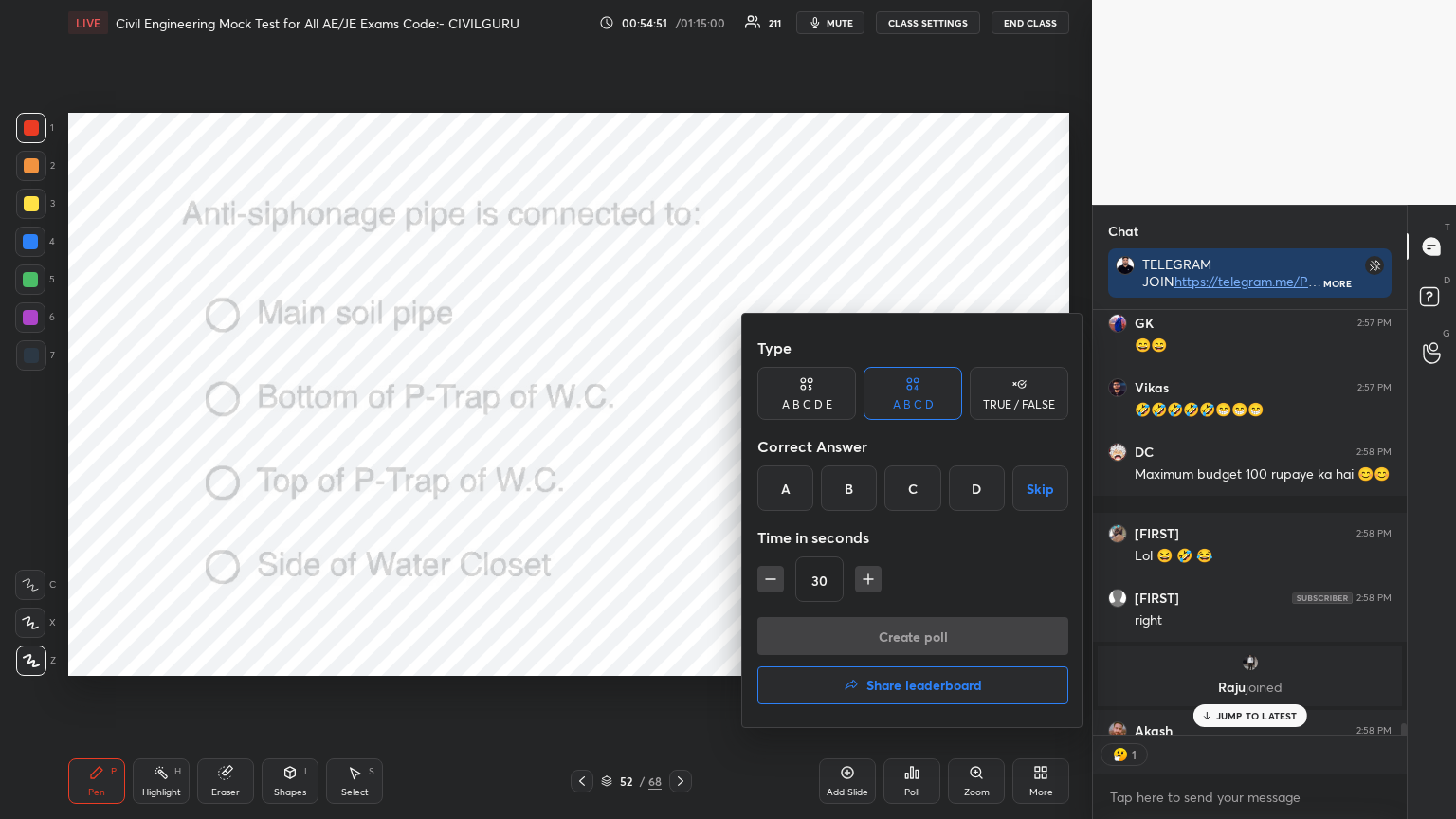 click on "C" at bounding box center [912, 488] 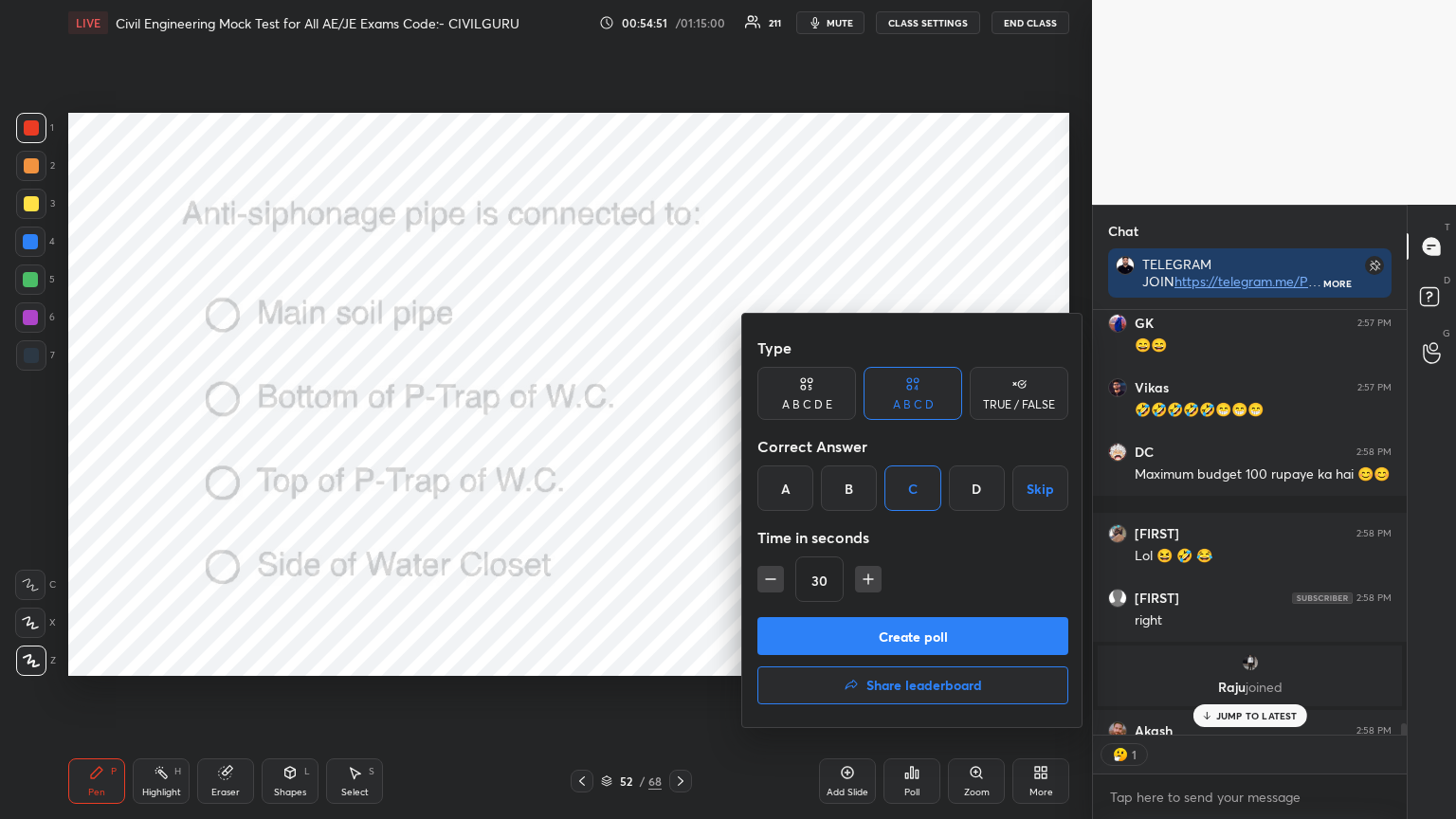 click on "Create poll" at bounding box center [913, 636] 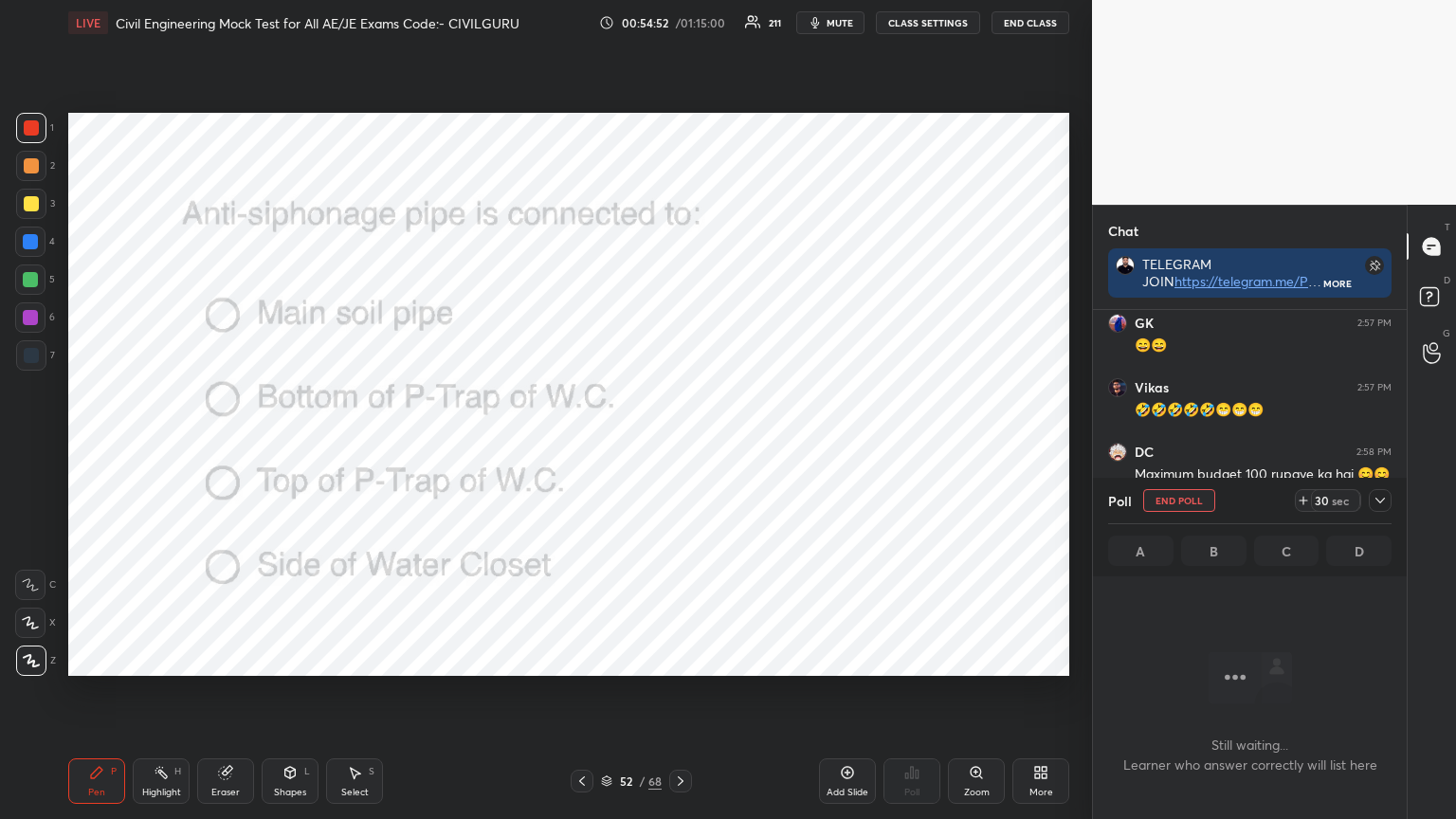 click 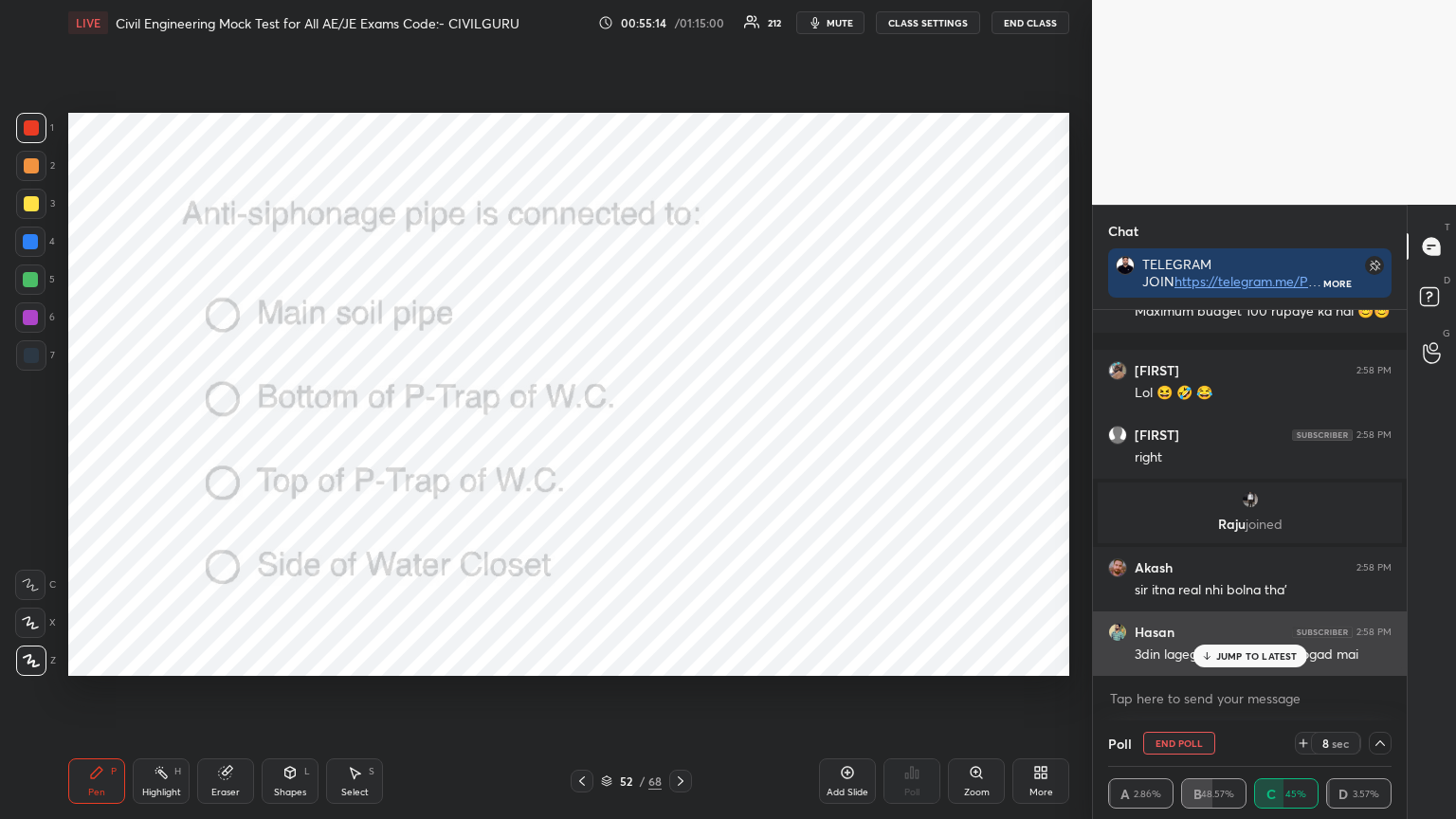 click on "JUMP TO LATEST" at bounding box center (1257, 656) 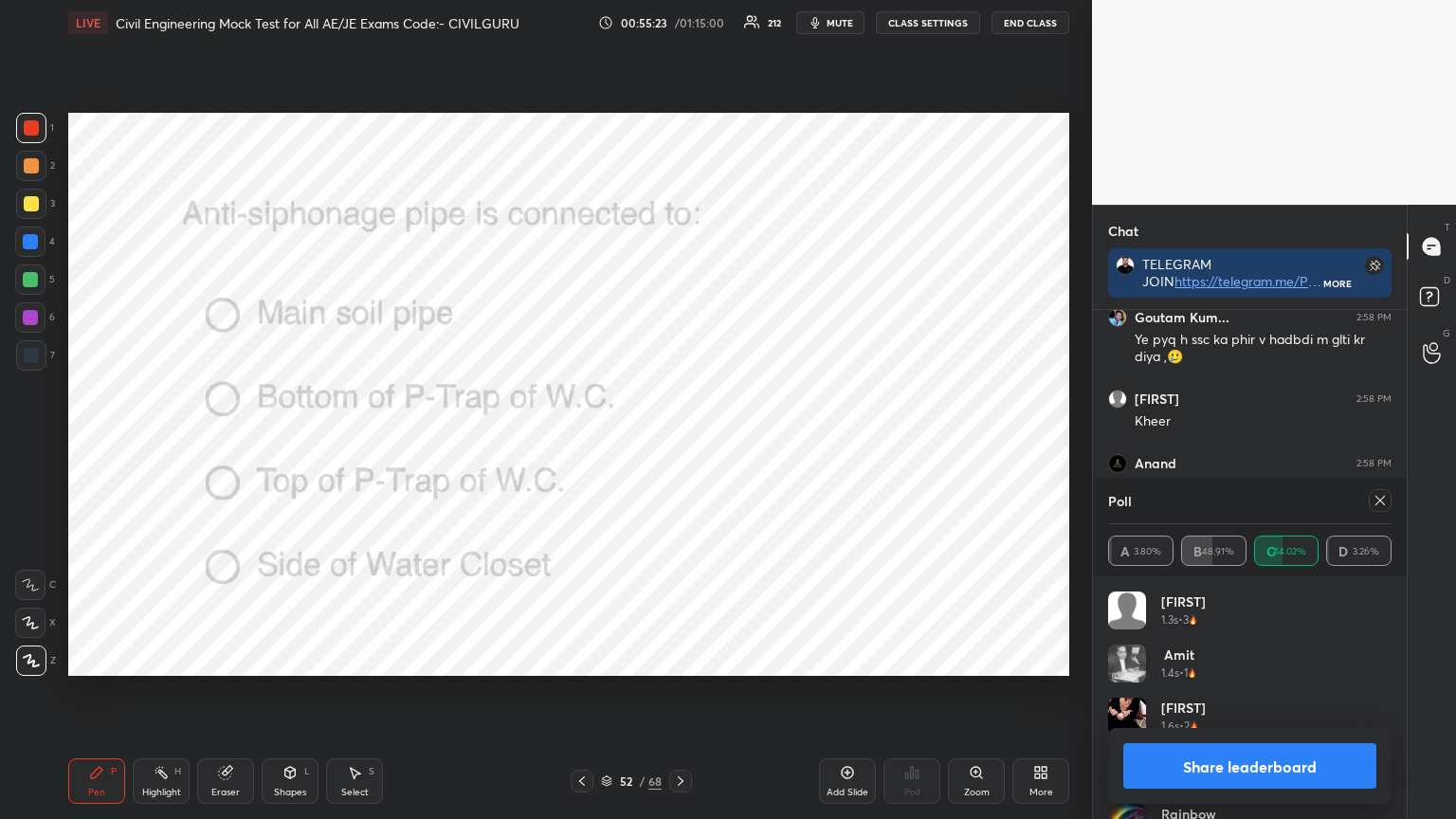 click 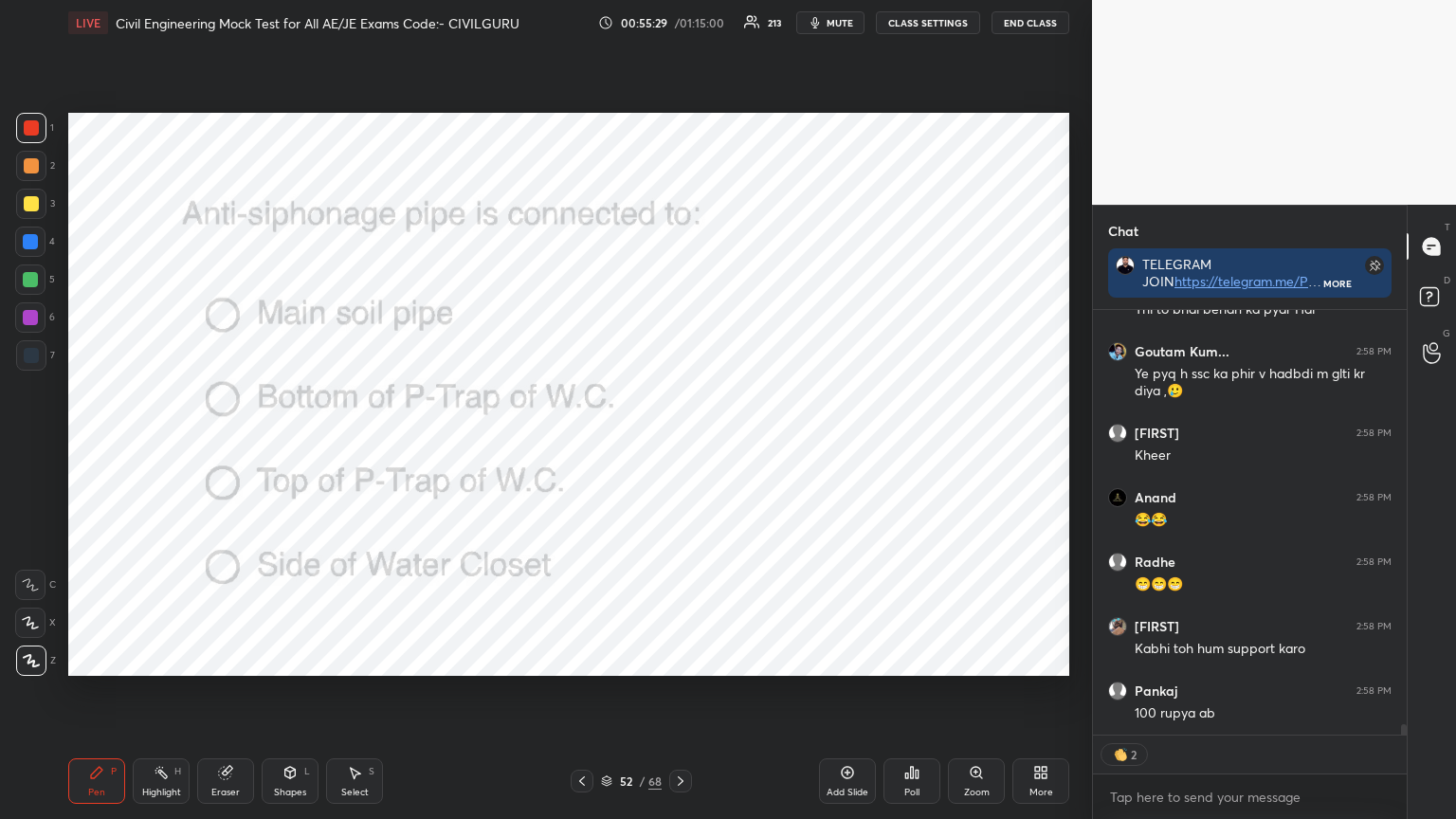 type on "x" 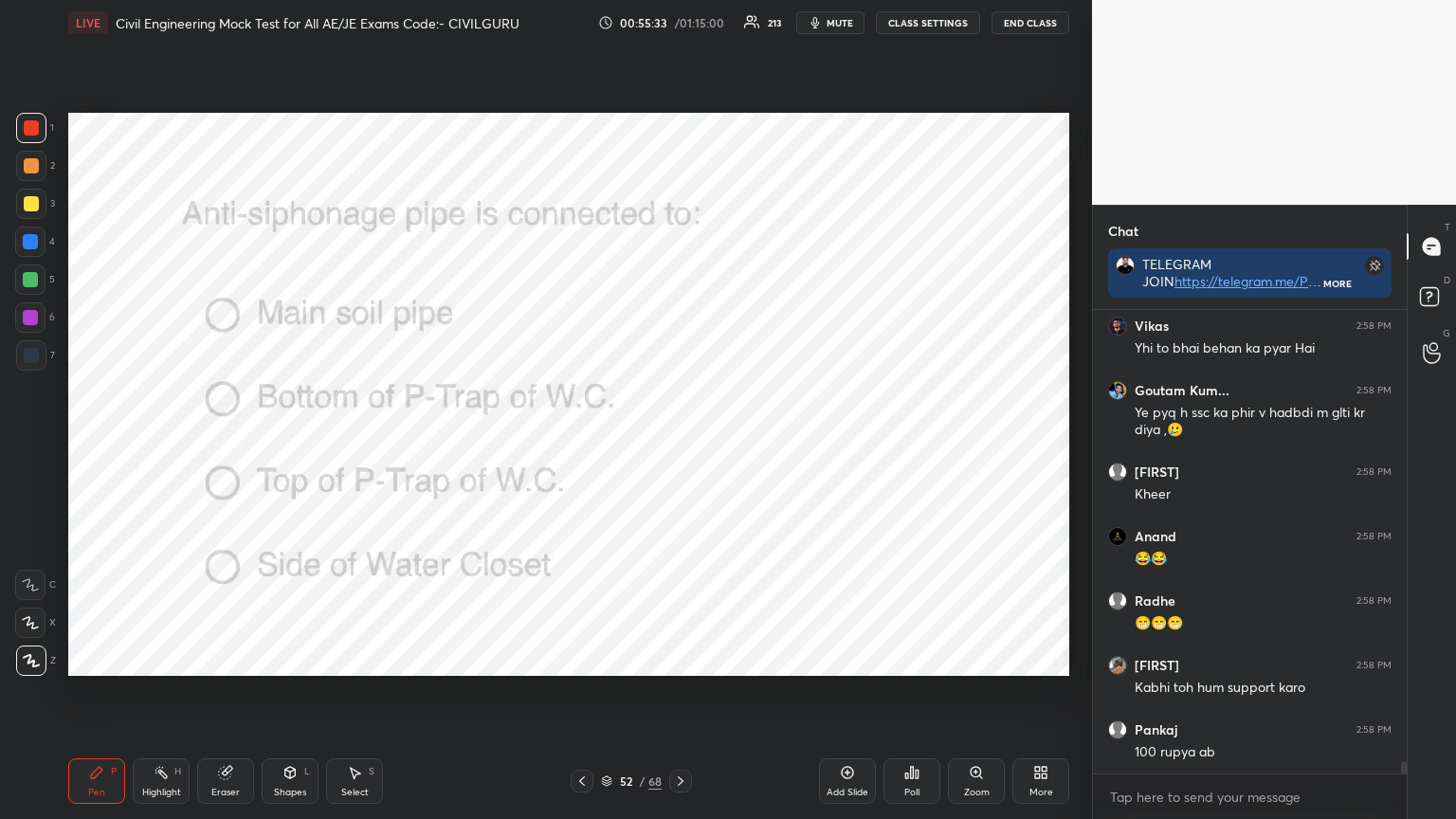 click 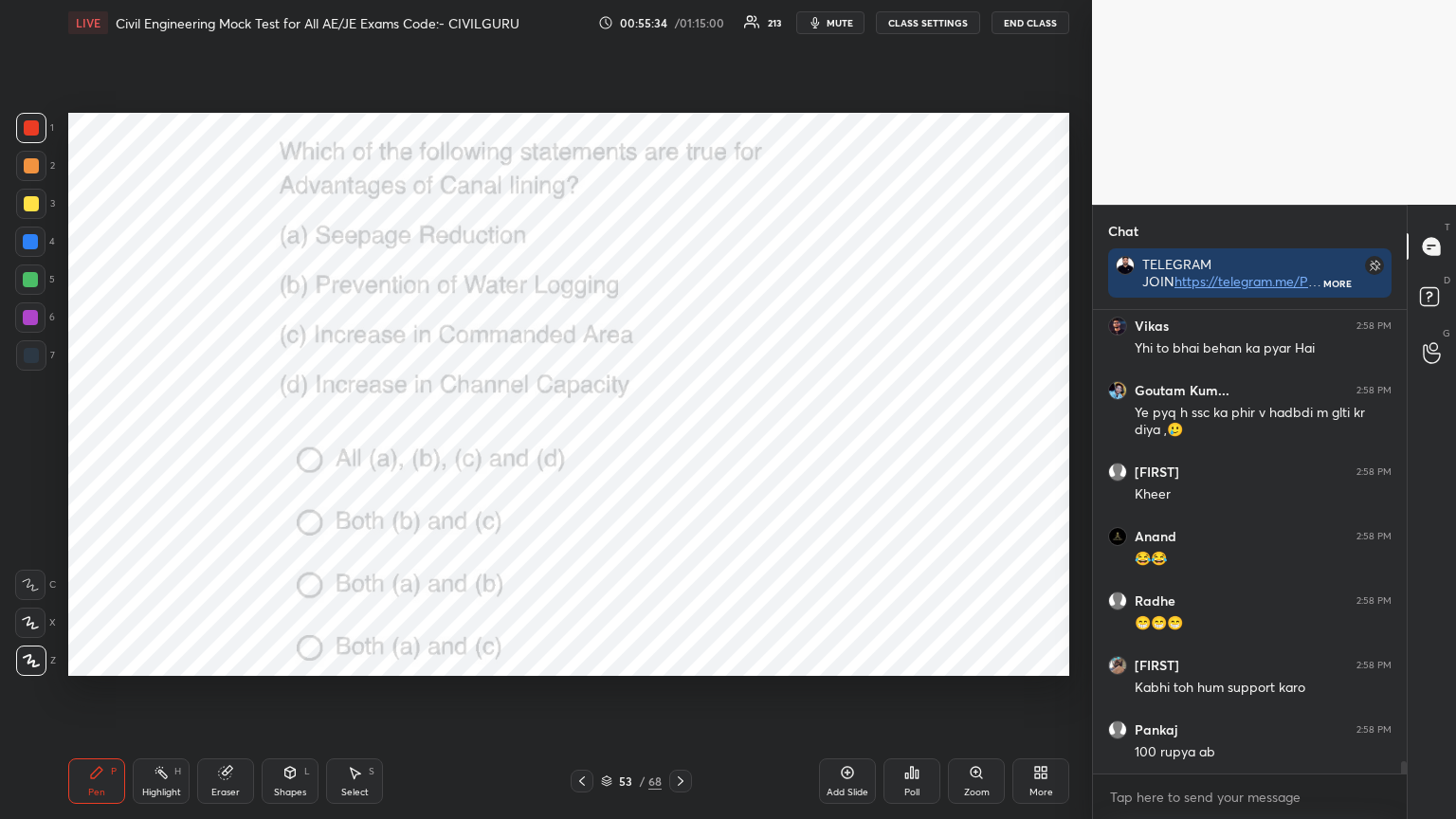 click 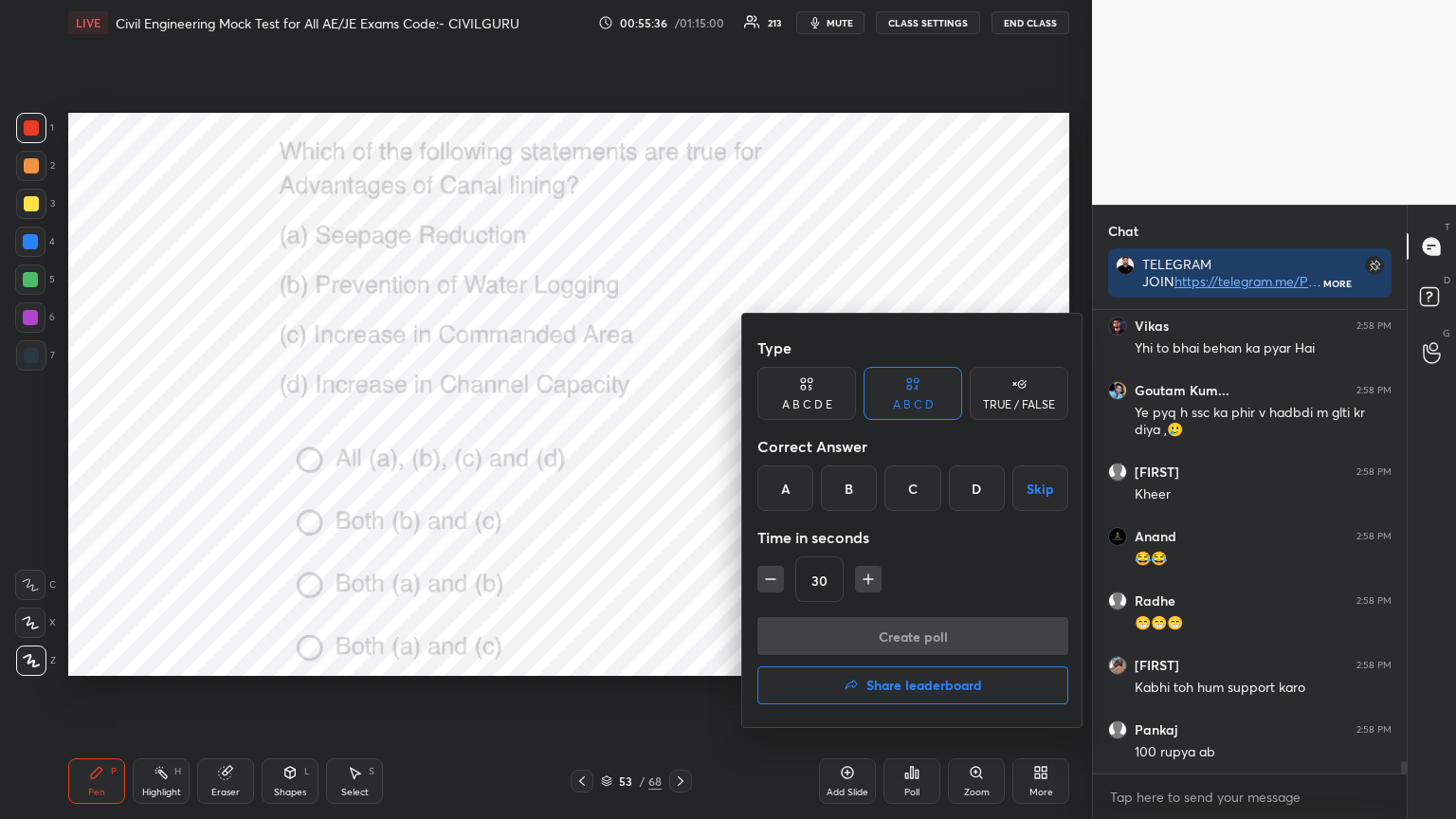 click on "A" at bounding box center (785, 488) 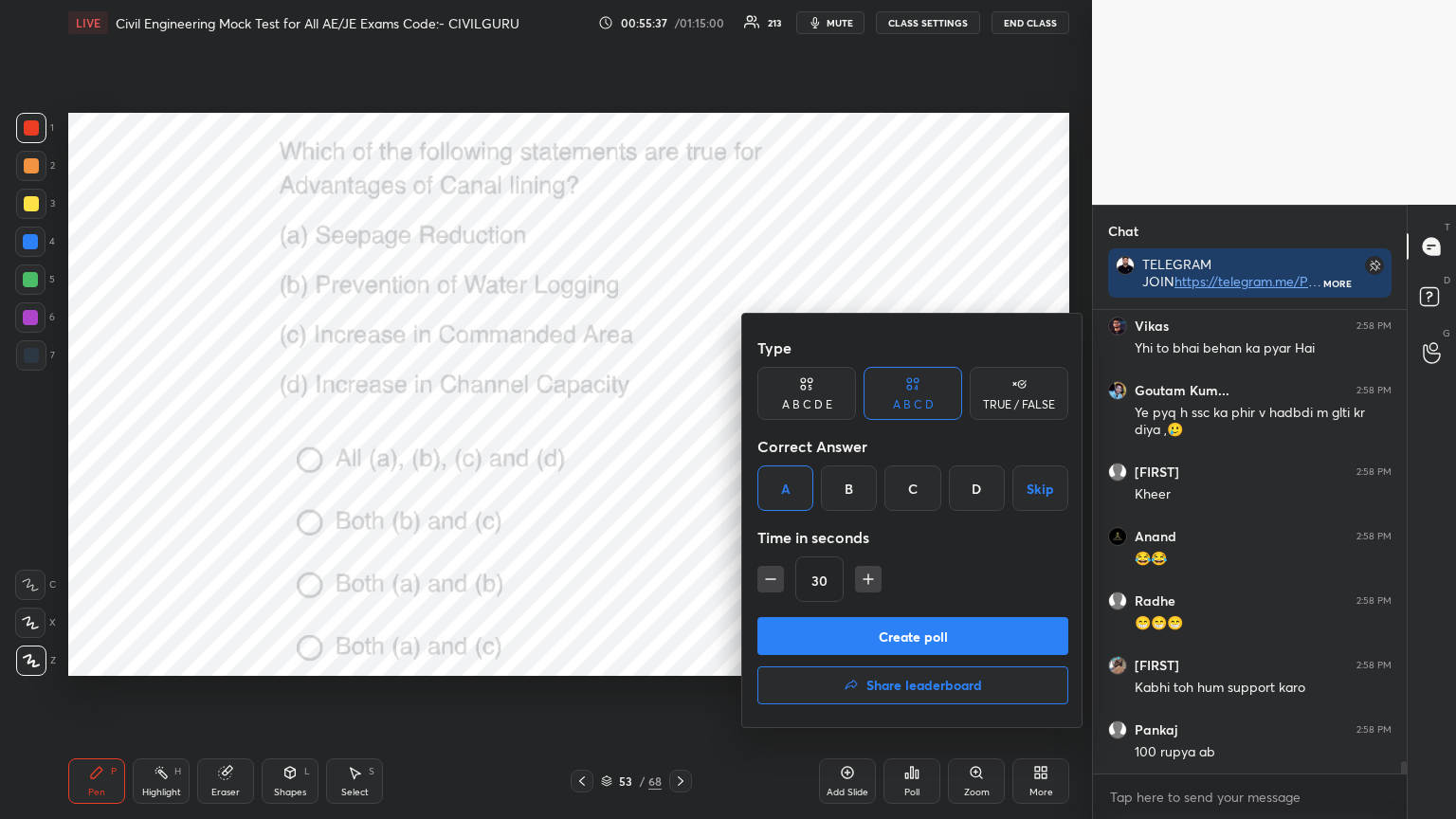 click 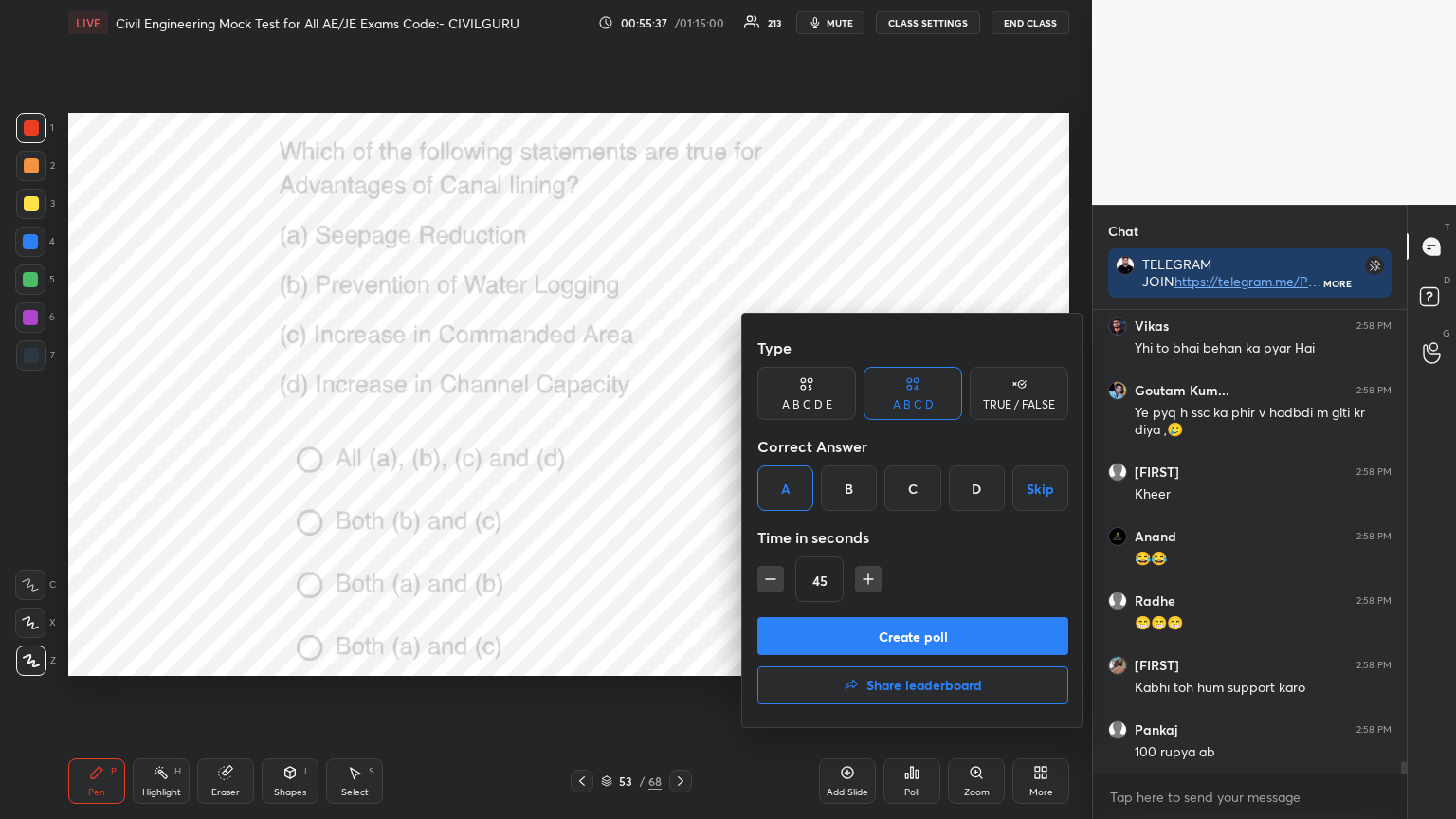 click on "Create poll" at bounding box center (913, 636) 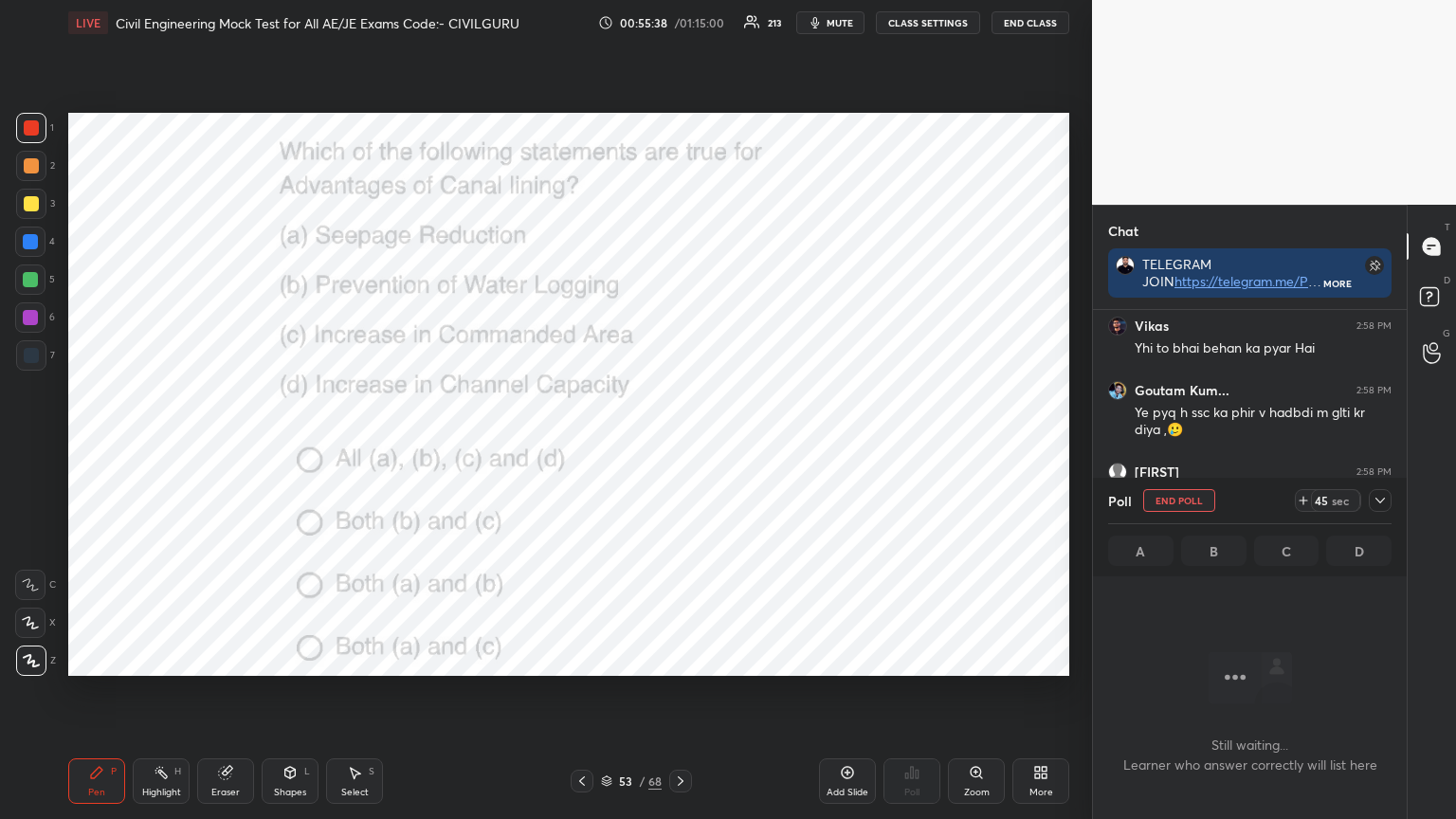 click 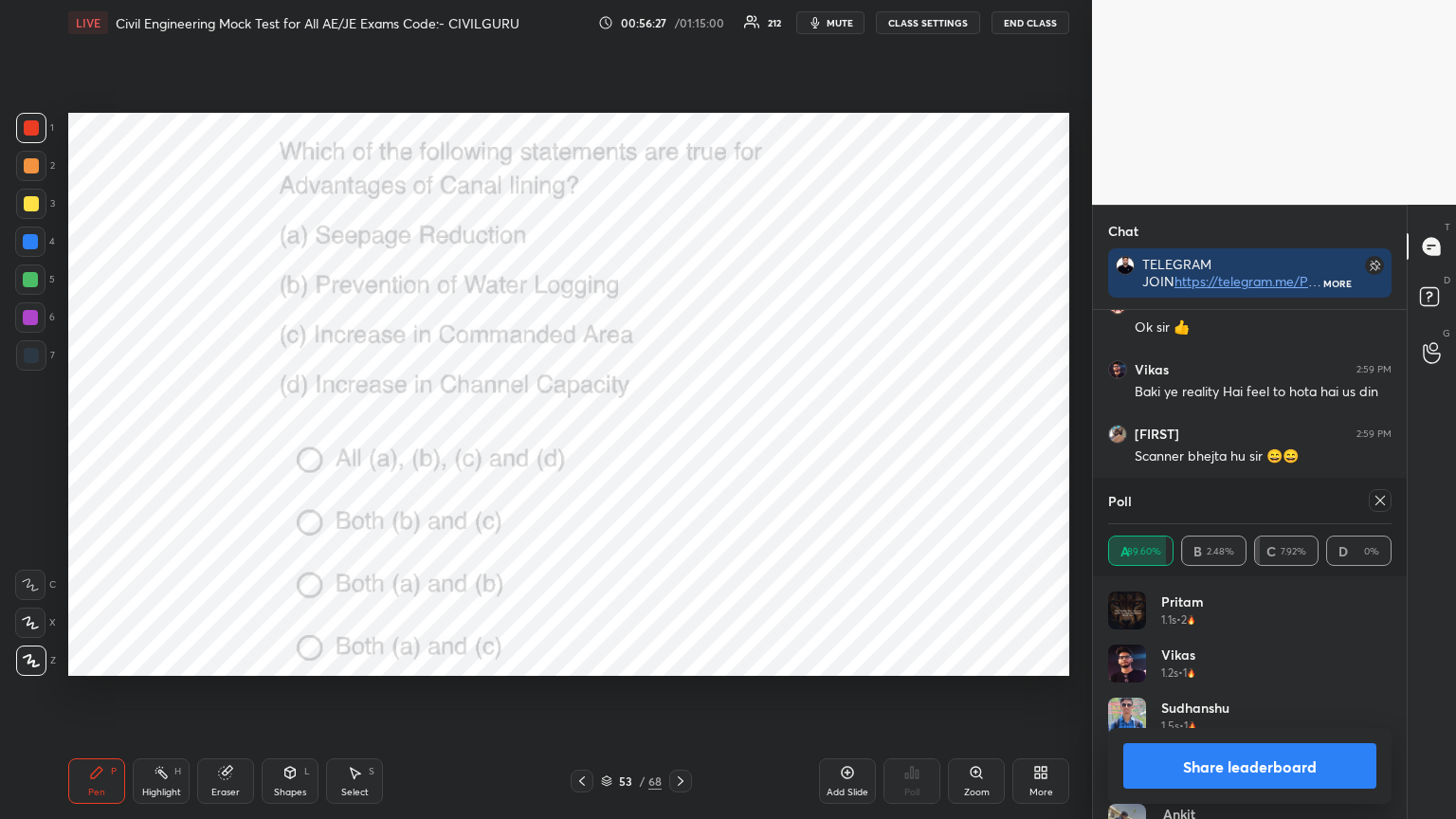 scroll, scrollTop: 17226, scrollLeft: 0, axis: vertical 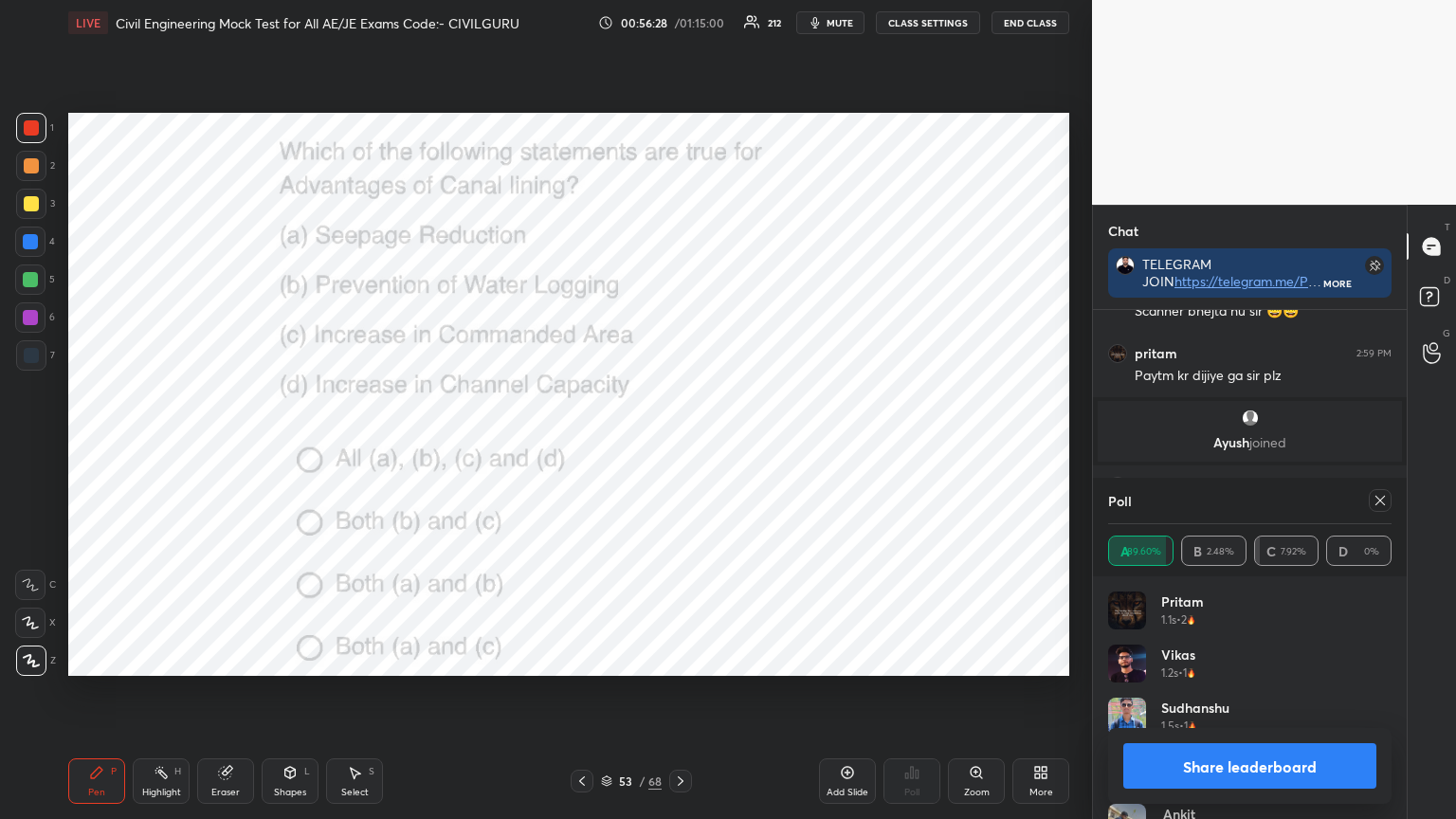 click 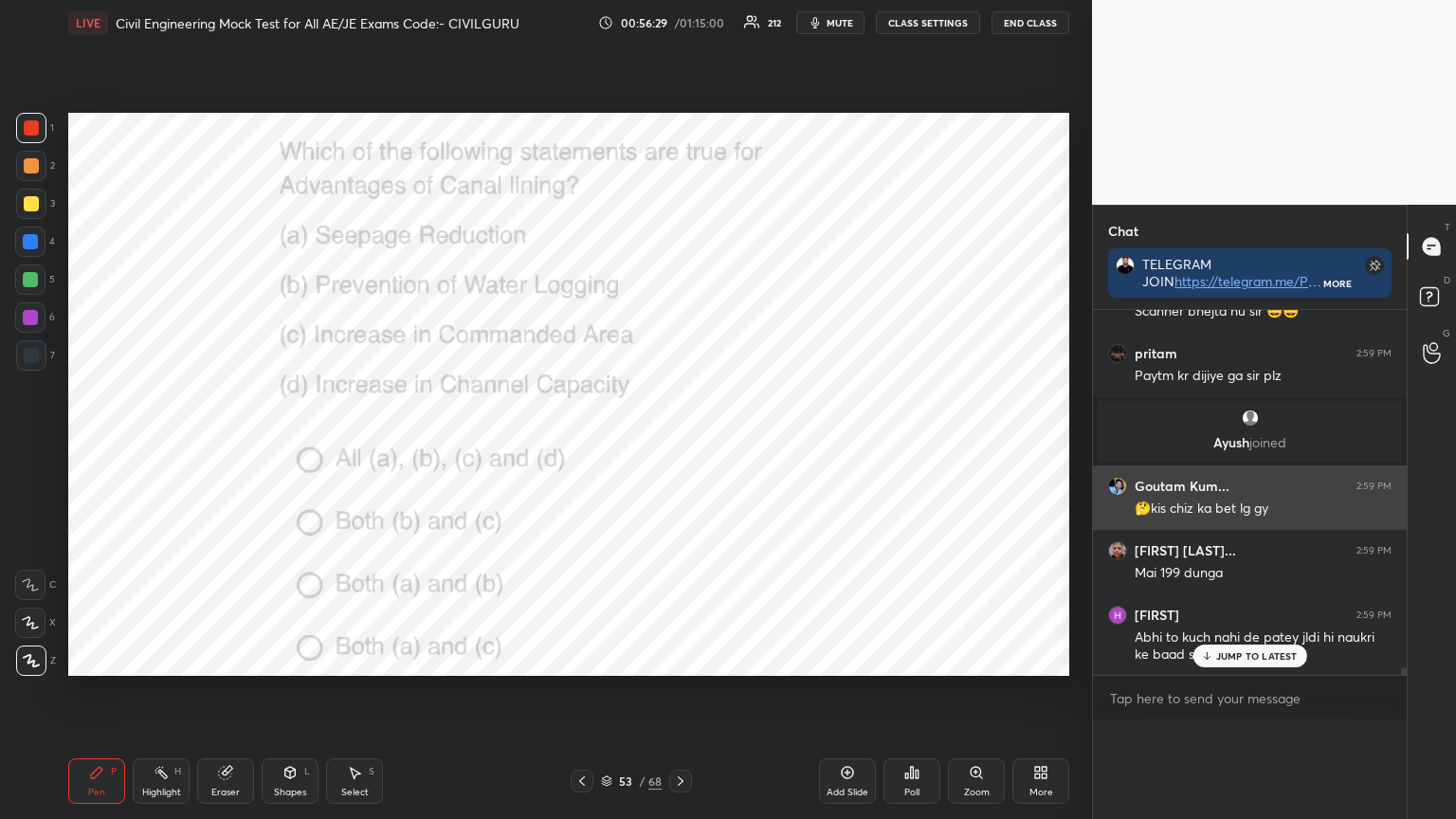 scroll, scrollTop: 83, scrollLeft: 278, axis: both 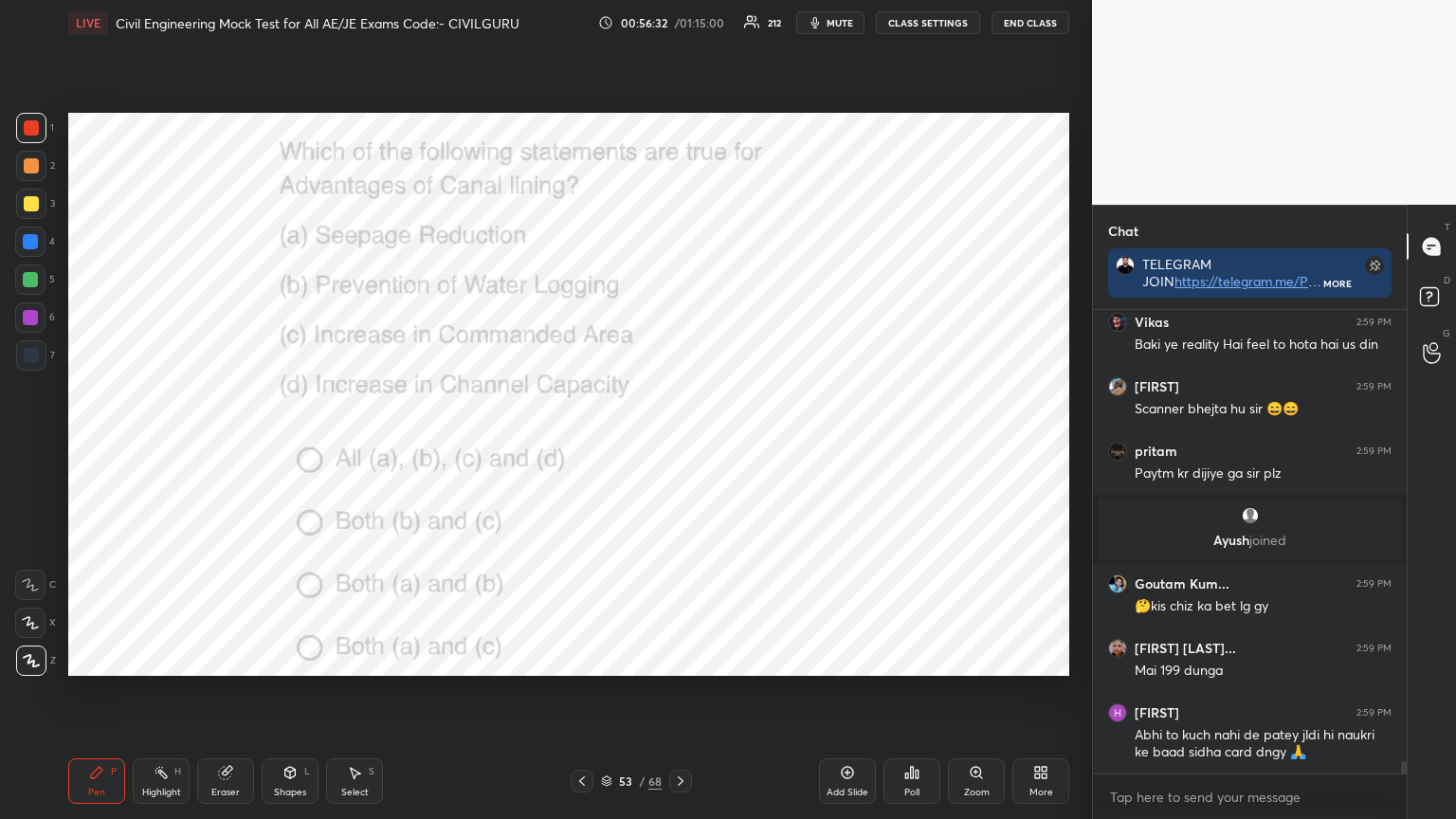 click 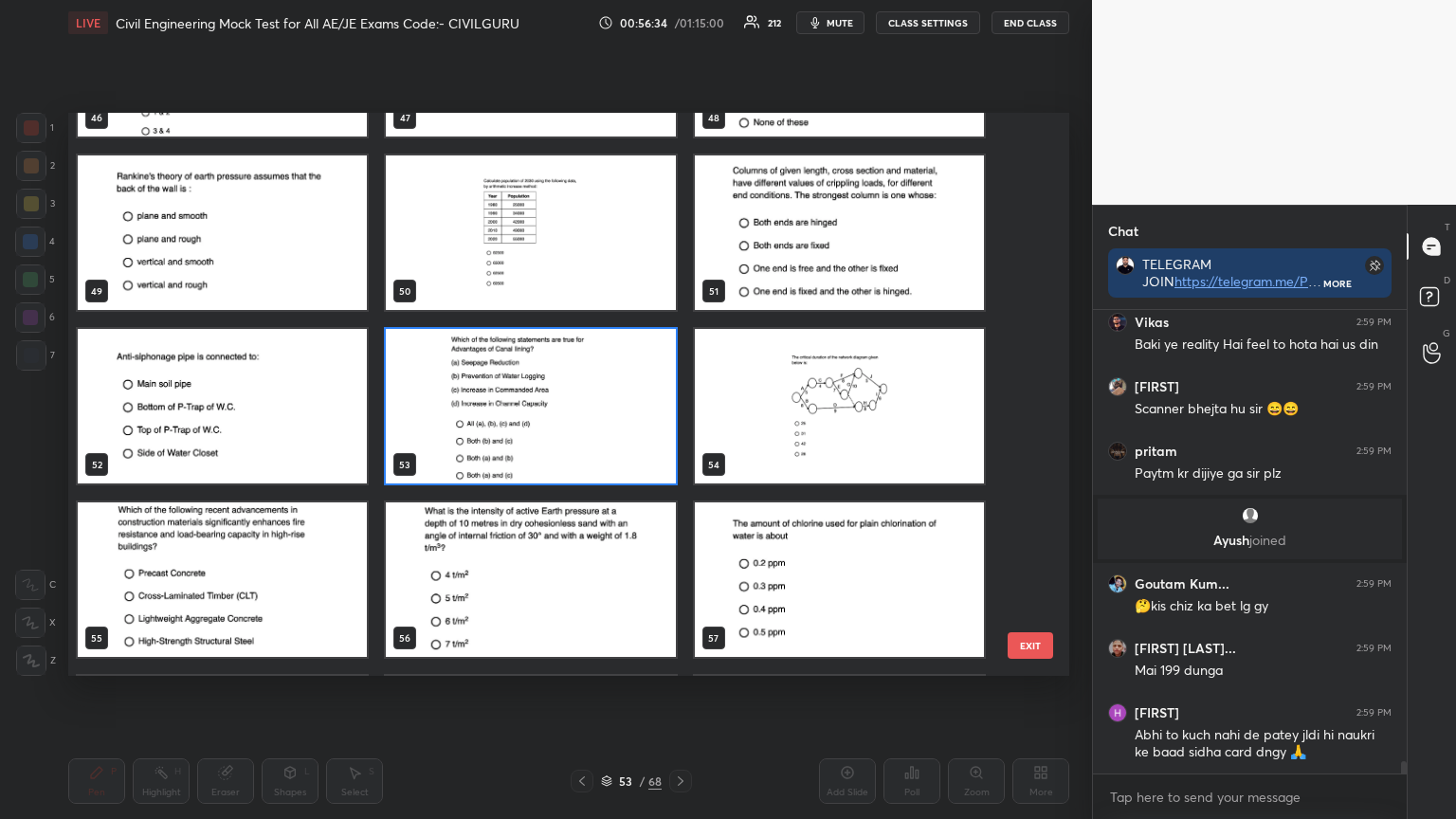 click at bounding box center [530, 579] 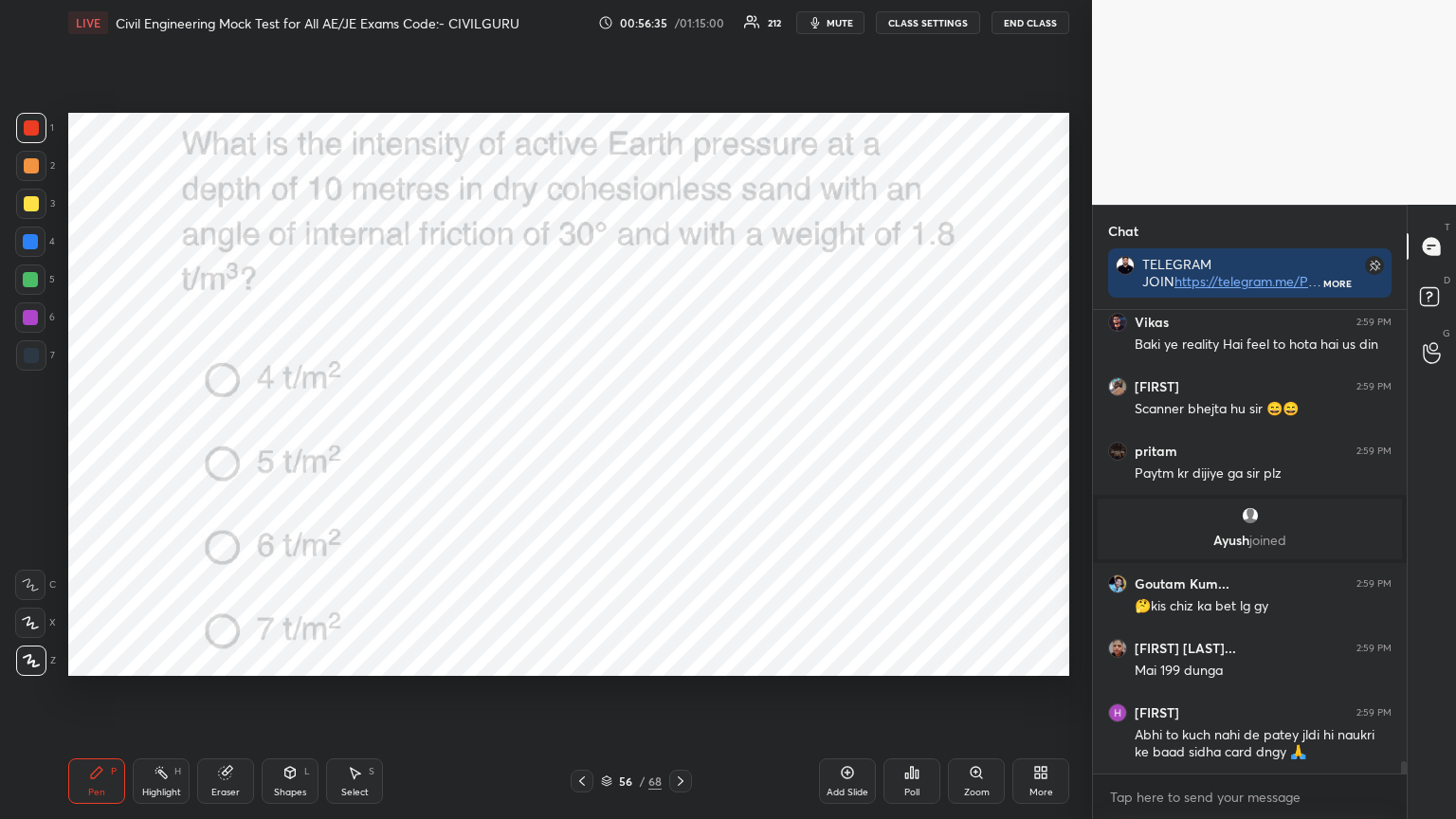 click at bounding box center (530, 579) 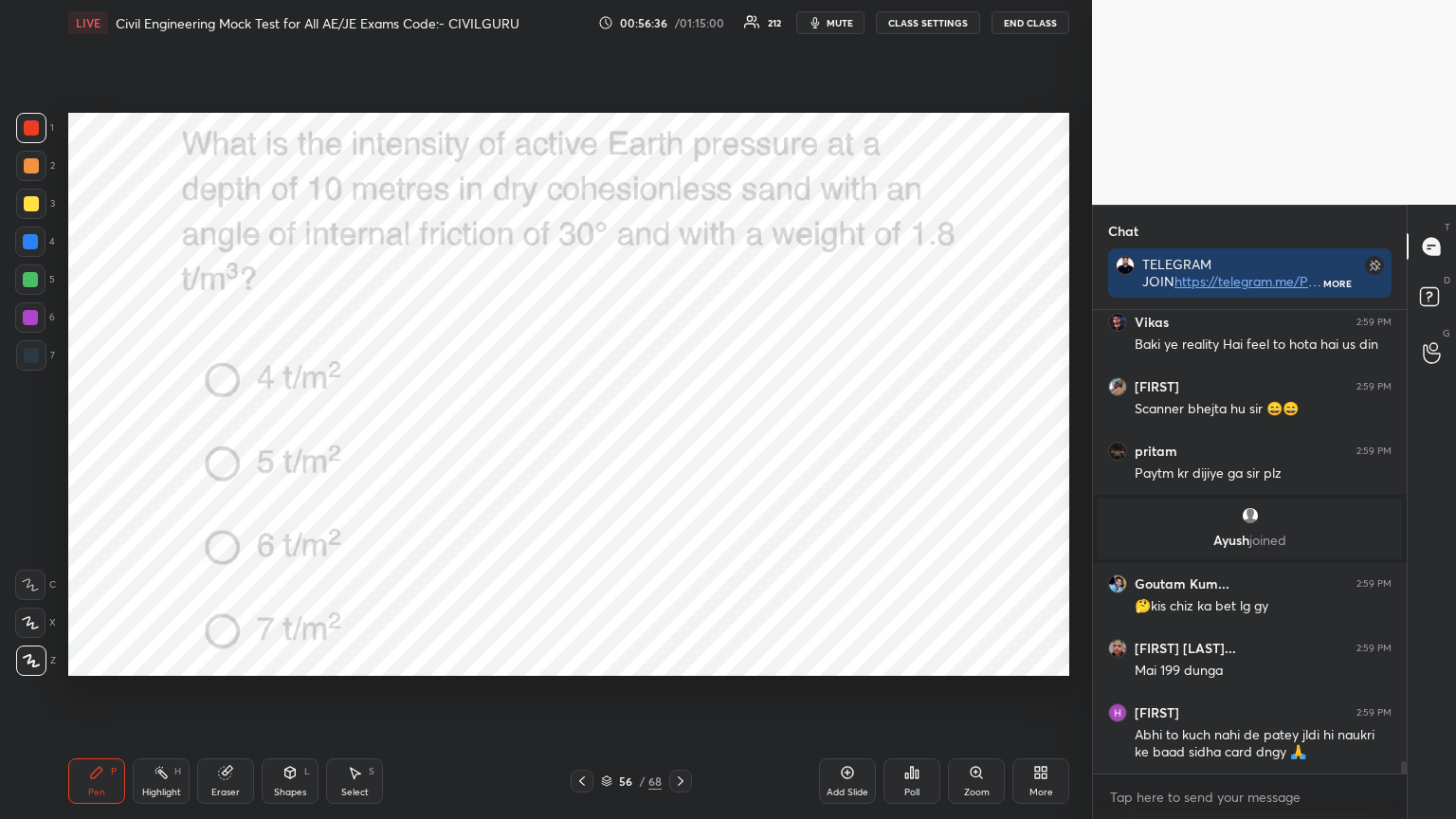 click on "Poll" at bounding box center [912, 781] 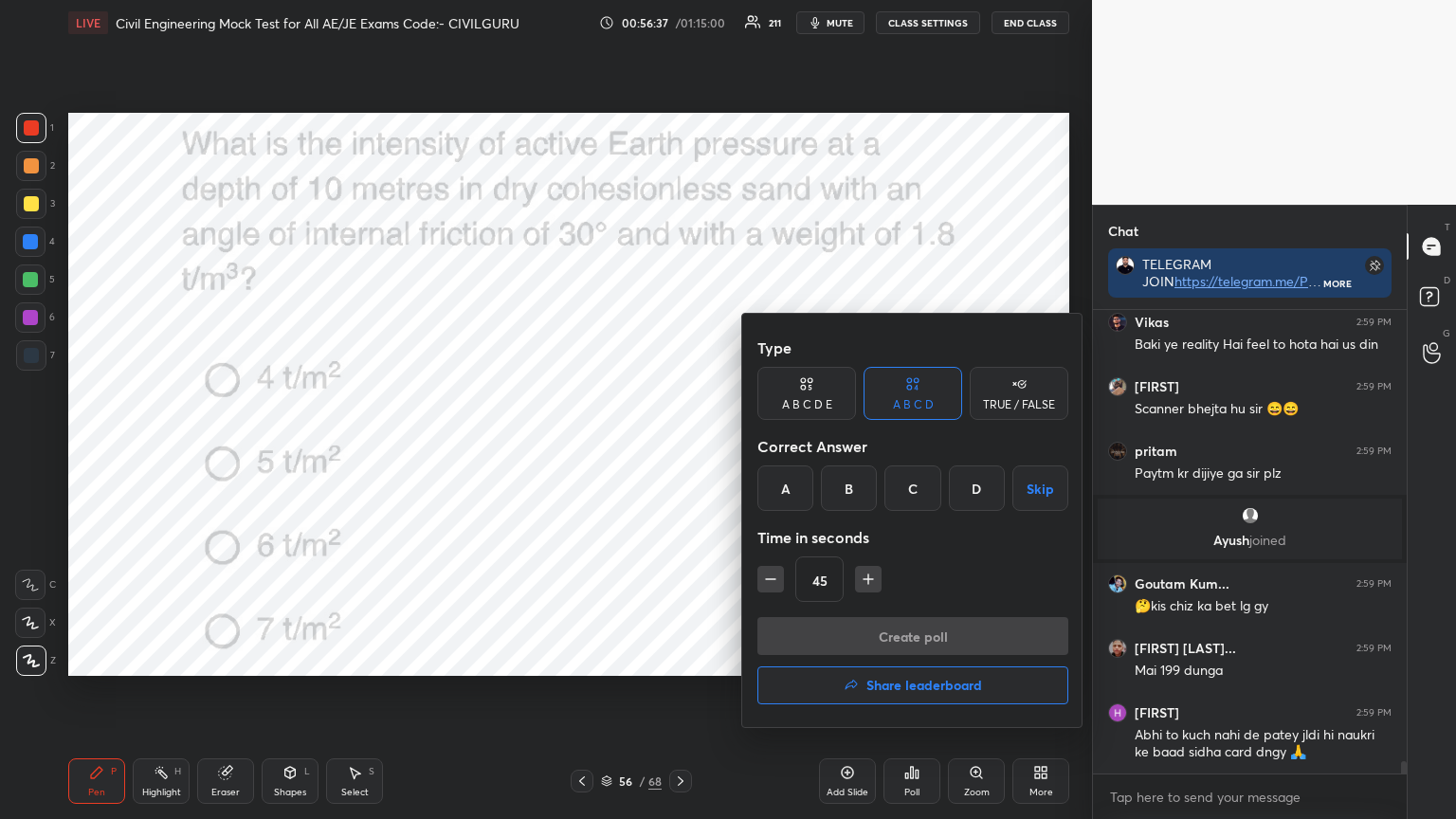 click on "C" at bounding box center [912, 488] 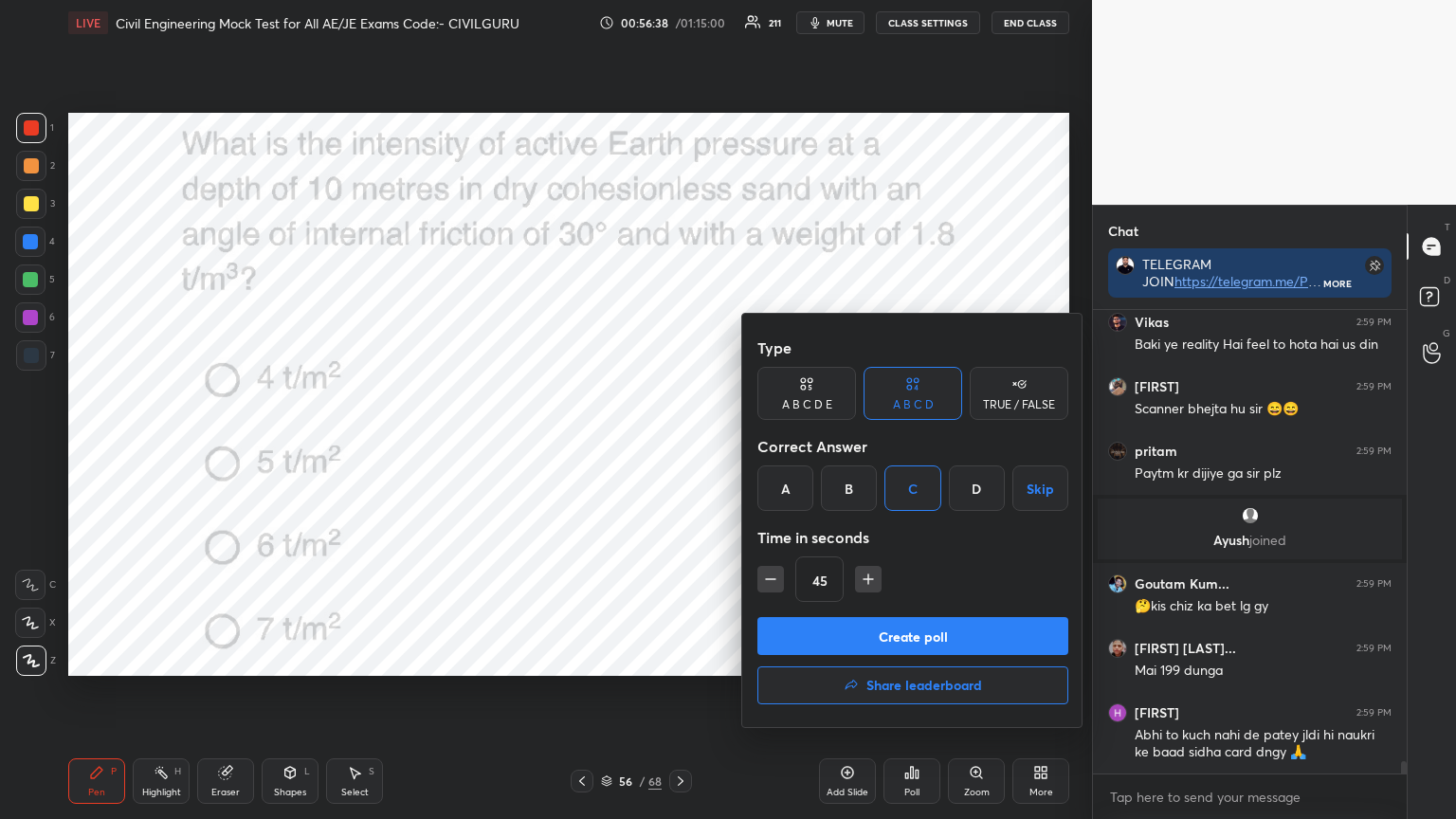 click 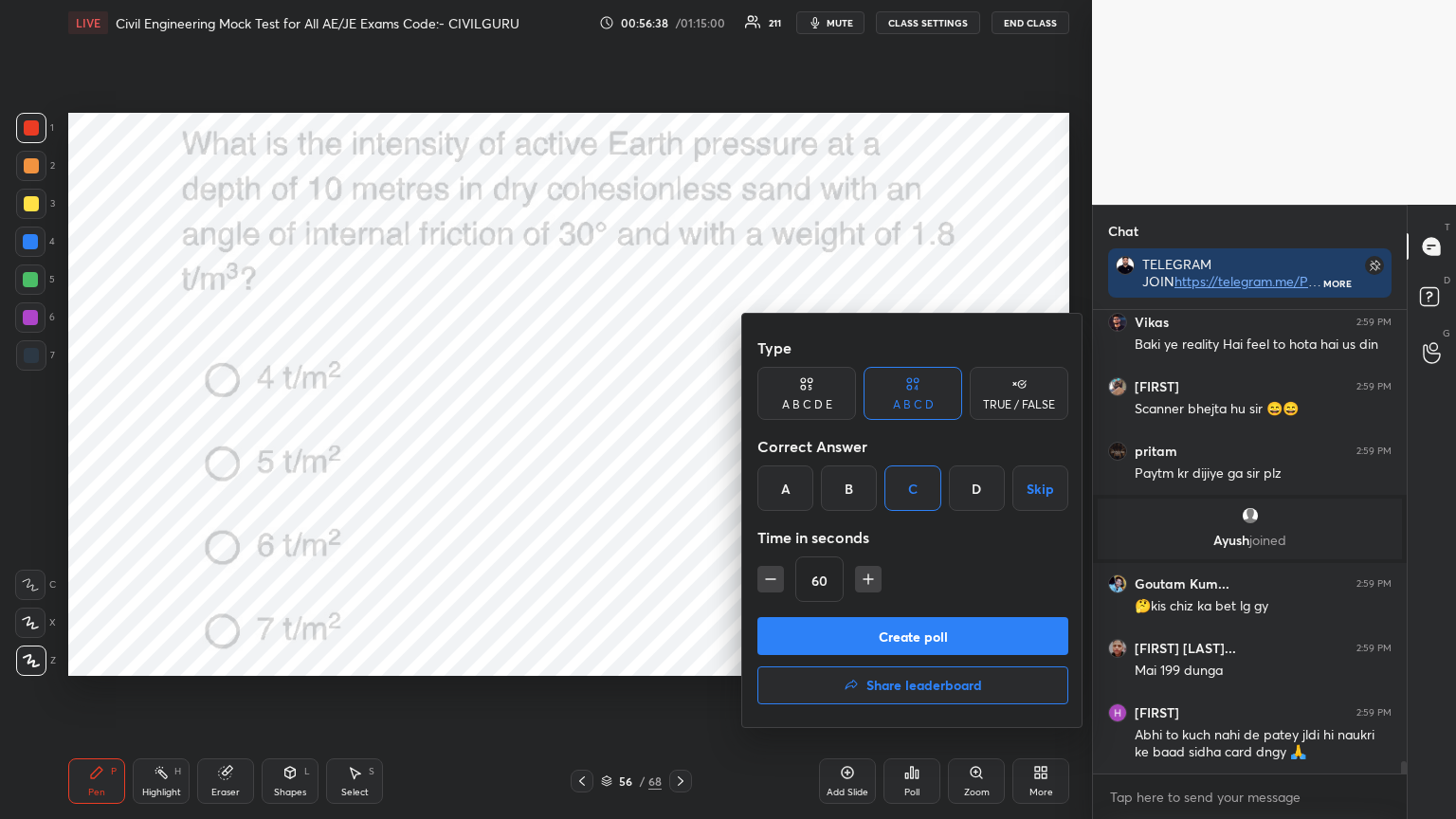 click on "Create poll" at bounding box center (913, 636) 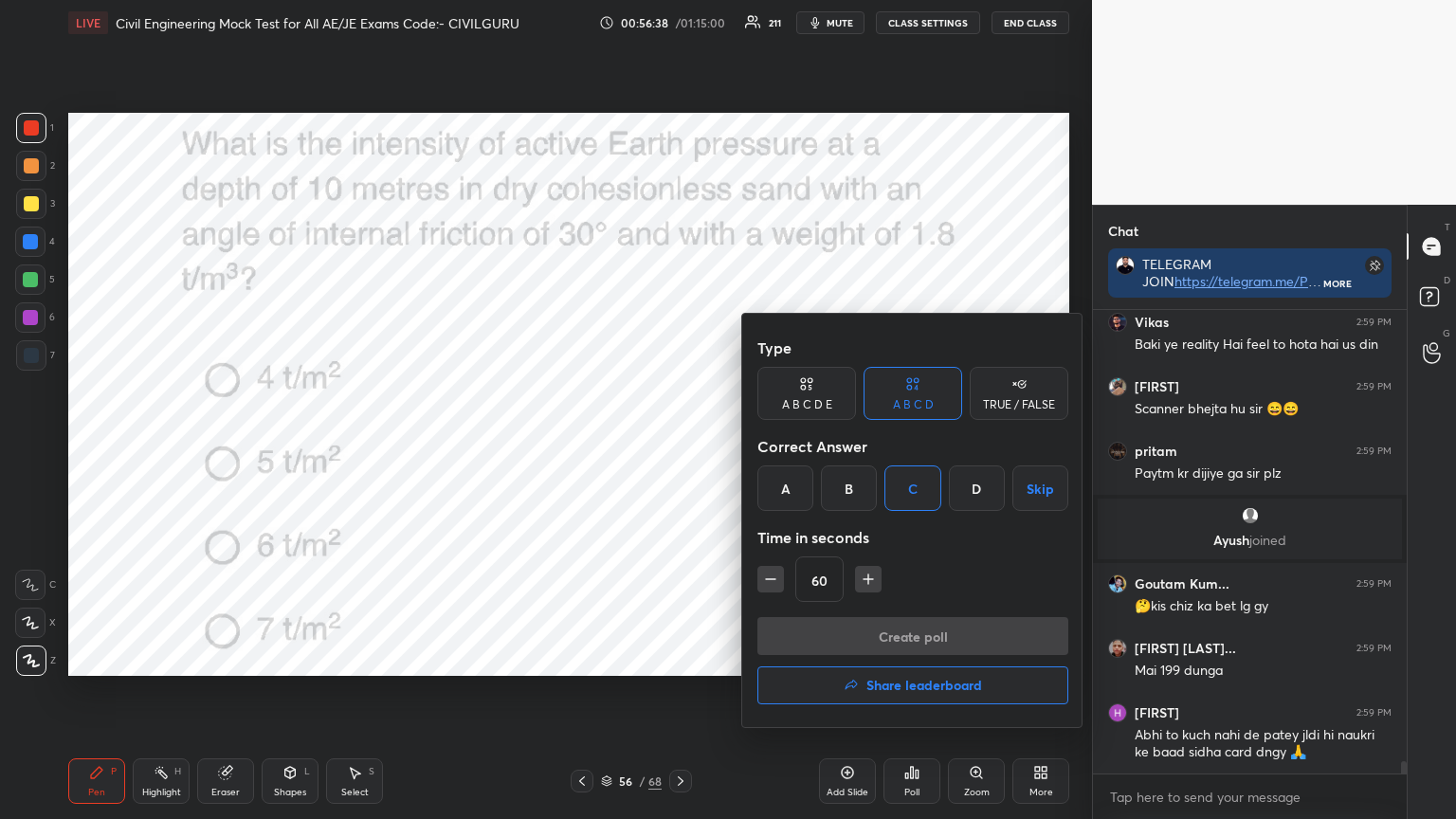 scroll, scrollTop: 427, scrollLeft: 308, axis: both 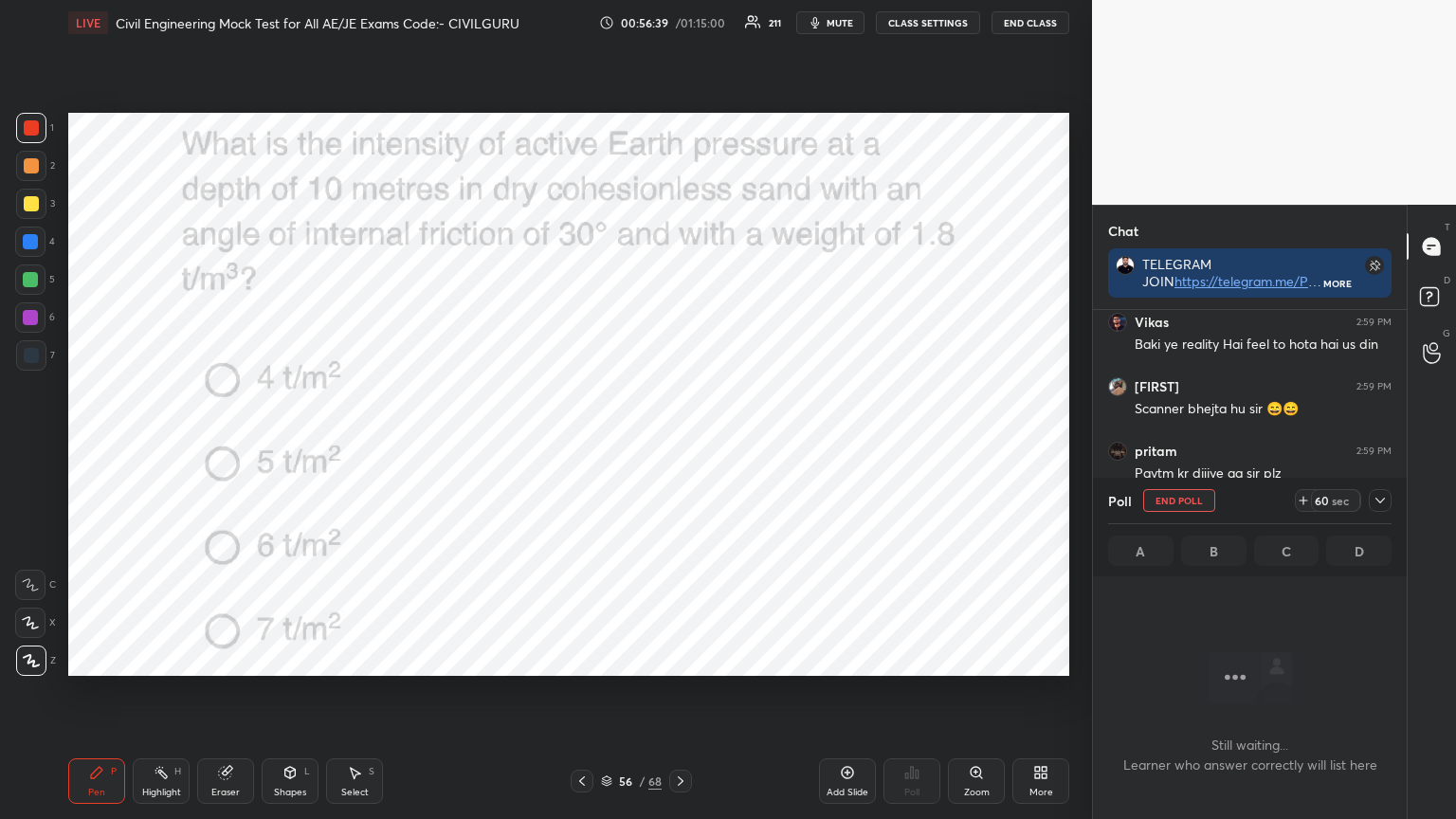 click 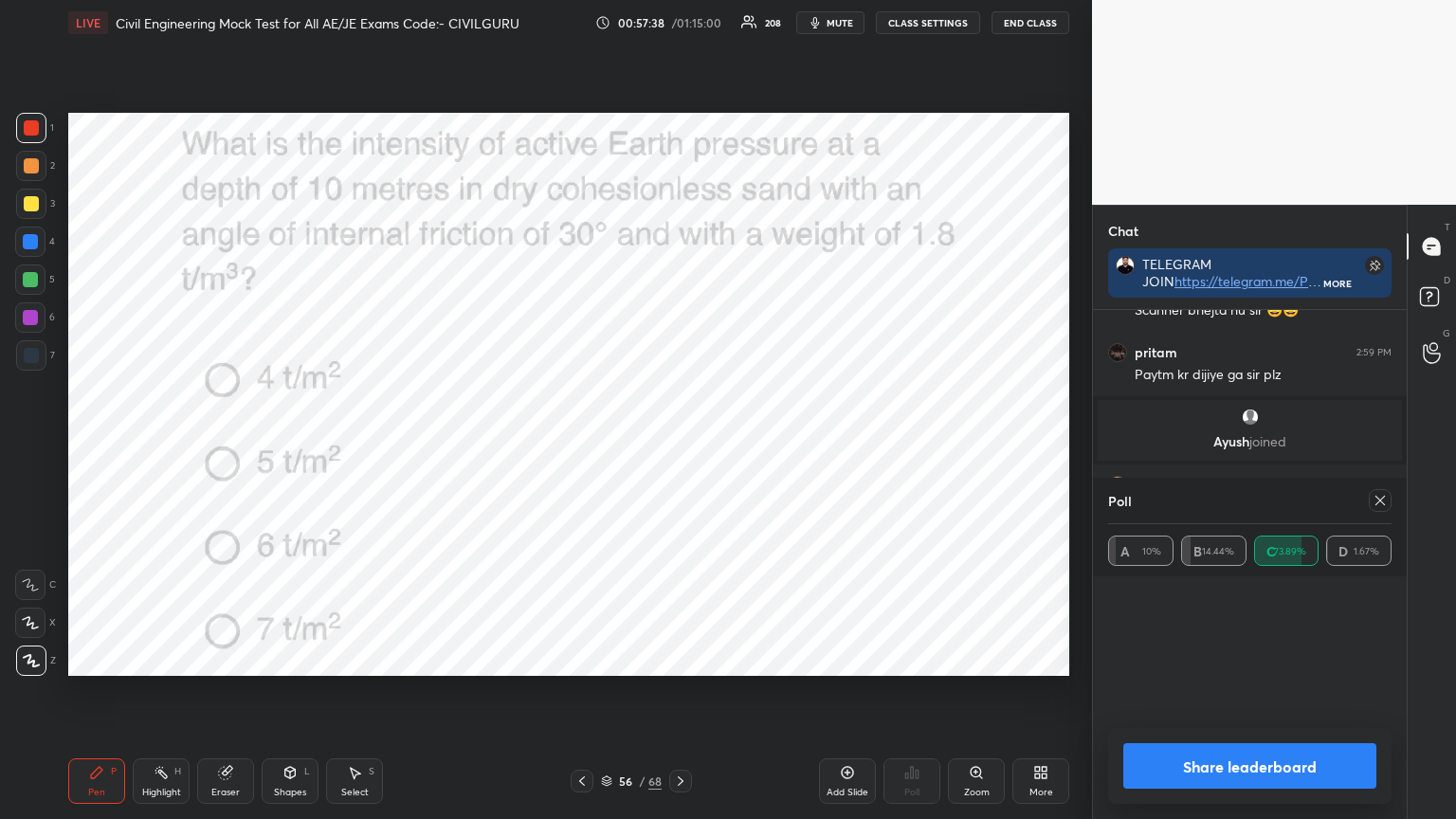 scroll, scrollTop: 6, scrollLeft: 6, axis: both 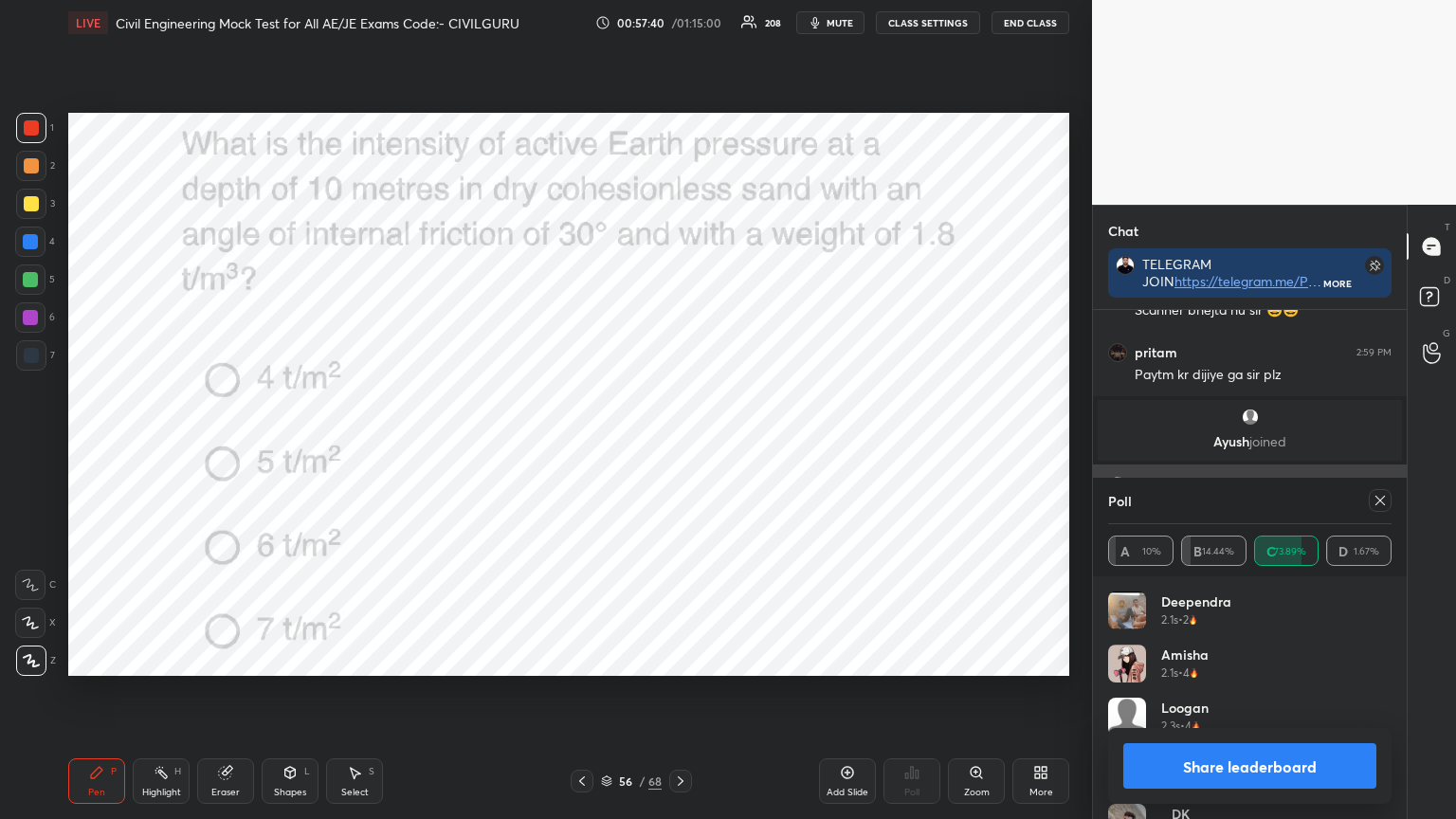 click 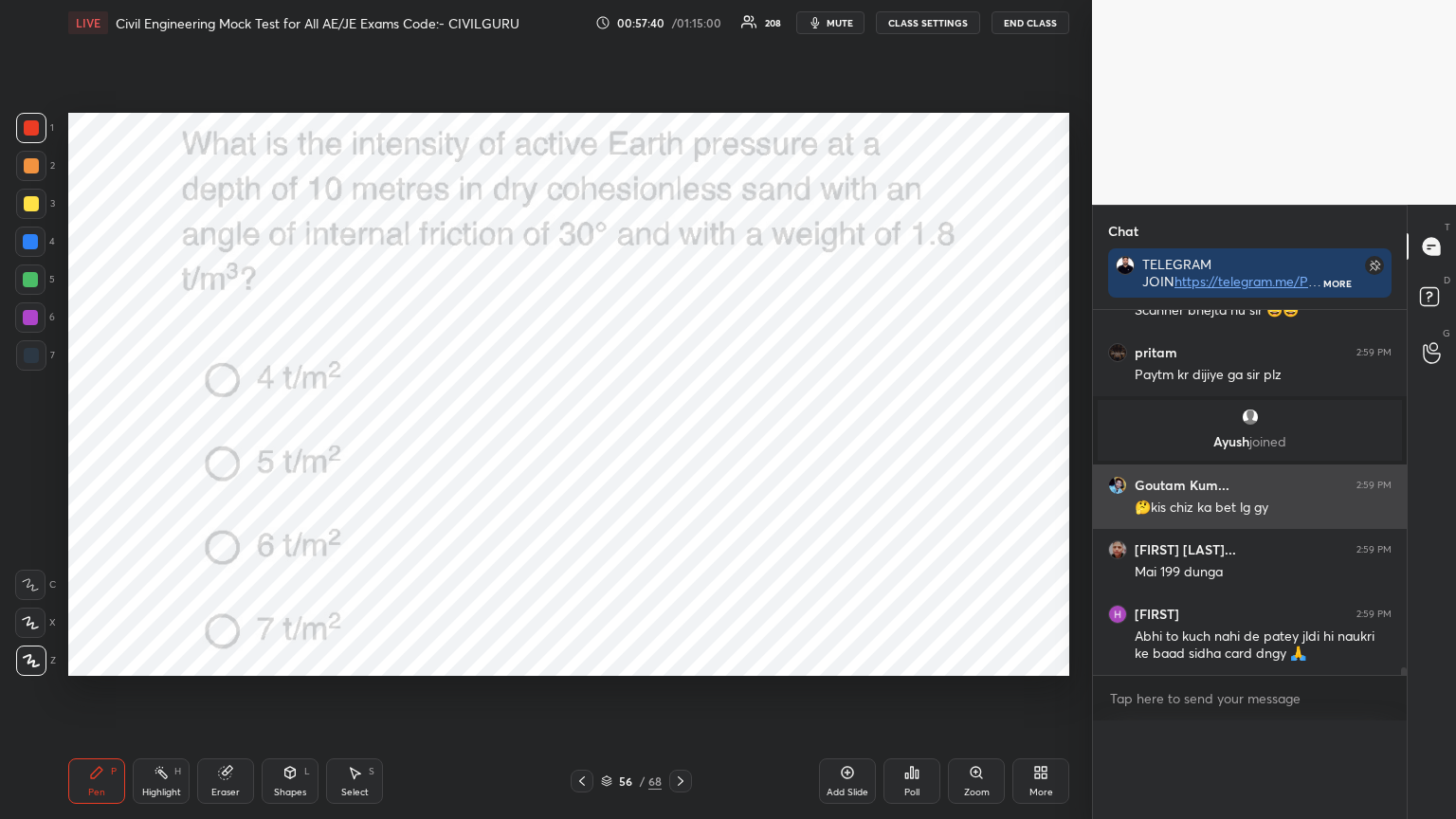 scroll, scrollTop: 115, scrollLeft: 278, axis: both 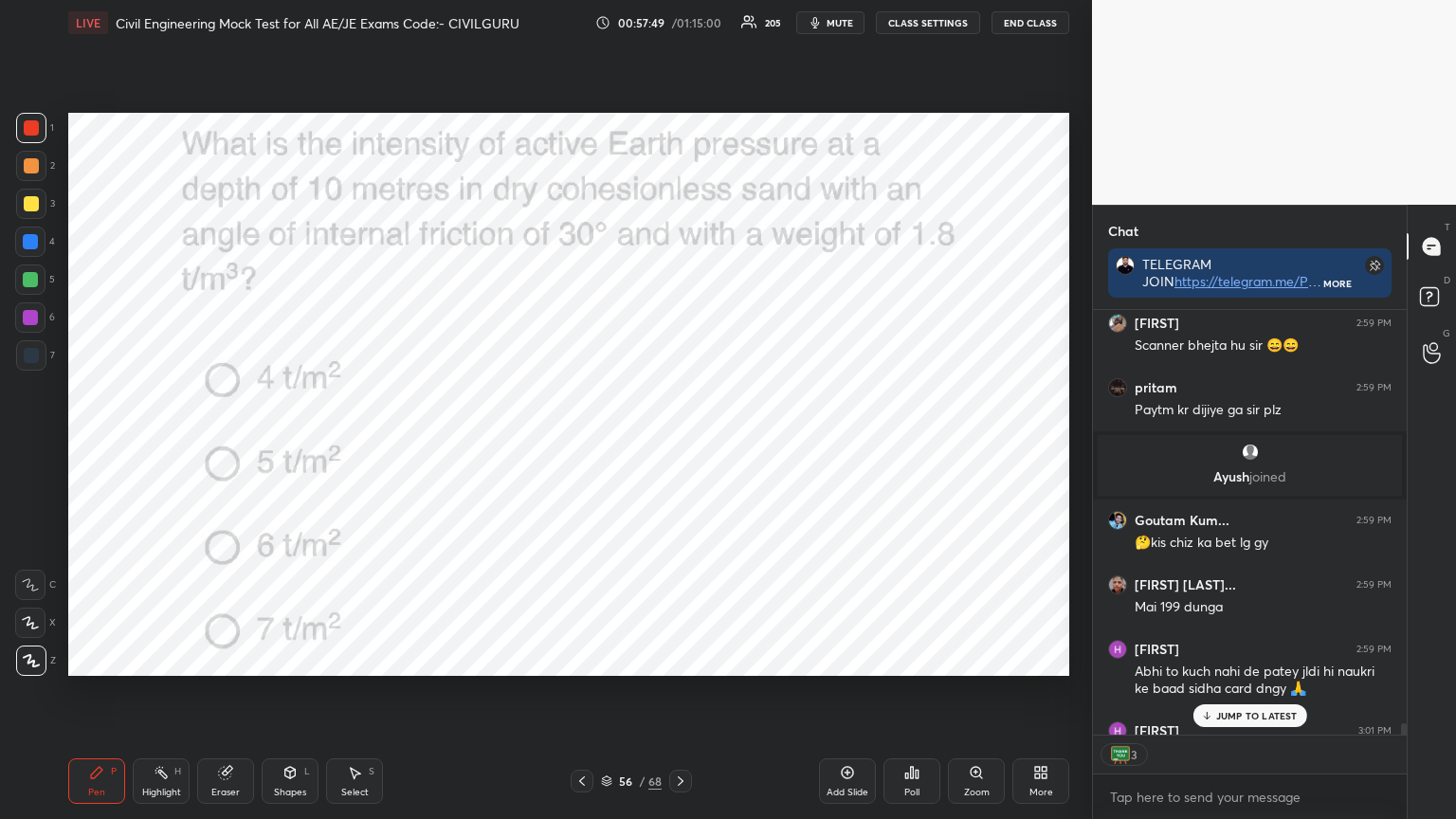 click 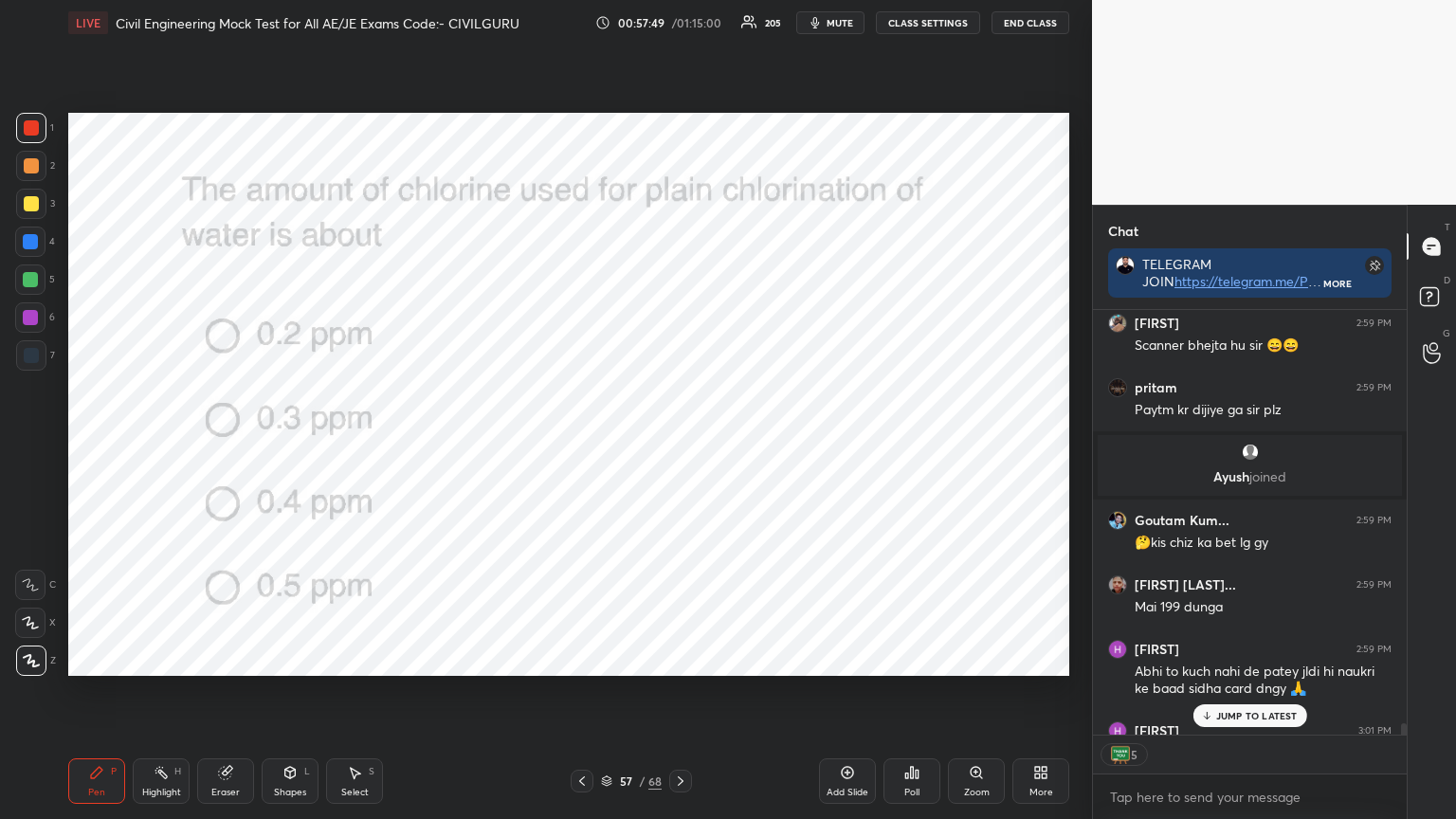 type on "x" 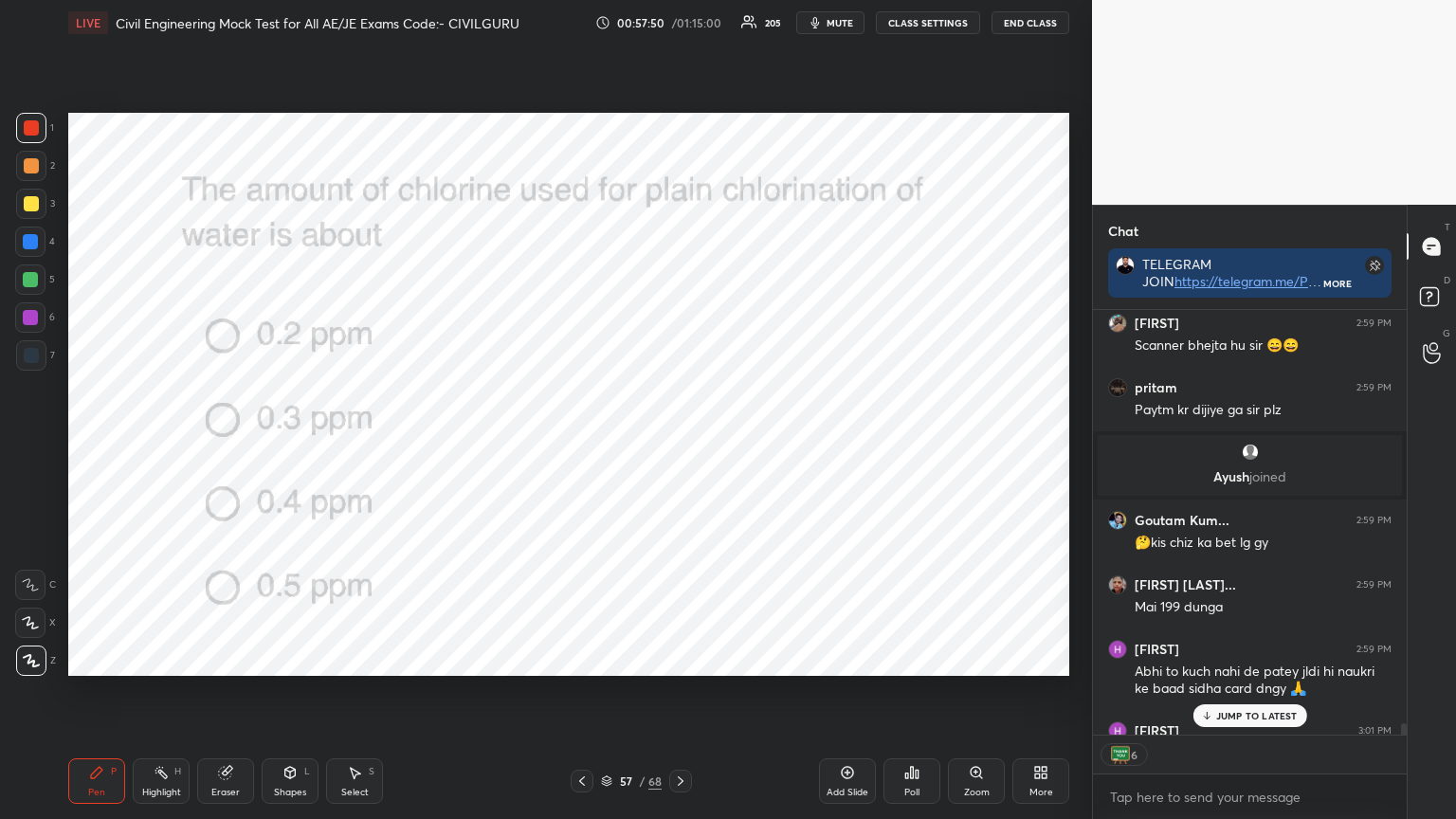 click 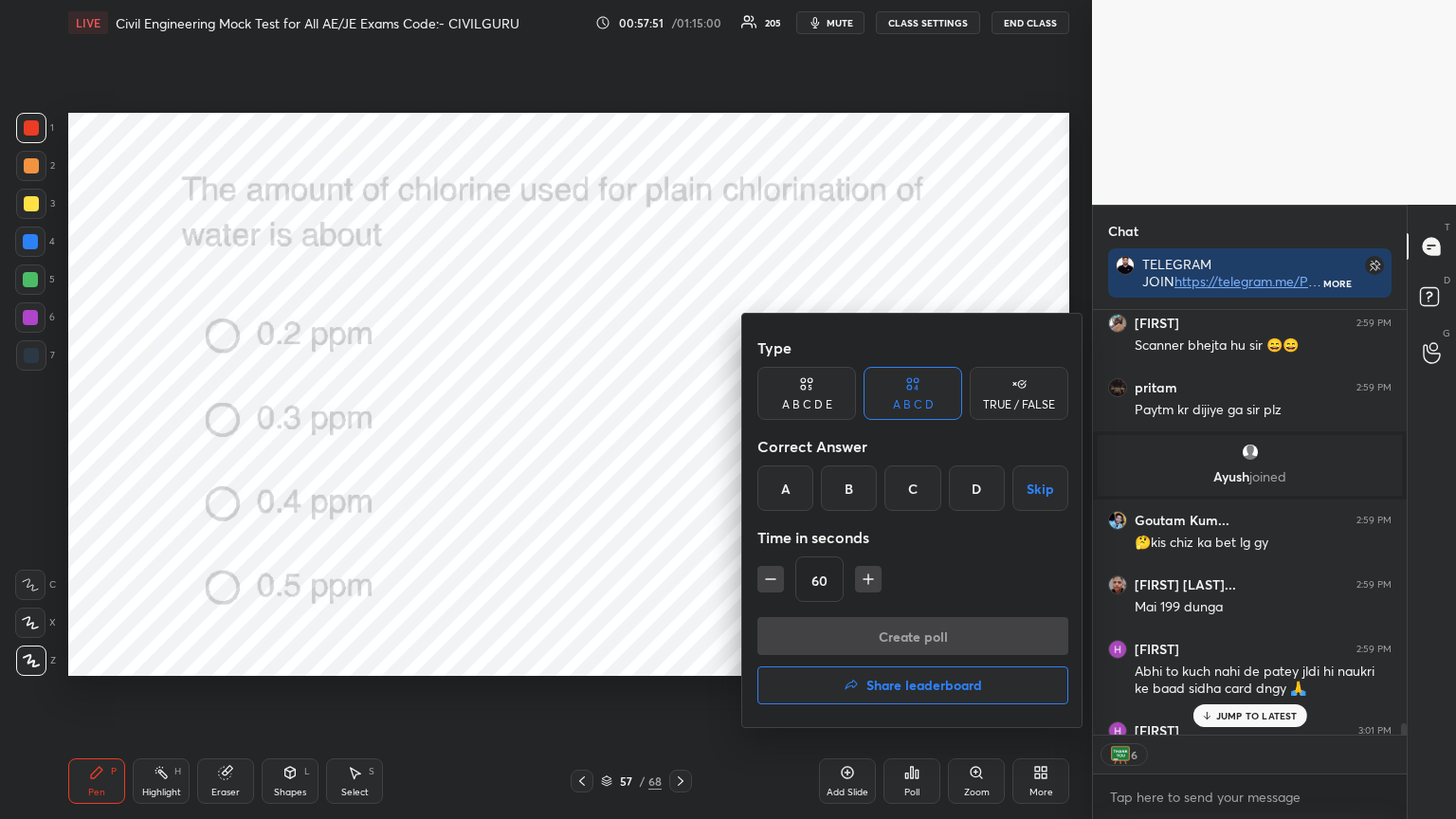 click on "D" at bounding box center (976, 488) 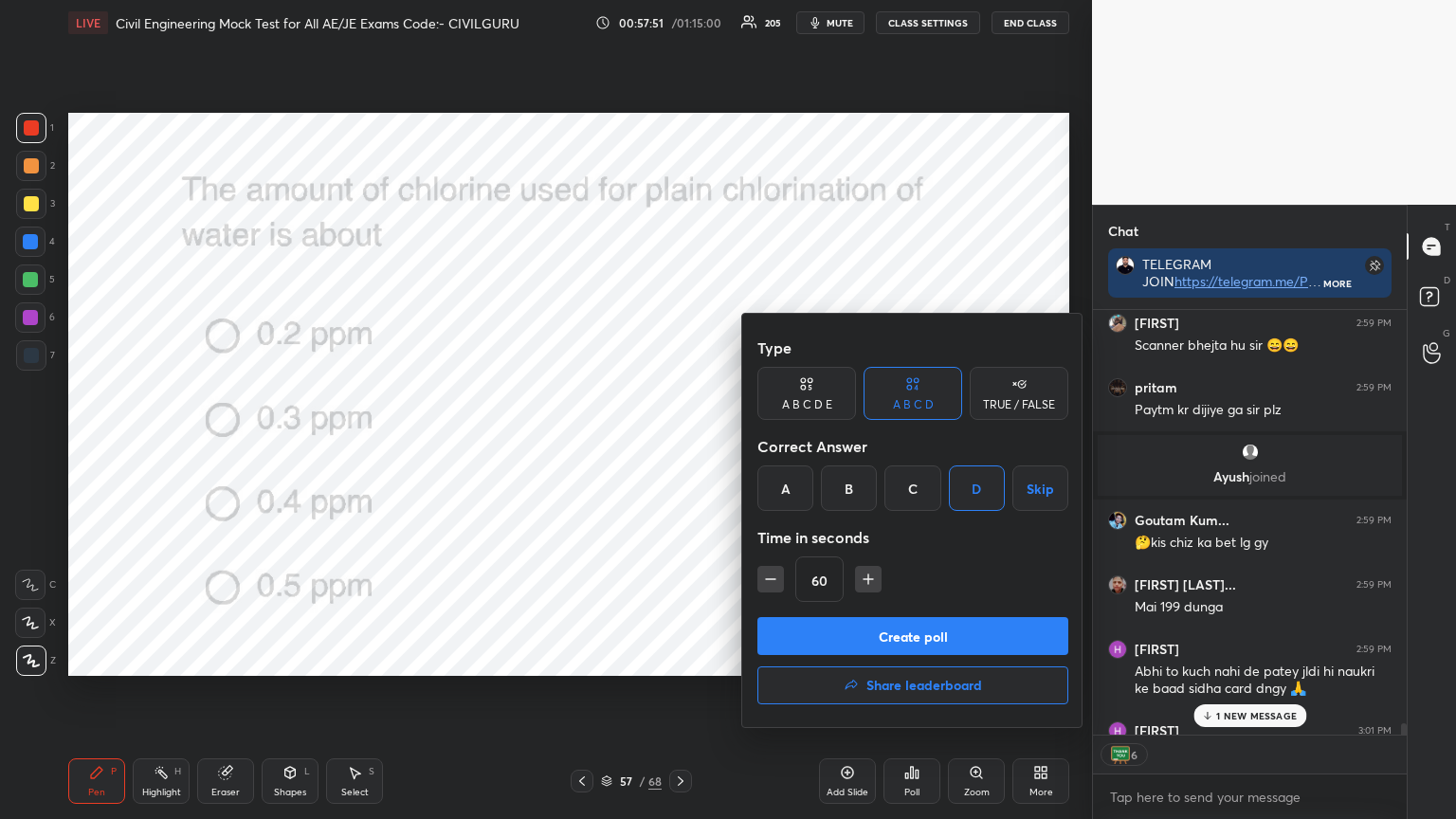 scroll, scrollTop: 17296, scrollLeft: 0, axis: vertical 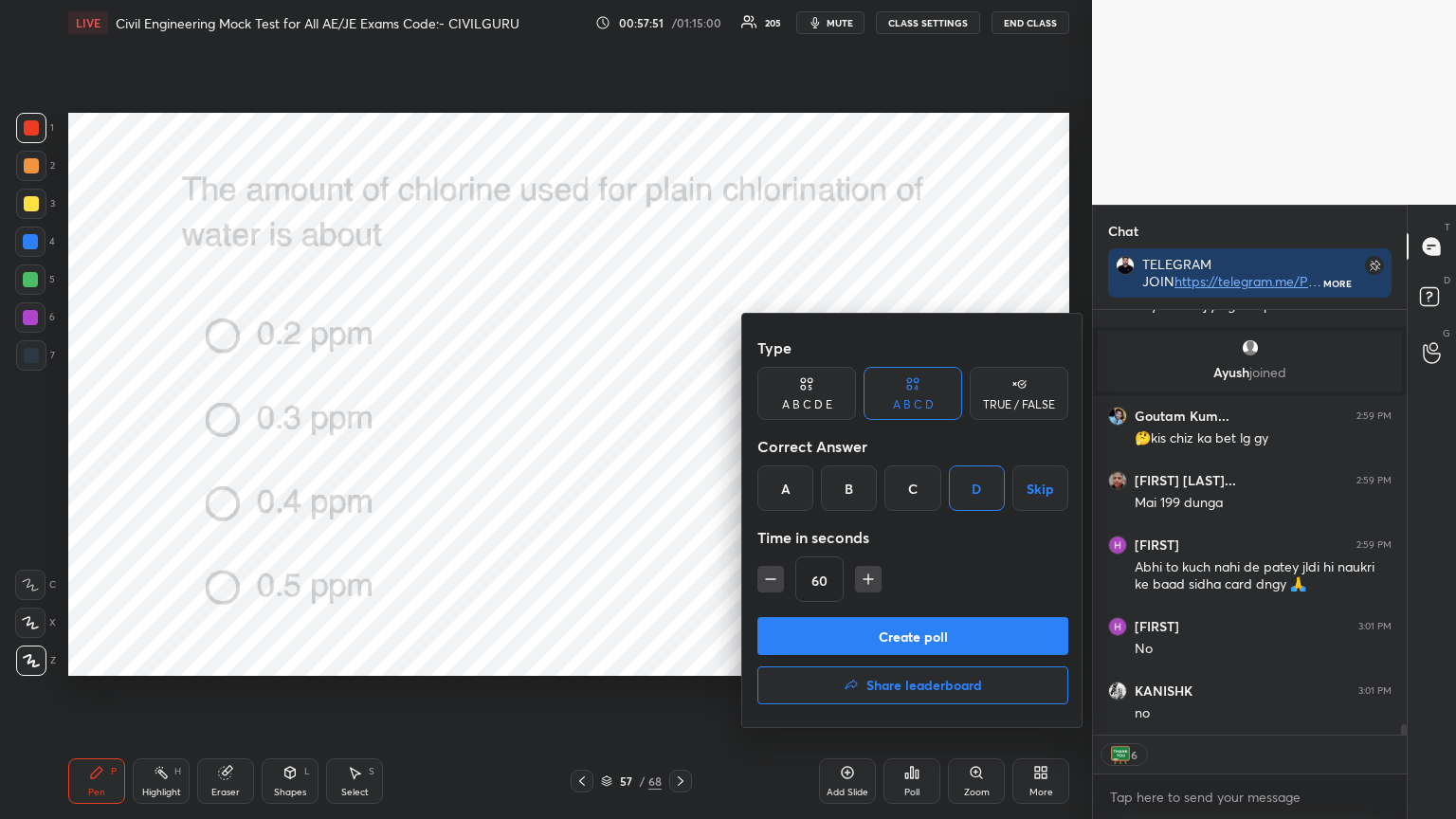 click 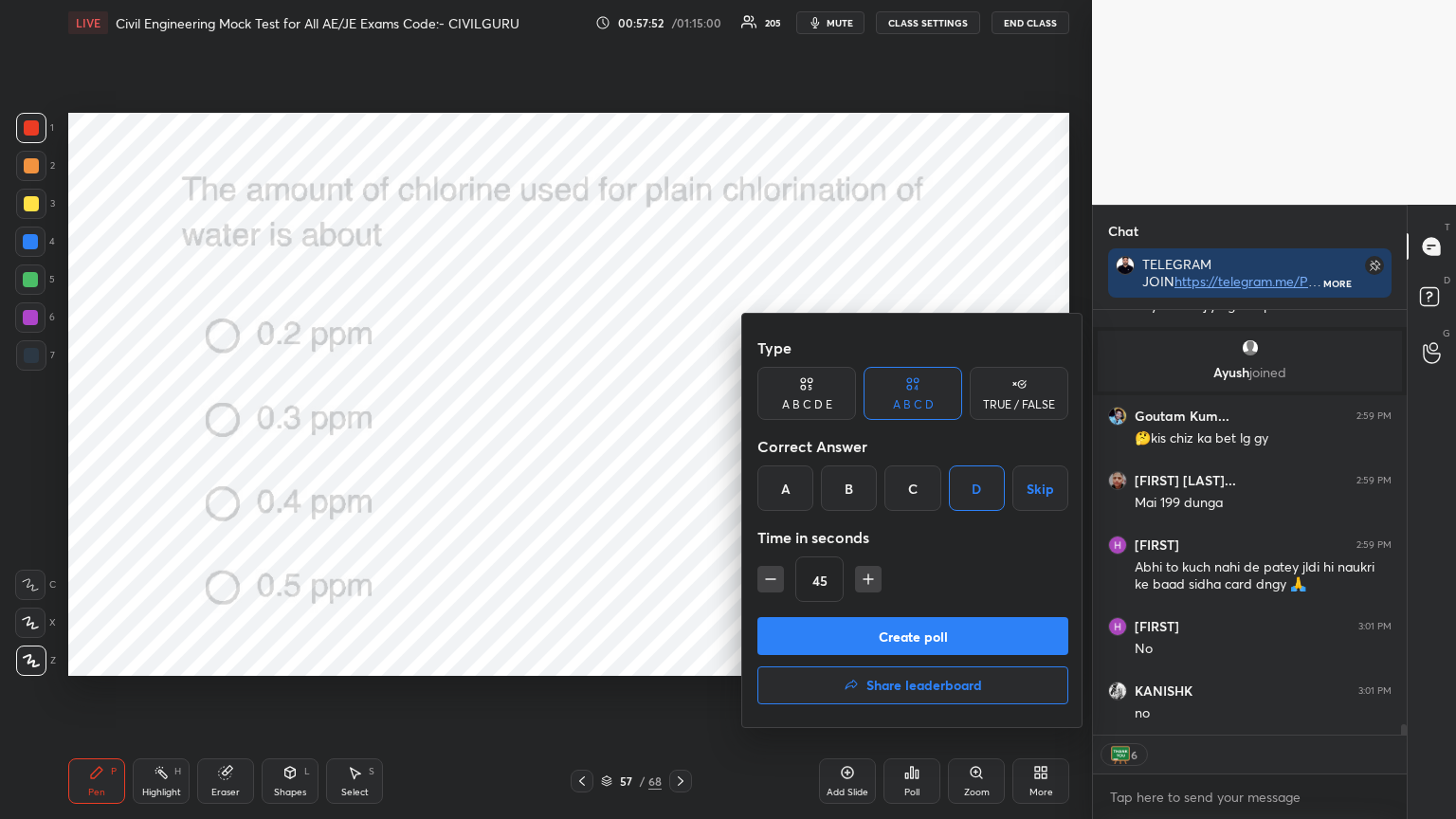 click 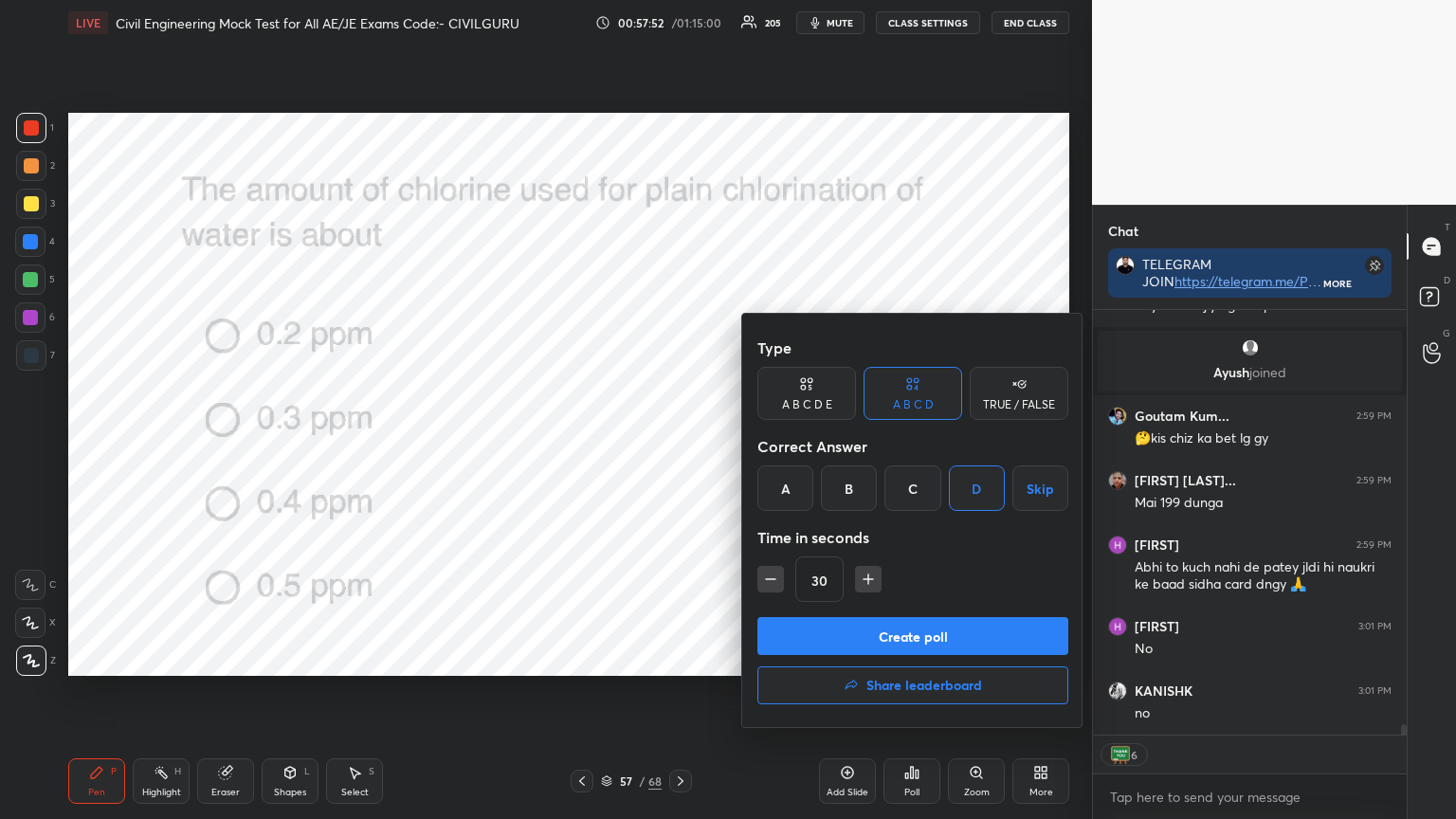 click on "Create poll" at bounding box center [913, 636] 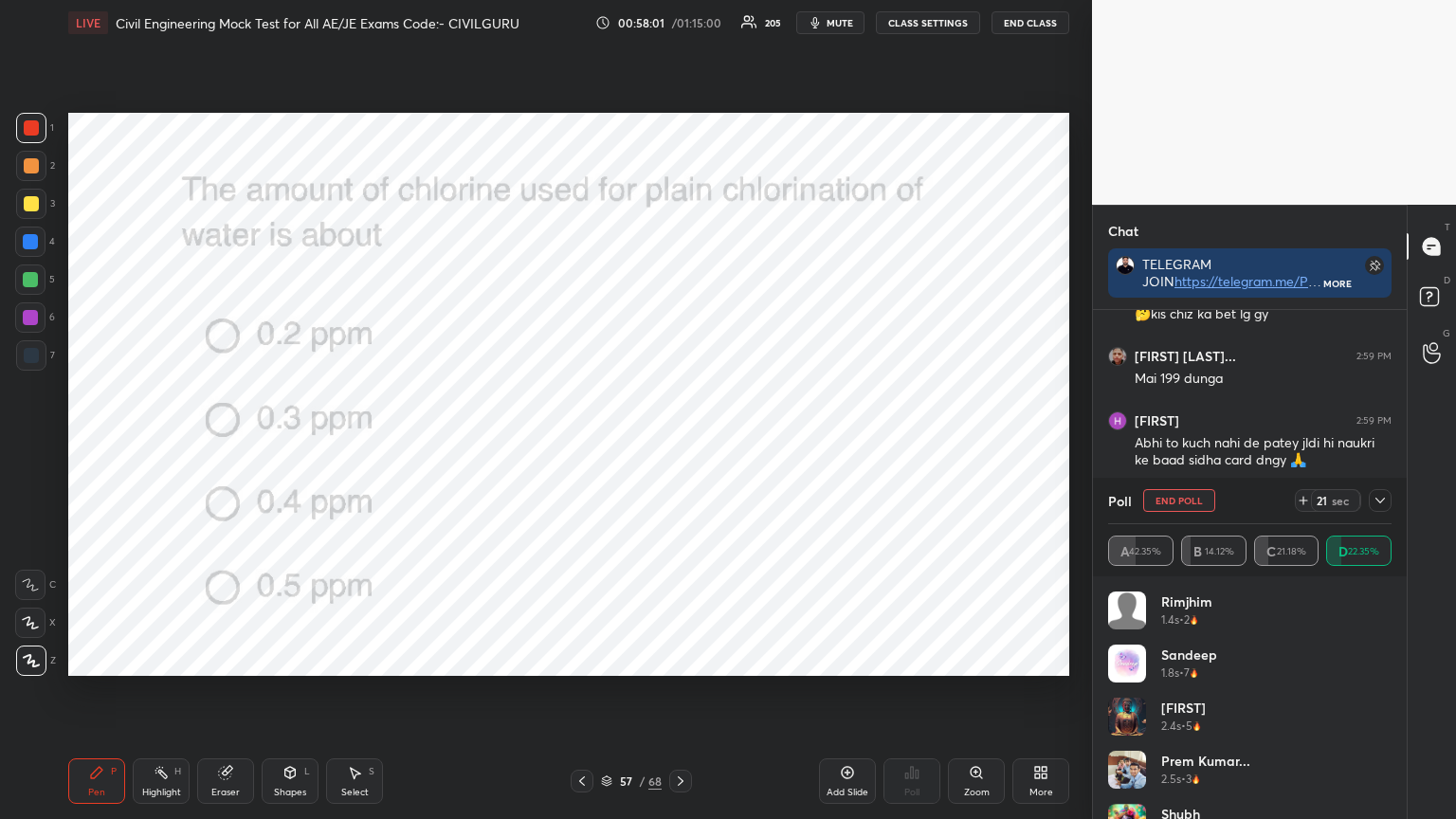 click 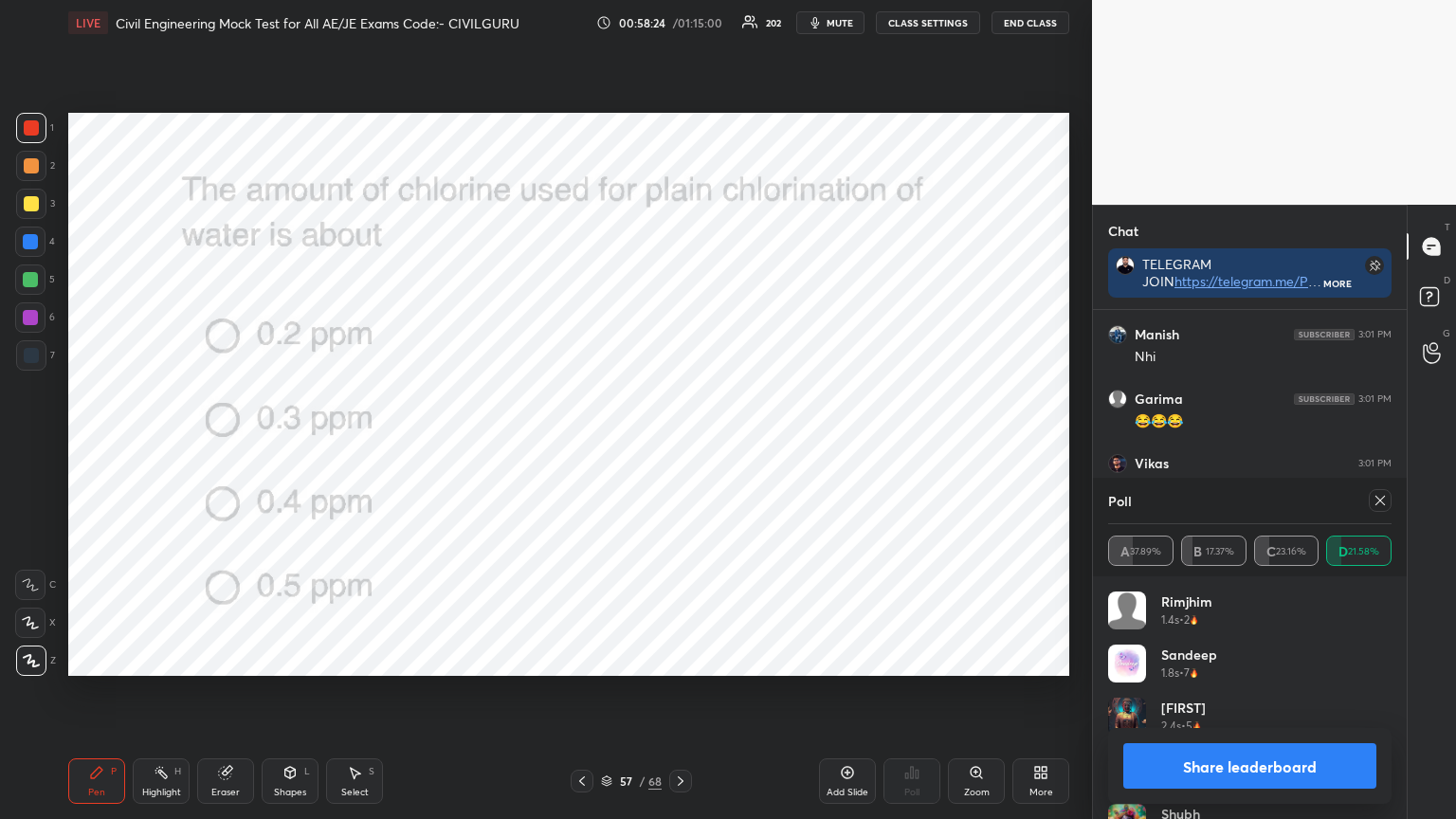 click 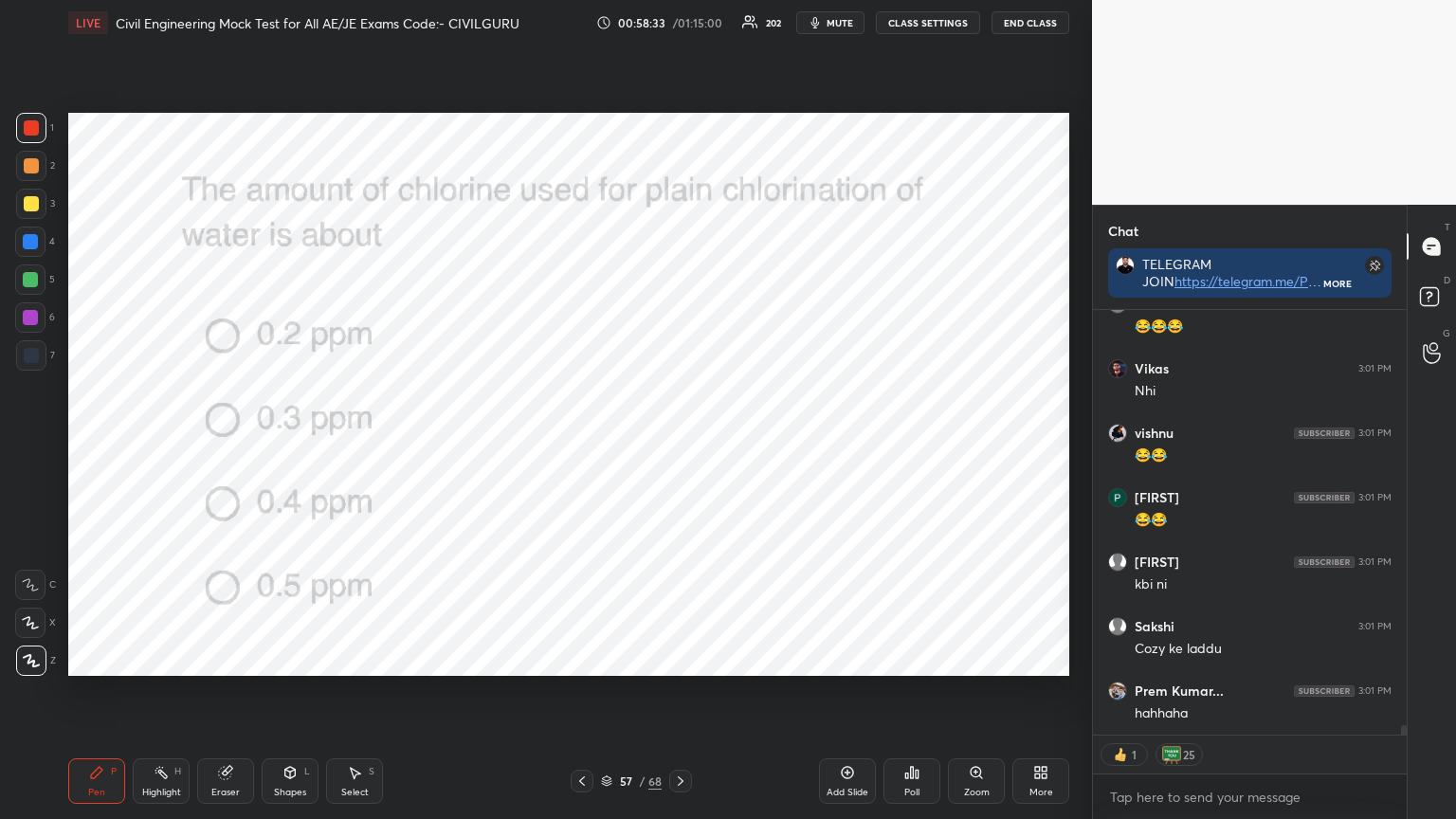 type on "x" 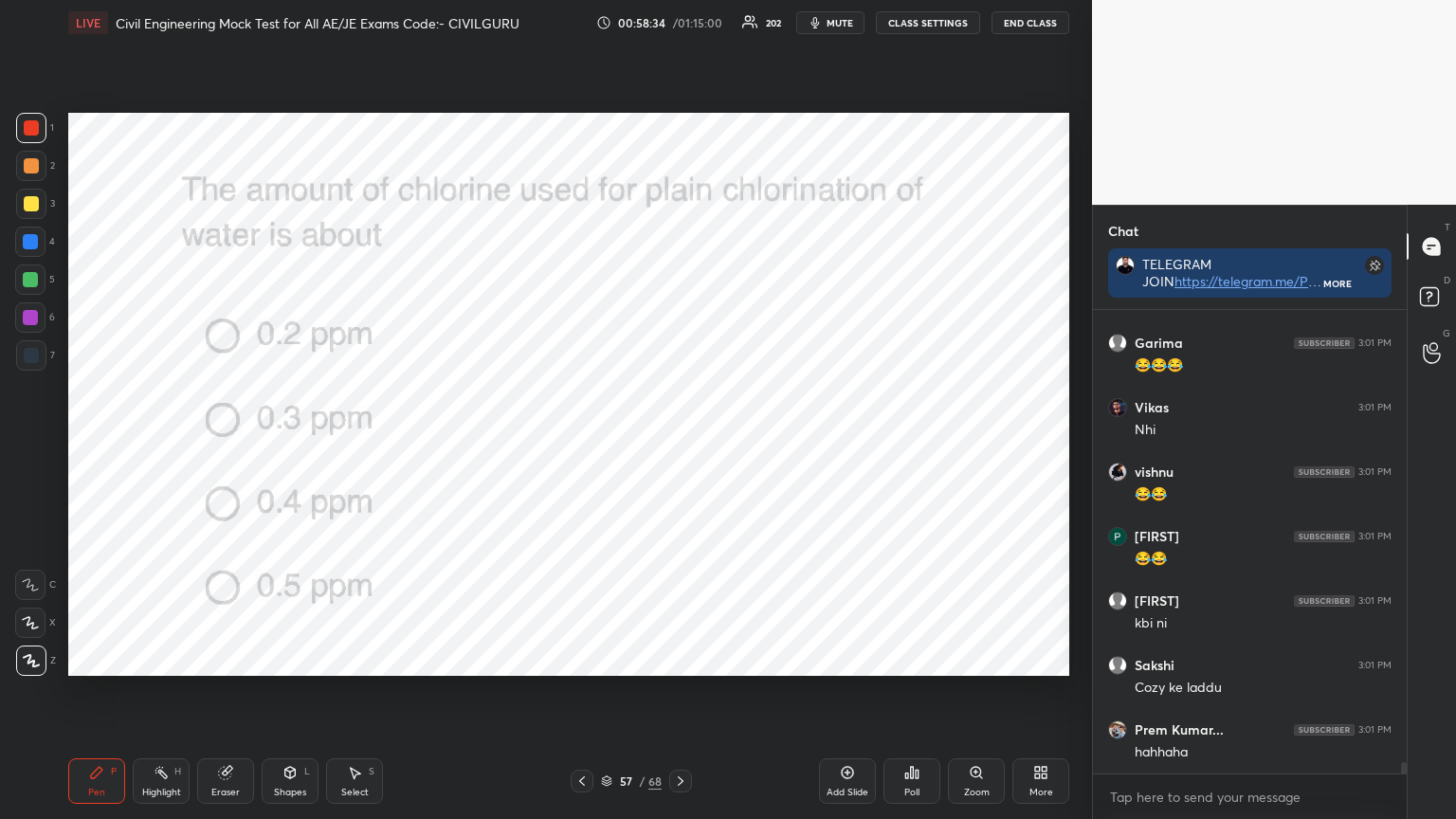 click 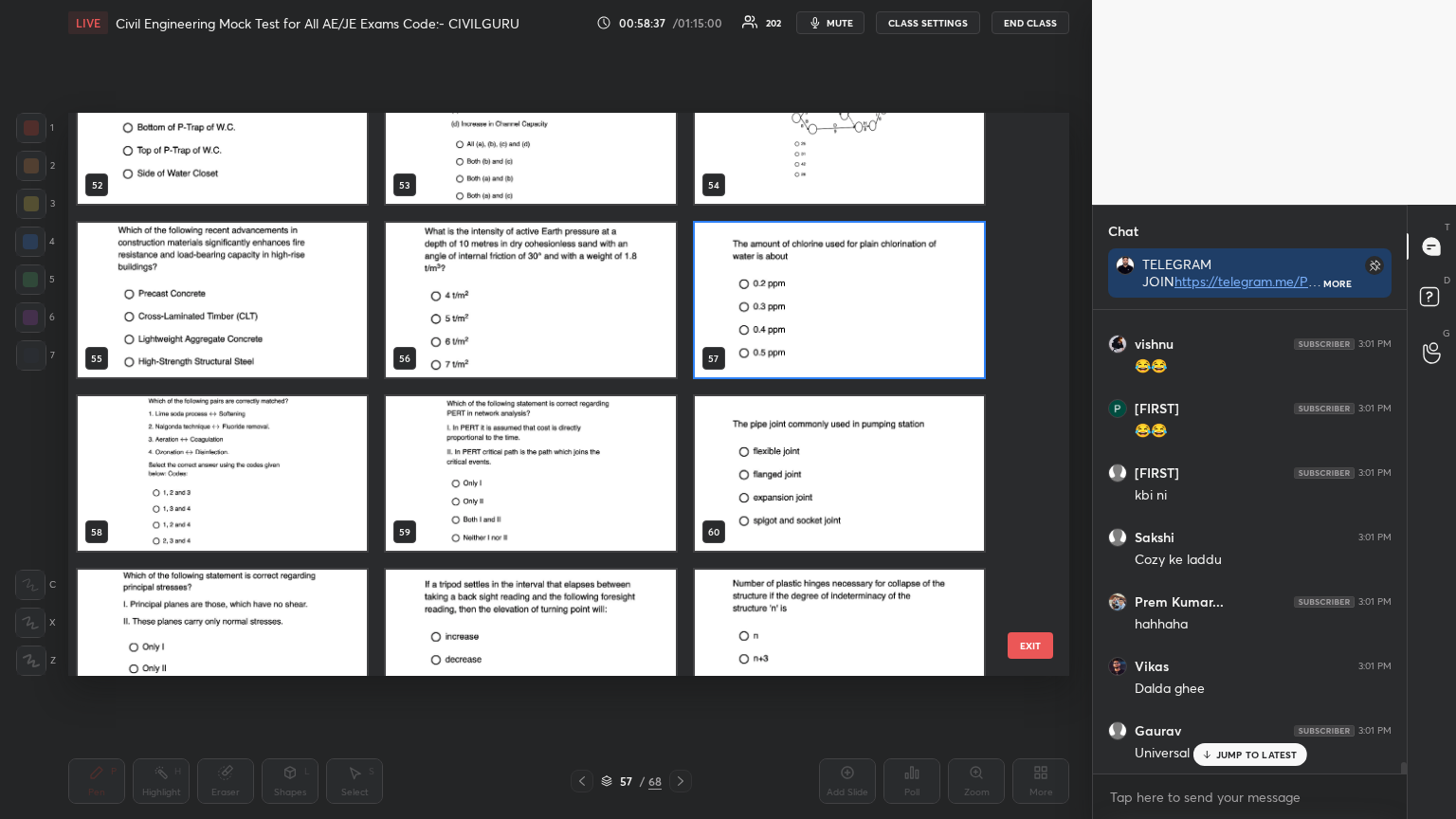 click at bounding box center (222, 473) 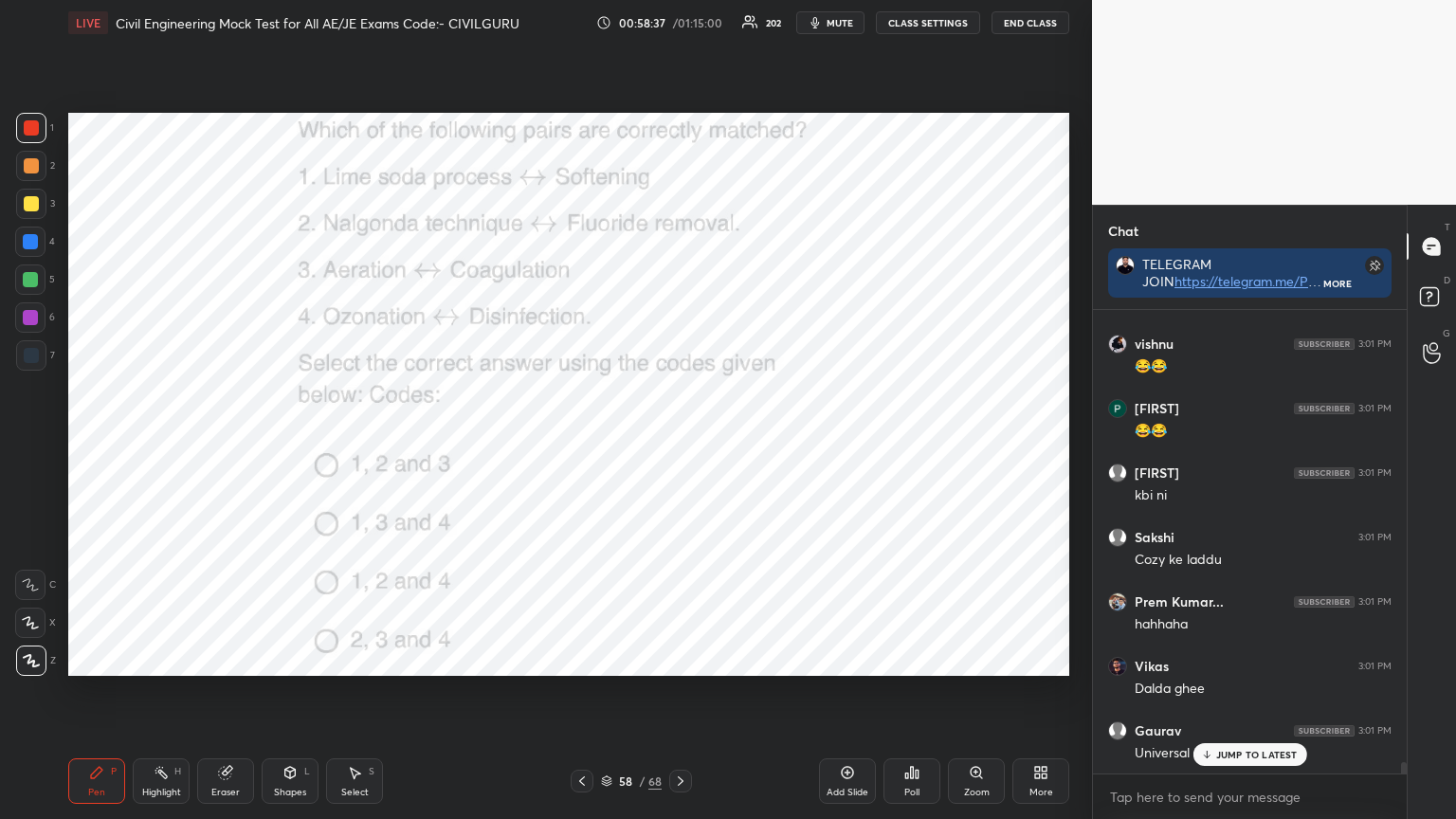 click at bounding box center [222, 473] 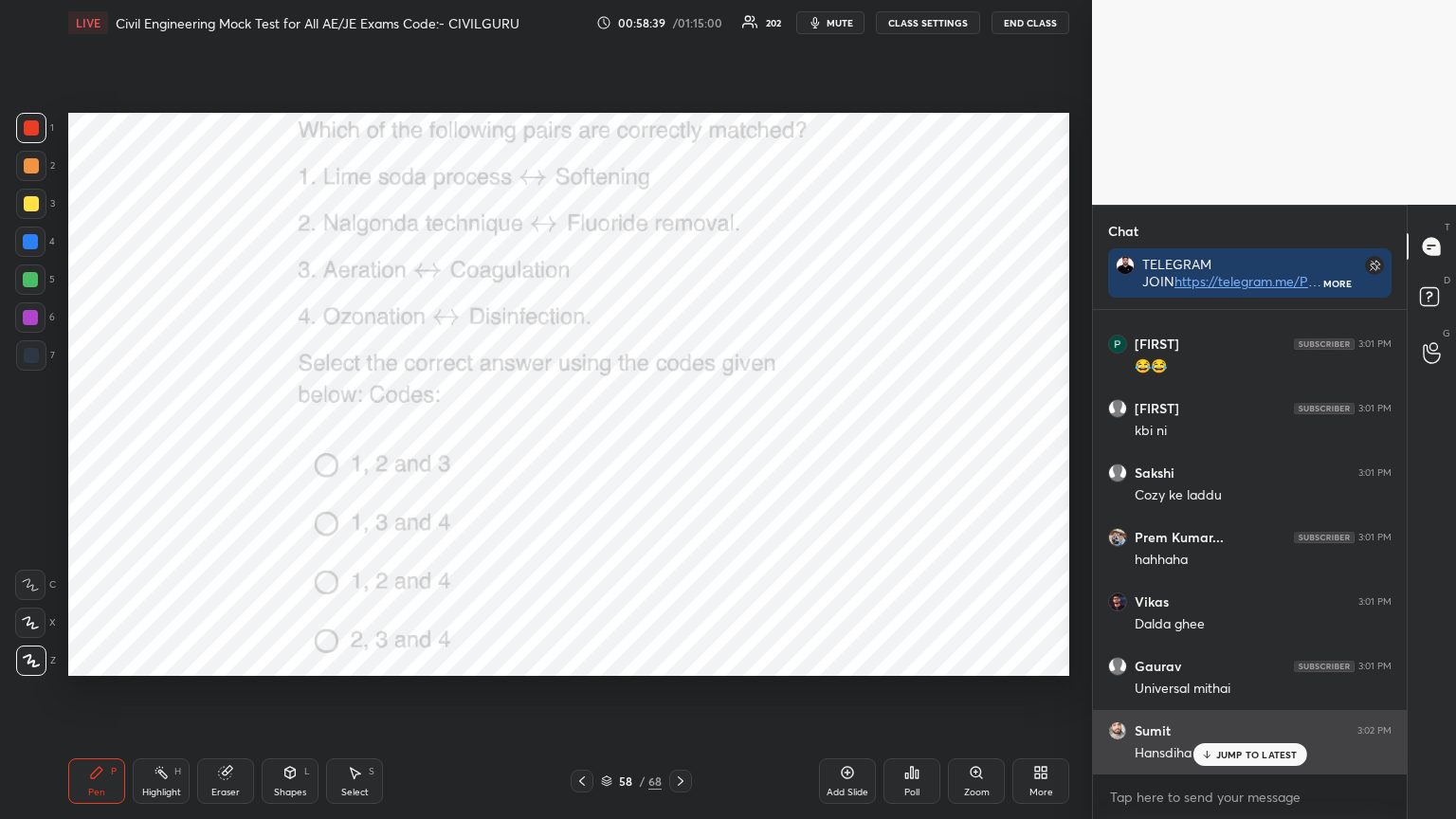 click on "JUMP TO LATEST" at bounding box center (1257, 755) 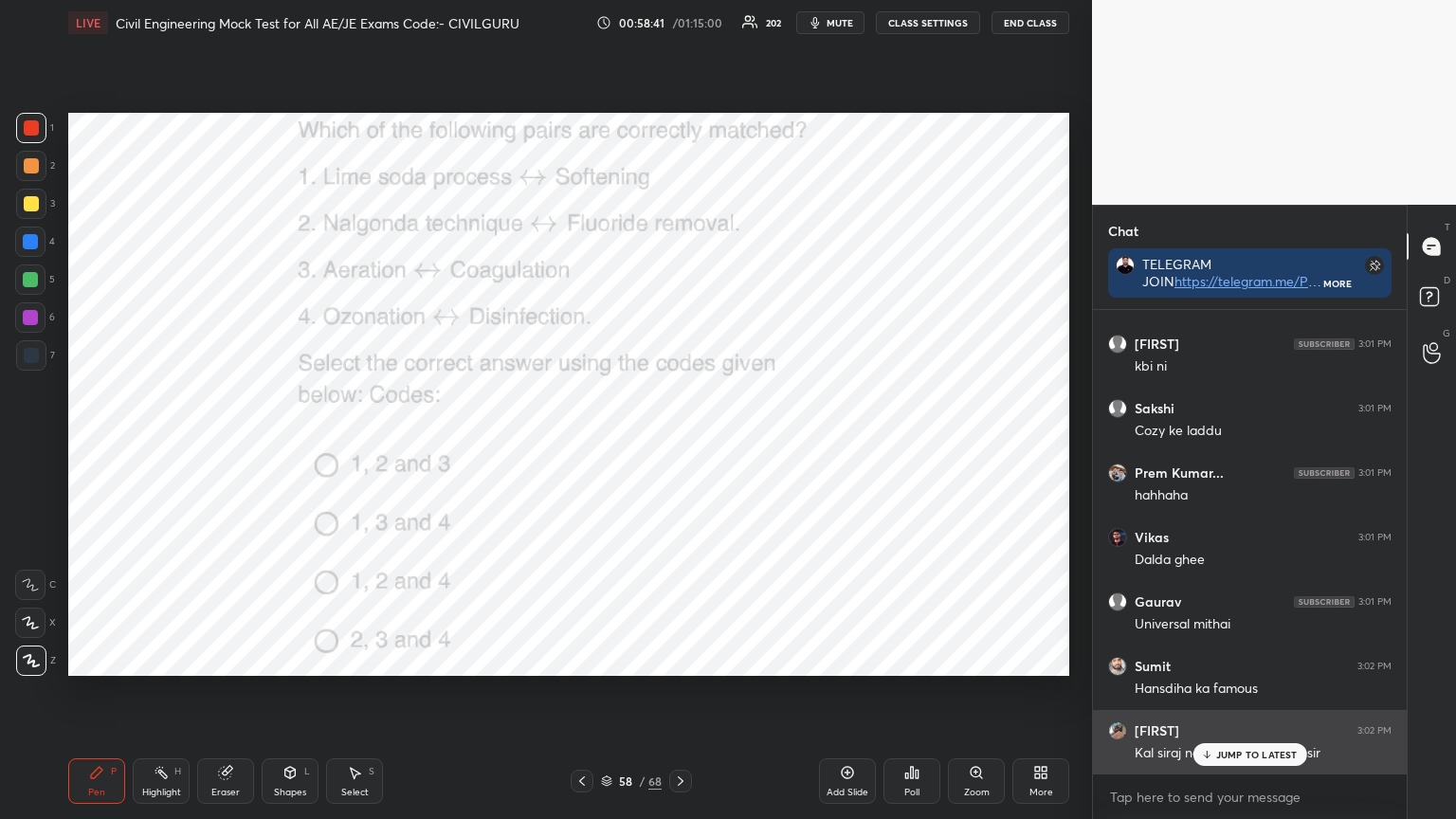 click on "JUMP TO LATEST" at bounding box center [1257, 755] 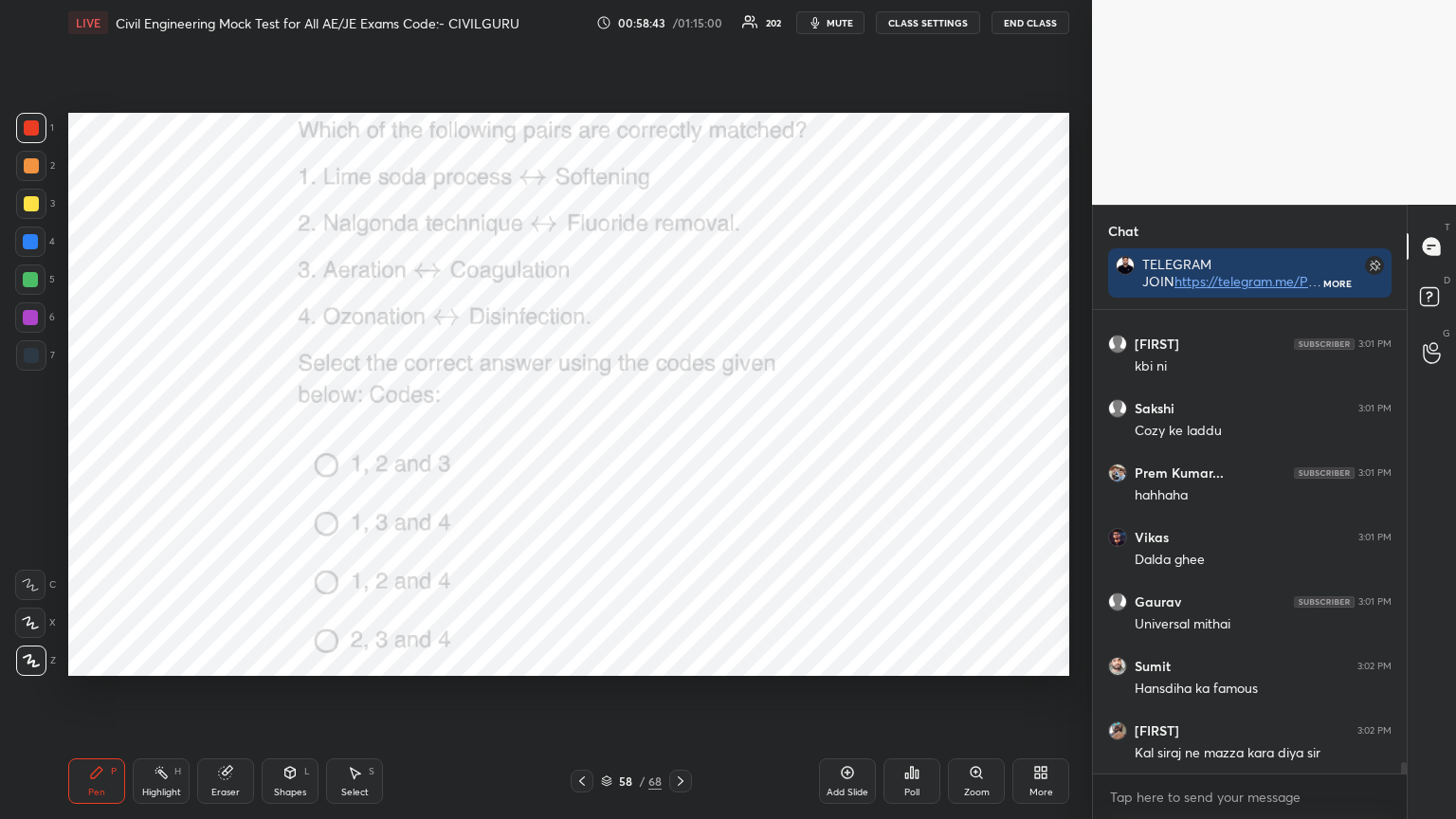 click on "Poll" at bounding box center (912, 781) 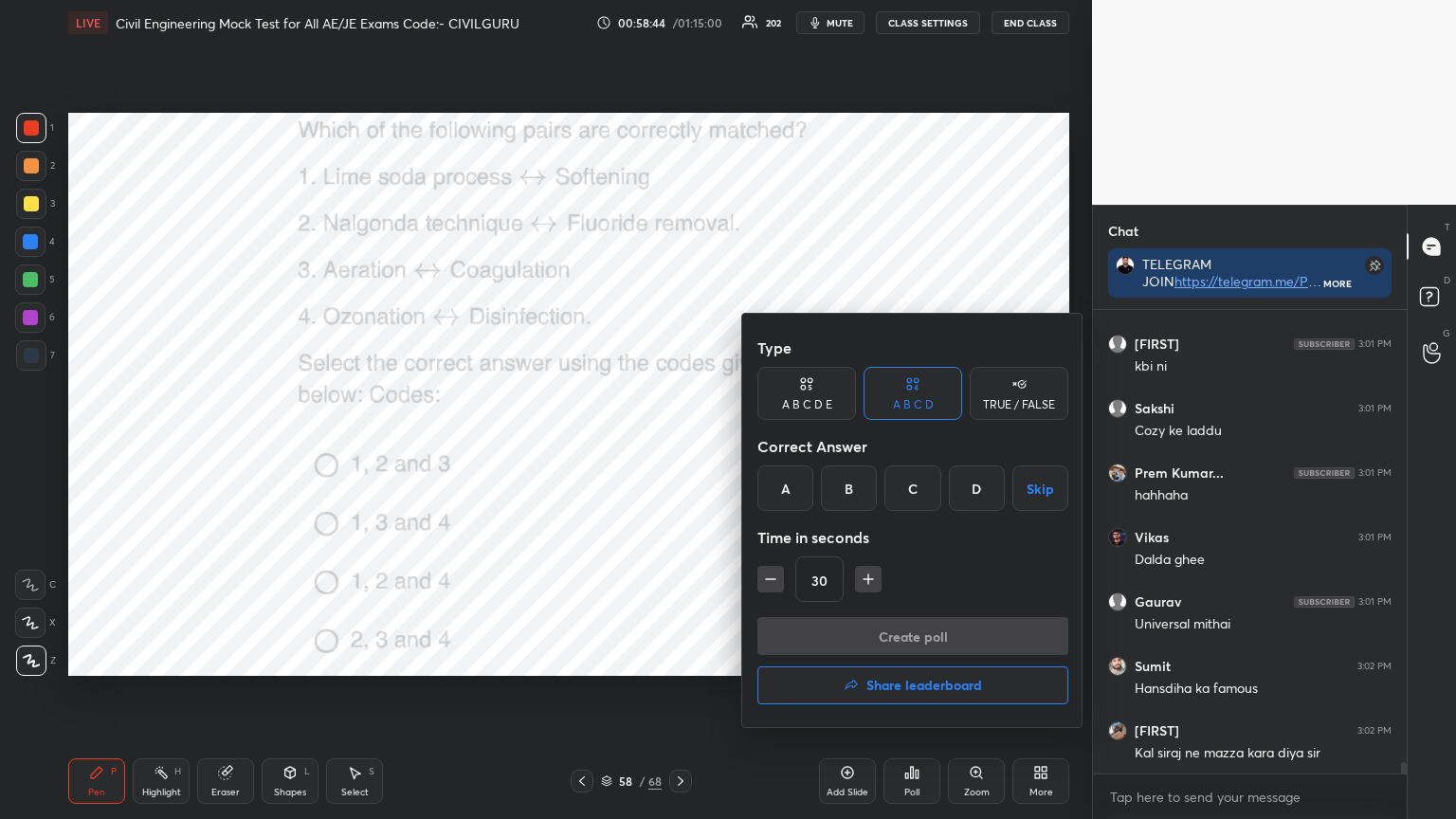 click on "C" at bounding box center [912, 488] 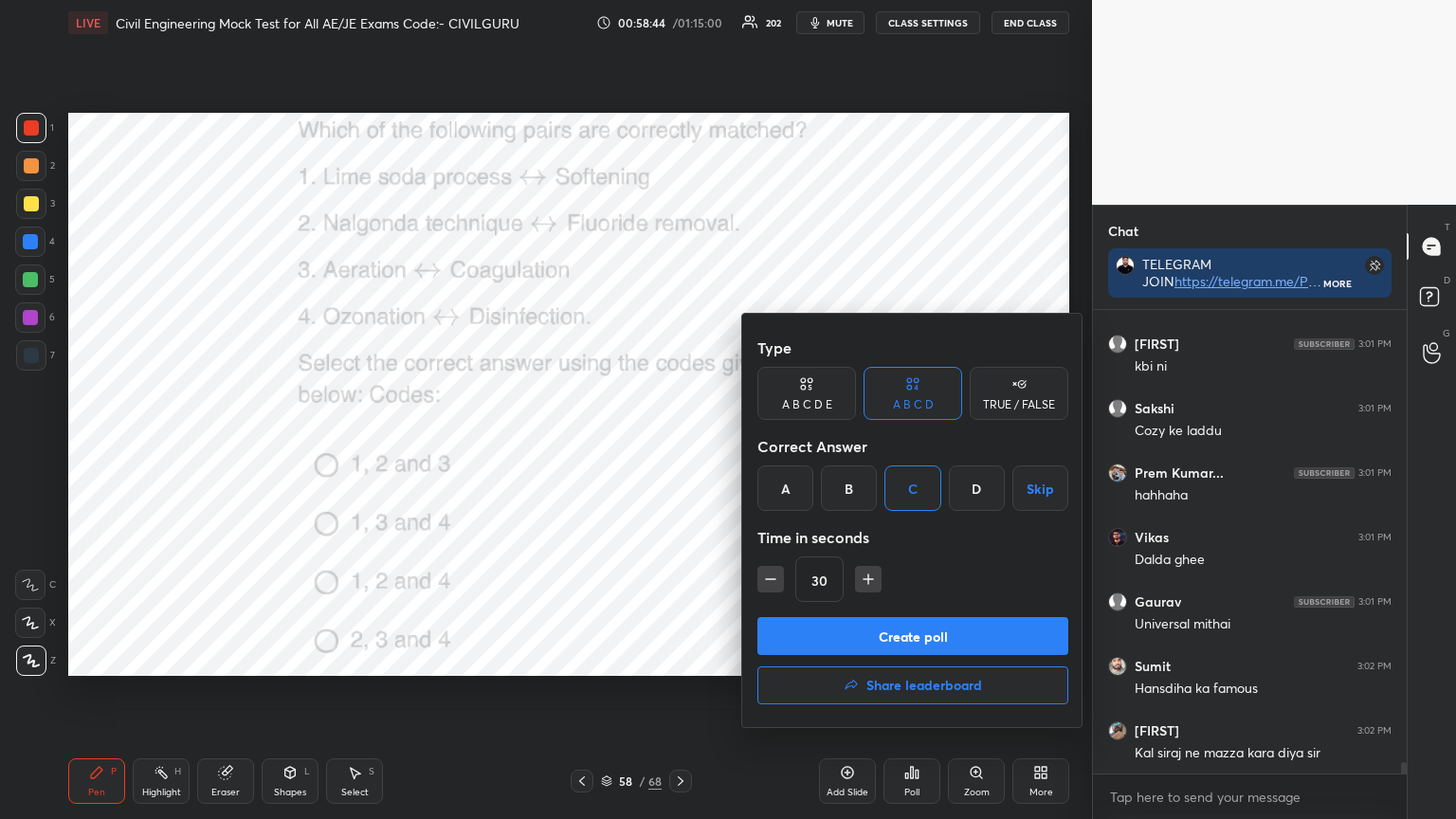 click 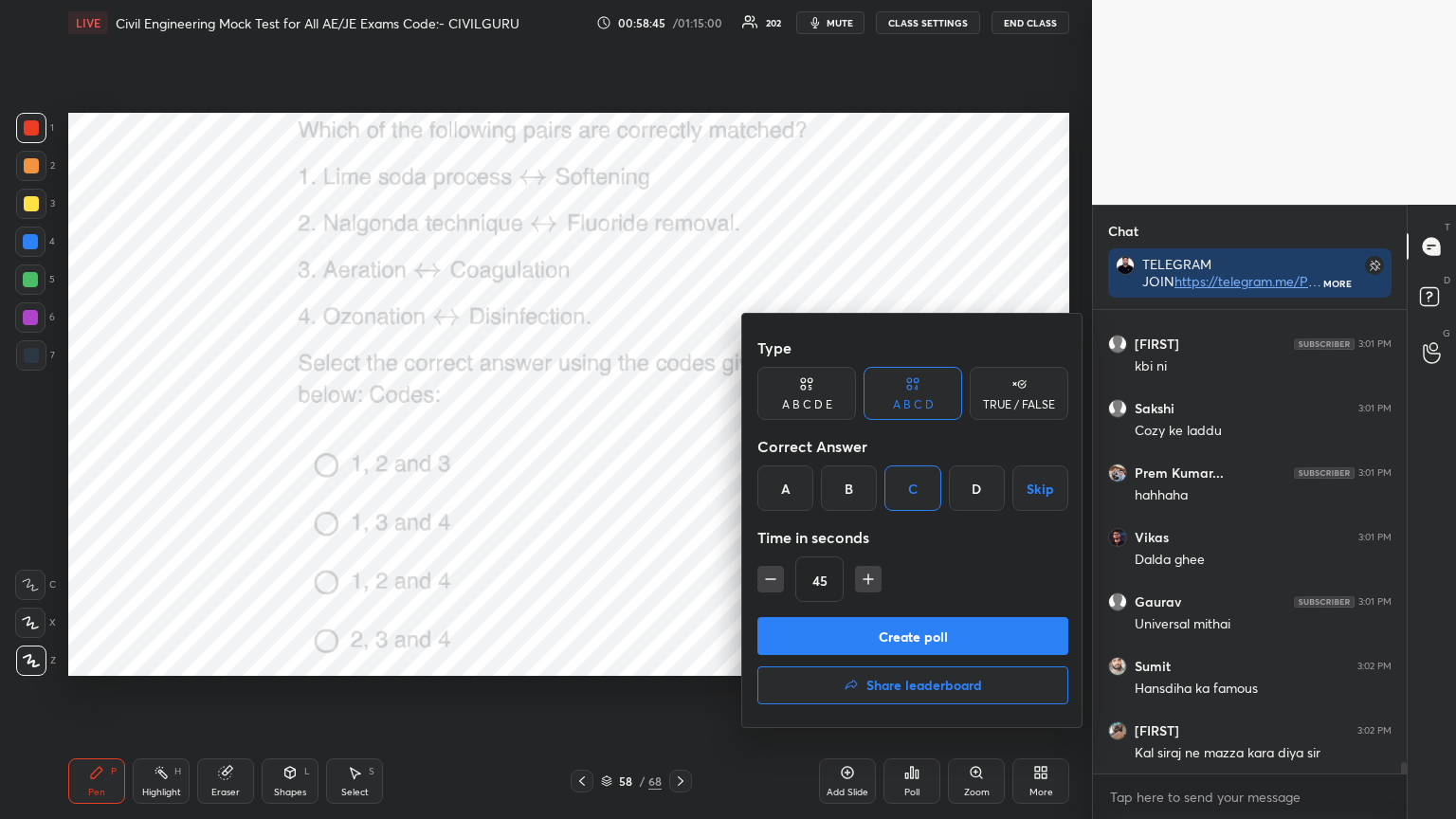 click on "Create poll" at bounding box center (913, 636) 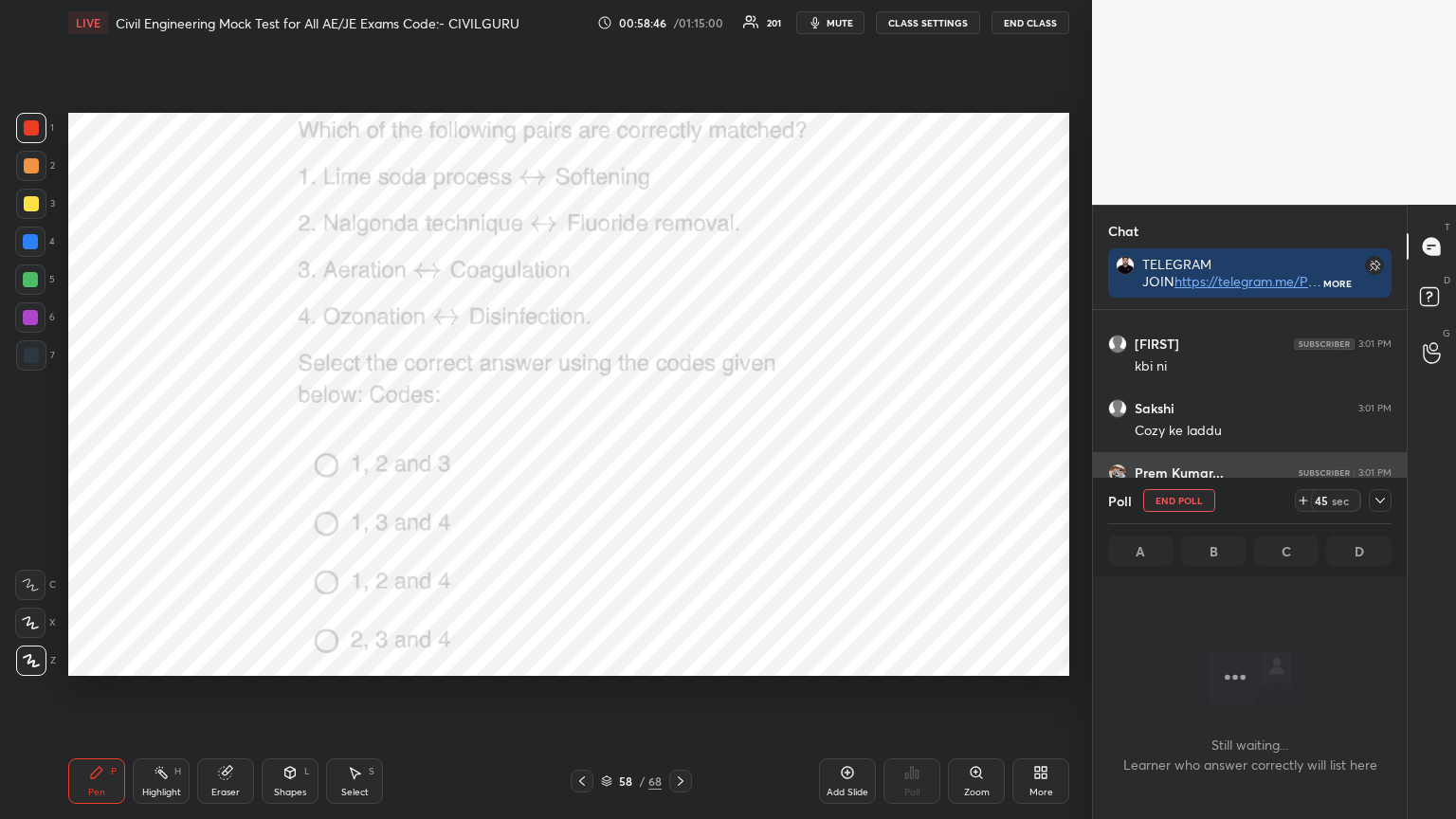 click 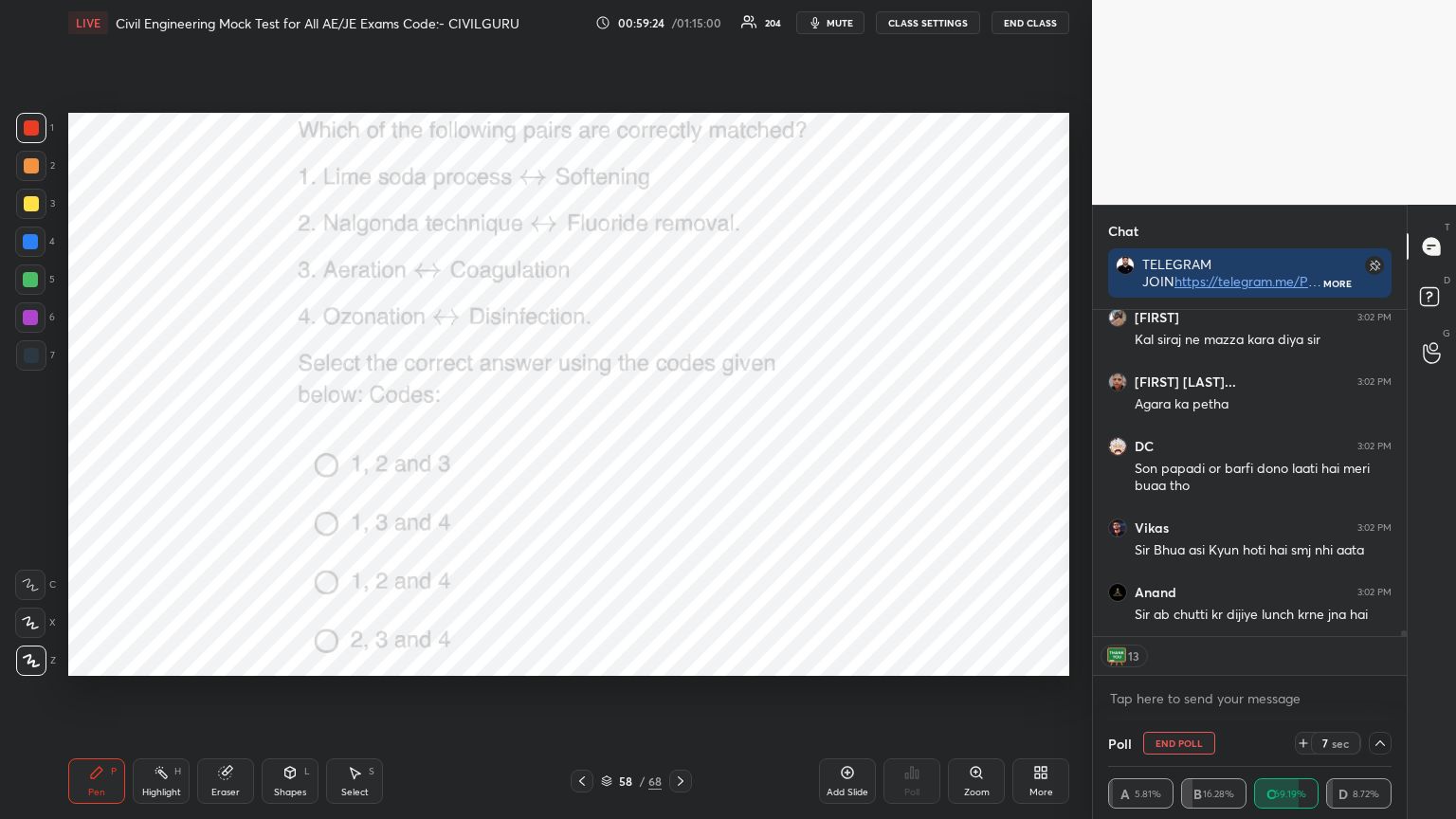 scroll, scrollTop: 18765, scrollLeft: 0, axis: vertical 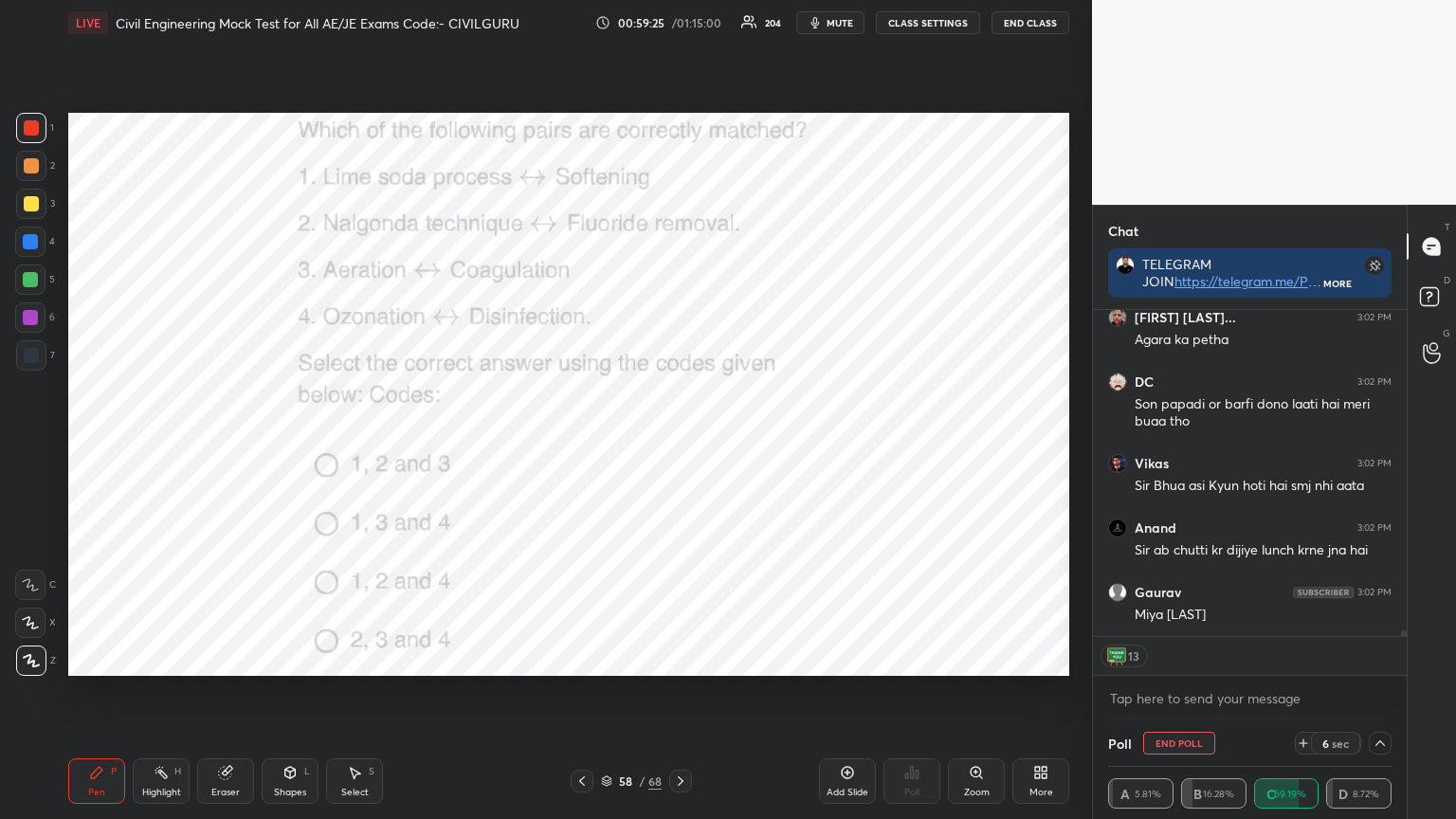 click on "Eraser" at bounding box center (226, 781) 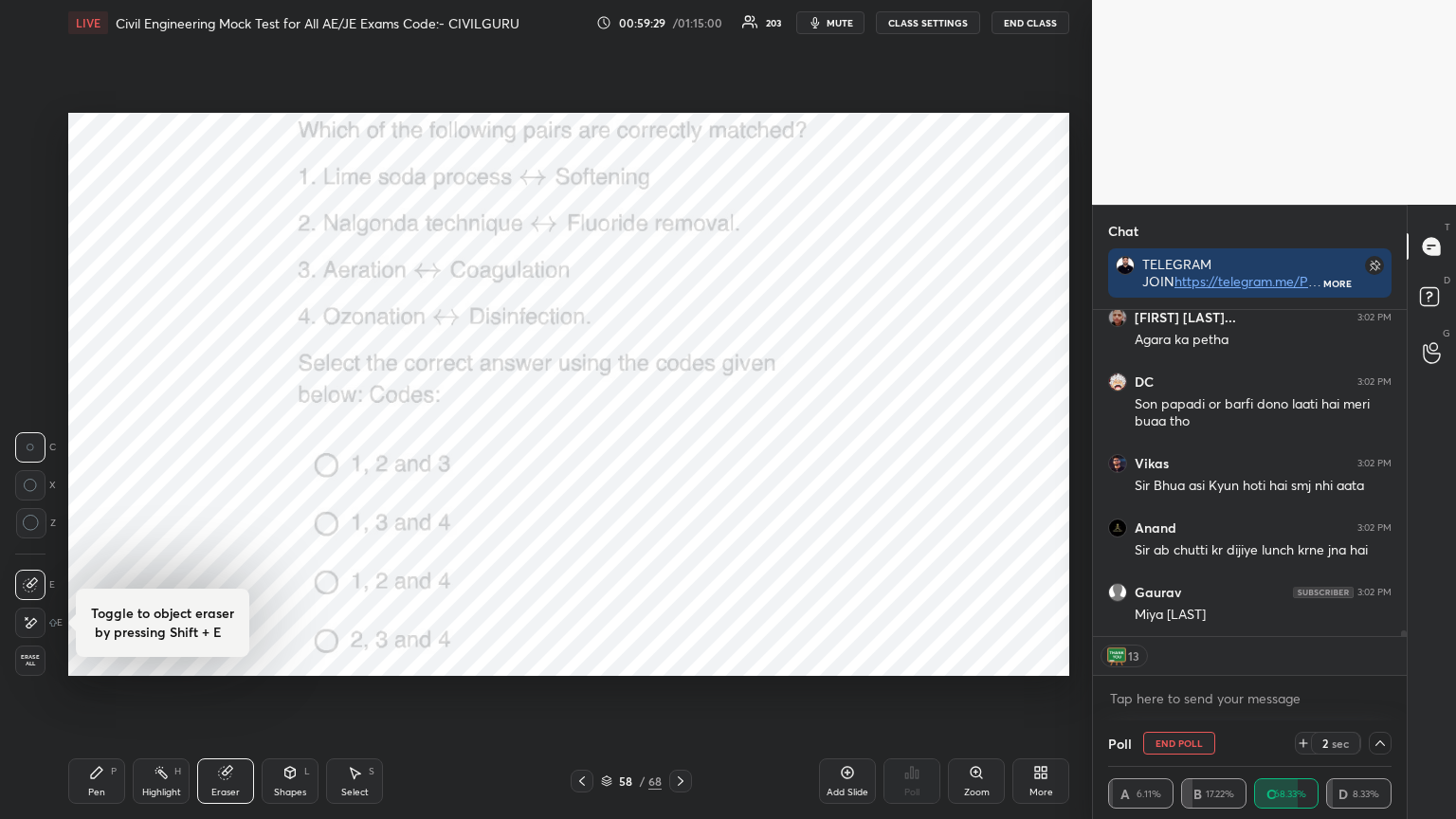 click on "Pen P" at bounding box center [97, 781] 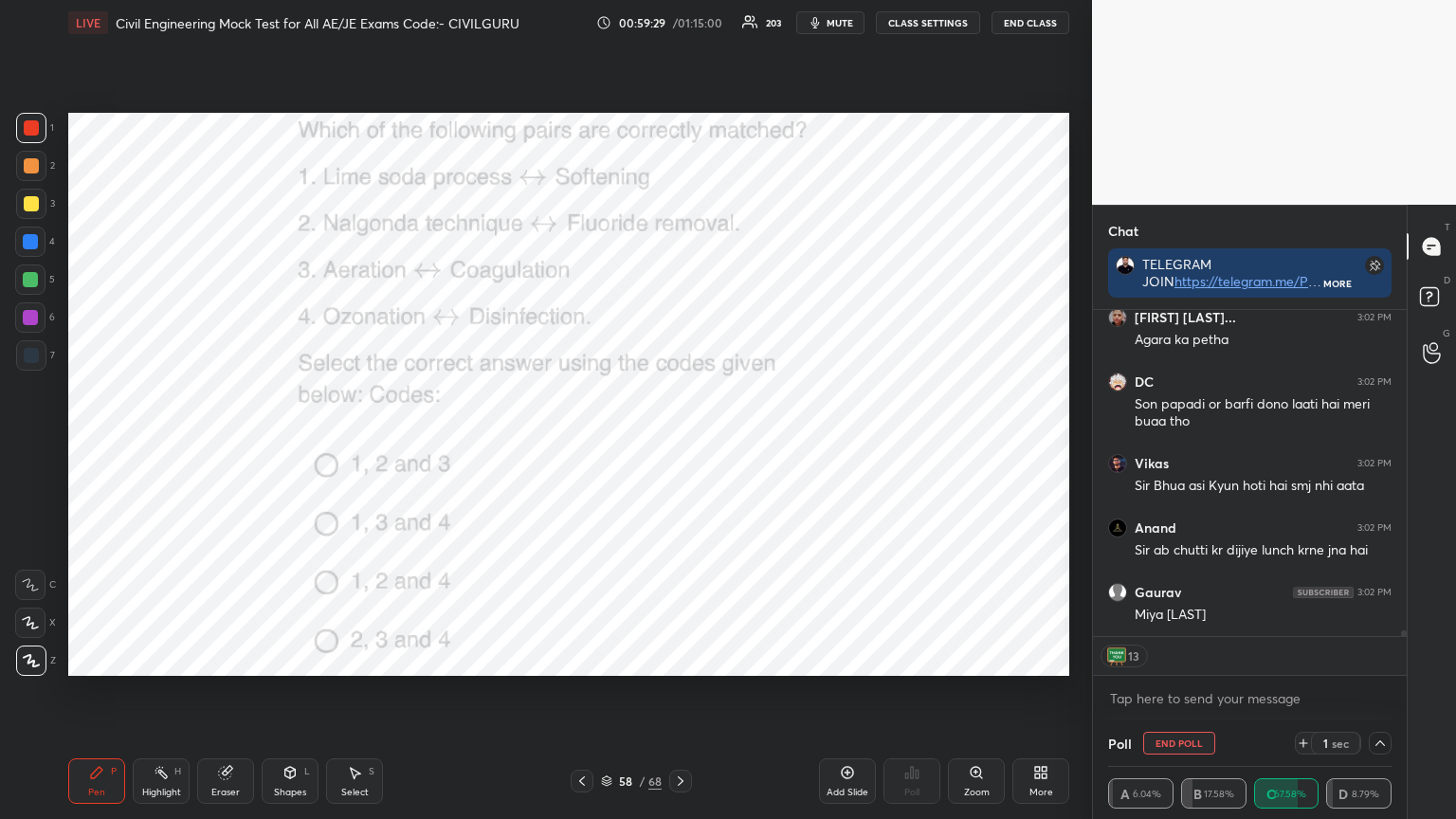 scroll, scrollTop: 18829, scrollLeft: 0, axis: vertical 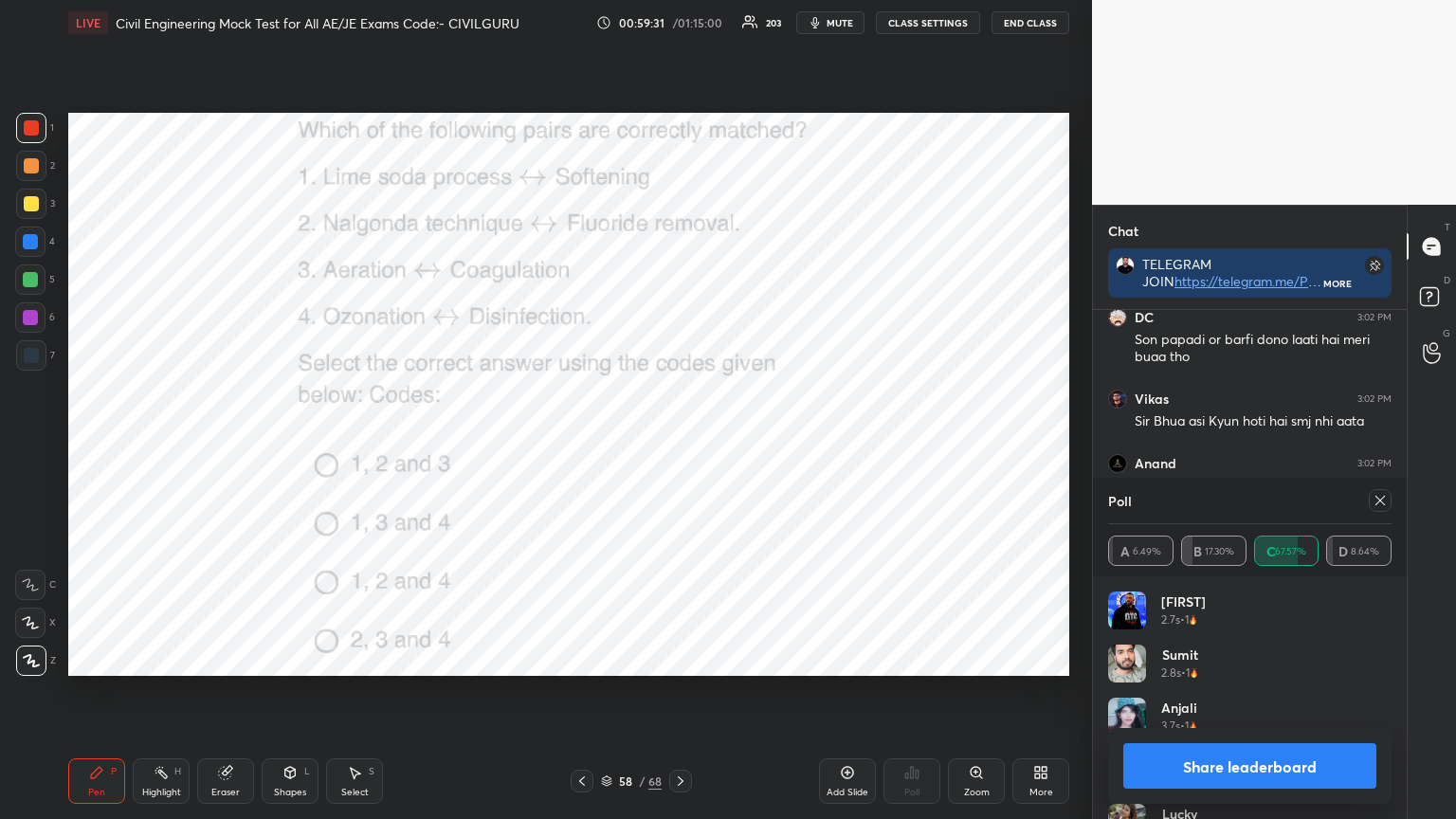 click 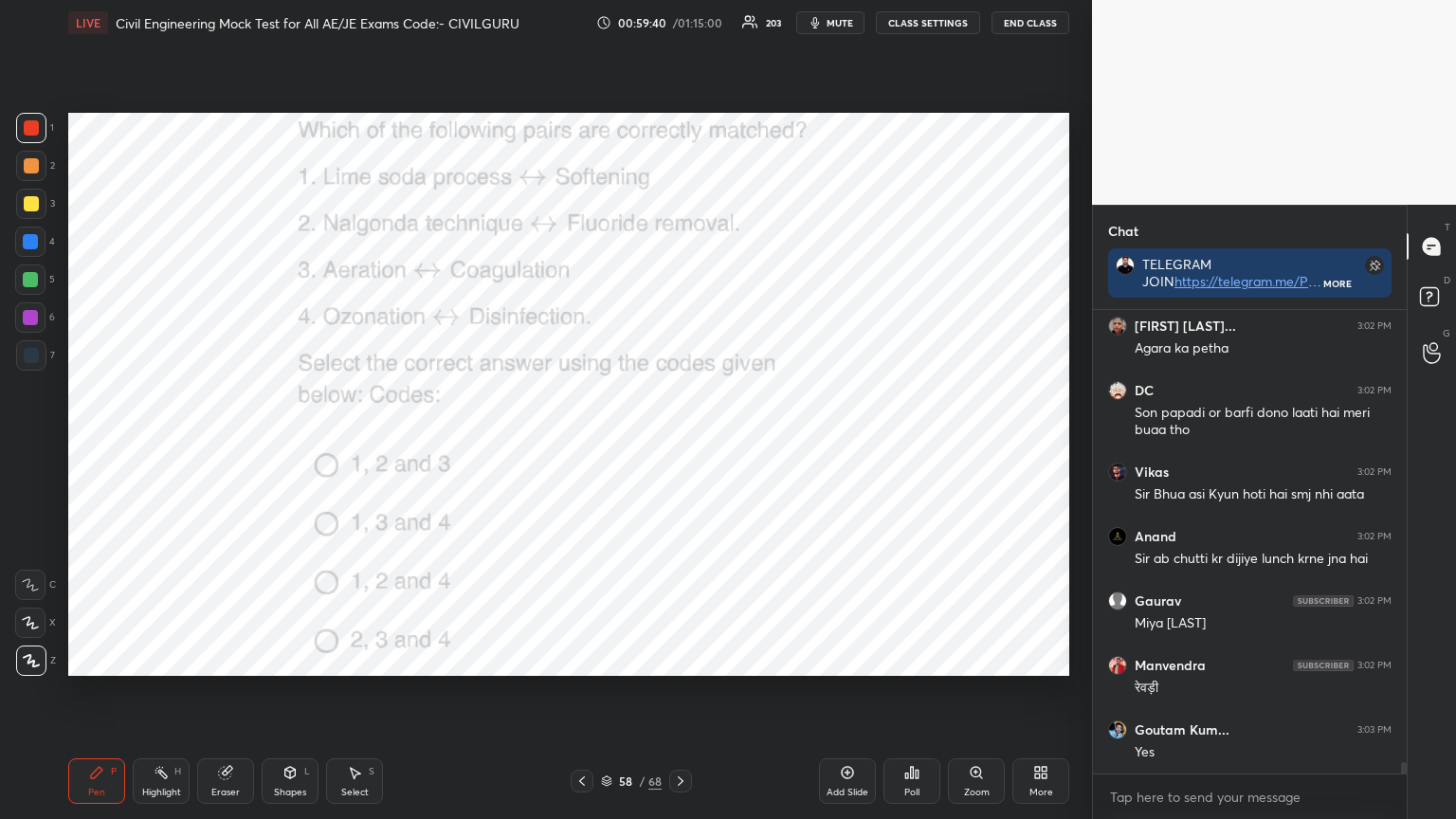 click 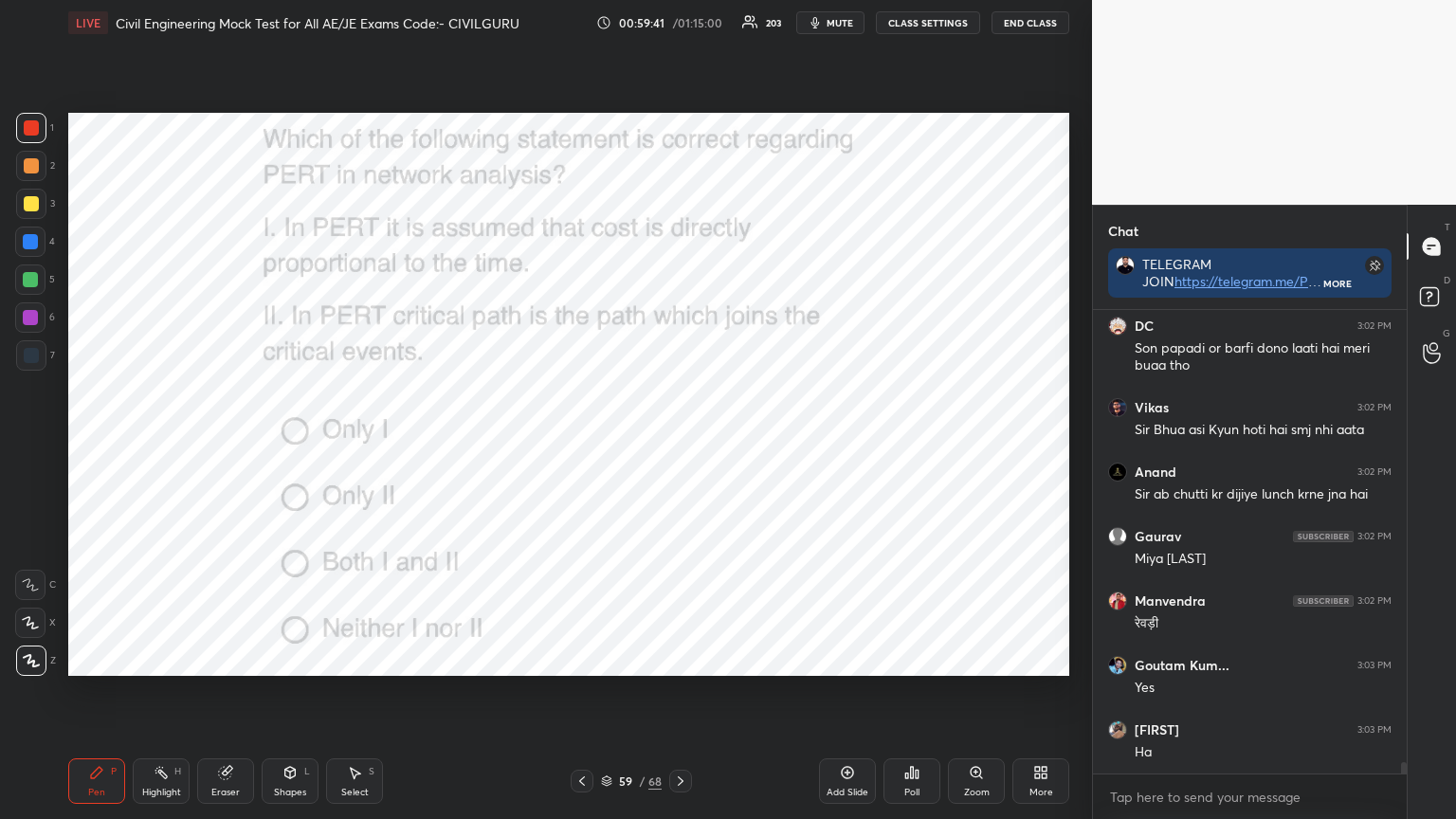 click on "Poll" at bounding box center [912, 781] 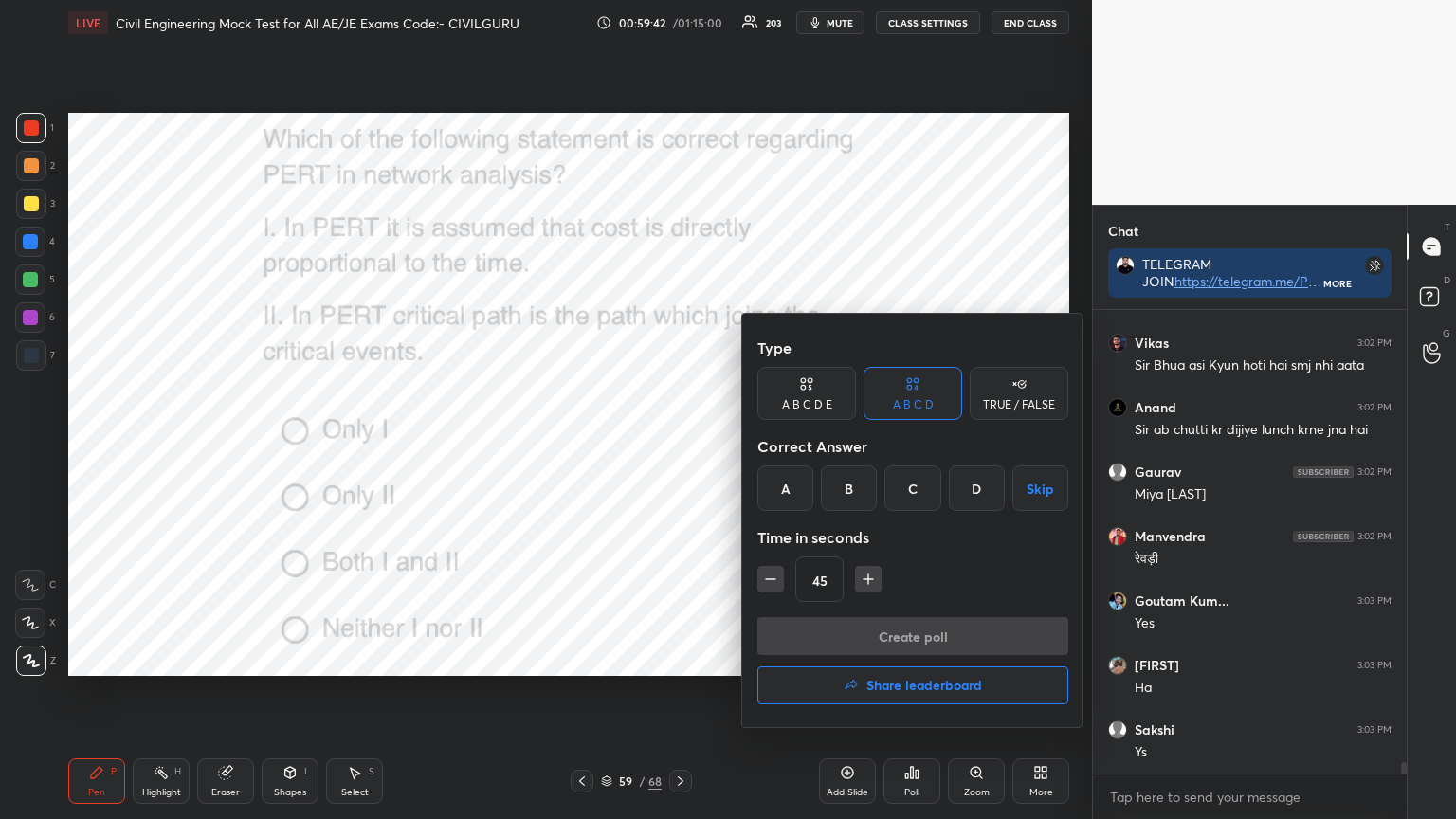 click on "C" at bounding box center (912, 488) 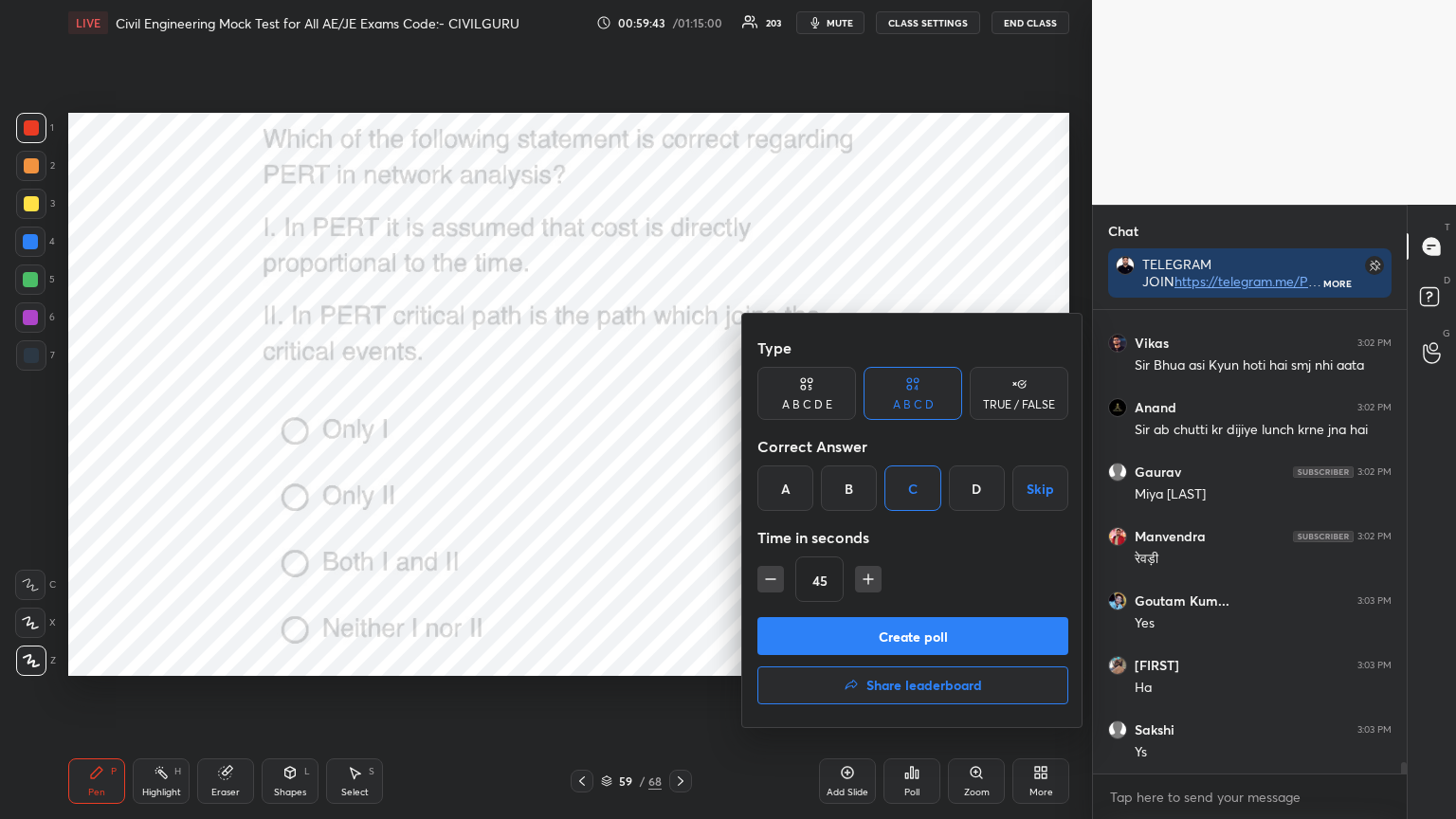 click on "Create poll" at bounding box center (913, 636) 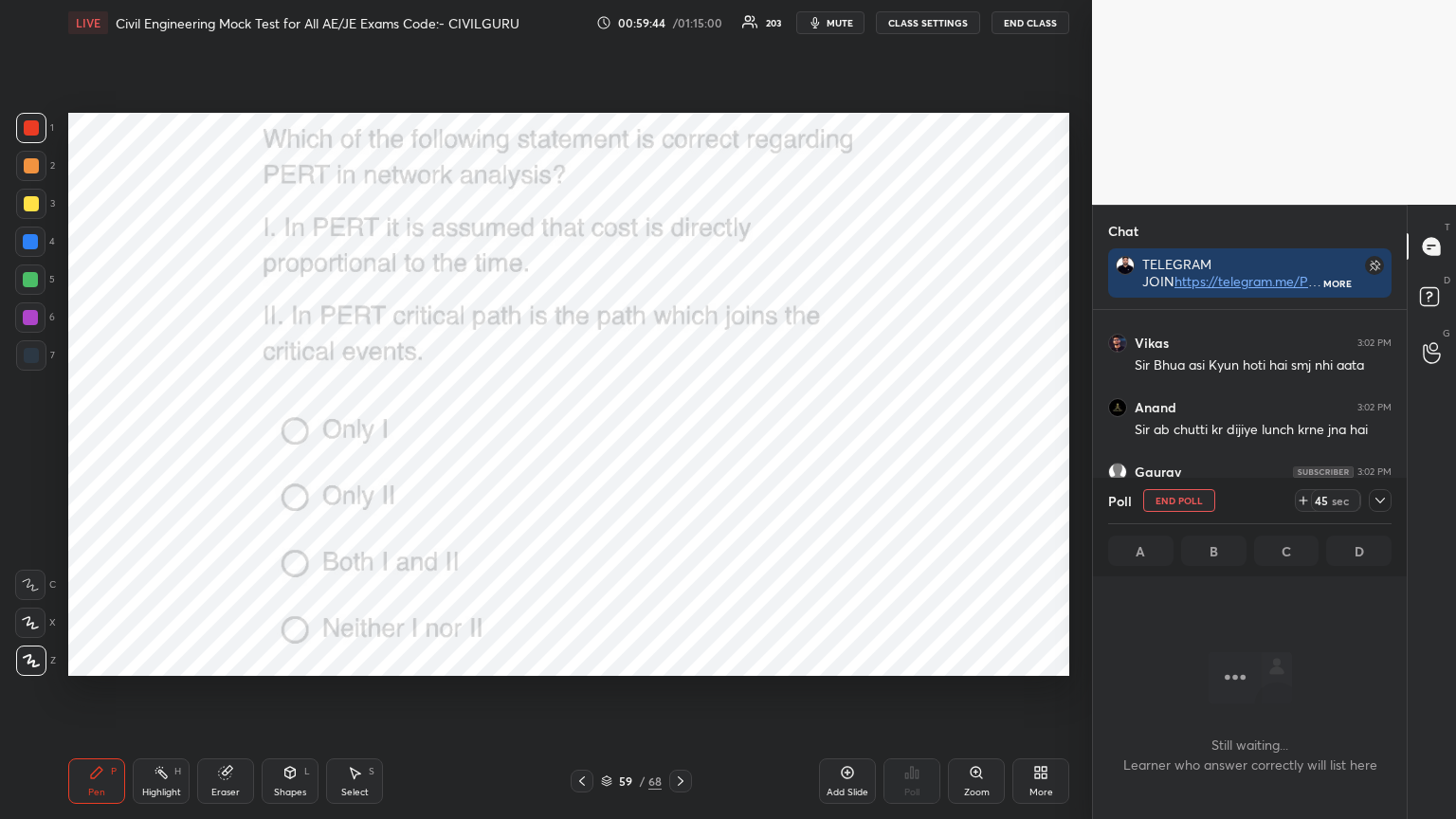 click at bounding box center [1380, 500] 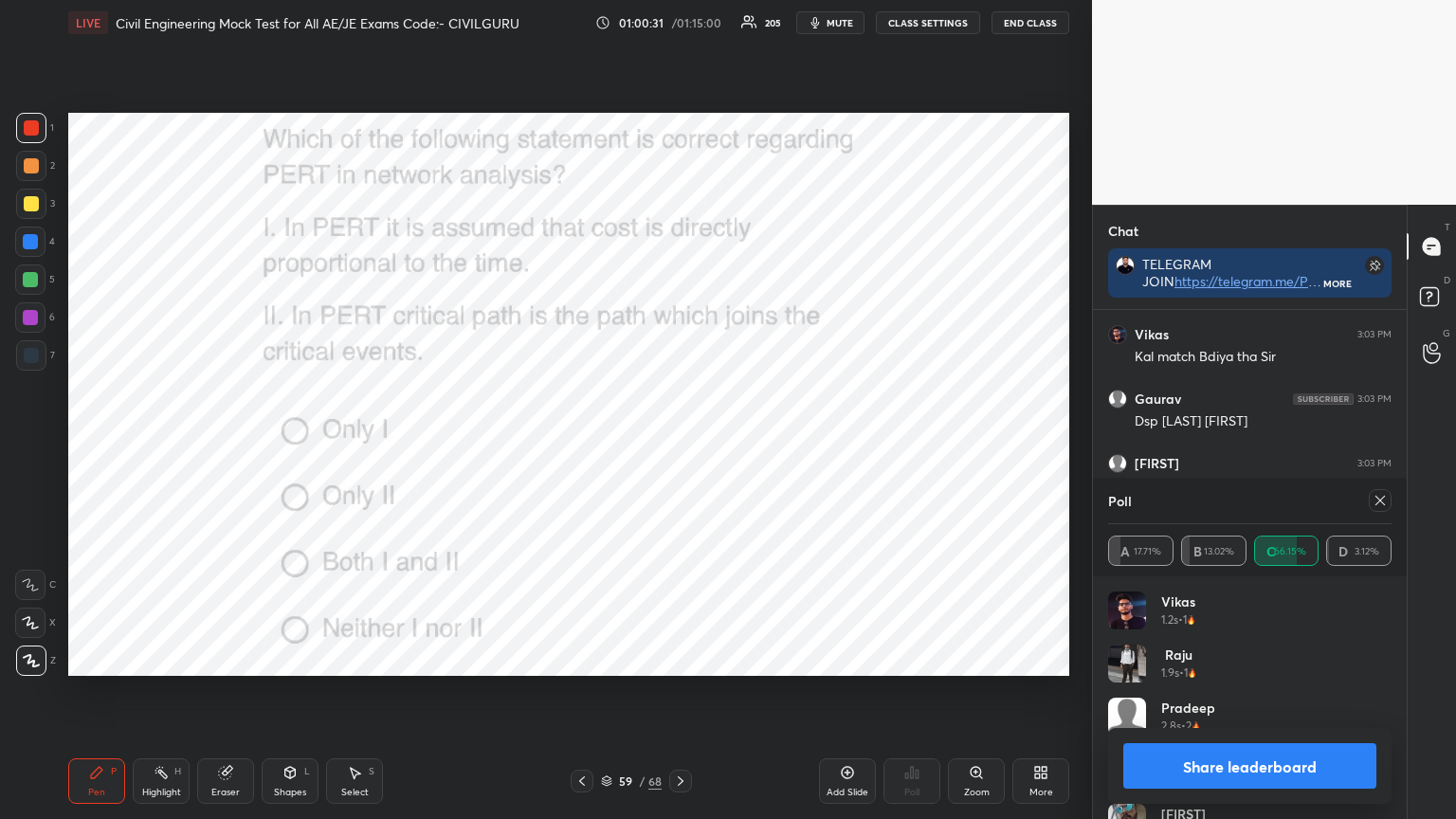 scroll, scrollTop: 19427, scrollLeft: 0, axis: vertical 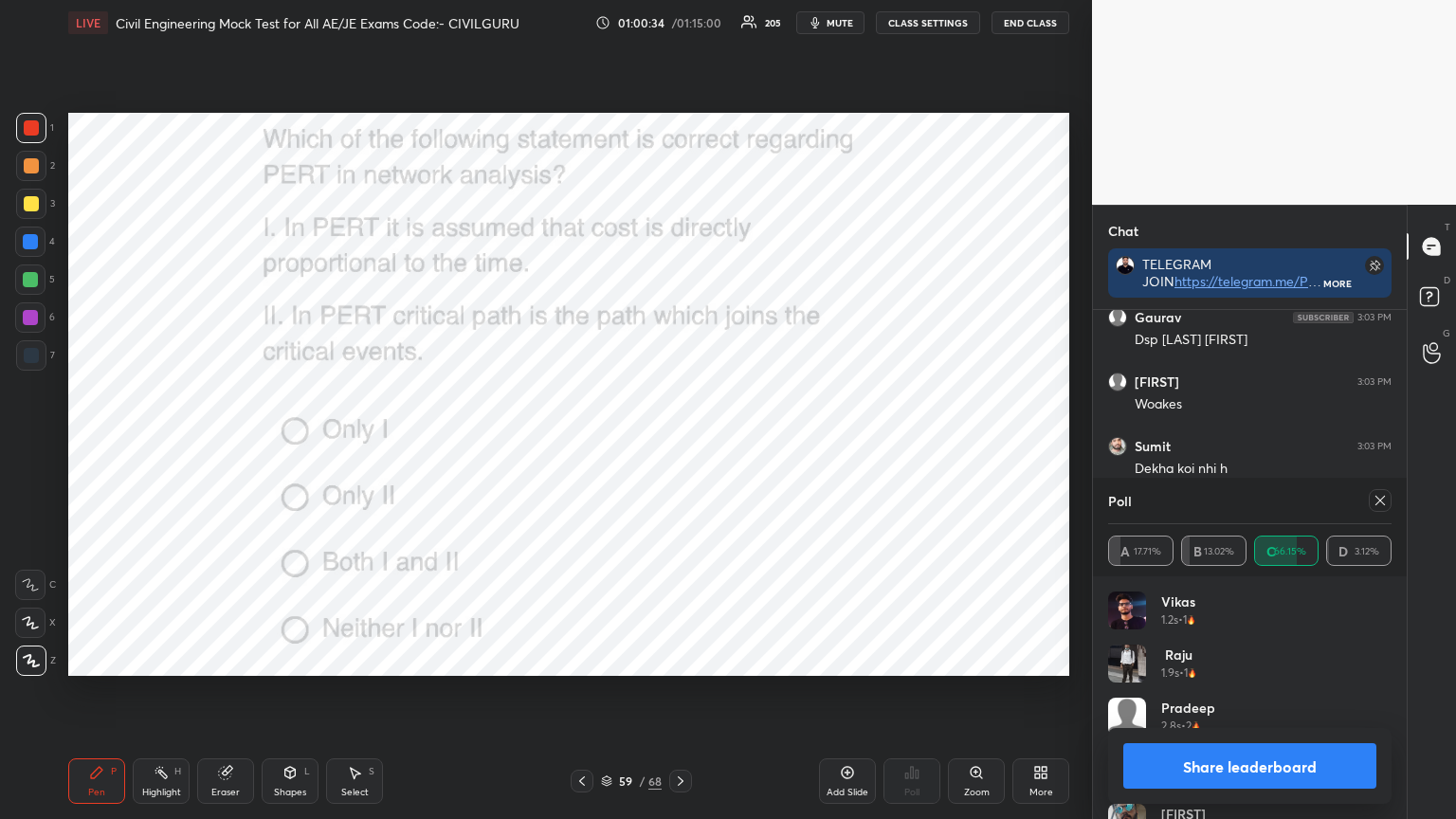 click on "Share leaderboard" at bounding box center (1249, 766) 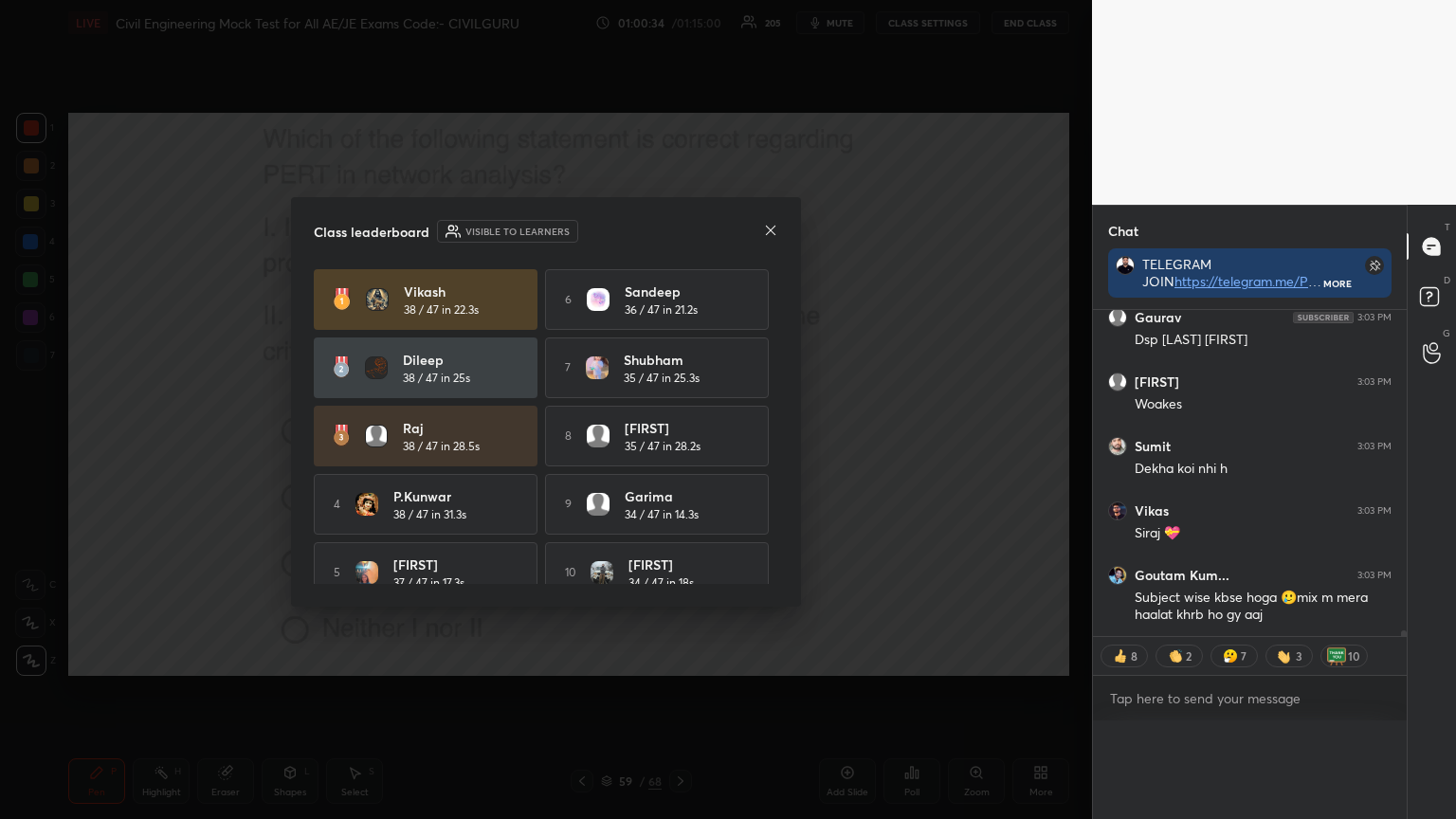 scroll, scrollTop: 0, scrollLeft: 6, axis: horizontal 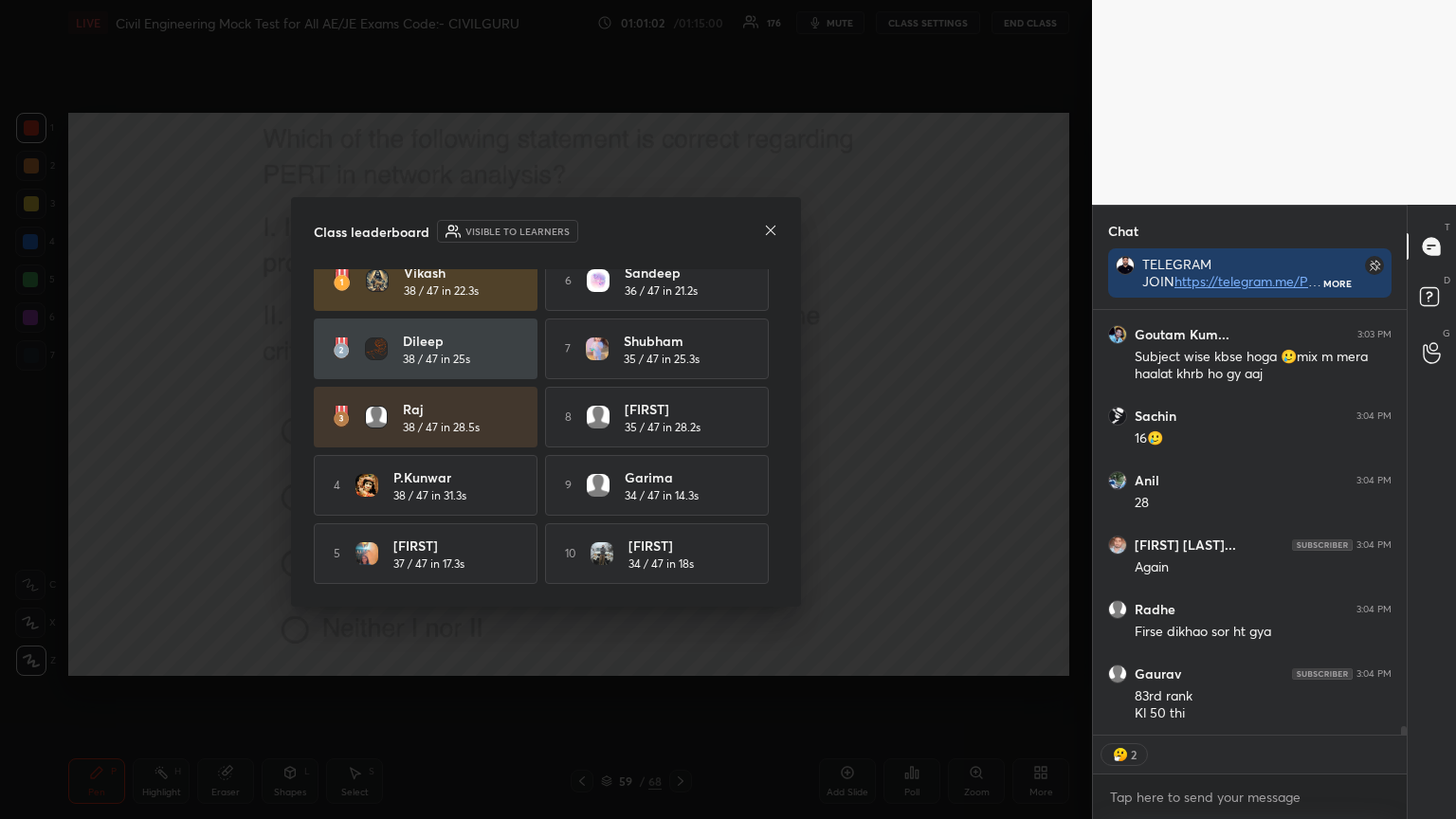 click 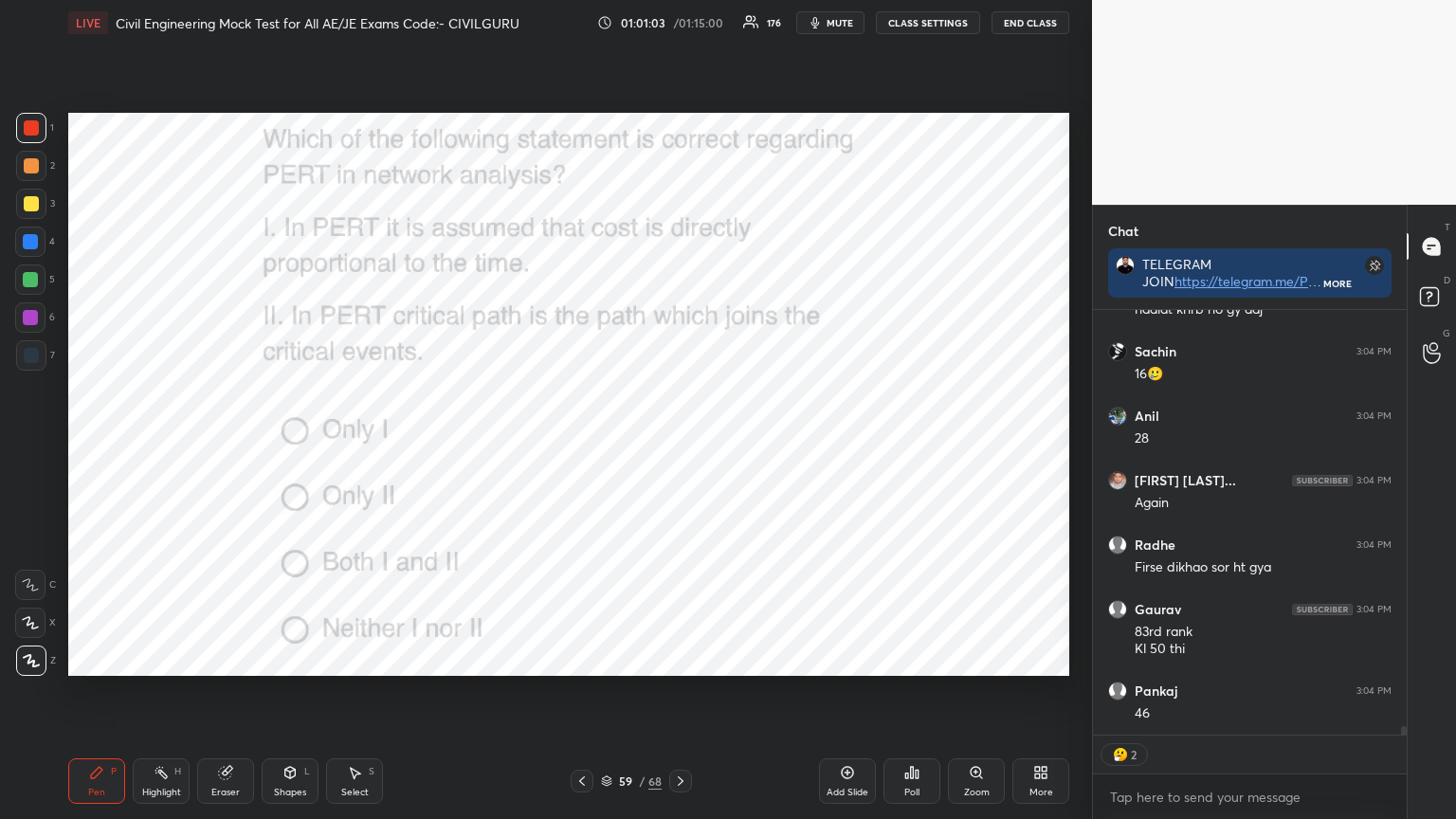 click on "Poll" at bounding box center (912, 781) 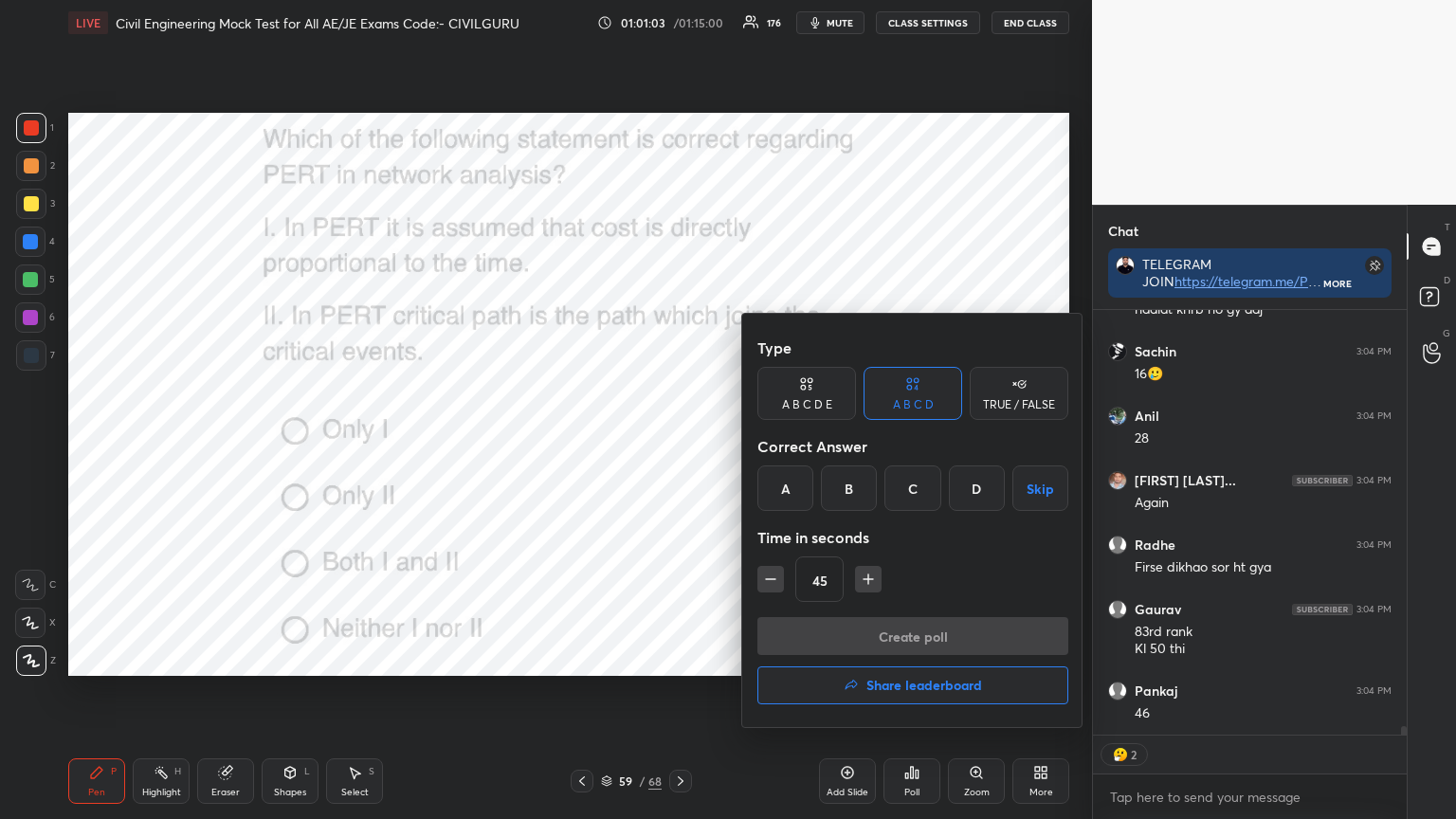 click on "Share leaderboard" at bounding box center (913, 685) 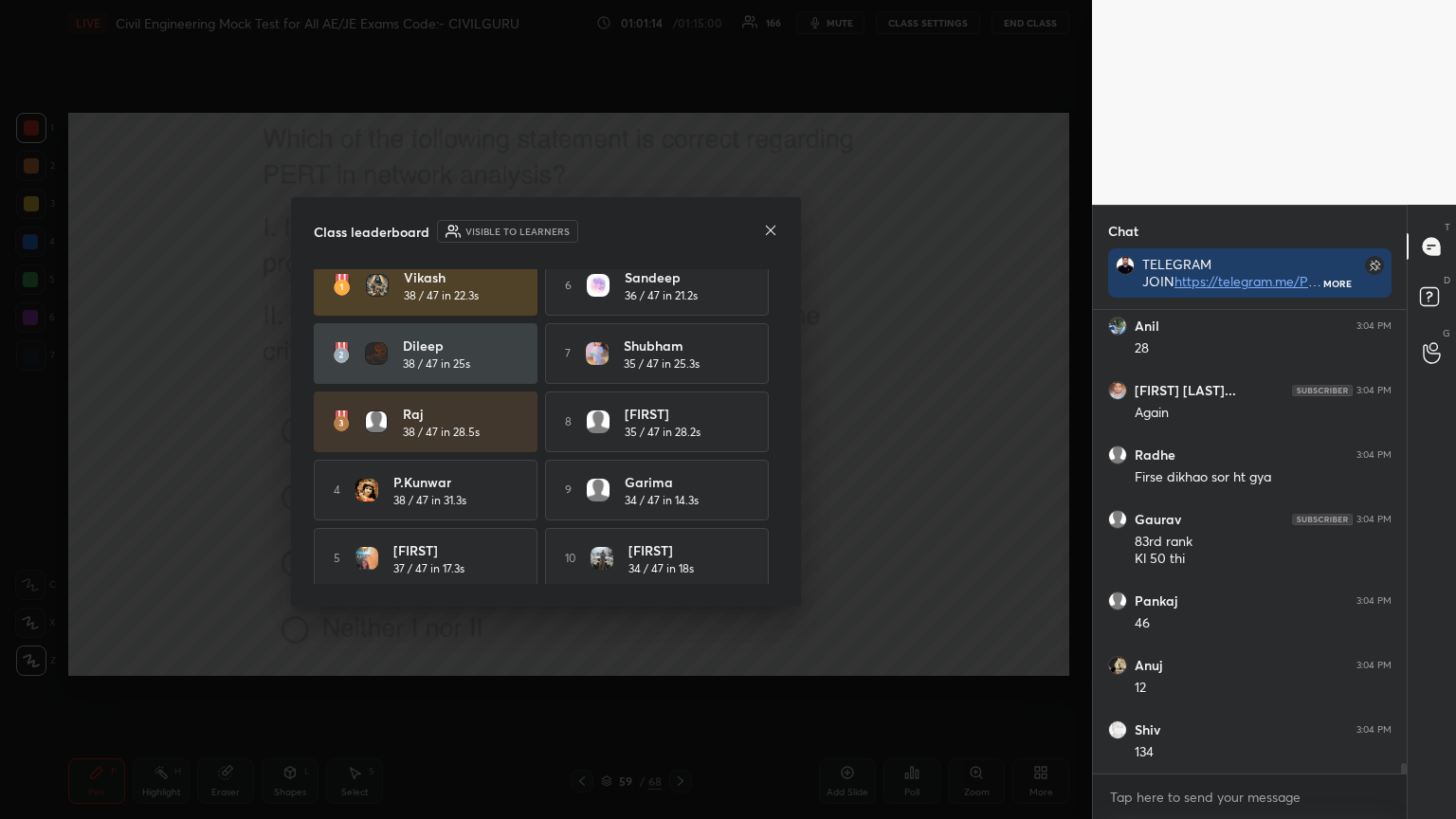 click 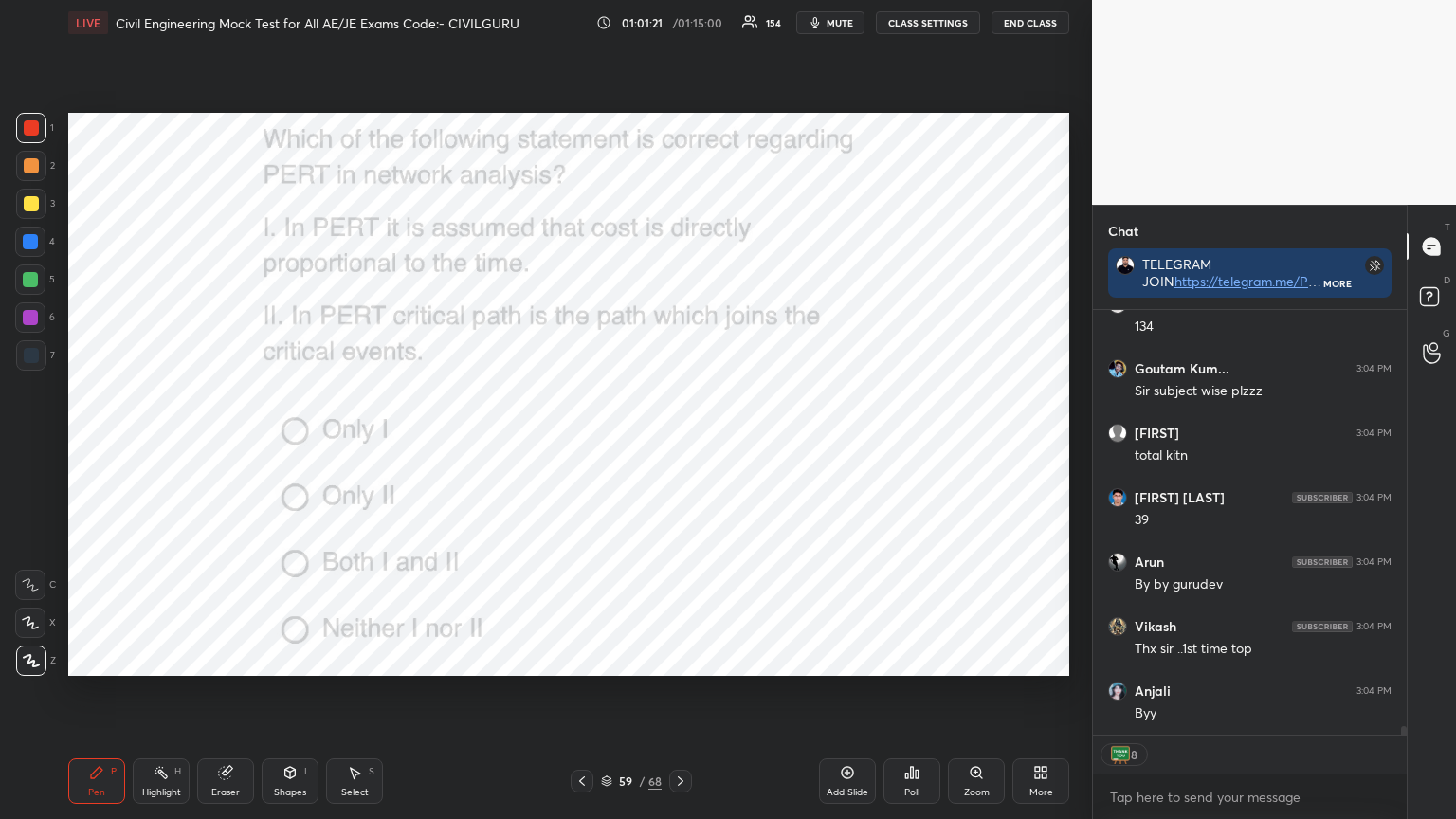 click on "End Class" at bounding box center [1030, 23] 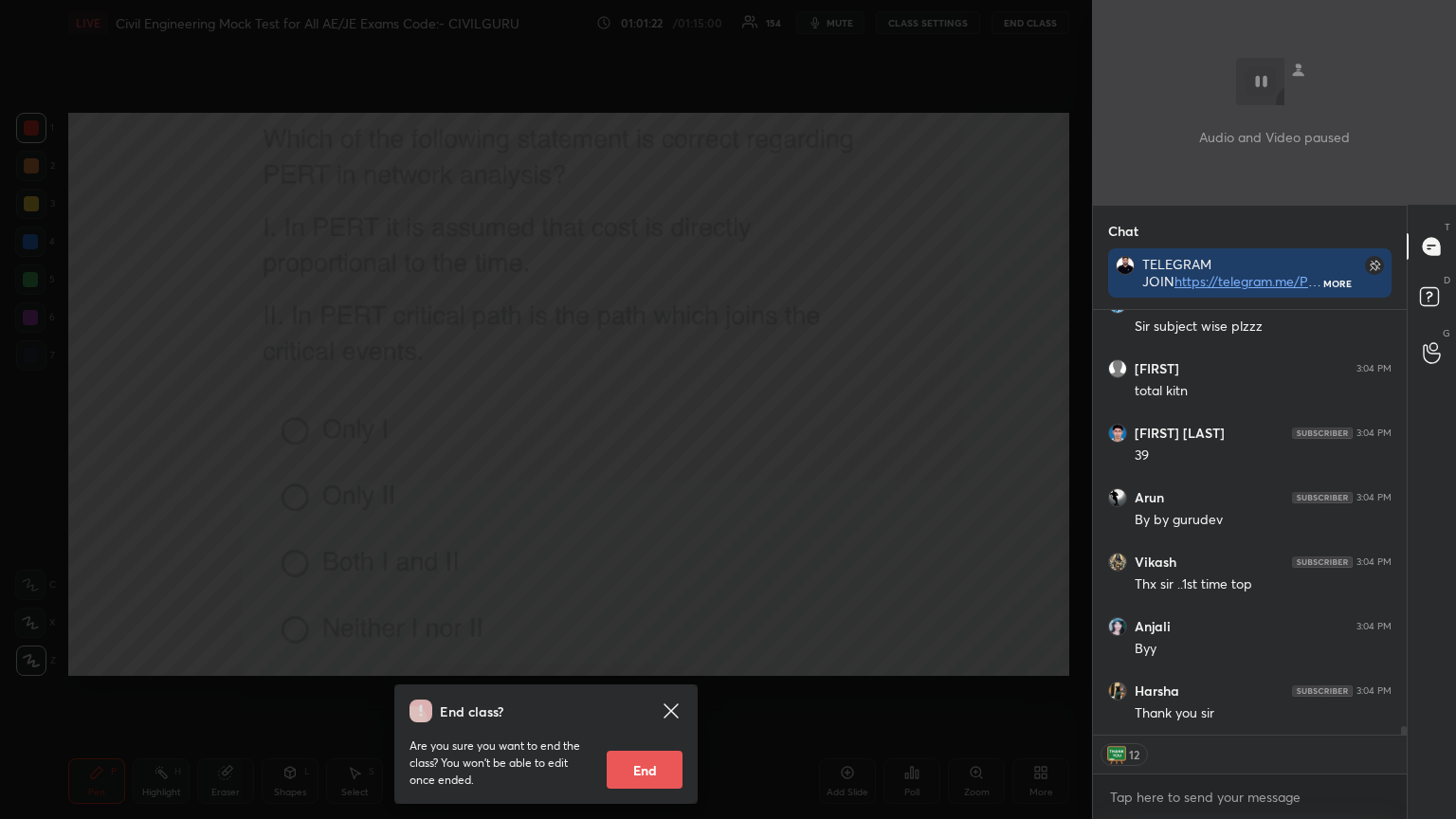 click on "End" at bounding box center (645, 770) 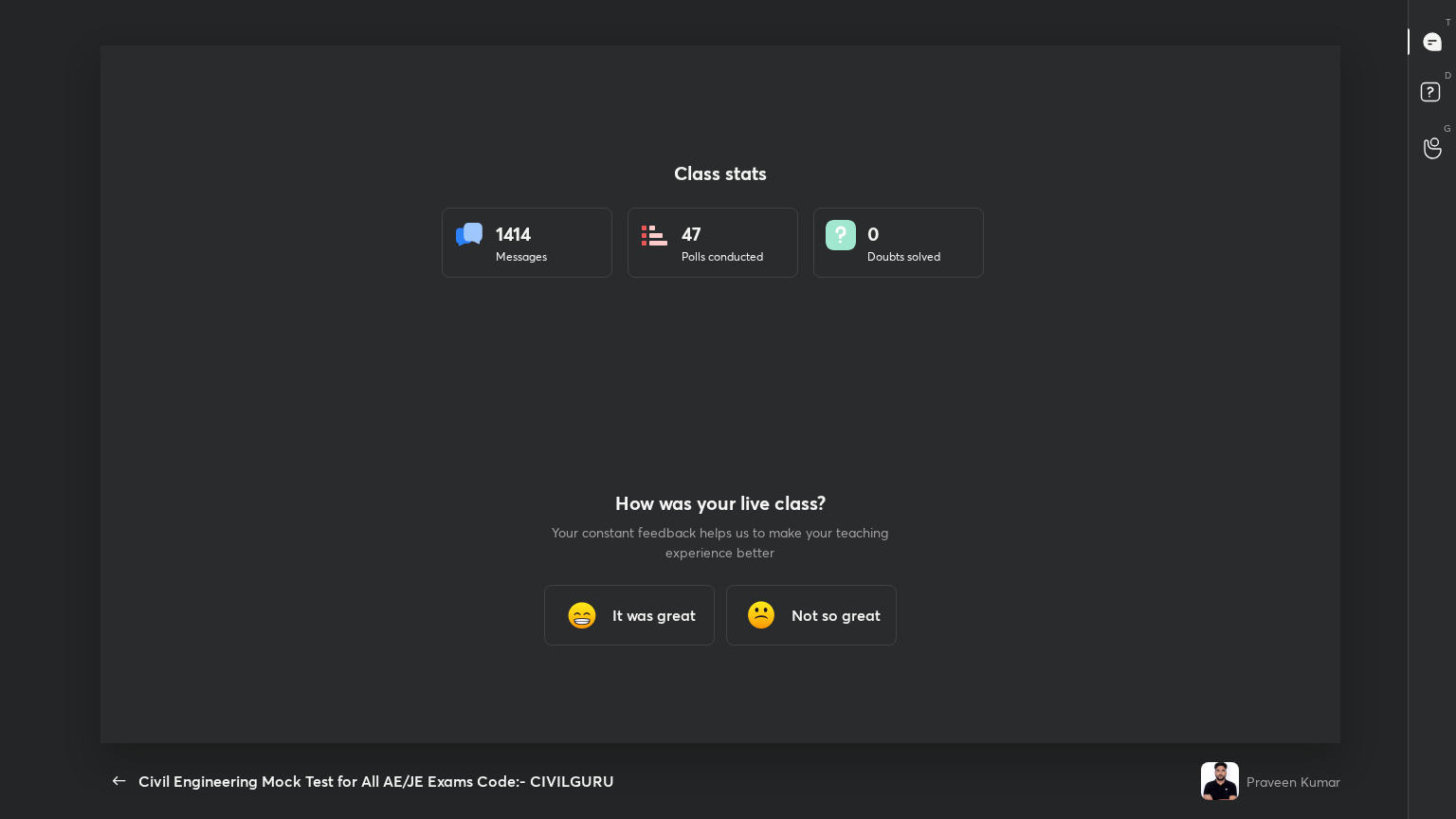 click on "It was great" at bounding box center (654, 615) 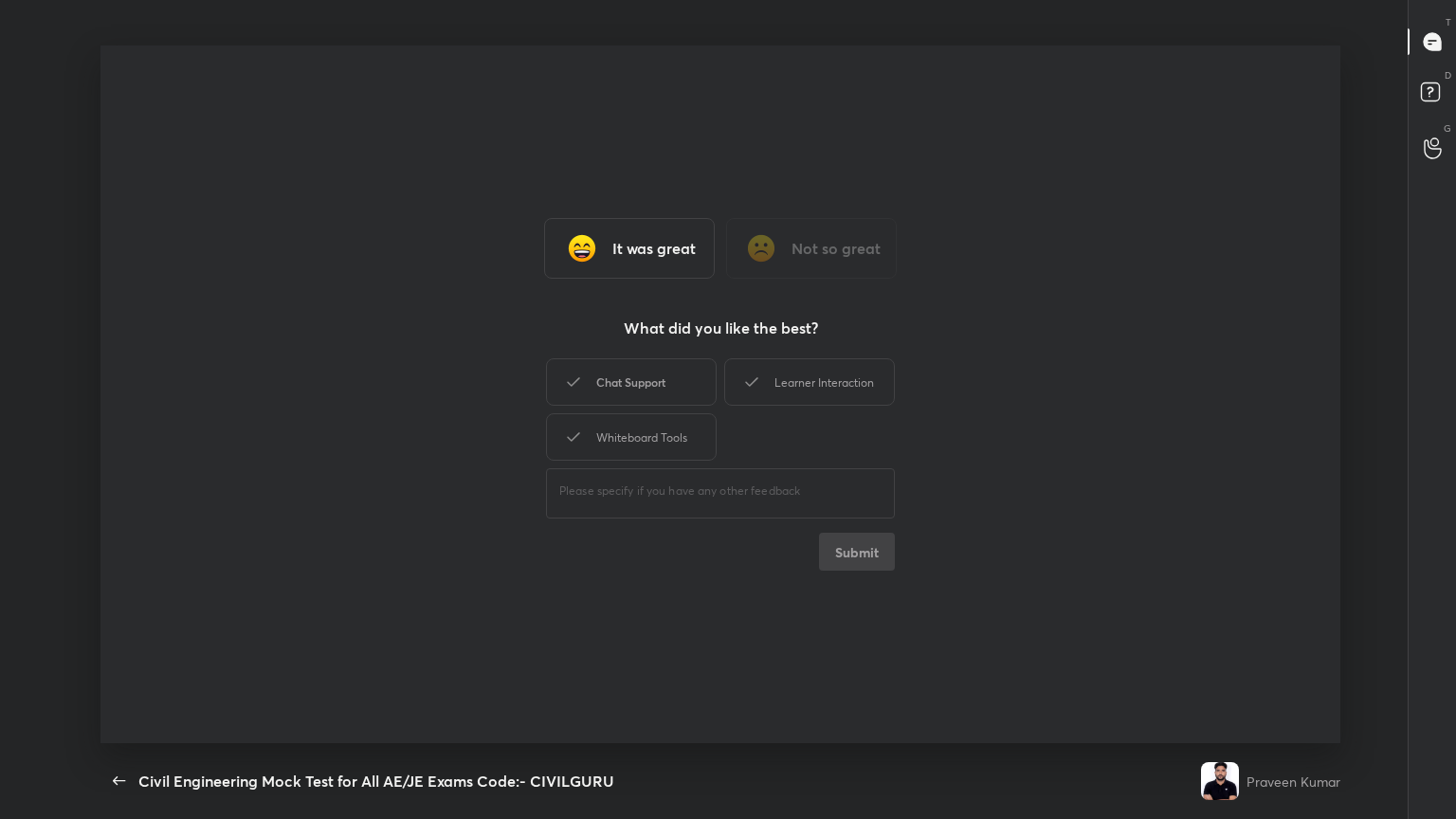 click on "Chat Support" at bounding box center [631, 382] 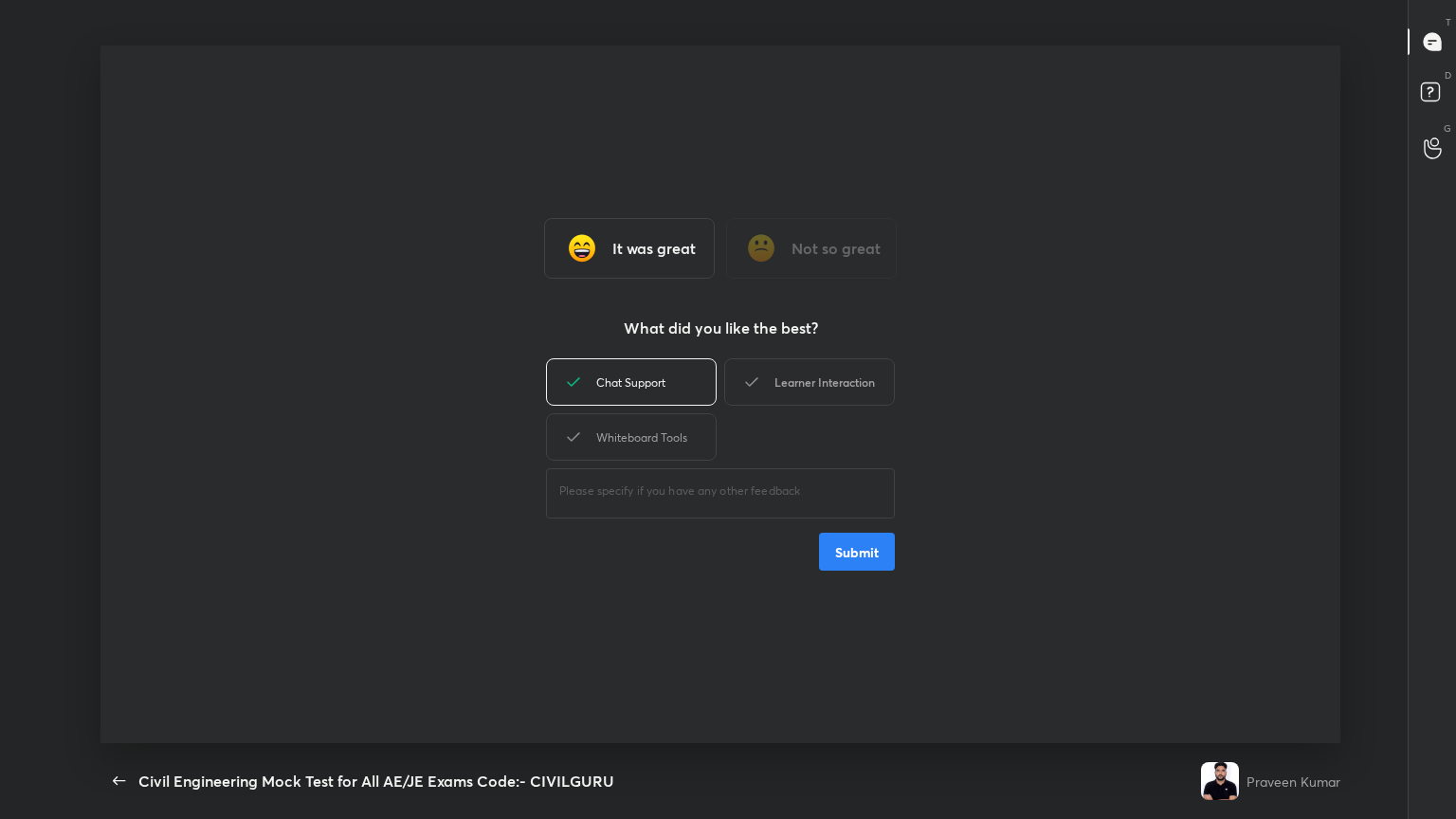click 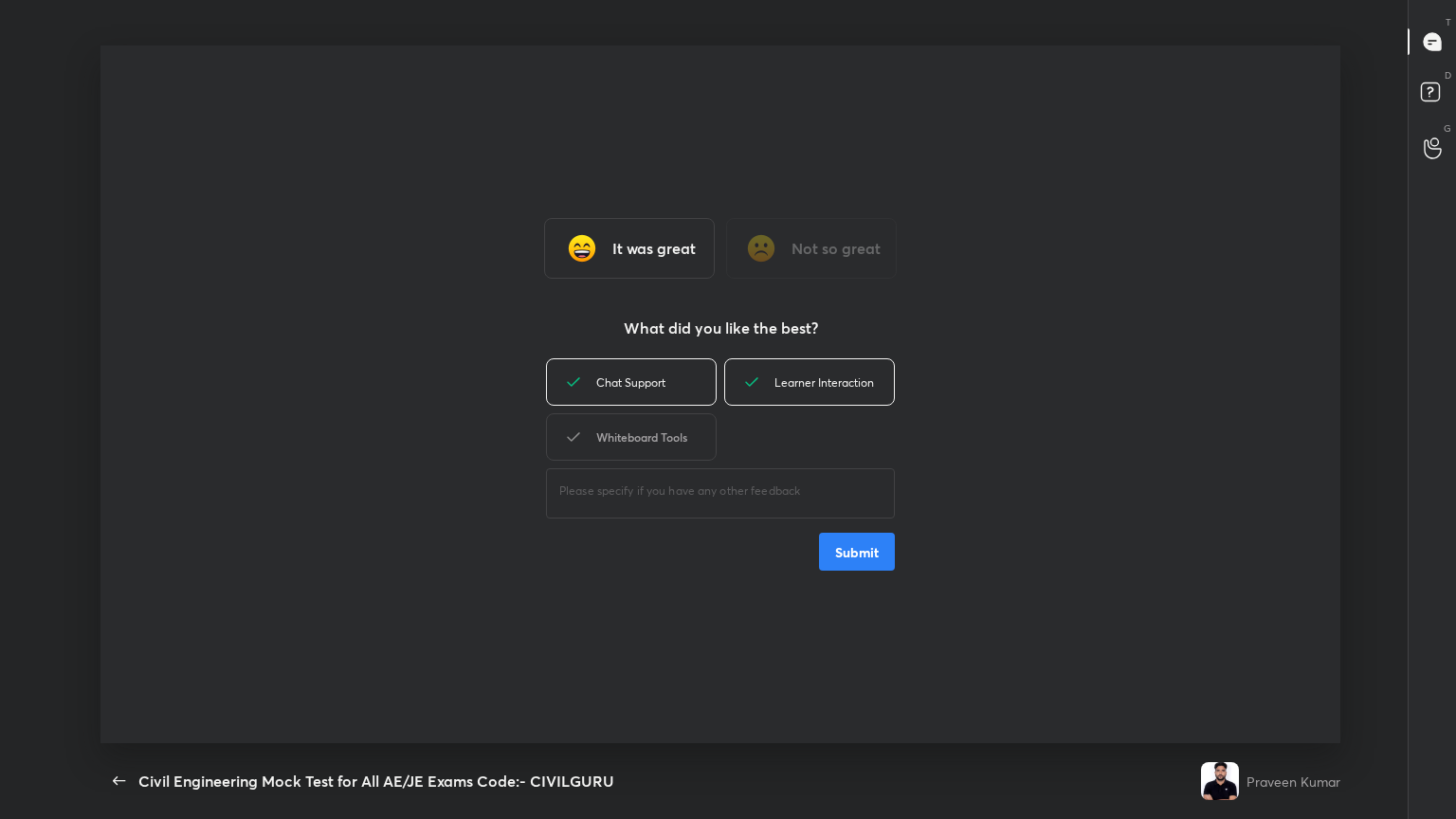 click on "Whiteboard Tools" at bounding box center (631, 437) 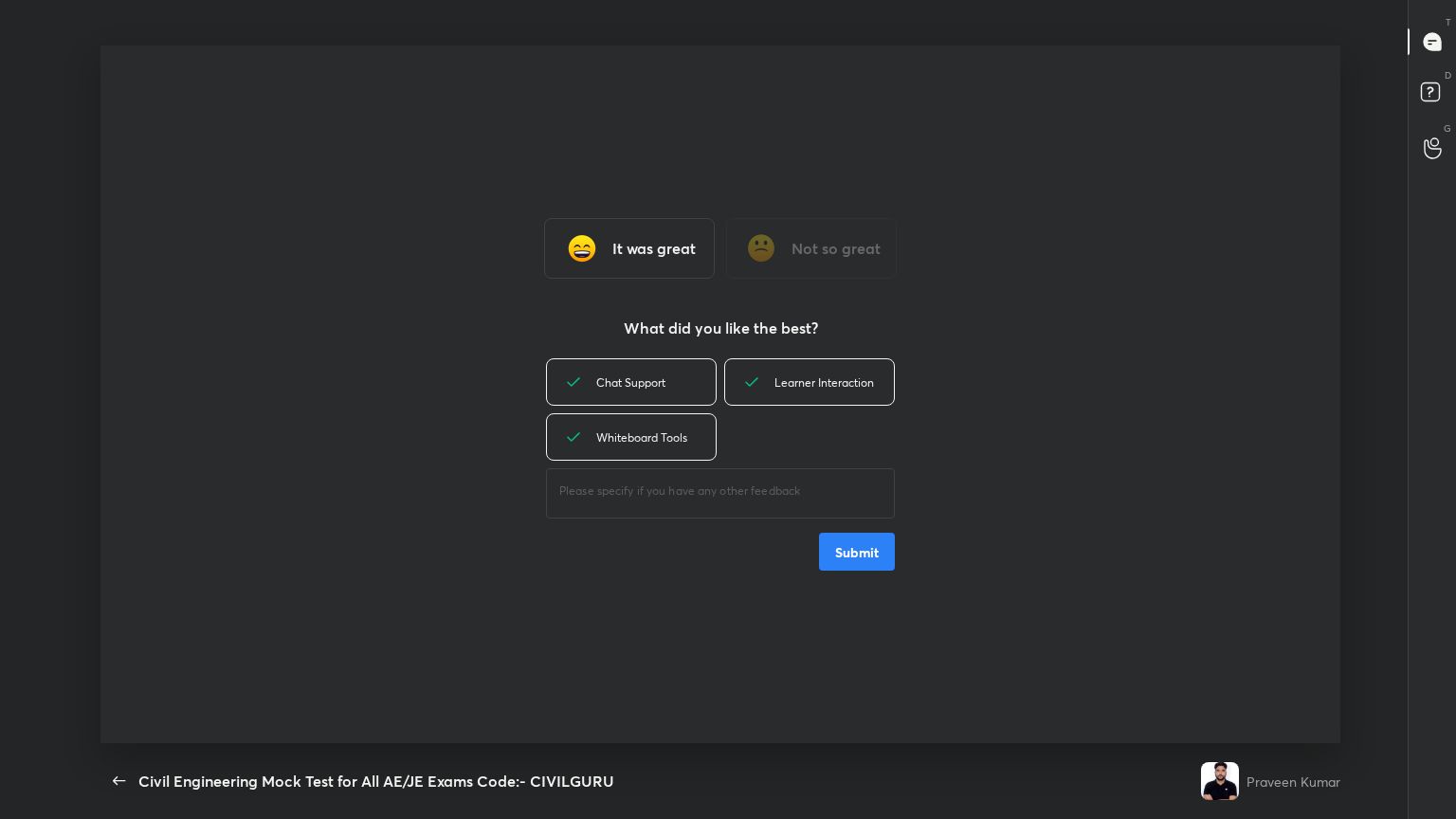 click on "Submit" at bounding box center [857, 552] 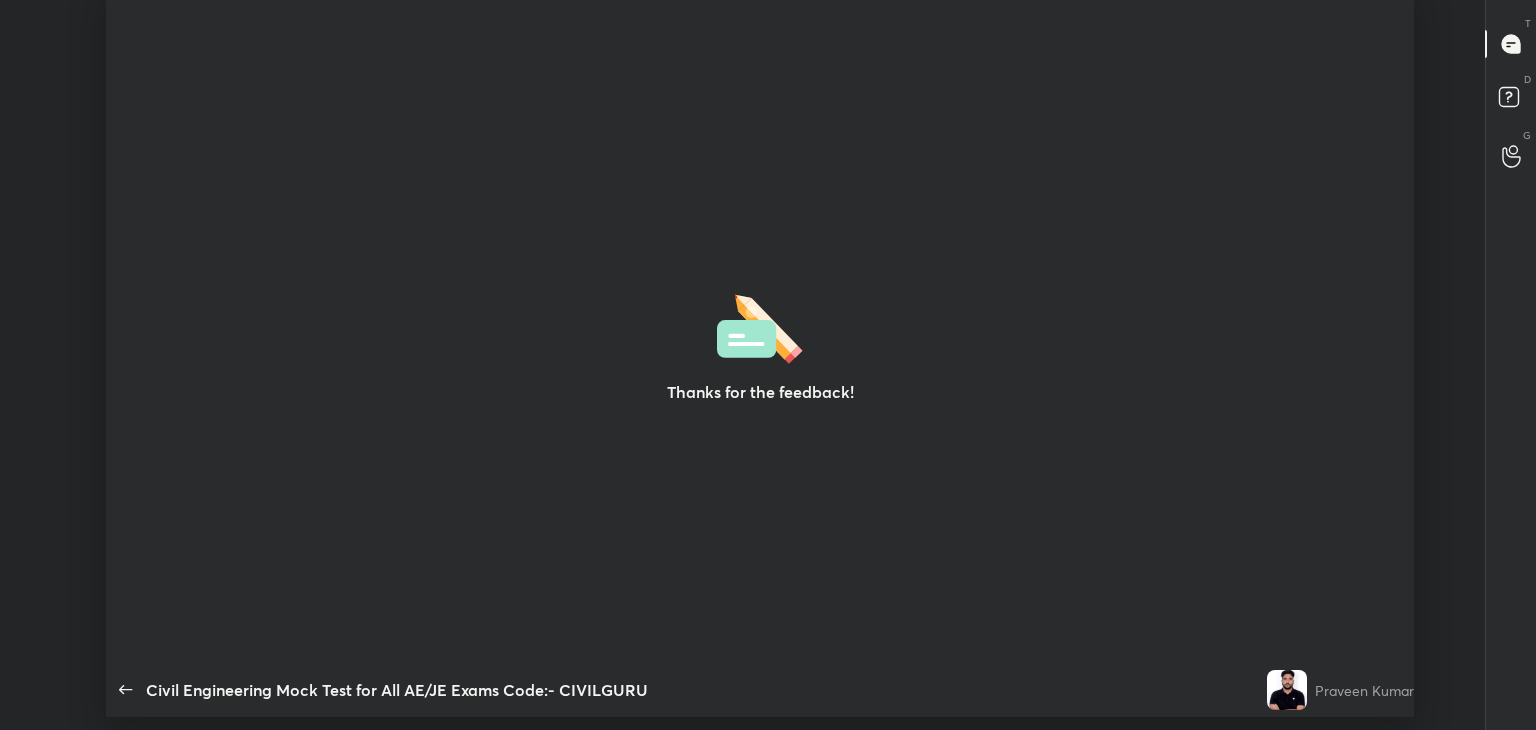 type on "x" 